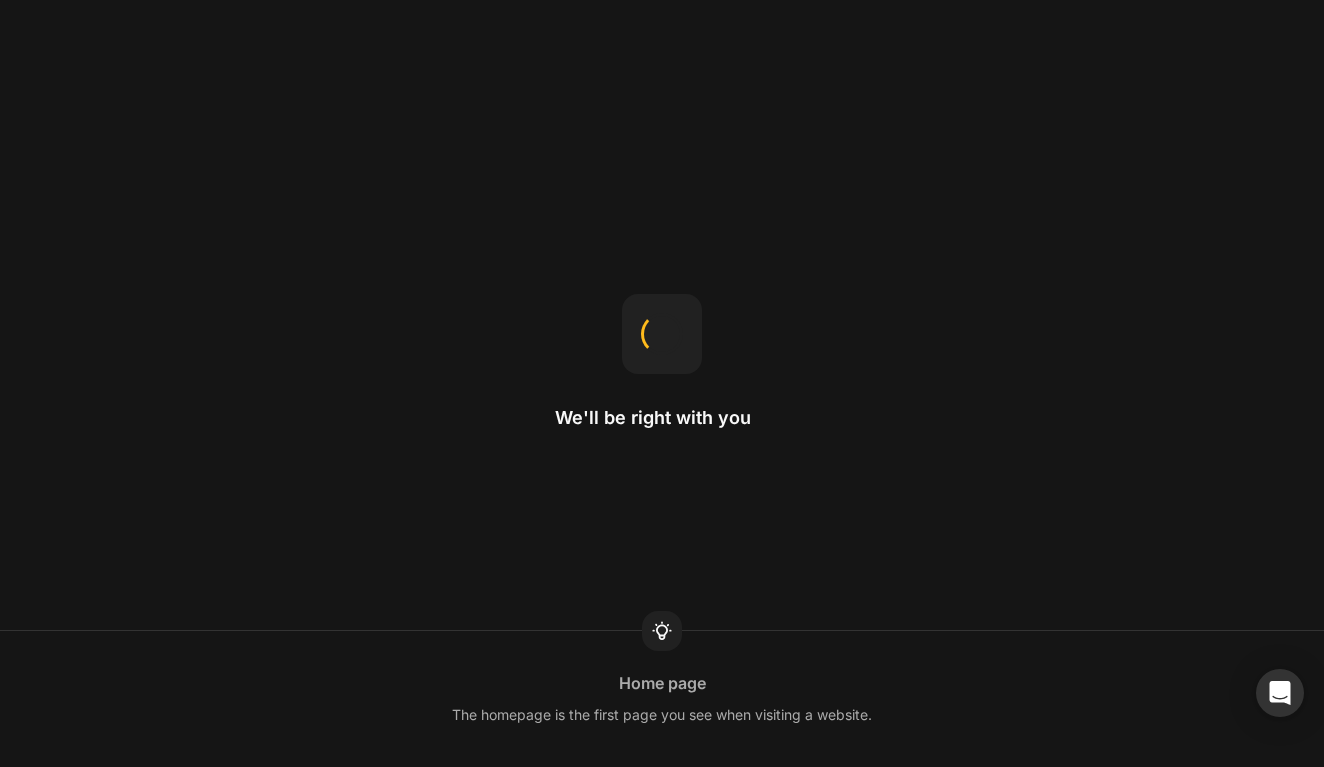 scroll, scrollTop: 0, scrollLeft: 0, axis: both 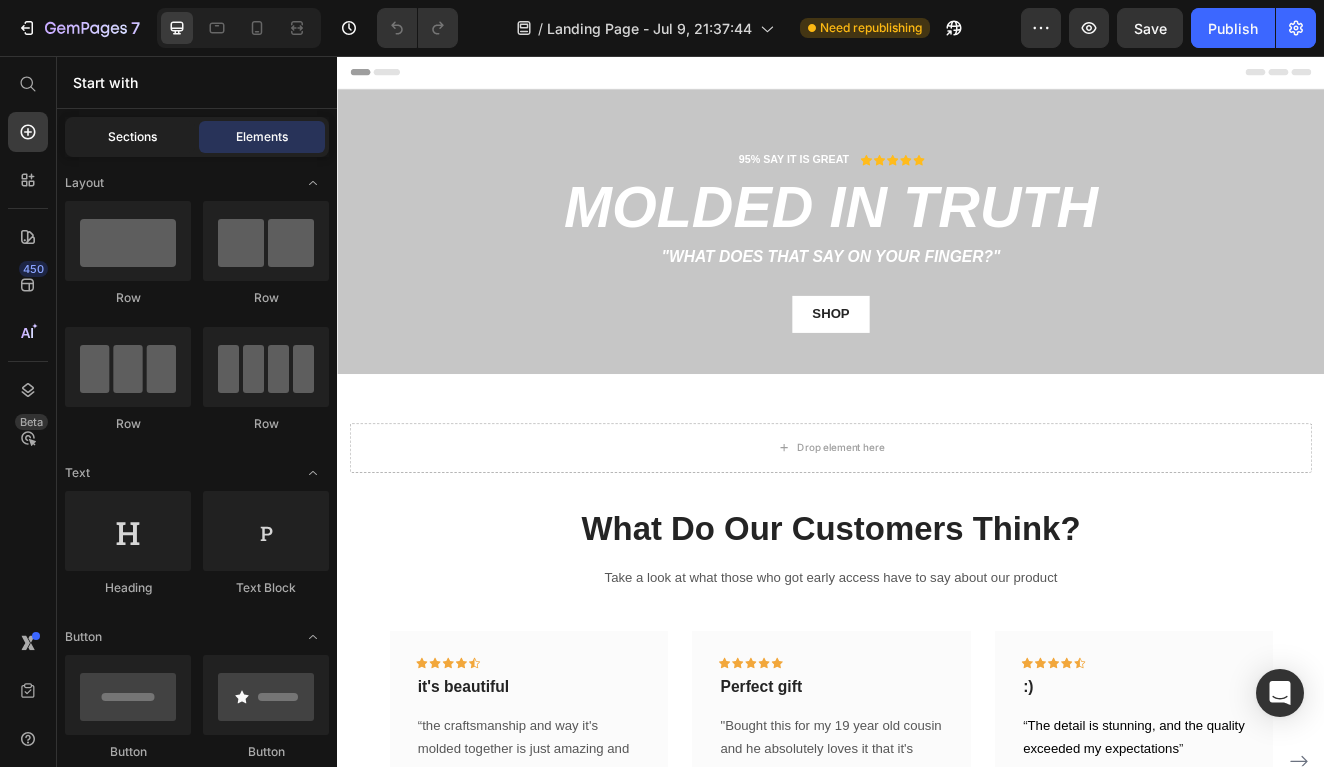 click on "Sections" at bounding box center (132, 137) 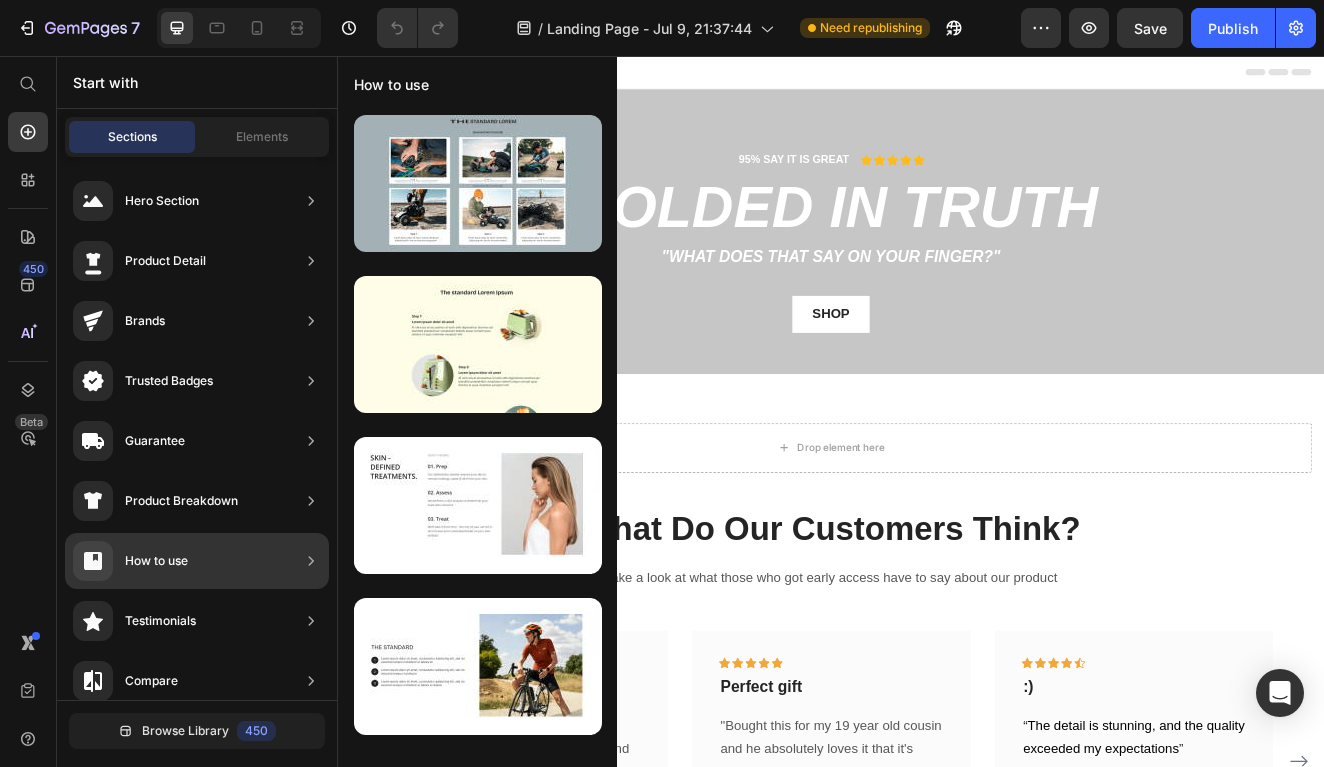scroll, scrollTop: 0, scrollLeft: 0, axis: both 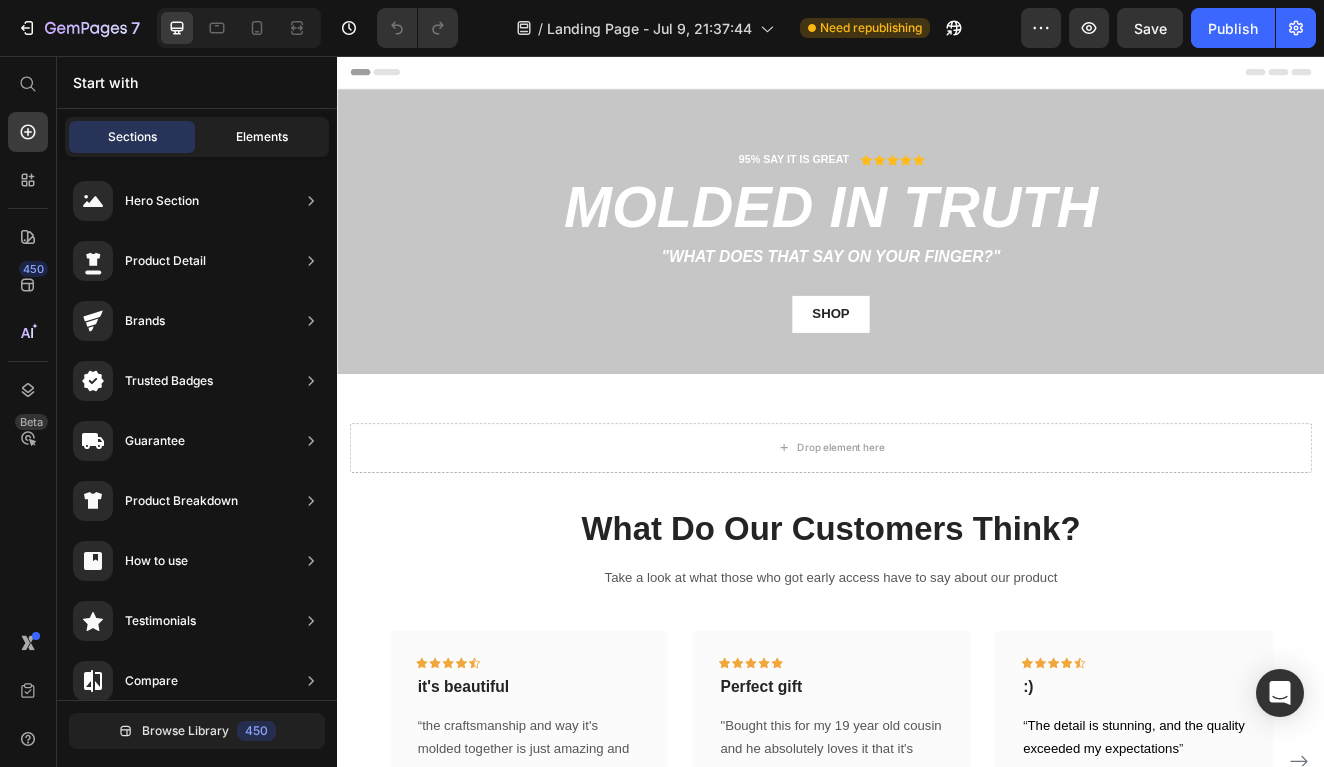 click on "Elements" 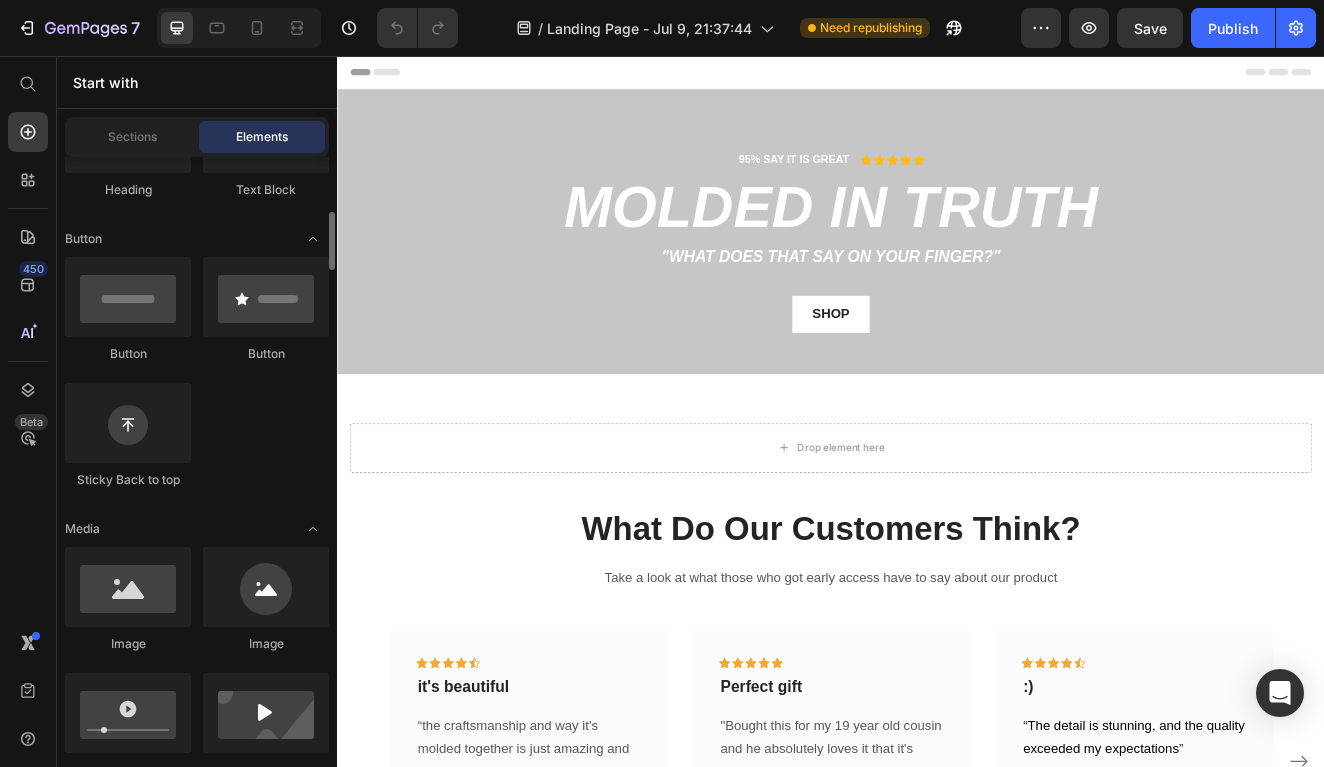 scroll, scrollTop: 413, scrollLeft: 0, axis: vertical 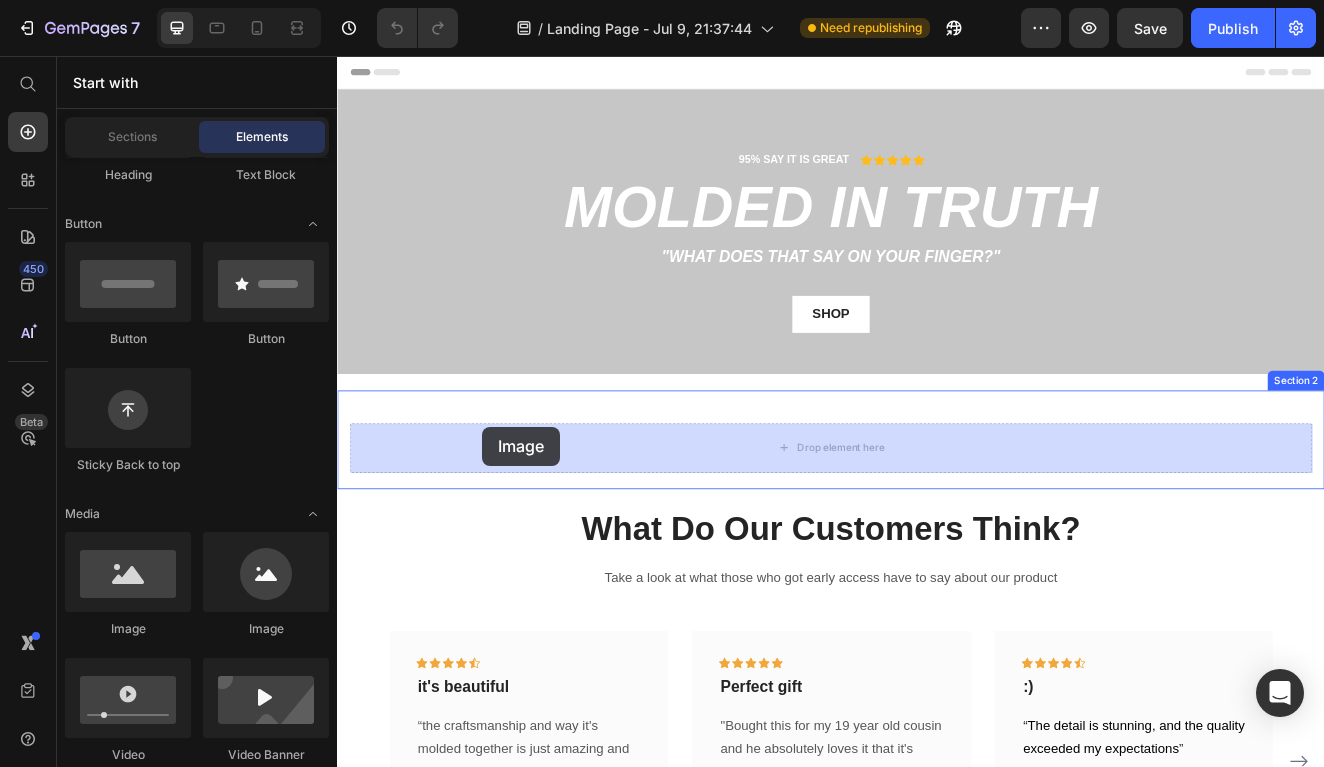 drag, startPoint x: 485, startPoint y: 646, endPoint x: 513, endPoint y: 506, distance: 142.77255 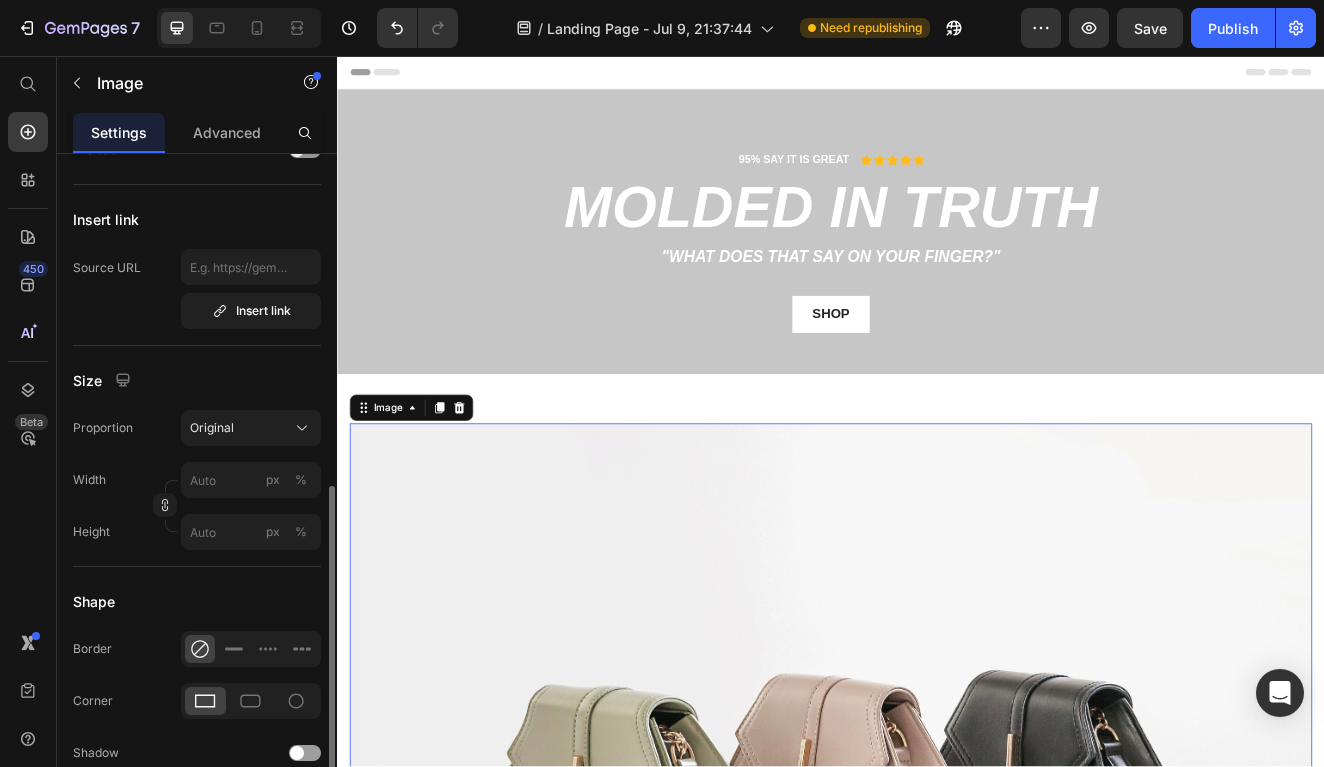 scroll, scrollTop: 793, scrollLeft: 0, axis: vertical 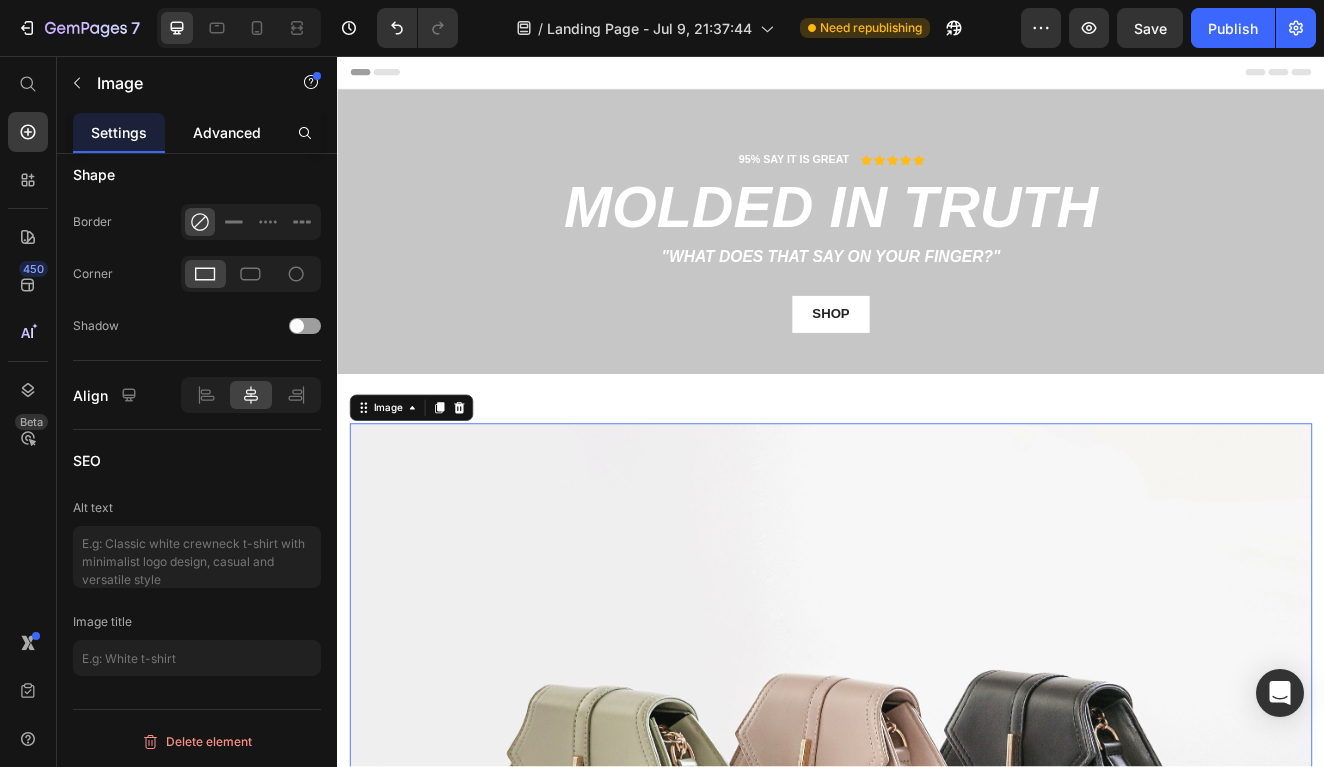 click on "Advanced" 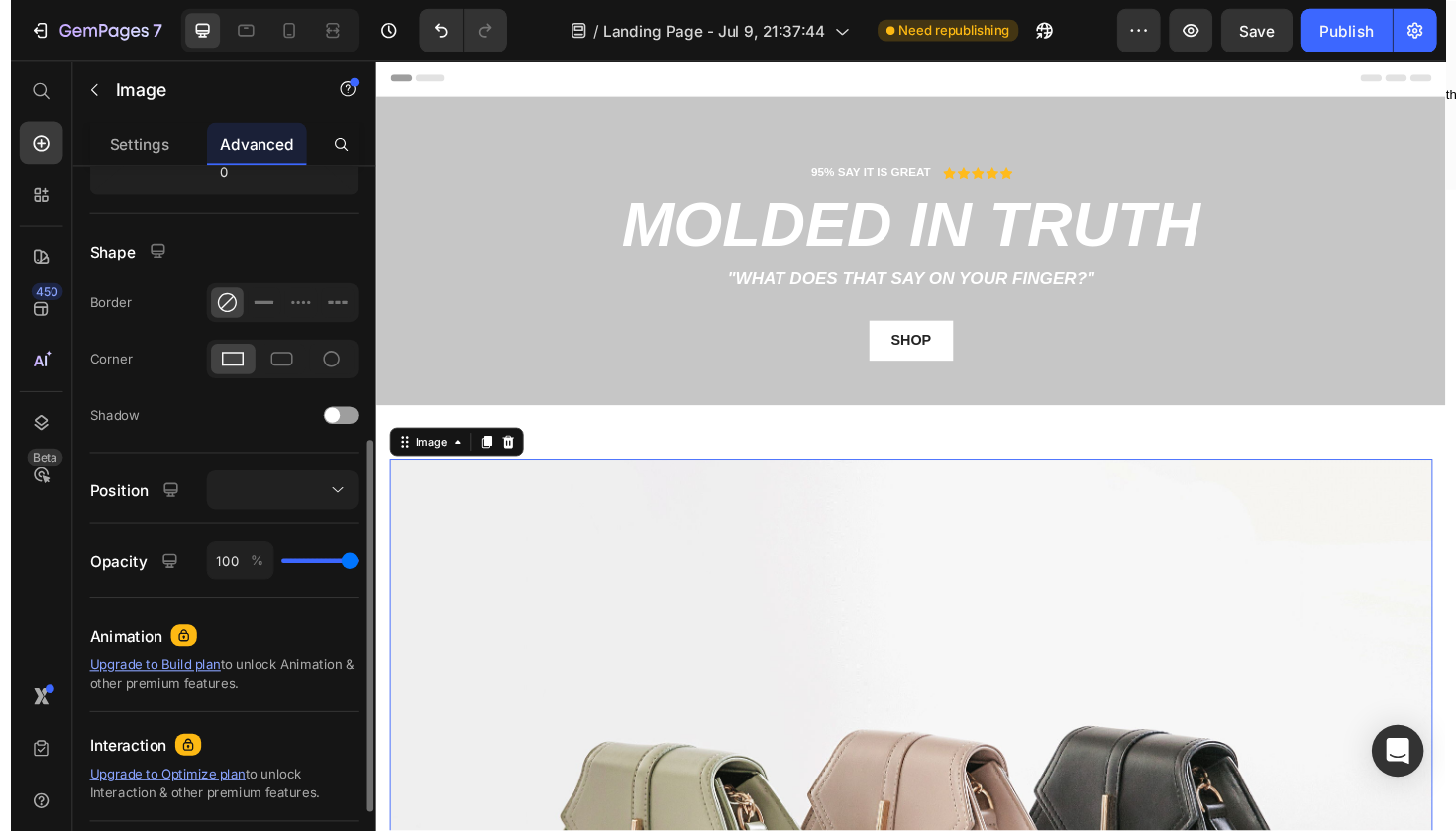 scroll, scrollTop: 492, scrollLeft: 0, axis: vertical 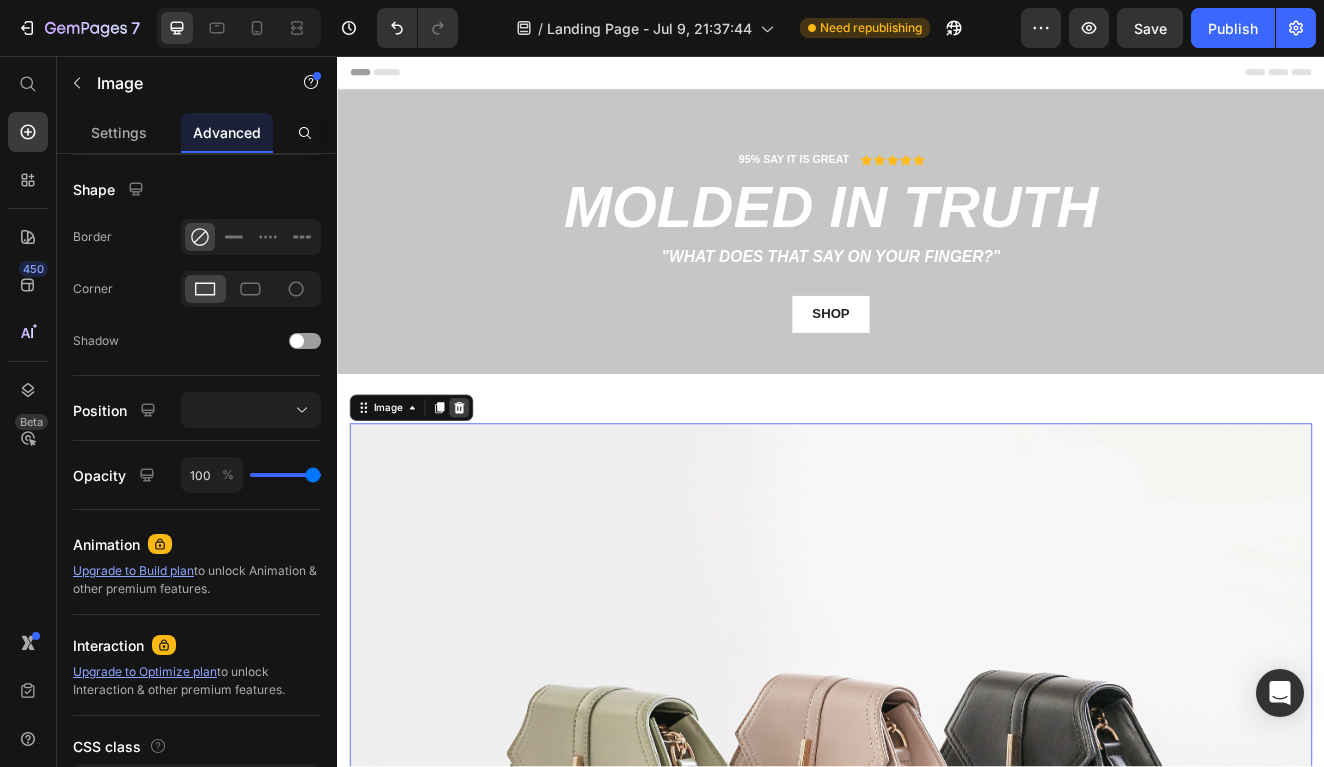 click 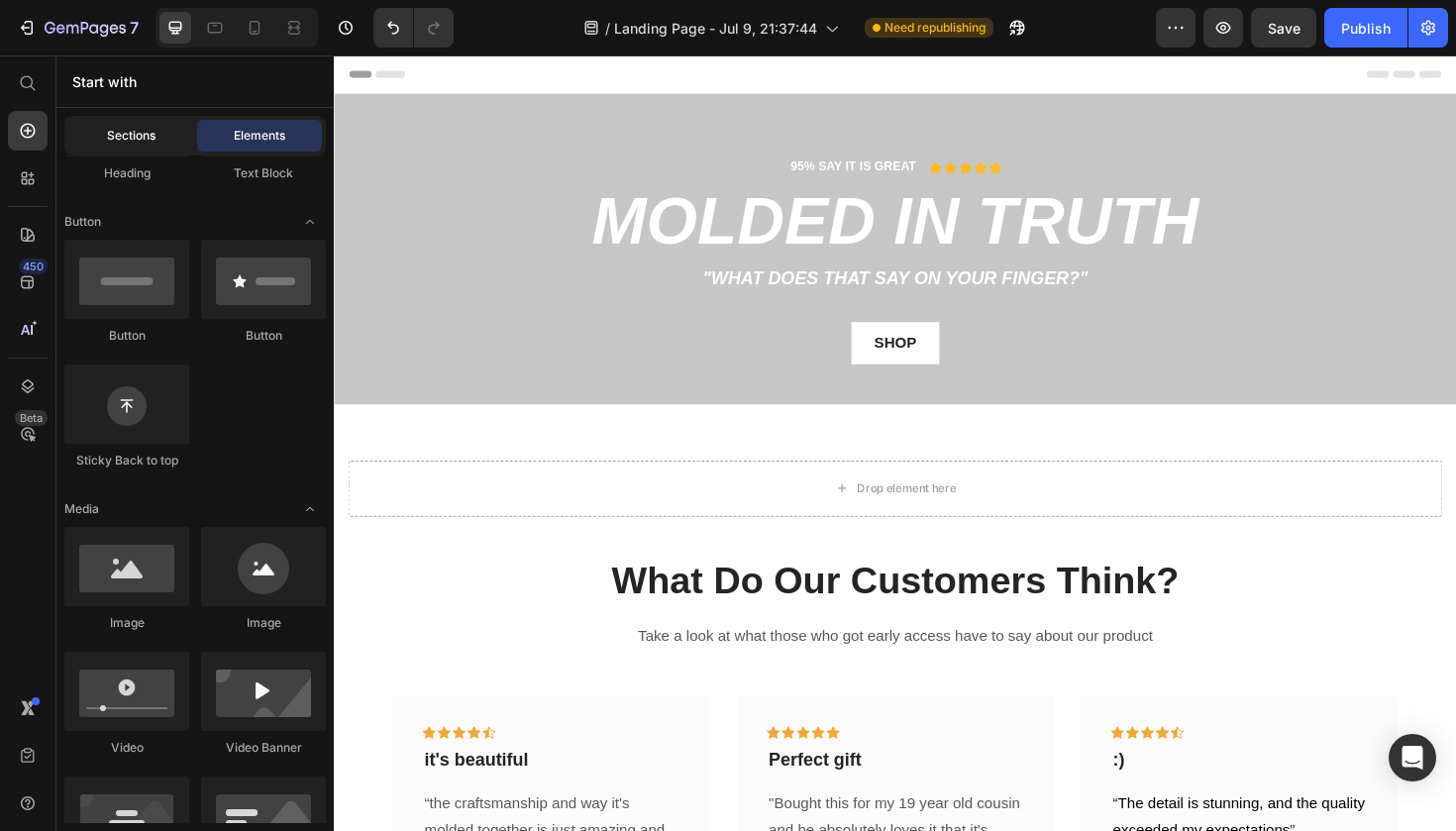 click on "Sections" 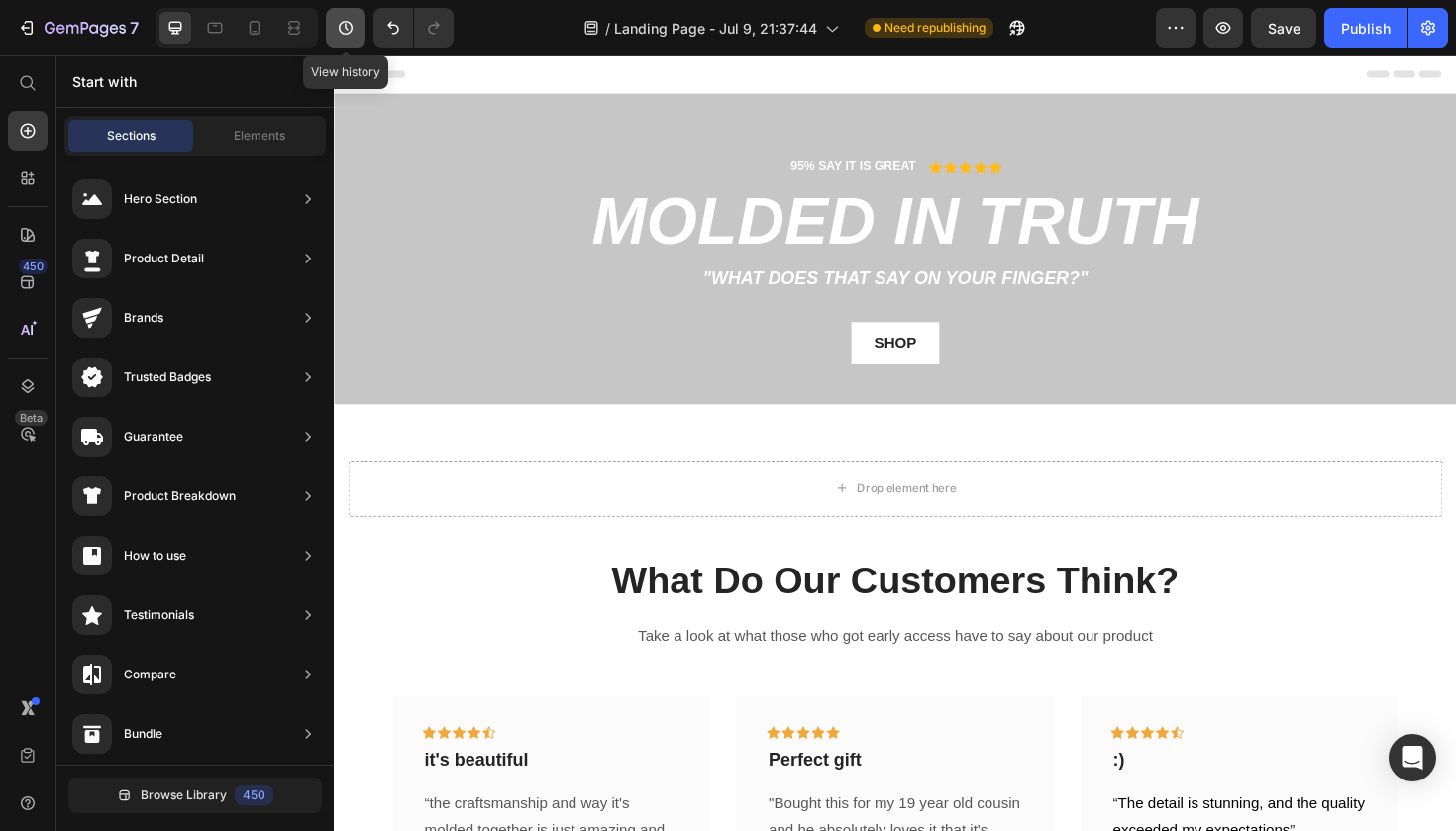 click 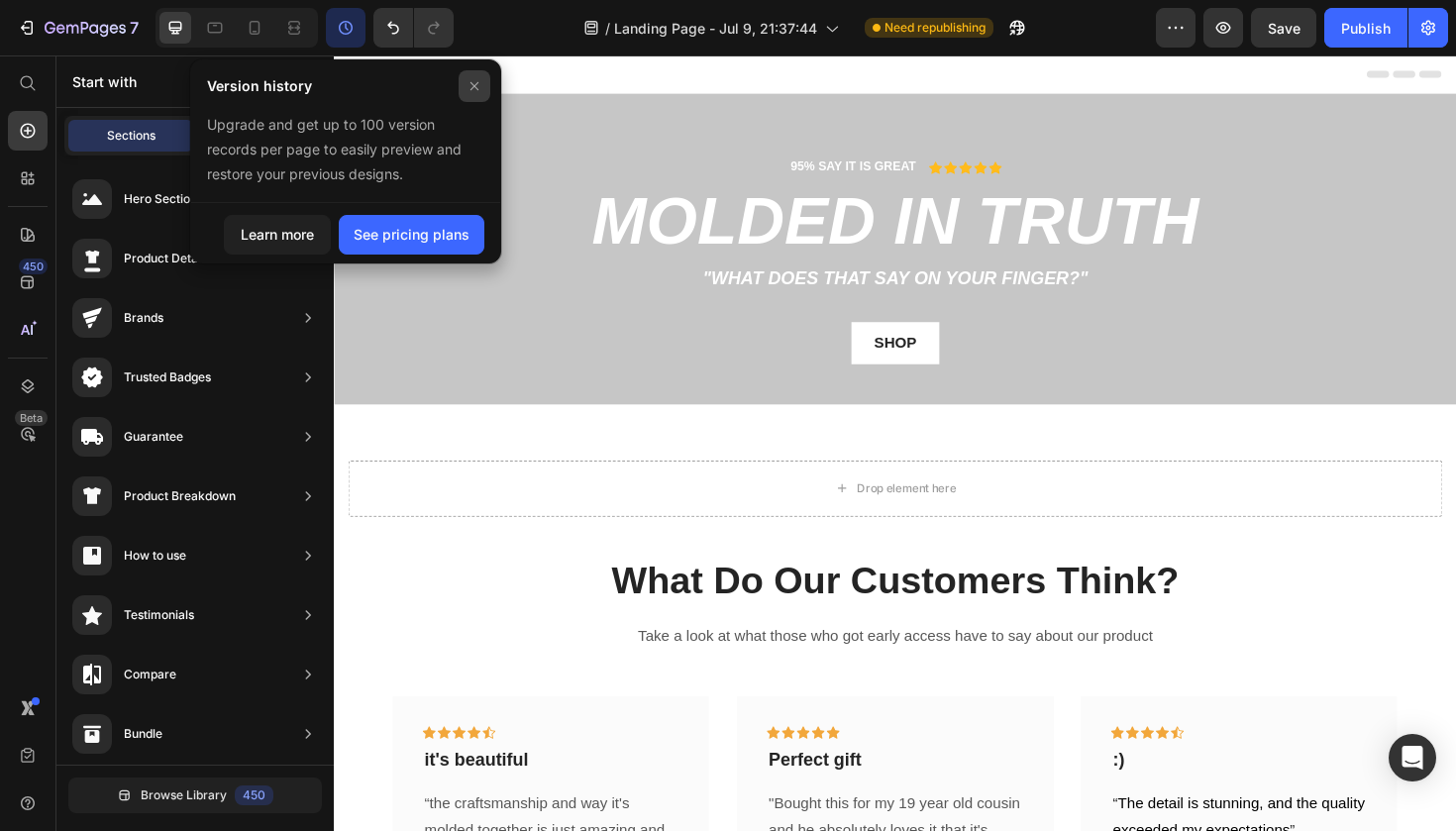 click 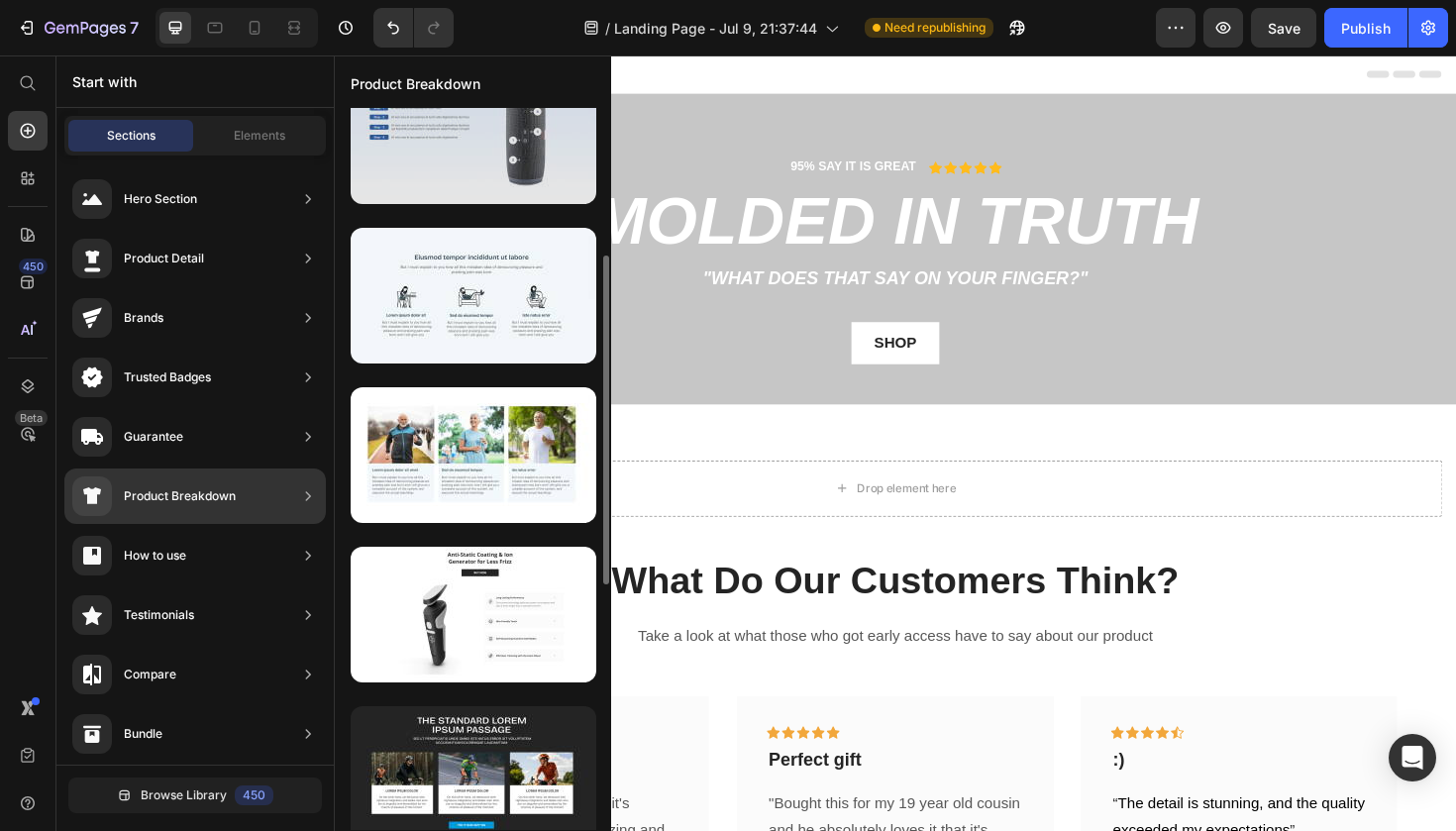 scroll, scrollTop: 524, scrollLeft: 0, axis: vertical 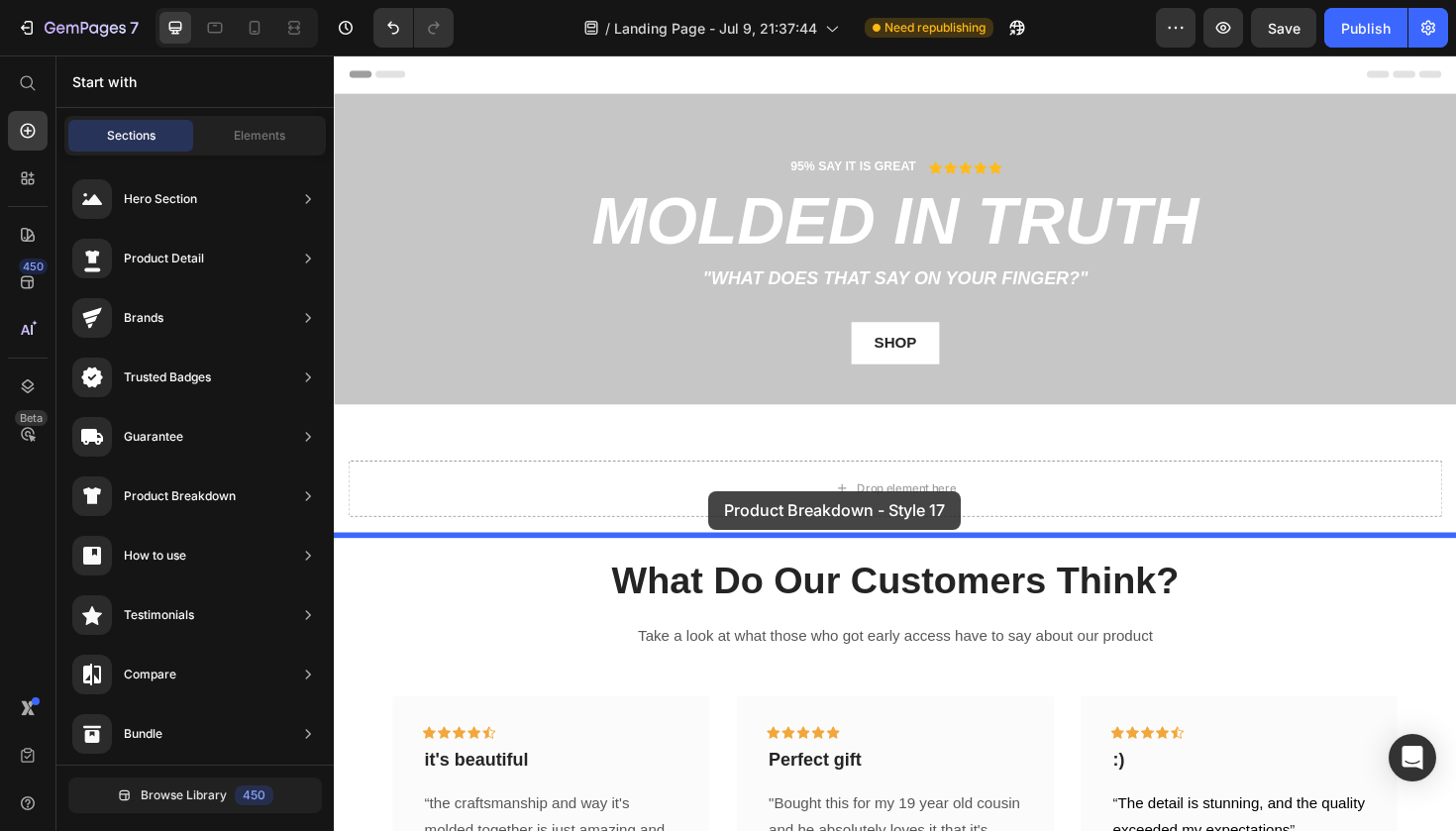 drag, startPoint x: 802, startPoint y: 539, endPoint x: 730, endPoint y: 515, distance: 75.894664 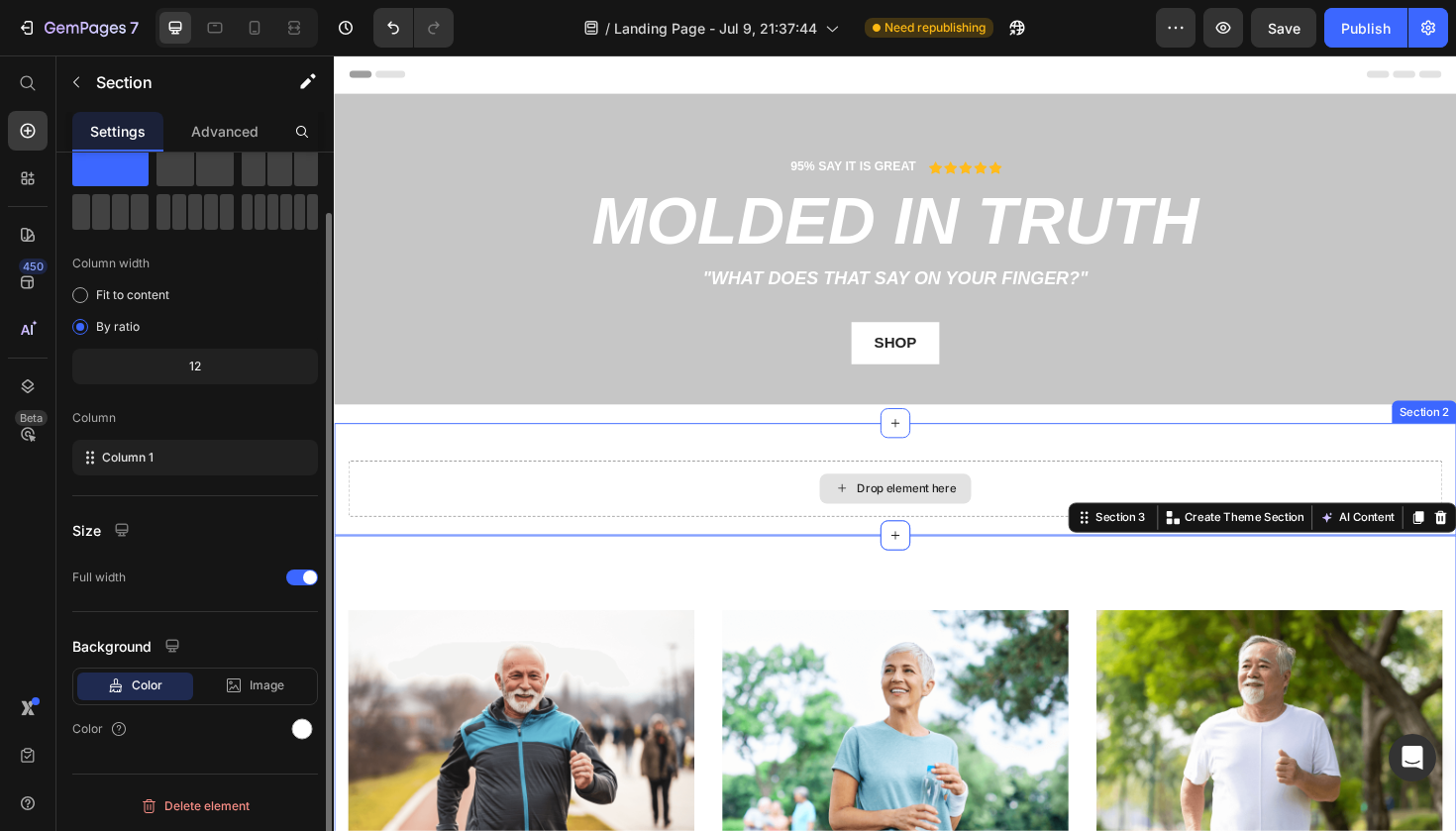 scroll, scrollTop: 0, scrollLeft: 0, axis: both 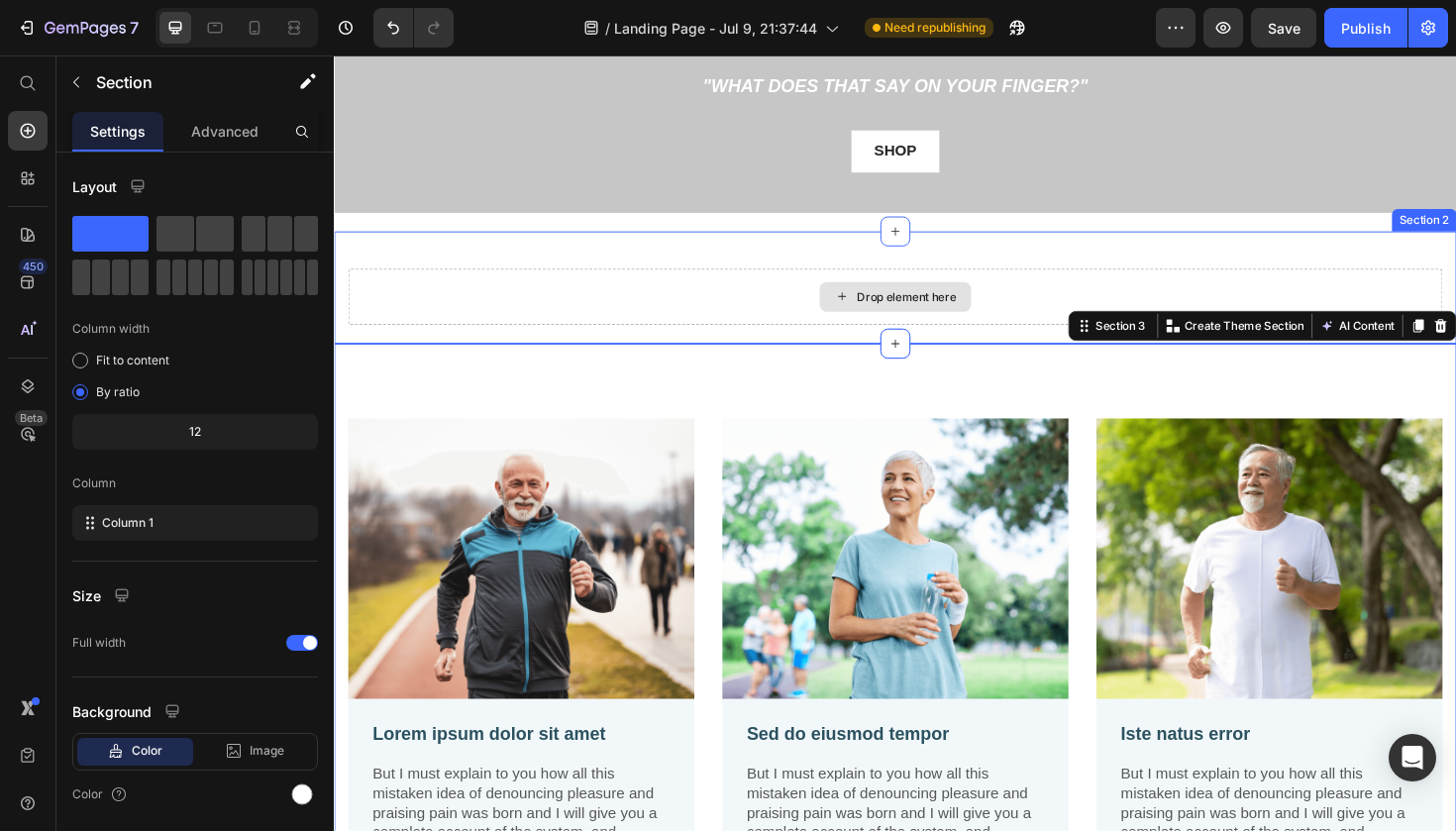 click on "Drop element here" at bounding box center (928, 311) 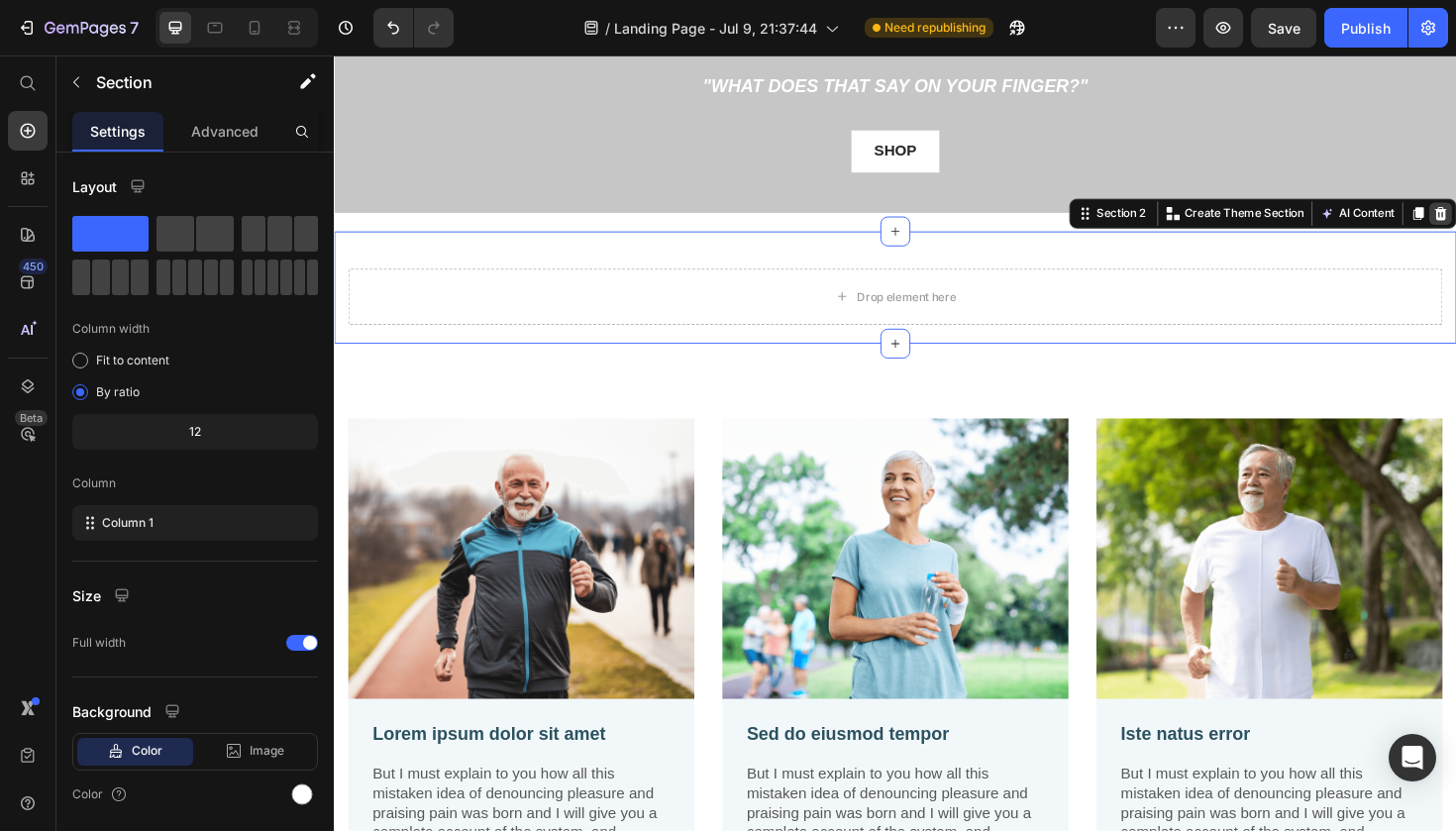 click 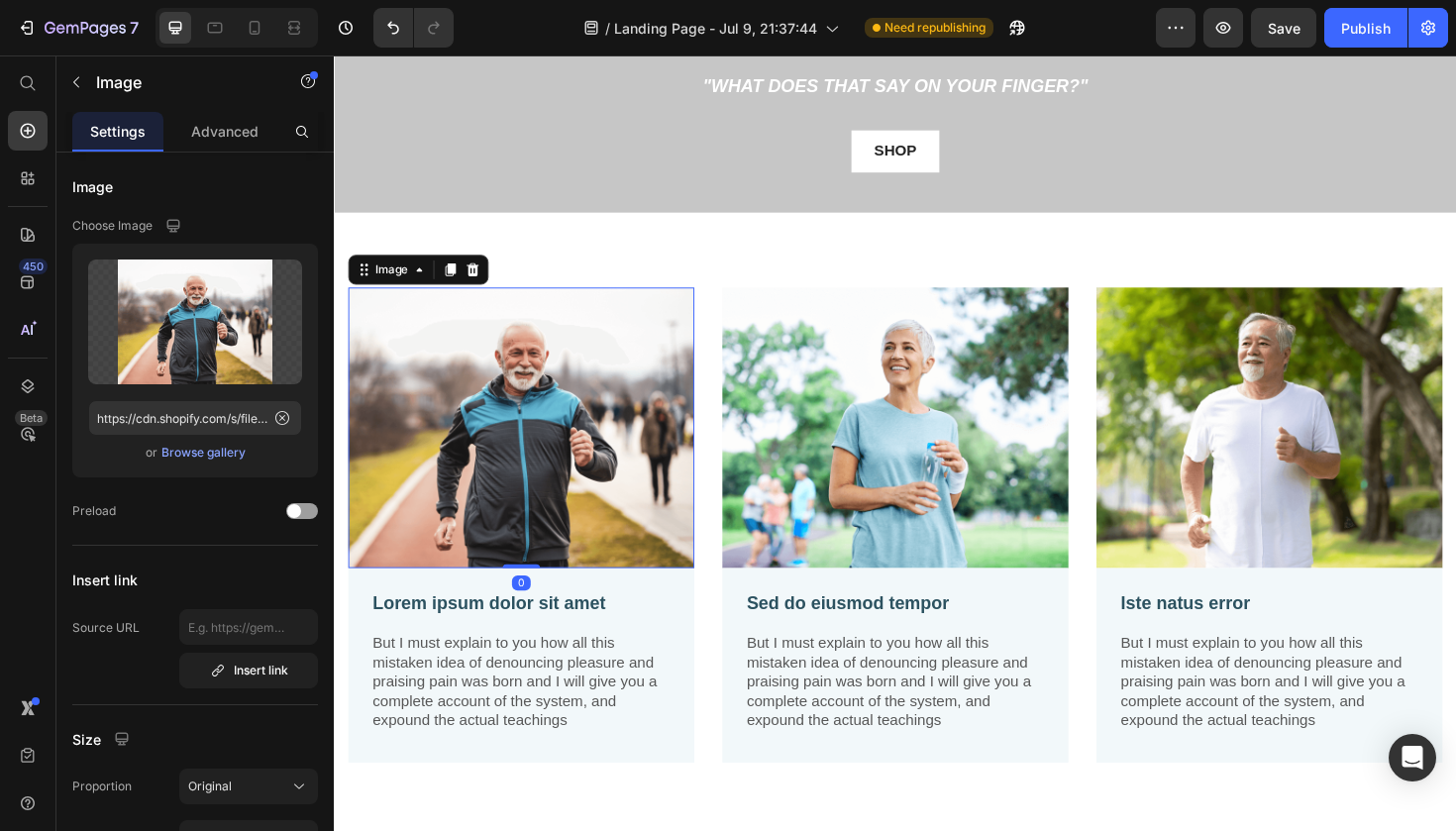 click at bounding box center (532, 450) 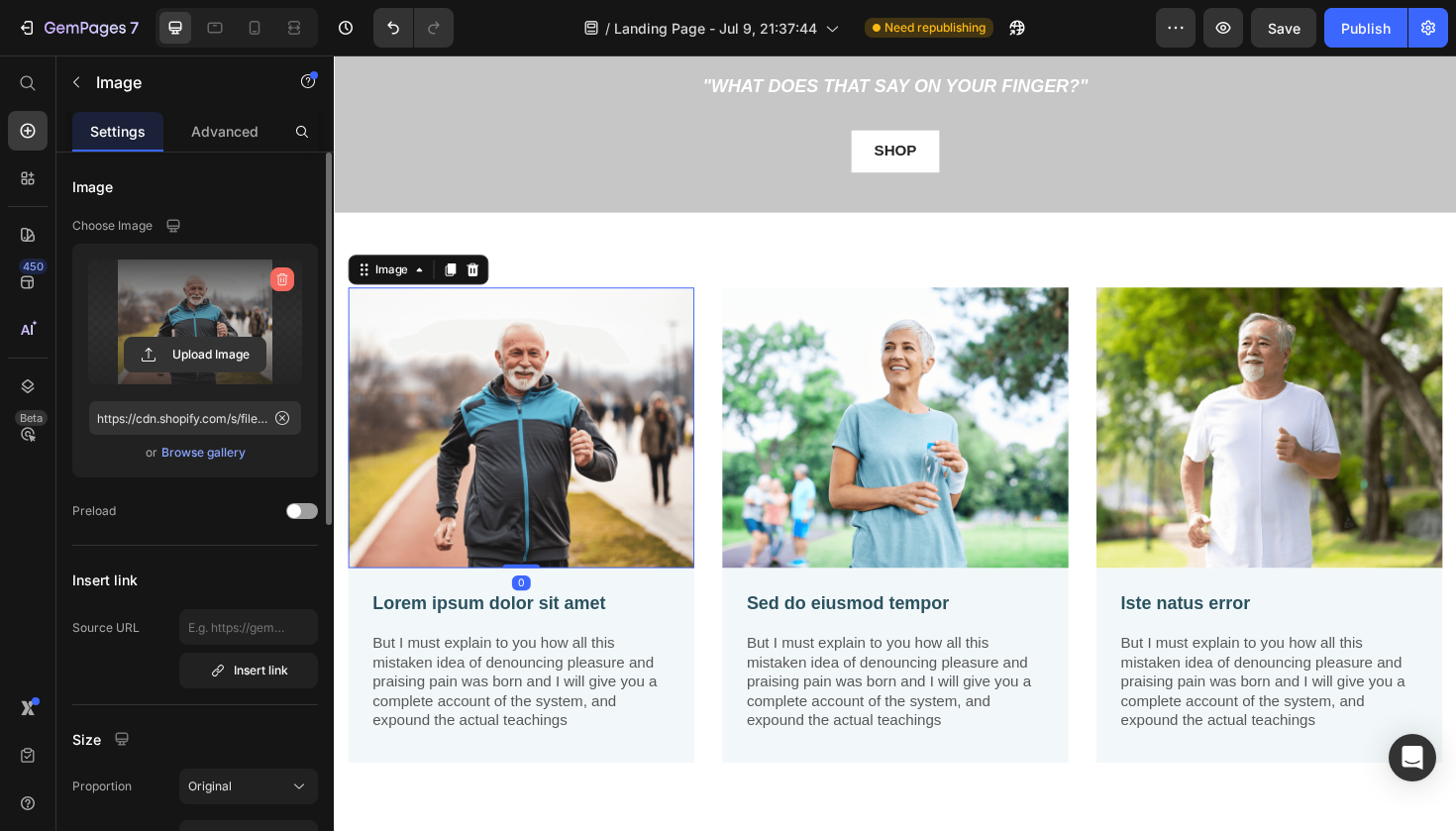 click 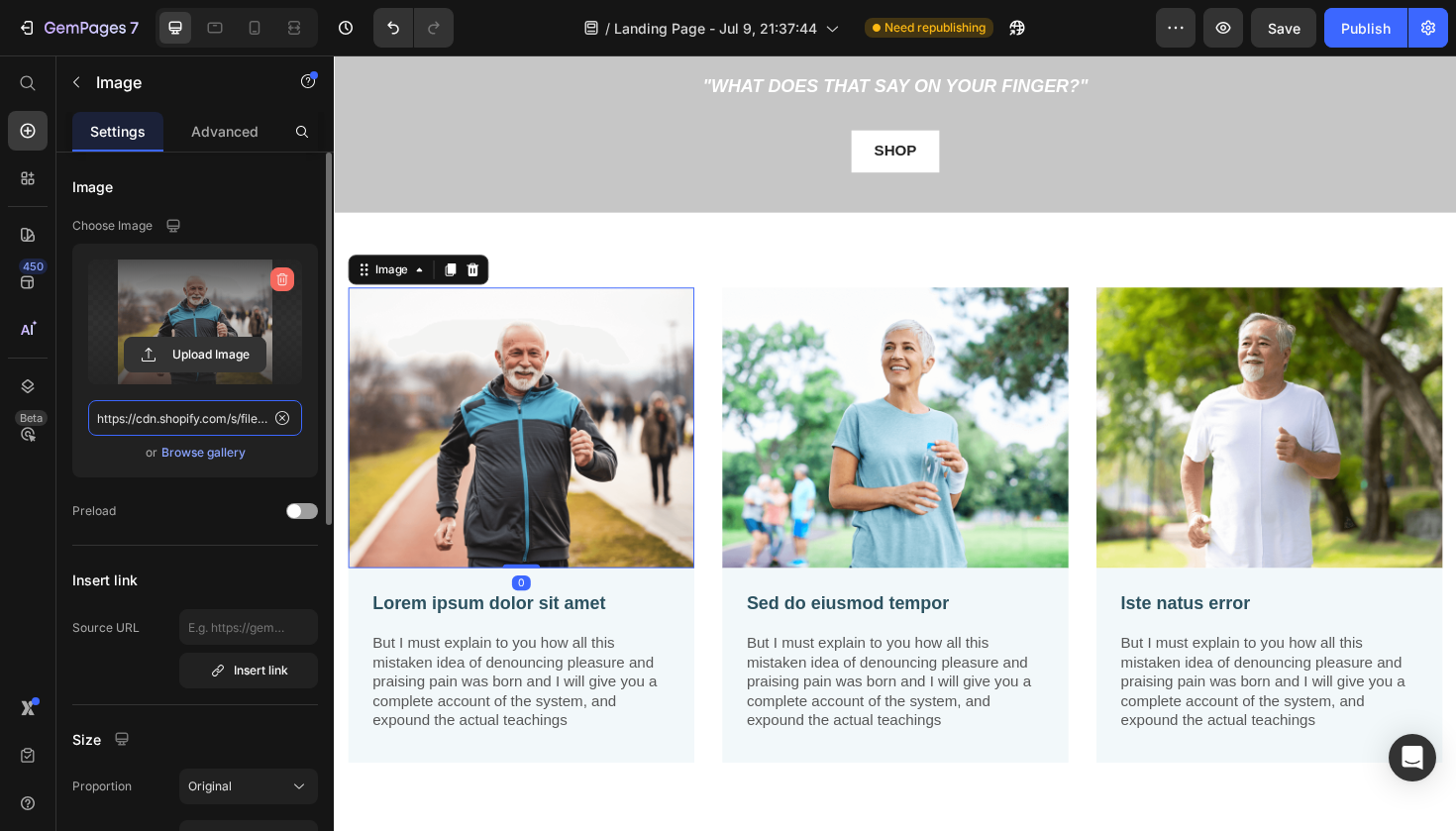 type 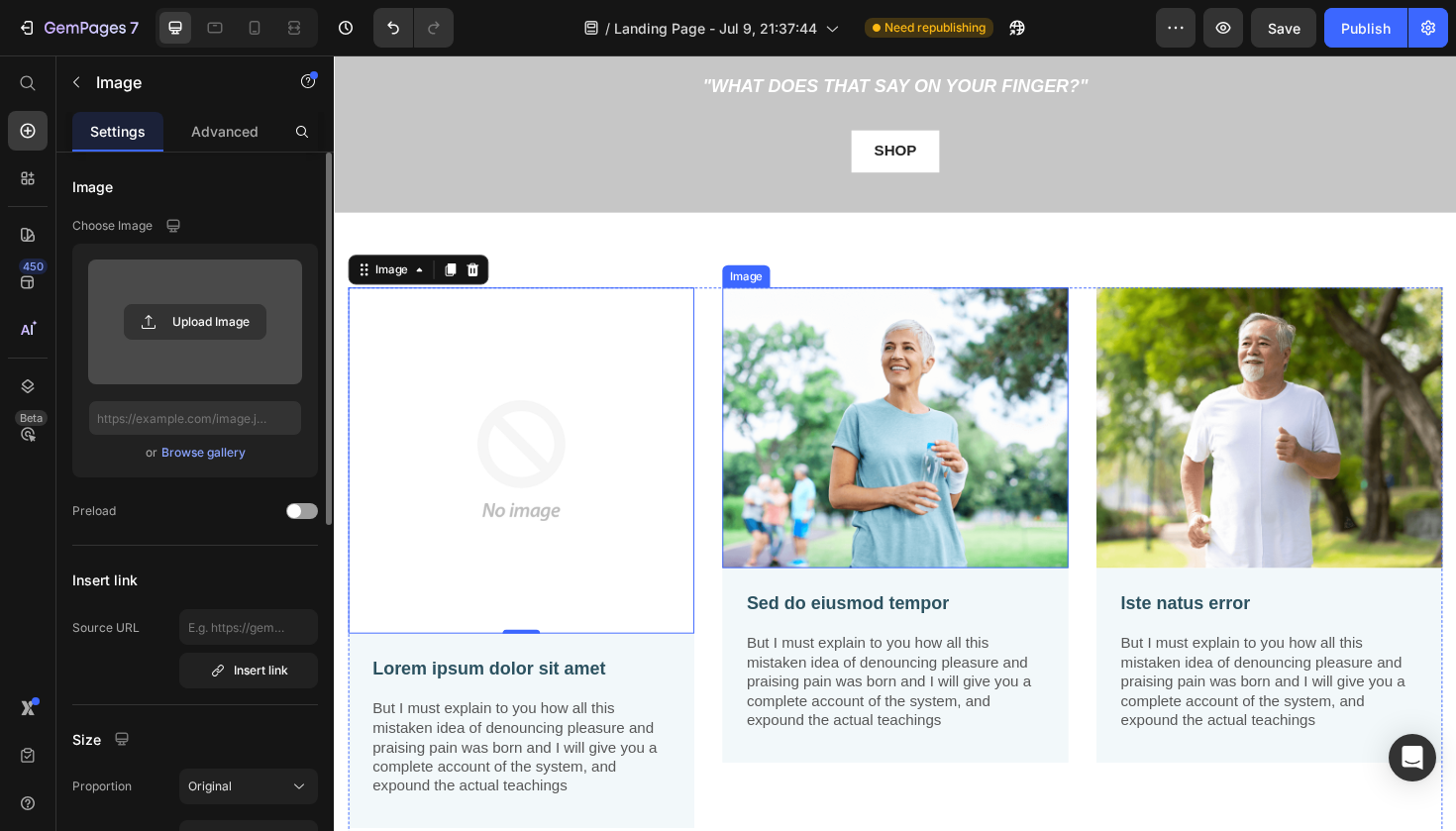 click at bounding box center (928, 450) 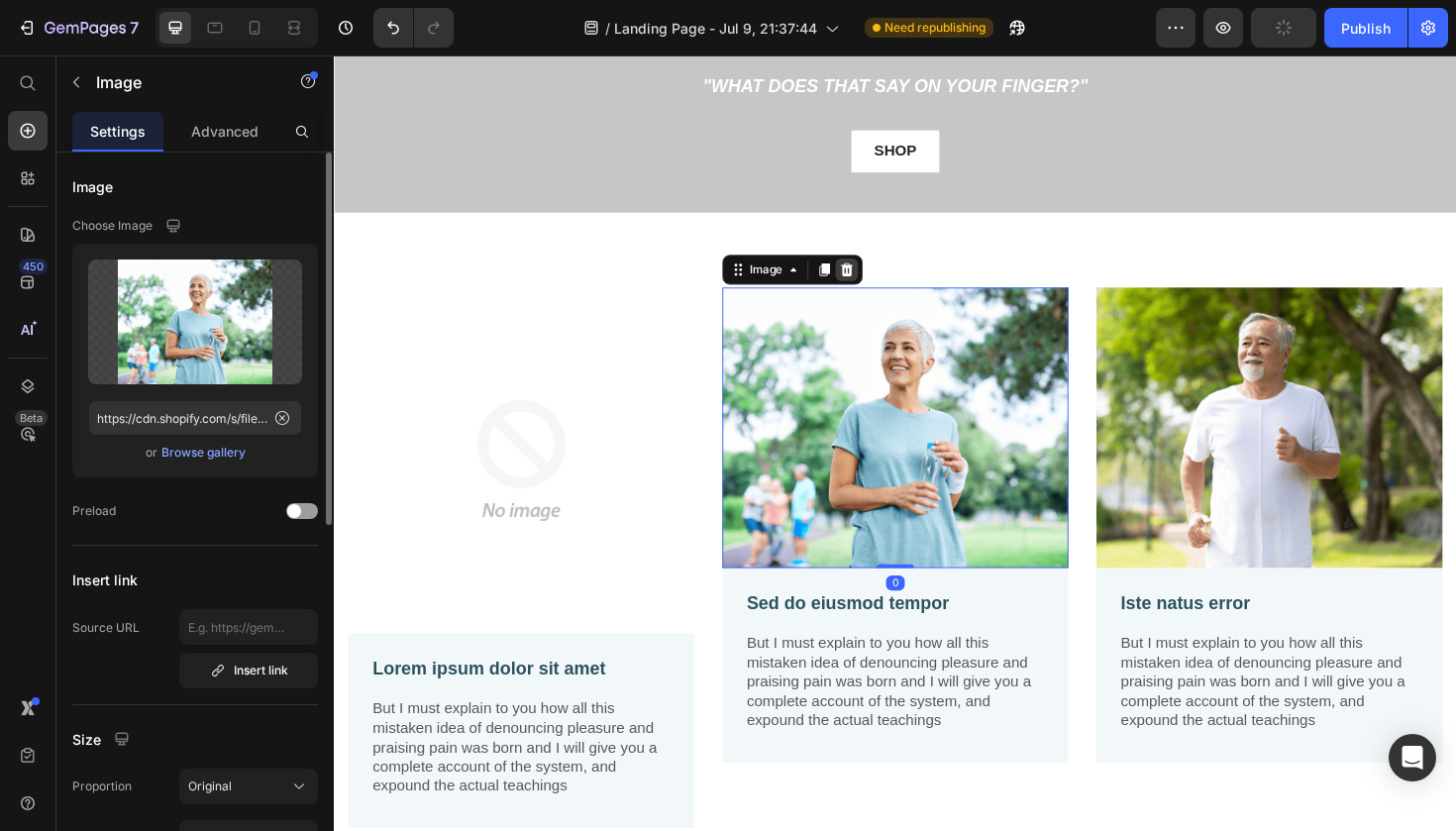 click 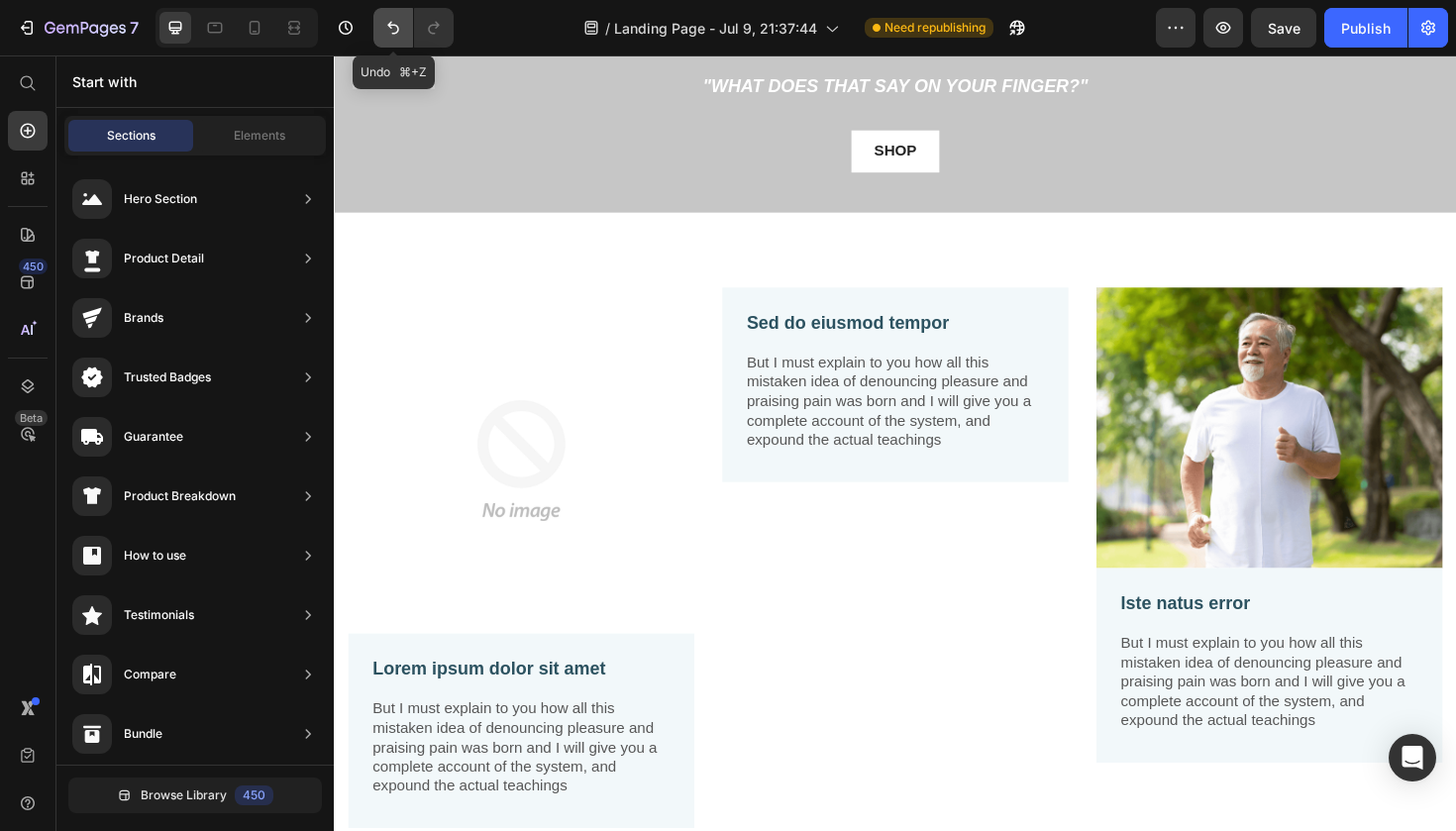 click 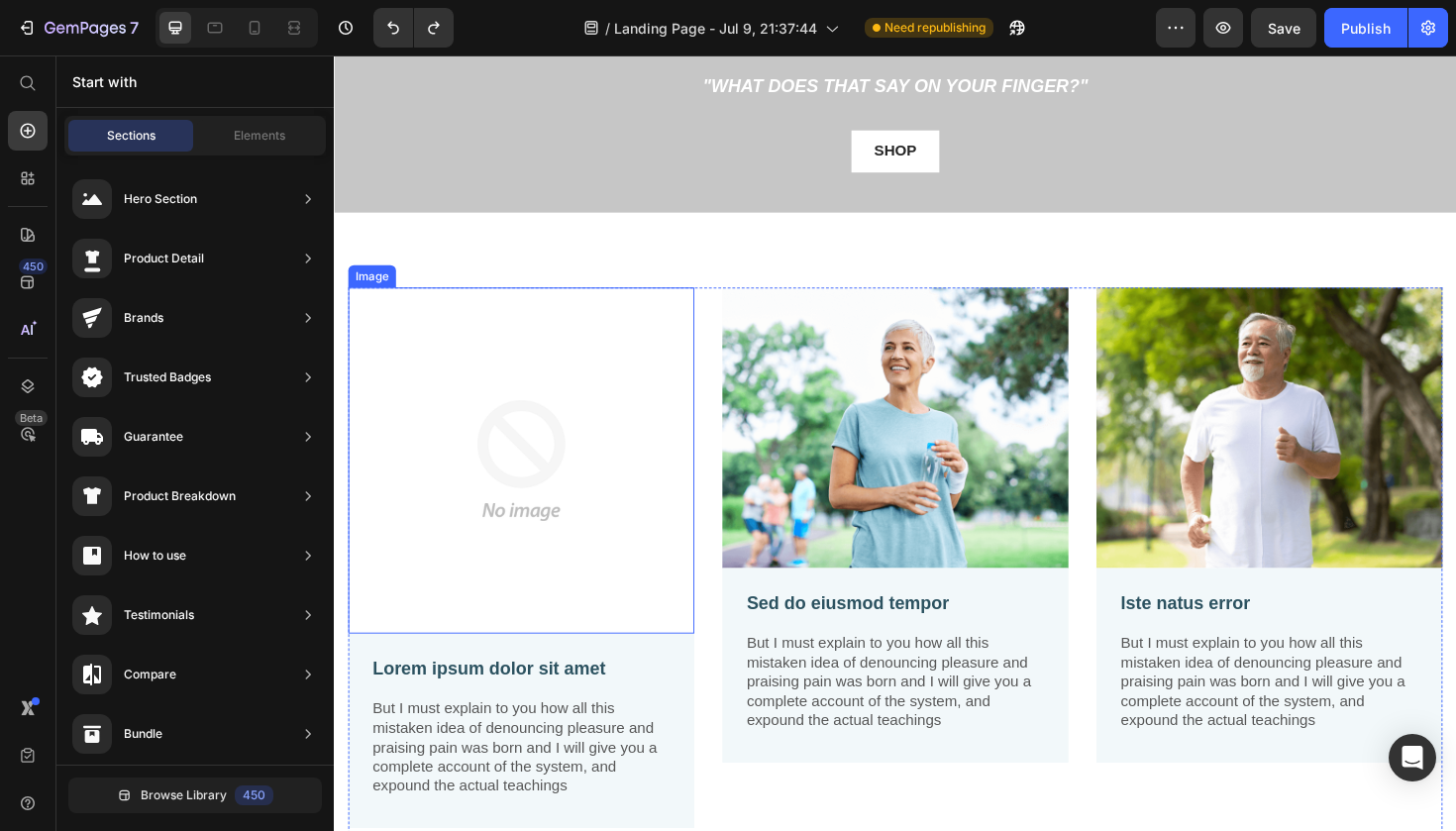 click at bounding box center (532, 484) 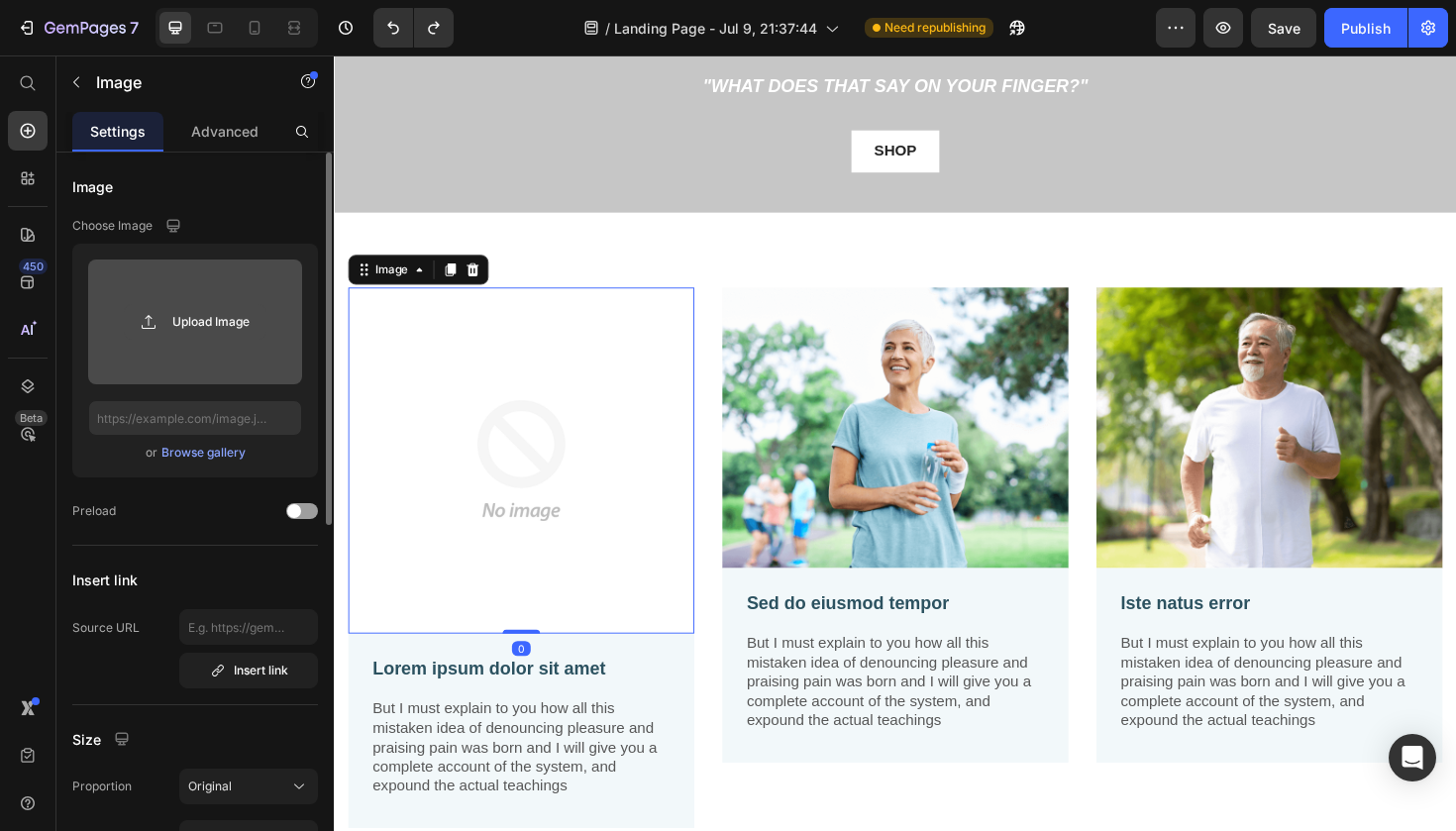 click 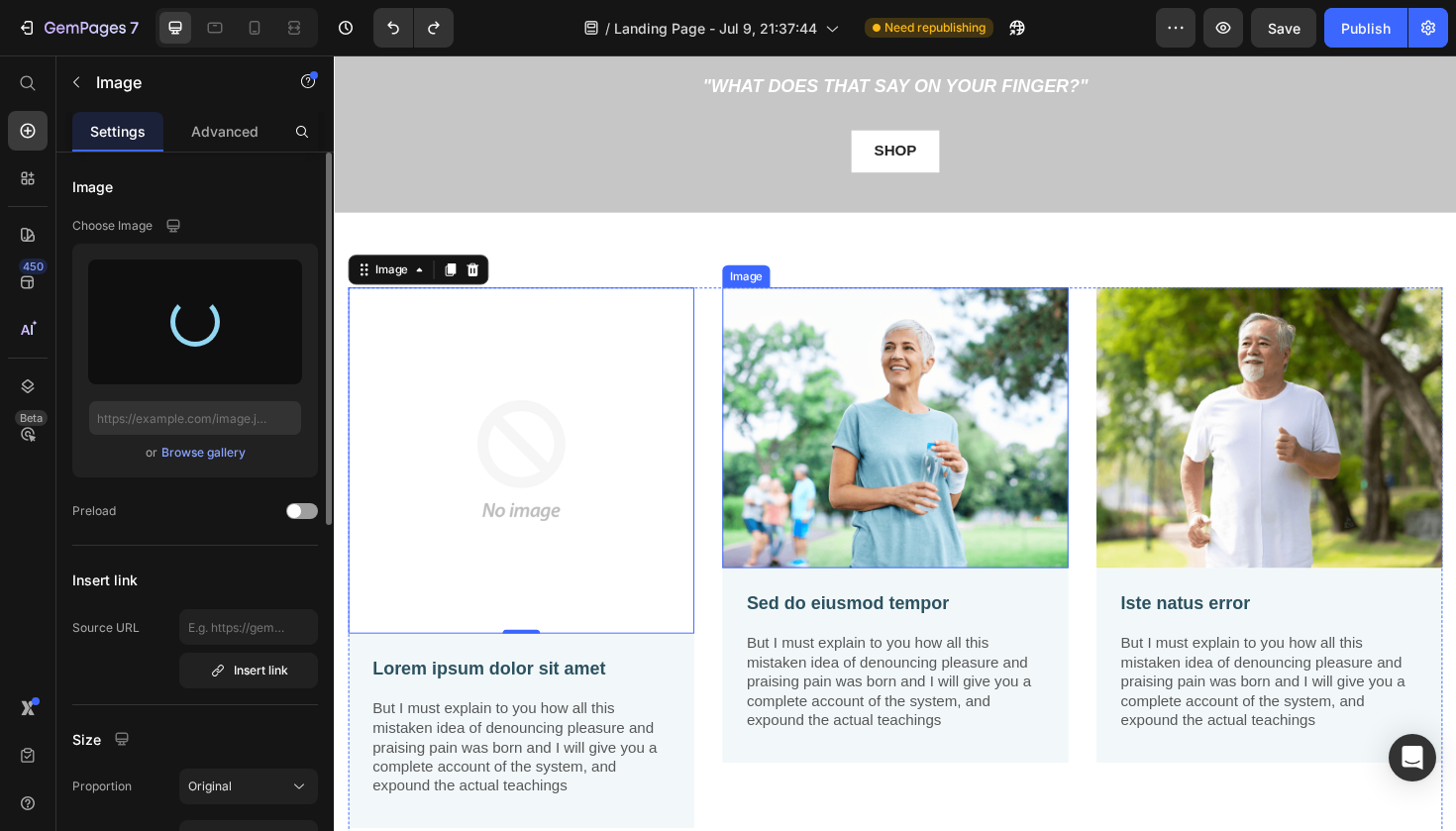 type on "https://cdn.shopify.com/s/files/1/0928/4055/8967/files/gempages_574726572351685476-92b08a22-9e8e-46ab-8cf1-30085322eecb.jpg" 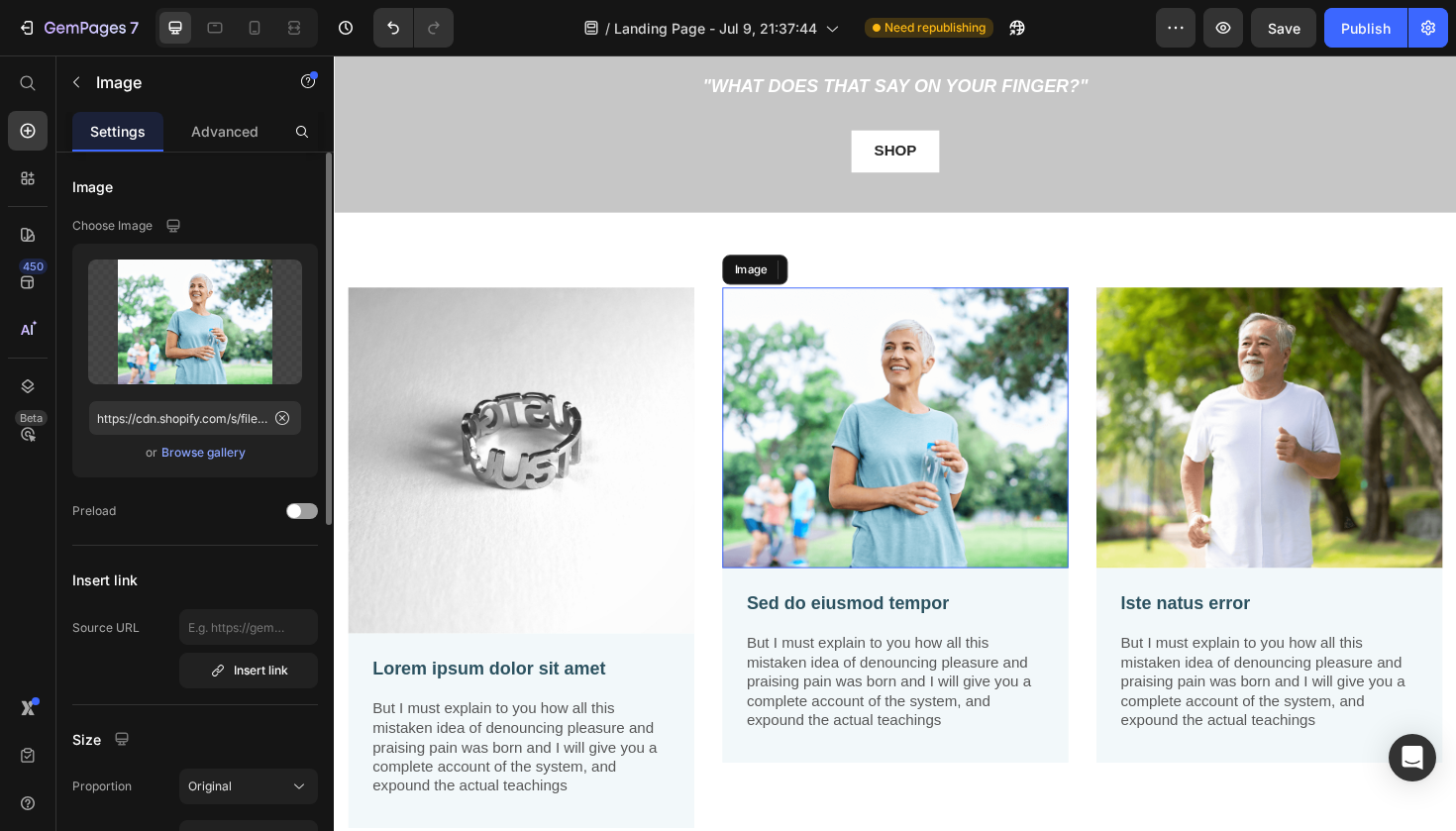 click at bounding box center [928, 450] 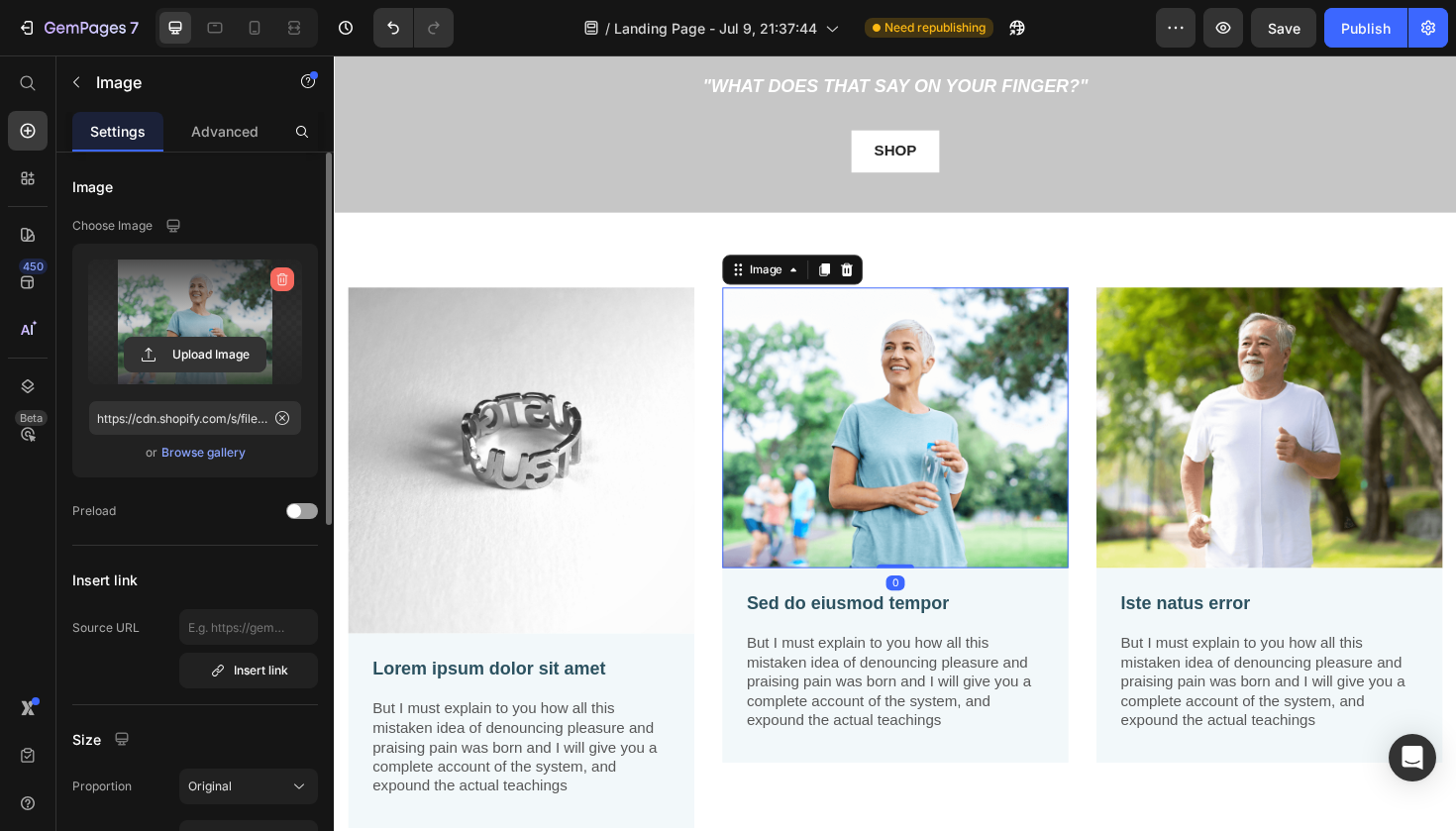 click 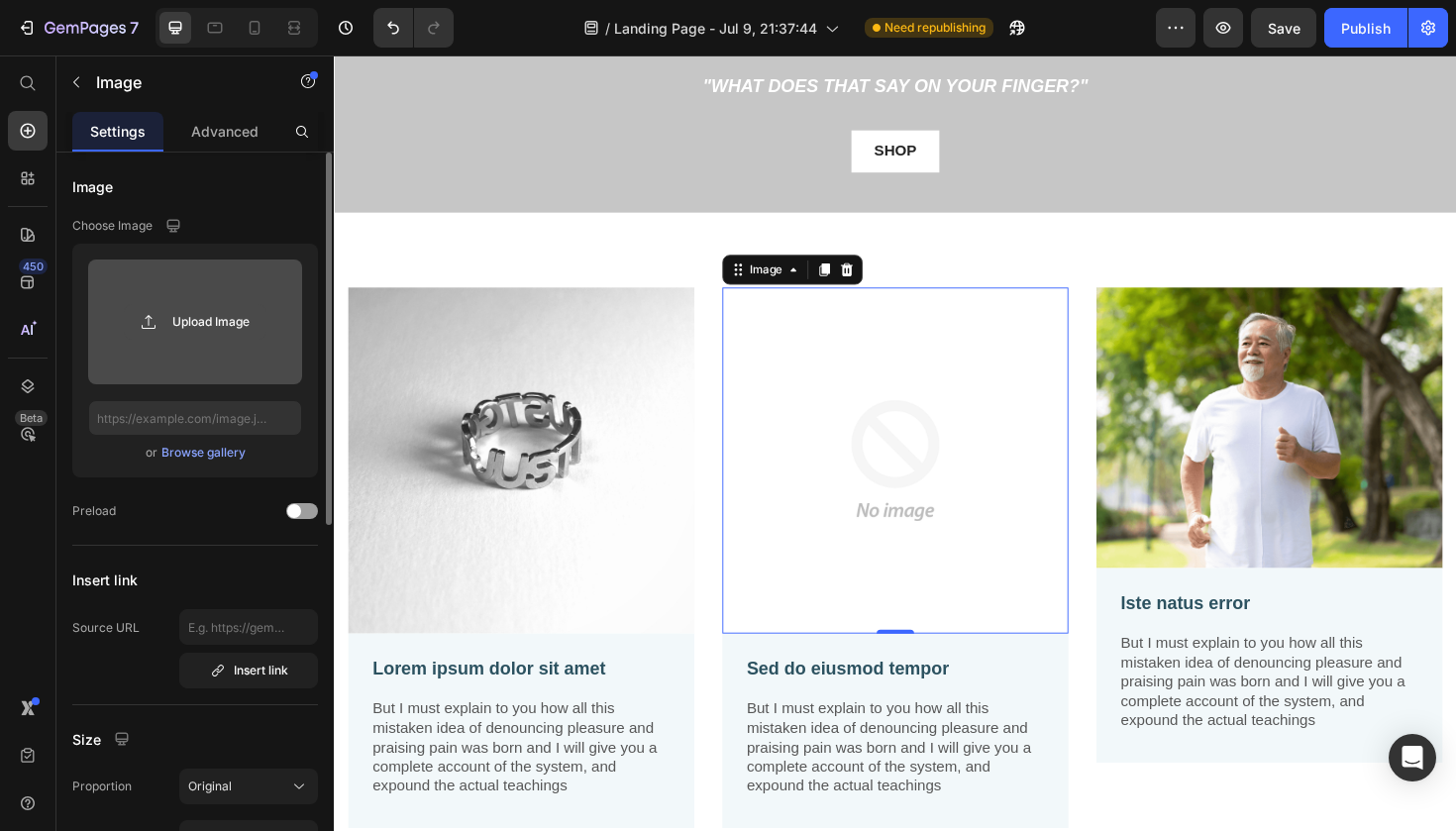 click 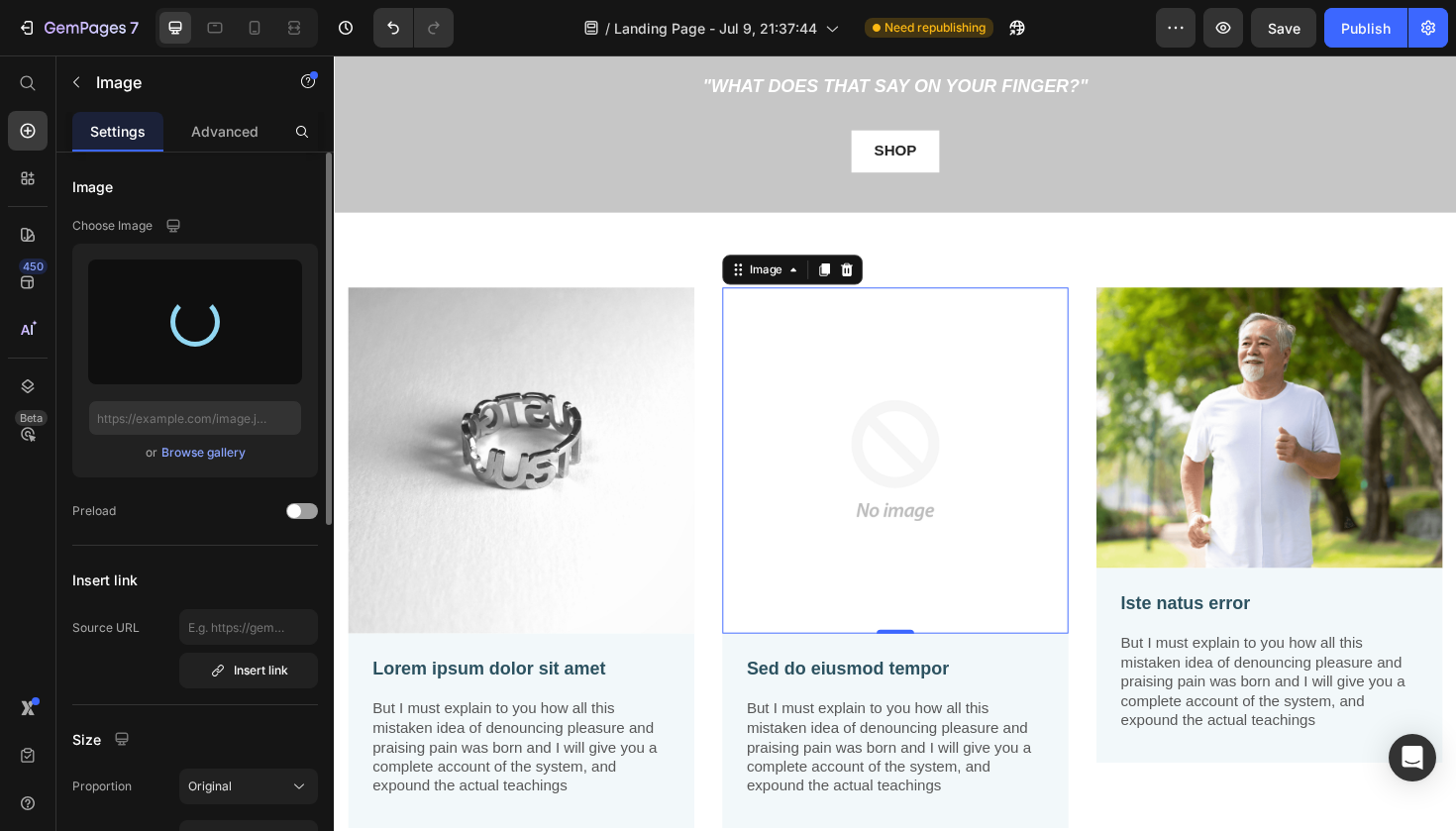 type on "https://cdn.shopify.com/s/files/1/0928/4055/8967/files/gempages_574726572351685476-7e6b7730-940f-4b3b-acff-dd4f9f650a52.jpg" 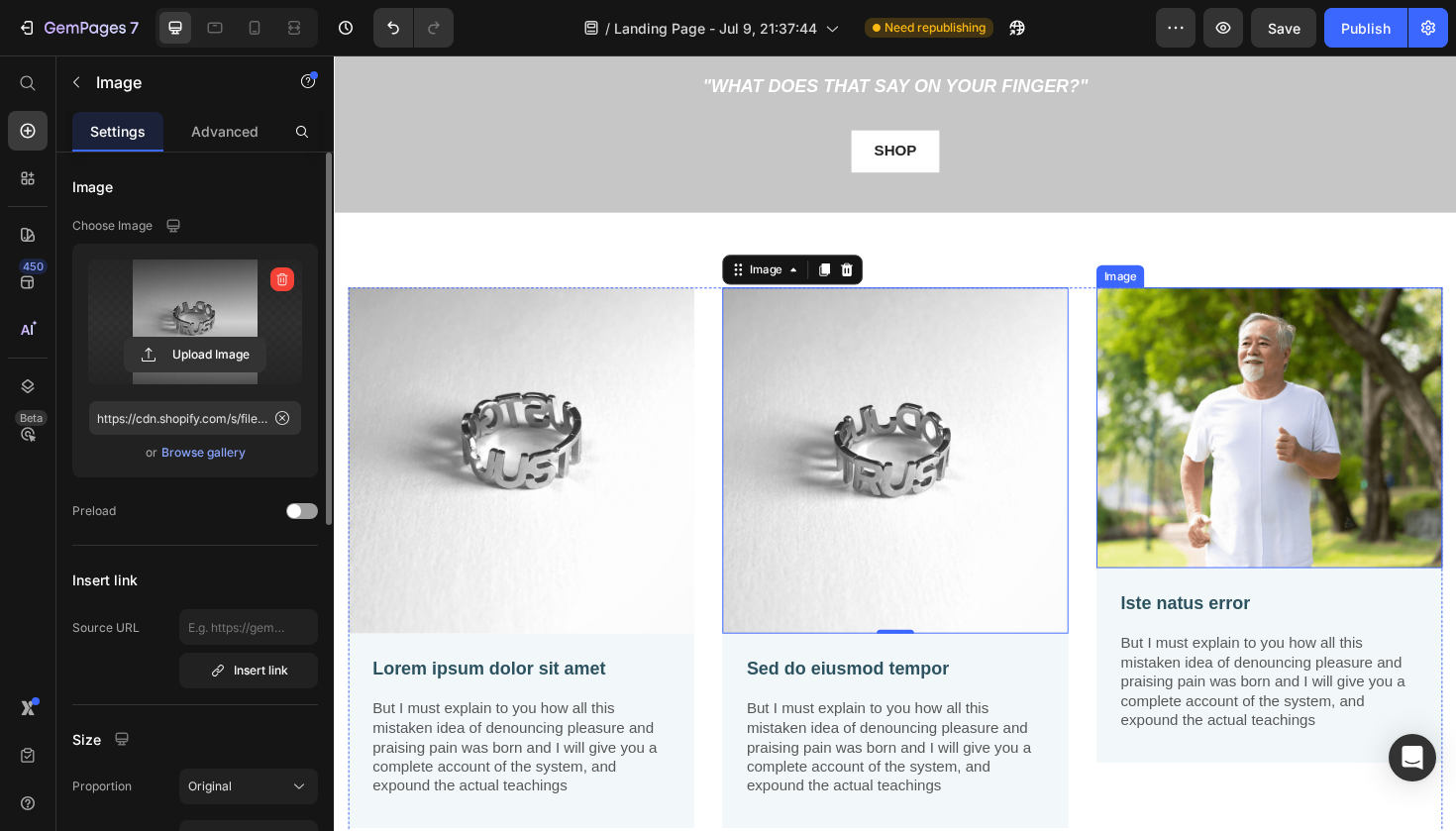 click at bounding box center [1324, 450] 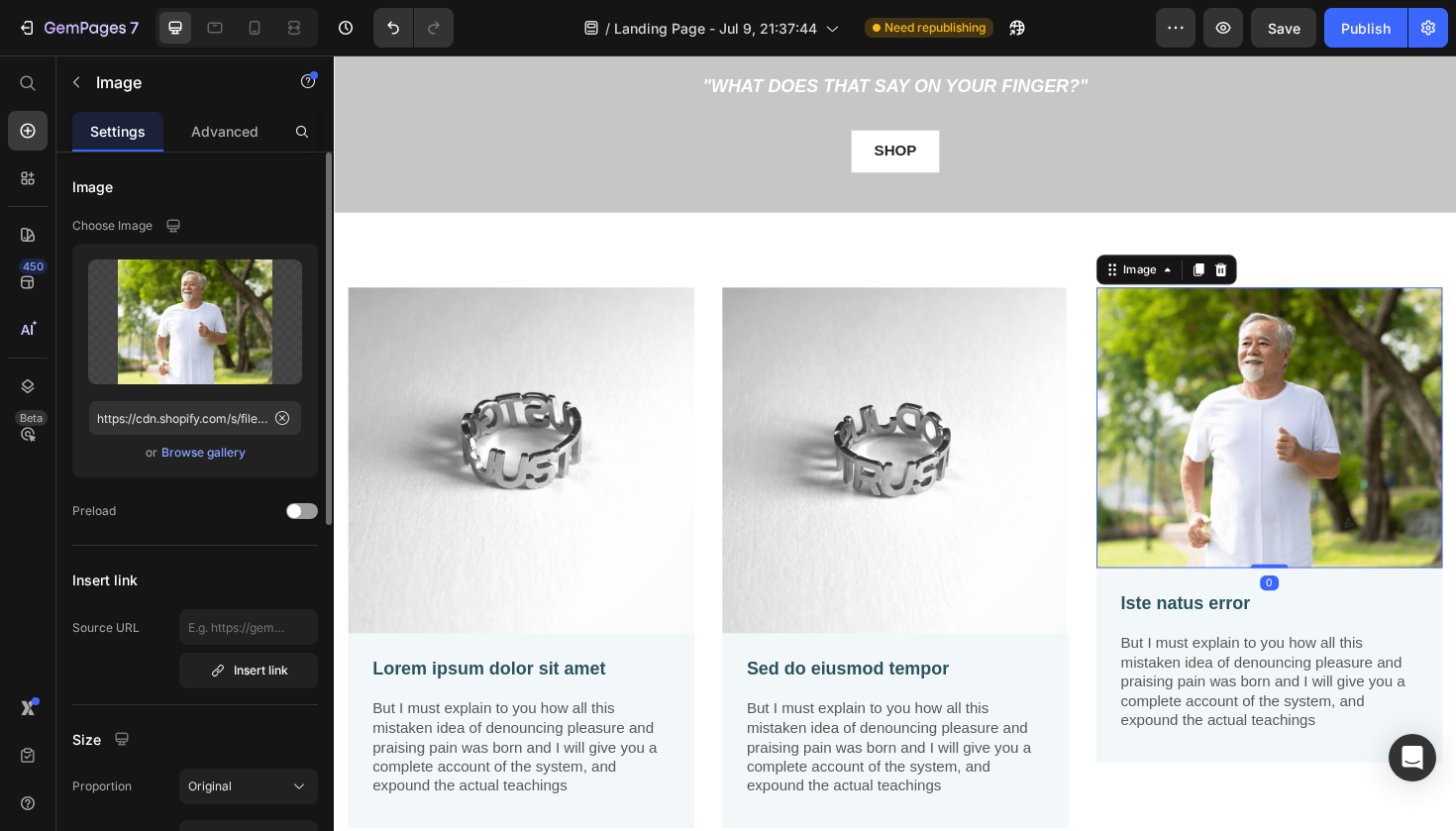 click at bounding box center [1324, 450] 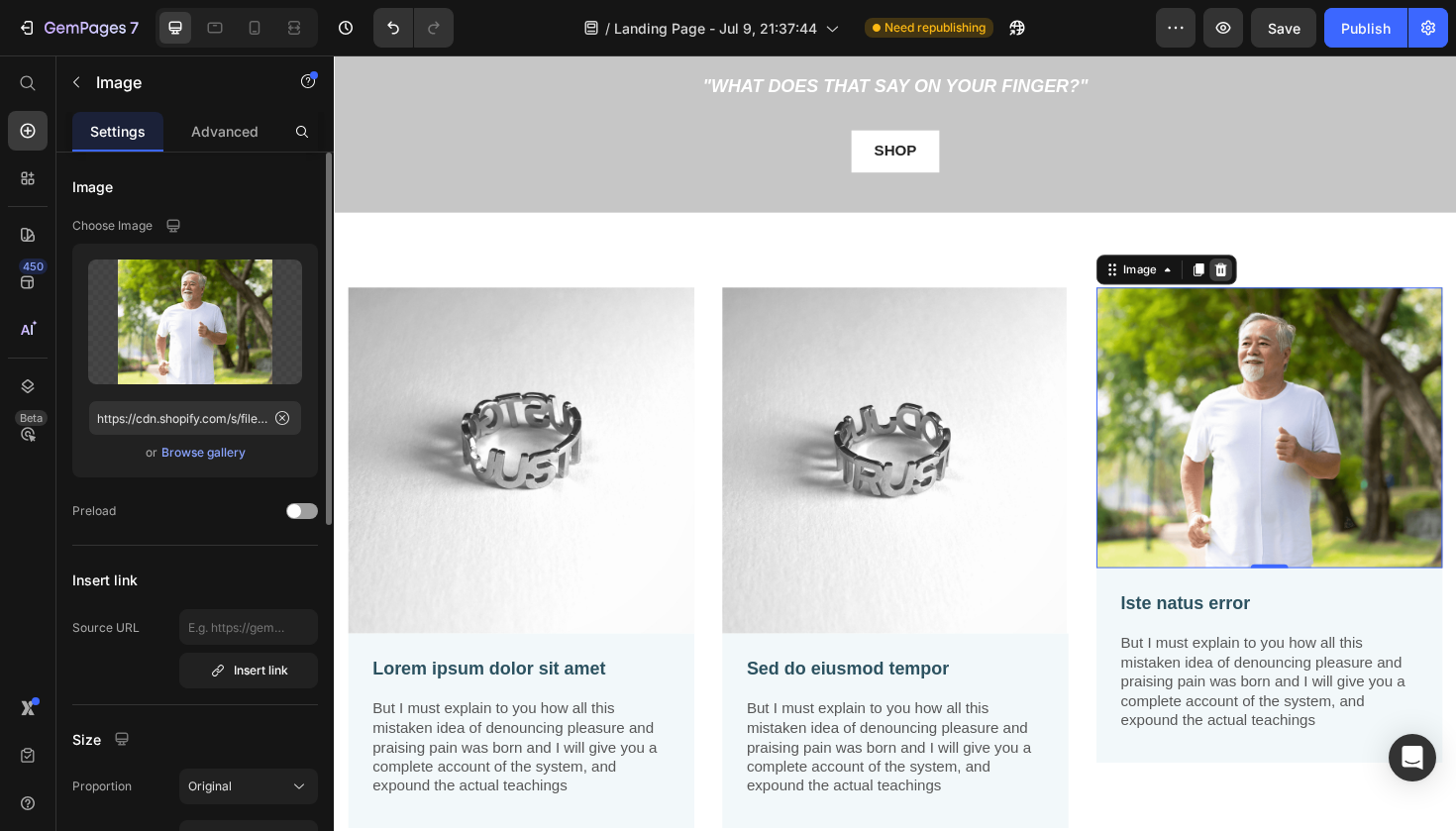 click at bounding box center (1273, 282) 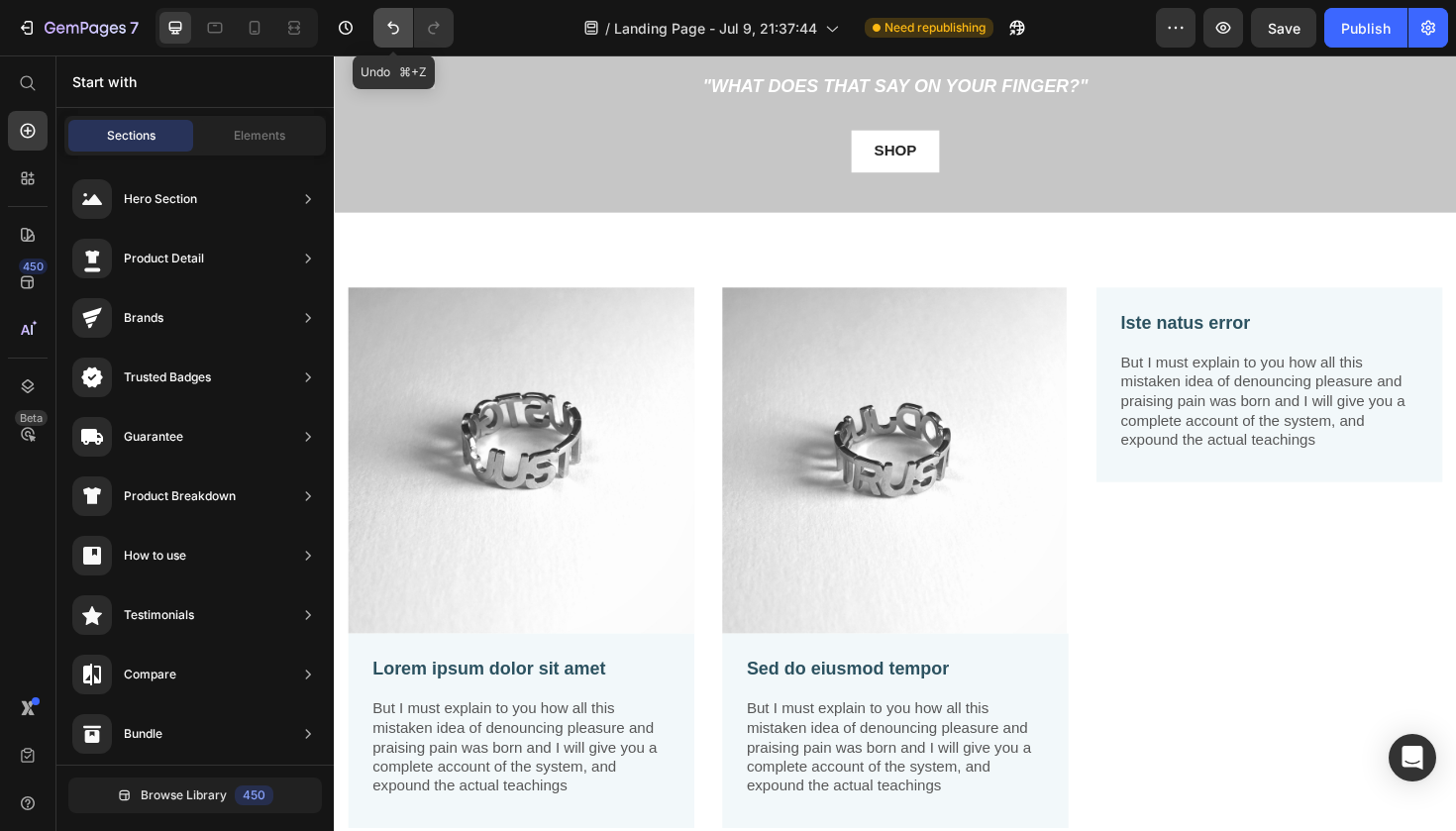 click 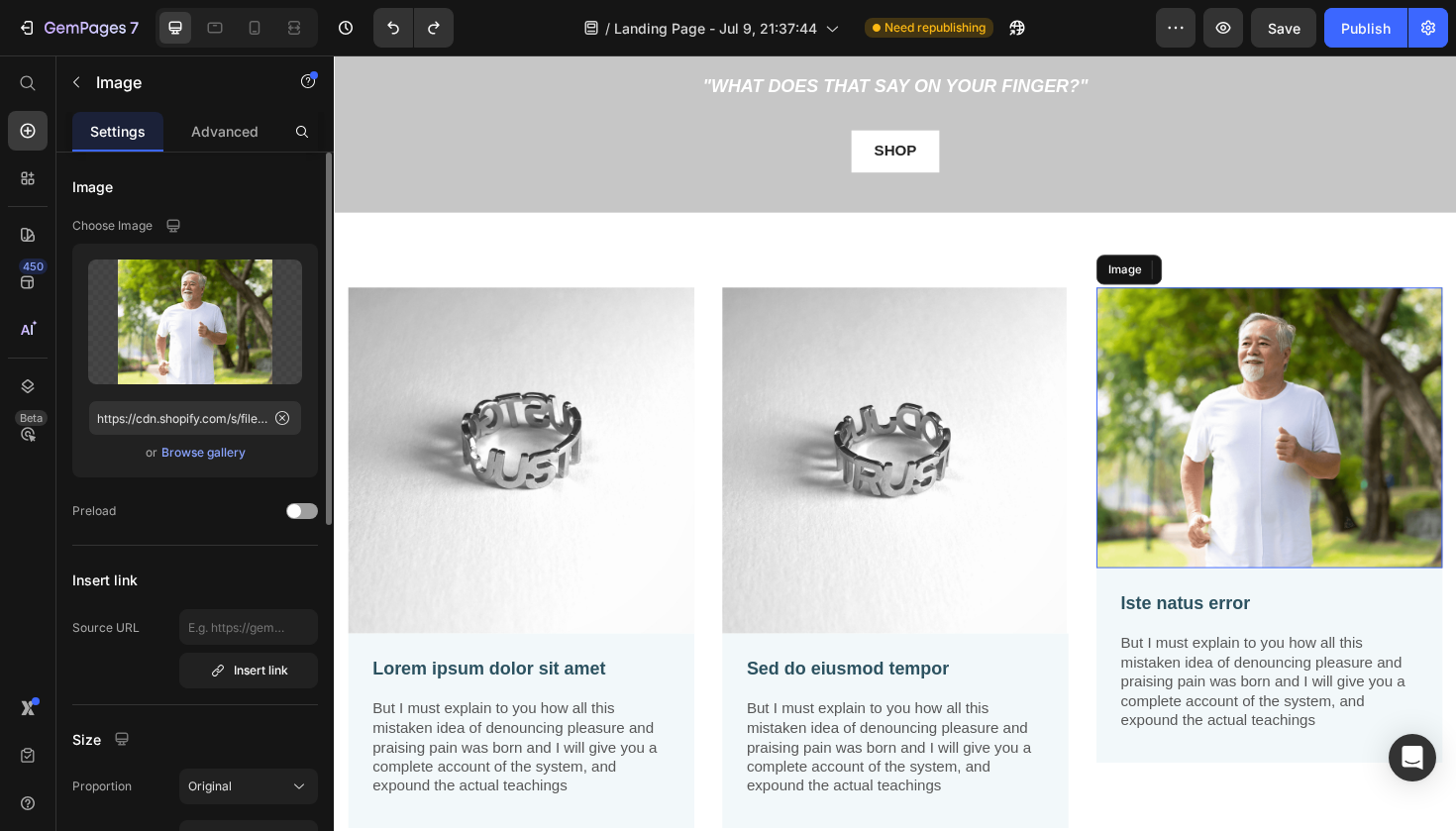 click at bounding box center (1324, 450) 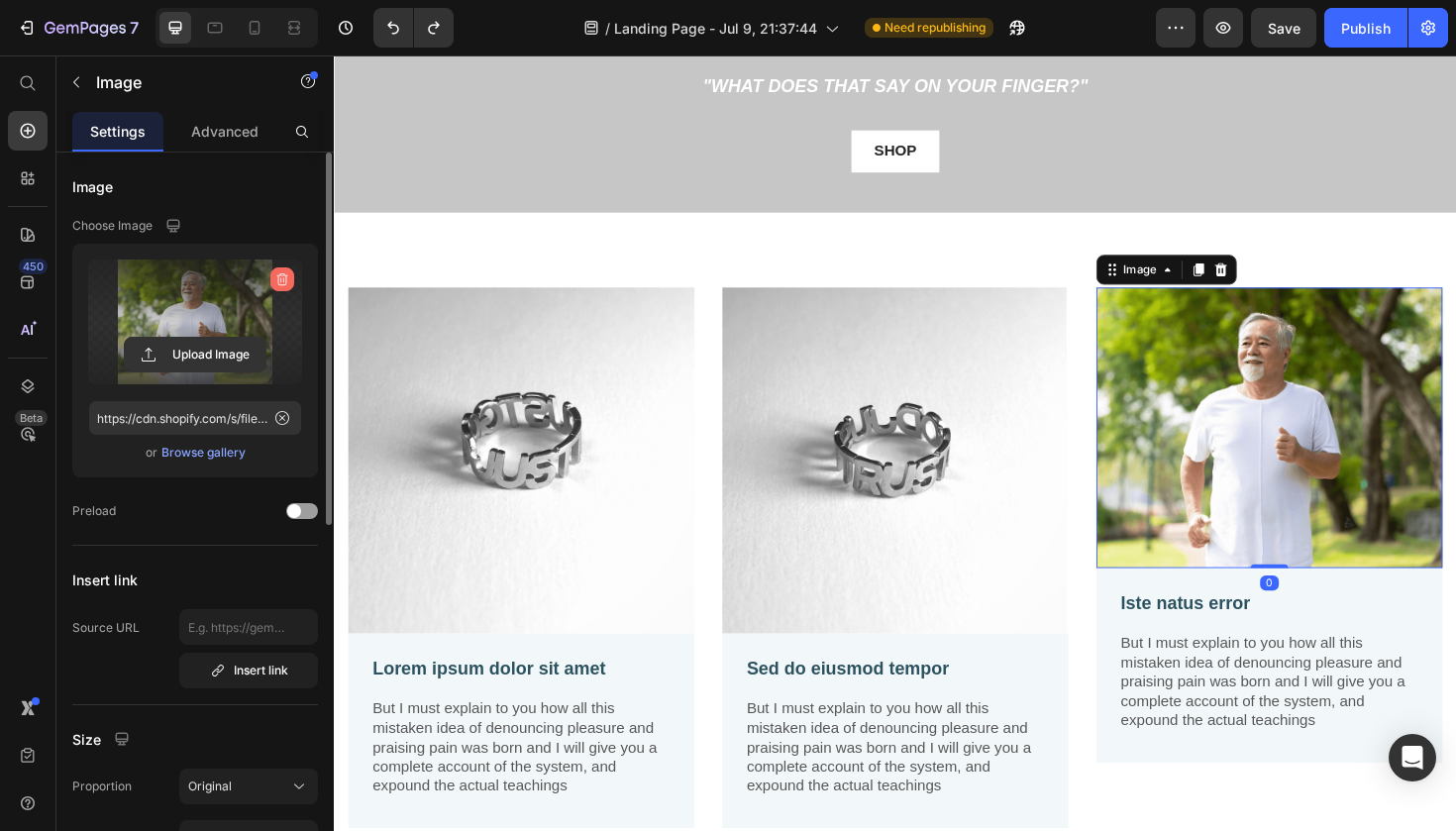 click 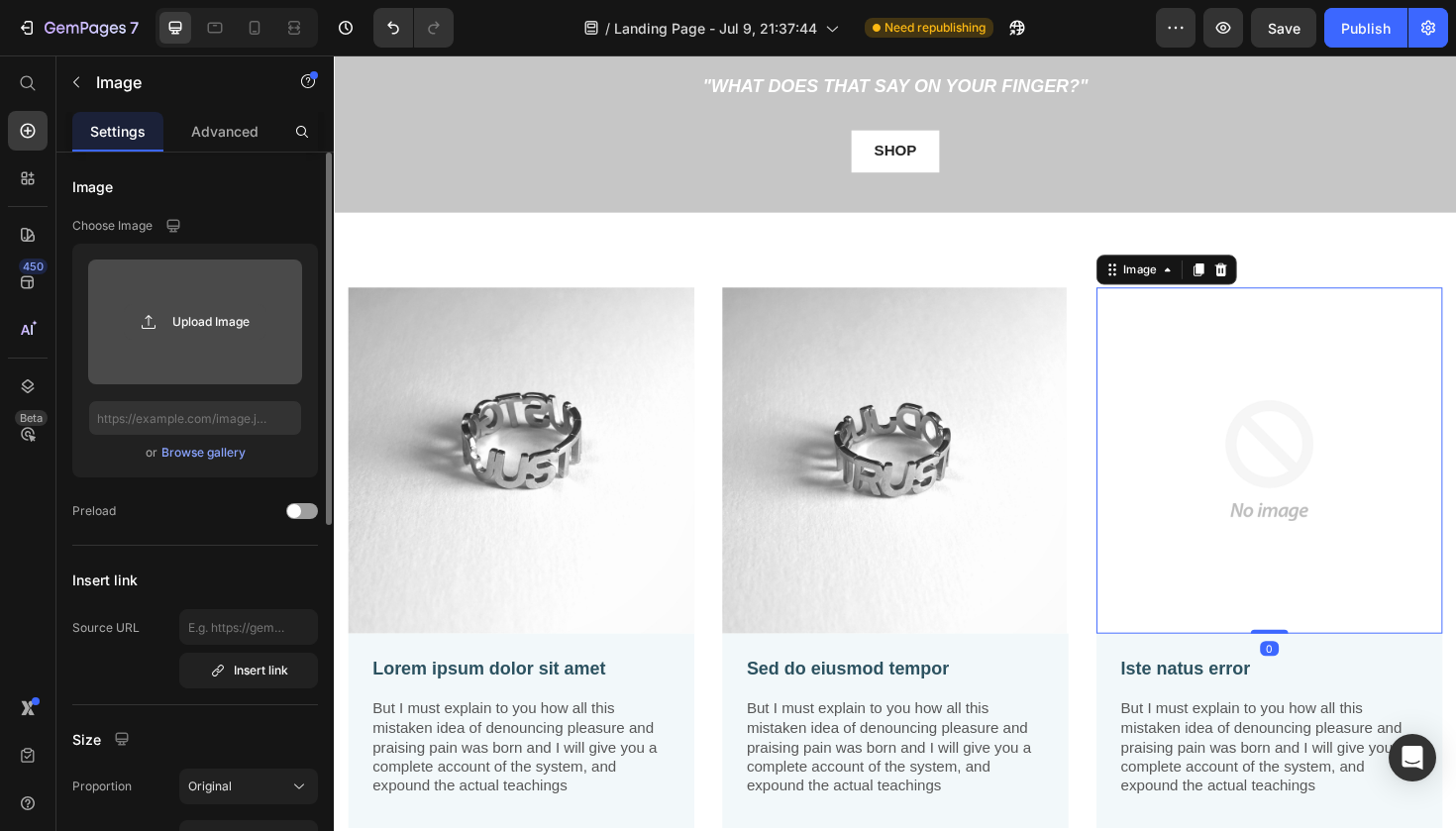 click 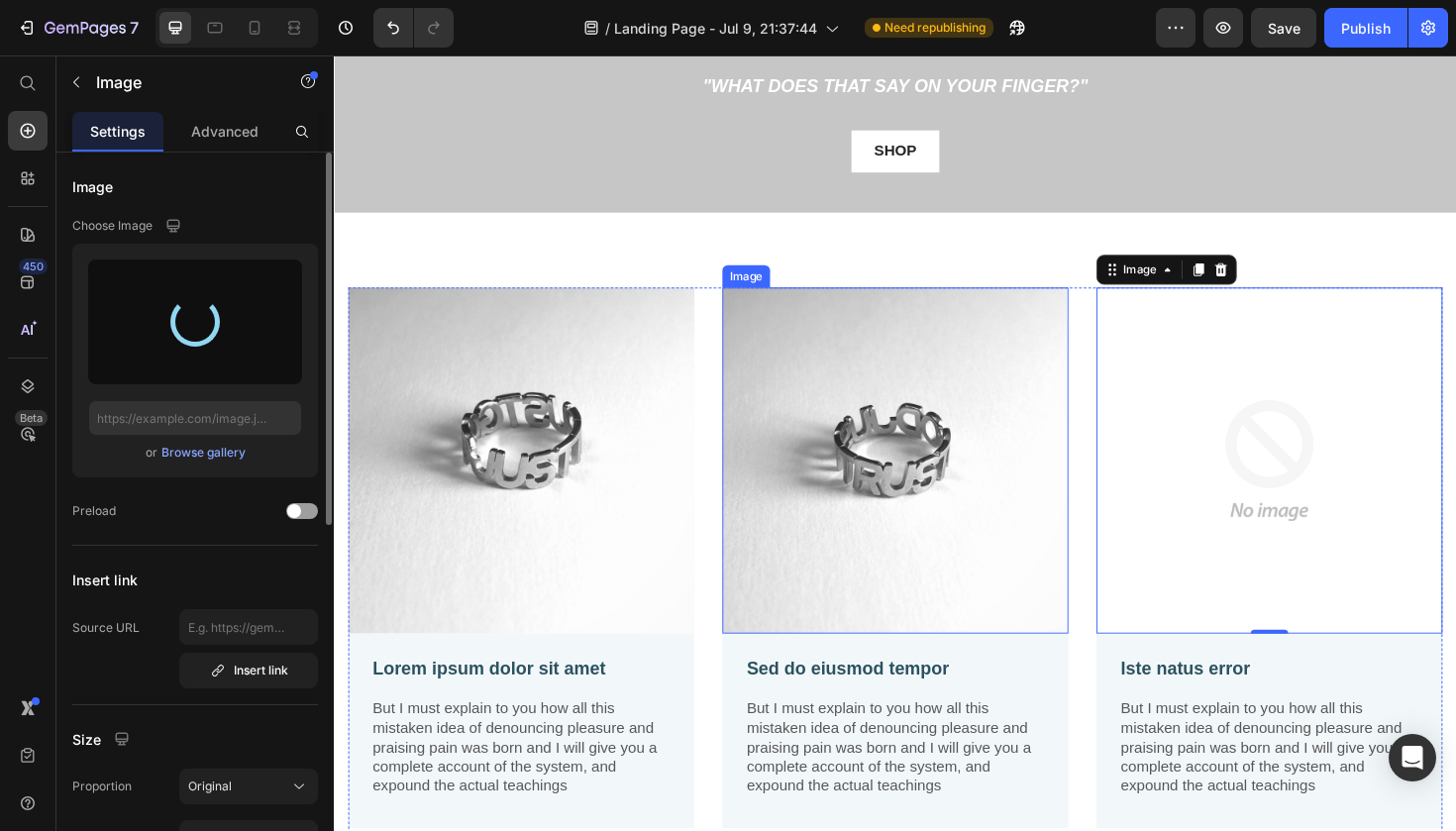 type on "https://cdn.shopify.com/s/files/1/0928/4055/8967/files/gempages_574726572351685476-180889b9-1bce-450c-a942-340828966989.jpg" 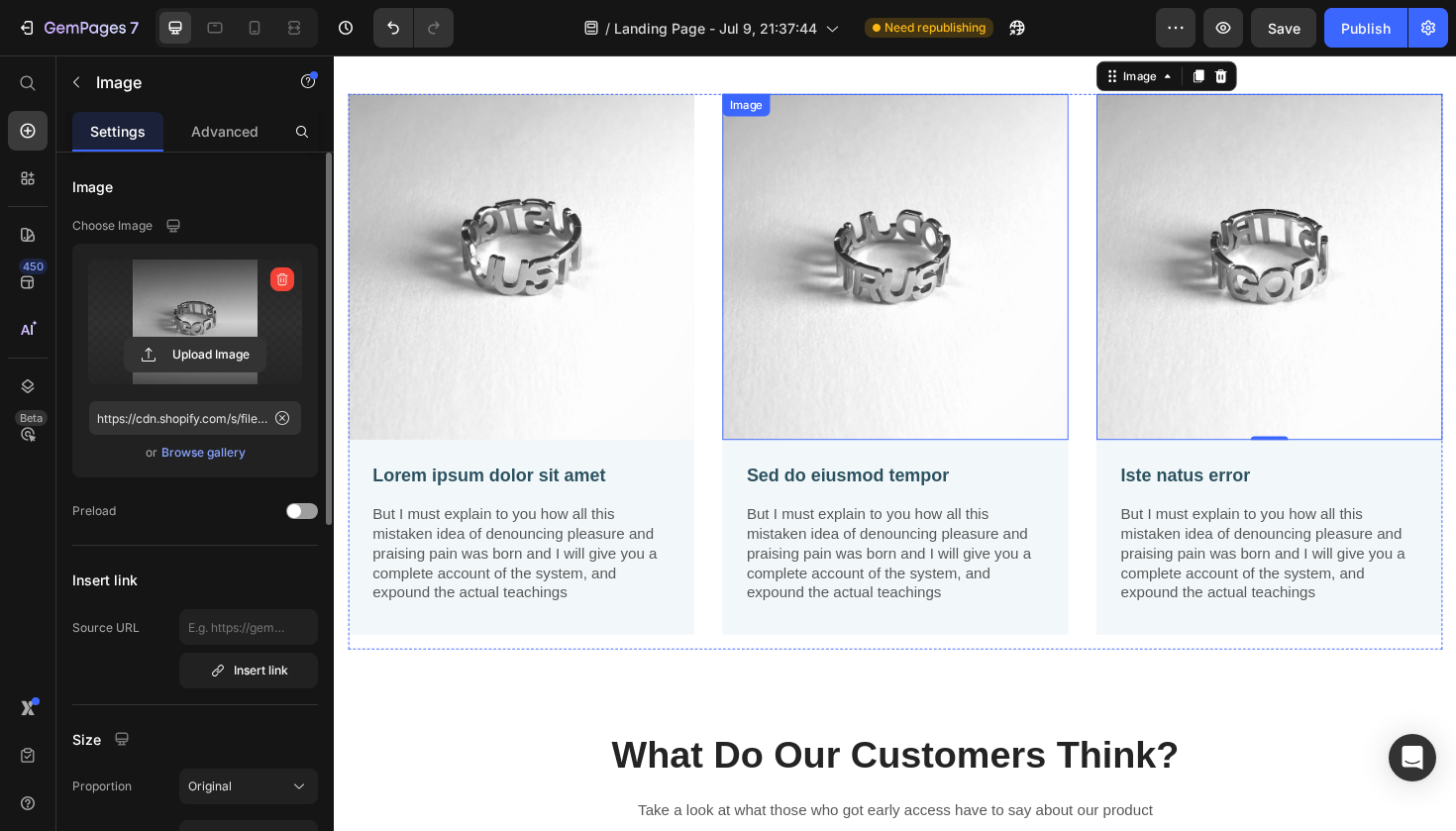 scroll, scrollTop: 410, scrollLeft: 0, axis: vertical 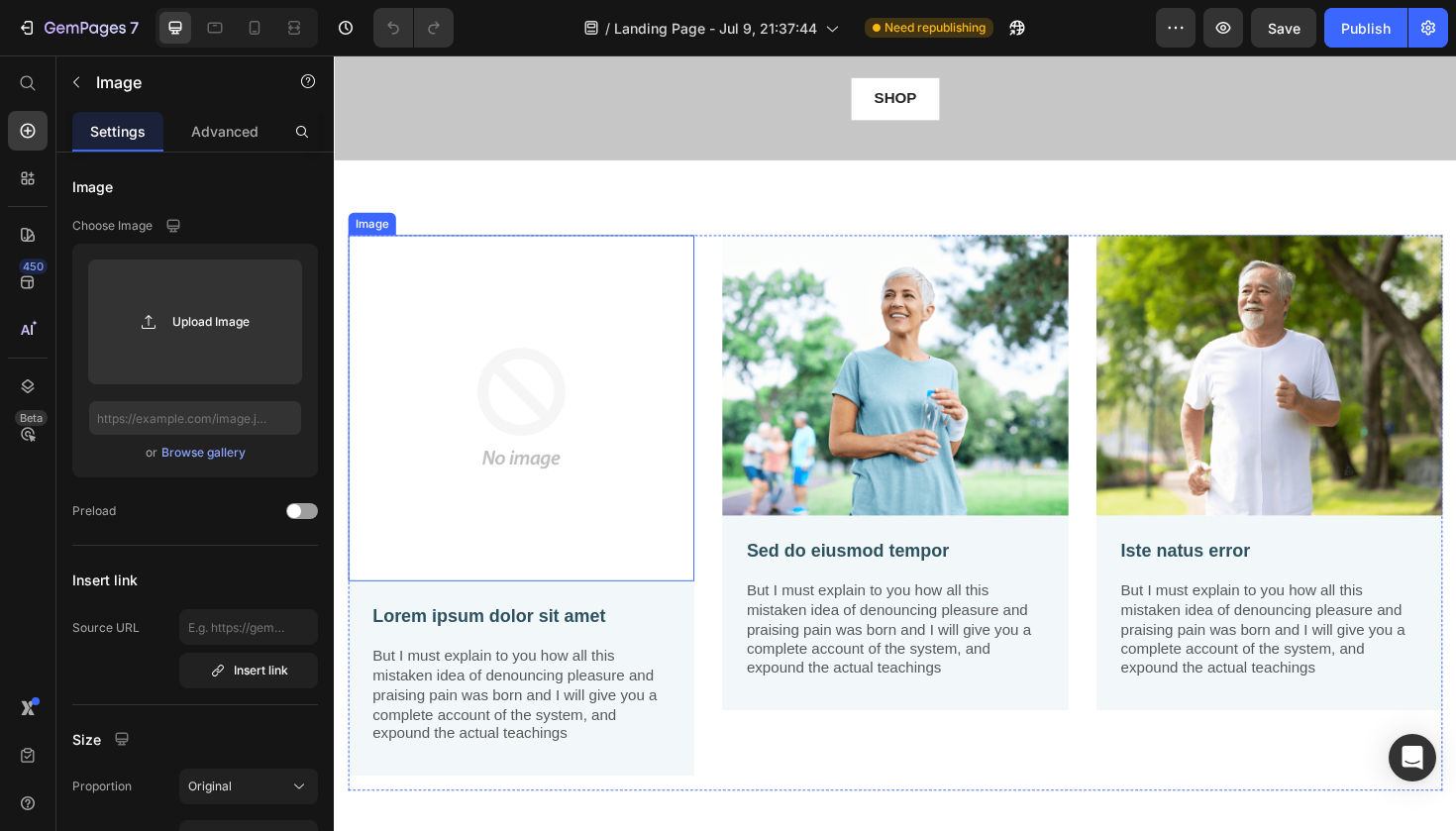 click at bounding box center (532, 429) 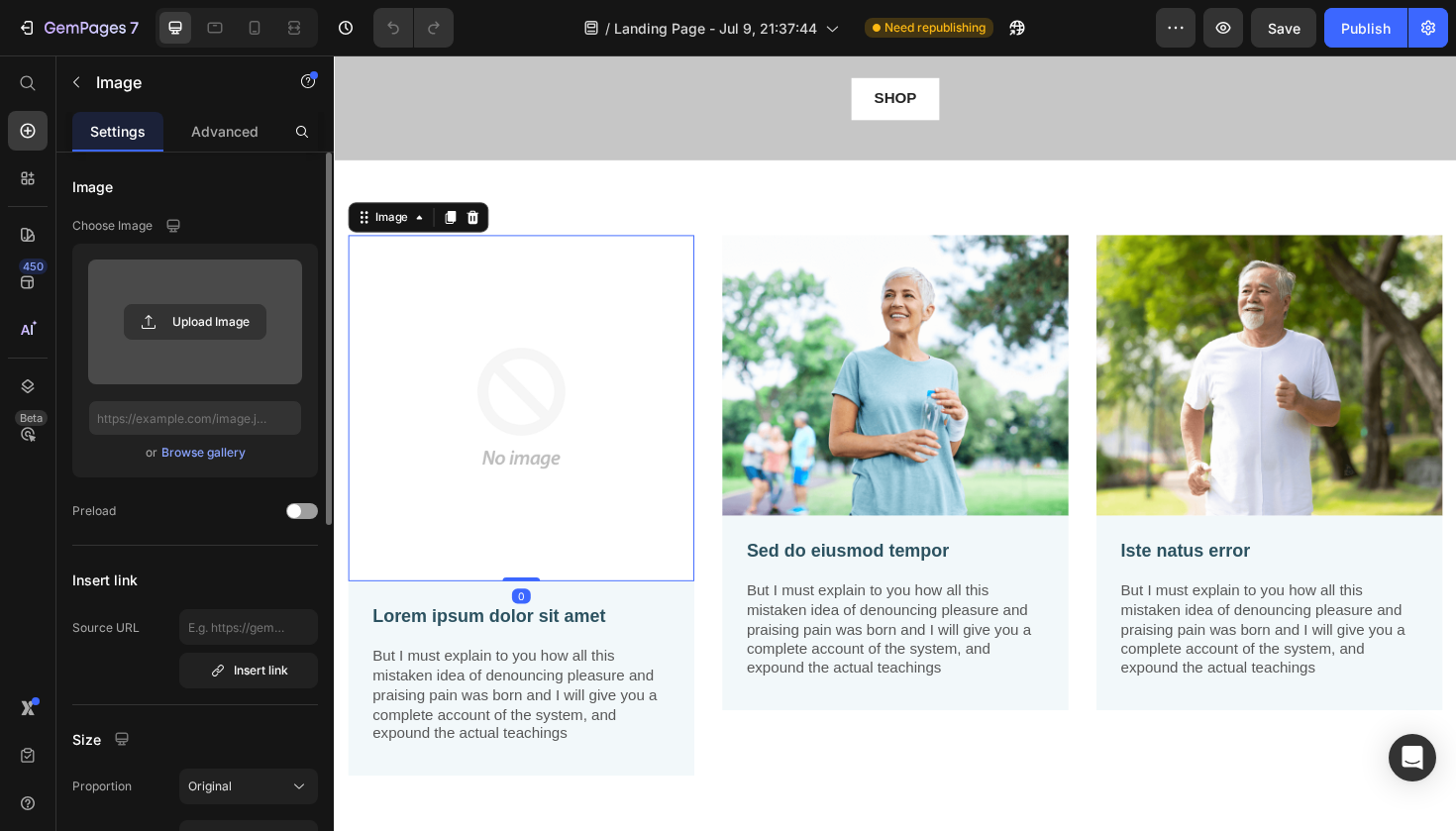 click at bounding box center [195, 322] 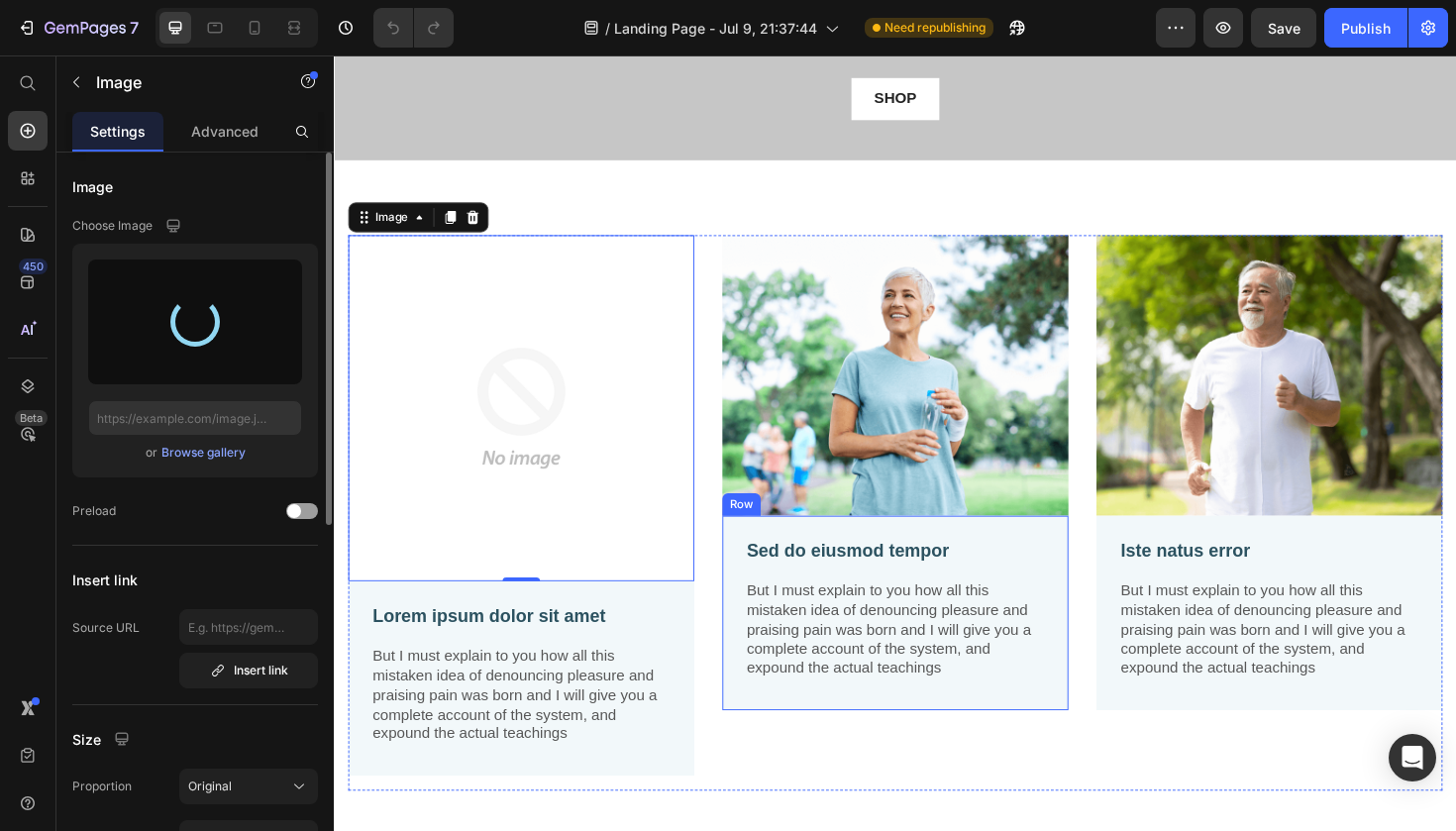 type on "https://cdn.shopify.com/s/files/1/0928/4055/8967/files/gempages_574726572351685476-92b08a22-9e8e-46ab-8cf1-30085322eecb.jpg" 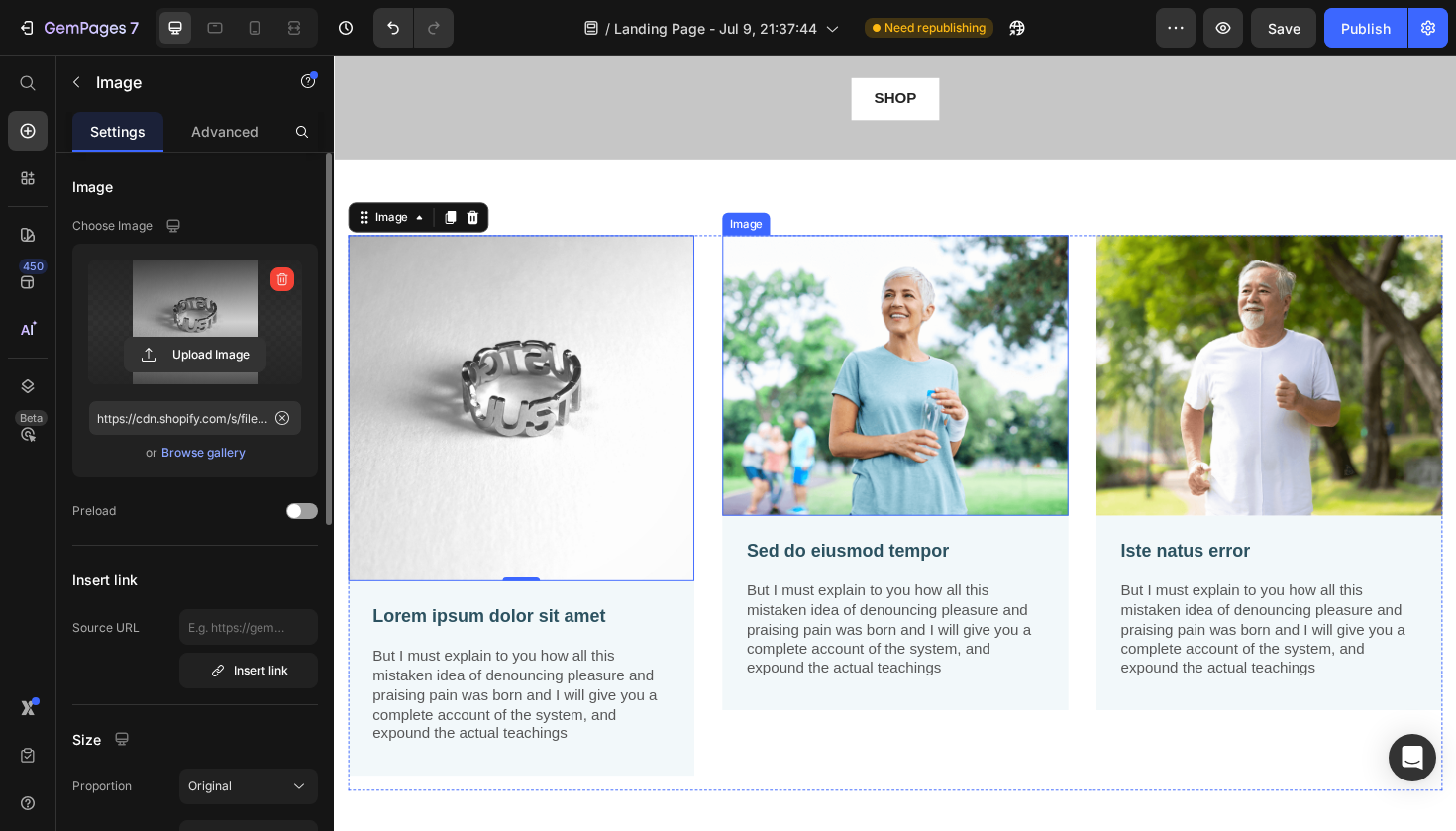 click at bounding box center [928, 394] 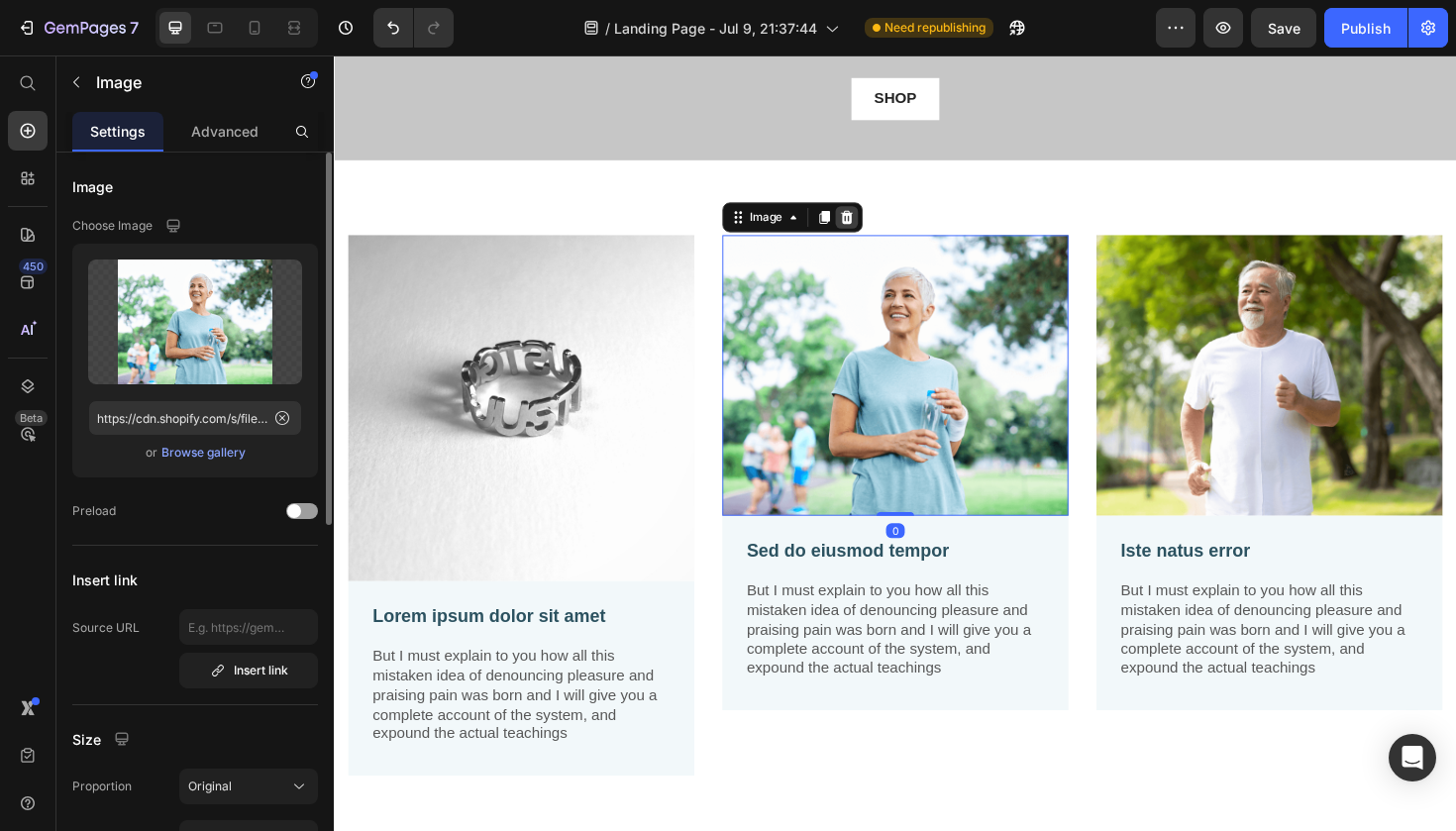 click 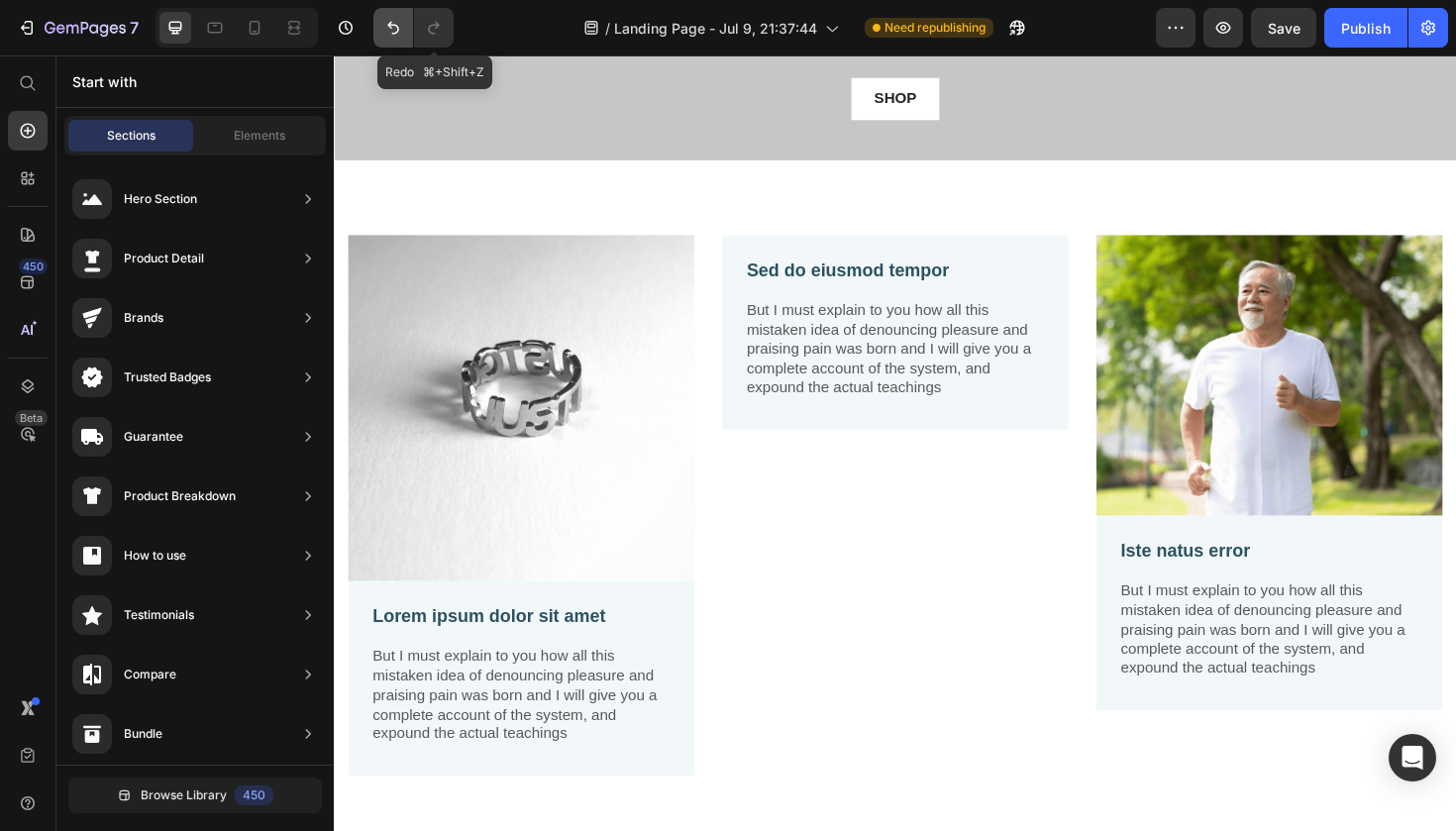 click 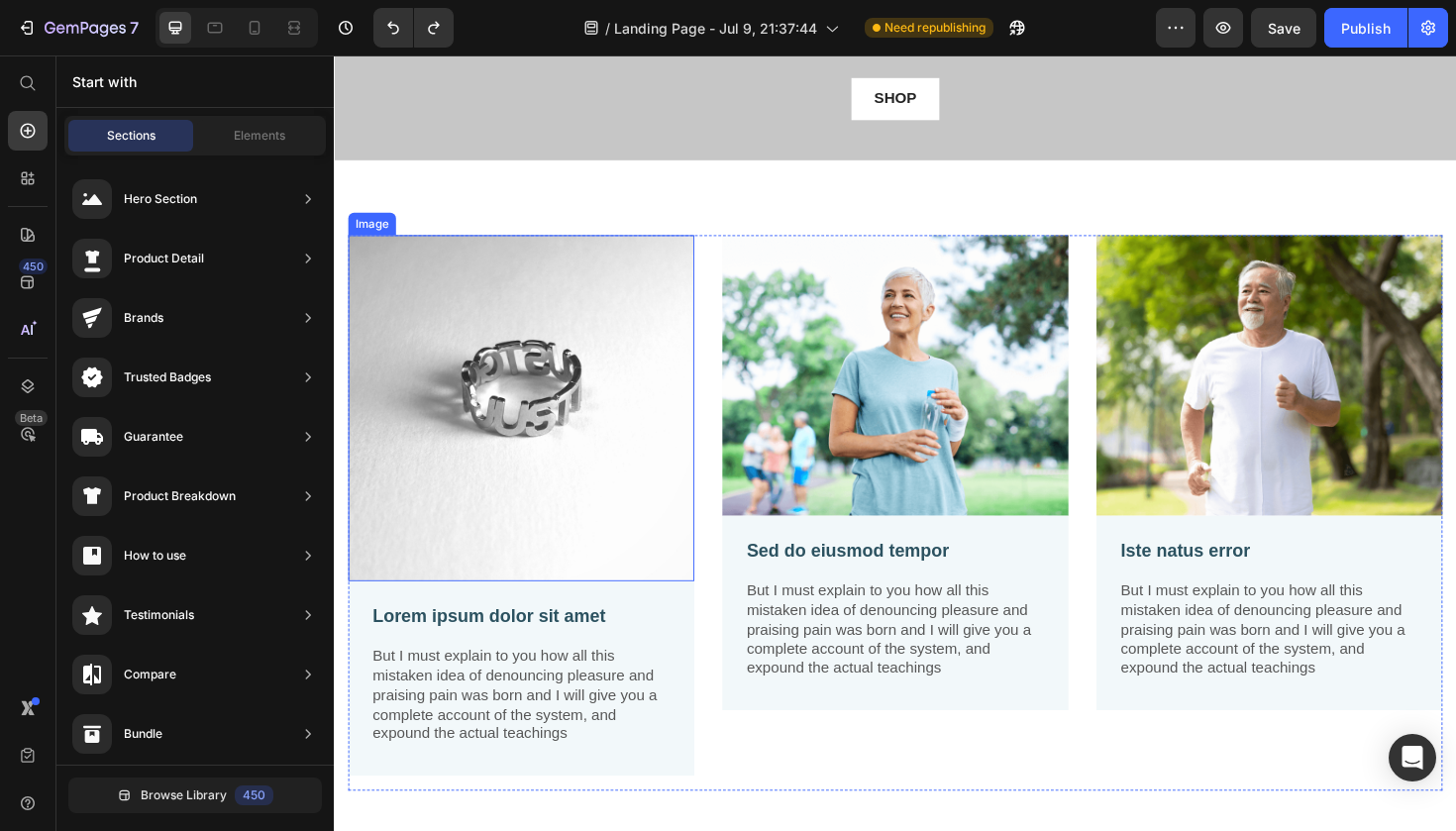 click at bounding box center [928, 394] 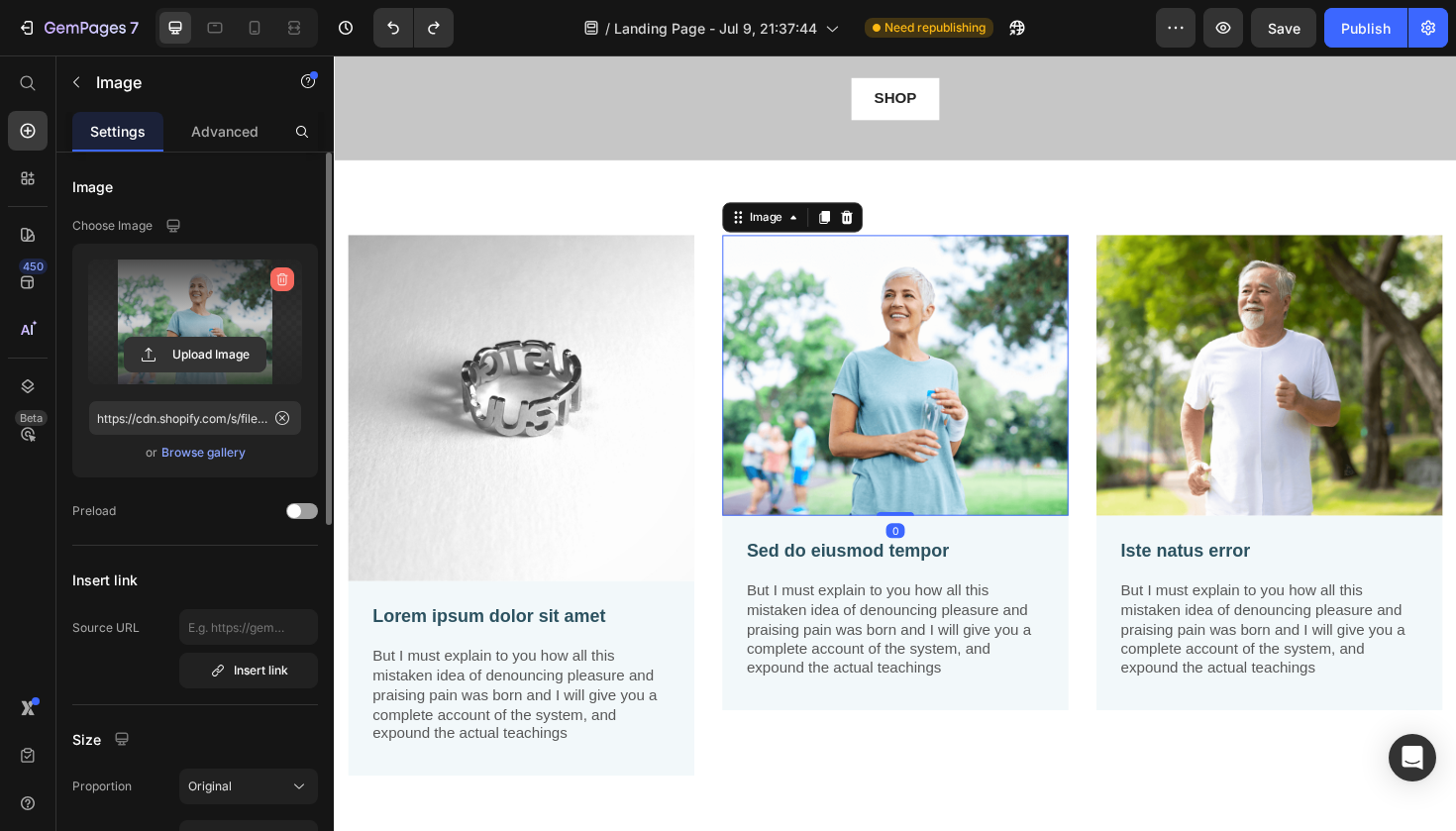 click 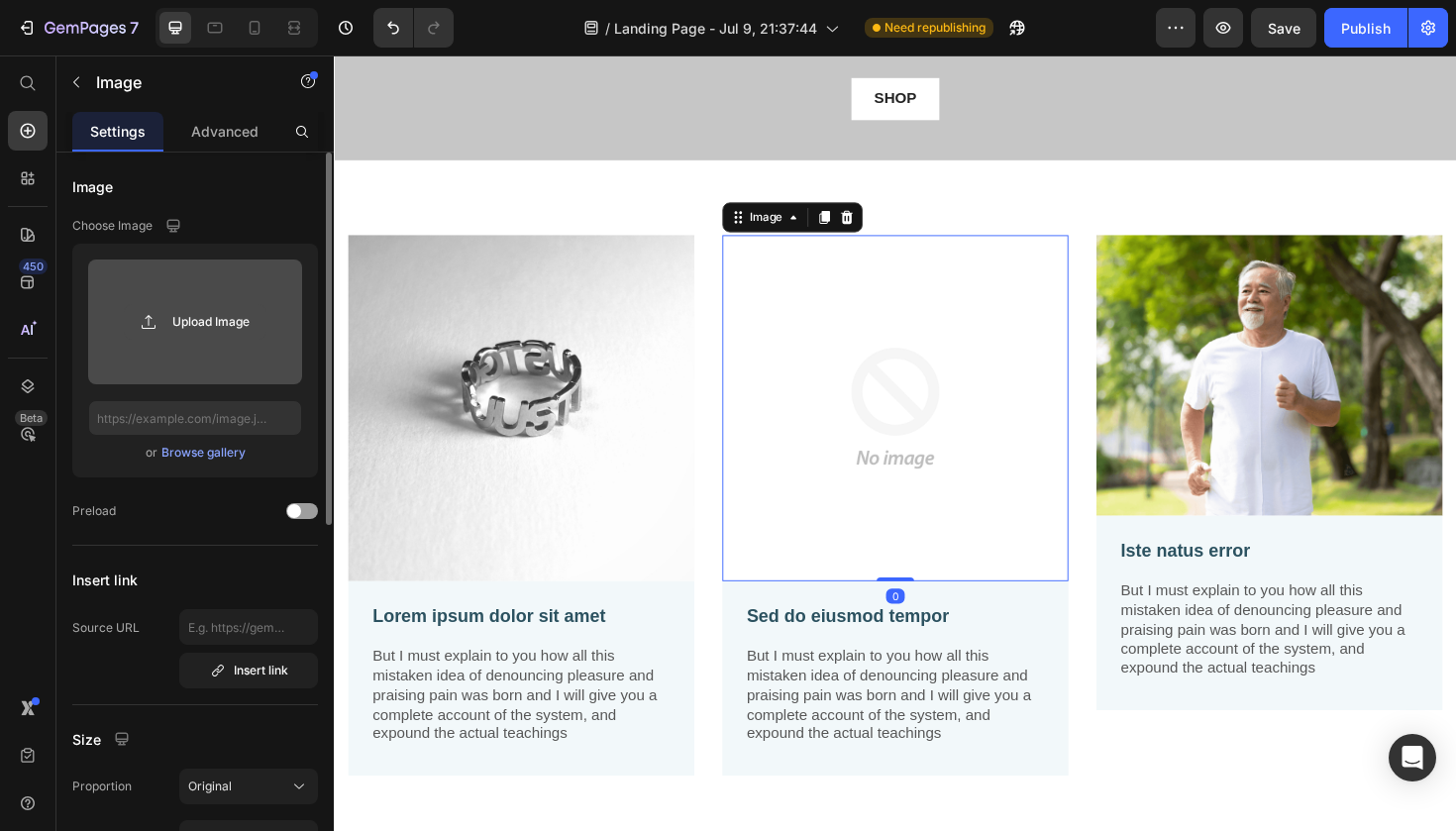 click 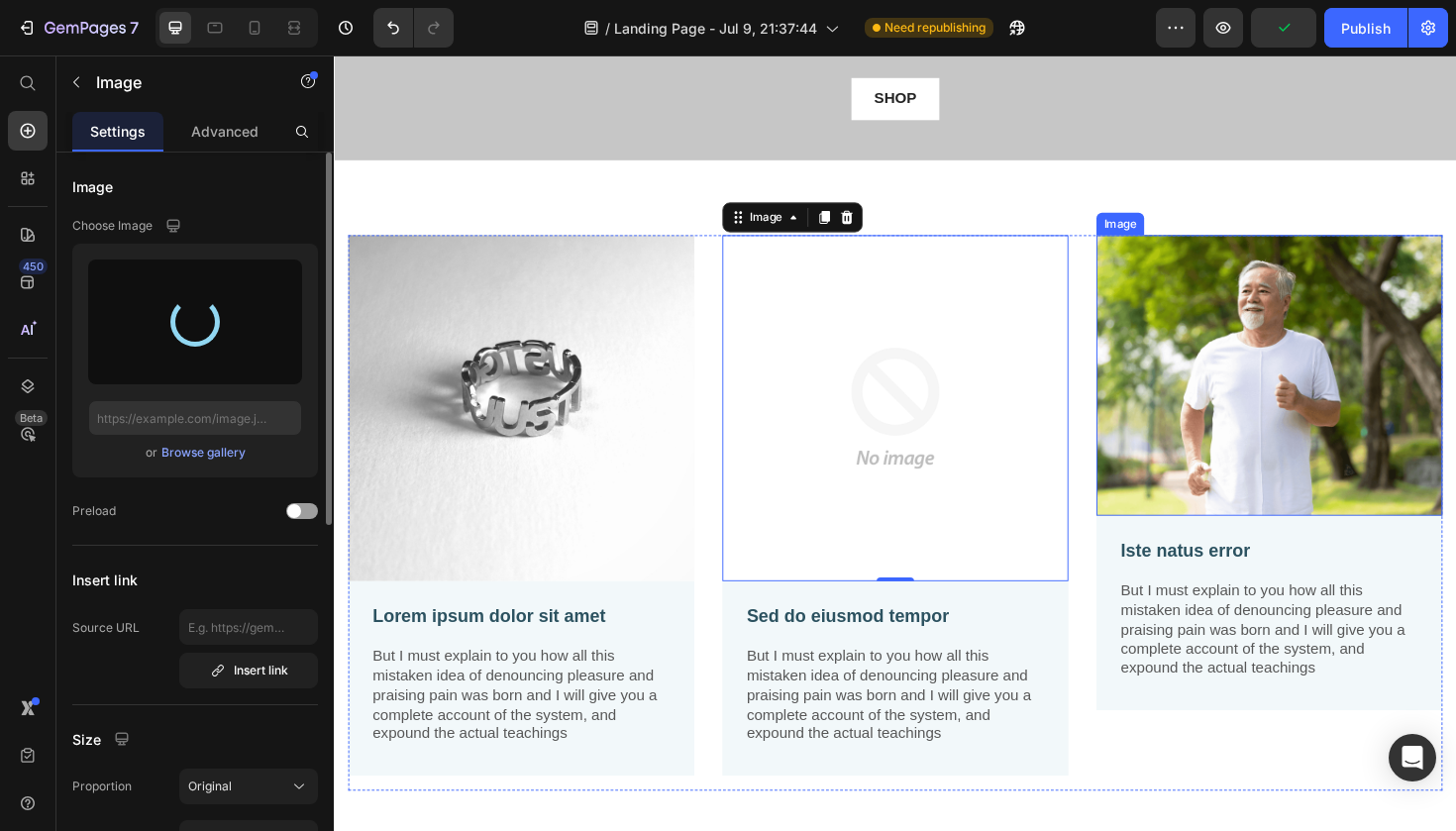 type on "https://cdn.shopify.com/s/files/1/0928/4055/8967/files/gempages_574726572351685476-7e6b7730-940f-4b3b-acff-dd4f9f650a52.jpg" 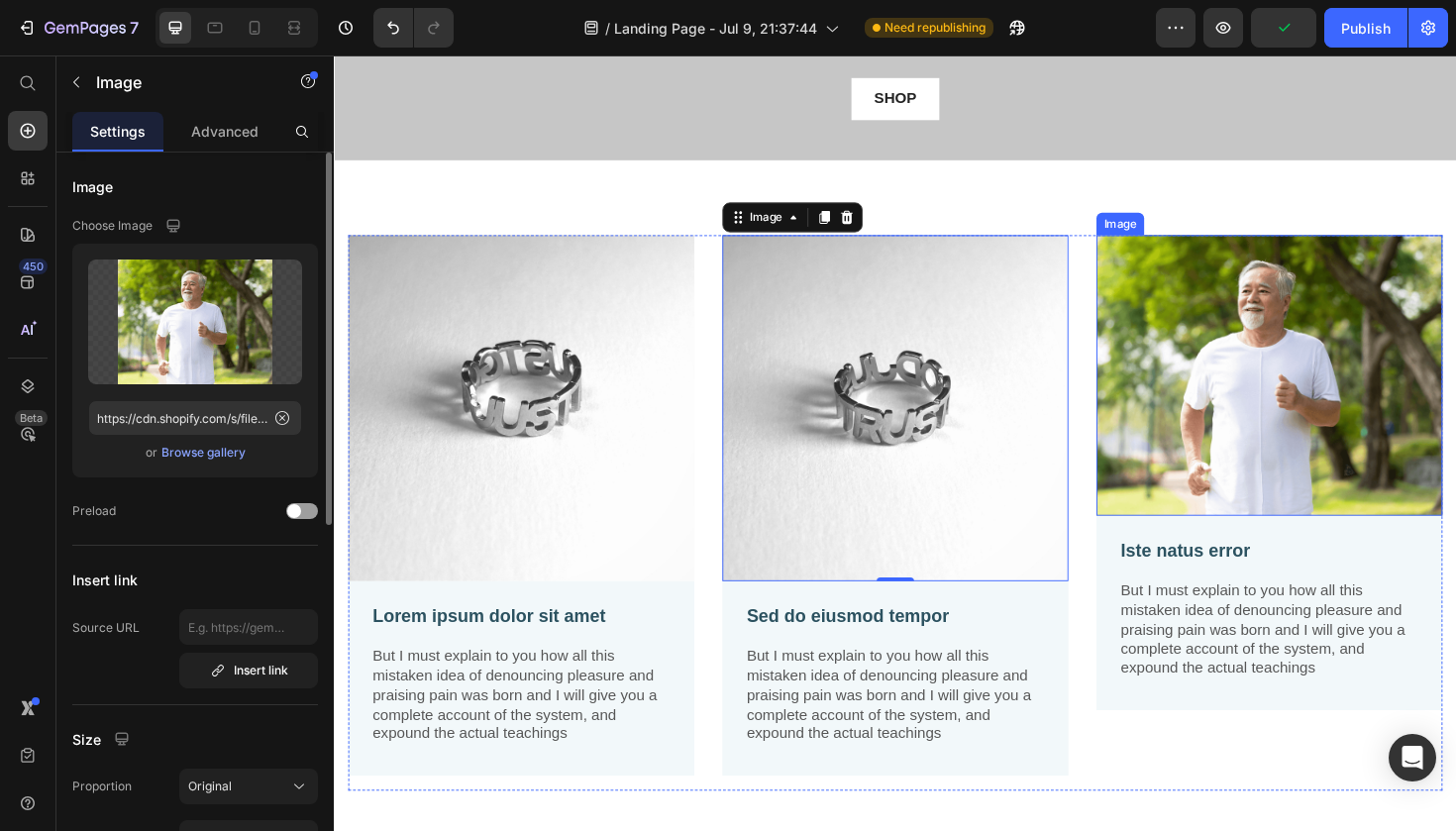 click at bounding box center (1324, 394) 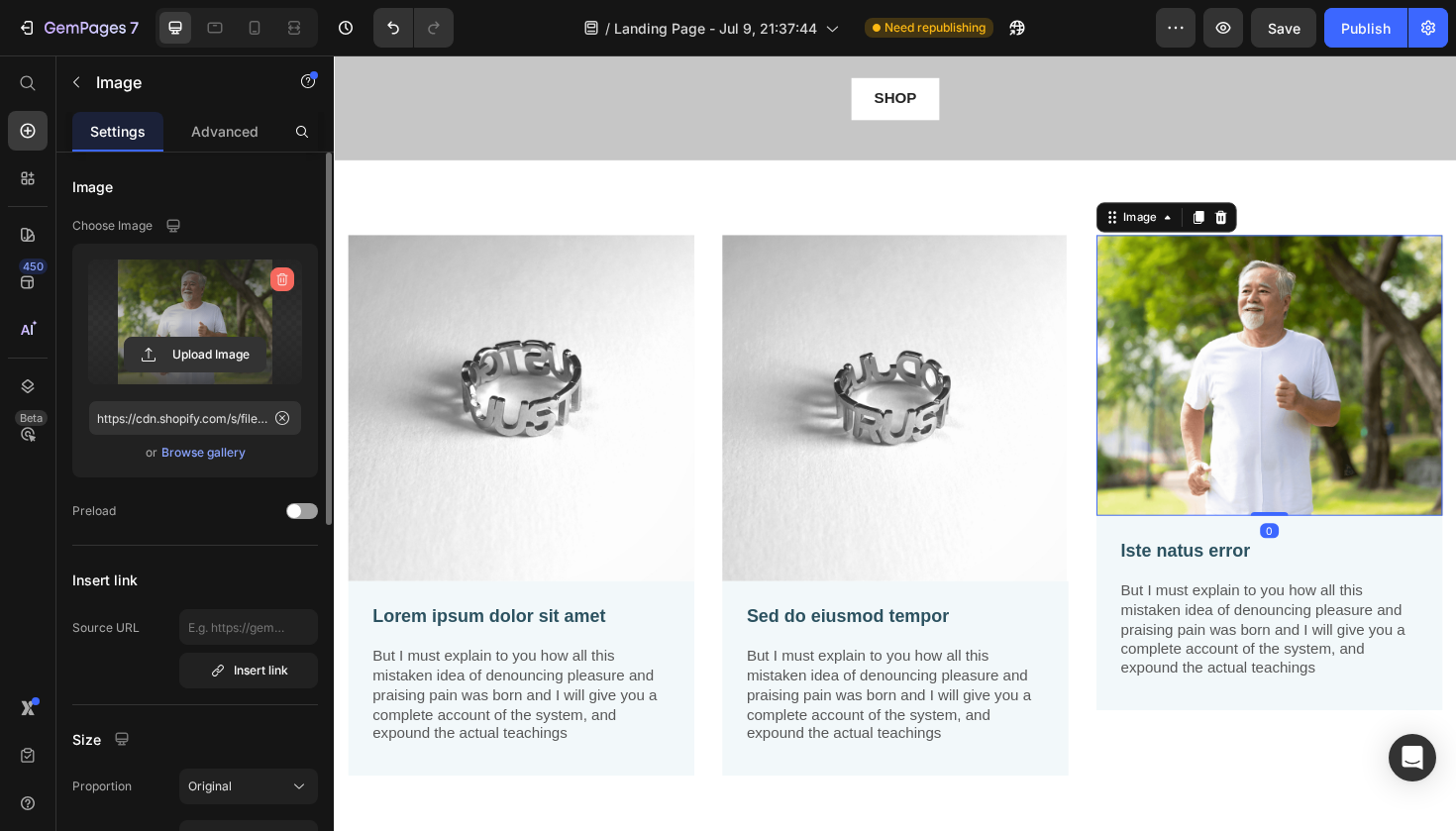 click at bounding box center (282, 279) 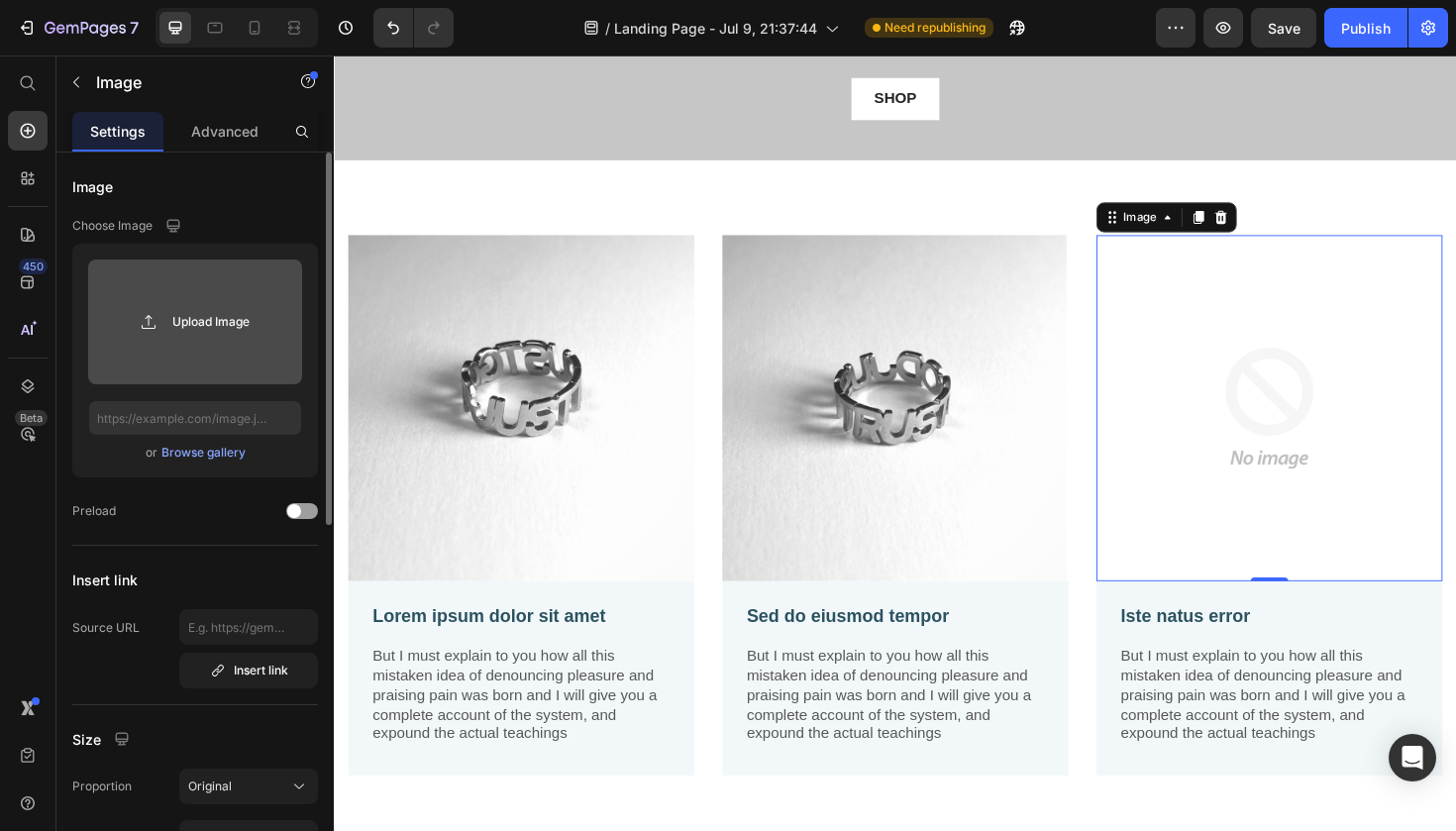 click 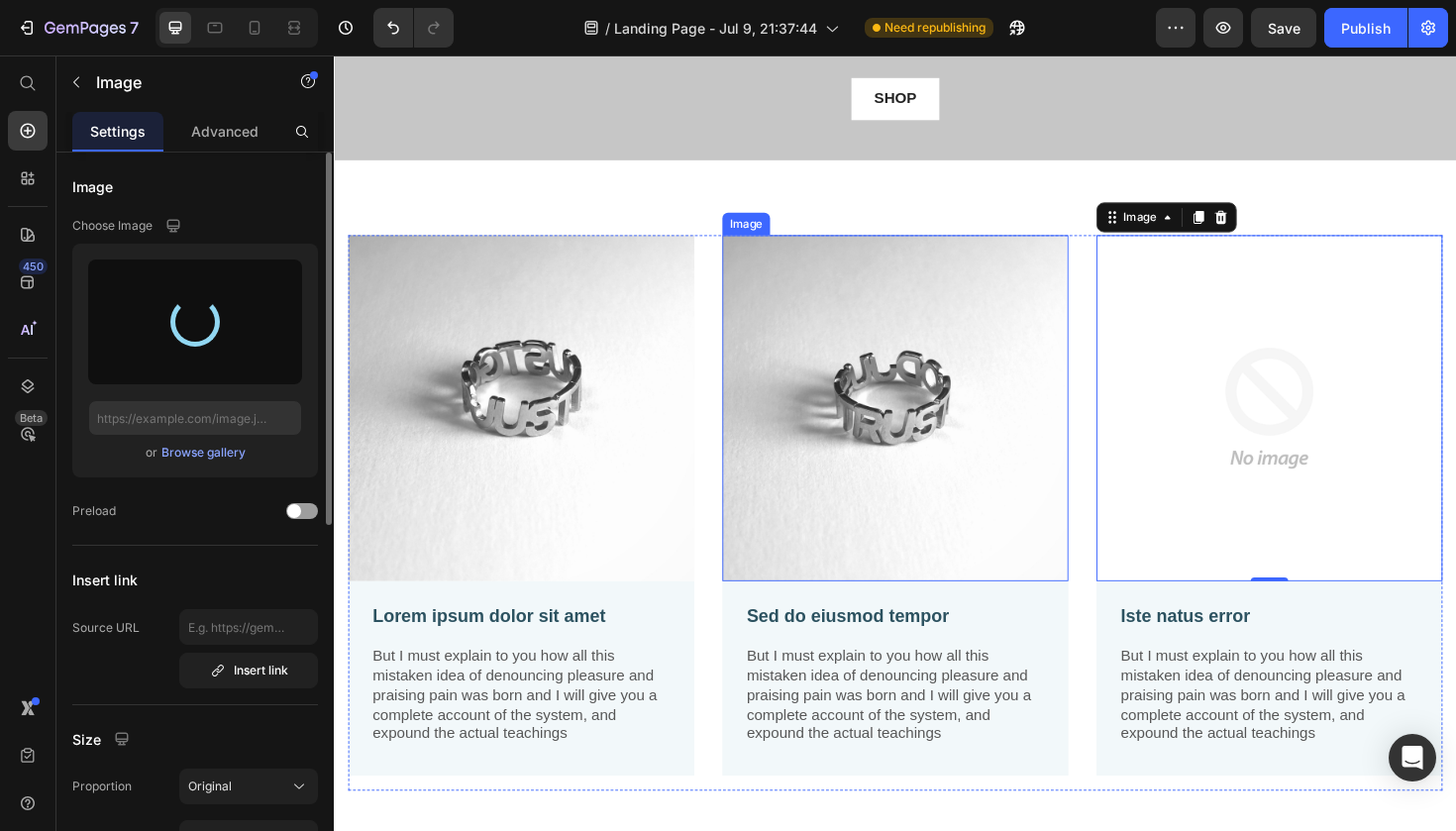 type on "https://cdn.shopify.com/s/files/1/0928/4055/8967/files/gempages_574726572351685476-180889b9-1bce-450c-a942-340828966989.jpg" 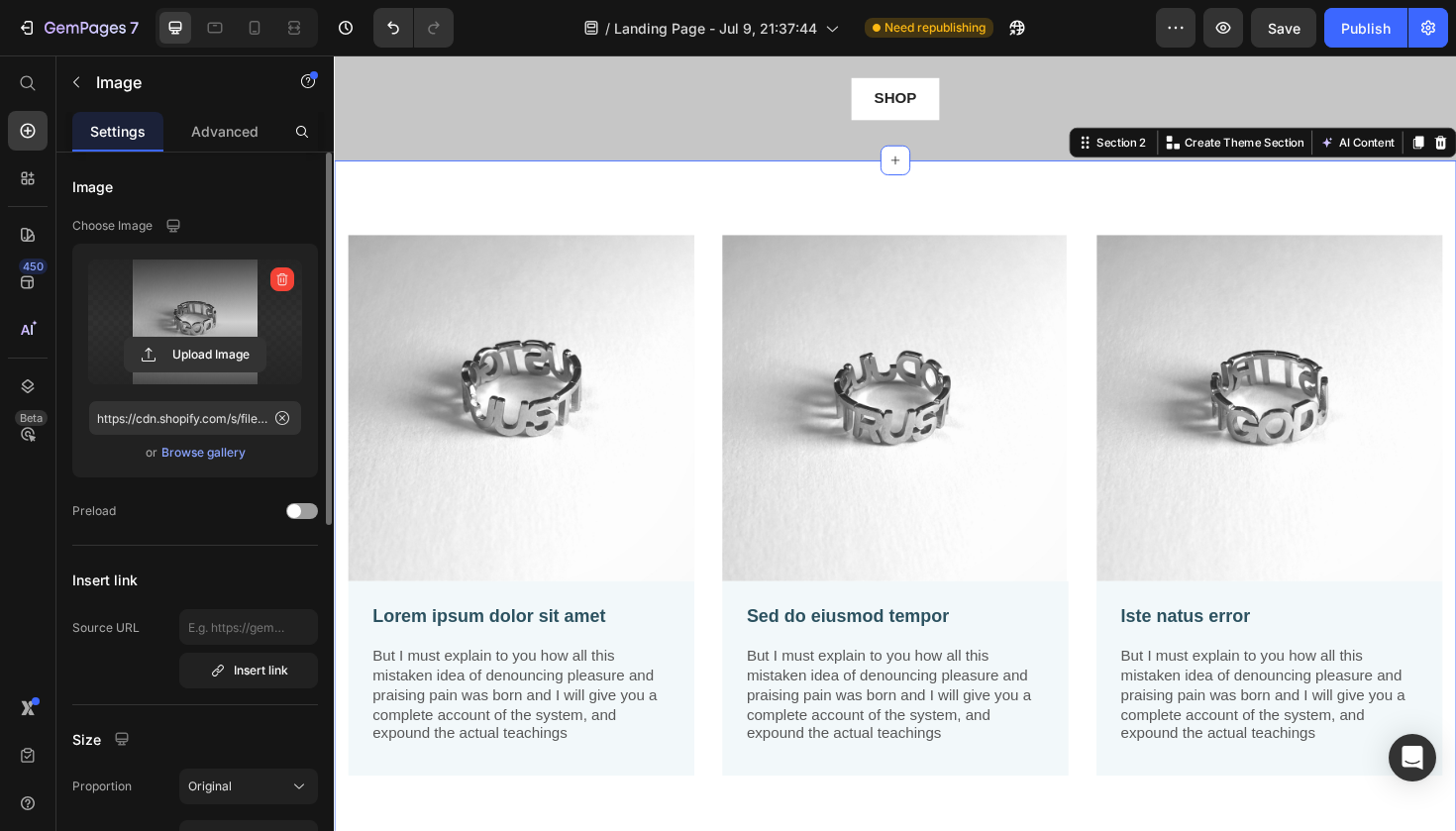 click on "Image Lorem ipsum dolor sit amet Text Block But I must explain to you how all this mistaken idea of denouncing pleasure and praising pain was born and I will give you a complete account of the system, and expound the actual teachings Text Block Row Image Sed do eiusmod tempor Text Block But I must explain to you how all this mistaken idea of denouncing pleasure and praising pain was born and I will give you a complete account of the system, and expound the actual teachings Text Block Row Image Iste natus error Text Block But I must explain to you how all this mistaken idea of denouncing pleasure and praising pain was born and I will give you a complete account of the system, and expound the actual teachings Text Block Row Row Section 2   You can create reusable sections Create Theme Section AI Content Write with GemAI What would you like to describe here? Tone and Voice Persuasive Product Getting products... Show more Generate" at bounding box center [928, 532] 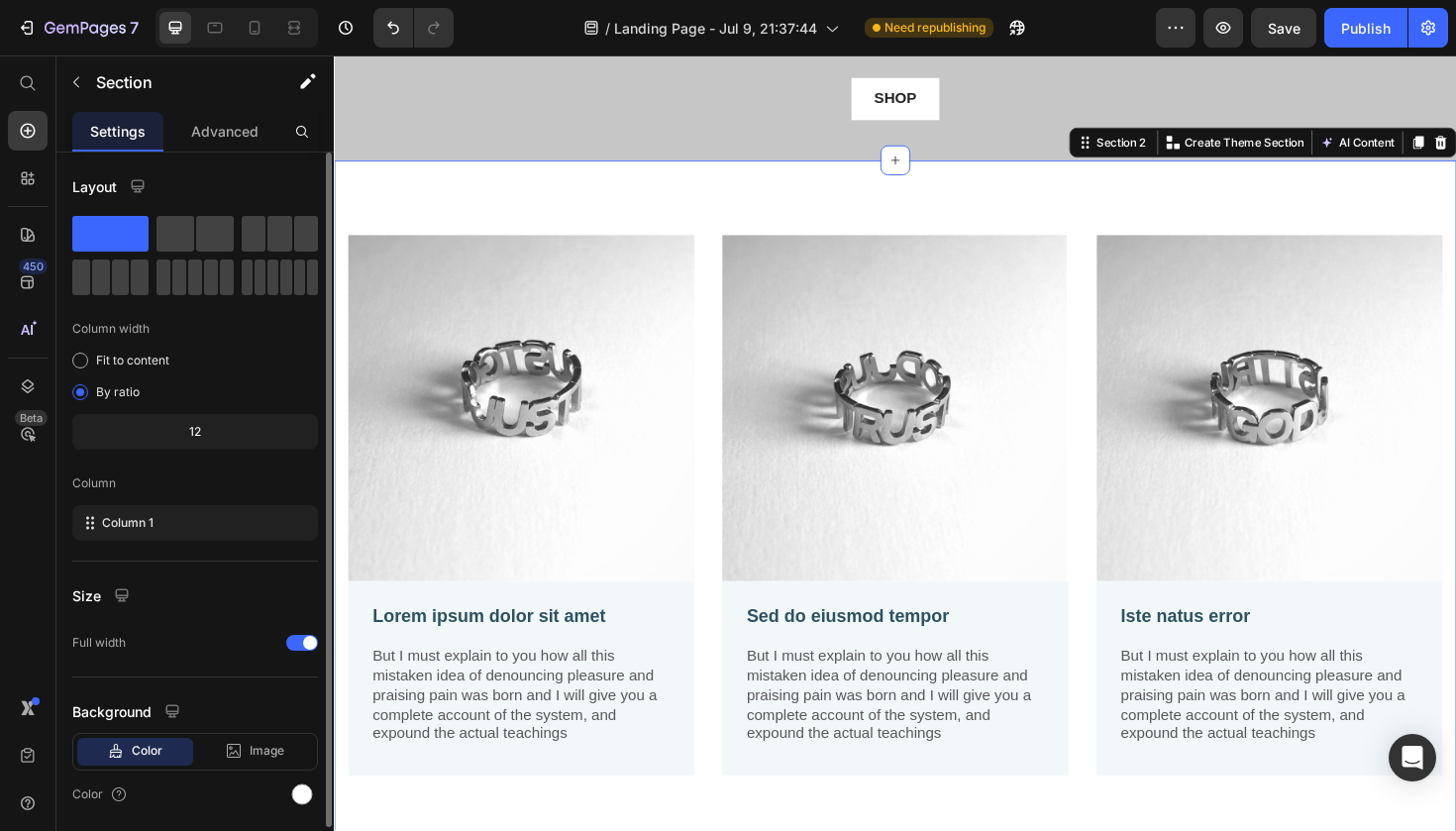 click on "Image Lorem ipsum dolor sit amet Text Block But I must explain to you how all this mistaken idea of denouncing pleasure and praising pain was born and I will give you a complete account of the system, and expound the actual teachings Text Block Row Image Sed do eiusmod tempor Text Block But I must explain to you how all this mistaken idea of denouncing pleasure and praising pain was born and I will give you a complete account of the system, and expound the actual teachings Text Block Row Image Iste natus error Text Block But I must explain to you how all this mistaken idea of denouncing pleasure and praising pain was born and I will give you a complete account of the system, and expound the actual teachings Text Block Row Row Section 2   You can create reusable sections Create Theme Section AI Content Write with GemAI What would you like to describe here? Tone and Voice Persuasive Product Just Trust God - Ring Show more Generate" at bounding box center (928, 532) 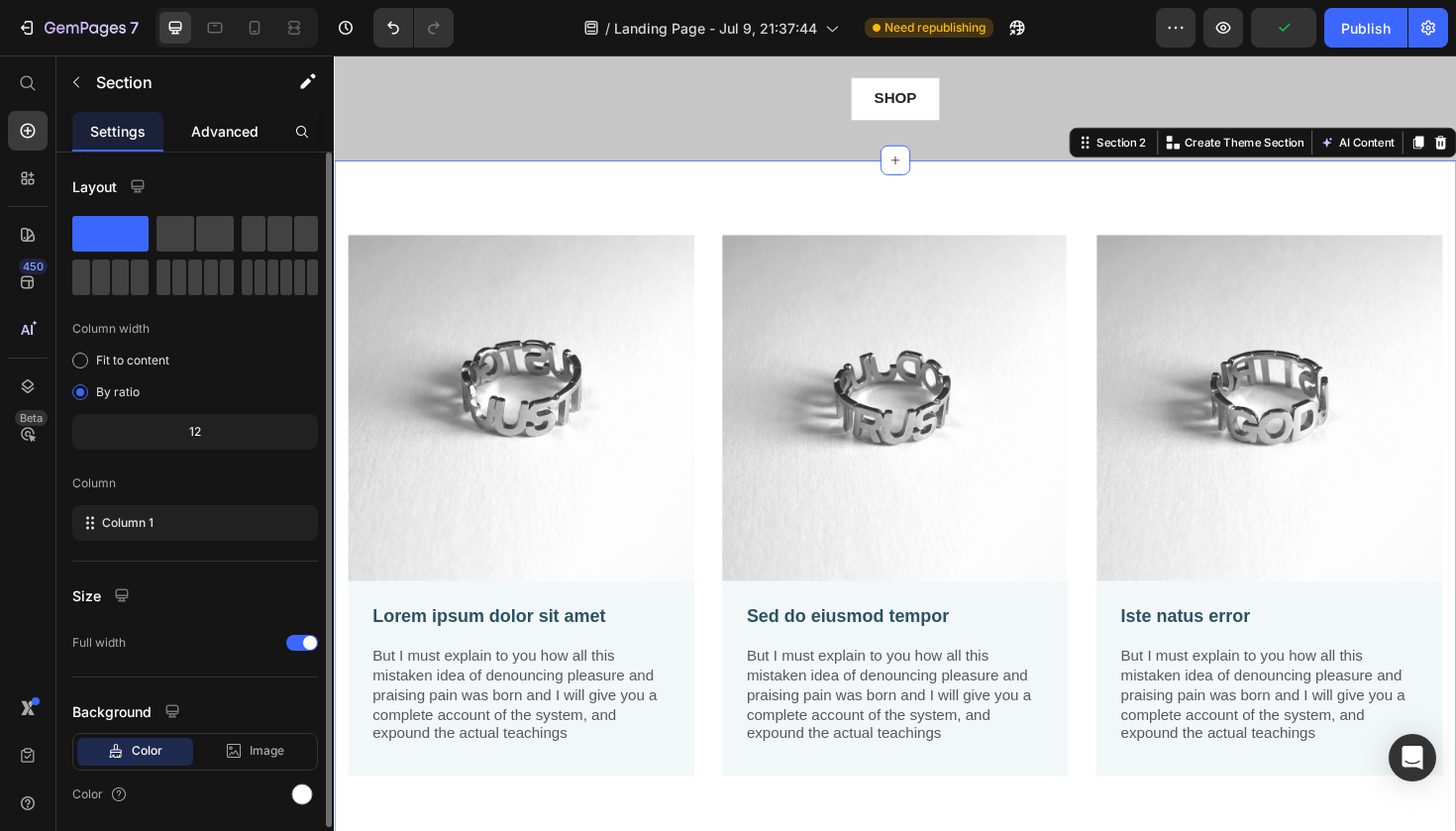 click on "Advanced" 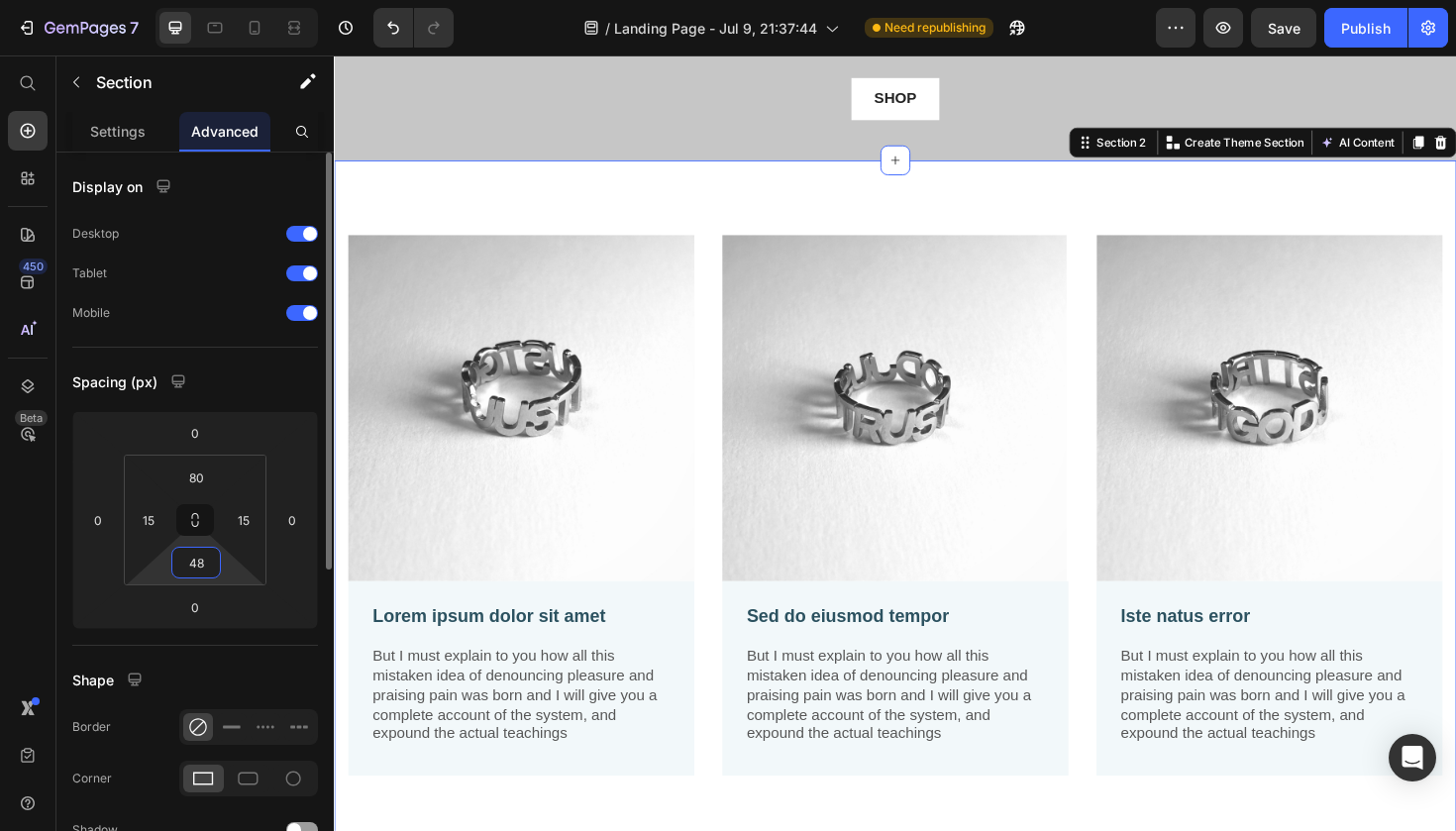 click on "48" at bounding box center (196, 563) 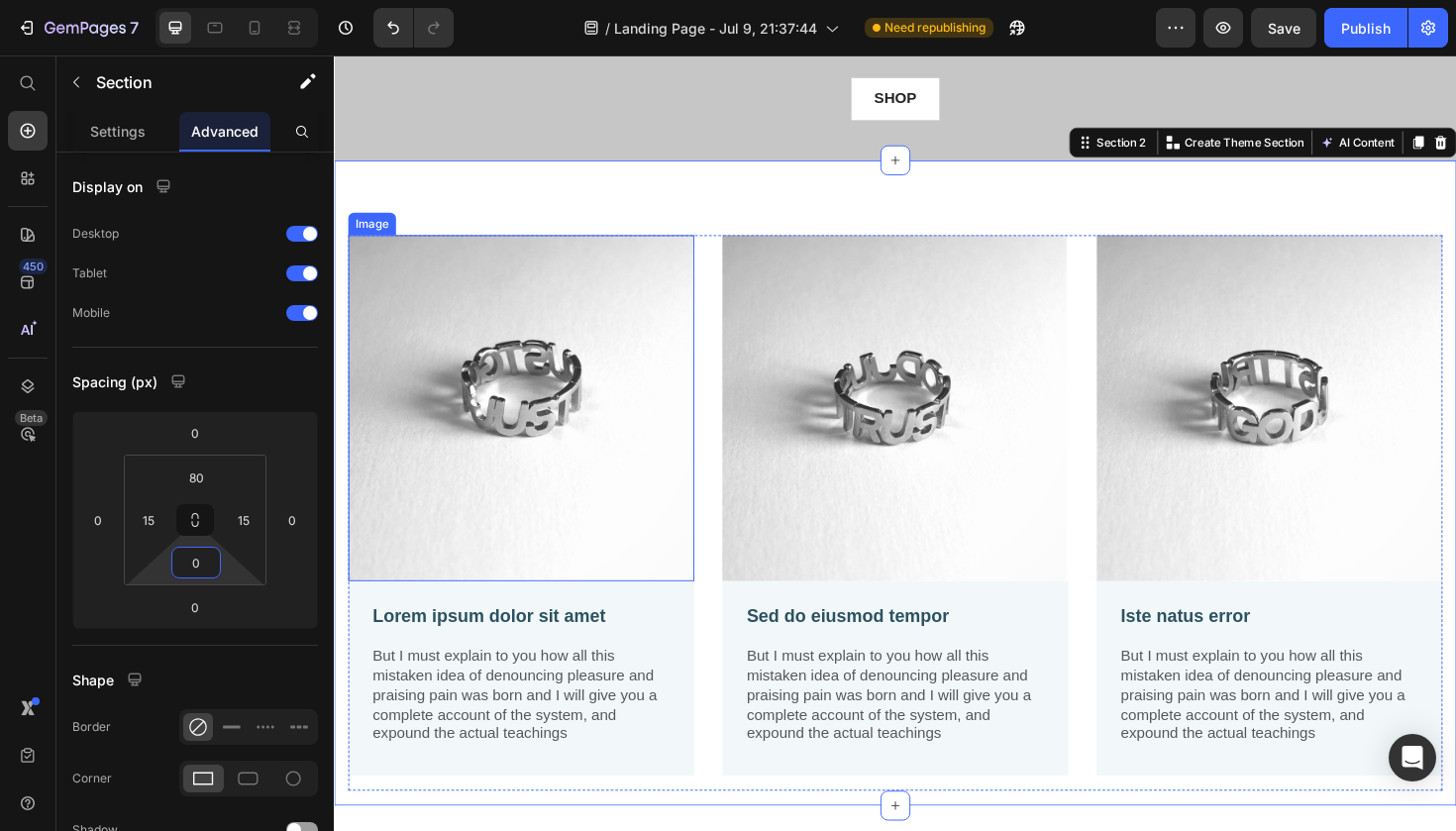 type on "0" 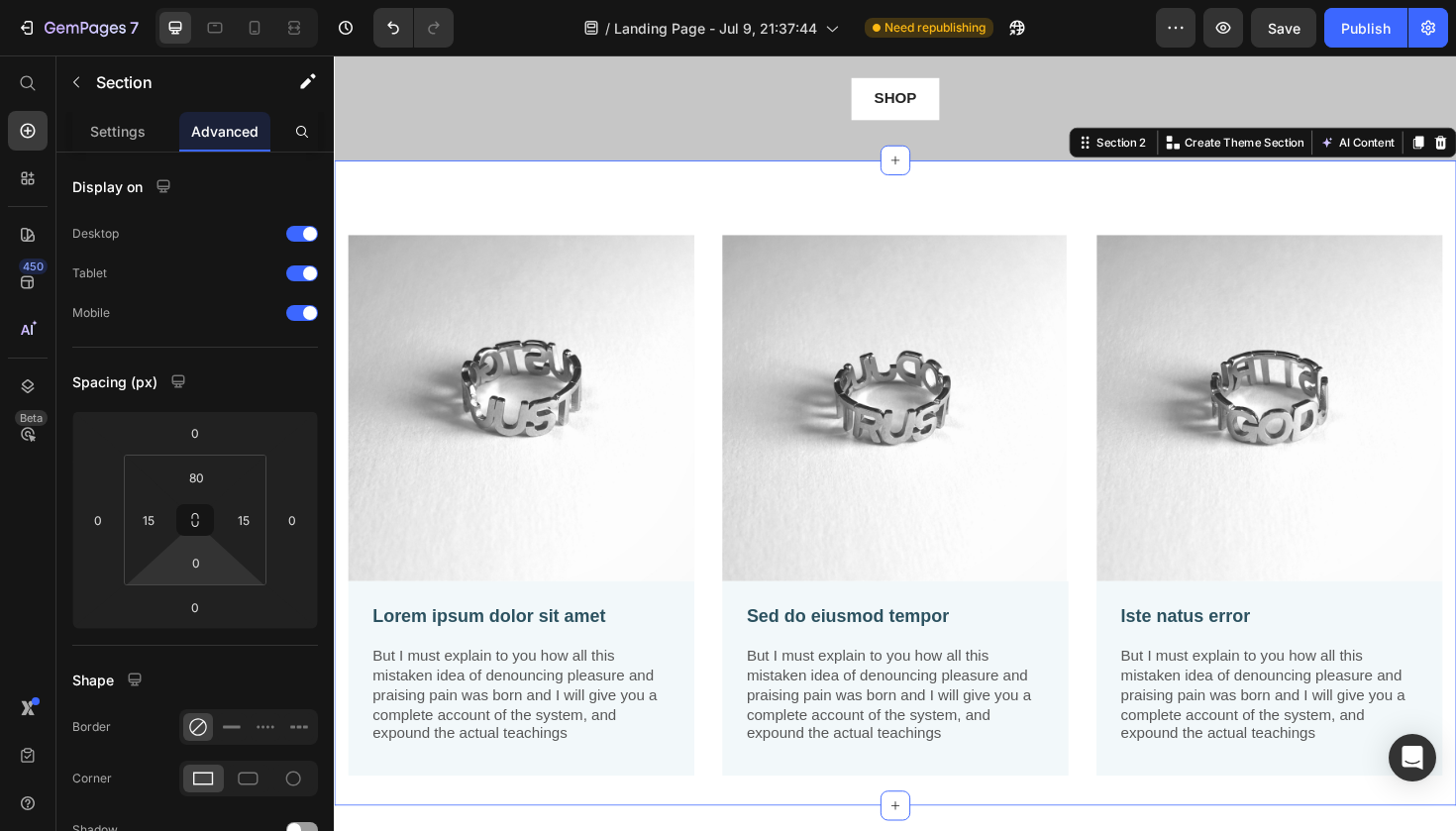 click on "Image Lorem ipsum dolor sit amet Text Block But I must explain to you how all this mistaken idea of denouncing pleasure and praising pain was born and I will give you a complete account of the system, and expound the actual teachings Text Block Row Image Sed do eiusmod tempor Text Block But I must explain to you how all this mistaken idea of denouncing pleasure and praising pain was born and I will give you a complete account of the system, and expound the actual teachings Text Block Row Image Iste natus error Text Block But I must explain to you how all this mistaken idea of denouncing pleasure and praising pain was born and I will give you a complete account of the system, and expound the actual teachings Text Block Row Row Section 2   You can create reusable sections Create Theme Section AI Content Write with GemAI What would you like to describe here? Tone and Voice Persuasive Product Just Trust God - Ring Show more Generate" at bounding box center [928, 508] 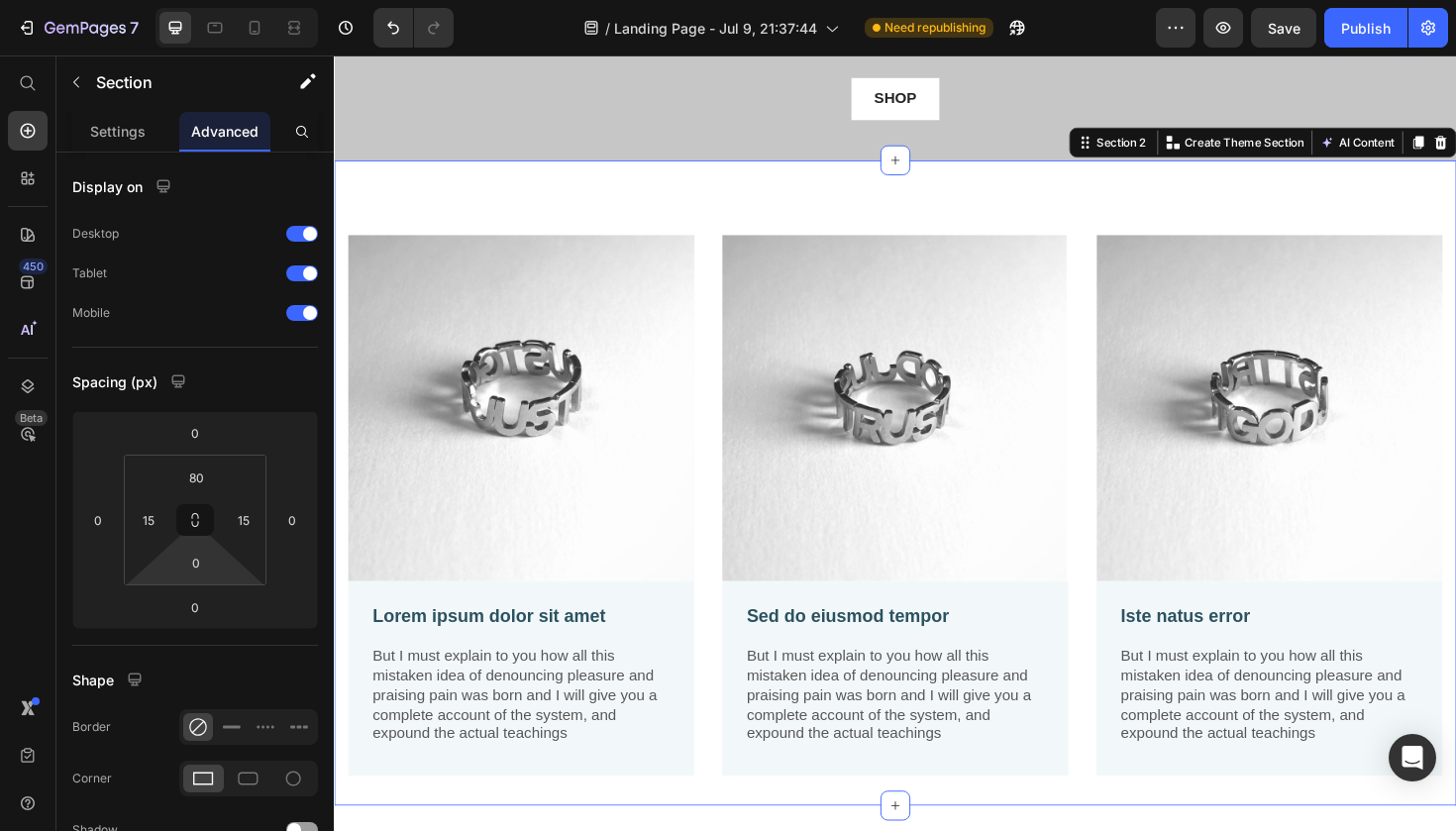 click on "Image Lorem ipsum dolor sit amet Text Block But I must explain to you how all this mistaken idea of denouncing pleasure and praising pain was born and I will give you a complete account of the system, and expound the actual teachings Text Block Row Image Sed do eiusmod tempor Text Block But I must explain to you how all this mistaken idea of denouncing pleasure and praising pain was born and I will give you a complete account of the system, and expound the actual teachings Text Block Row Image Iste natus error Text Block But I must explain to you how all this mistaken idea of denouncing pleasure and praising pain was born and I will give you a complete account of the system, and expound the actual teachings Text Block Row Row Section 2   You can create reusable sections Create Theme Section AI Content Write with GemAI What would you like to describe here? Tone and Voice Persuasive Product Just Trust God - Ring Show more Generate" at bounding box center [928, 508] 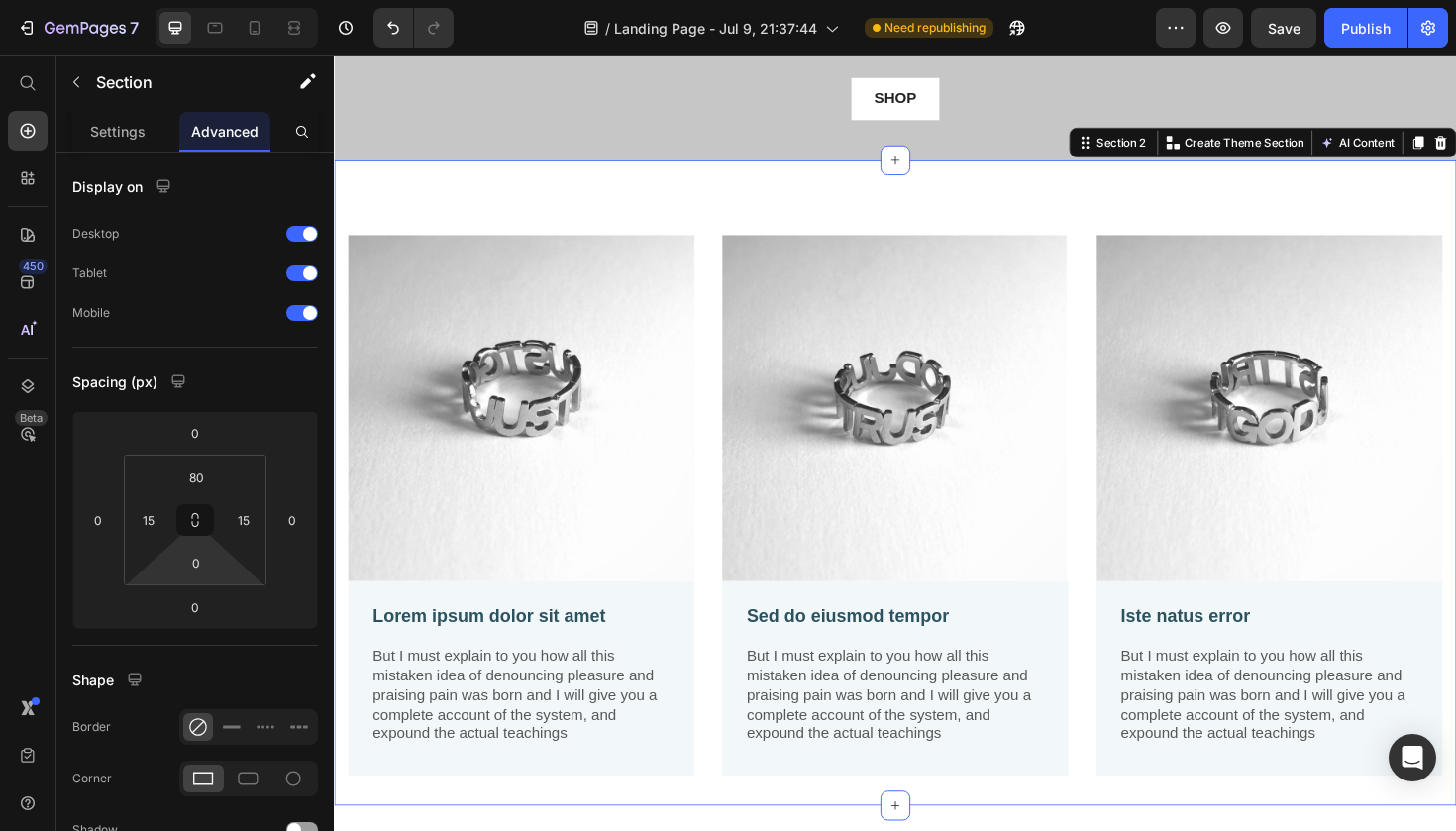 click on "Image Lorem ipsum dolor sit amet Text Block But I must explain to you how all this mistaken idea of denouncing pleasure and praising pain was born and I will give you a complete account of the system, and expound the actual teachings Text Block Row Image Sed do eiusmod tempor Text Block But I must explain to you how all this mistaken idea of denouncing pleasure and praising pain was born and I will give you a complete account of the system, and expound the actual teachings Text Block Row Image Iste natus error Text Block But I must explain to you how all this mistaken idea of denouncing pleasure and praising pain was born and I will give you a complete account of the system, and expound the actual teachings Text Block Row Row Section 2   You can create reusable sections Create Theme Section AI Content Write with GemAI What would you like to describe here? Tone and Voice Persuasive Product Just Trust God - Ring Show more Generate" at bounding box center [928, 508] 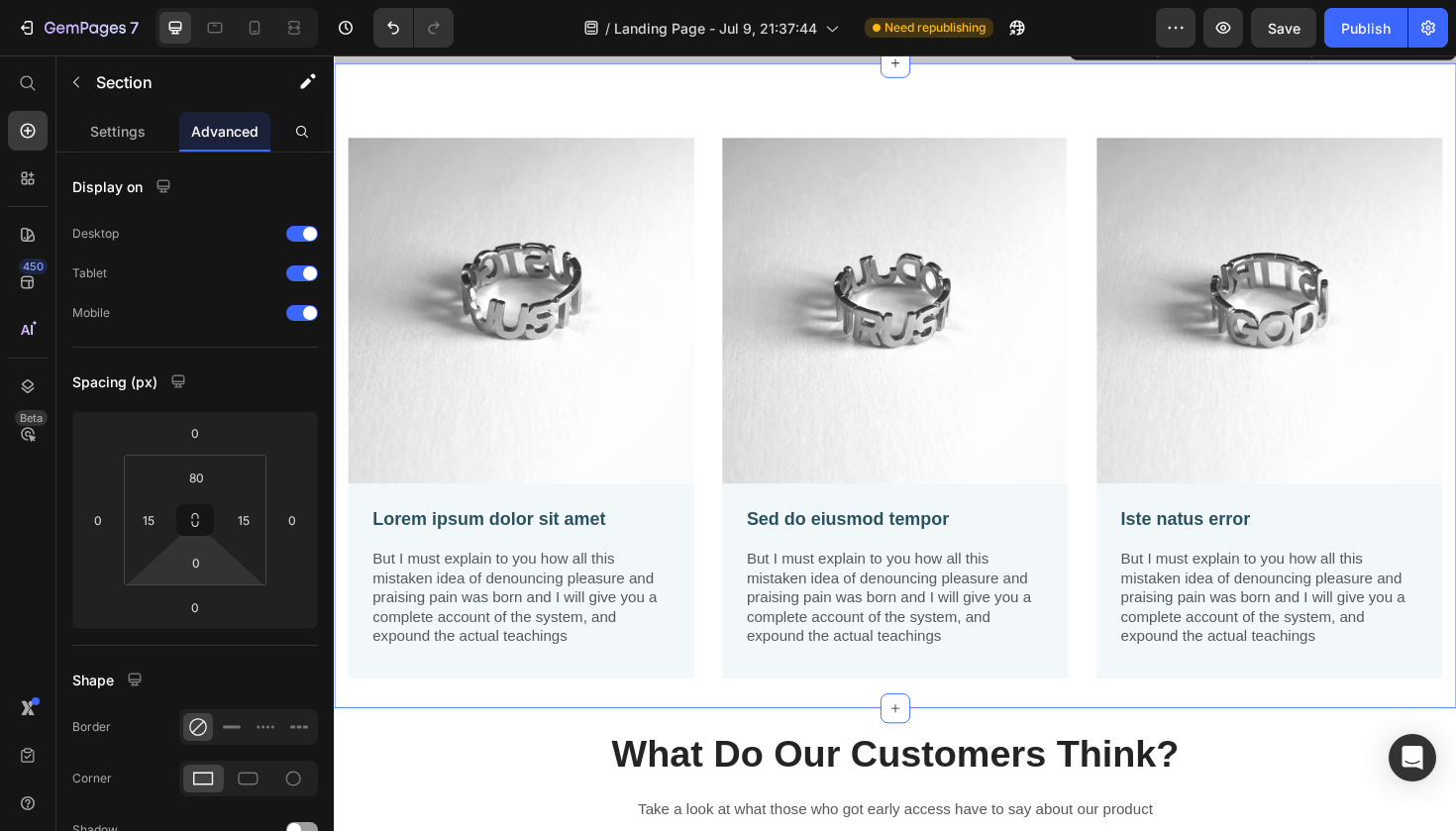 scroll, scrollTop: 366, scrollLeft: 0, axis: vertical 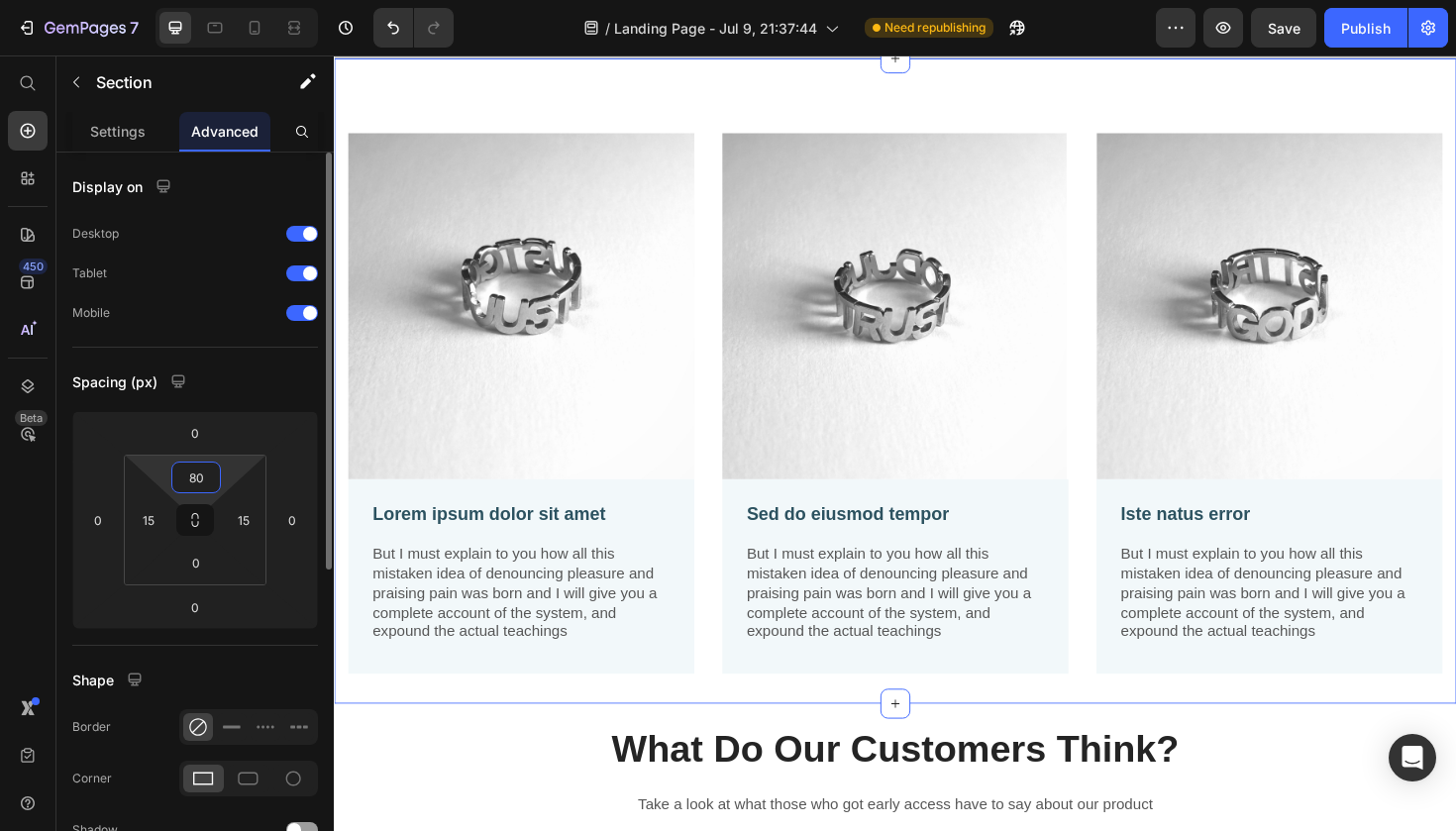 click on "80" at bounding box center (196, 477) 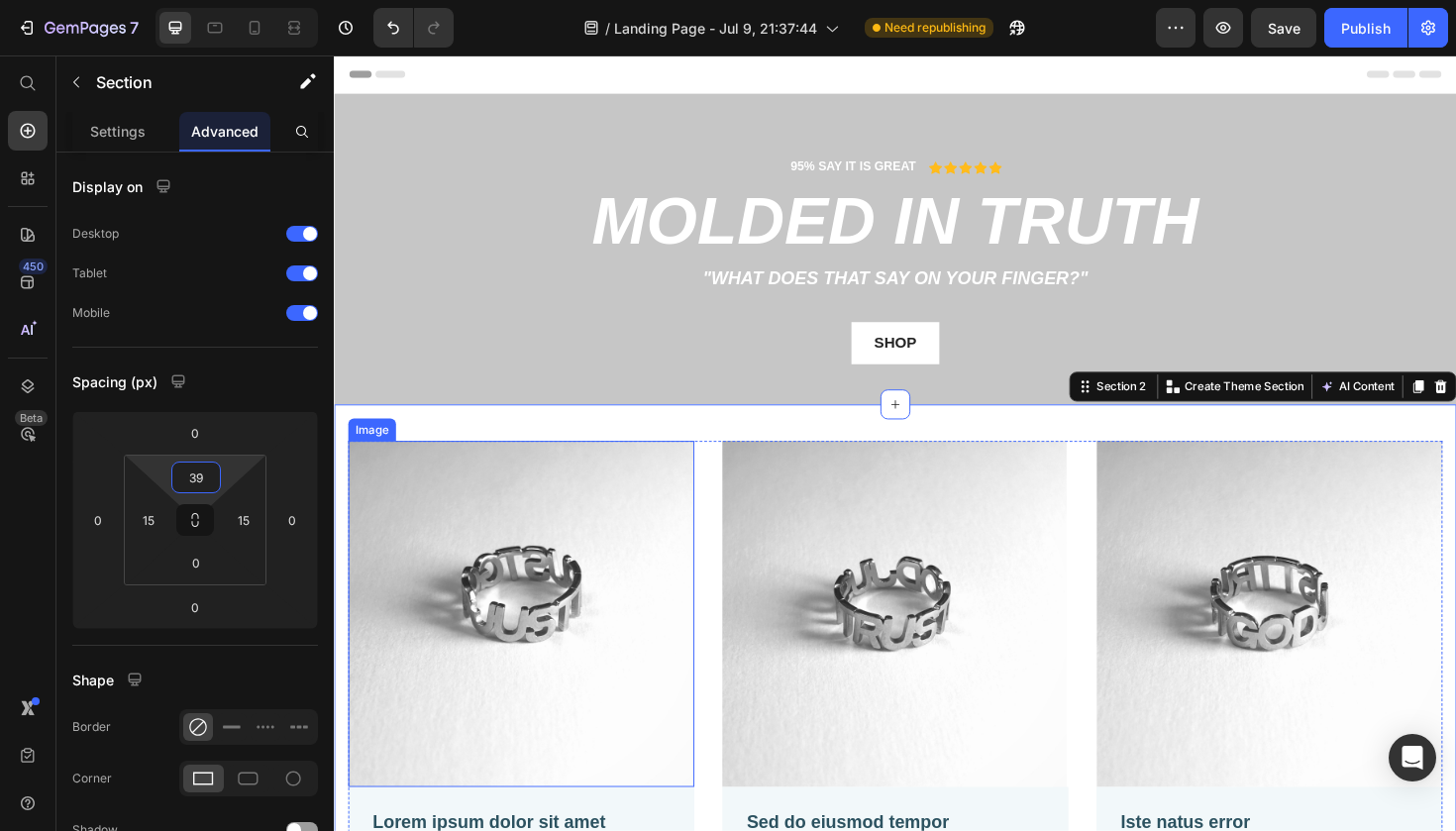 scroll, scrollTop: 310, scrollLeft: 0, axis: vertical 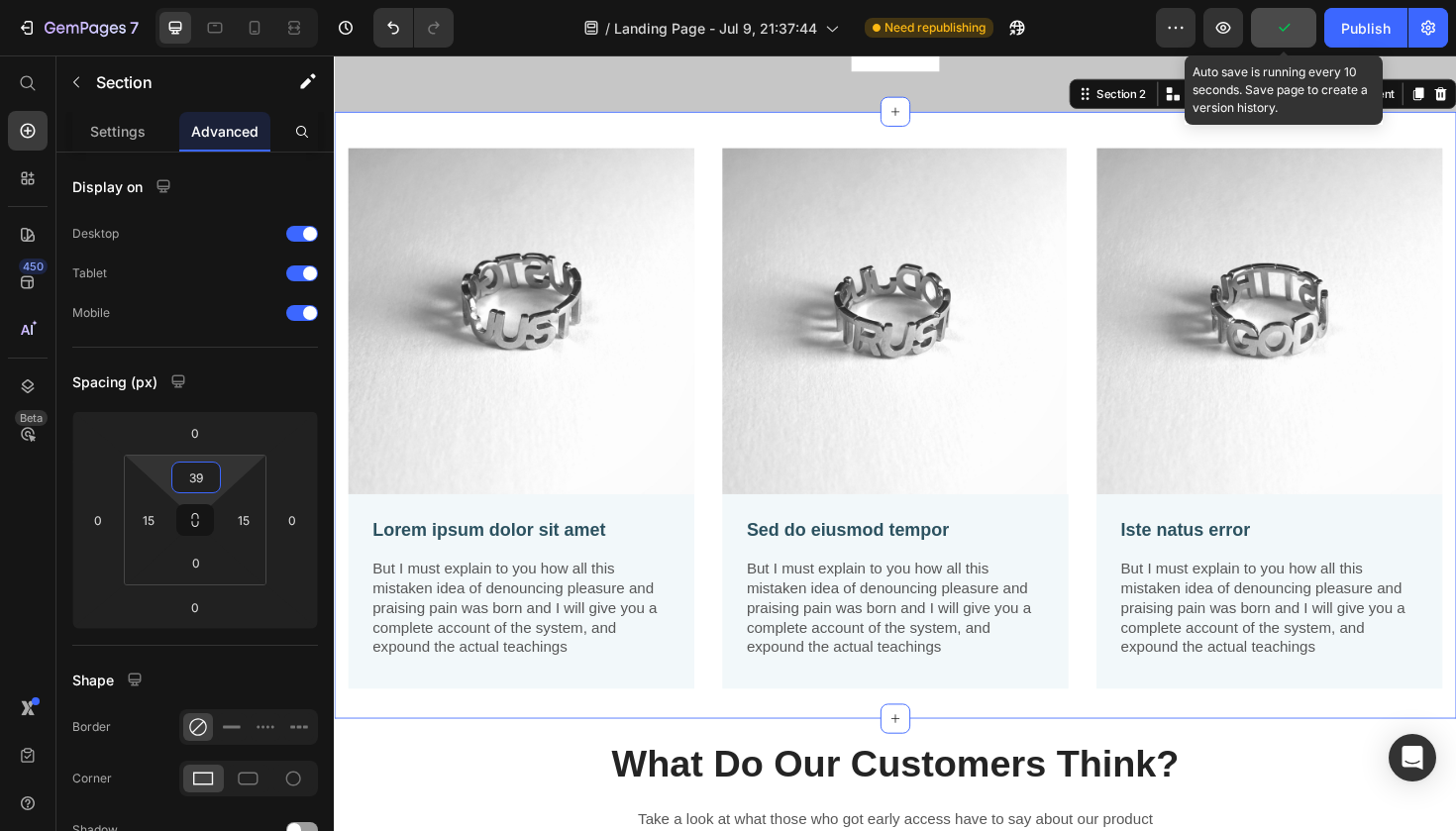 type on "39" 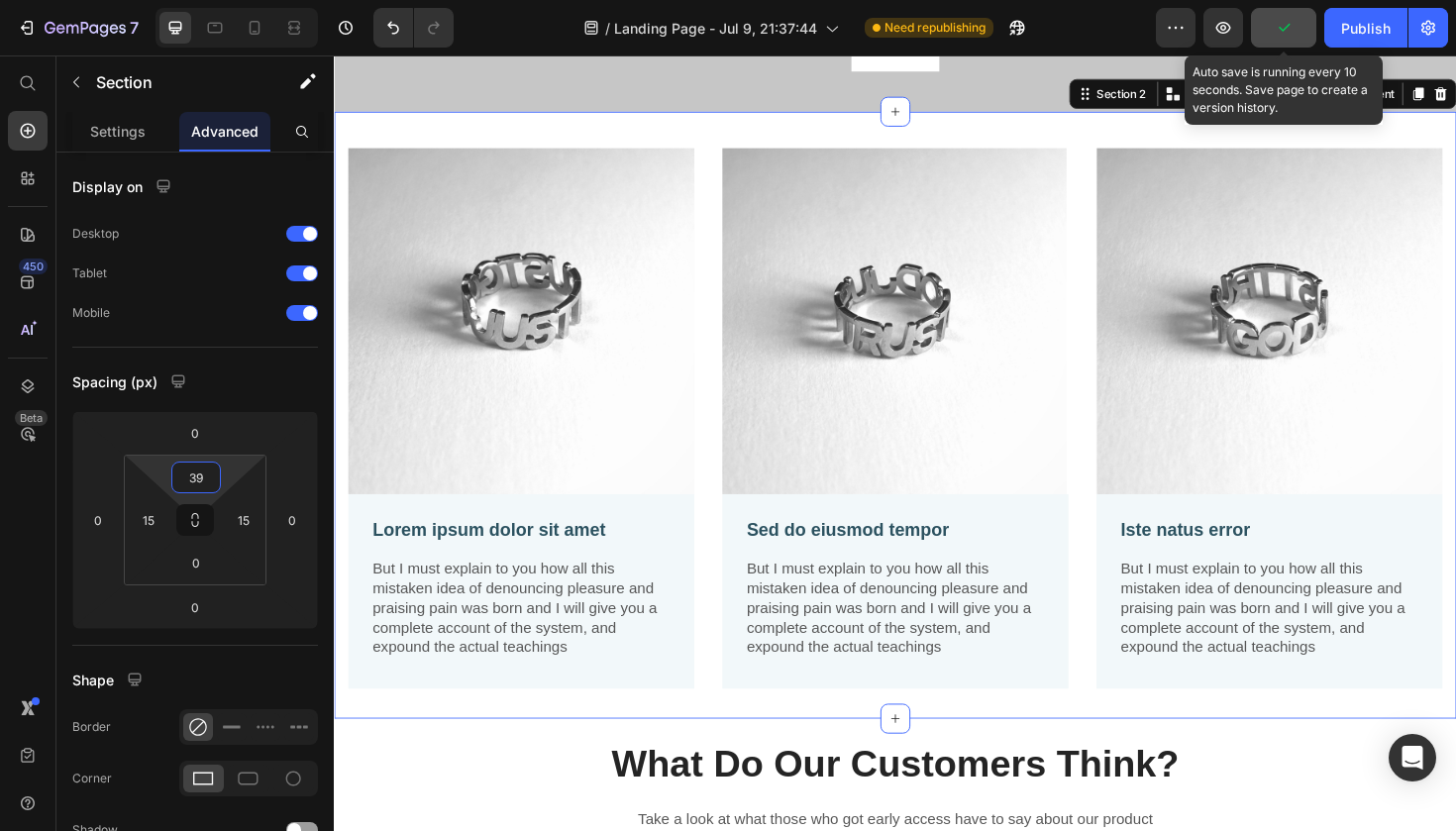 click 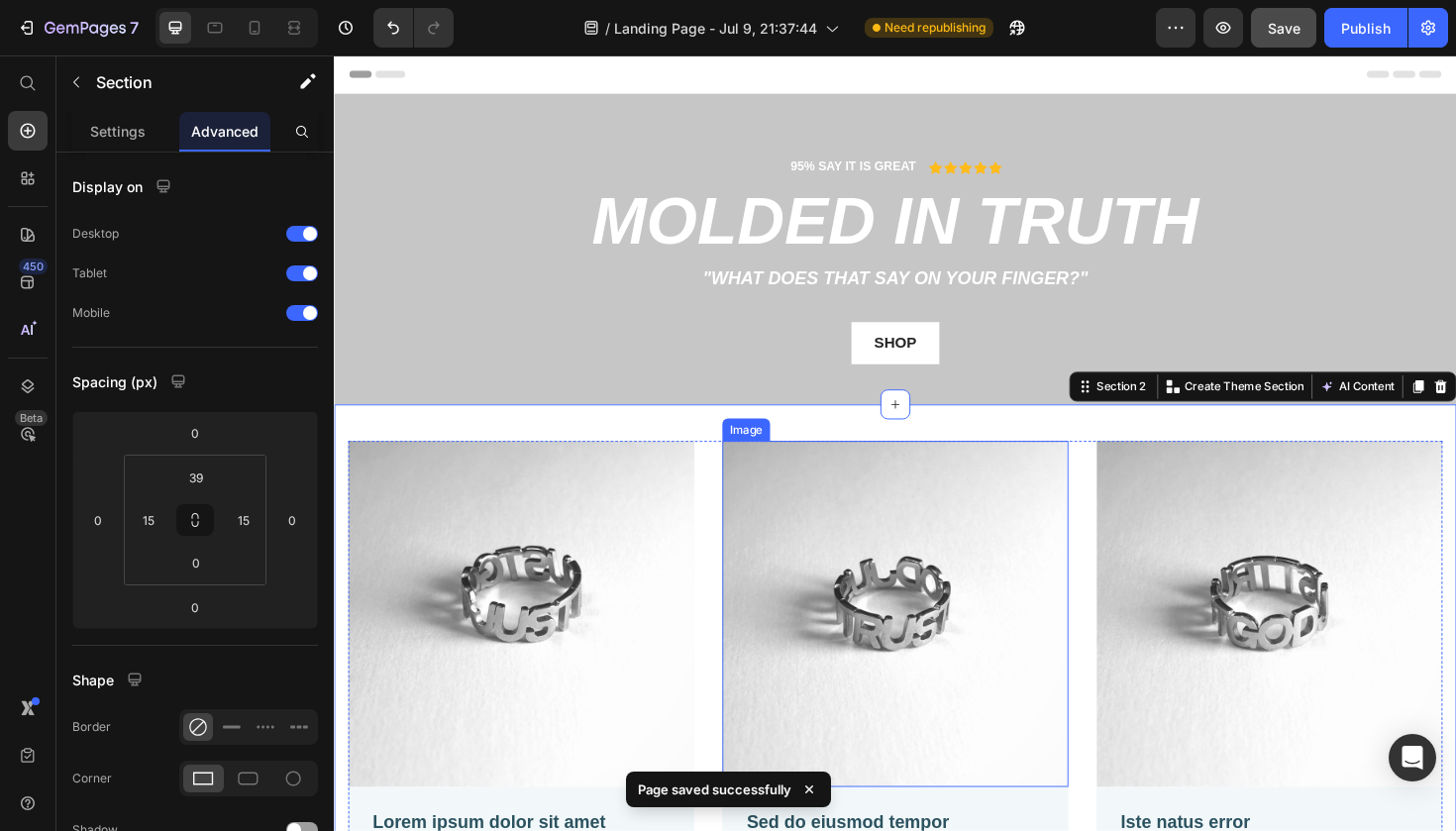 scroll, scrollTop: 0, scrollLeft: 0, axis: both 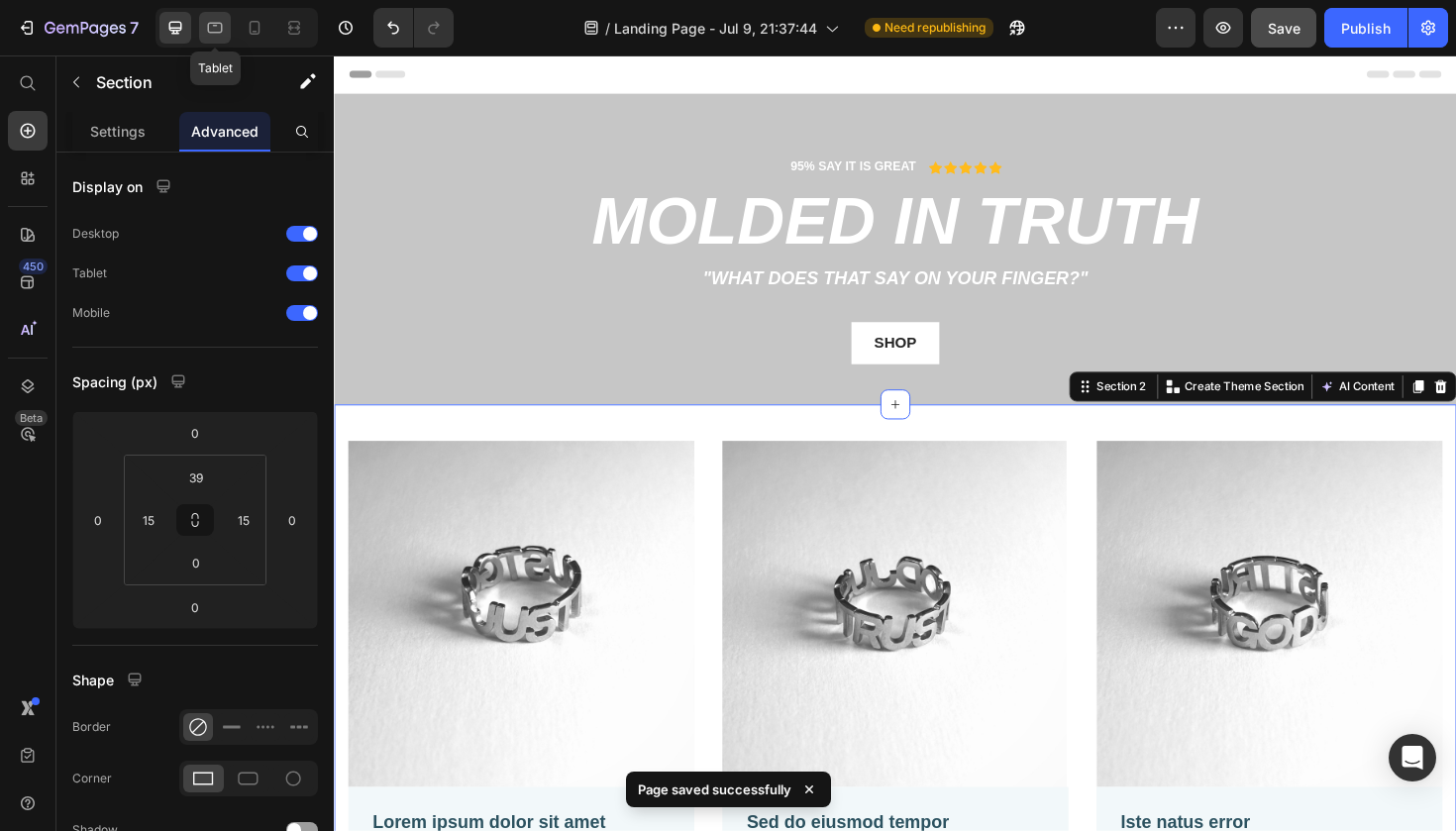 click 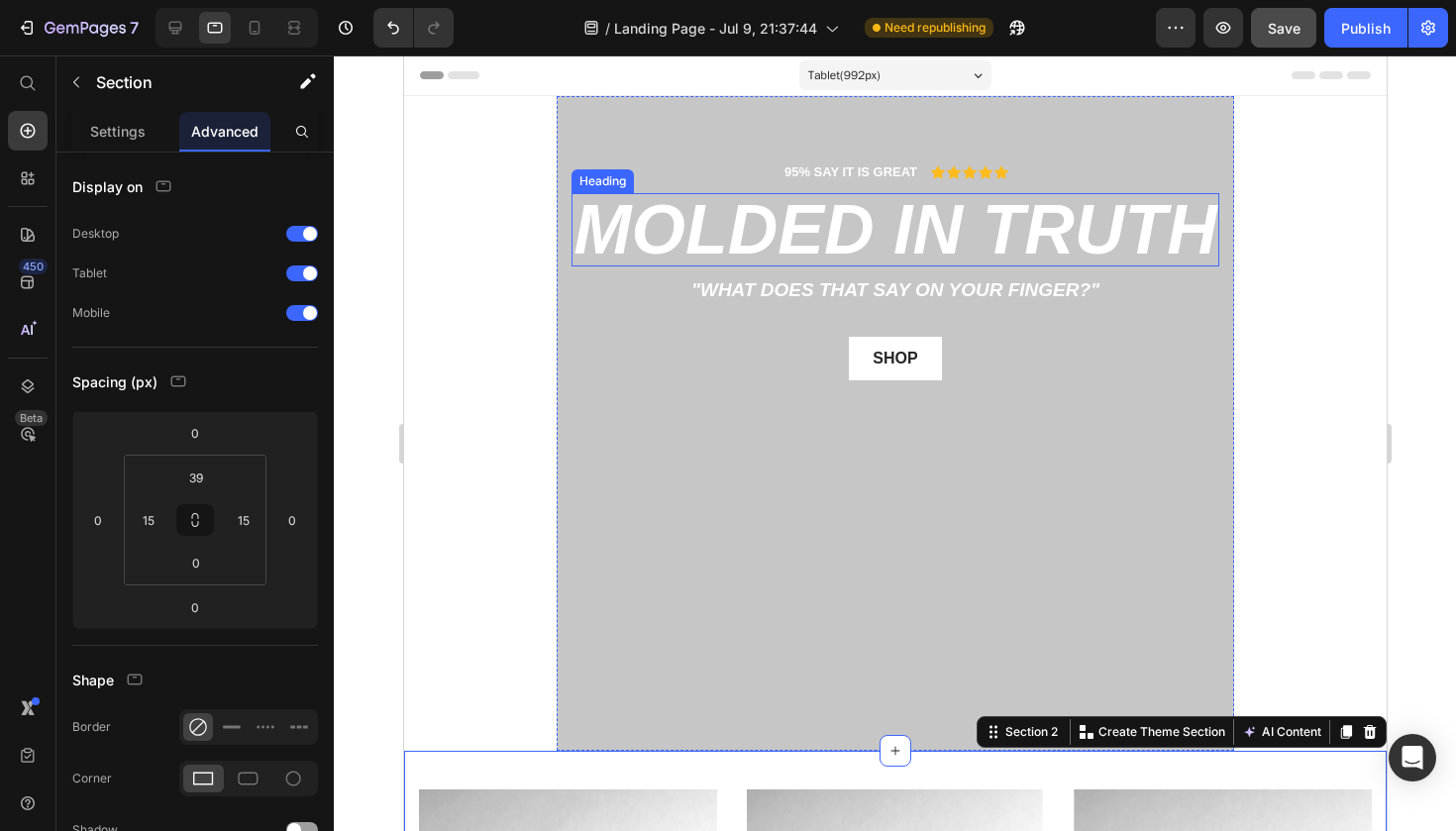 scroll, scrollTop: 0, scrollLeft: 0, axis: both 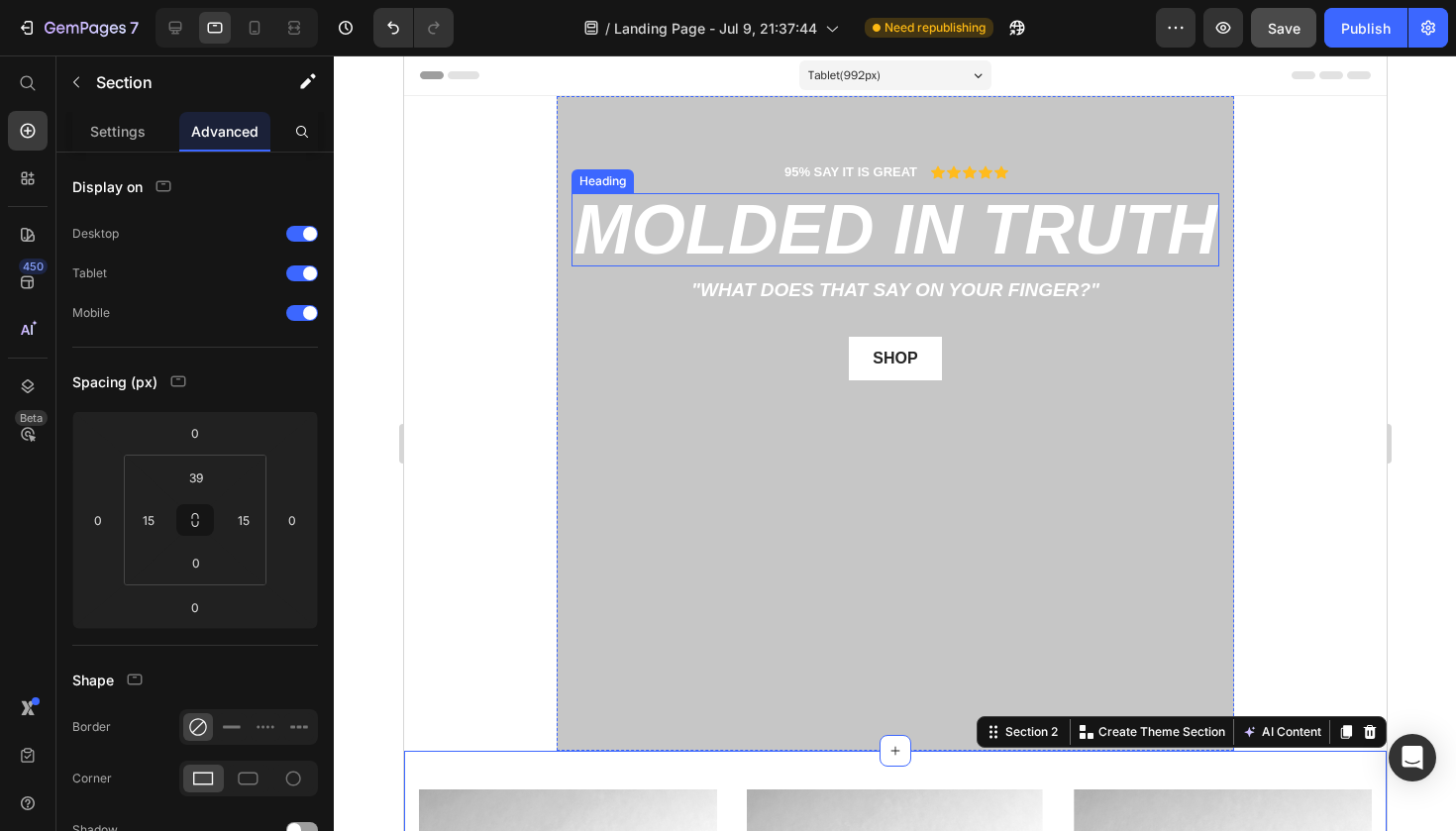click on "95% SAY IT IS GREAT Text Block Icon Icon Icon Icon Icon Icon List Row molded in truth Heading "What does that say on your finger?" Text Block shop Button Row" at bounding box center (893, 423) 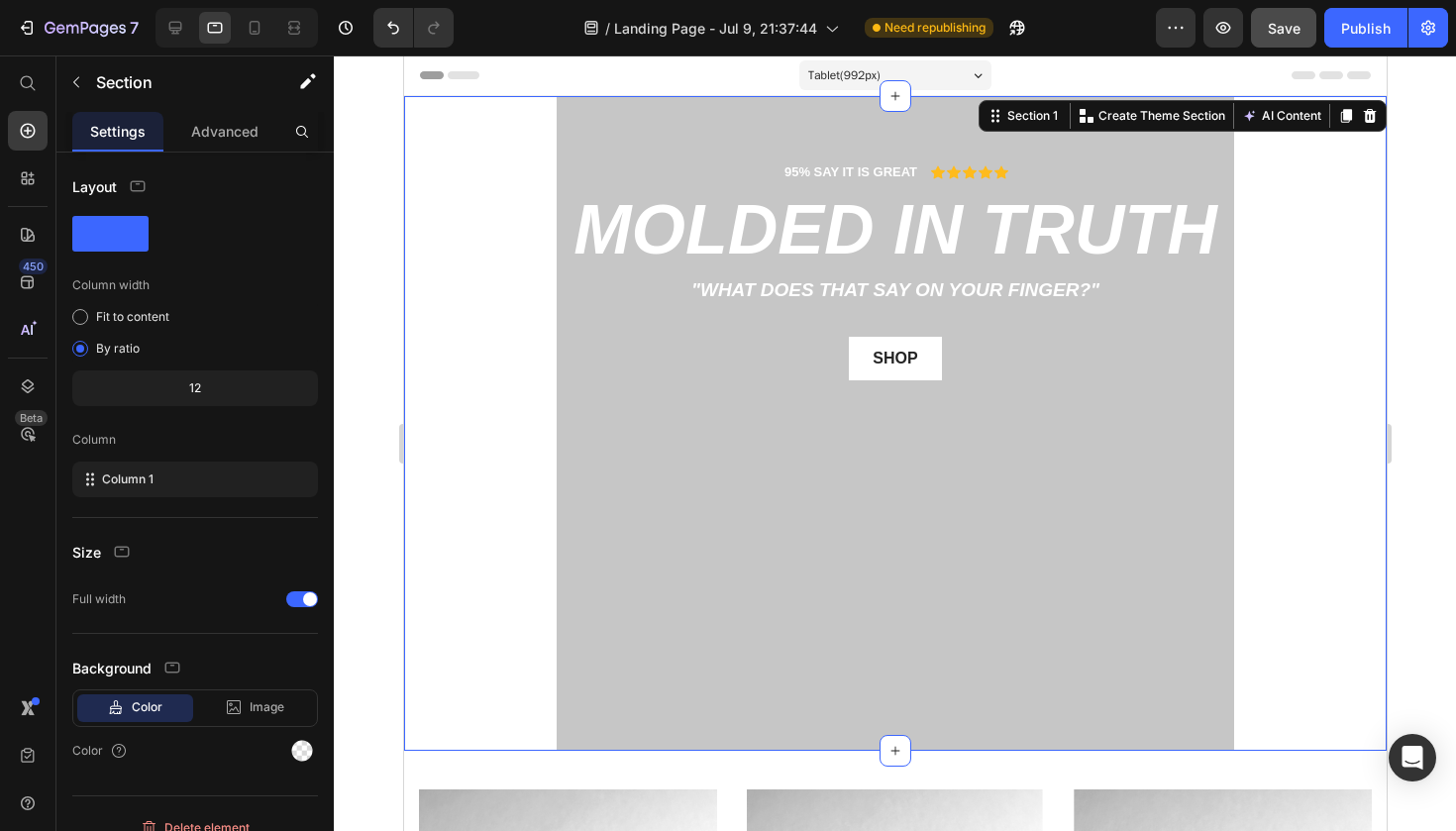 click on "95% SAY IT IS GREAT Text Block Icon Icon Icon Icon Icon Icon List Row molded in truth Heading "What does that say on your finger?" Text Block shop Button Row Hero Banner" at bounding box center [894, 423] 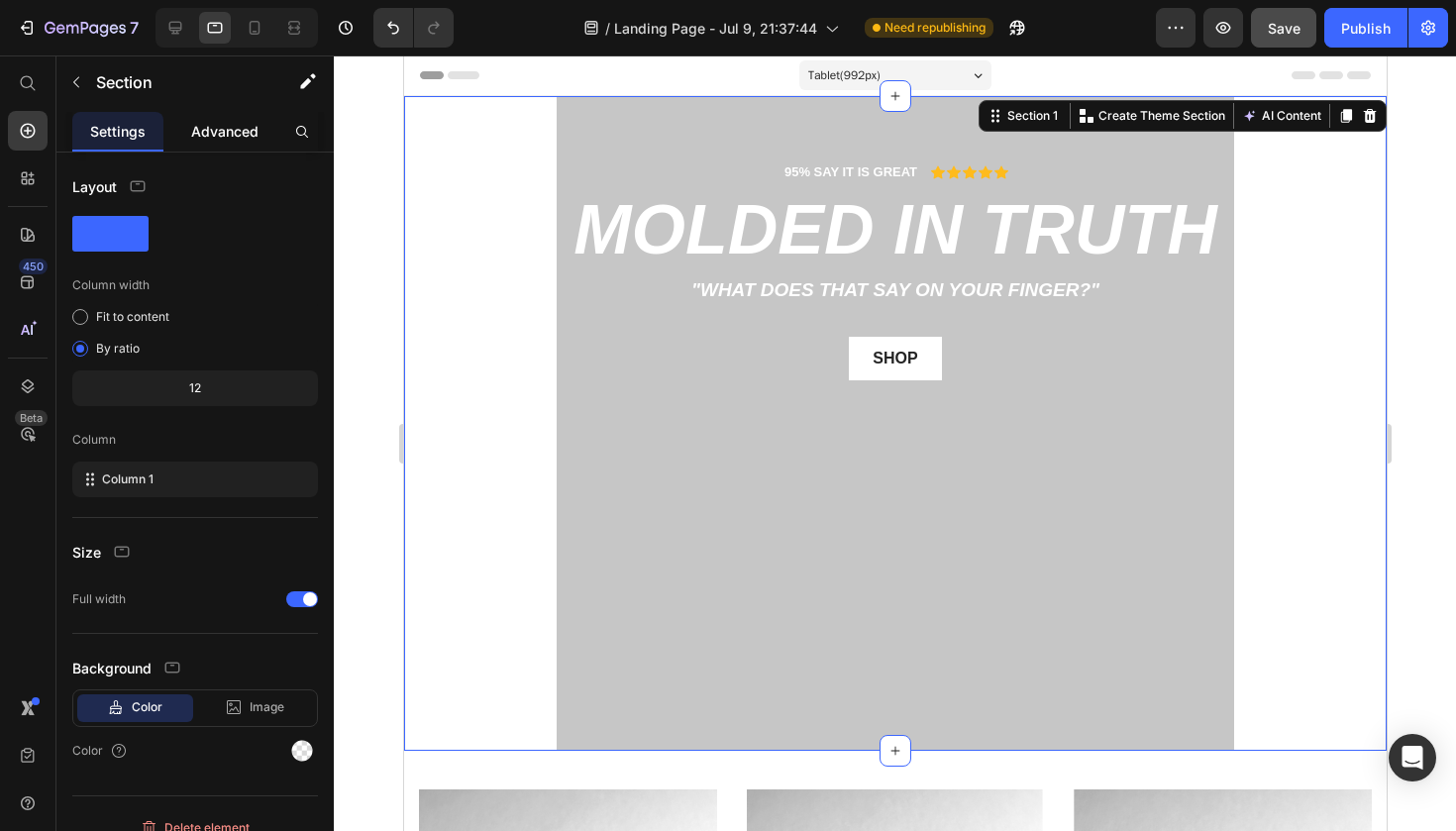 click on "Advanced" 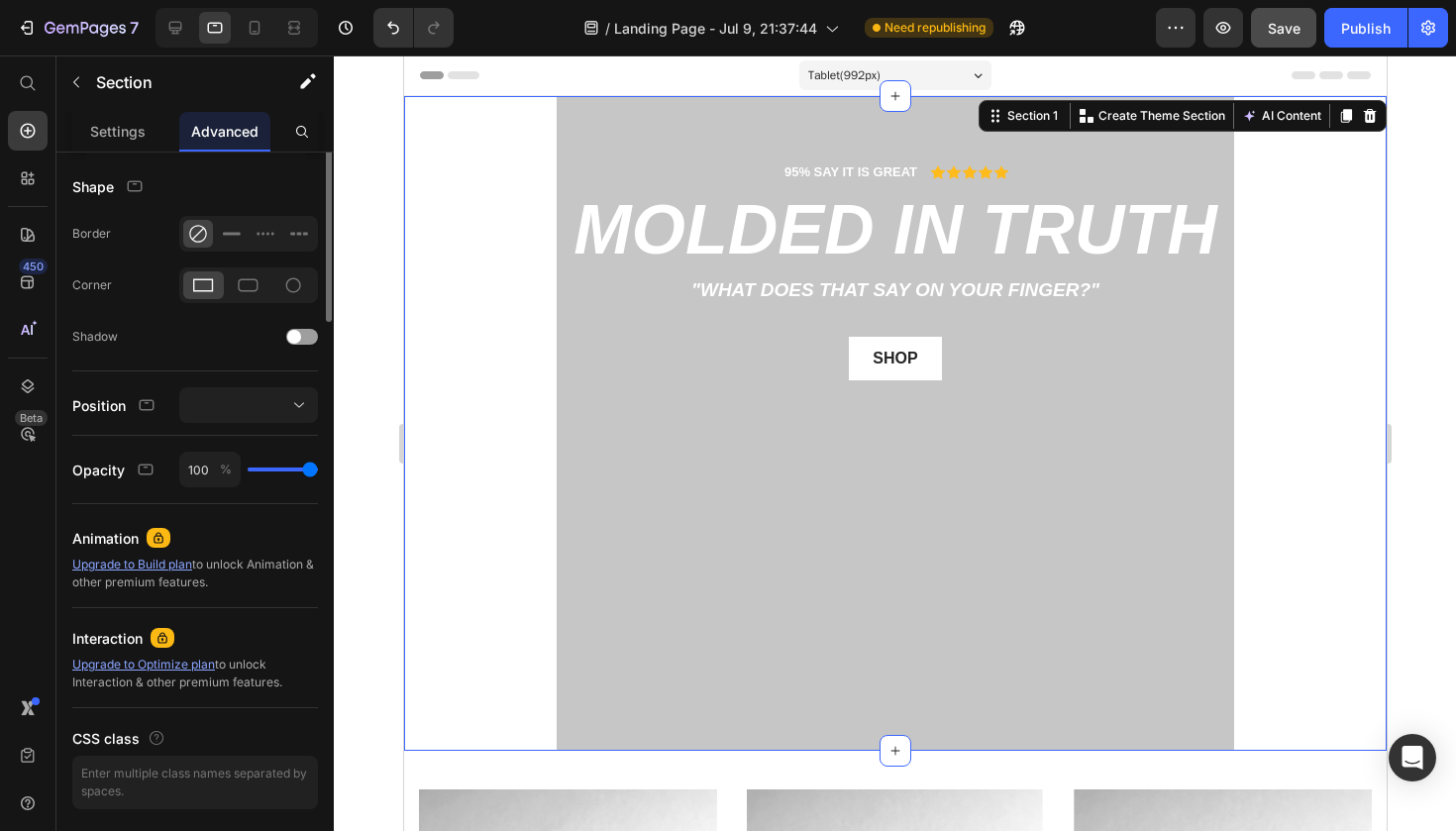 scroll, scrollTop: 558, scrollLeft: 0, axis: vertical 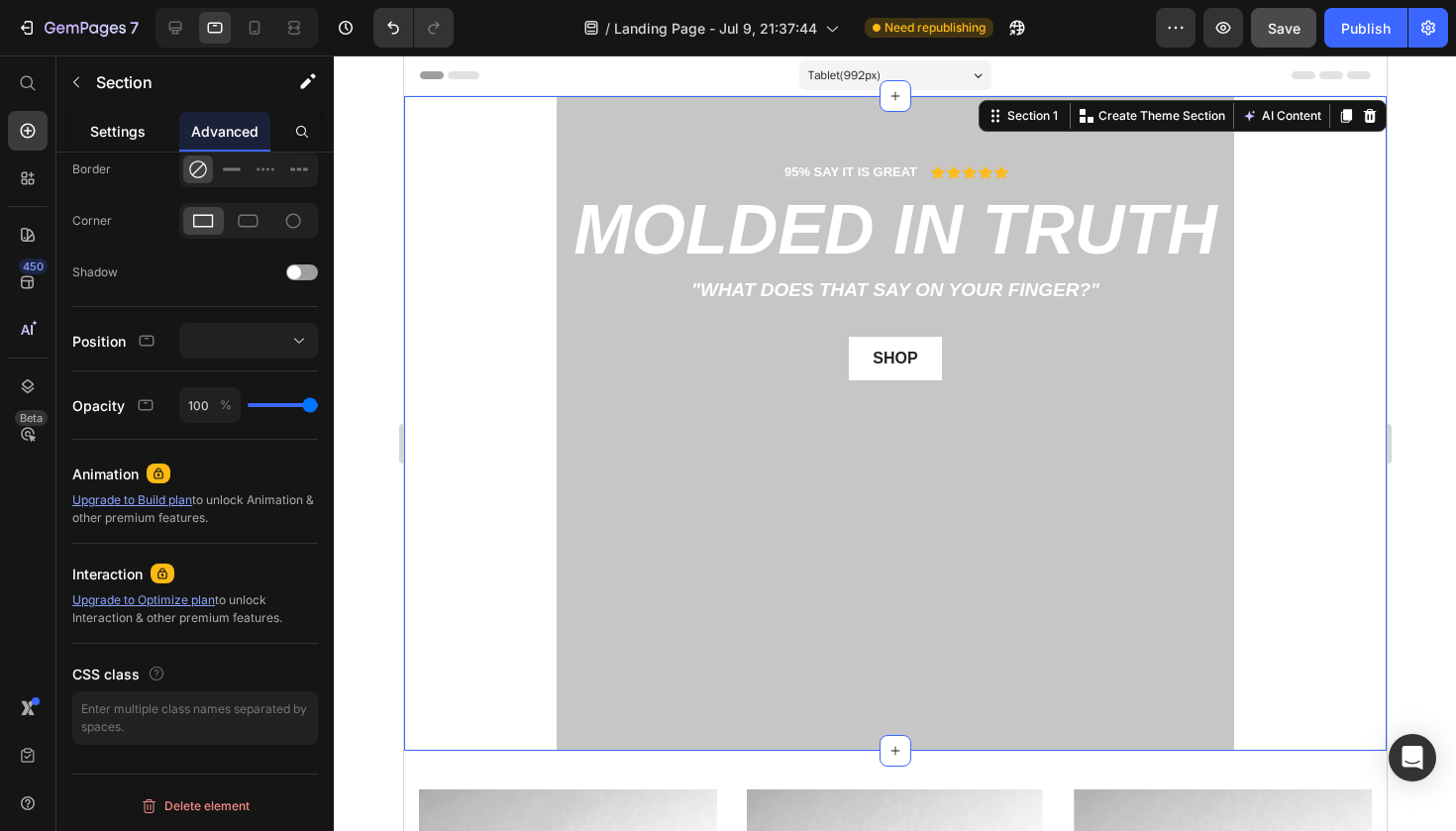 click on "Settings" at bounding box center [118, 131] 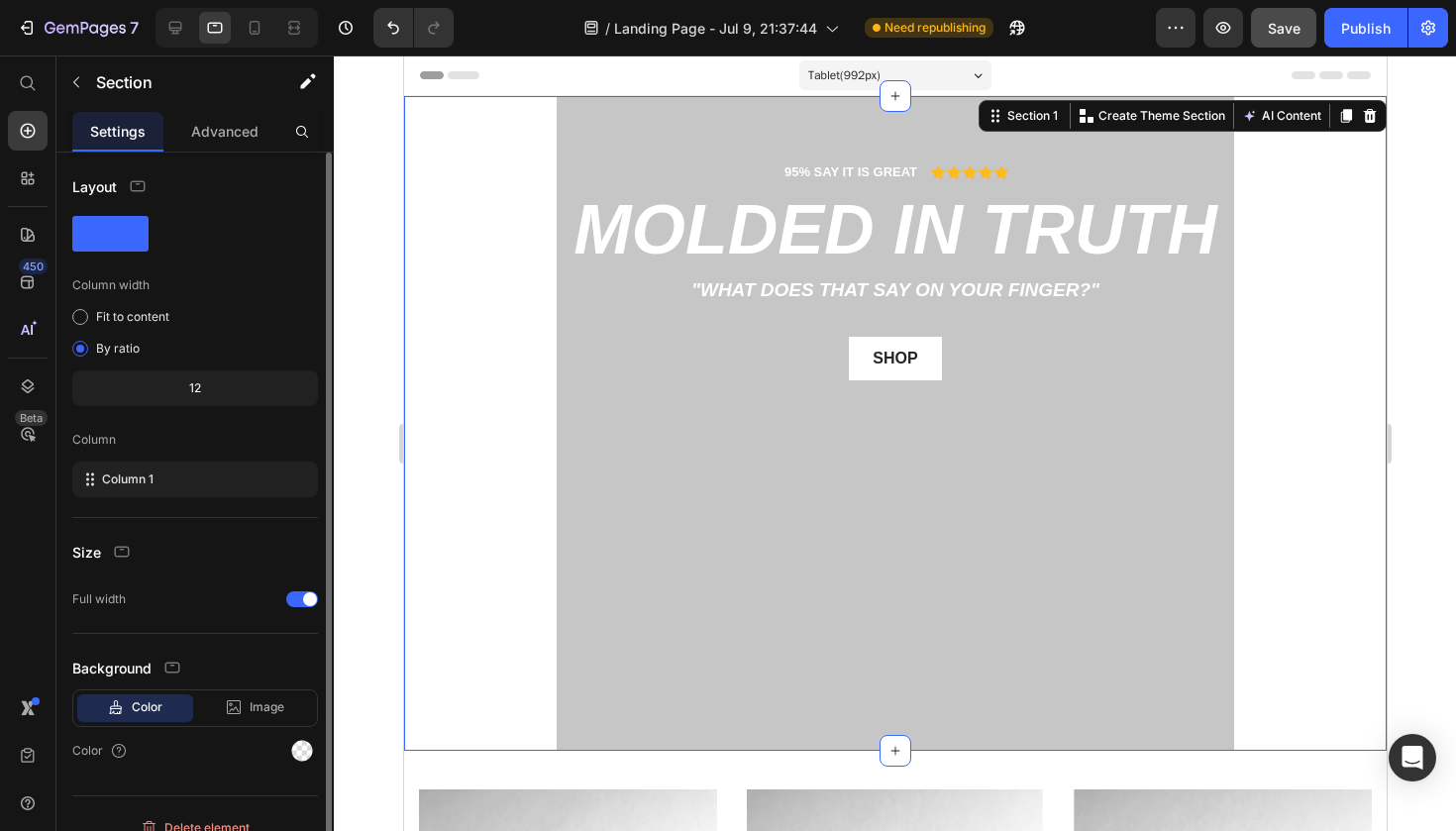 scroll, scrollTop: 22, scrollLeft: 0, axis: vertical 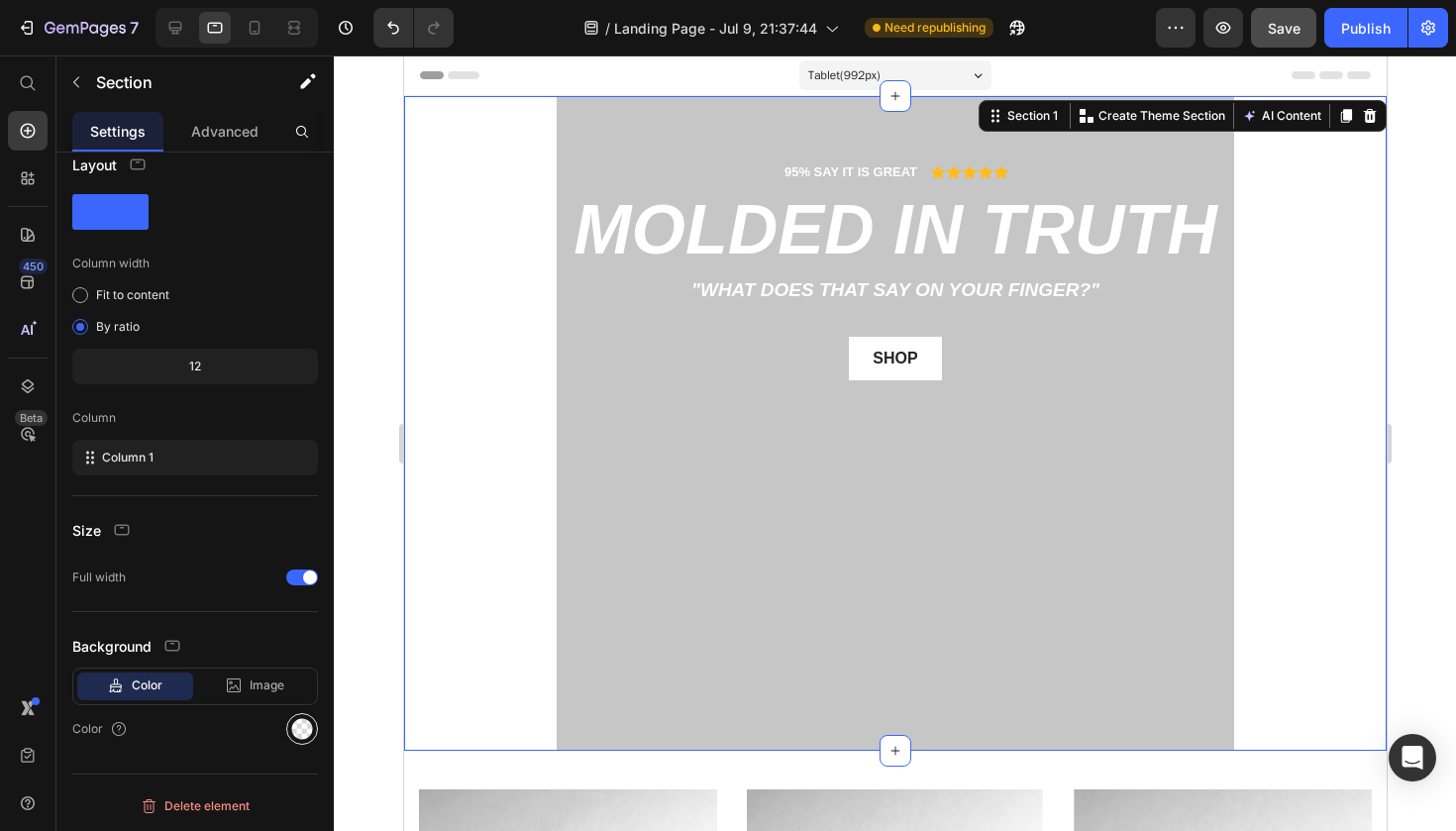 click 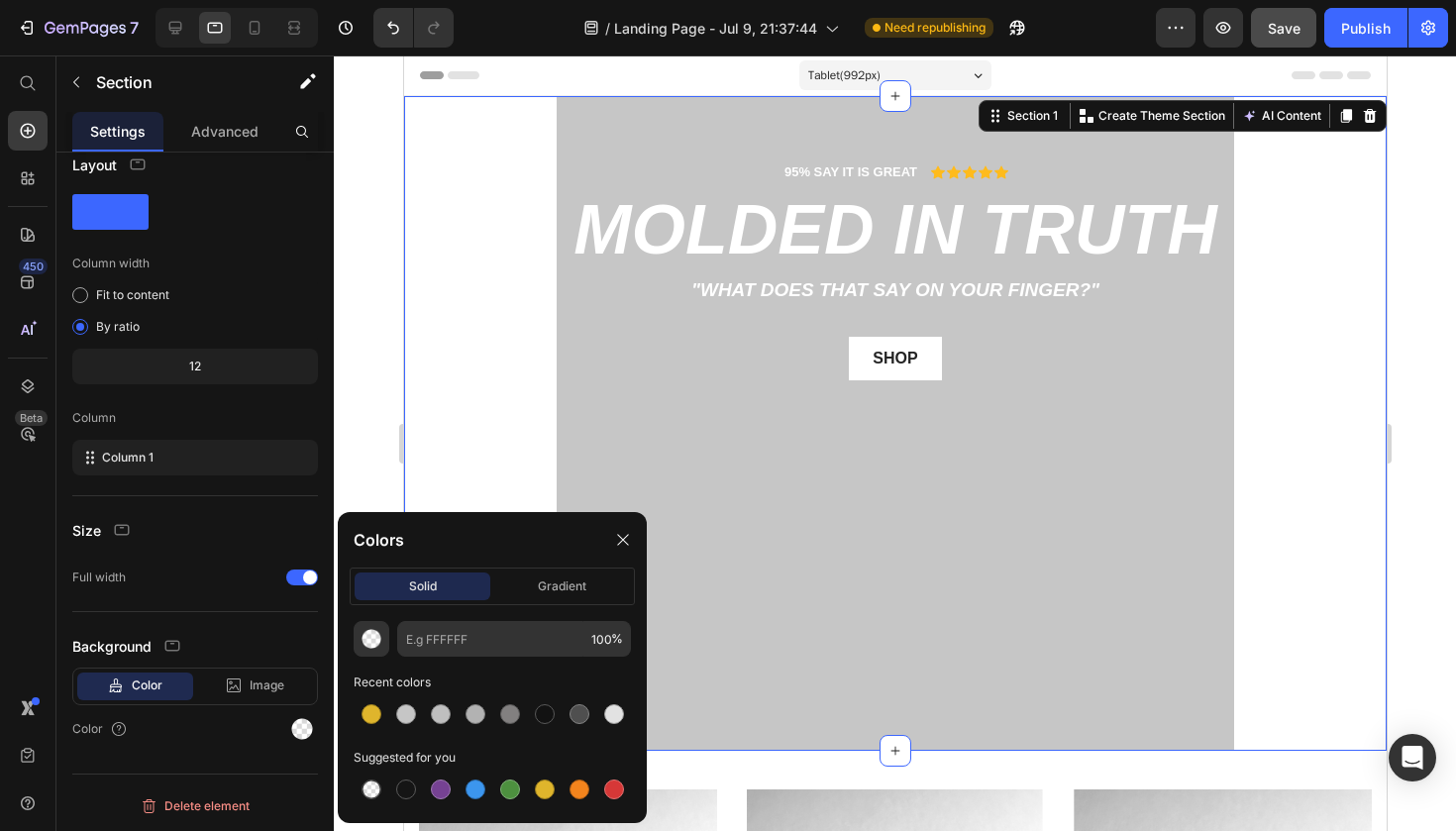 click on "Background Color Image Video  Color" 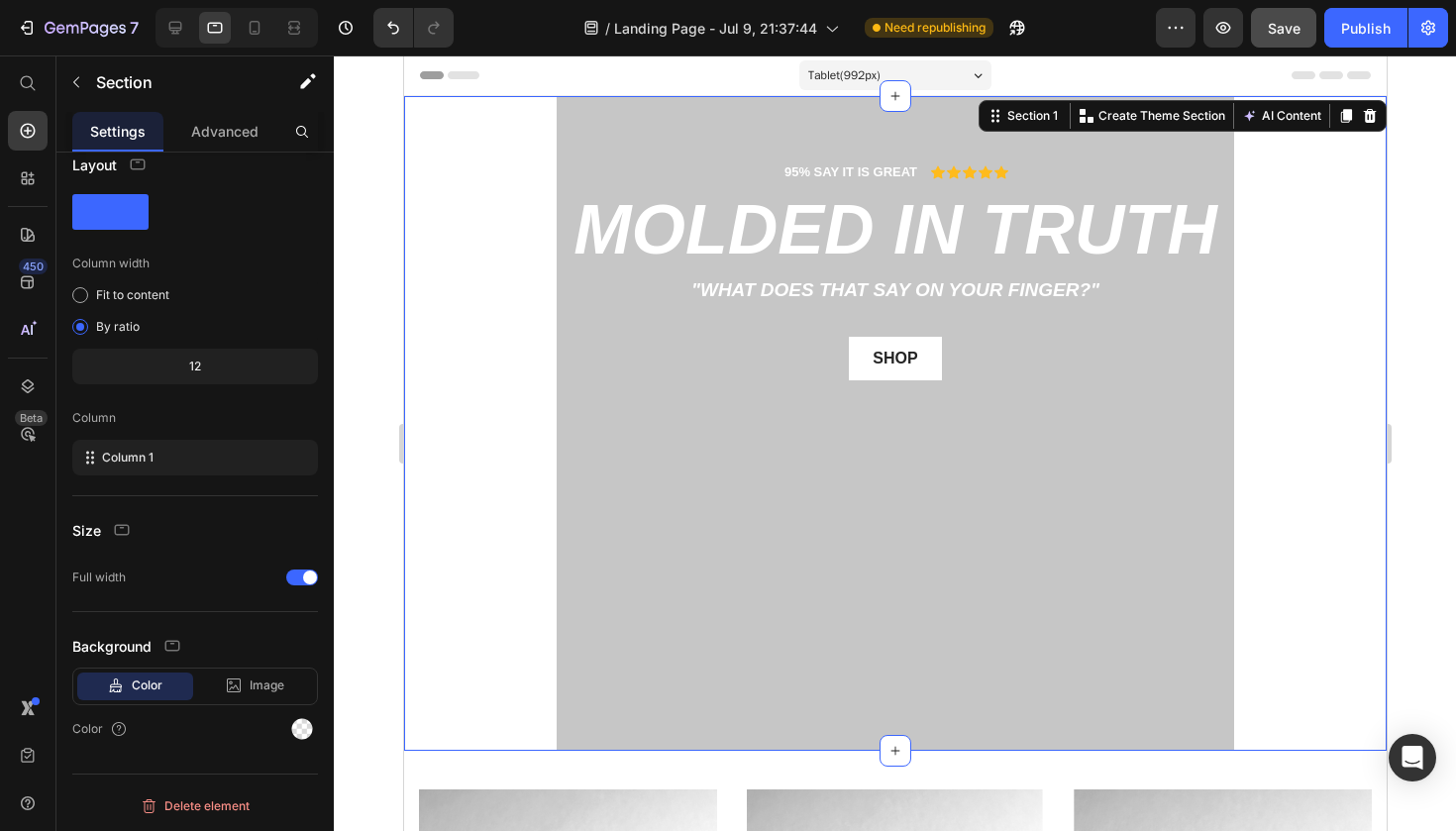 click on "95% SAY IT IS GREAT Text Block Icon Icon Icon Icon Icon Icon List Row molded in truth Heading "What does that say on your finger?" Text Block shop Button Row Hero Banner" at bounding box center [894, 423] 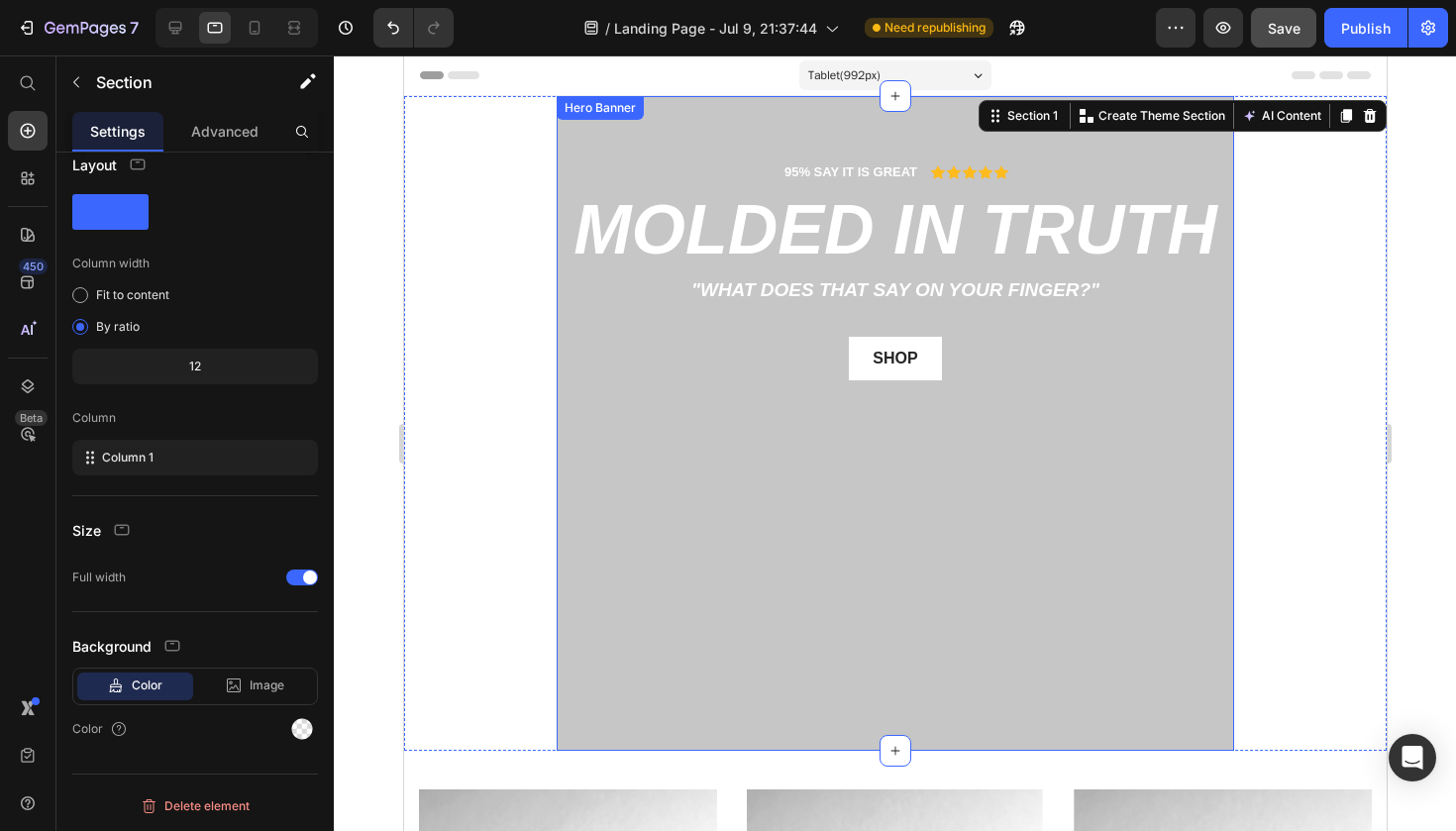 click on "95% SAY IT IS GREAT Text Block Icon Icon Icon Icon Icon Icon List Row molded in truth Heading "What does that say on your finger?" Text Block shop Button Row" at bounding box center [893, 423] 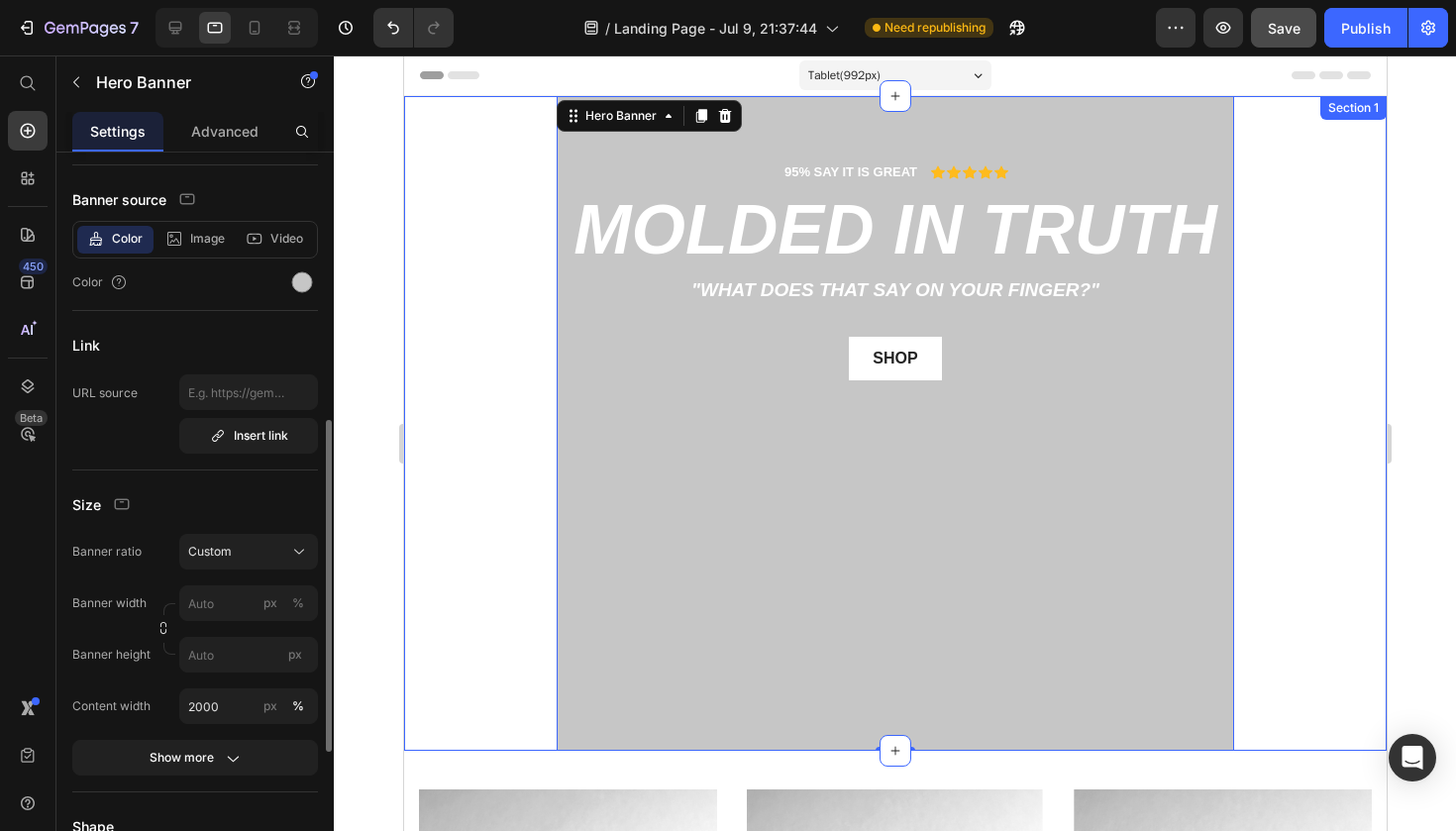 scroll, scrollTop: 0, scrollLeft: 0, axis: both 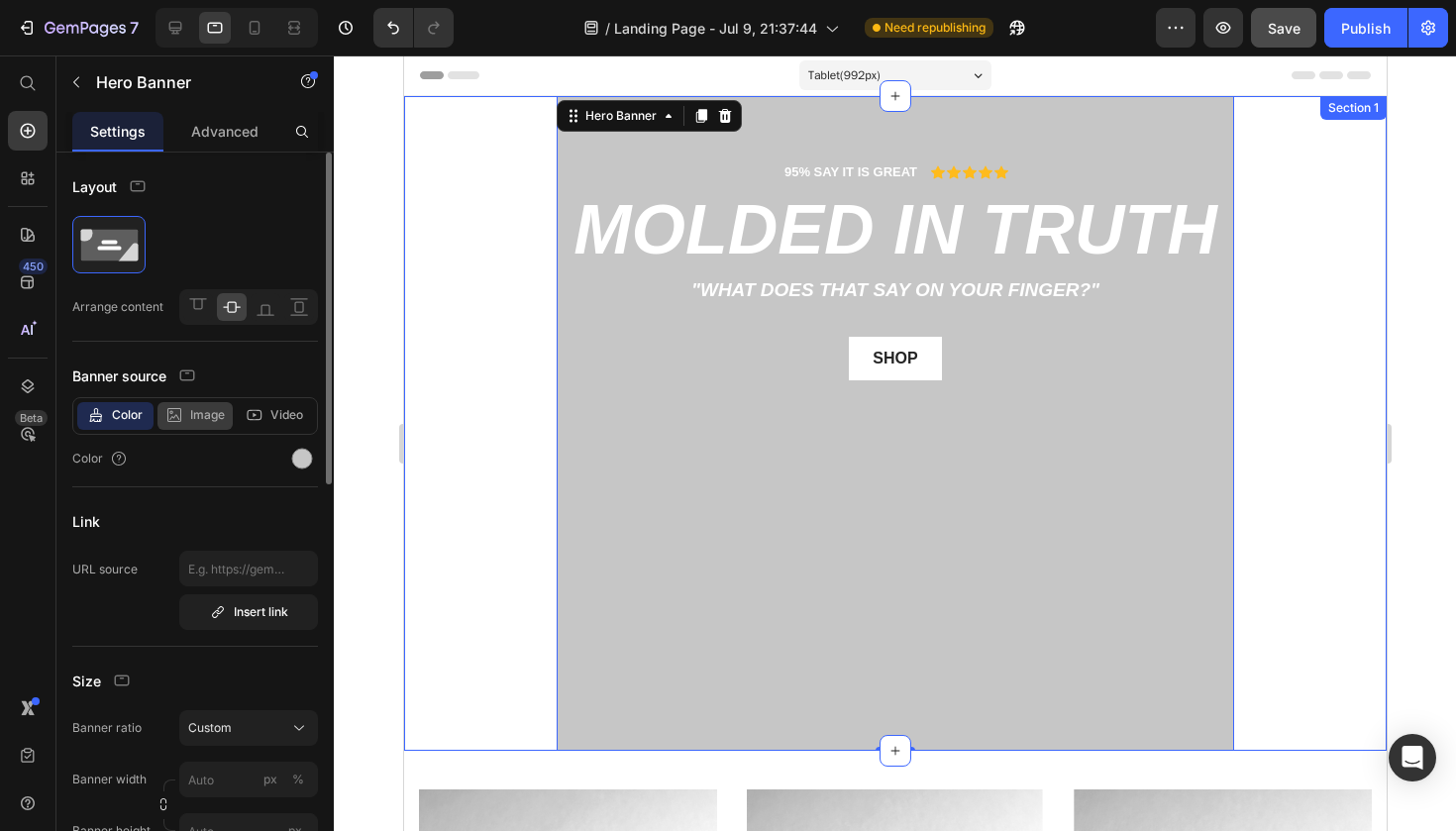 click on "Image" at bounding box center (207, 415) 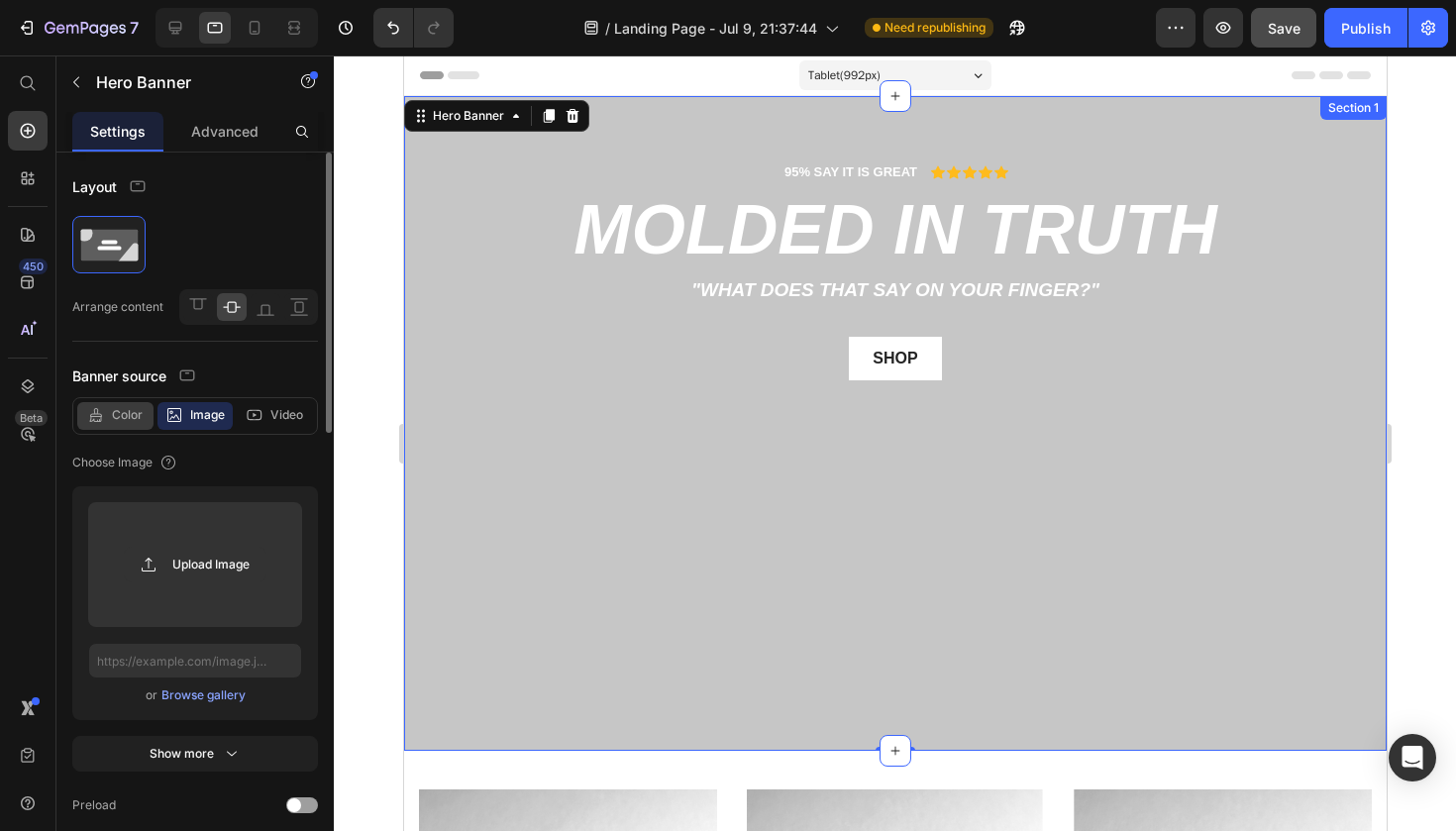 click on "Color" at bounding box center [127, 415] 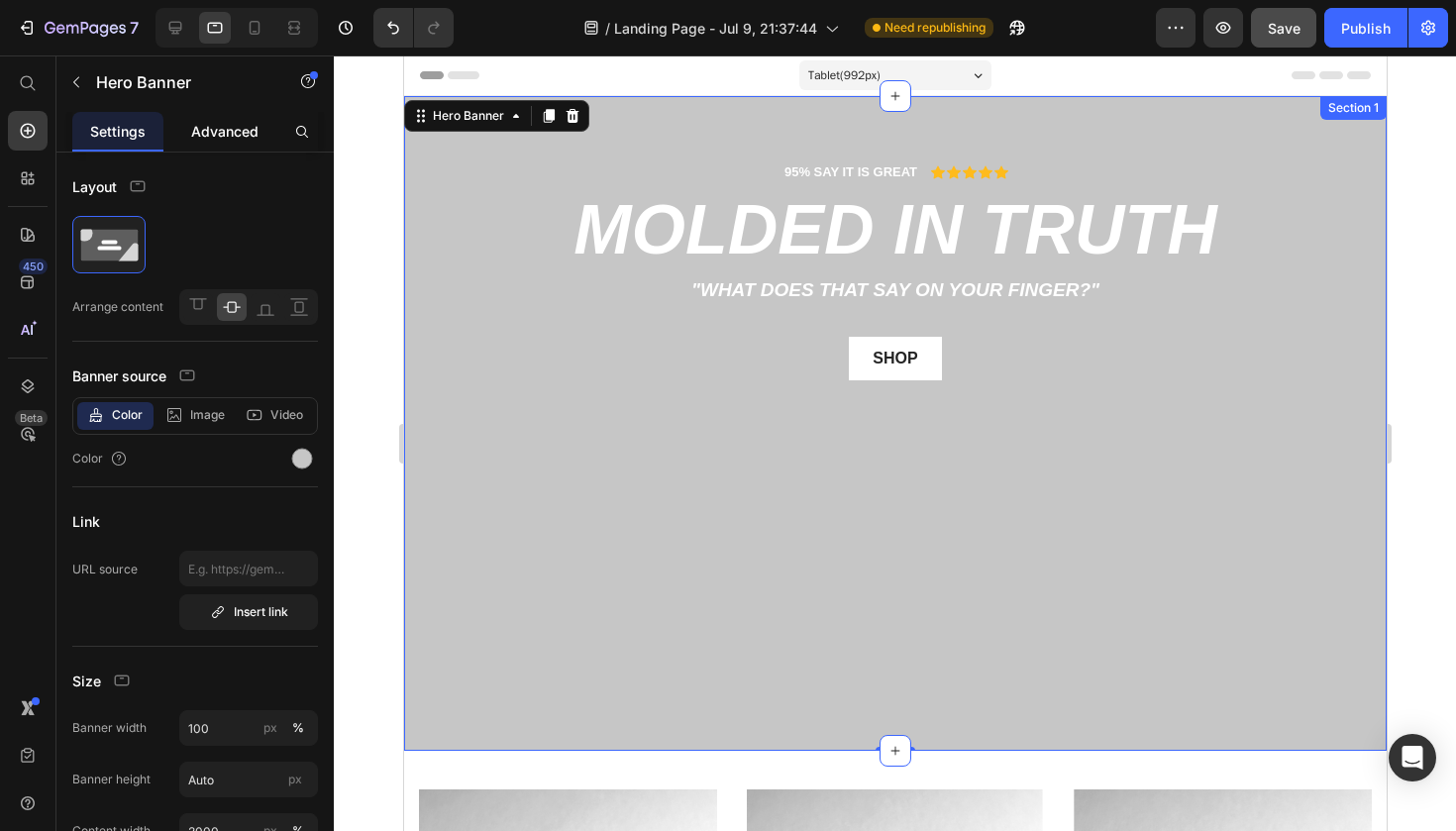 click on "Advanced" at bounding box center [225, 131] 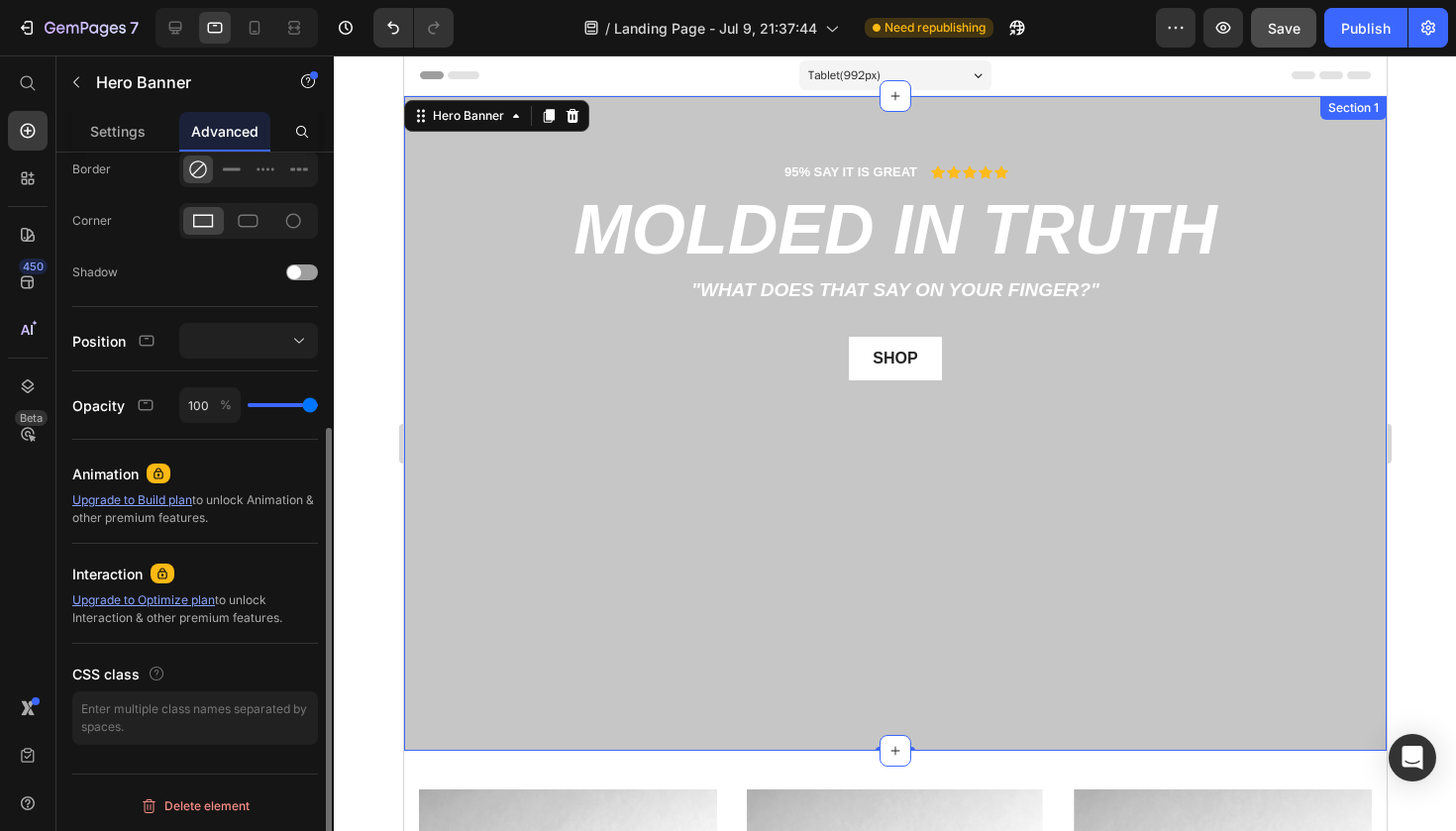 scroll, scrollTop: 0, scrollLeft: 0, axis: both 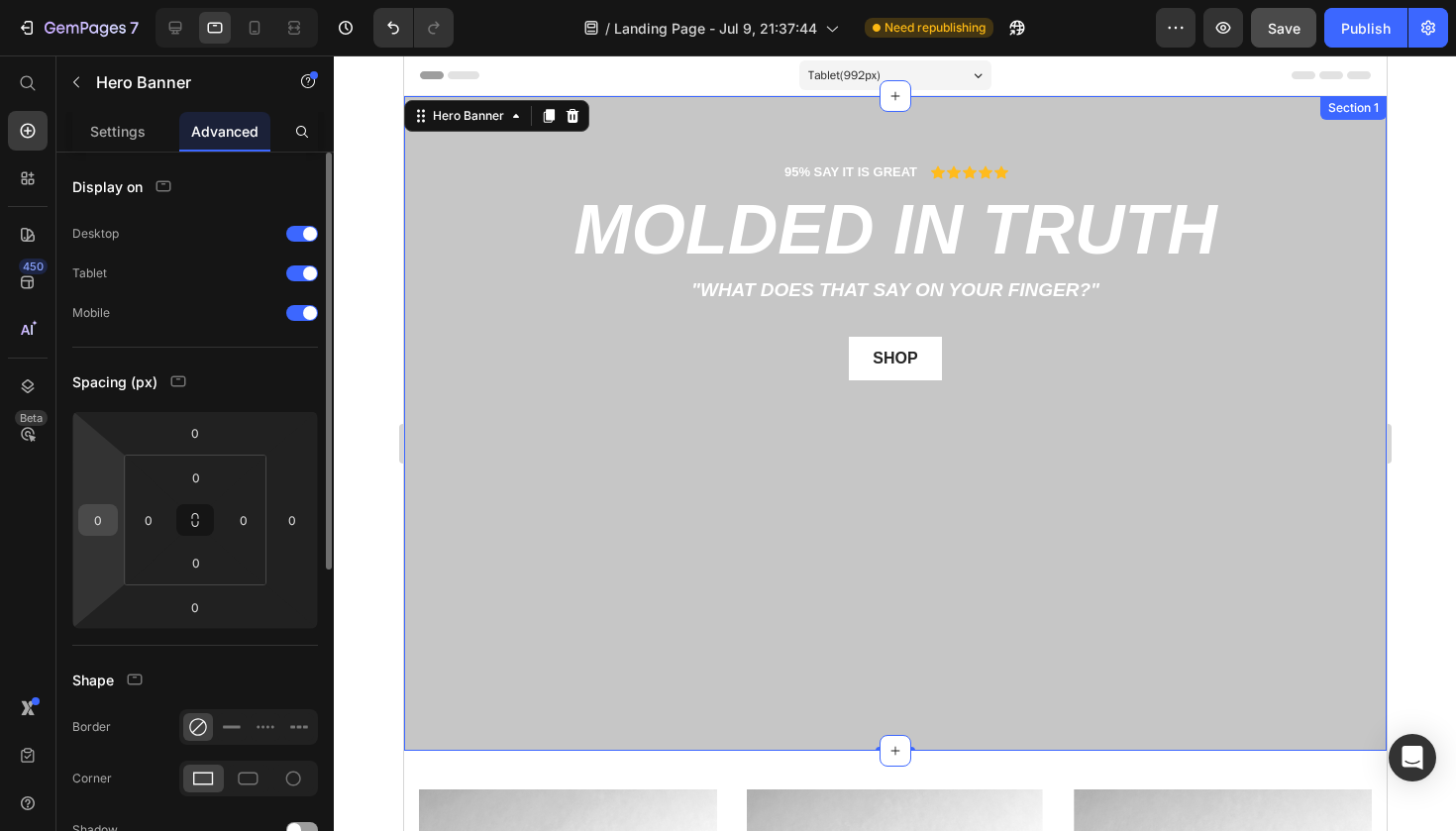 click on "0" at bounding box center [98, 520] 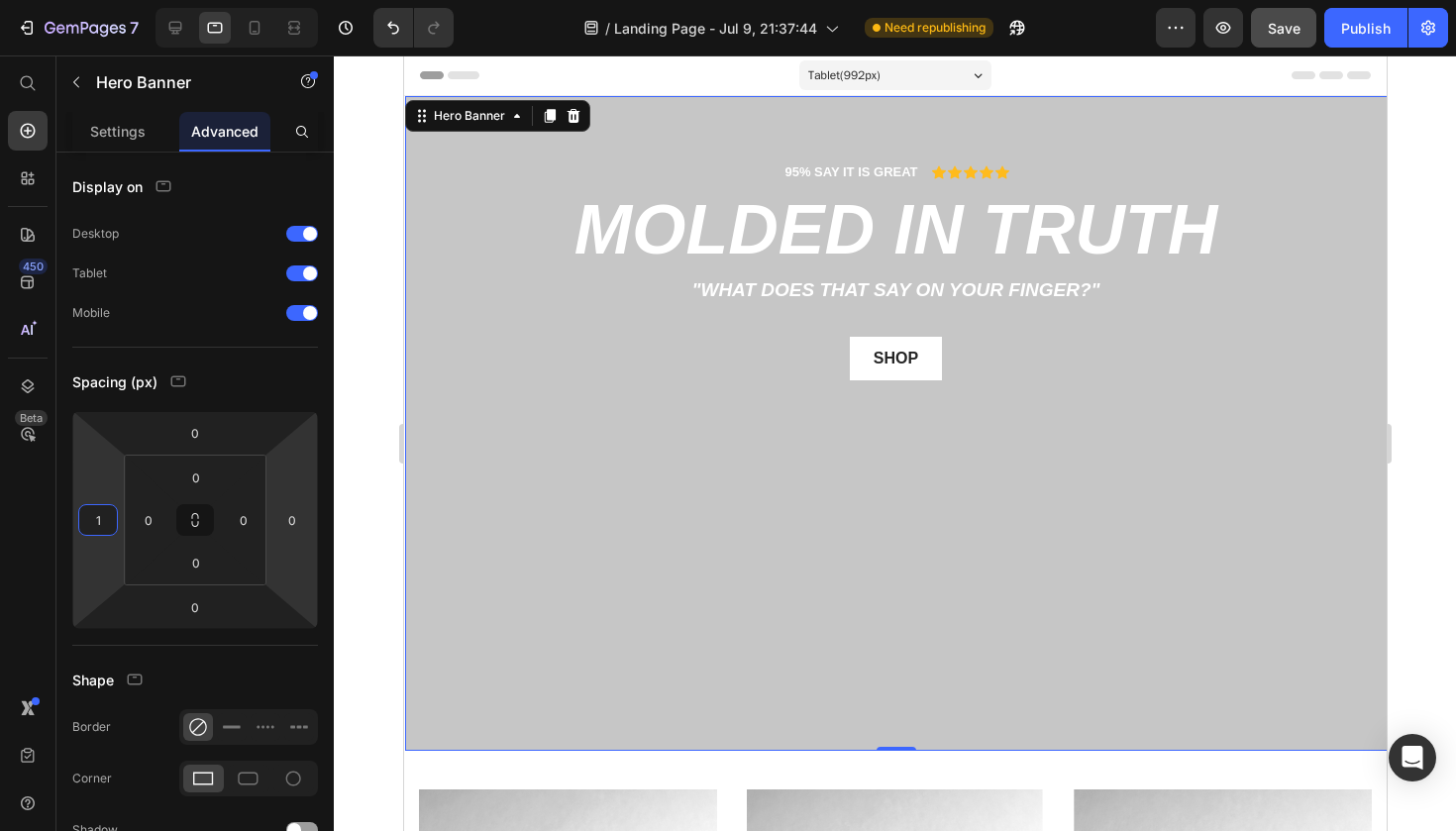 type on "1" 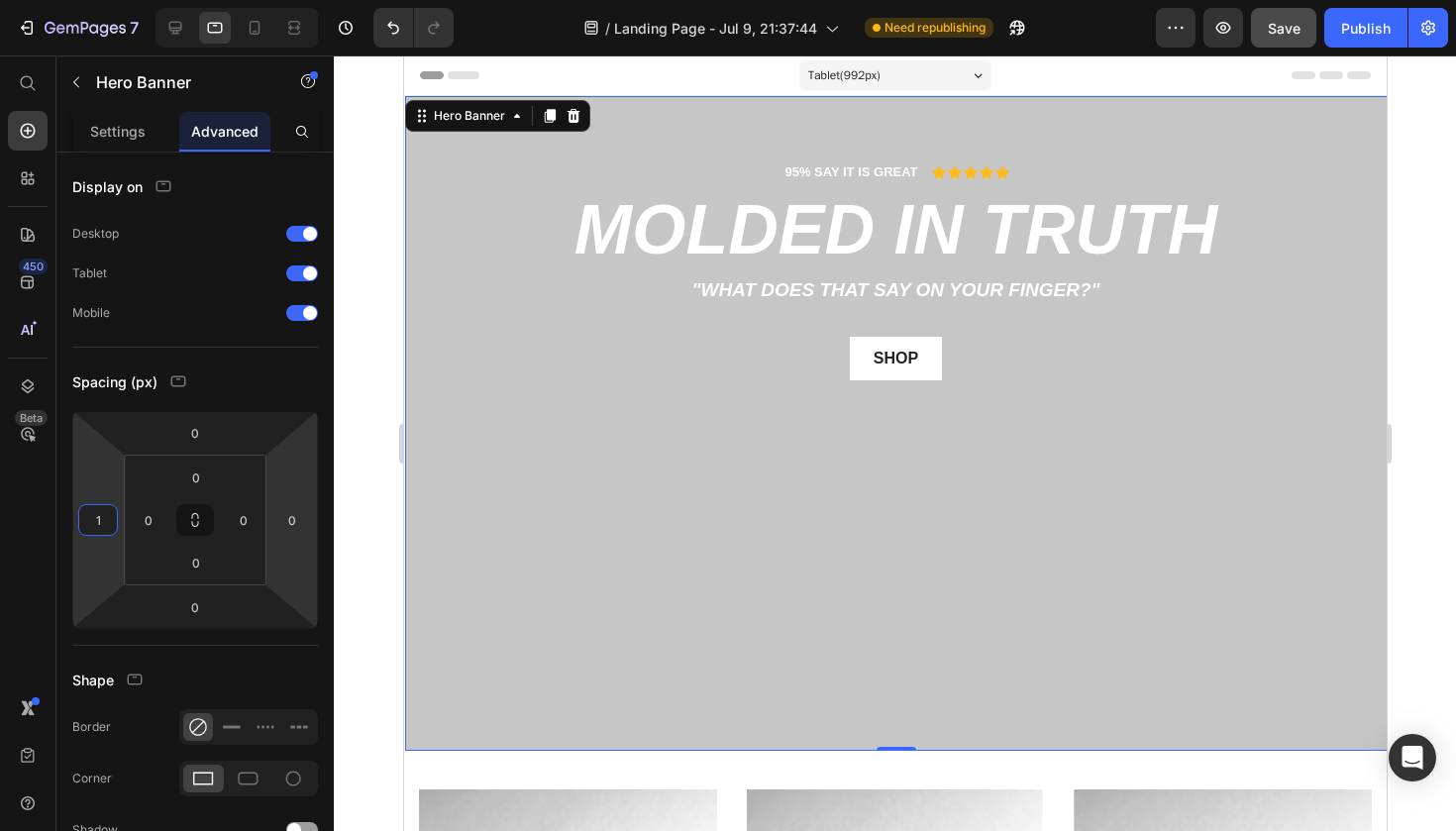 click 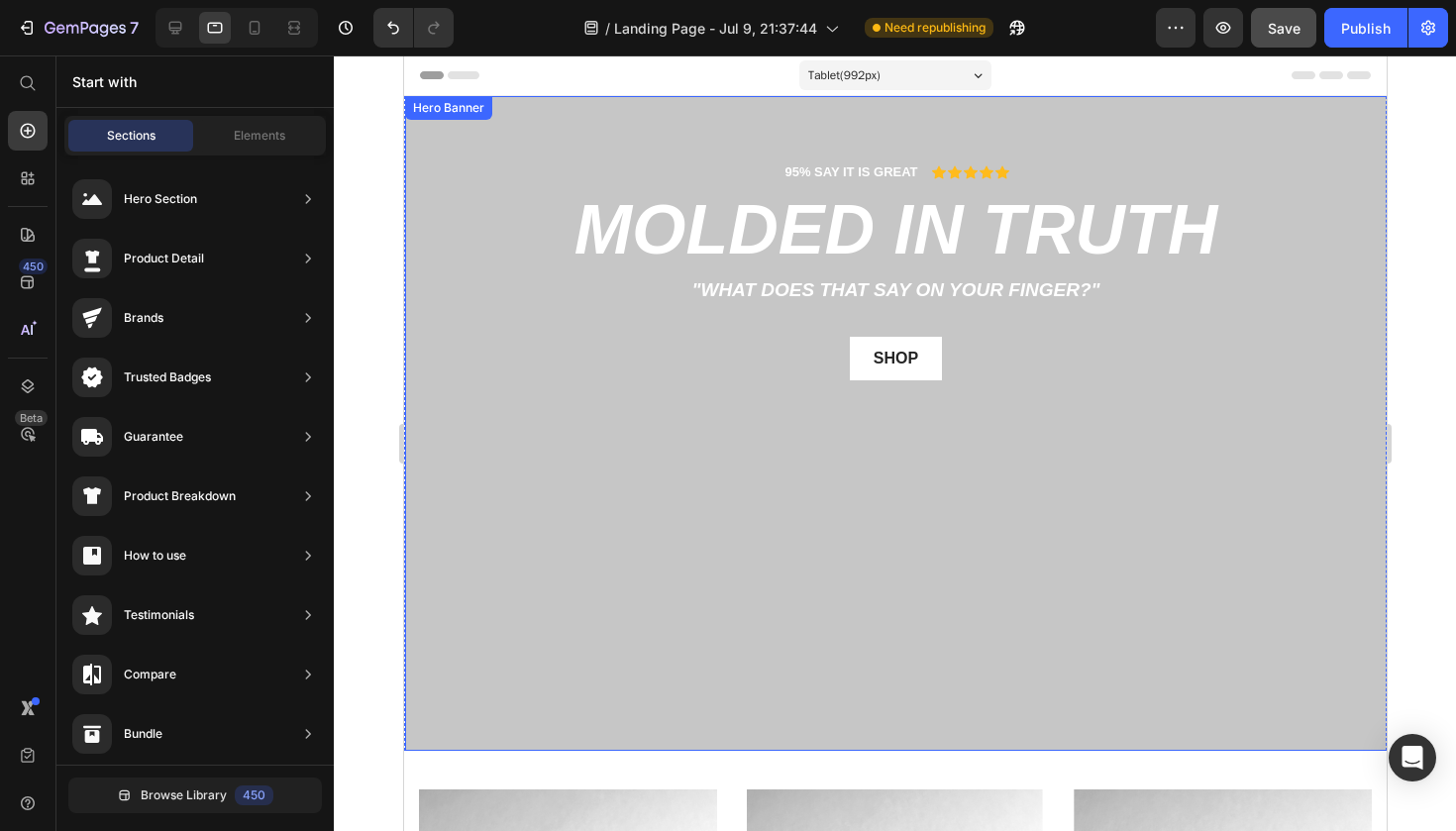 scroll, scrollTop: 0, scrollLeft: 0, axis: both 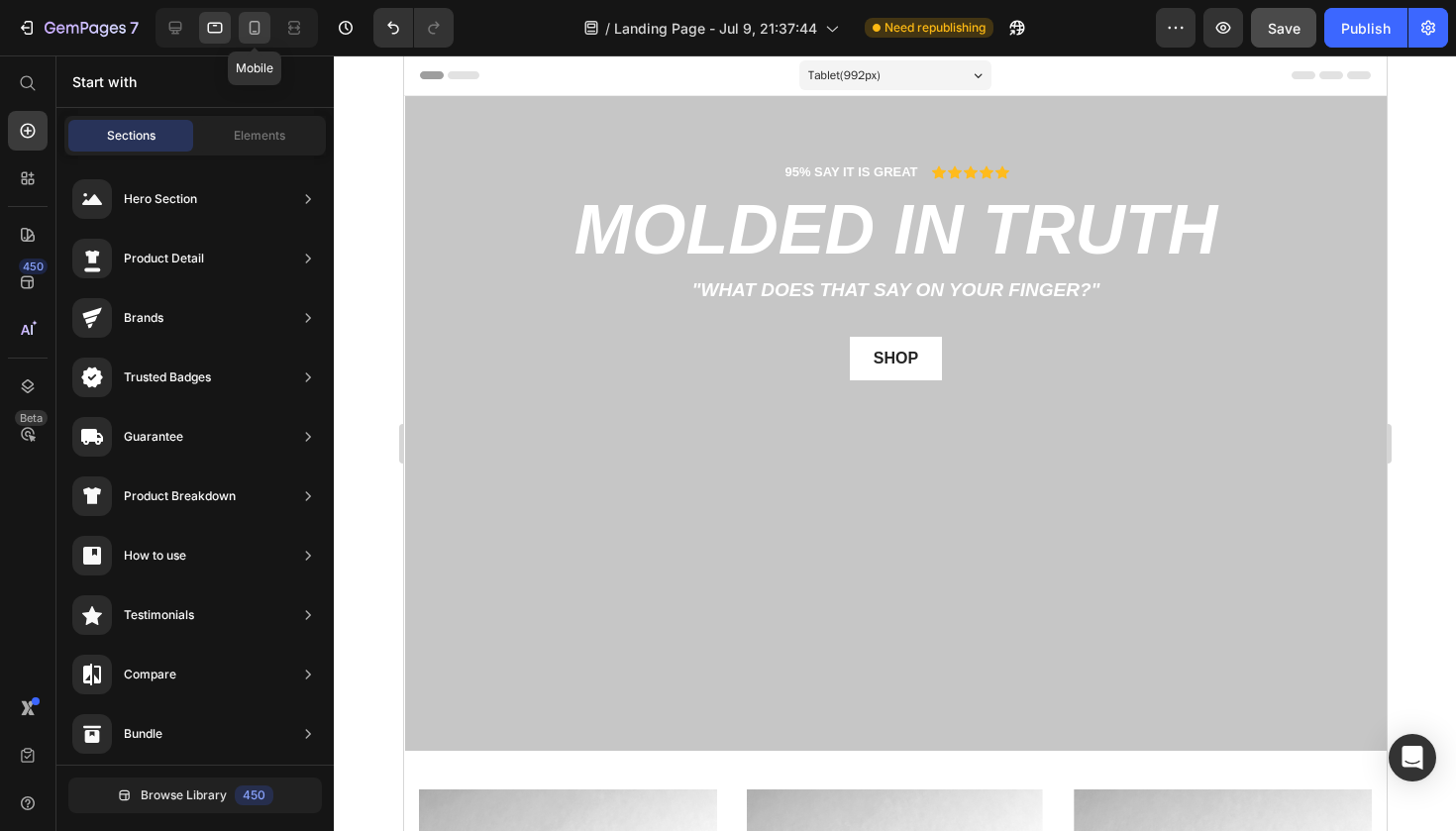 click 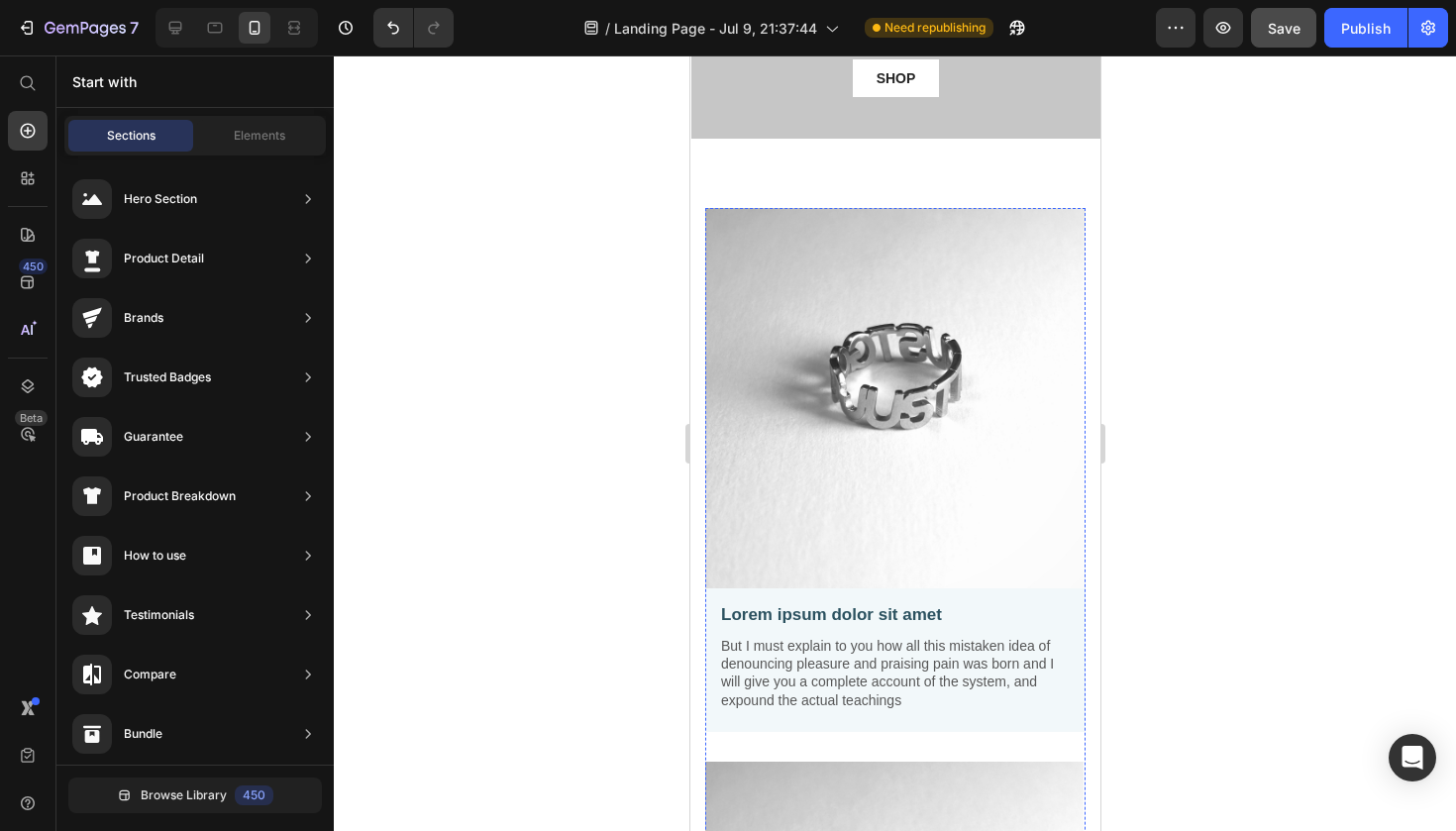 scroll, scrollTop: 124, scrollLeft: 0, axis: vertical 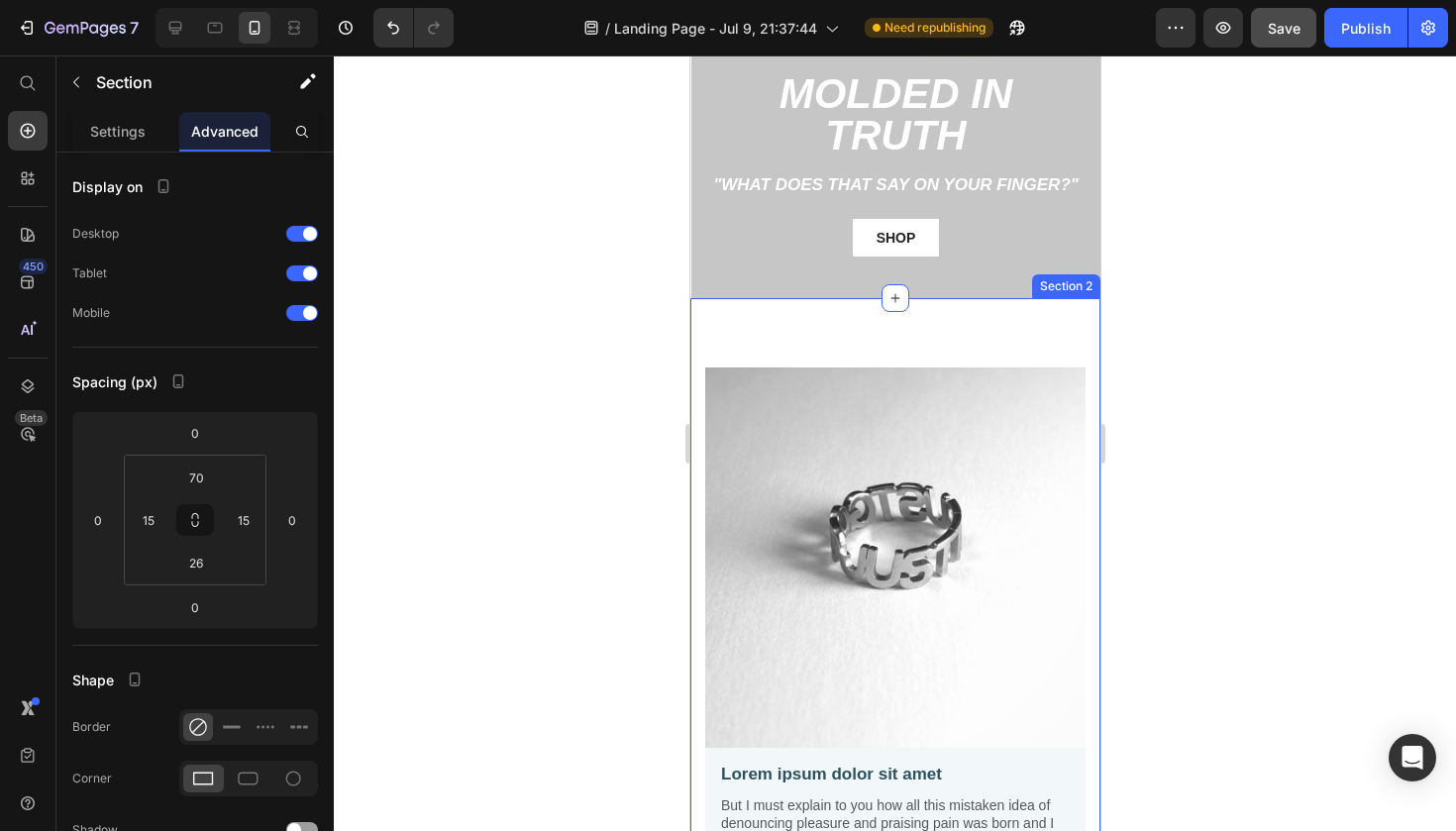 click on "Image Lorem ipsum dolor sit amet Text Block But I must explain to you how all this mistaken idea of denouncing pleasure and praising pain was born and I will give you a complete account of the system, and expound the actual teachings Text Block Row Image Sed do eiusmod tempor Text Block But I must explain to you how all this mistaken idea of denouncing pleasure and praising pain was born and I will give you a complete account of the system, and expound the actual teachings Text Block Row Image Iste natus error Text Block But I must explain to you how all this mistaken idea of denouncing pleasure and praising pain was born and I will give you a complete account of the system, and expound the actual teachings Text Block Row Row Section 2" at bounding box center (894, 1184) 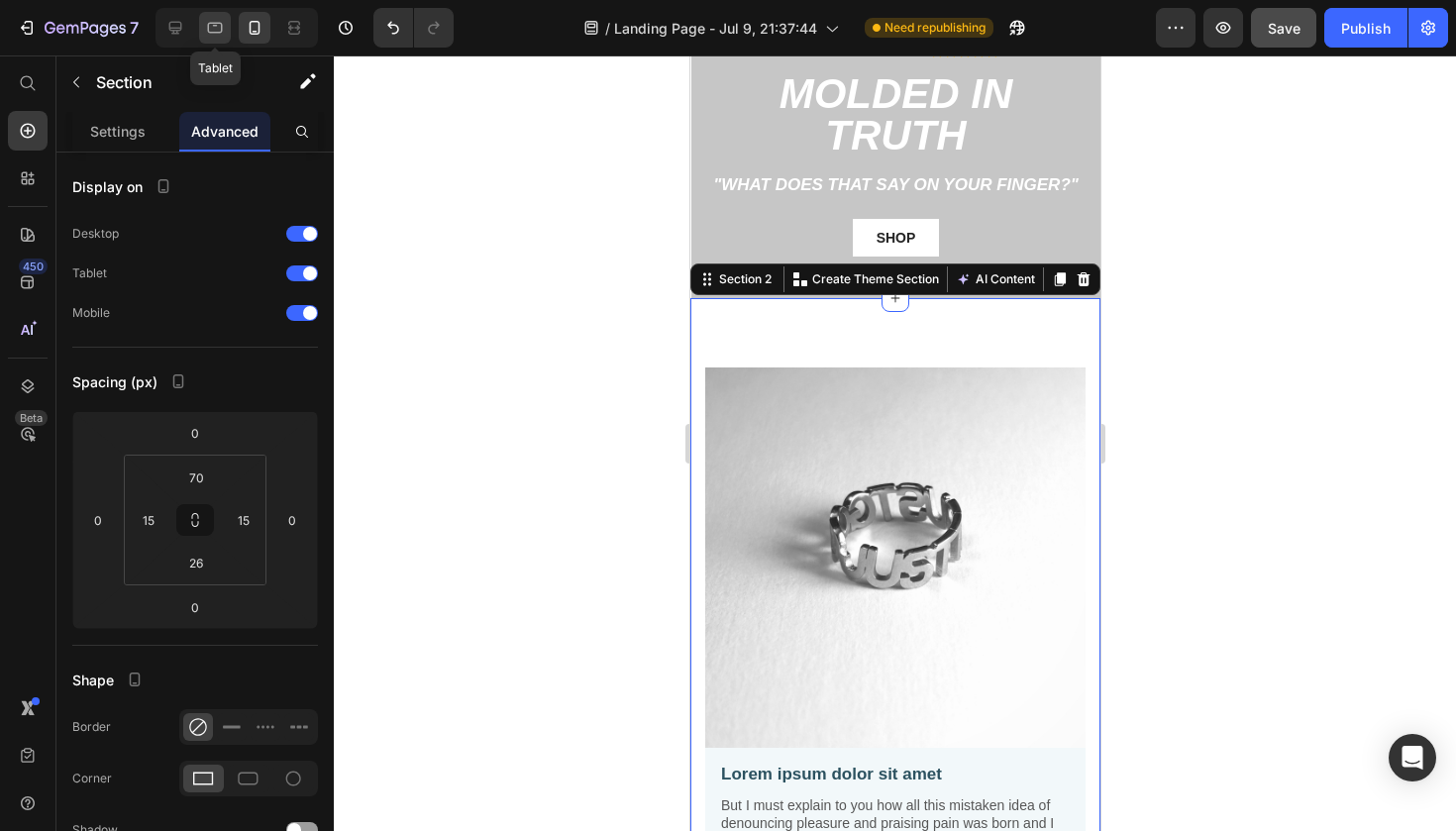 click 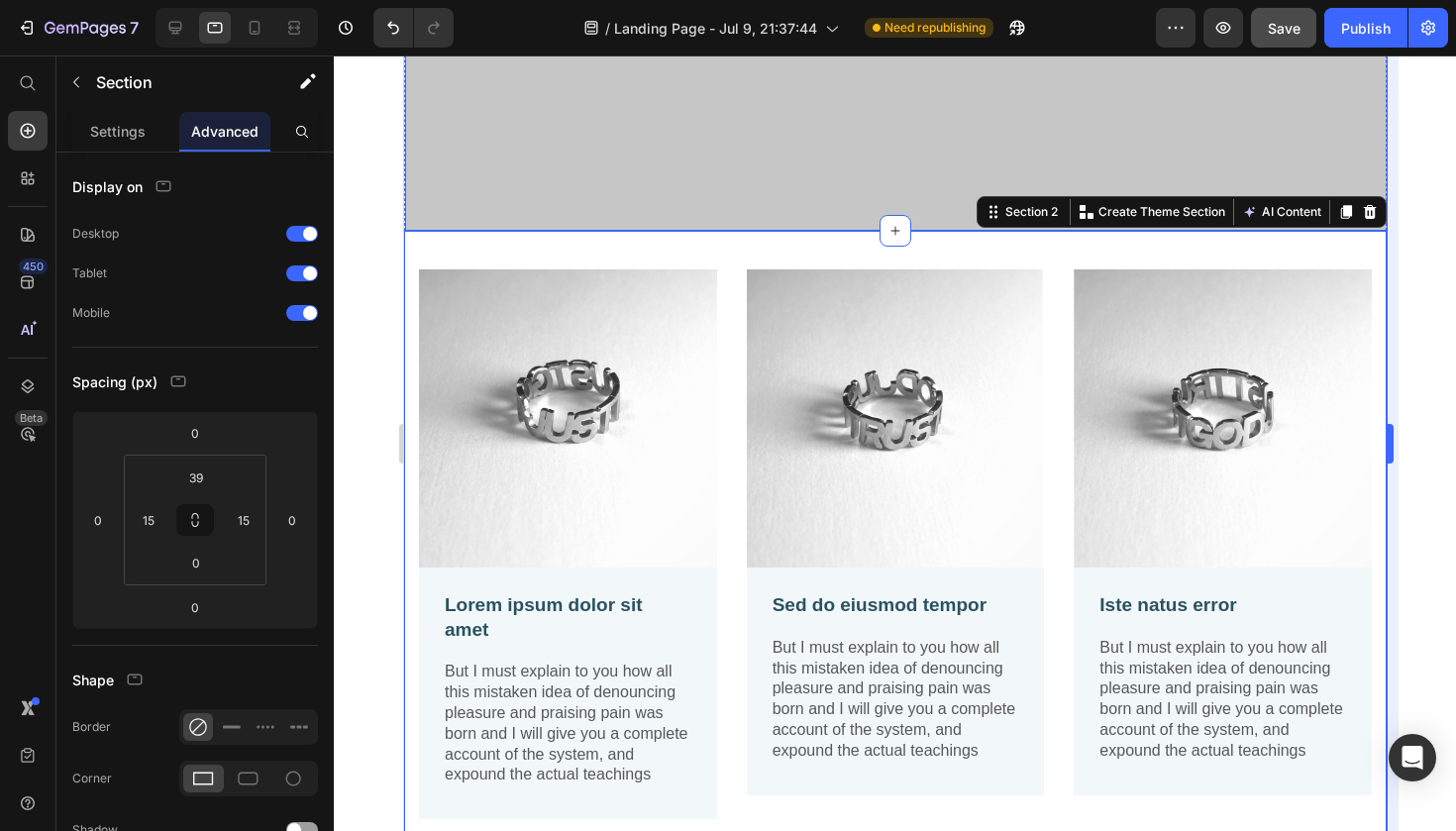 scroll, scrollTop: 624, scrollLeft: 0, axis: vertical 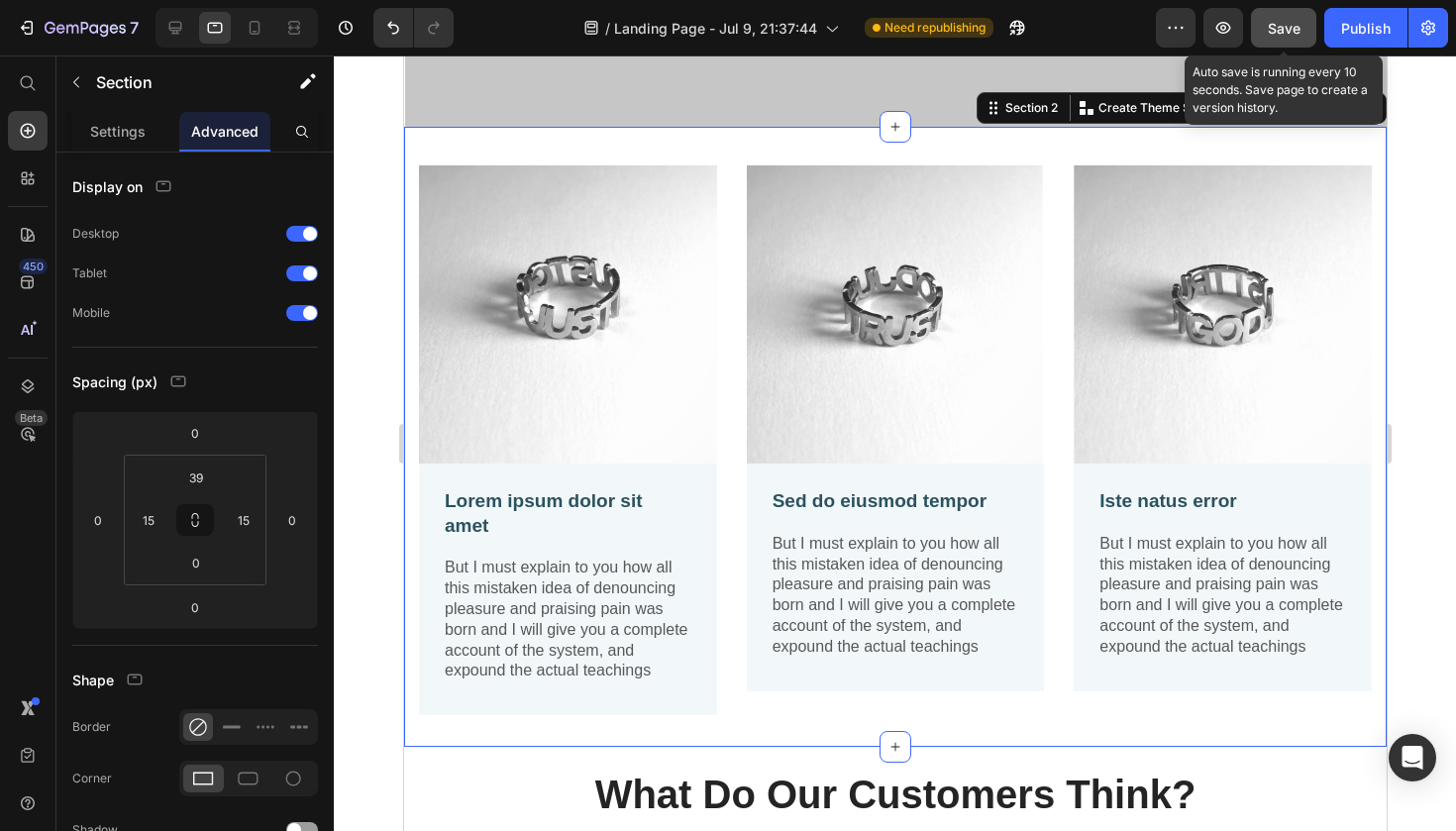 click on "Save" at bounding box center (1284, 28) 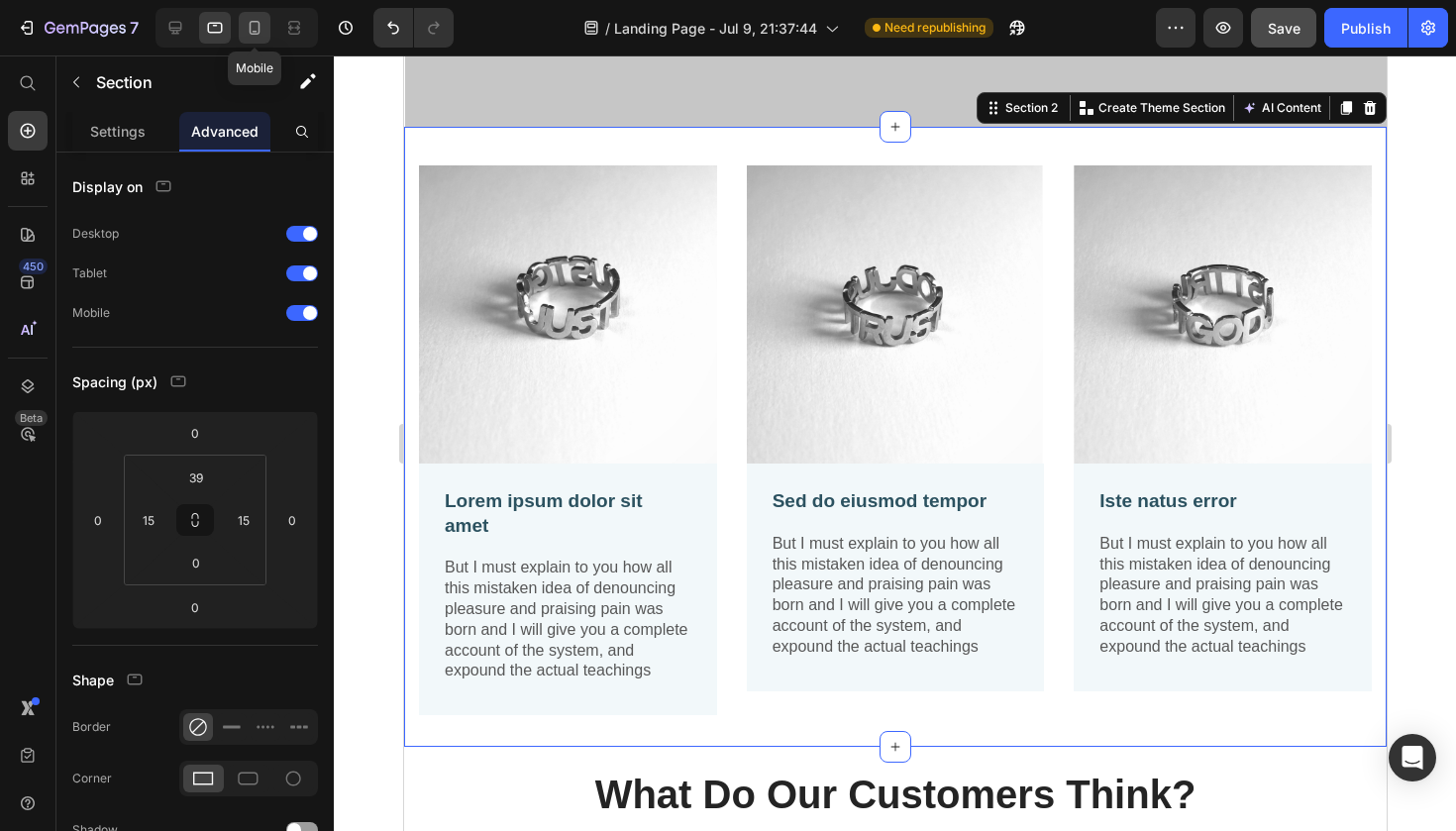 click 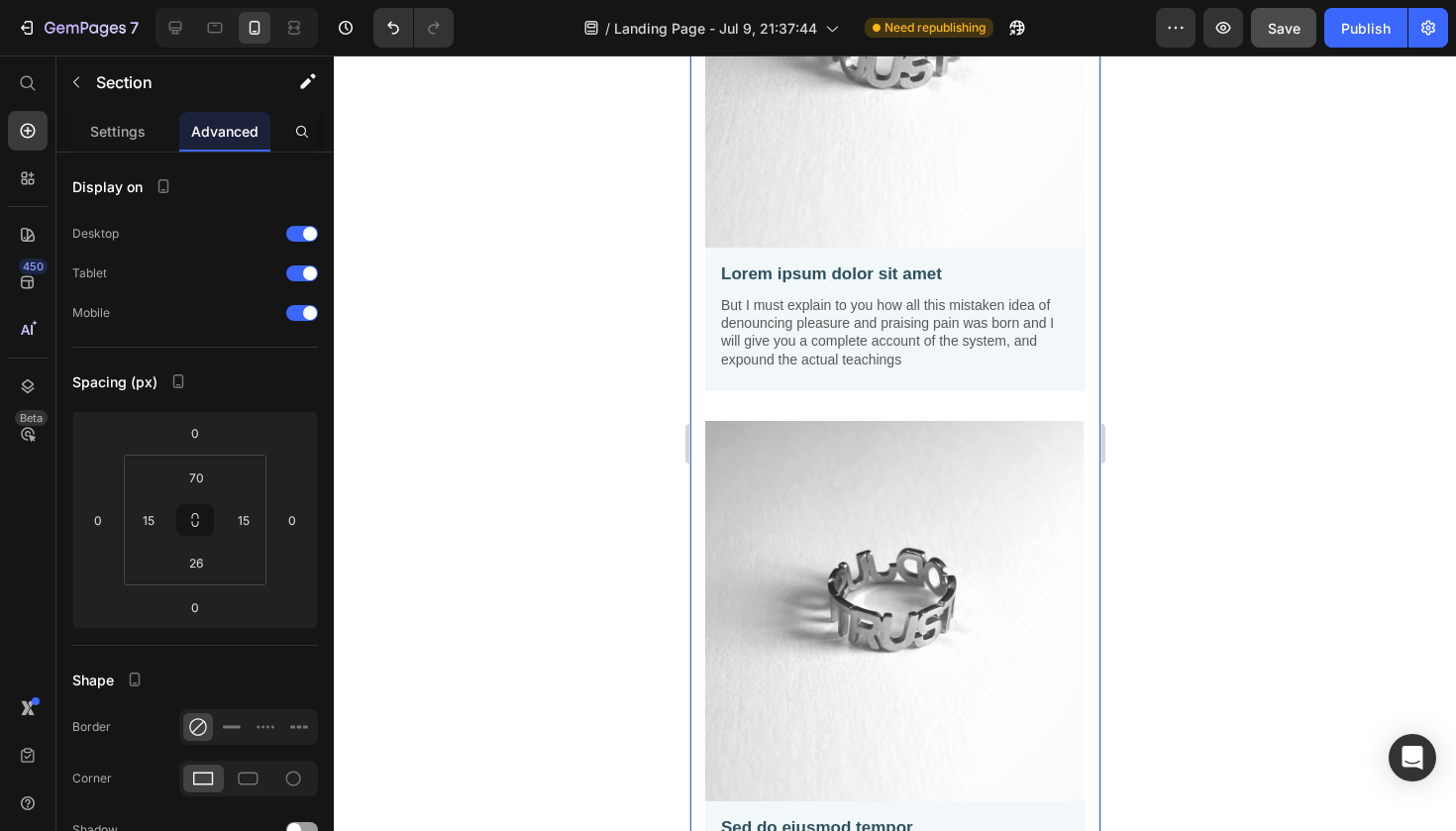 scroll, scrollTop: 296, scrollLeft: 0, axis: vertical 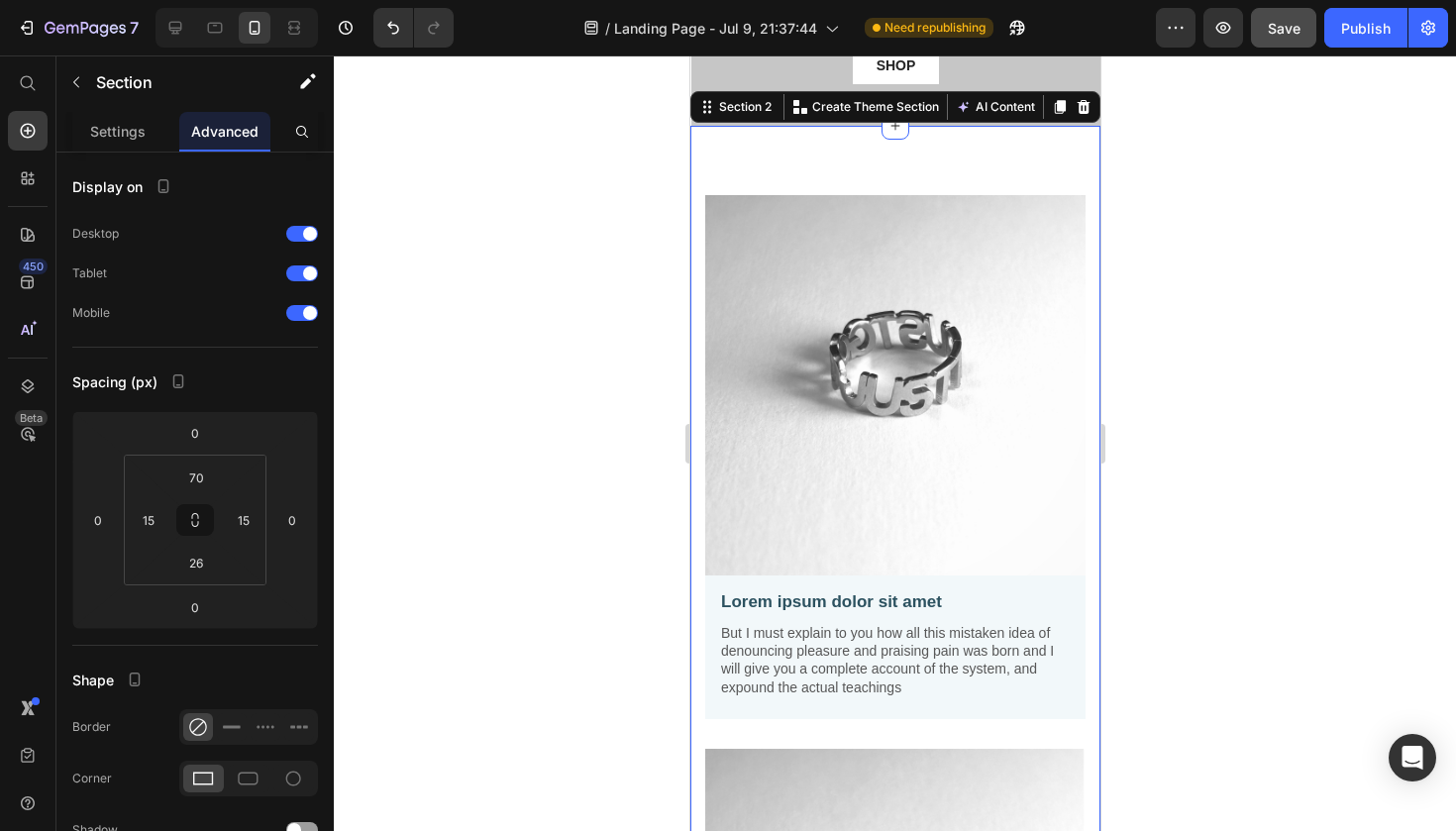 click on "Image Lorem ipsum dolor sit amet Text Block But I must explain to you how all this mistaken idea of denouncing pleasure and praising pain was born and I will give you a complete account of the system, and expound the actual teachings Text Block Row Image Sed do eiusmod tempor Text Block But I must explain to you how all this mistaken idea of denouncing pleasure and praising pain was born and I will give you a complete account of the system, and expound the actual teachings Text Block Row Image Iste natus error Text Block But I must explain to you how all this mistaken idea of denouncing pleasure and praising pain was born and I will give you a complete account of the system, and expound the actual teachings Text Block Row Row Section 2   You can create reusable sections Create Theme Section AI Content Write with GemAI What would you like to describe here? Tone and Voice Persuasive Product Just Trust God - Ring Show more Generate" at bounding box center (894, 1011) 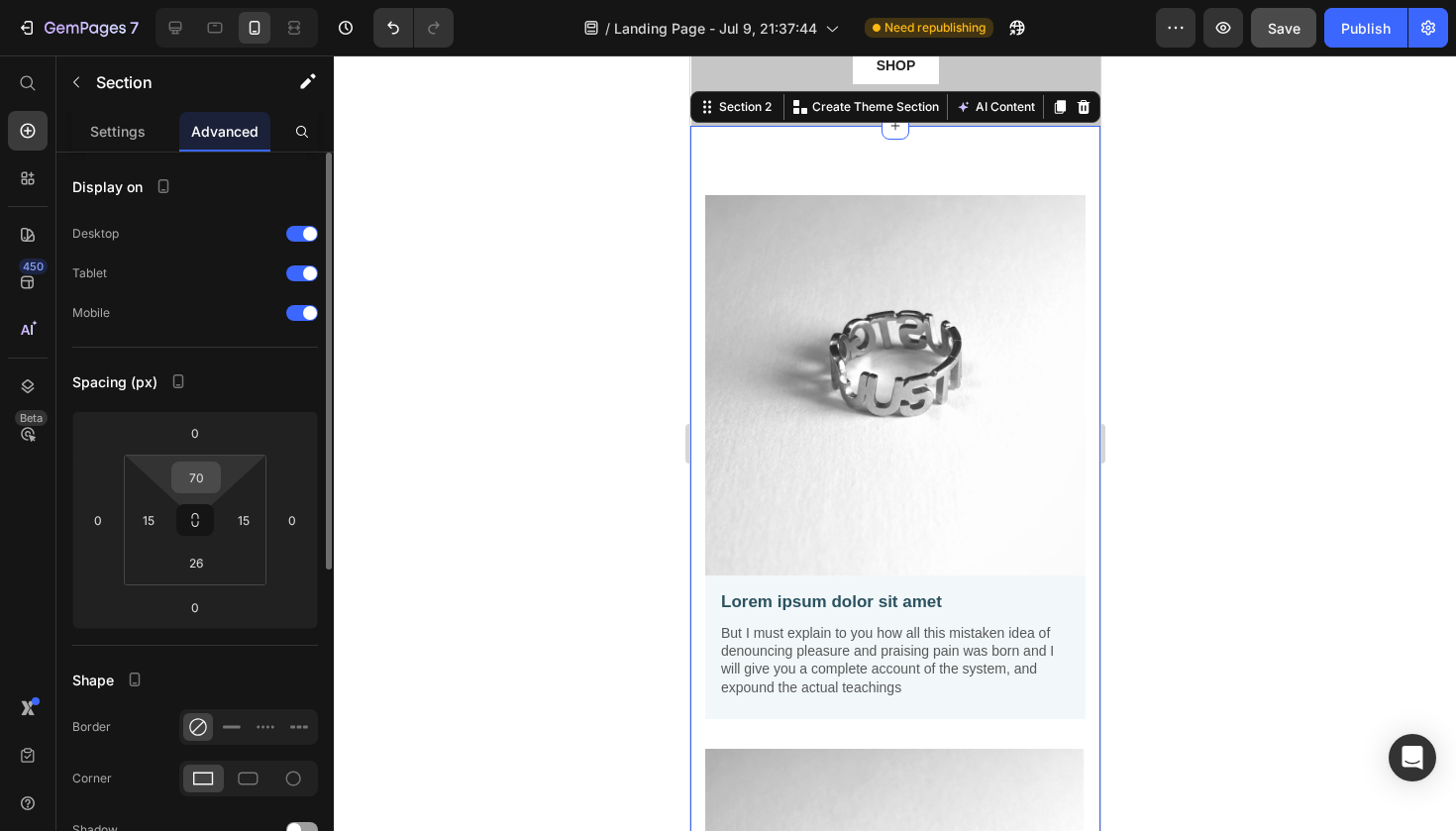click on "70" at bounding box center [196, 477] 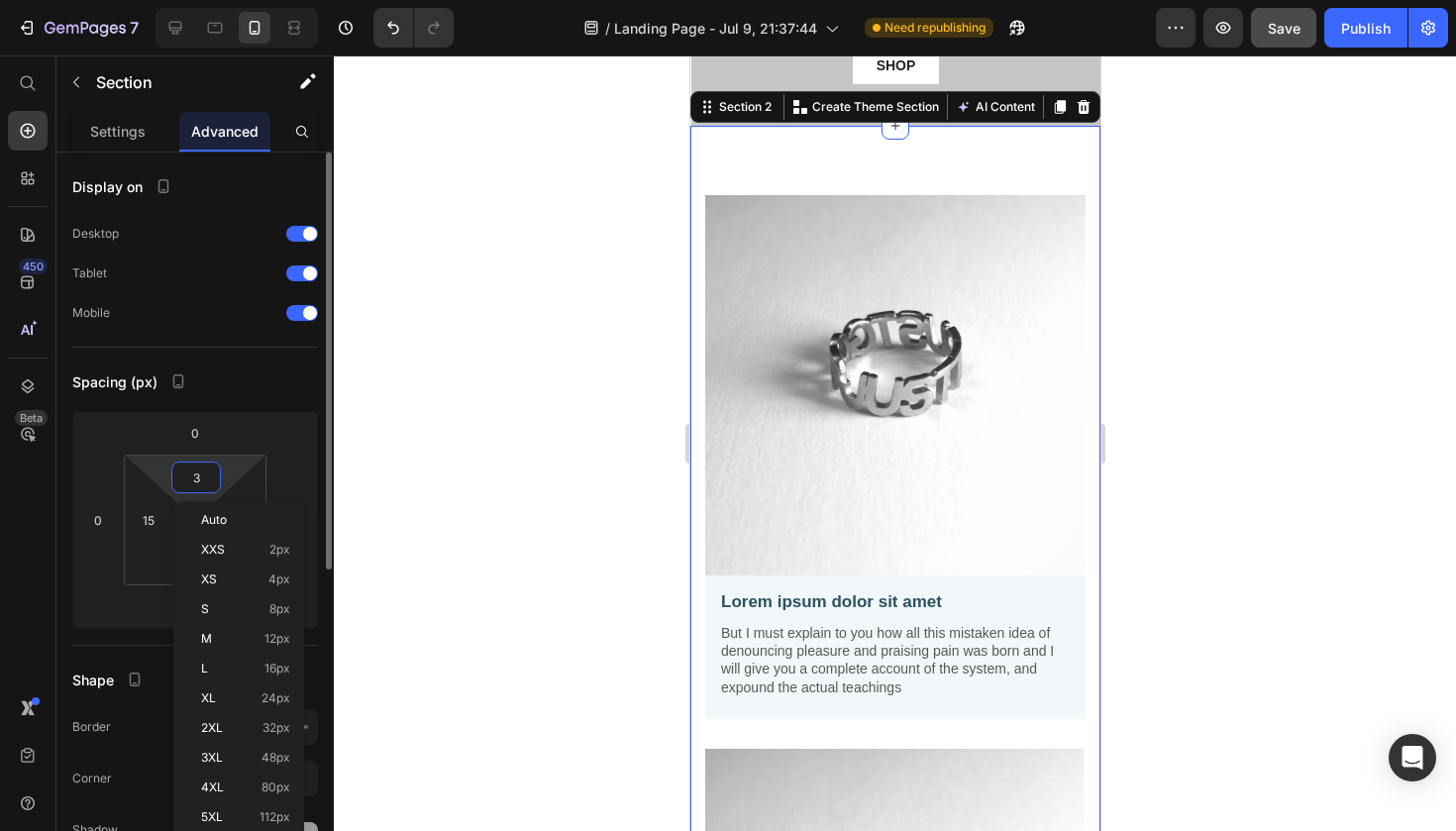 type on "30" 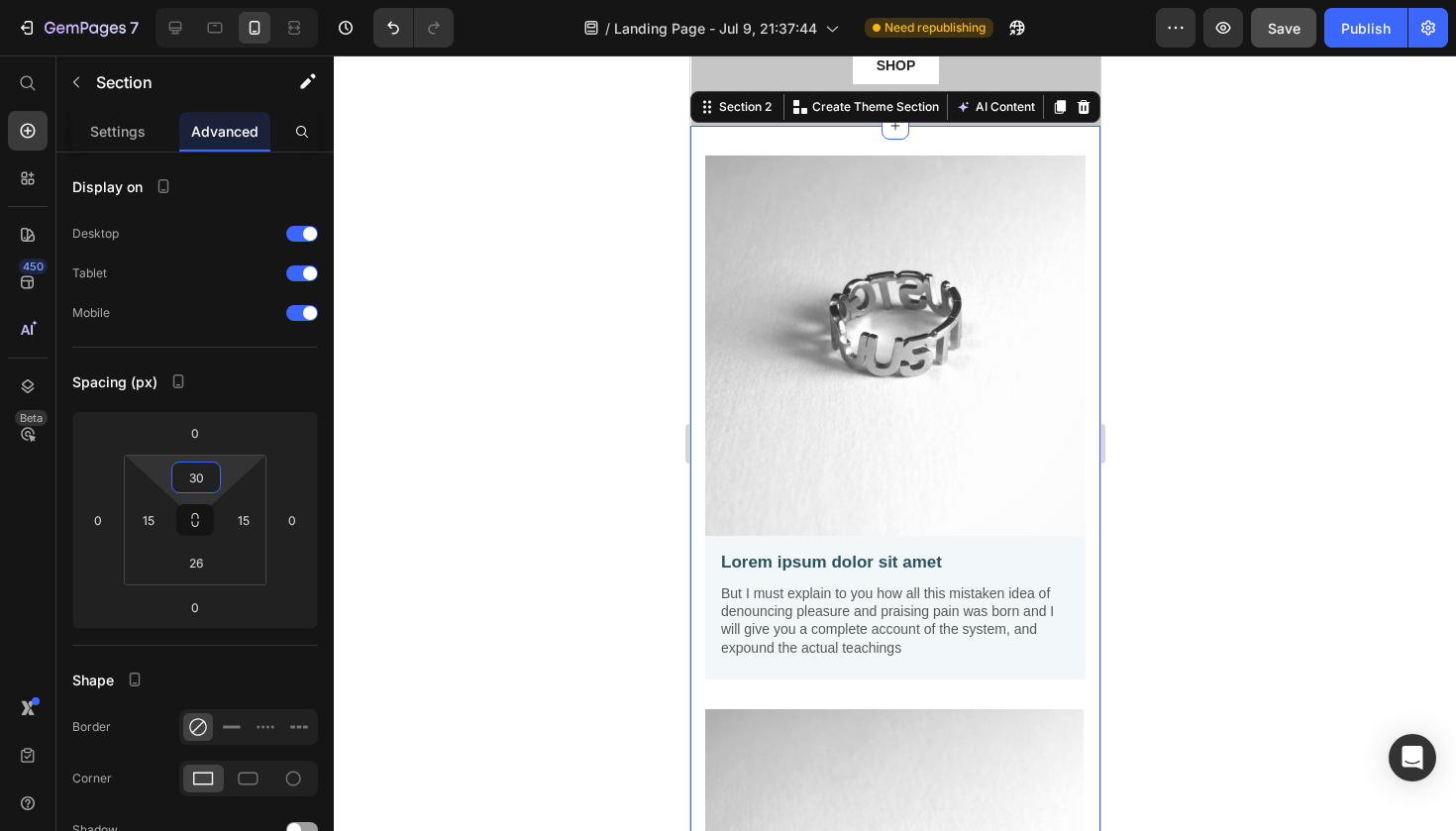 click 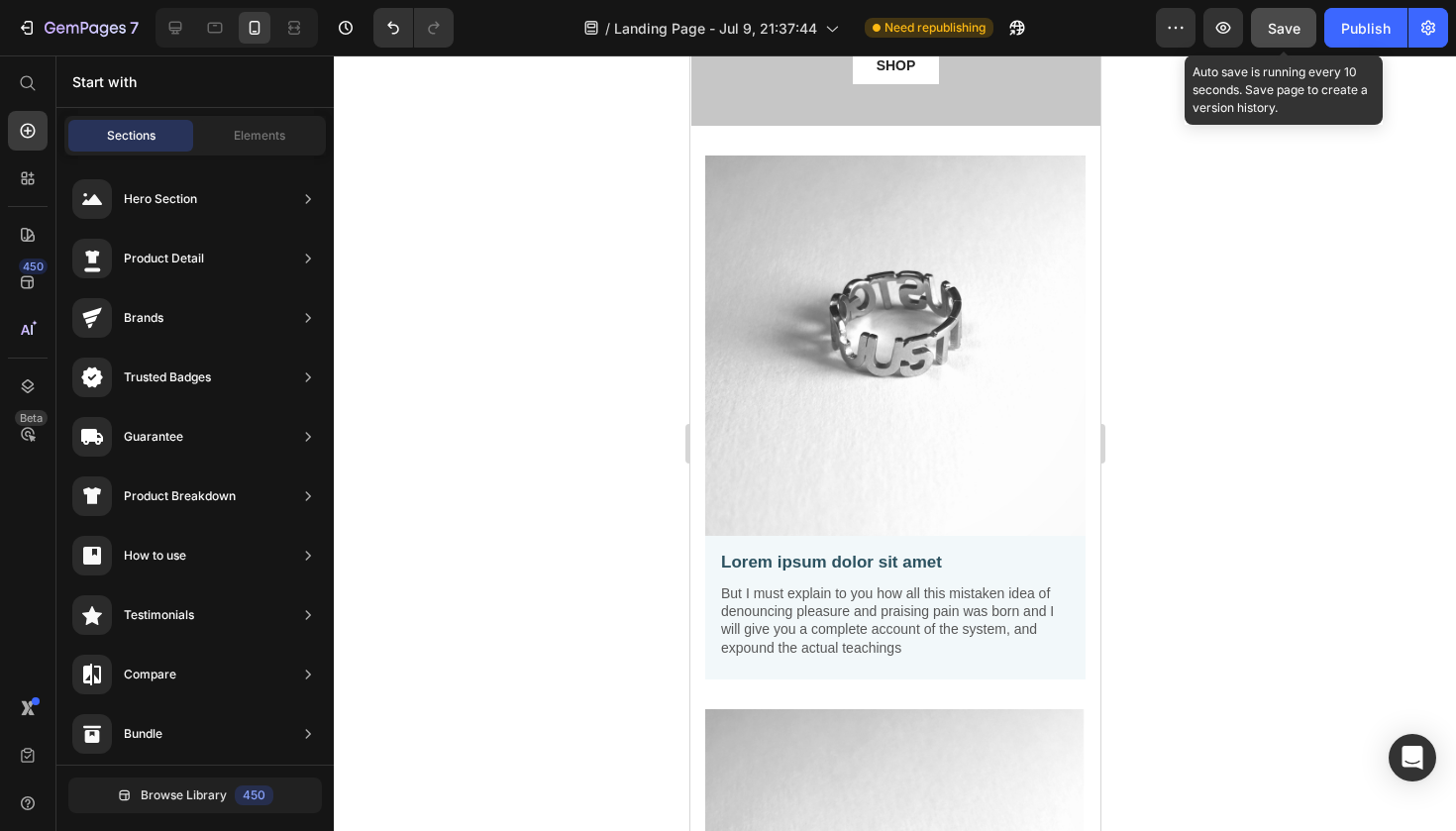 click on "Save" 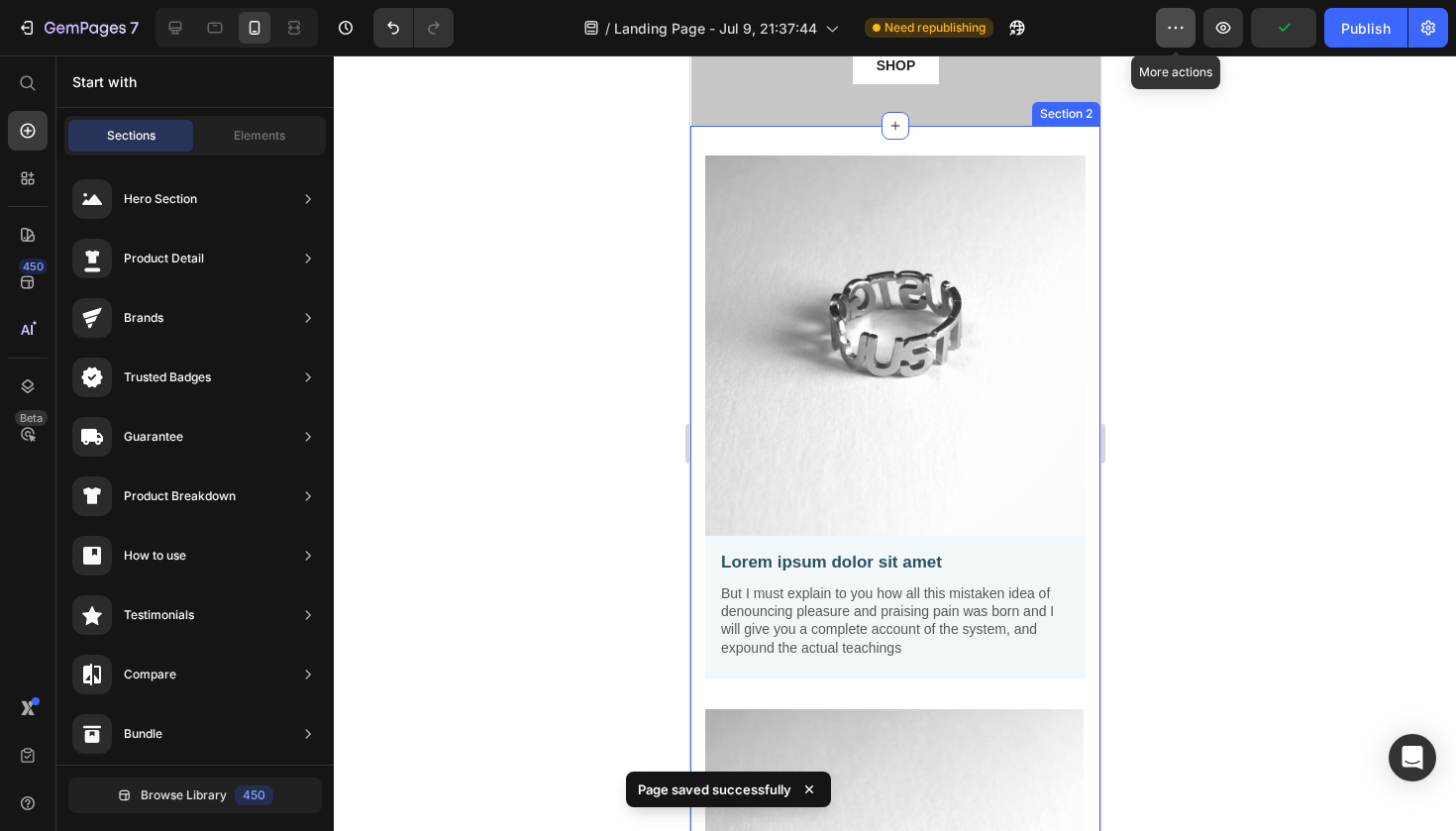 click 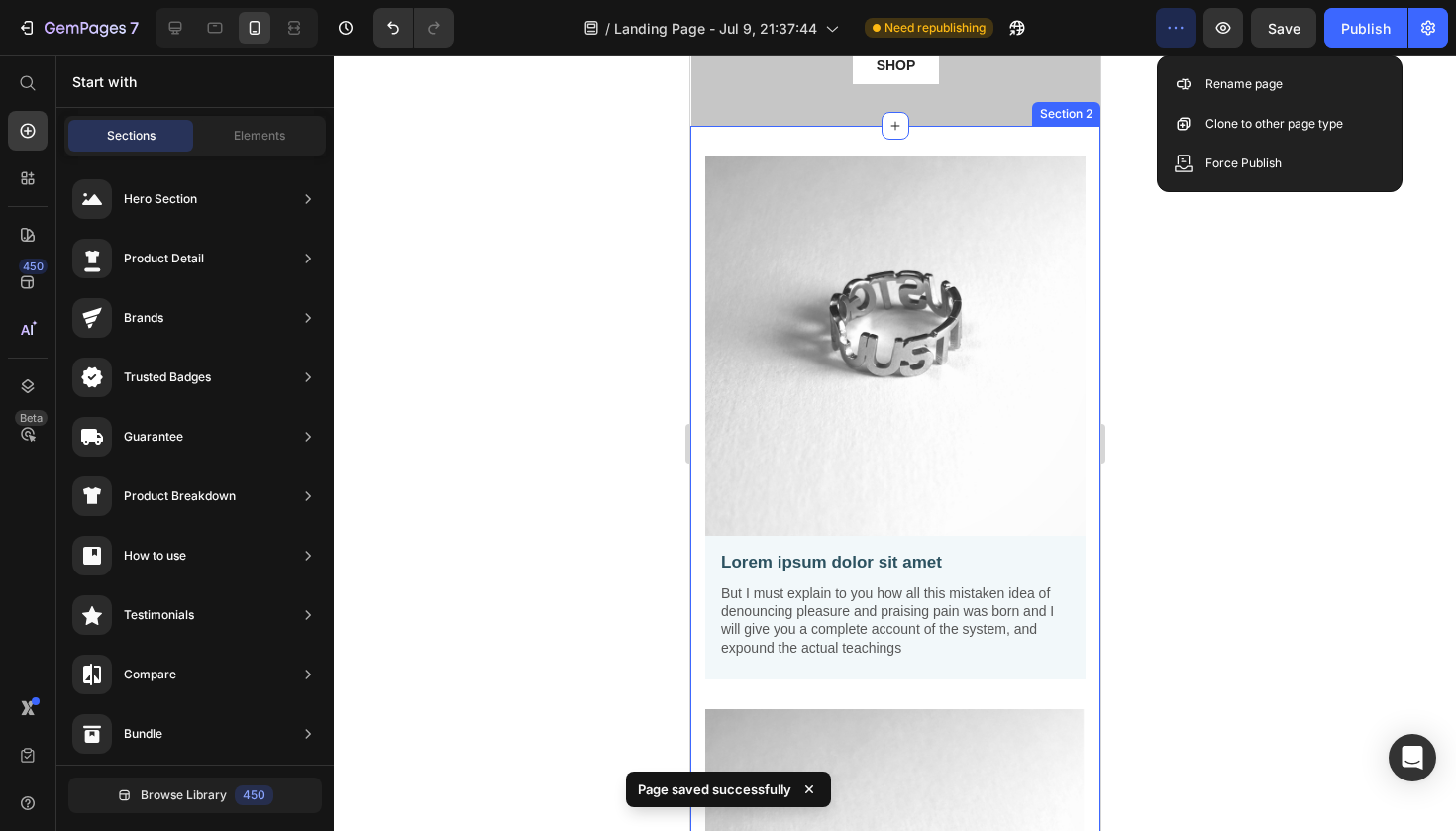 click 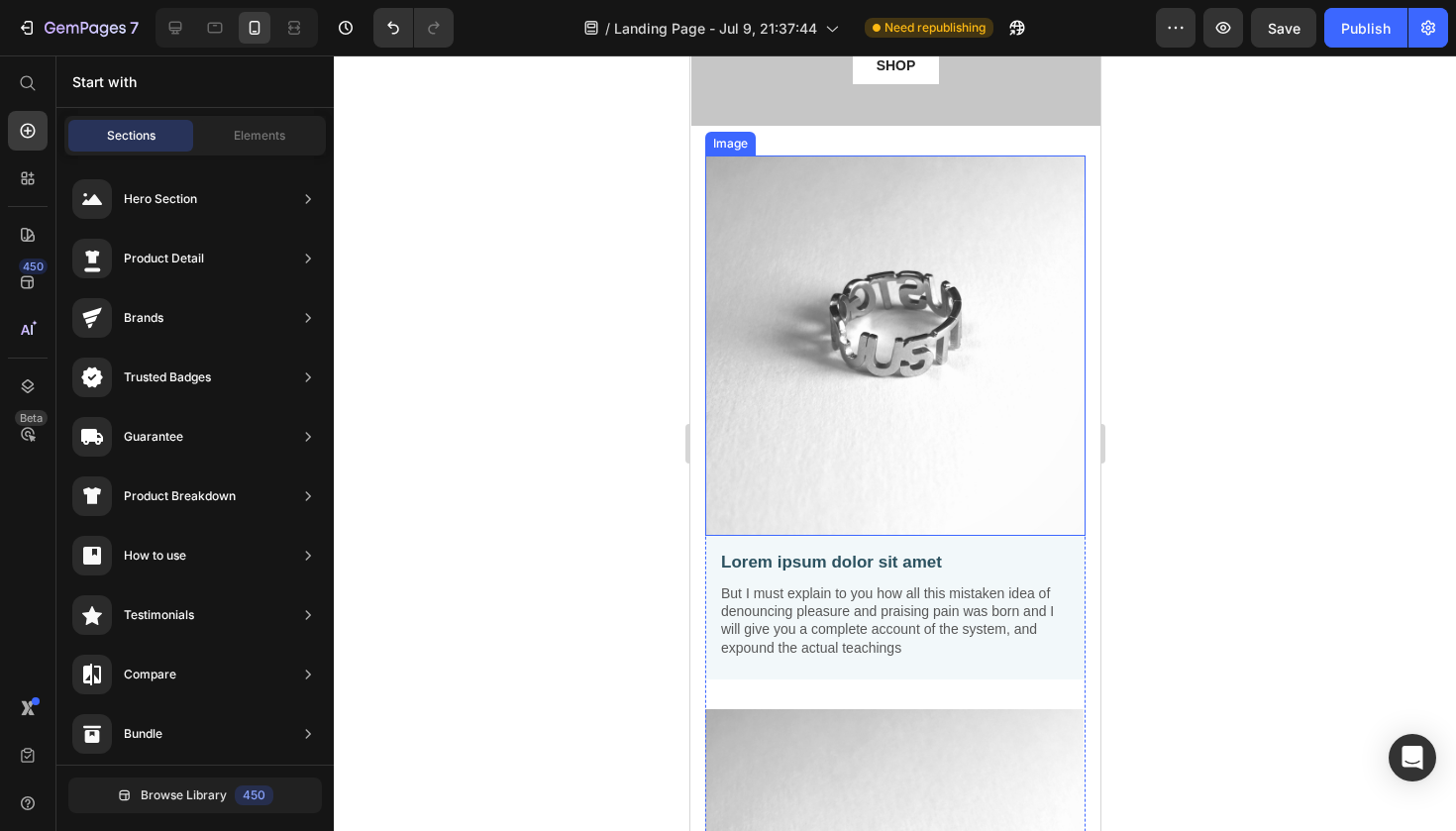 click at bounding box center [894, 346] 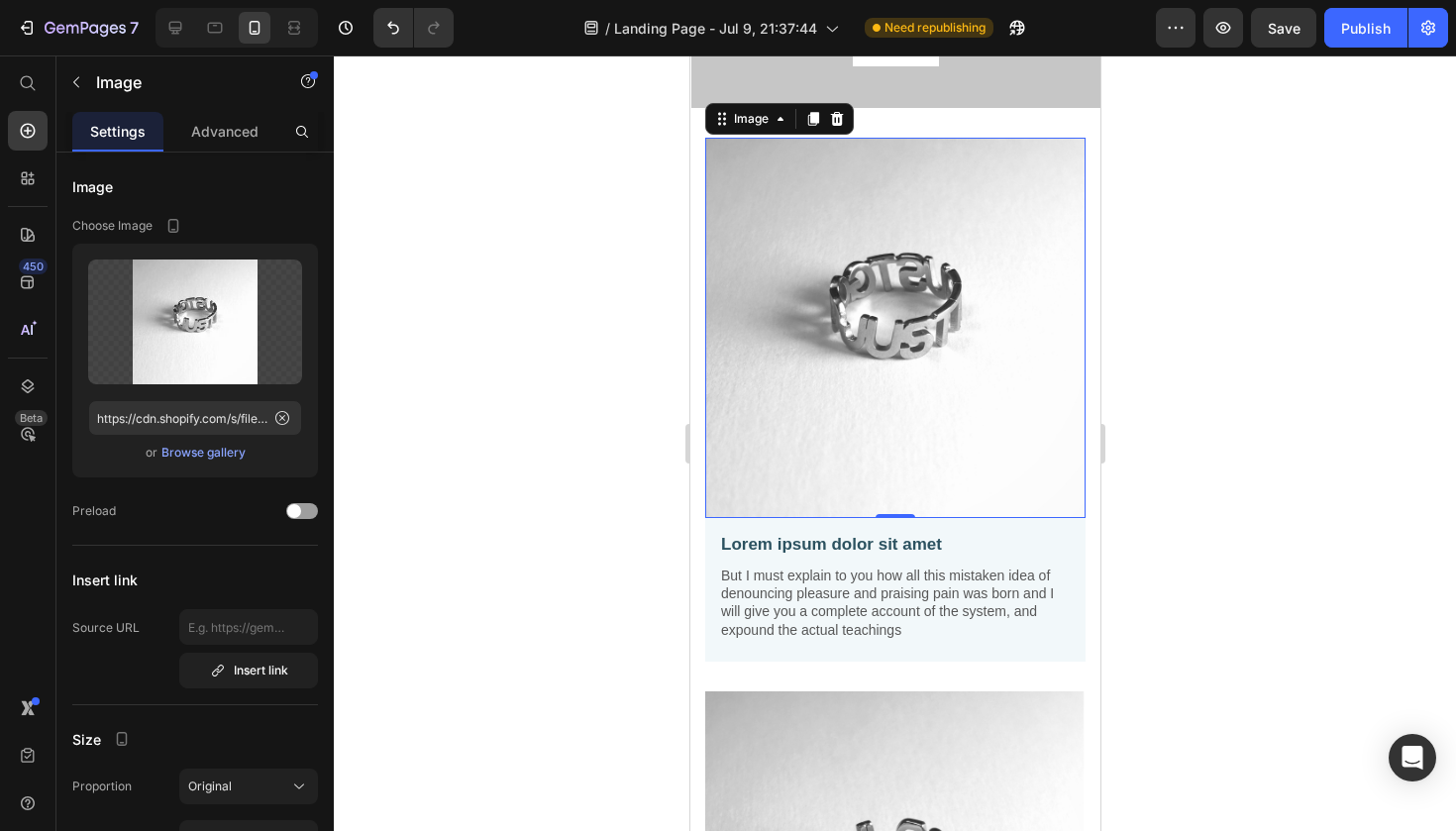 scroll, scrollTop: 475, scrollLeft: 0, axis: vertical 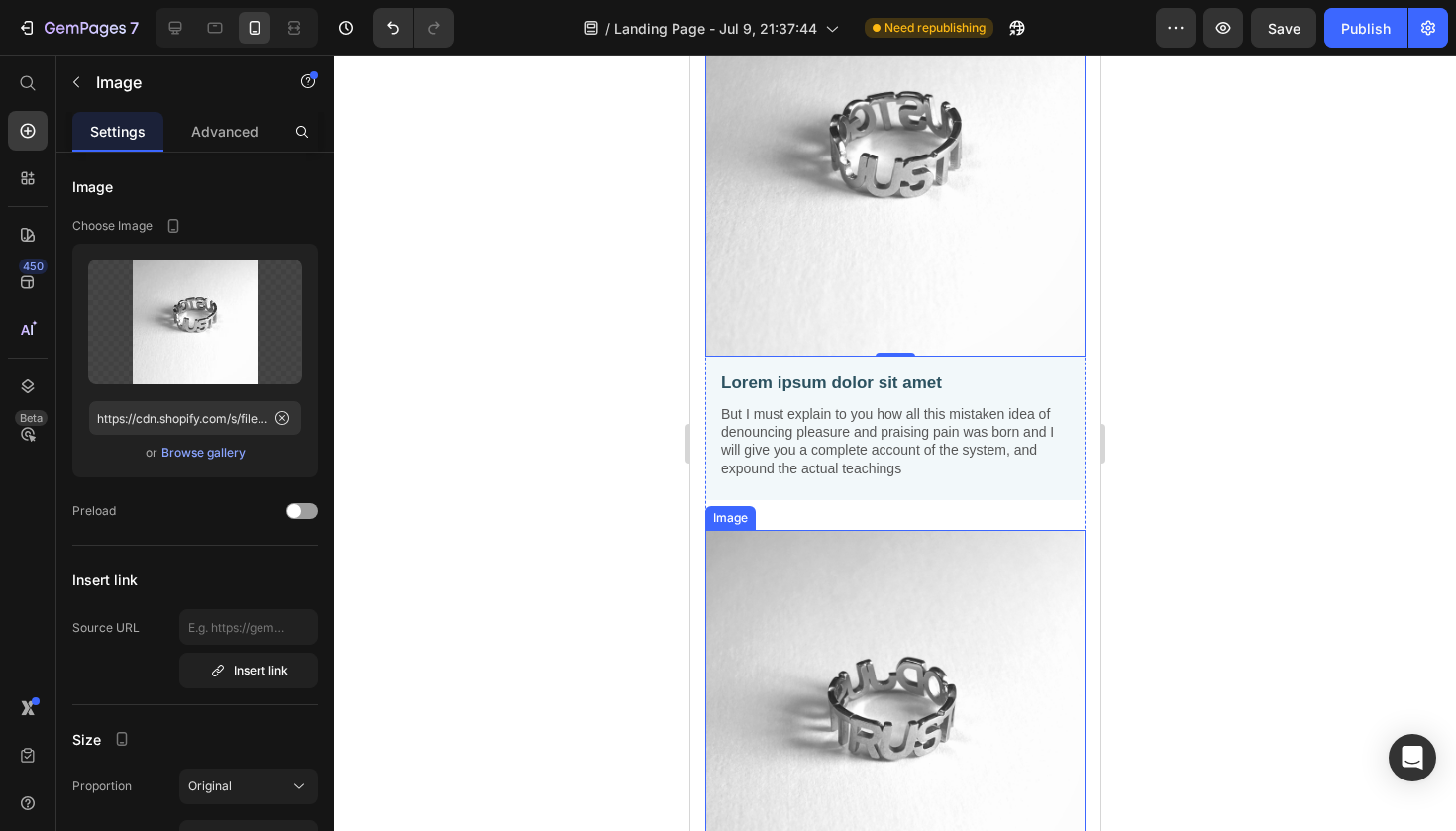 click at bounding box center (894, 720) 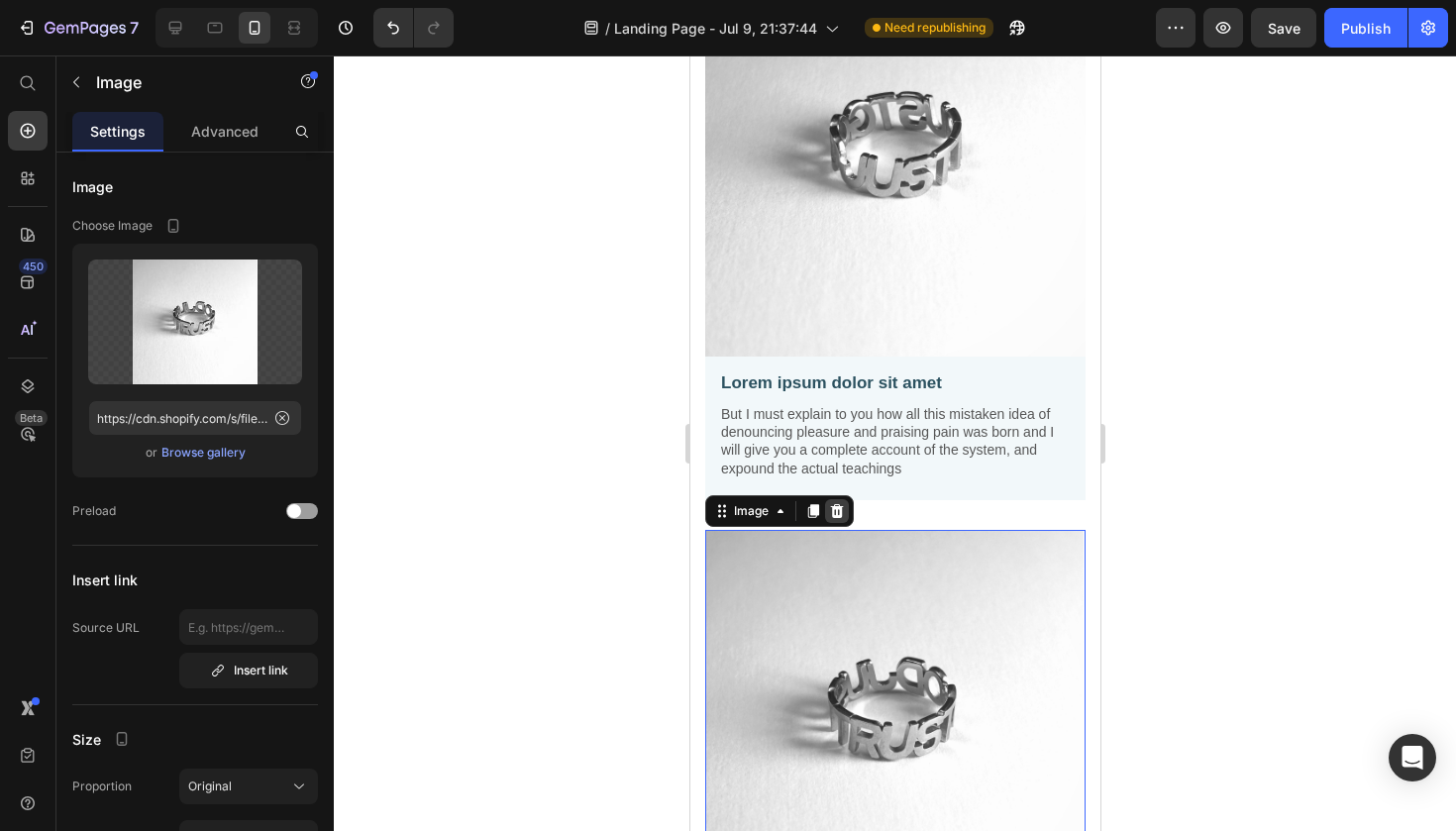 click at bounding box center (836, 511) 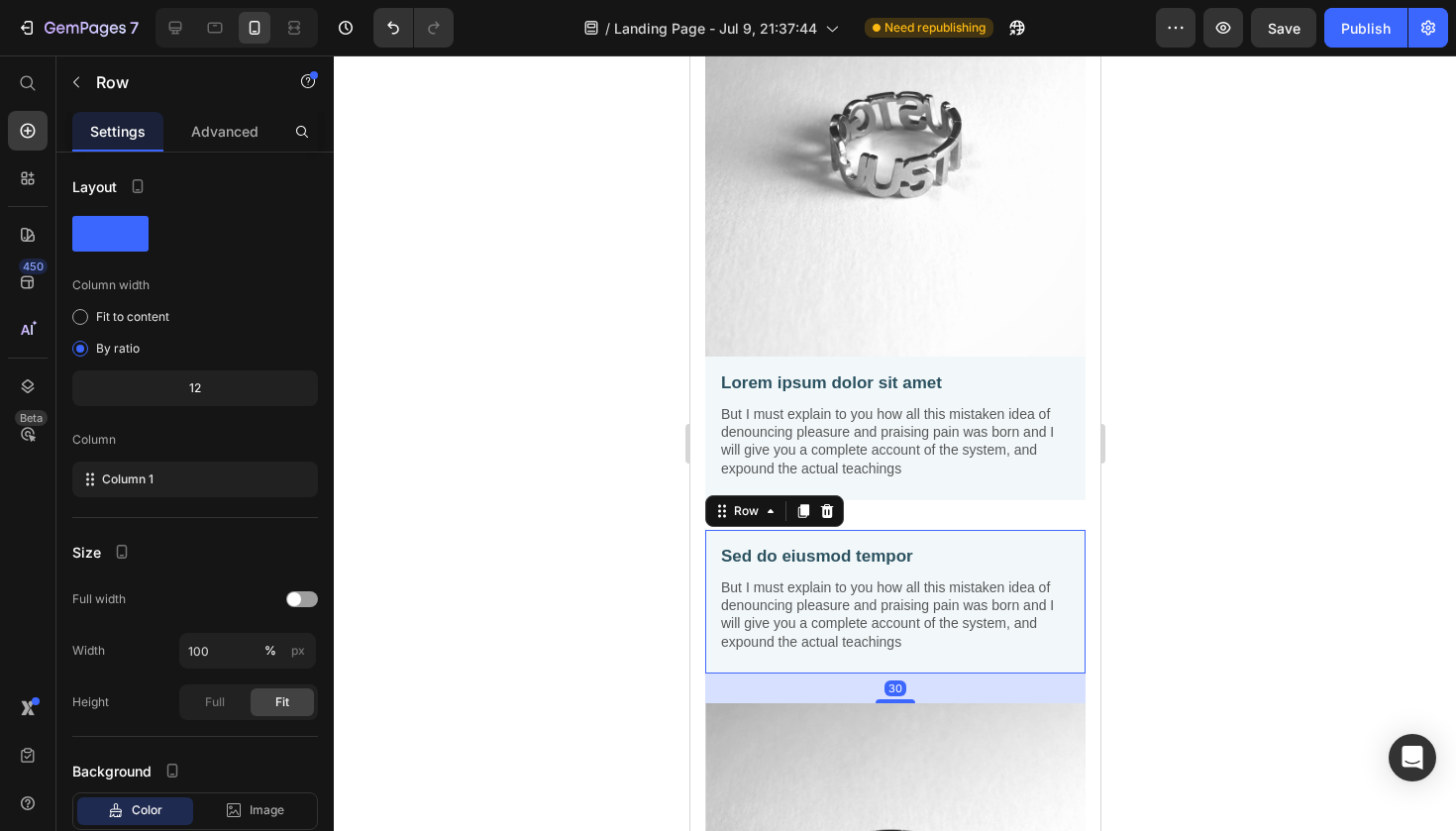 click on "Sed do eiusmod tempor Text Block But I must explain to you how all this mistaken idea of denouncing pleasure and praising pain was born and I will give you a complete account of the system, and expound the actual teachings Text Block Row   30" at bounding box center (894, 601) 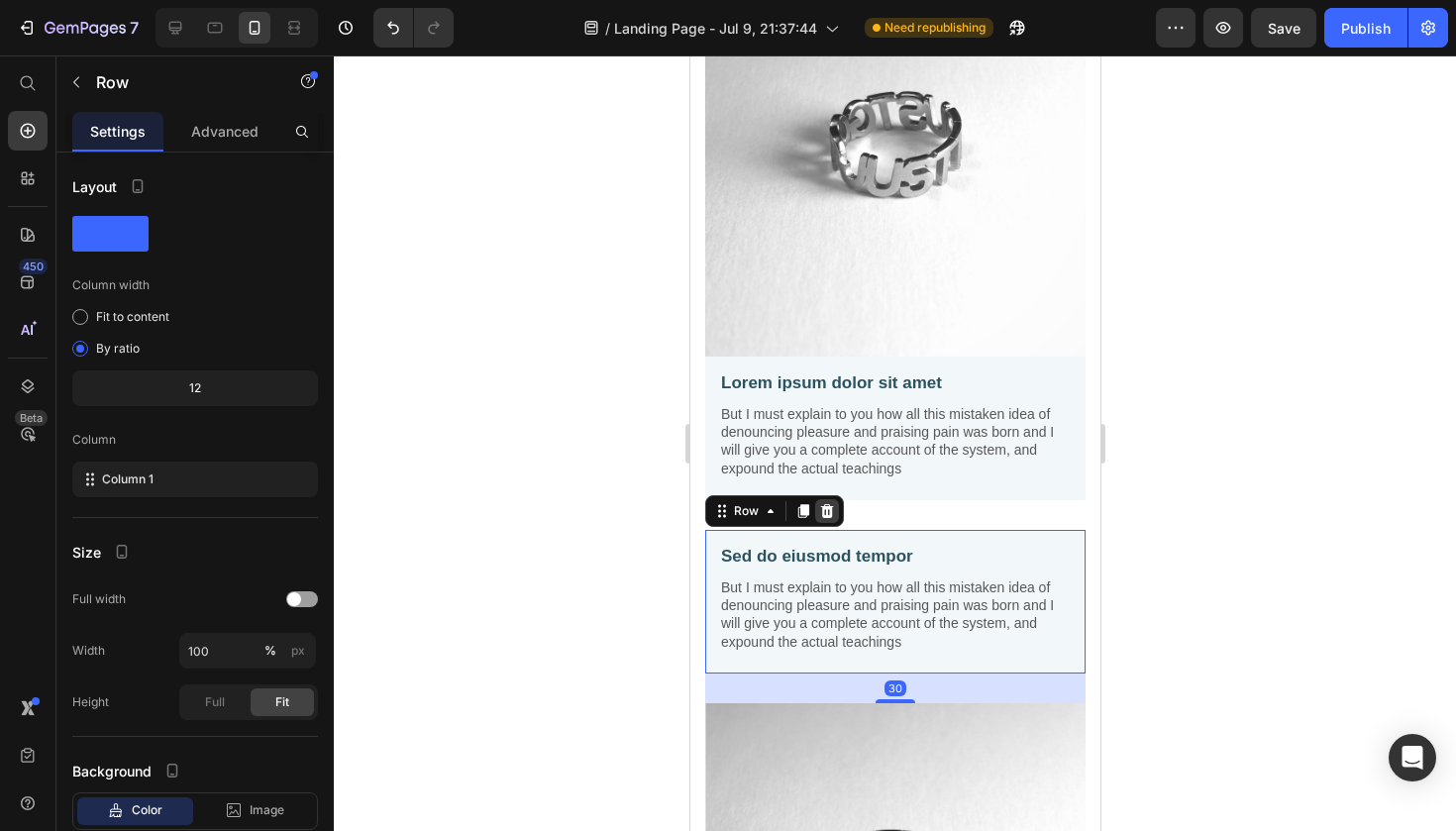 click at bounding box center (826, 511) 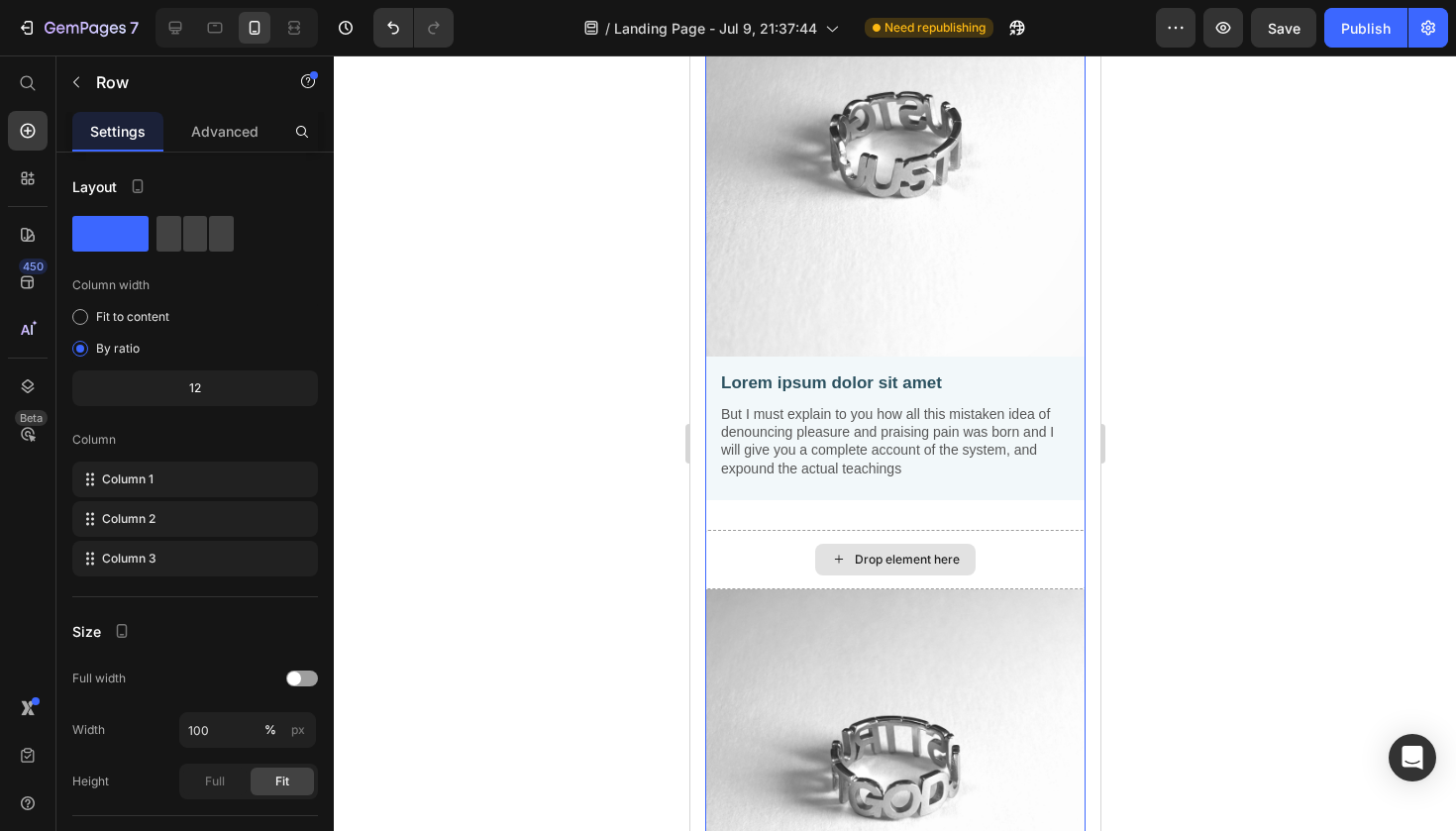 click on "Drop element here" at bounding box center (894, 560) 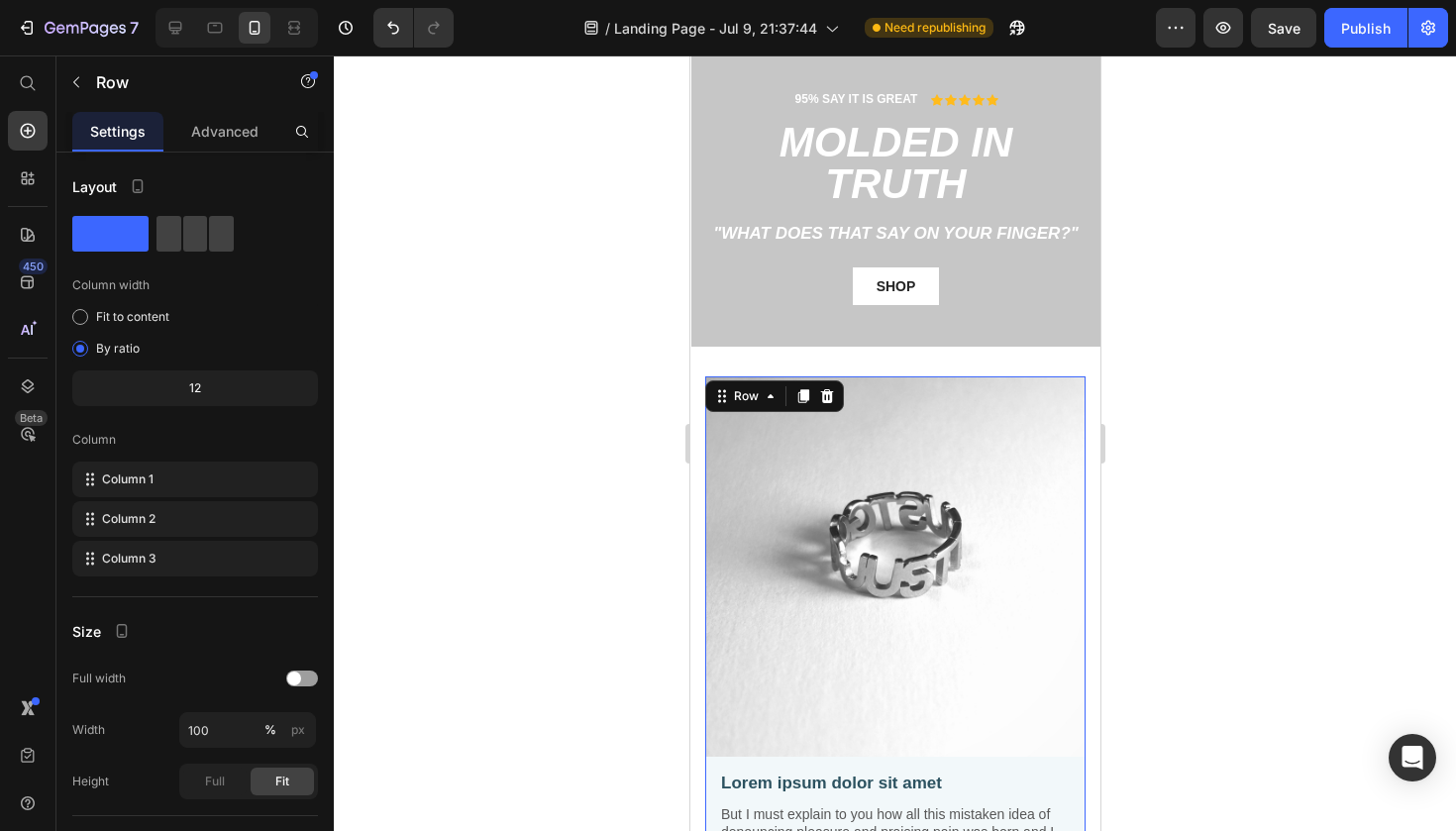 scroll, scrollTop: 0, scrollLeft: 0, axis: both 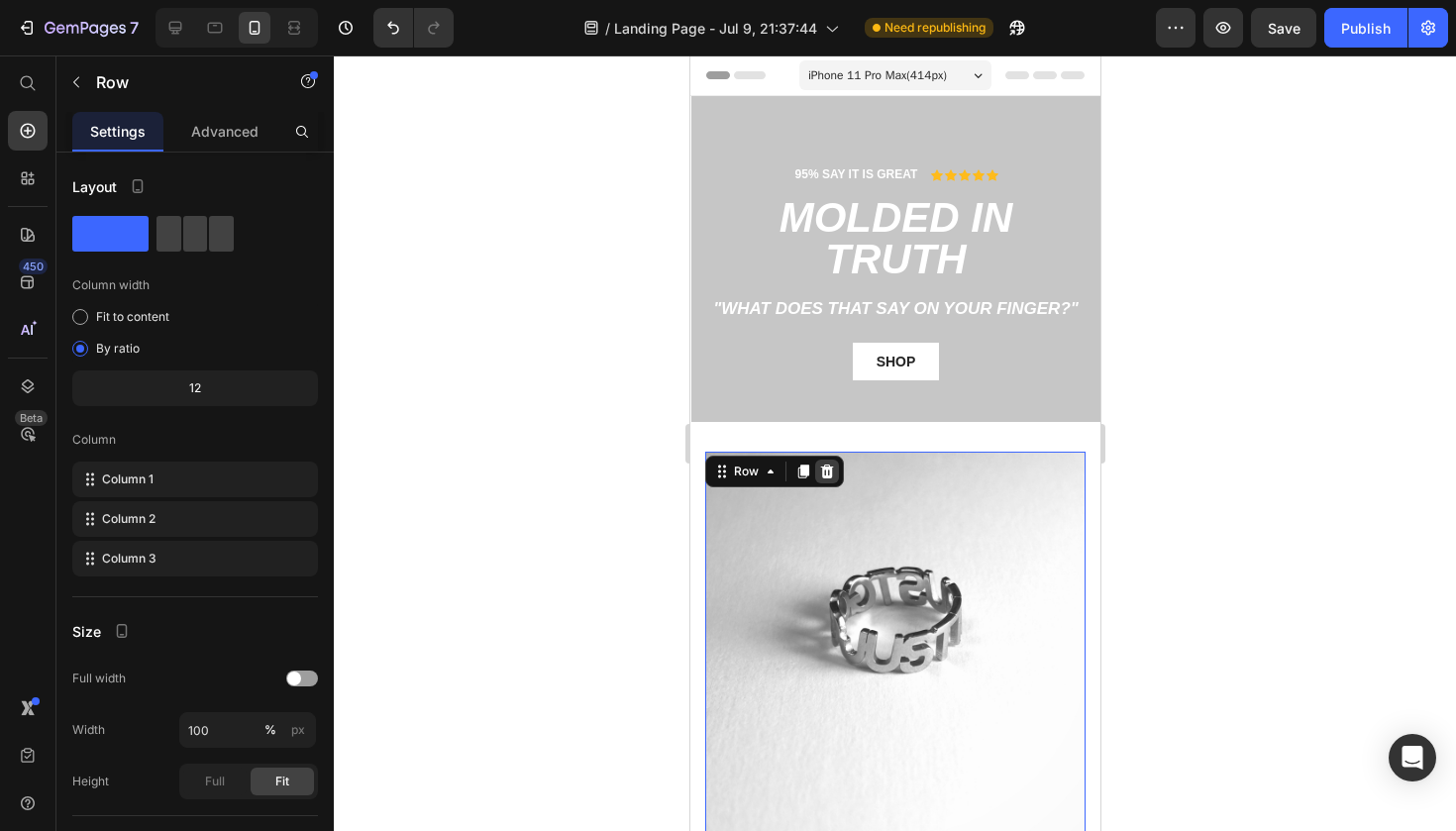 click 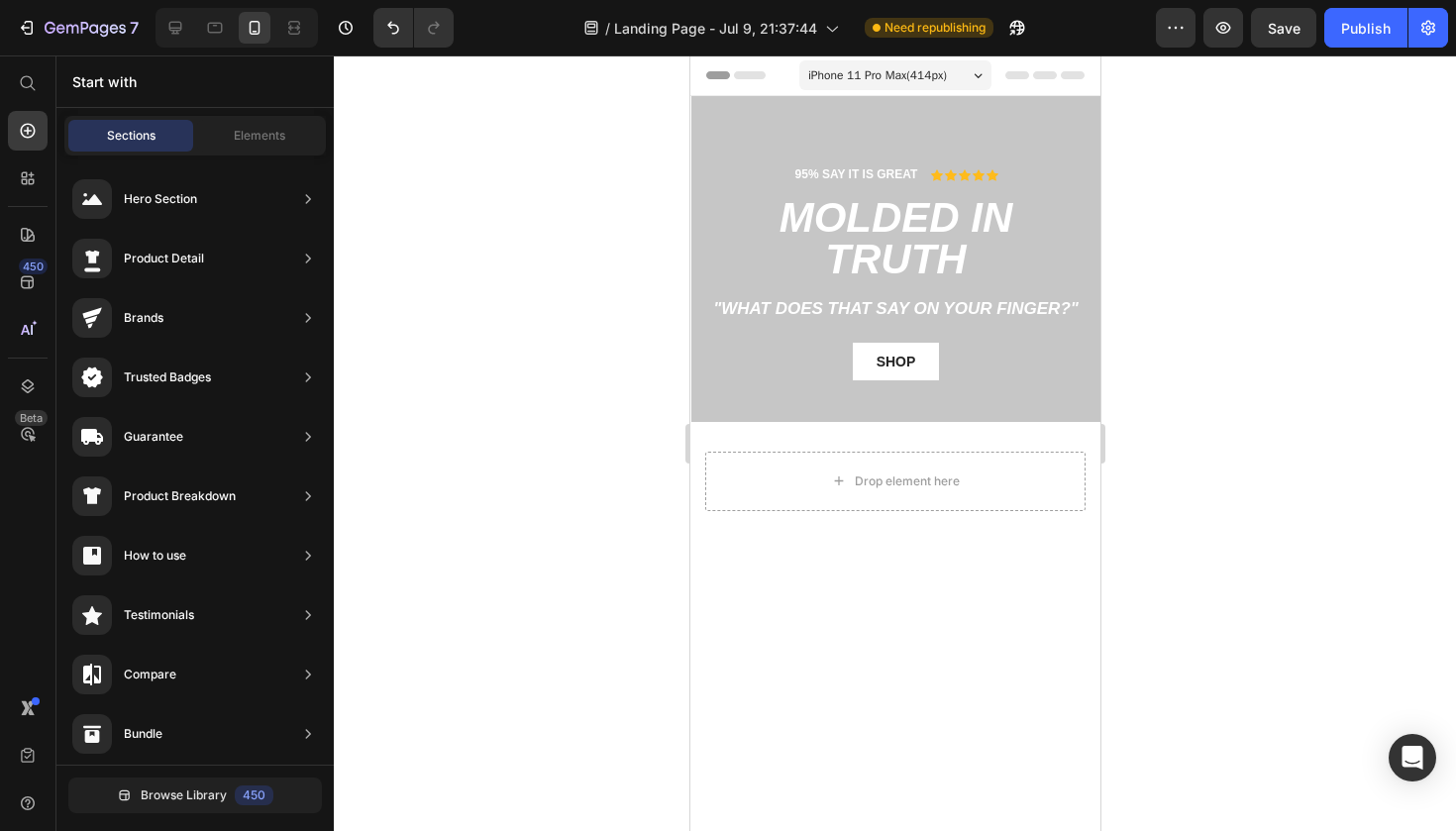 click at bounding box center (237, 28) 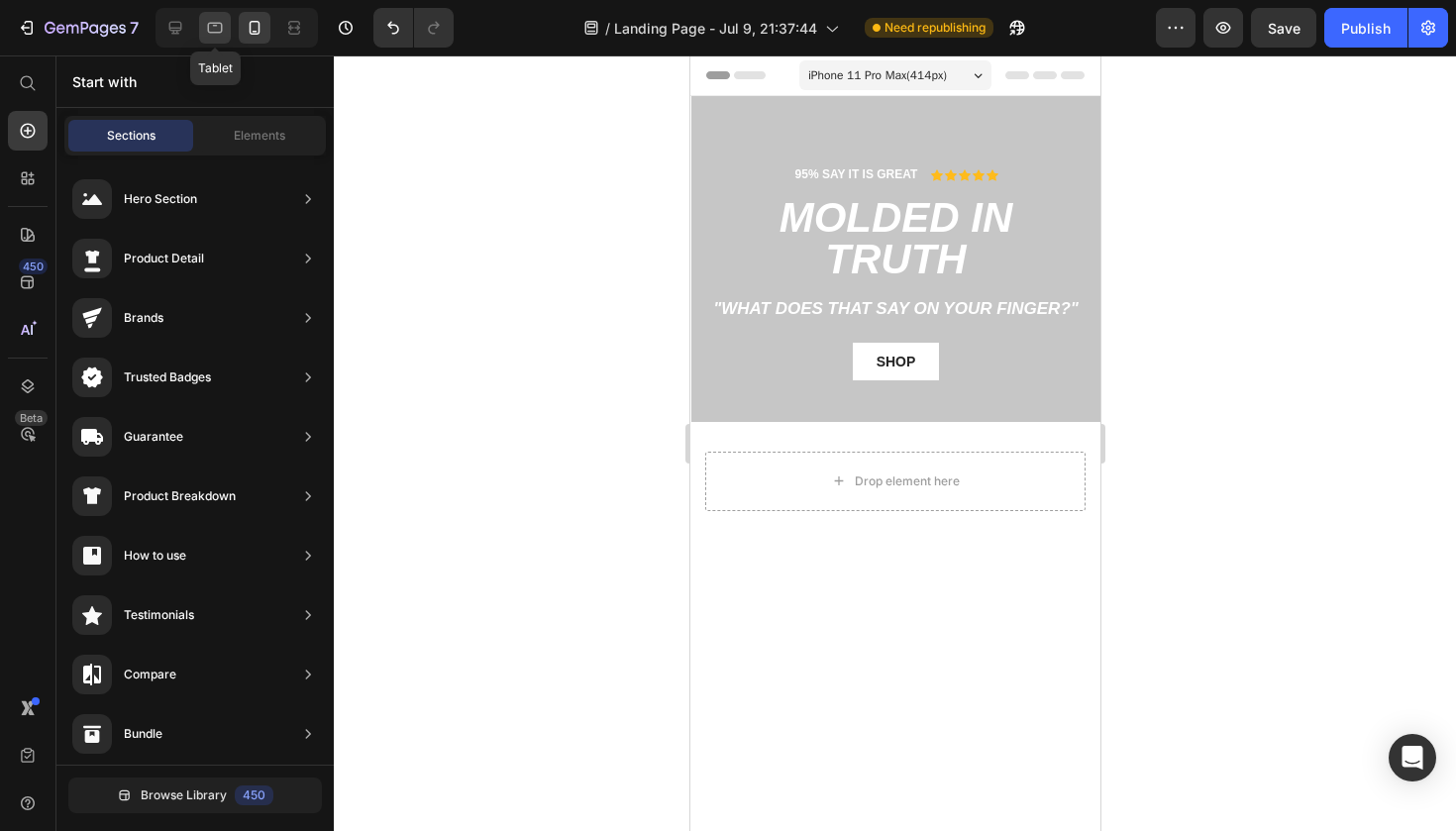 click 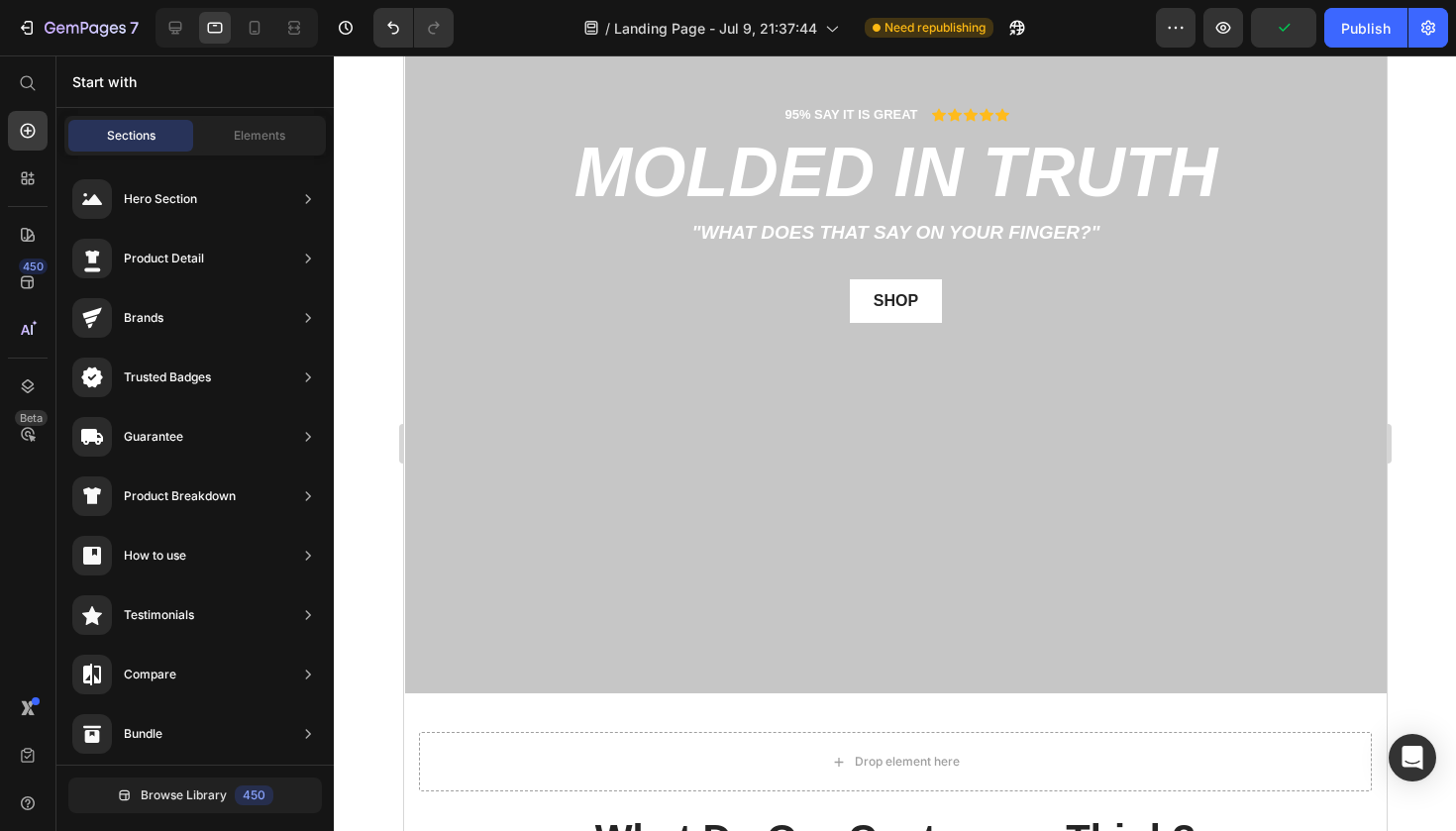 scroll, scrollTop: 51, scrollLeft: 0, axis: vertical 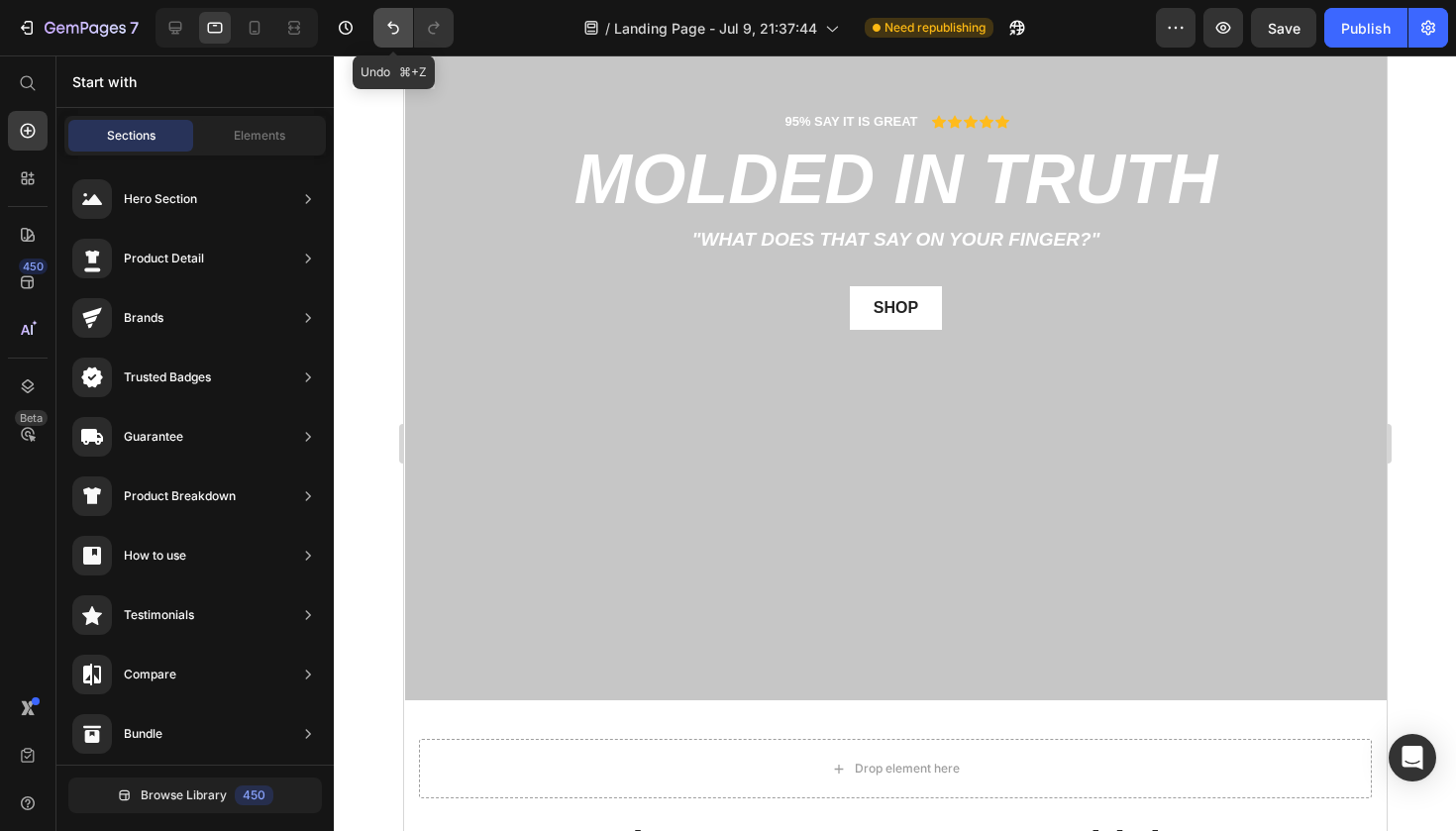 click 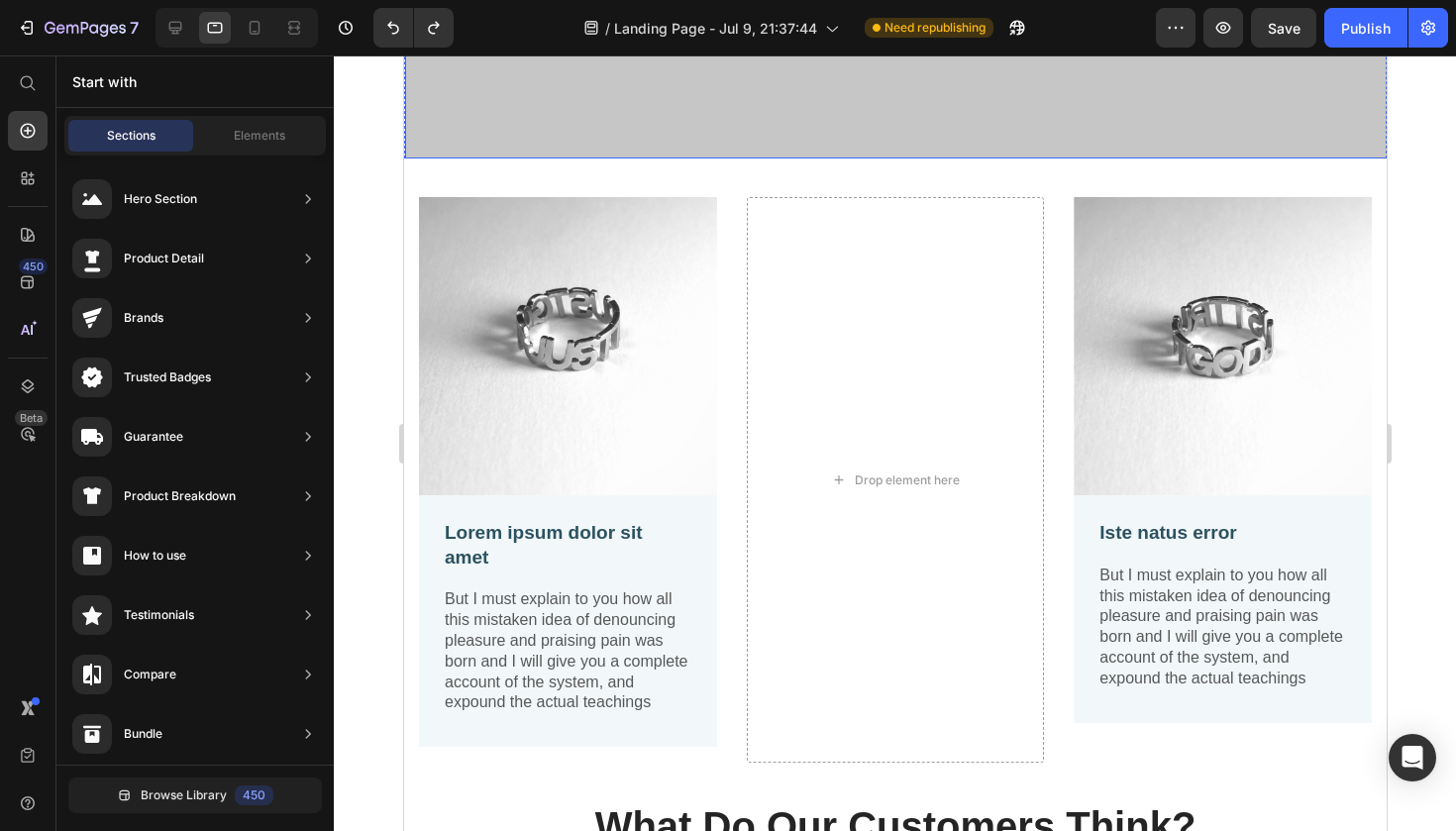 scroll, scrollTop: 645, scrollLeft: 0, axis: vertical 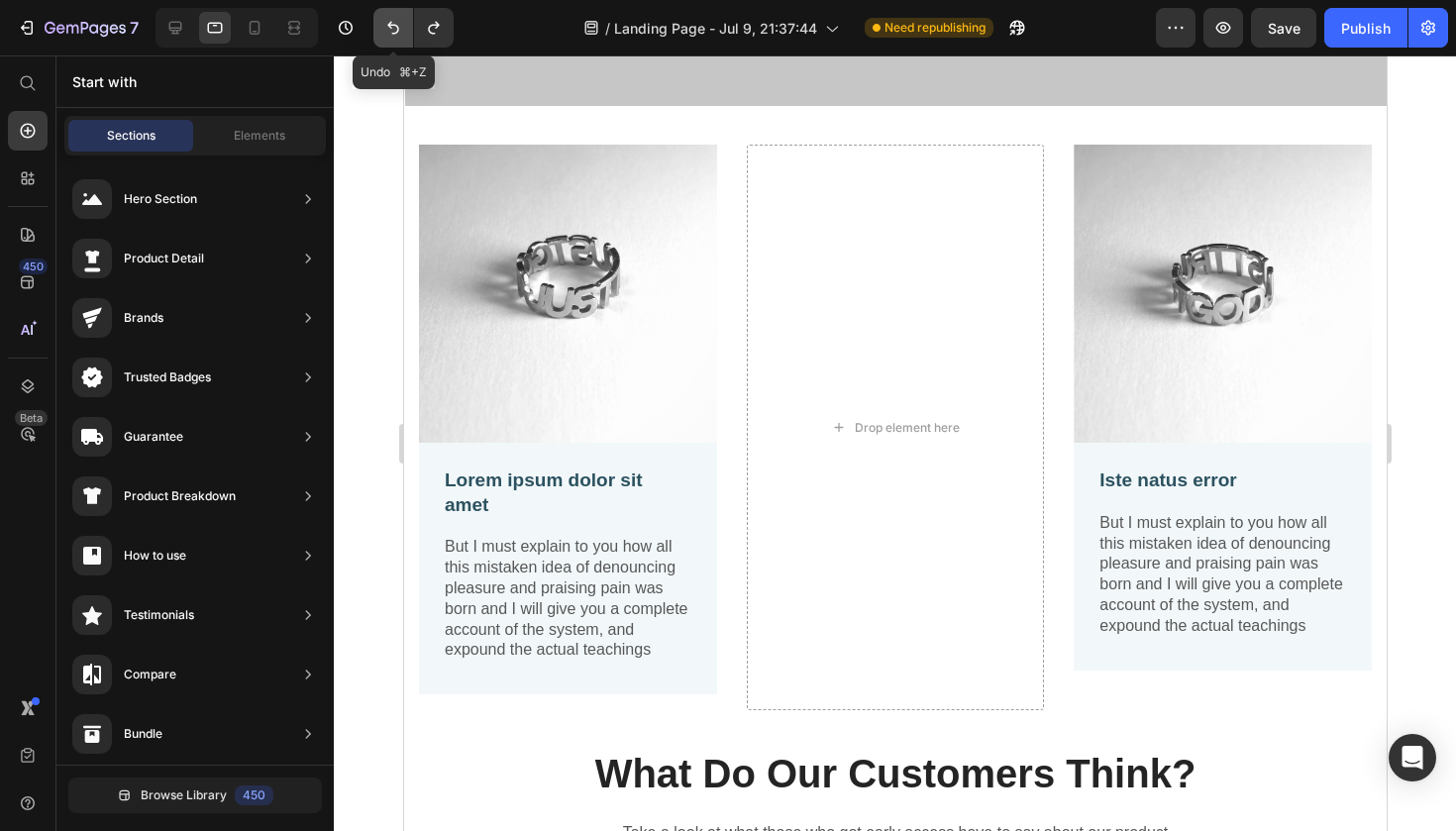click 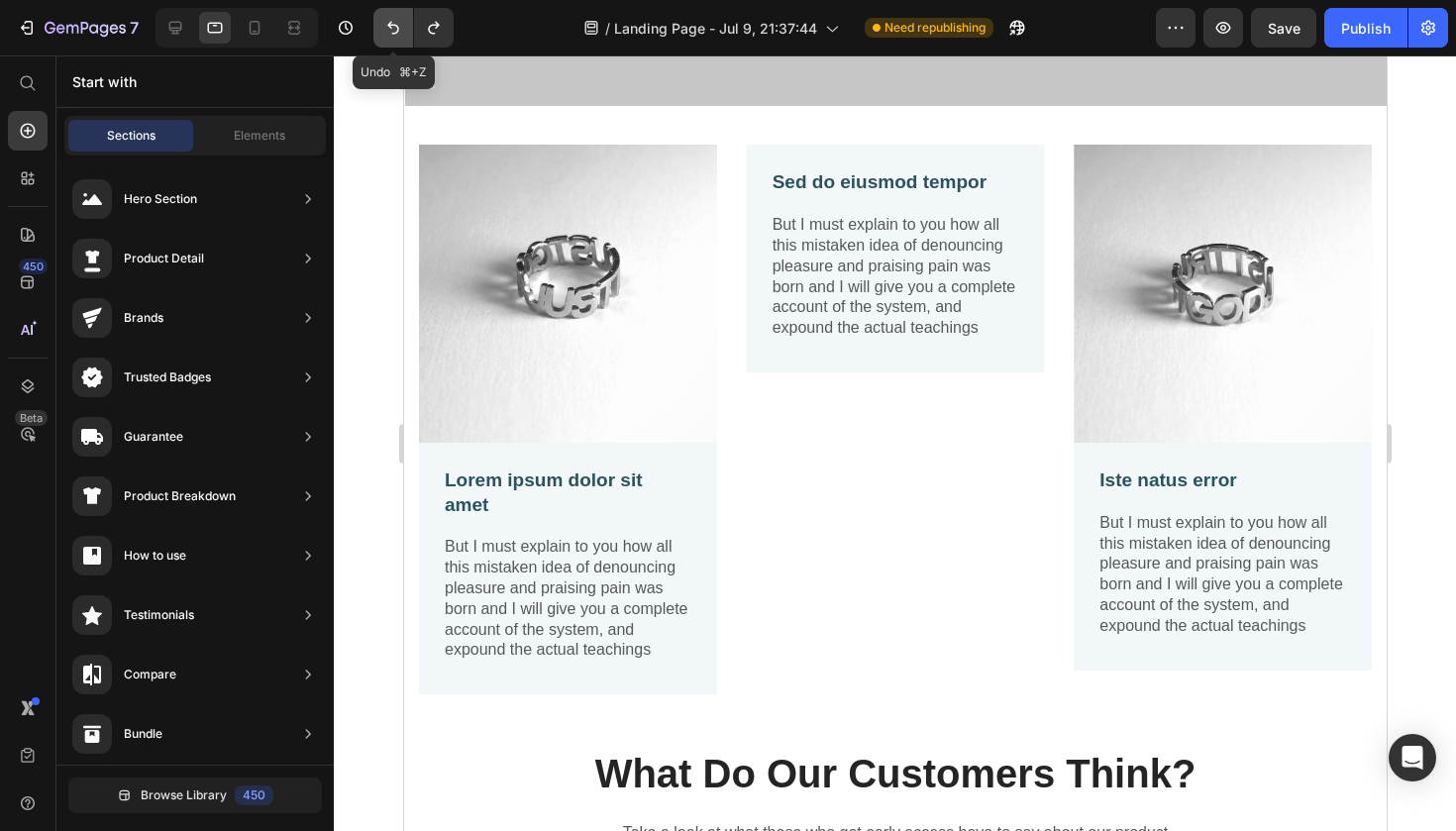 click 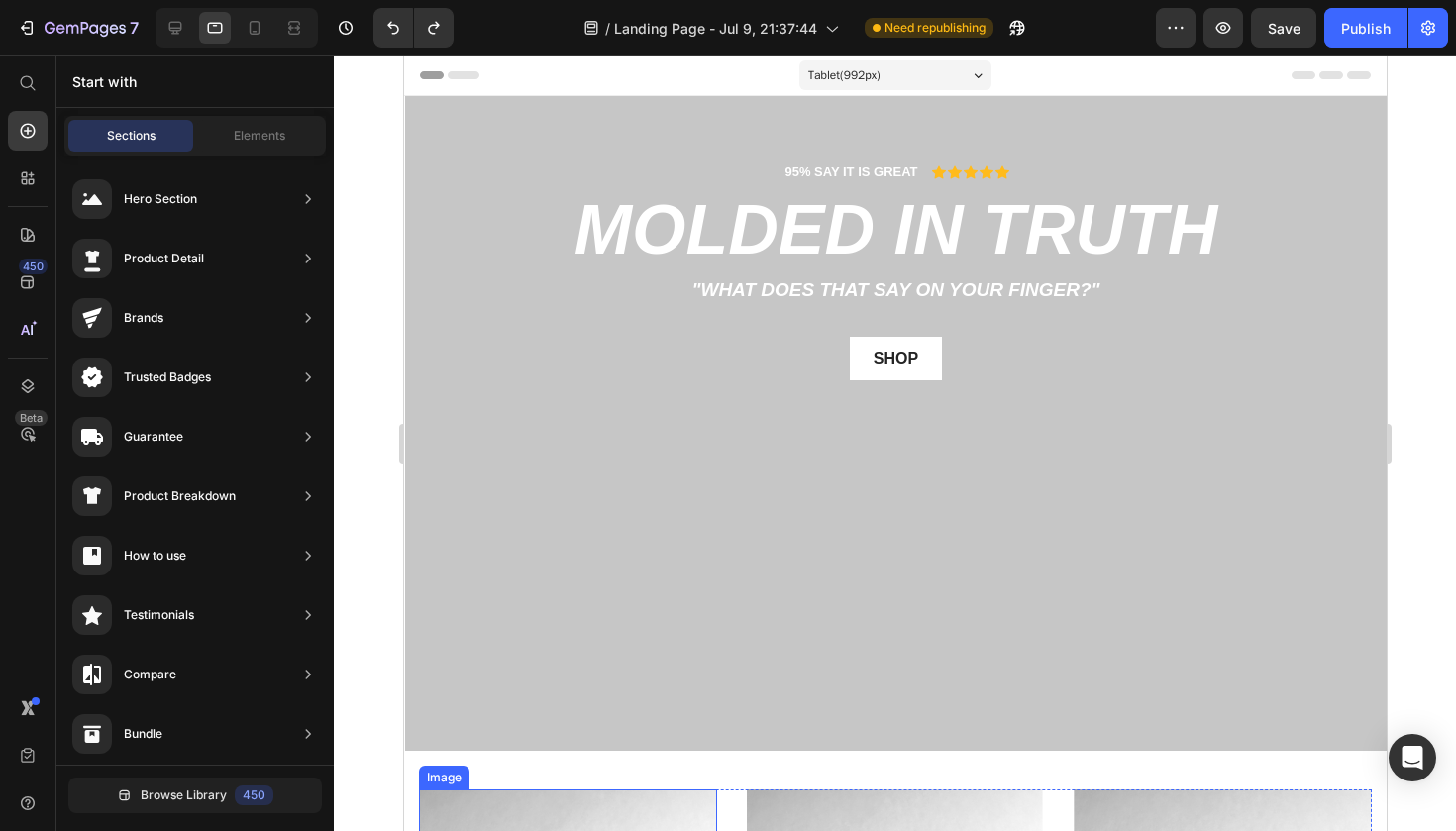 scroll, scrollTop: 0, scrollLeft: 0, axis: both 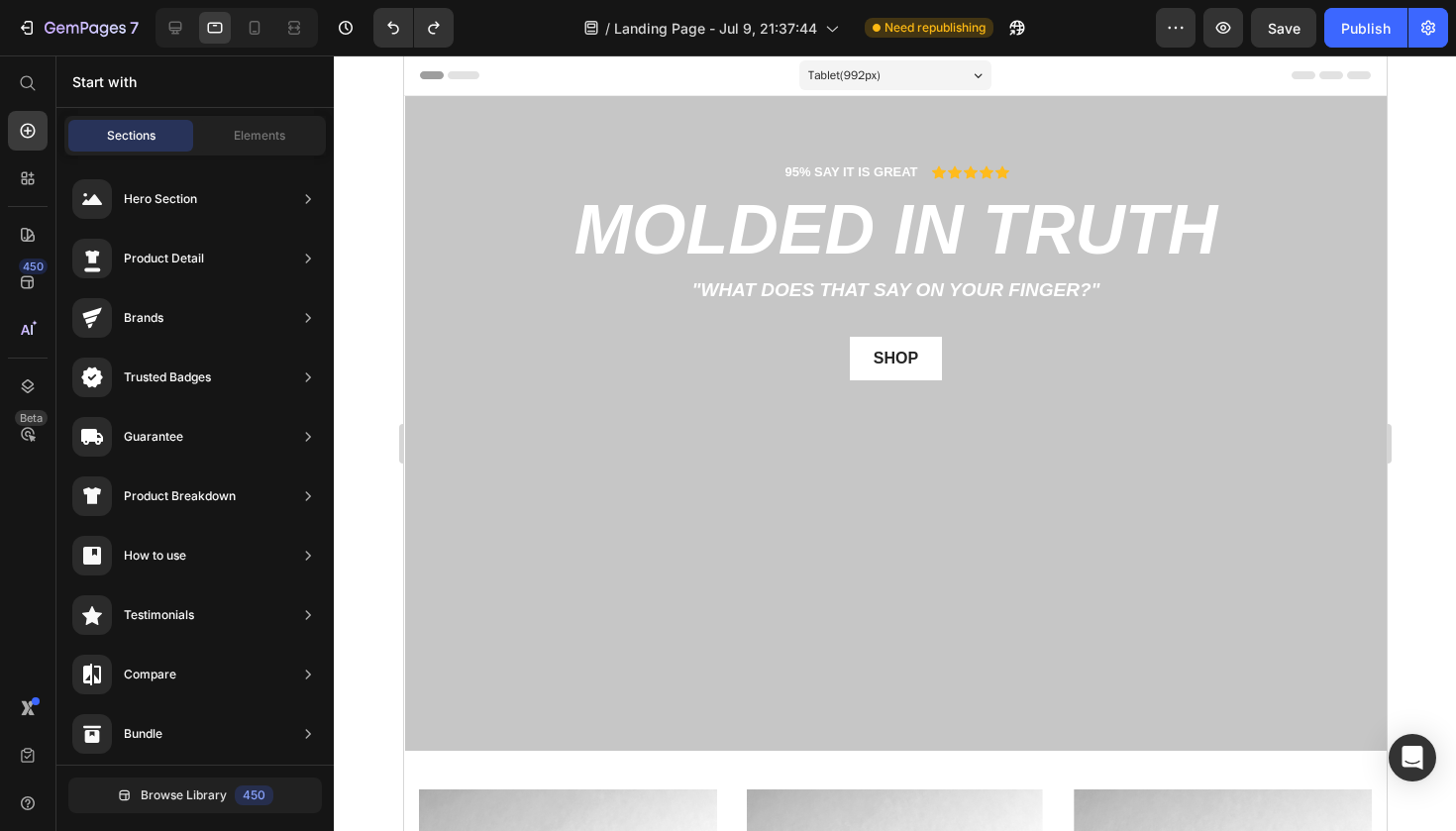 click 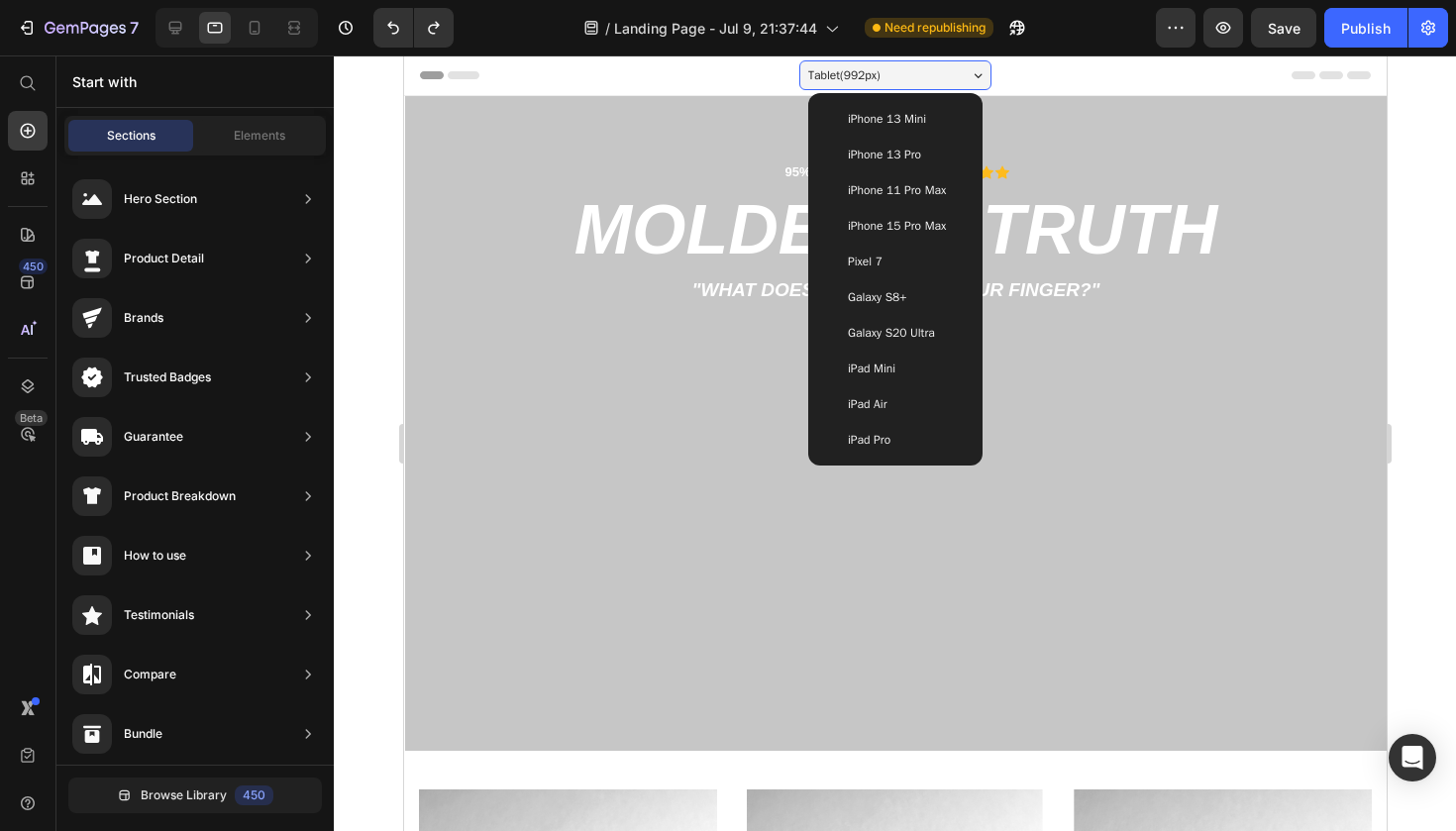 click on "iPhone 13 Mini" at bounding box center [885, 119] 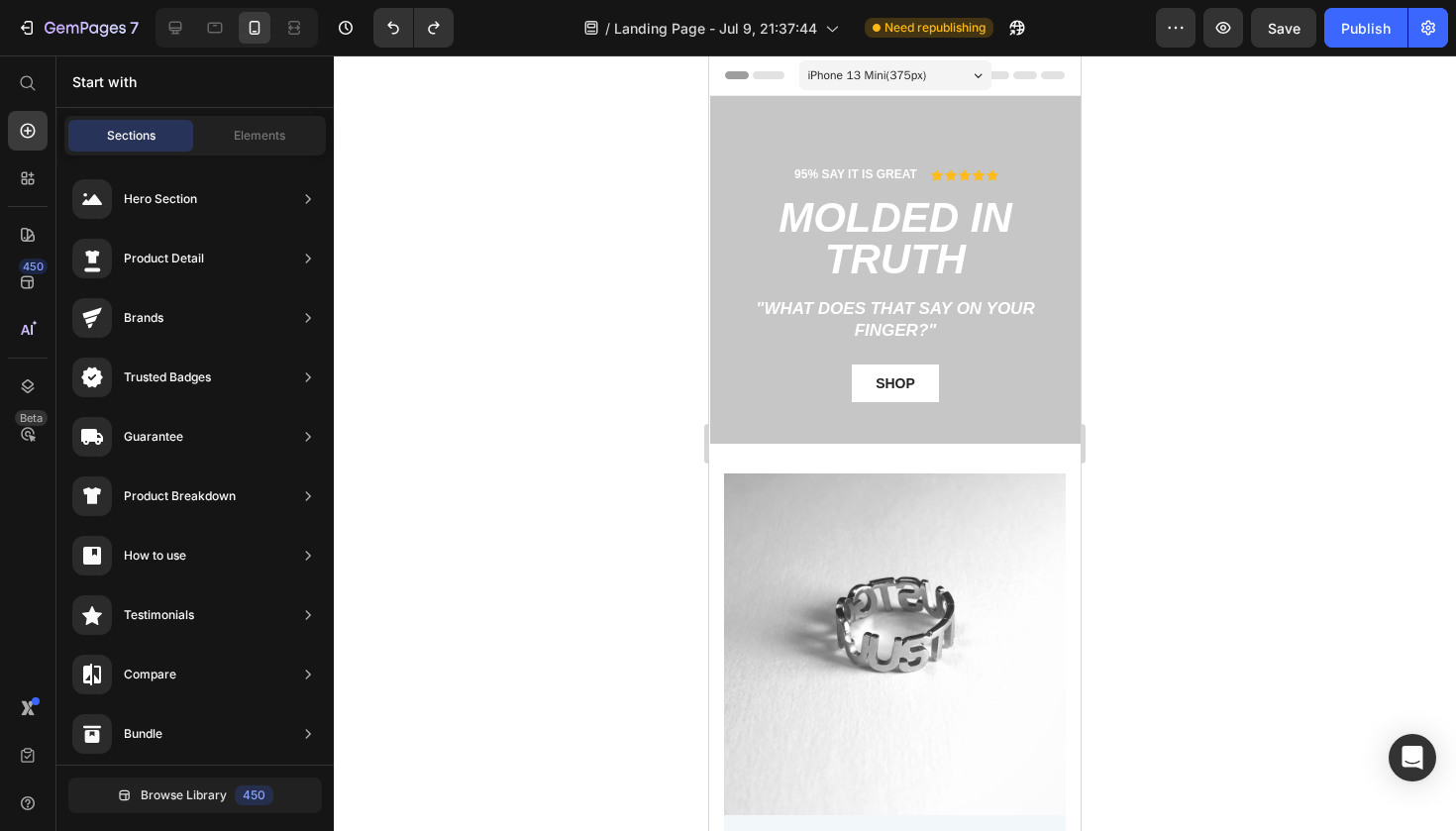 click 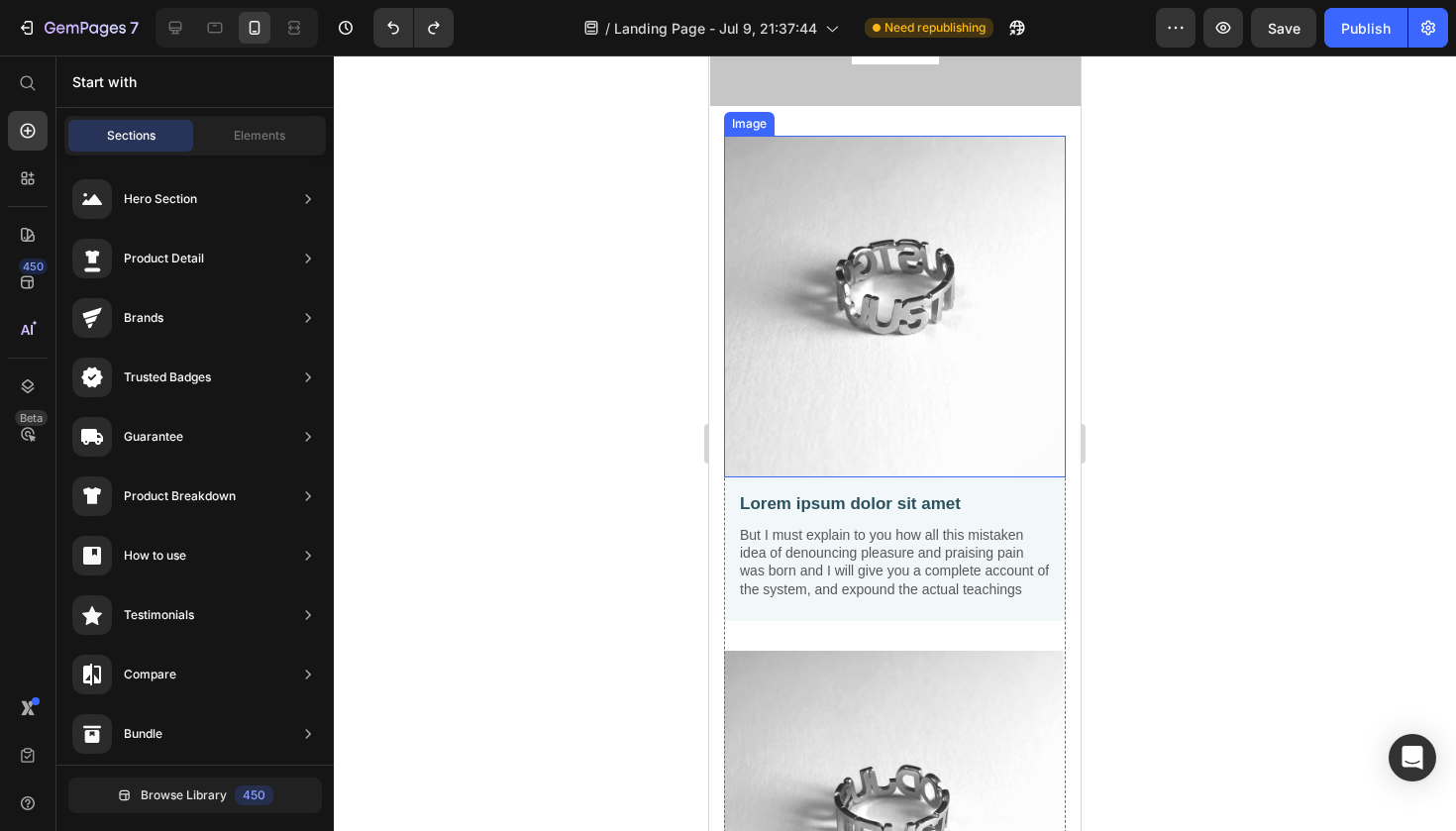 scroll, scrollTop: 377, scrollLeft: 0, axis: vertical 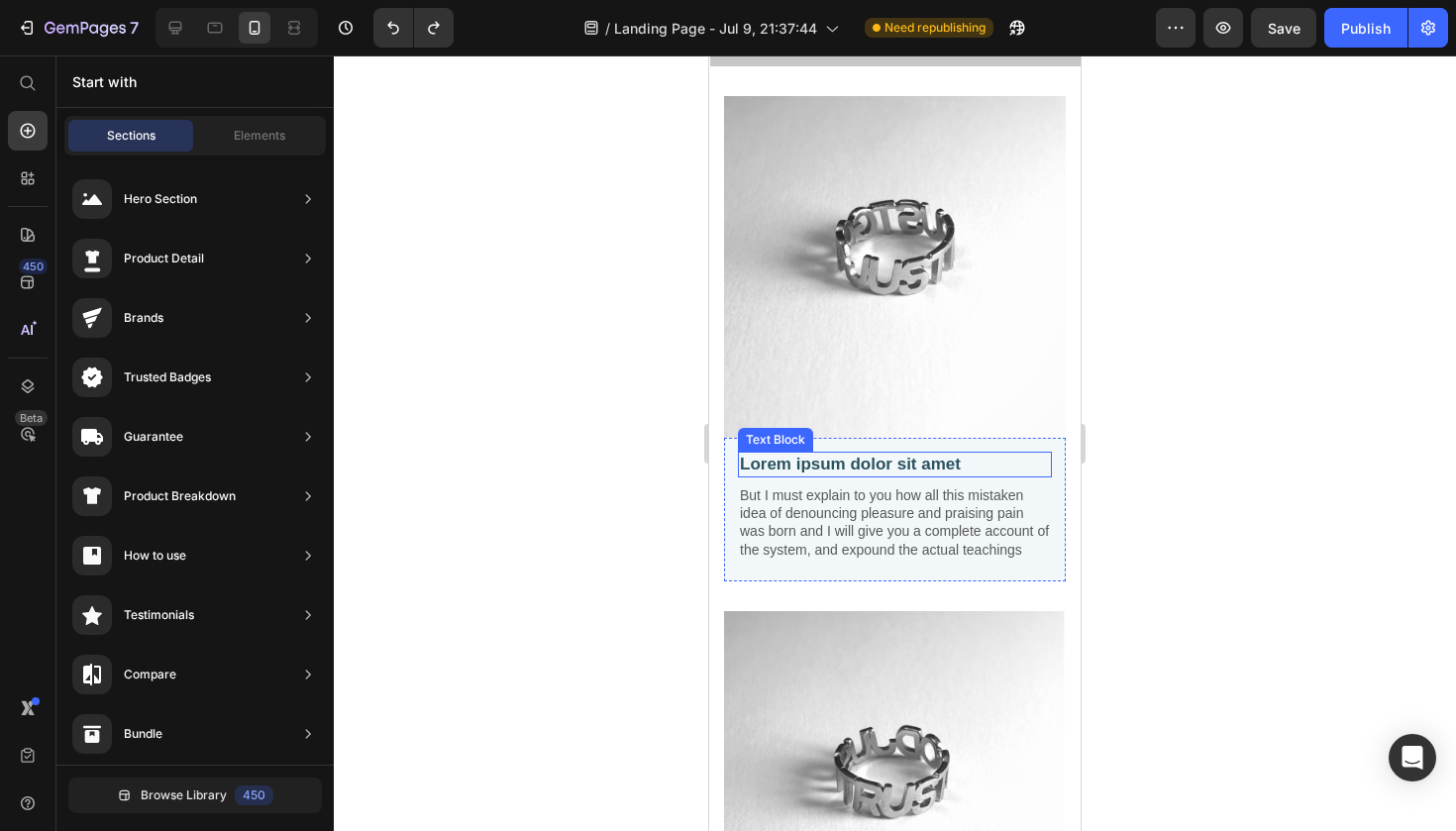 click on "Lorem ipsum dolor sit amet" at bounding box center (894, 465) 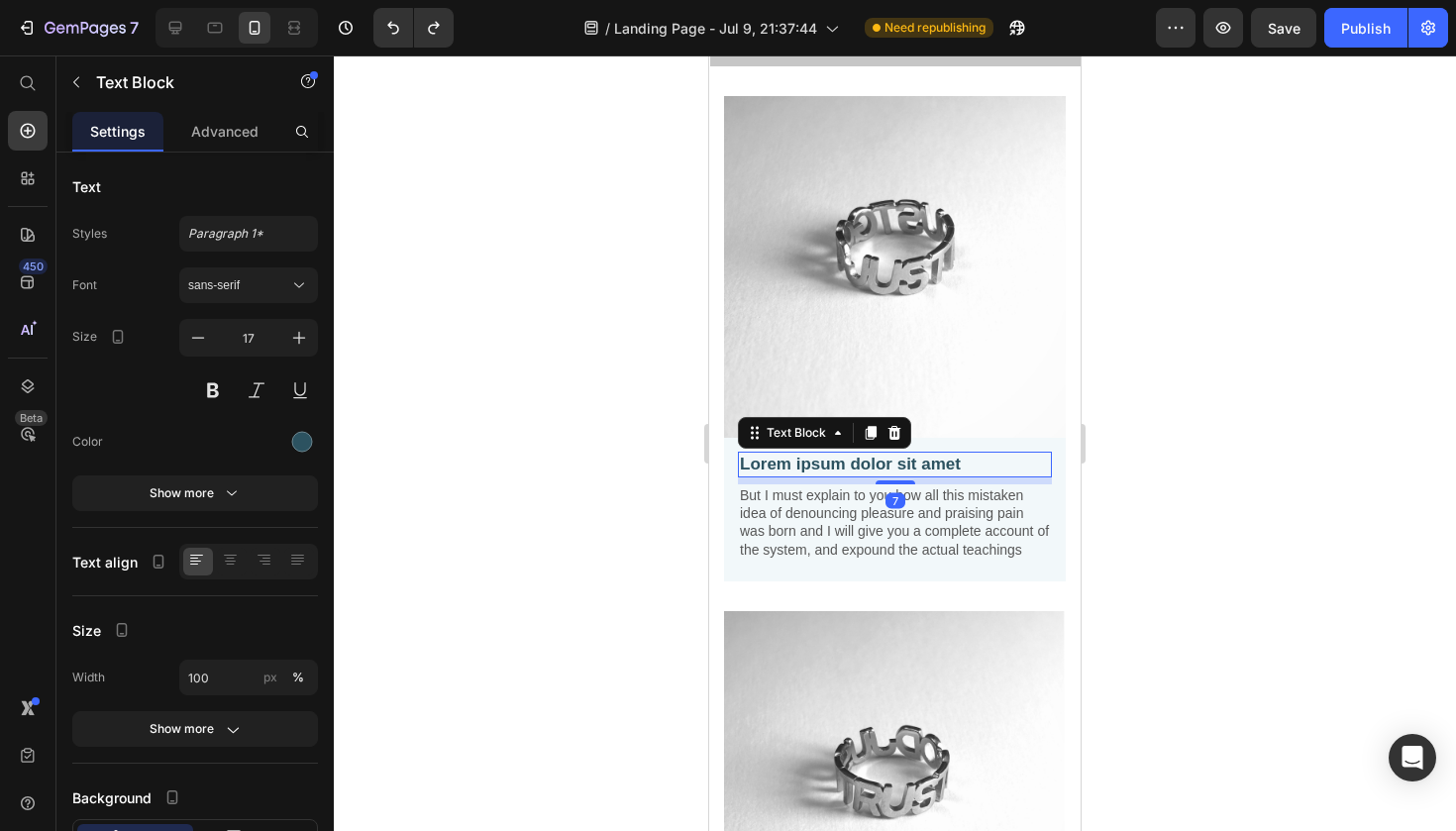 click on "Lorem ipsum dolor sit amet" at bounding box center (894, 465) 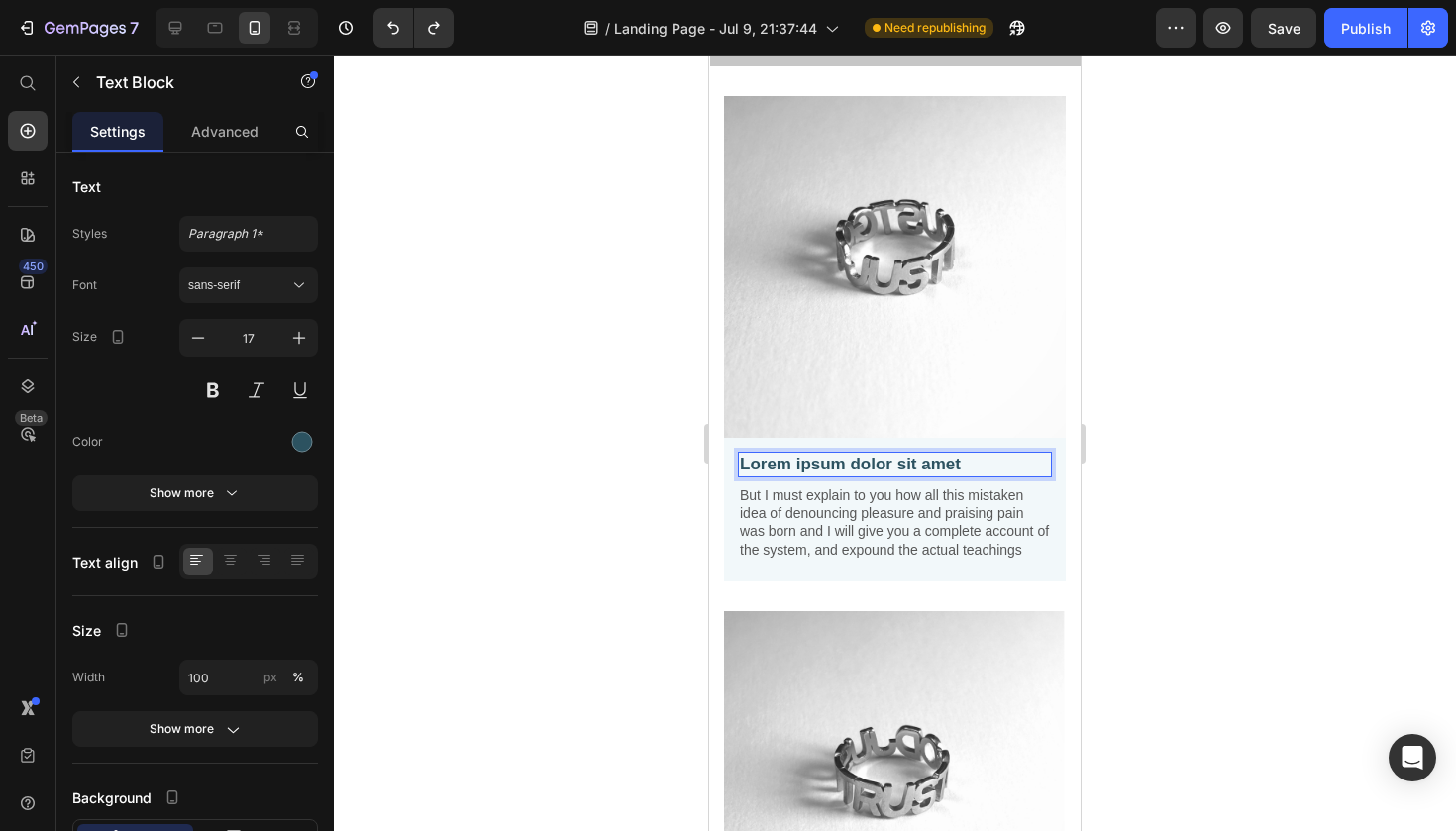 click on "Lorem ipsum dolor sit amet" at bounding box center (894, 465) 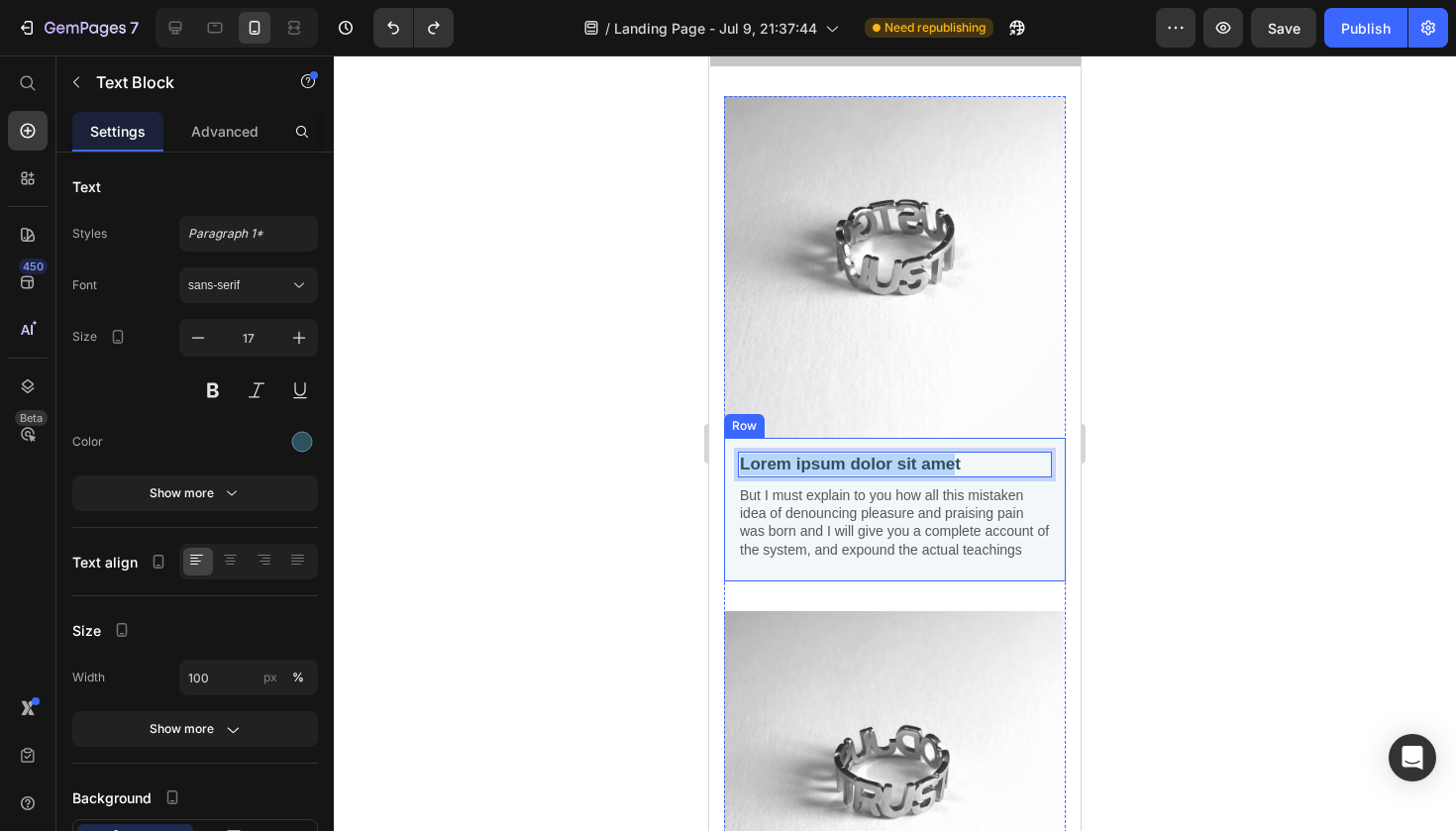 drag, startPoint x: 958, startPoint y: 460, endPoint x: 832, endPoint y: 442, distance: 127.27922 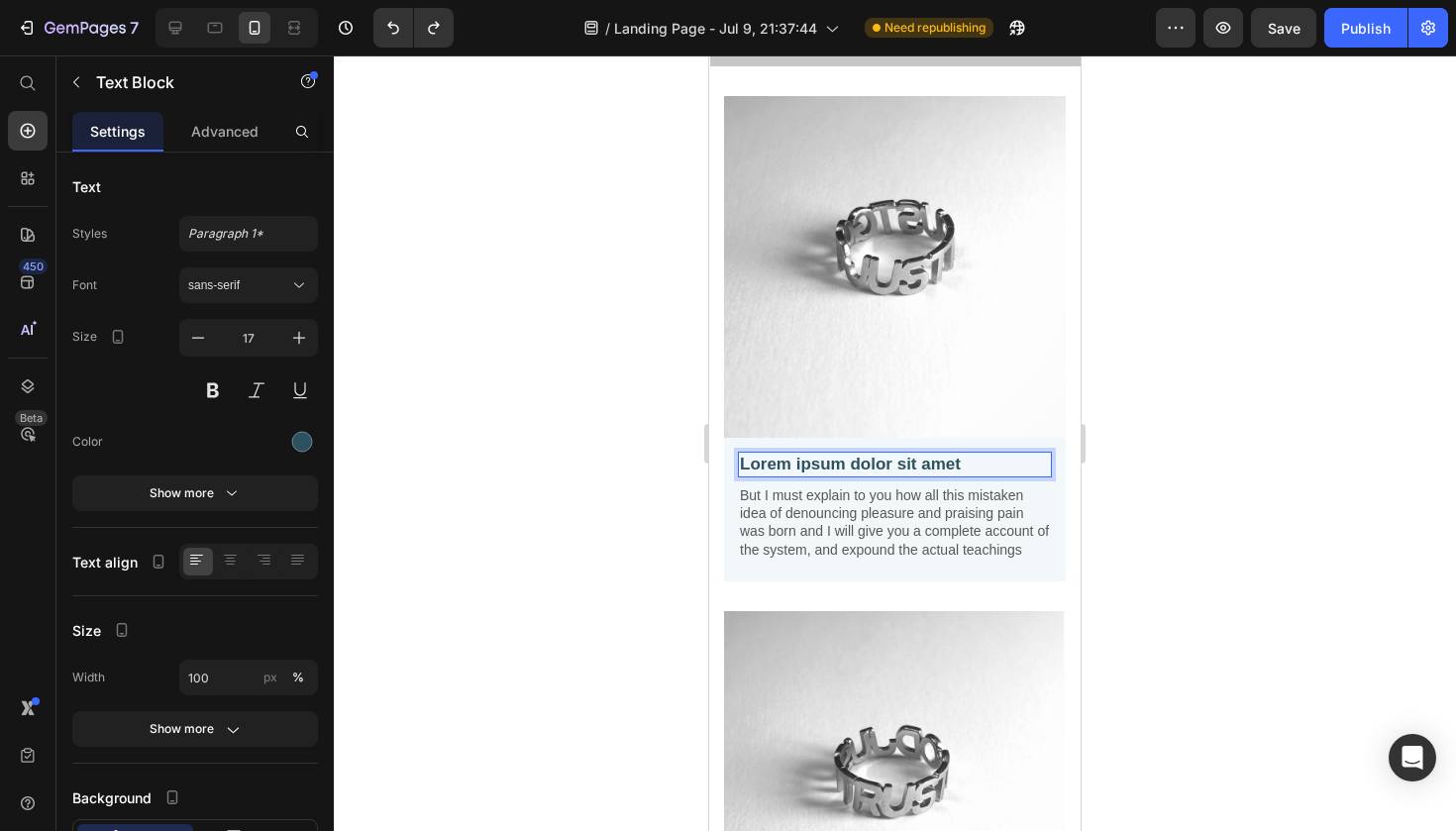 click on "Lorem ipsum dolor sit amet" at bounding box center (894, 465) 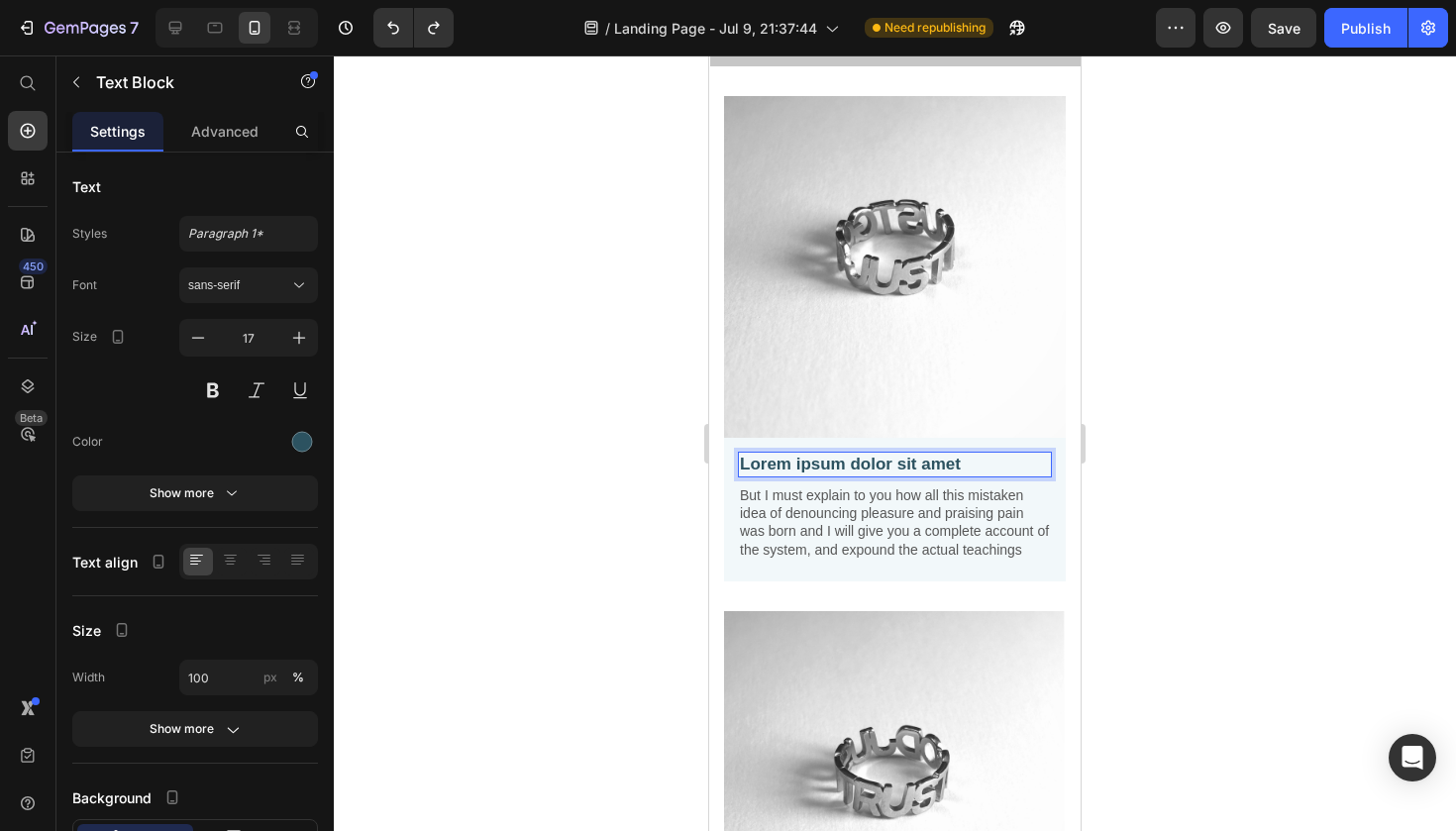 drag, startPoint x: 990, startPoint y: 468, endPoint x: 747, endPoint y: 457, distance: 243.24884 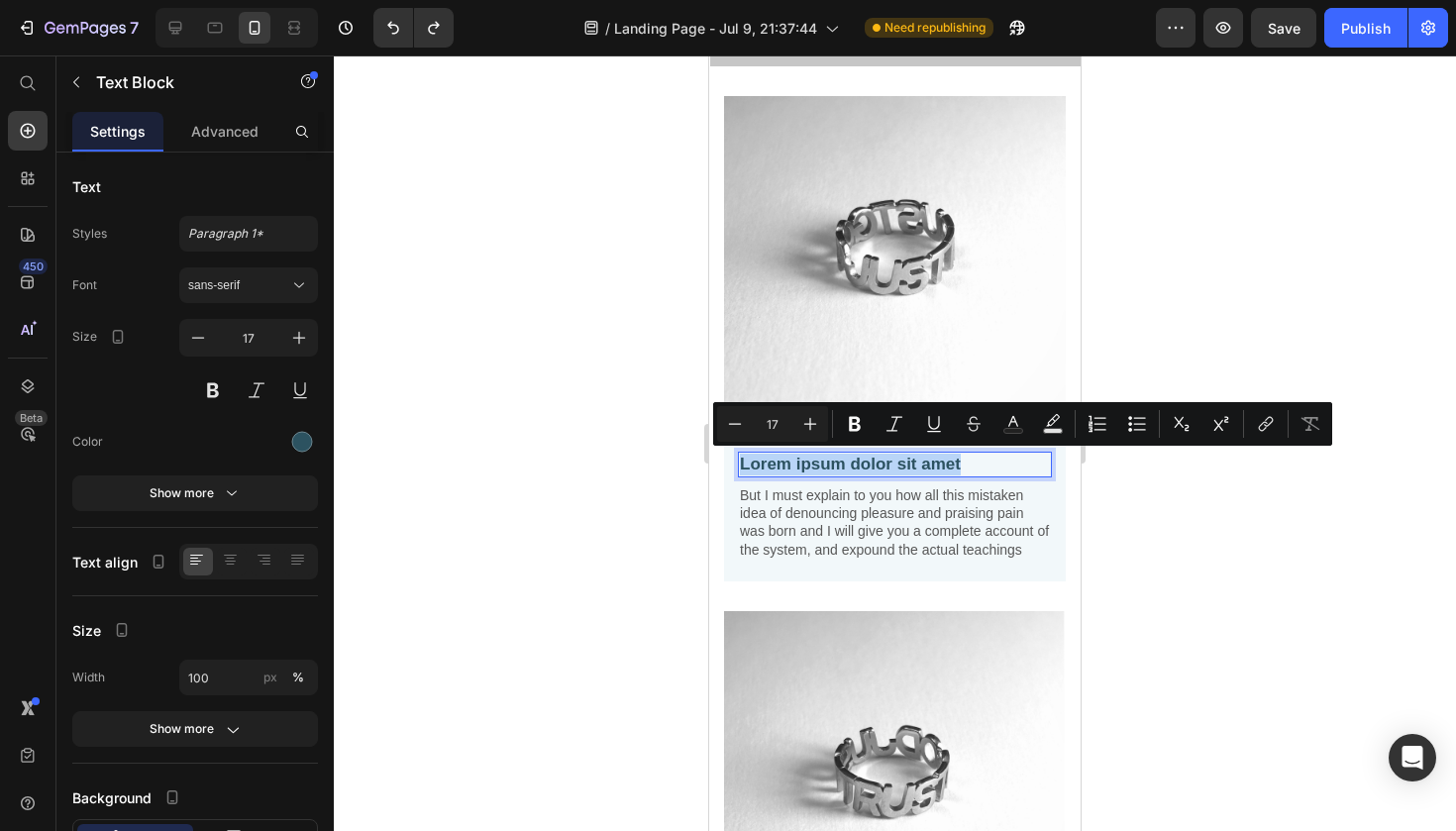 drag, startPoint x: 971, startPoint y: 460, endPoint x: 742, endPoint y: 461, distance: 229.00218 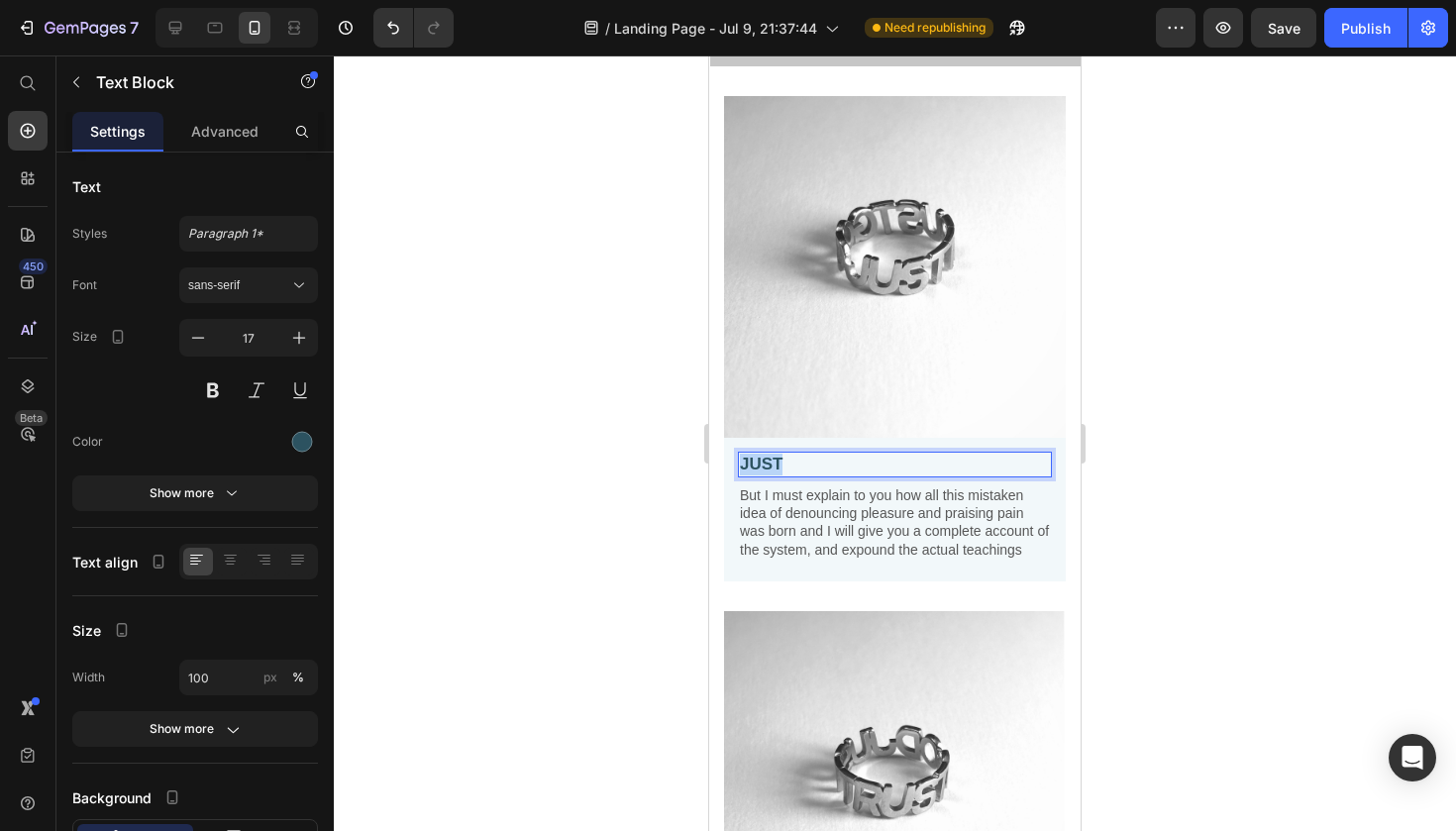 drag, startPoint x: 801, startPoint y: 460, endPoint x: 738, endPoint y: 461, distance: 63.00794 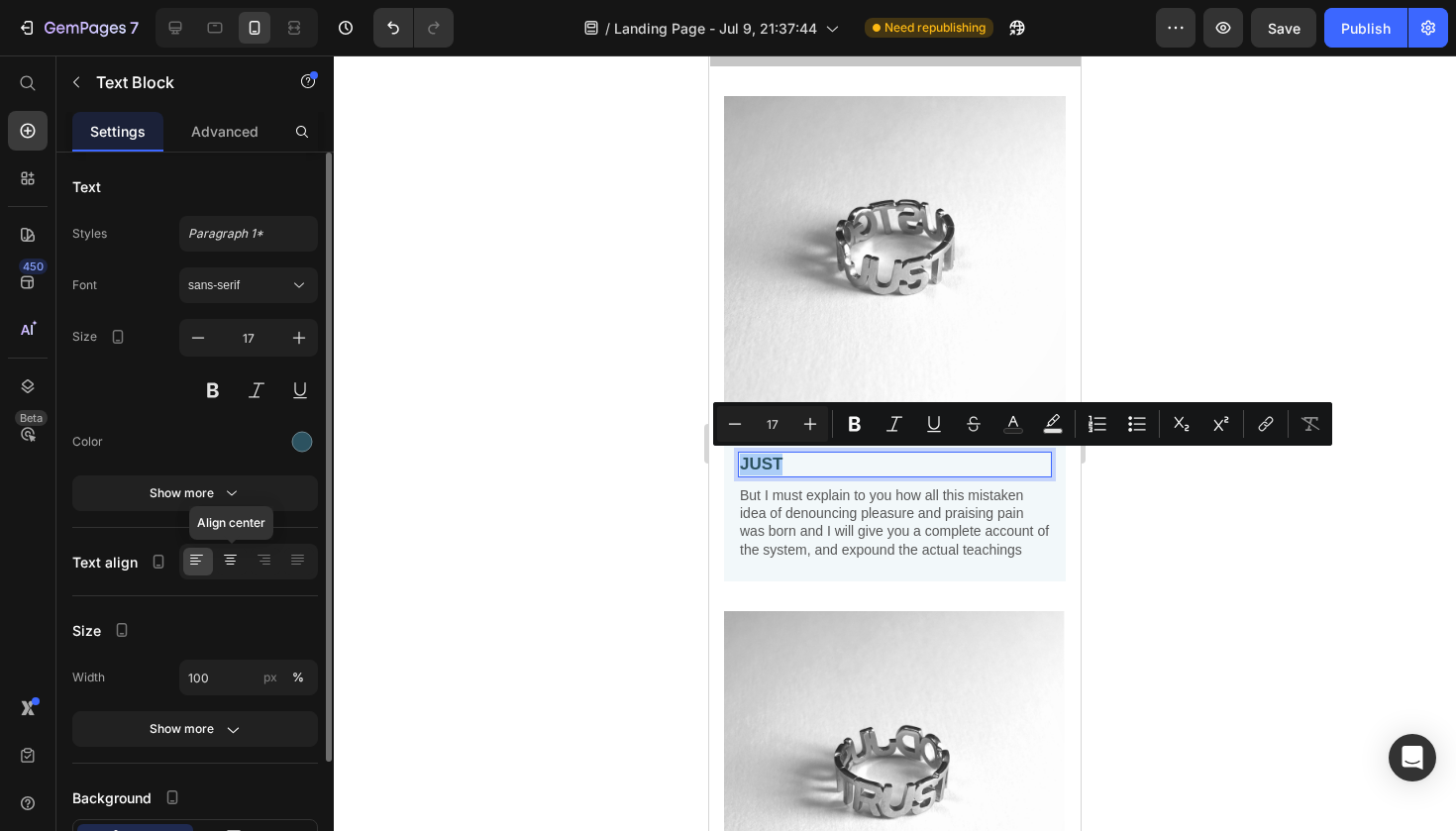 click 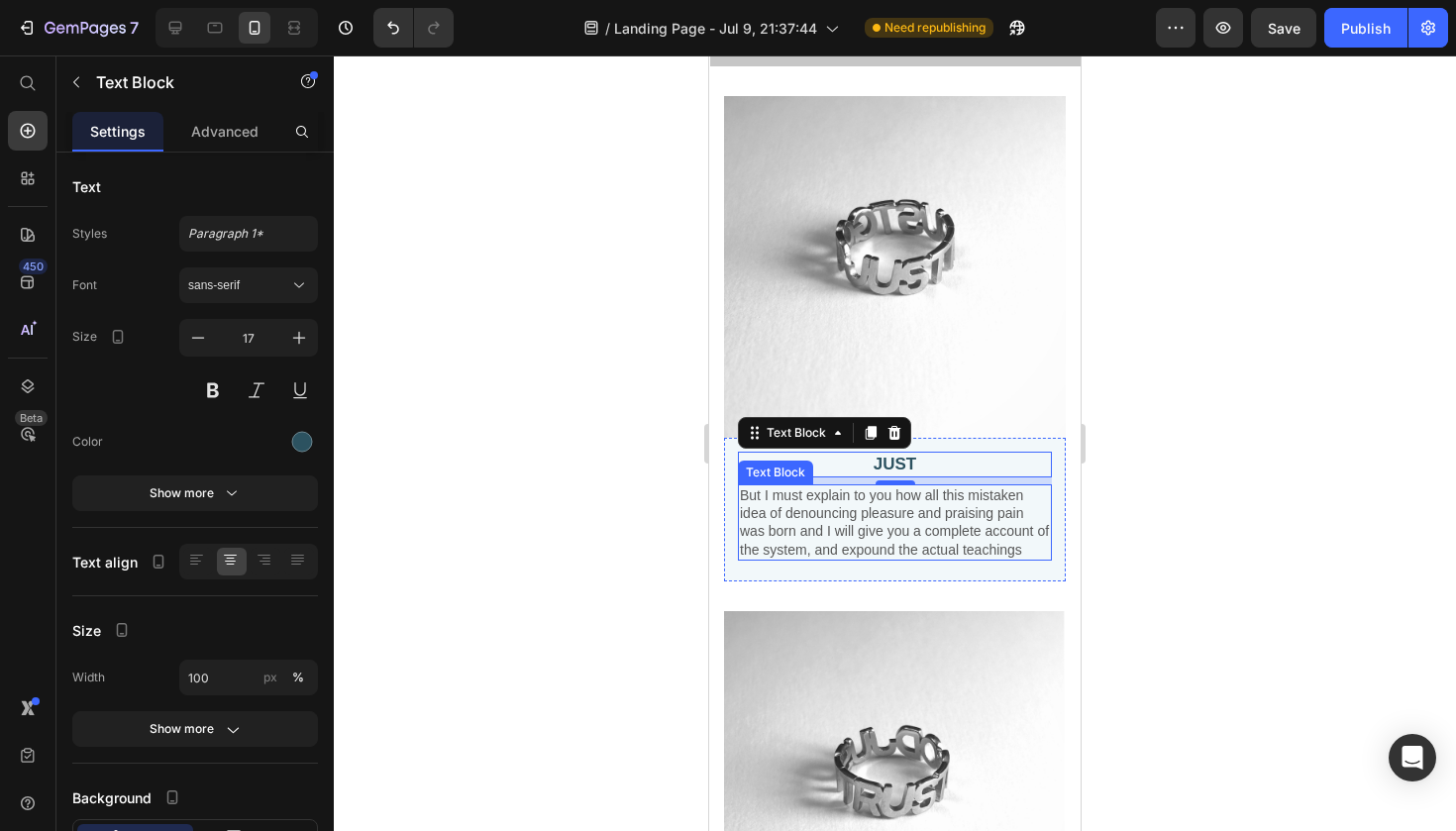 click on "JUST Text Block   7 But I must explain to you how all this mistaken idea of denouncing pleasure and praising pain was born and I will give you a complete account of the system, and expound the actual teachings Text Block Row" at bounding box center [894, 509] 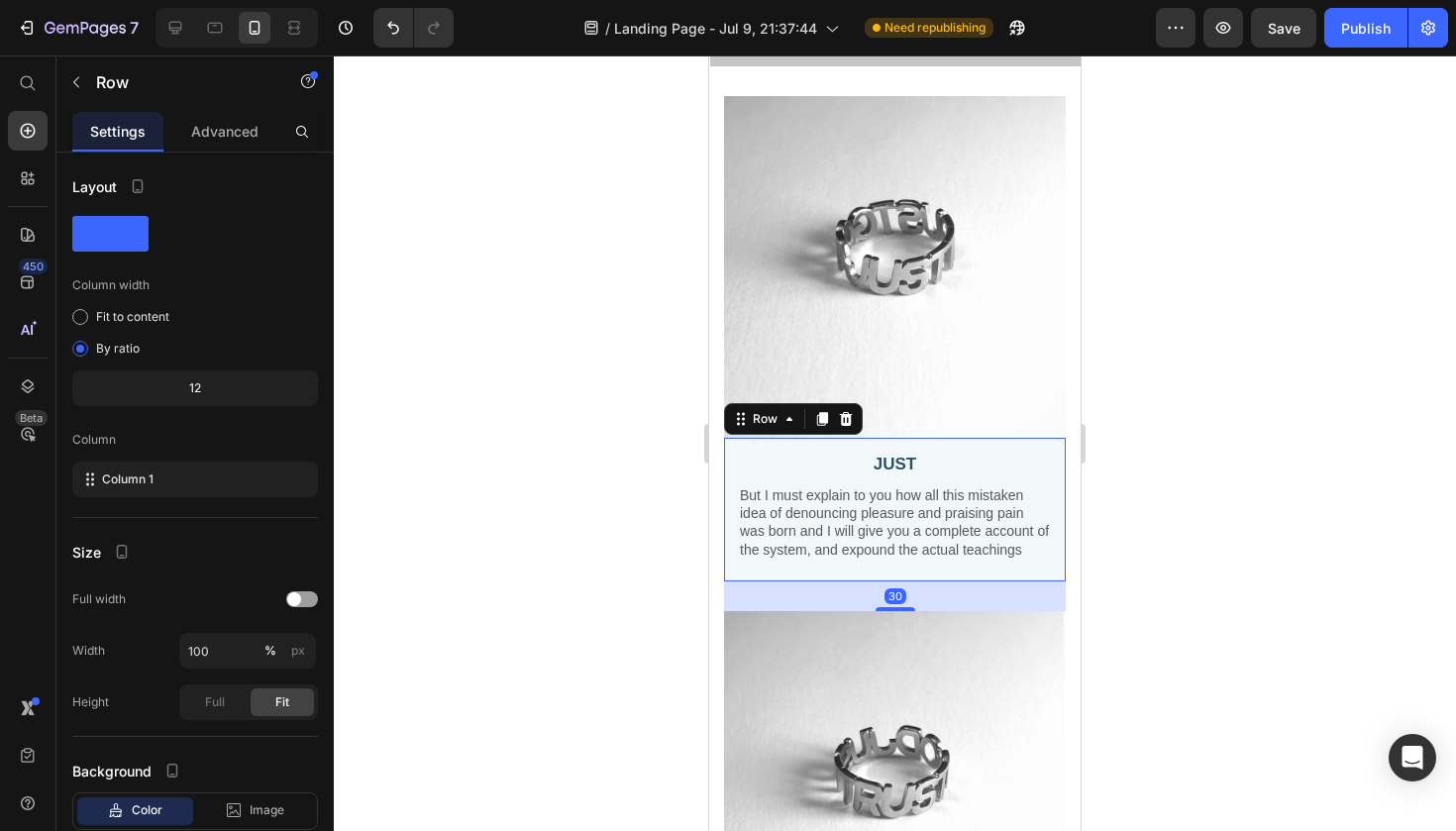 click 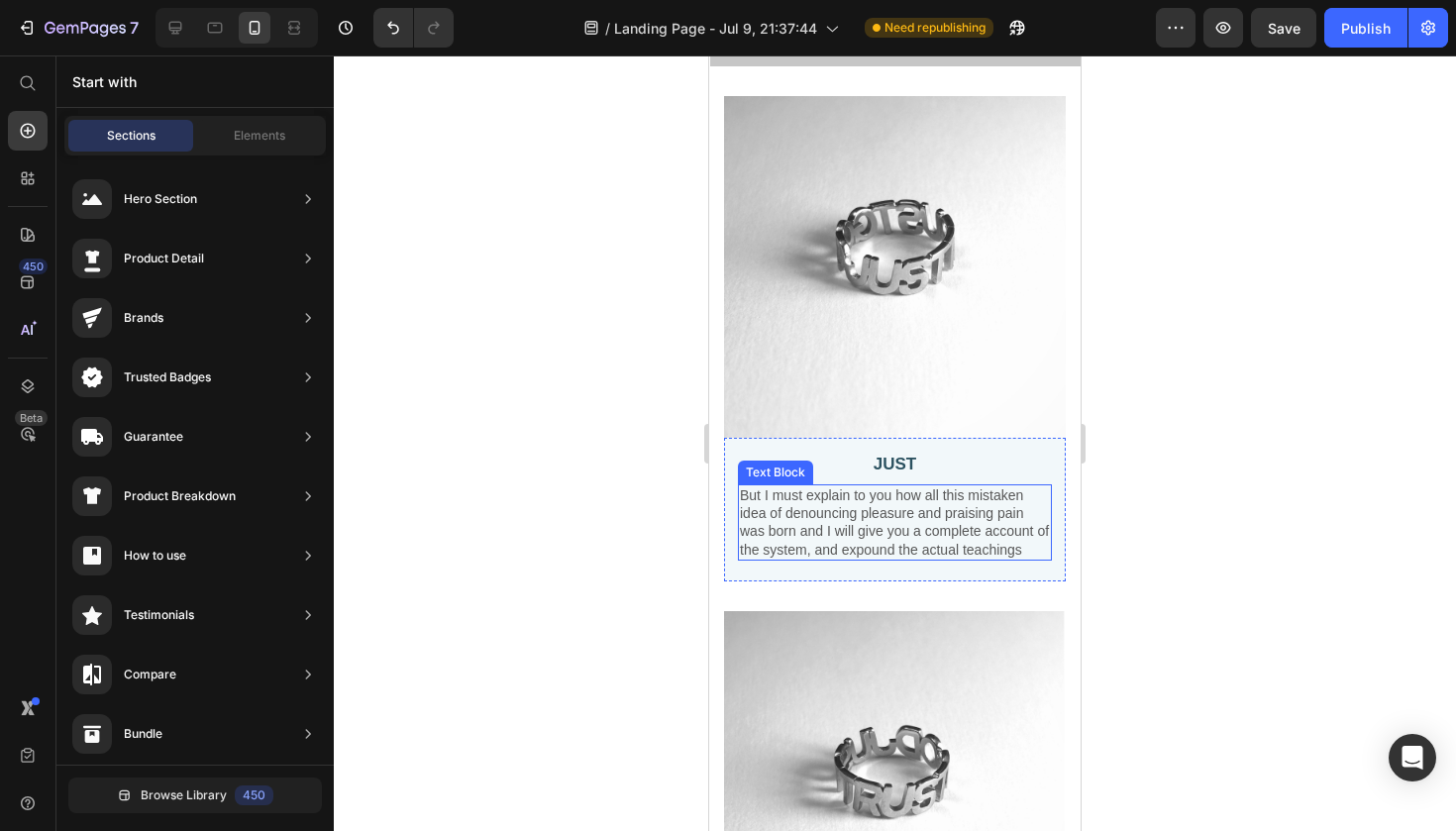 click on "But I must explain to you how all this mistaken idea of denouncing pleasure and praising pain was born and I will give you a complete account of the system, and expound the actual teachings" at bounding box center [894, 522] 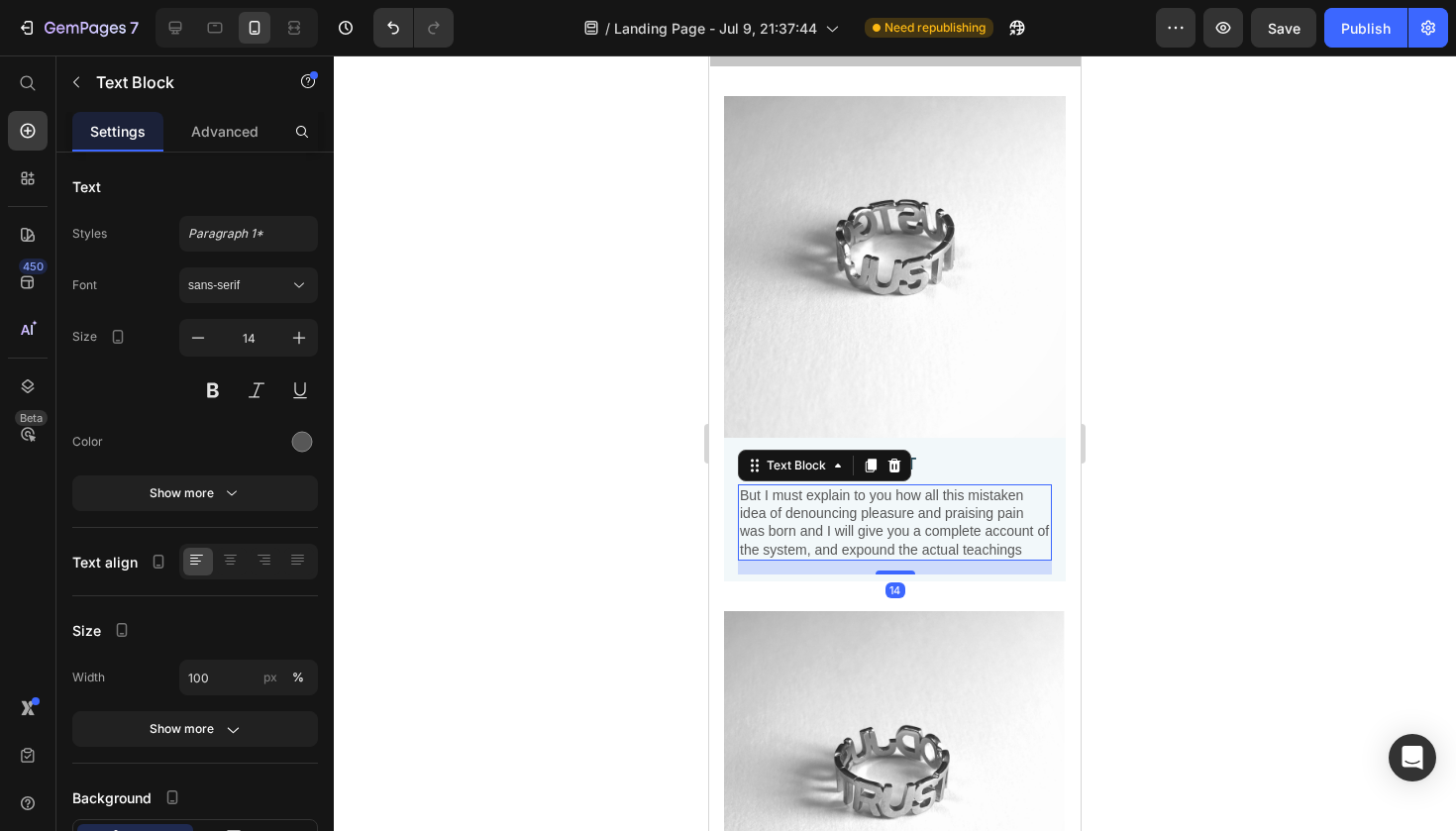 click on "But I must explain to you how all this mistaken idea of denouncing pleasure and praising pain was born and I will give you a complete account of the system, and expound the actual teachings" at bounding box center [894, 522] 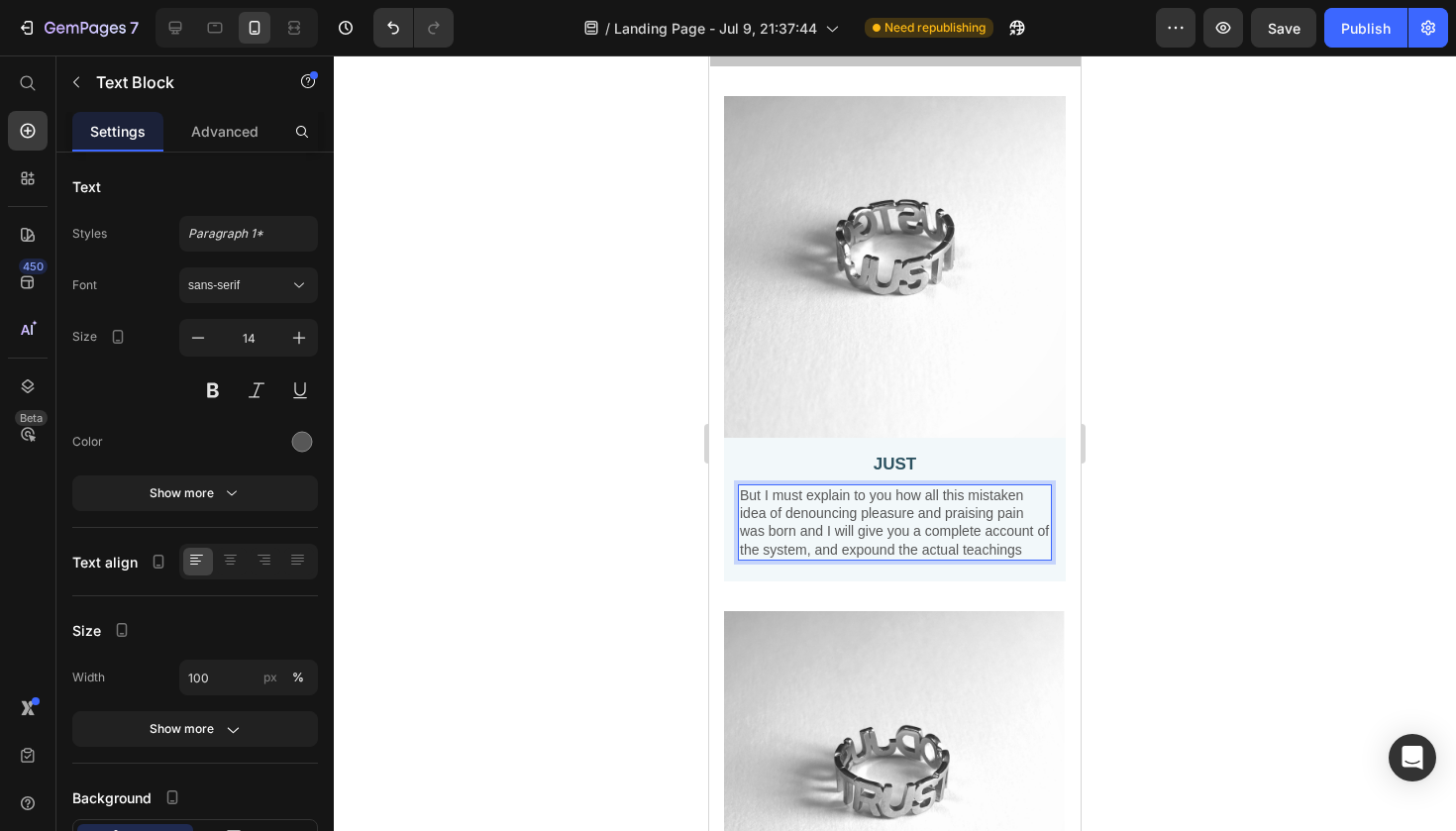 click on "But I must explain to you how all this mistaken idea of denouncing pleasure and praising pain was born and I will give you a complete account of the system, and expound the actual teachings" at bounding box center [894, 522] 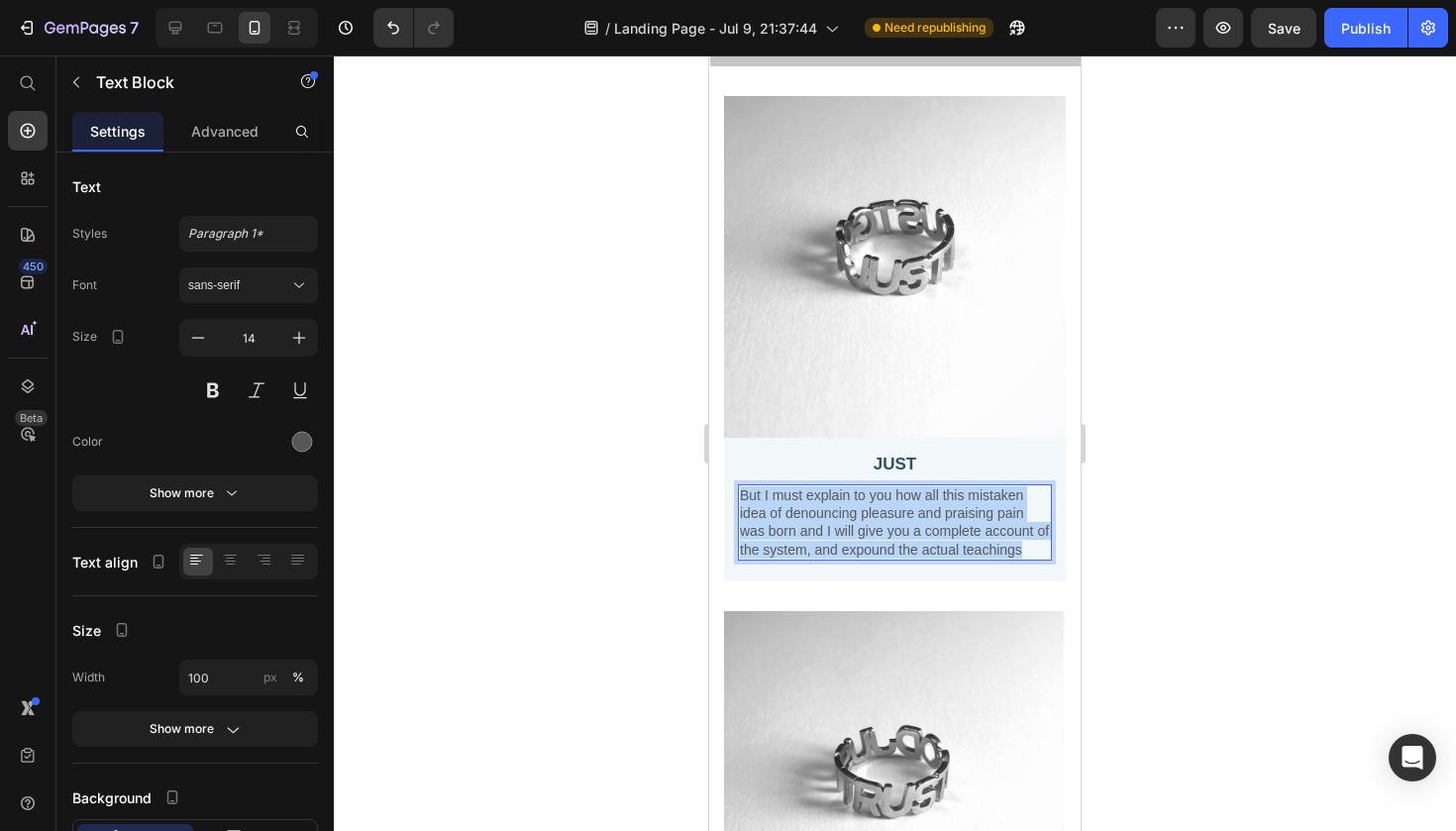 drag, startPoint x: 1032, startPoint y: 549, endPoint x: 732, endPoint y: 491, distance: 305.55523 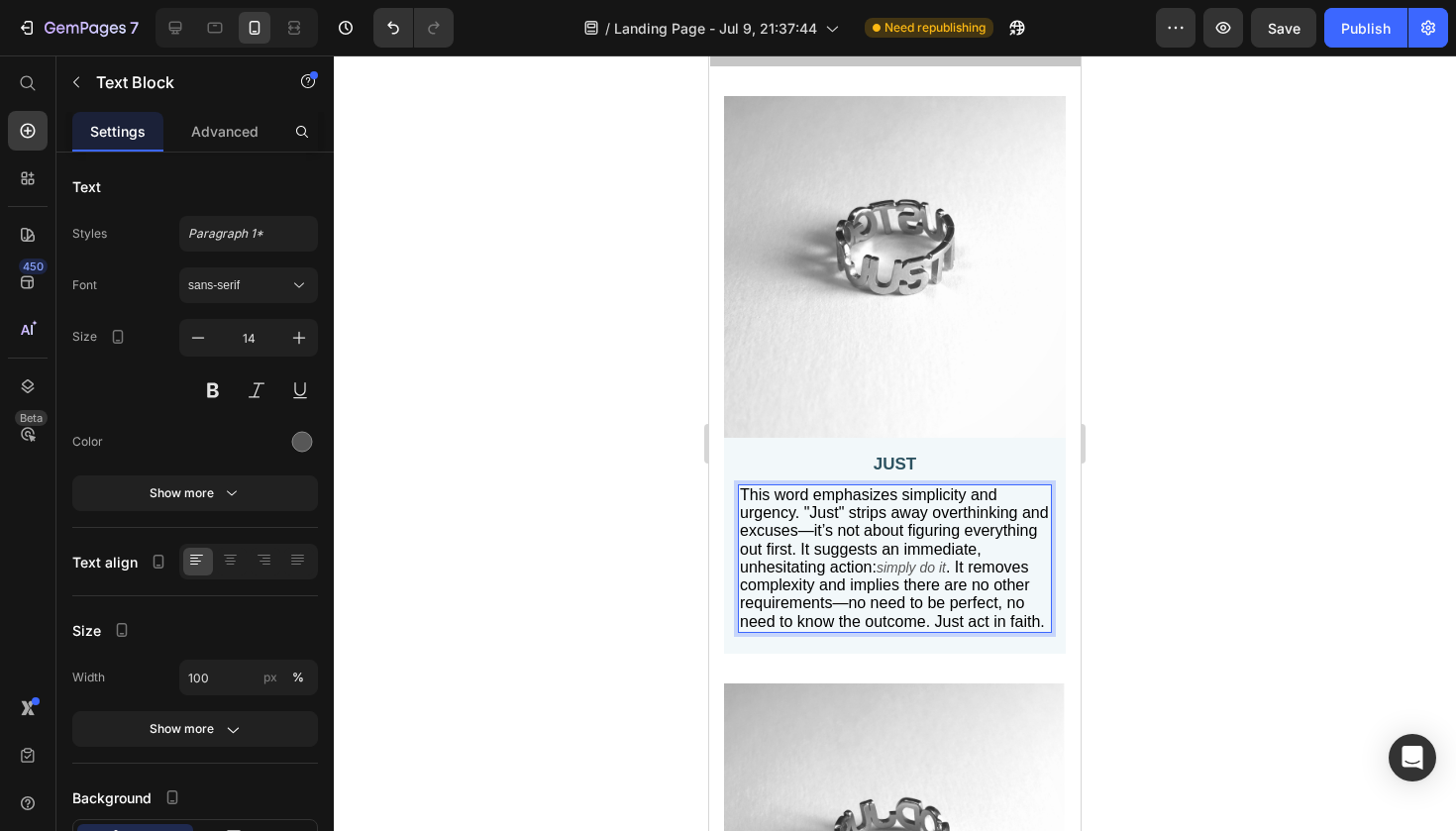click 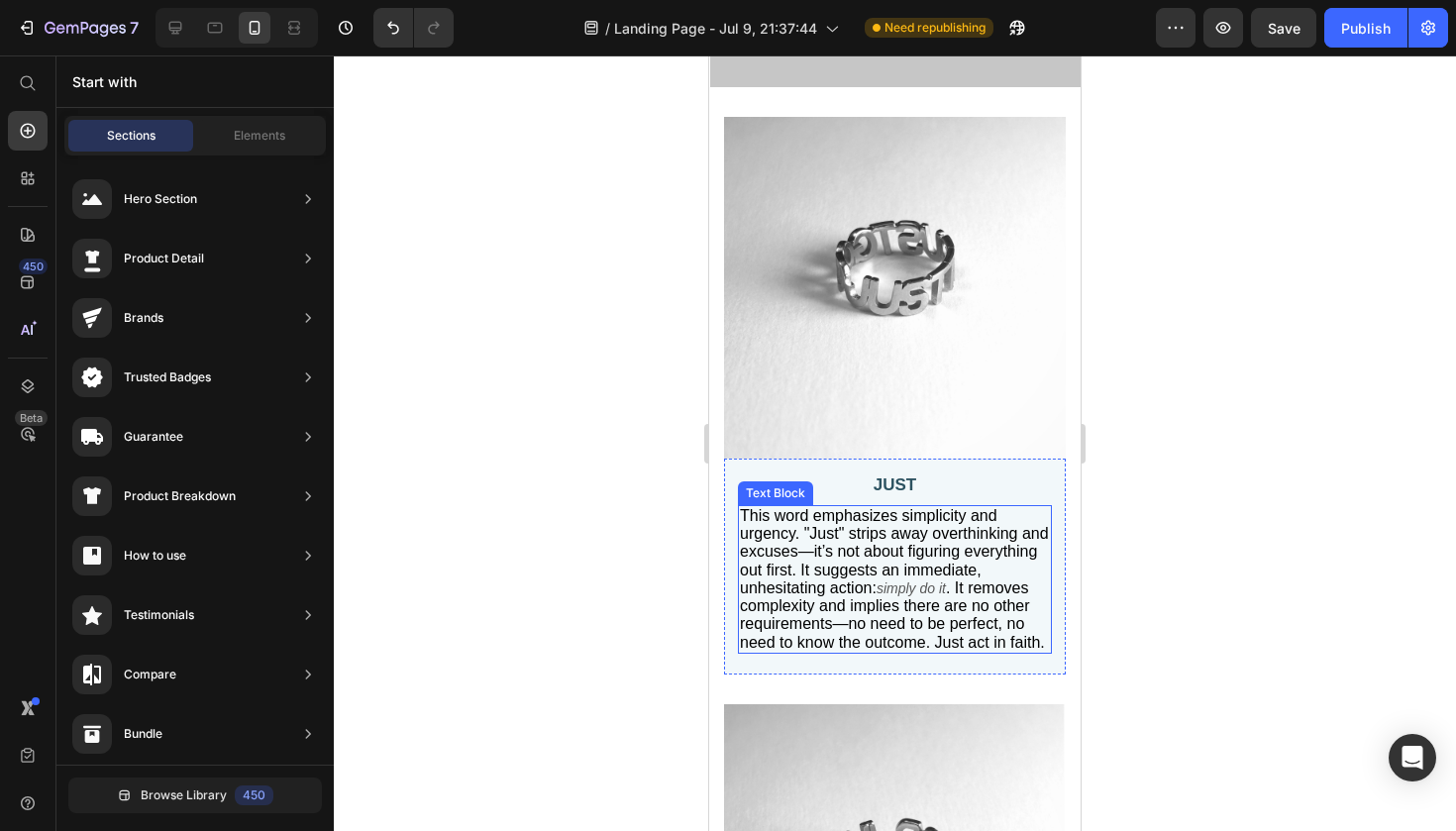 scroll, scrollTop: 354, scrollLeft: 0, axis: vertical 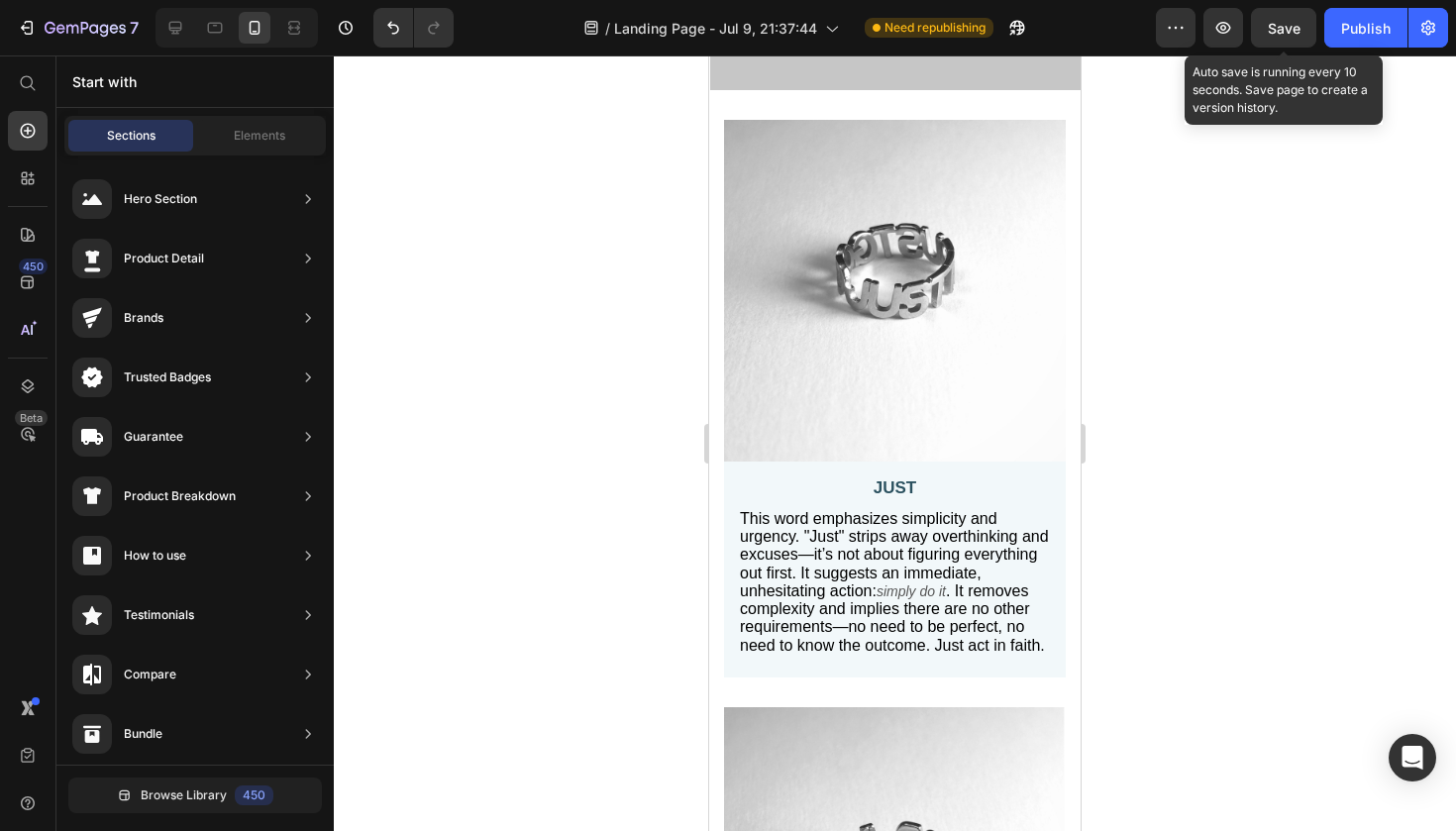 click on "Save" at bounding box center (1284, 28) 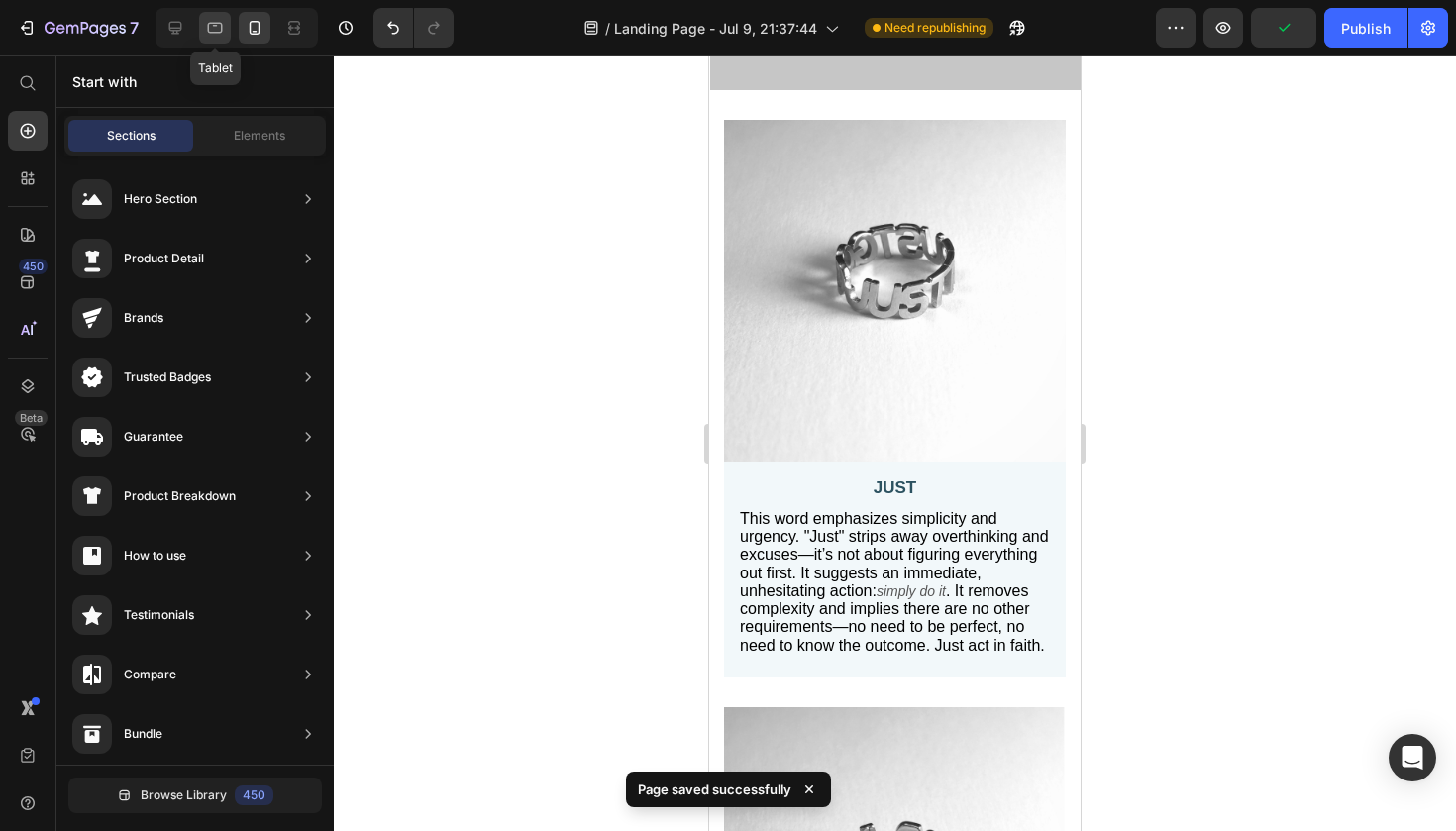 click 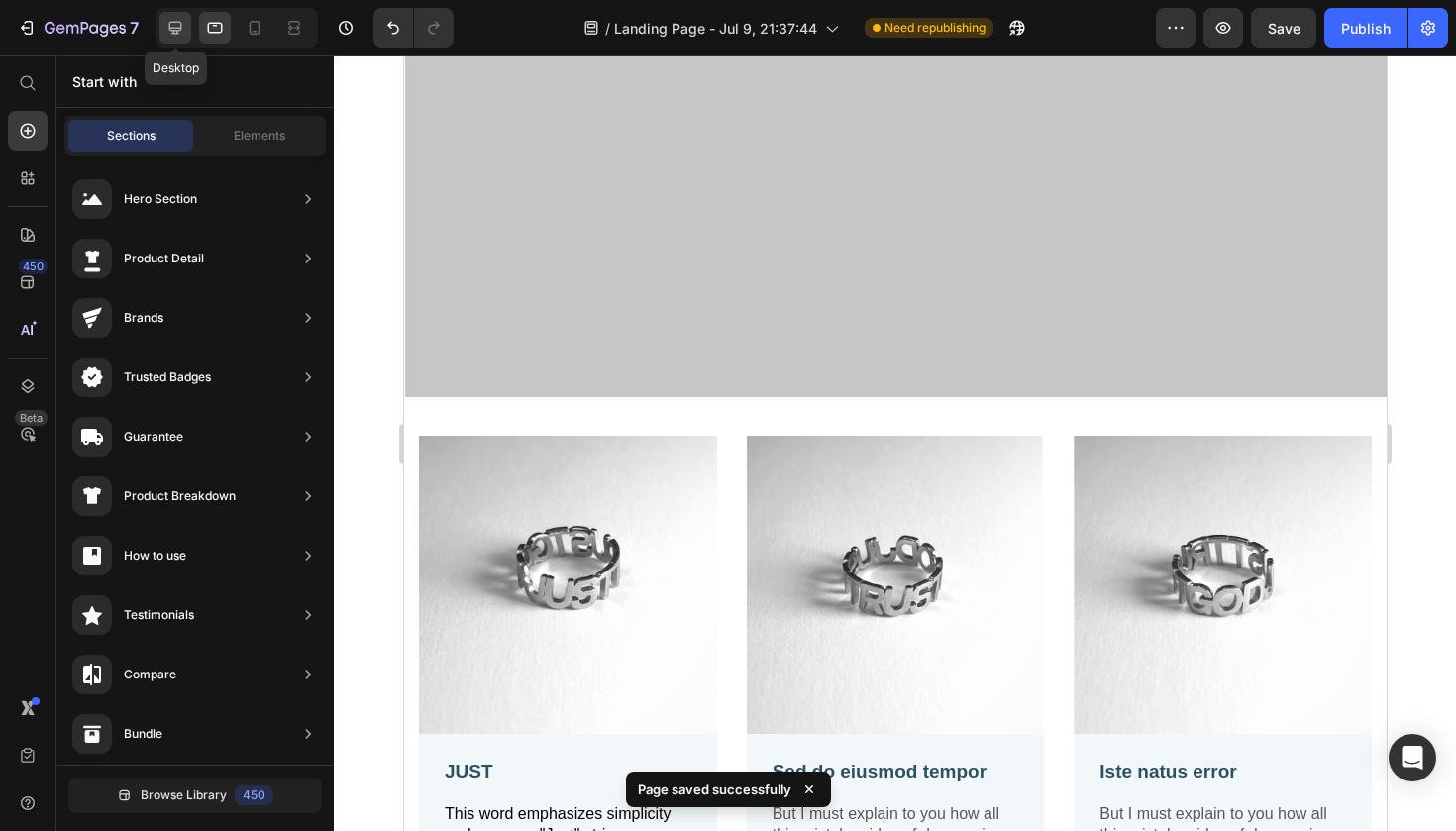 click 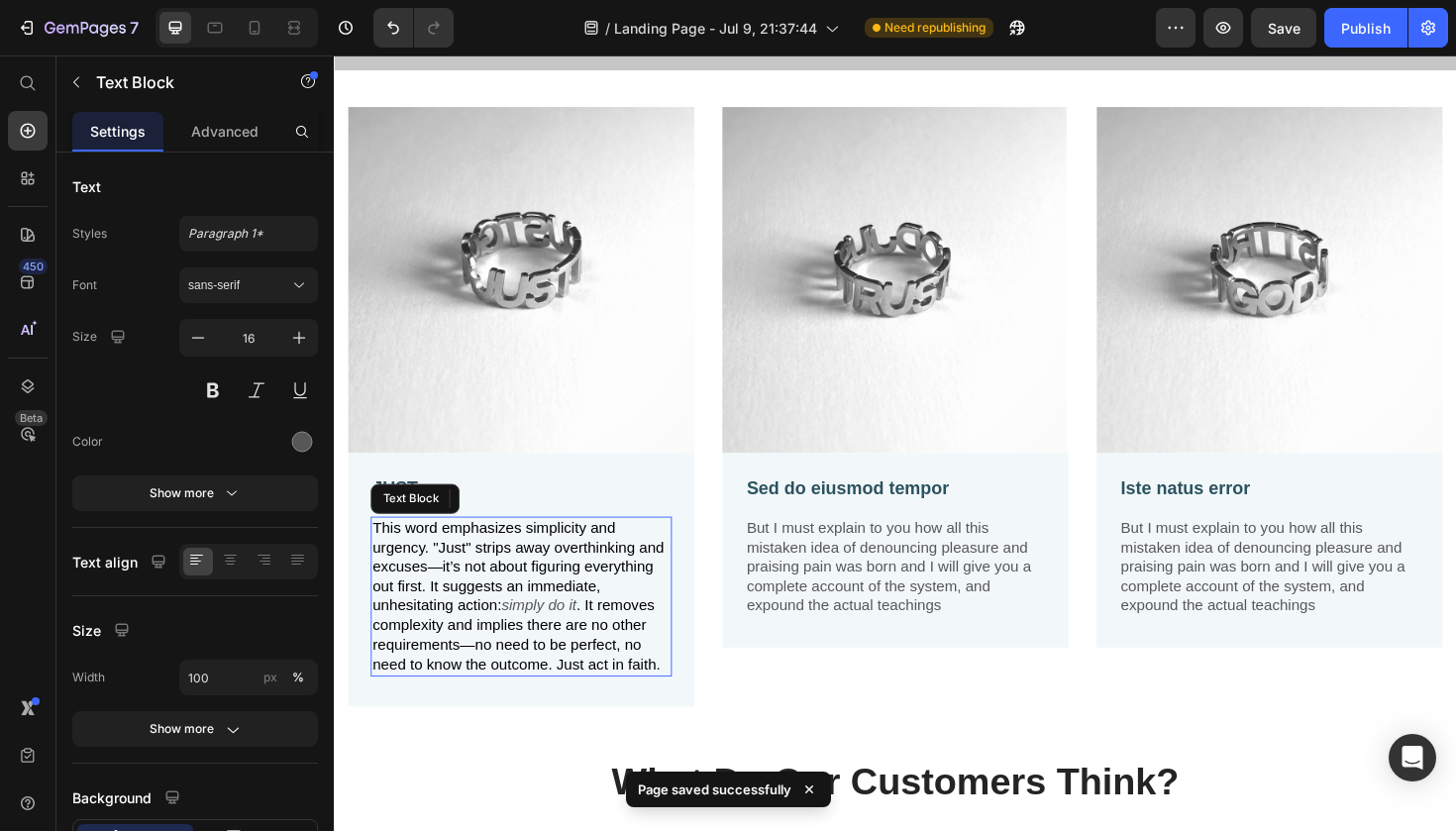 click on "This word emphasizes simplicity and urgency. "Just" strips away overthinking and excuses—it’s not about figuring everything out first. It suggests an immediate, unhesitating action:  simply do it . It removes complexity and implies there are no other requirements—no need to be perfect, no need to know the outcome. Just act in faith." at bounding box center [532, 628] 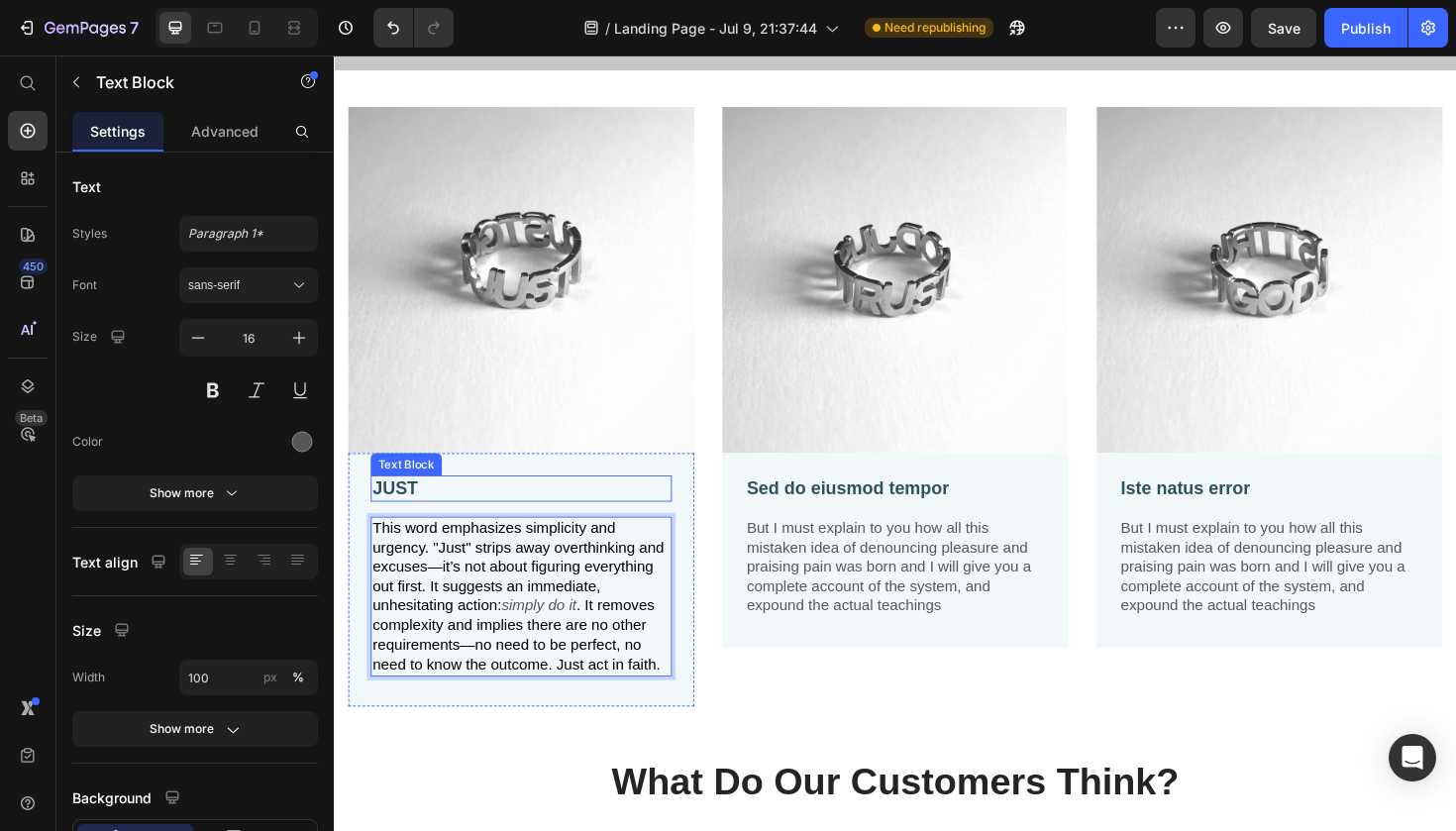 click on "JUST" at bounding box center [532, 514] 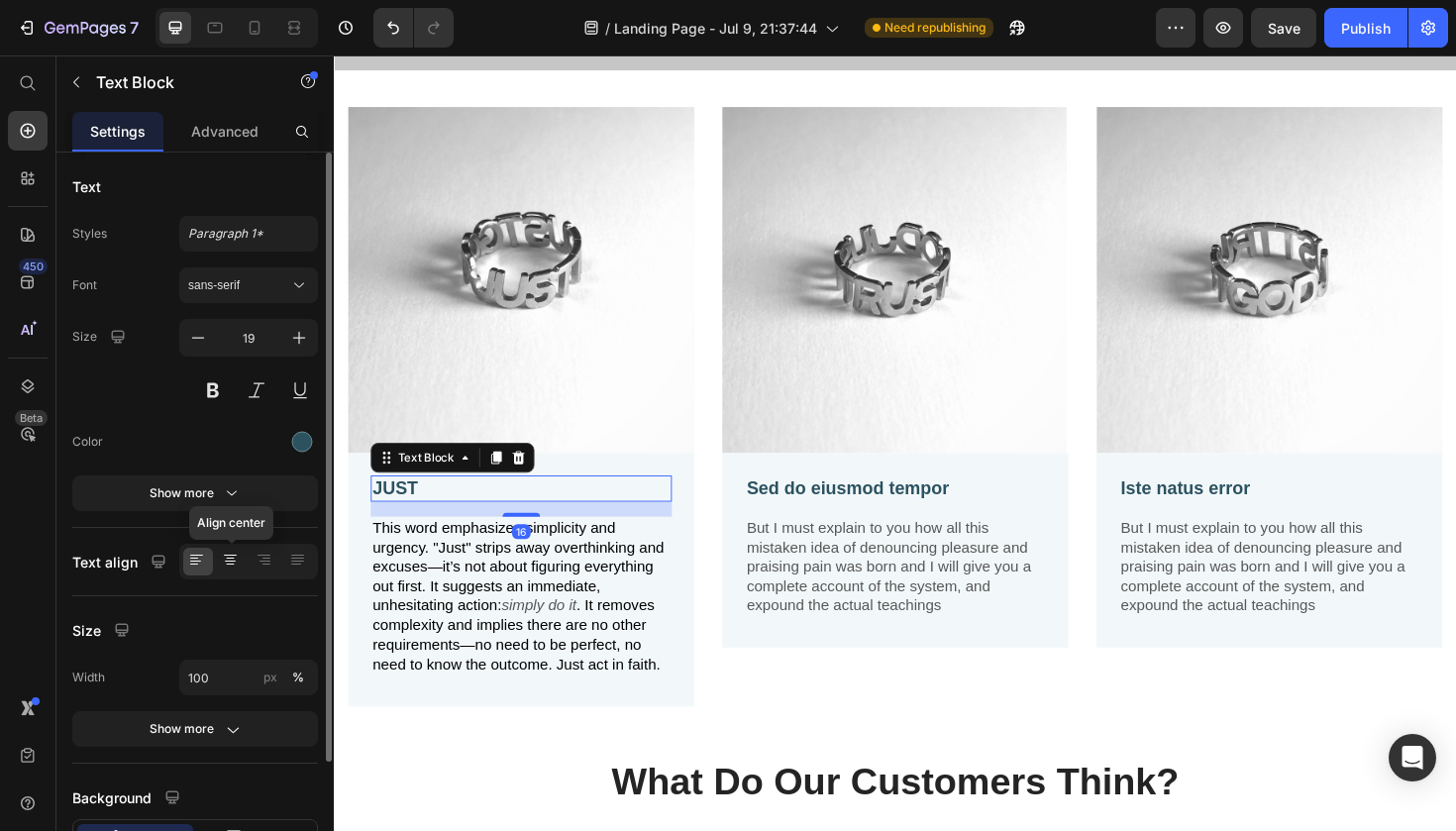click 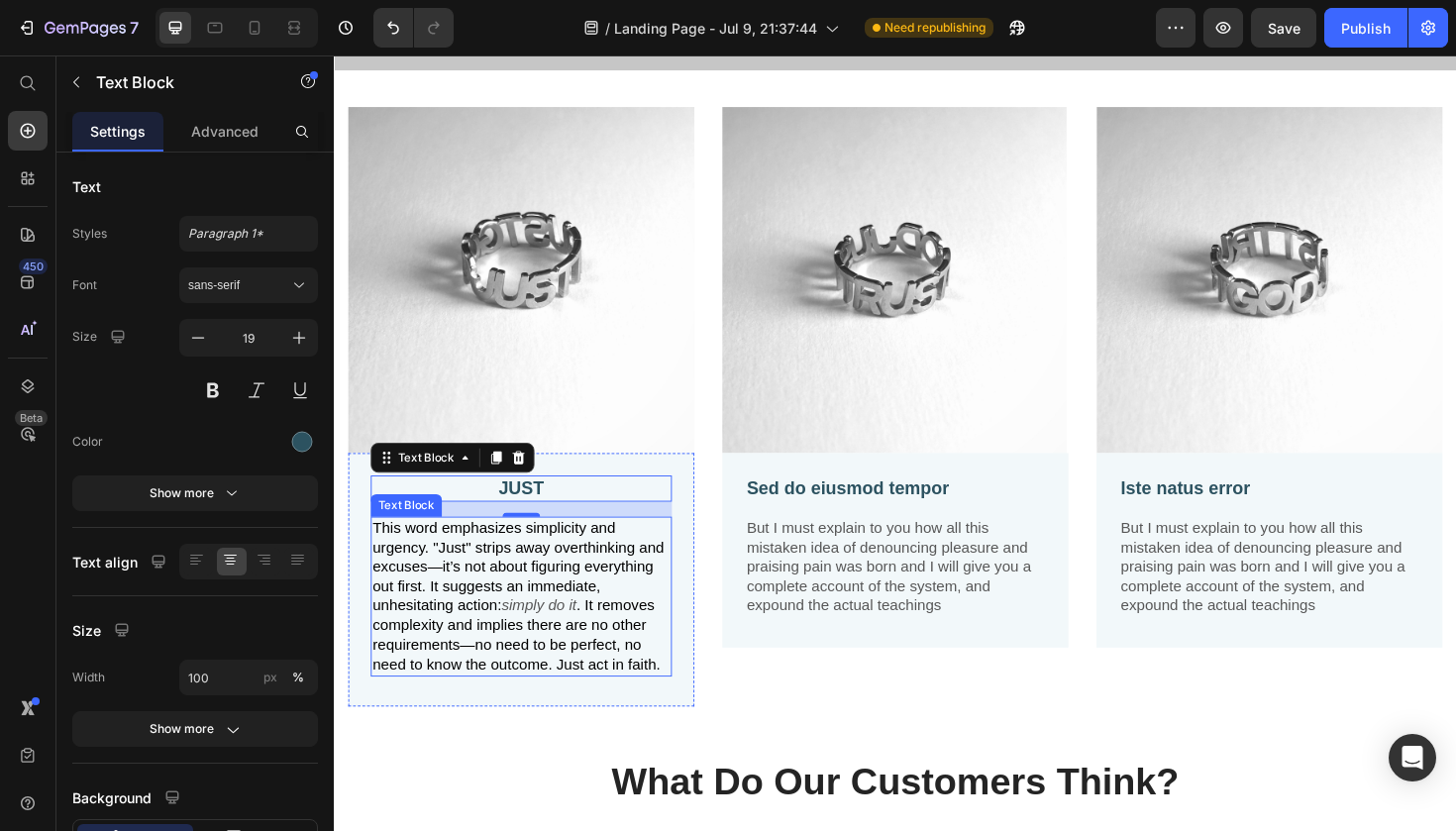 click on "This word emphasizes simplicity and urgency. "Just" strips away overthinking and excuses—it’s not about figuring everything out first. It suggests an immediate, unhesitating action:" at bounding box center (529, 596) 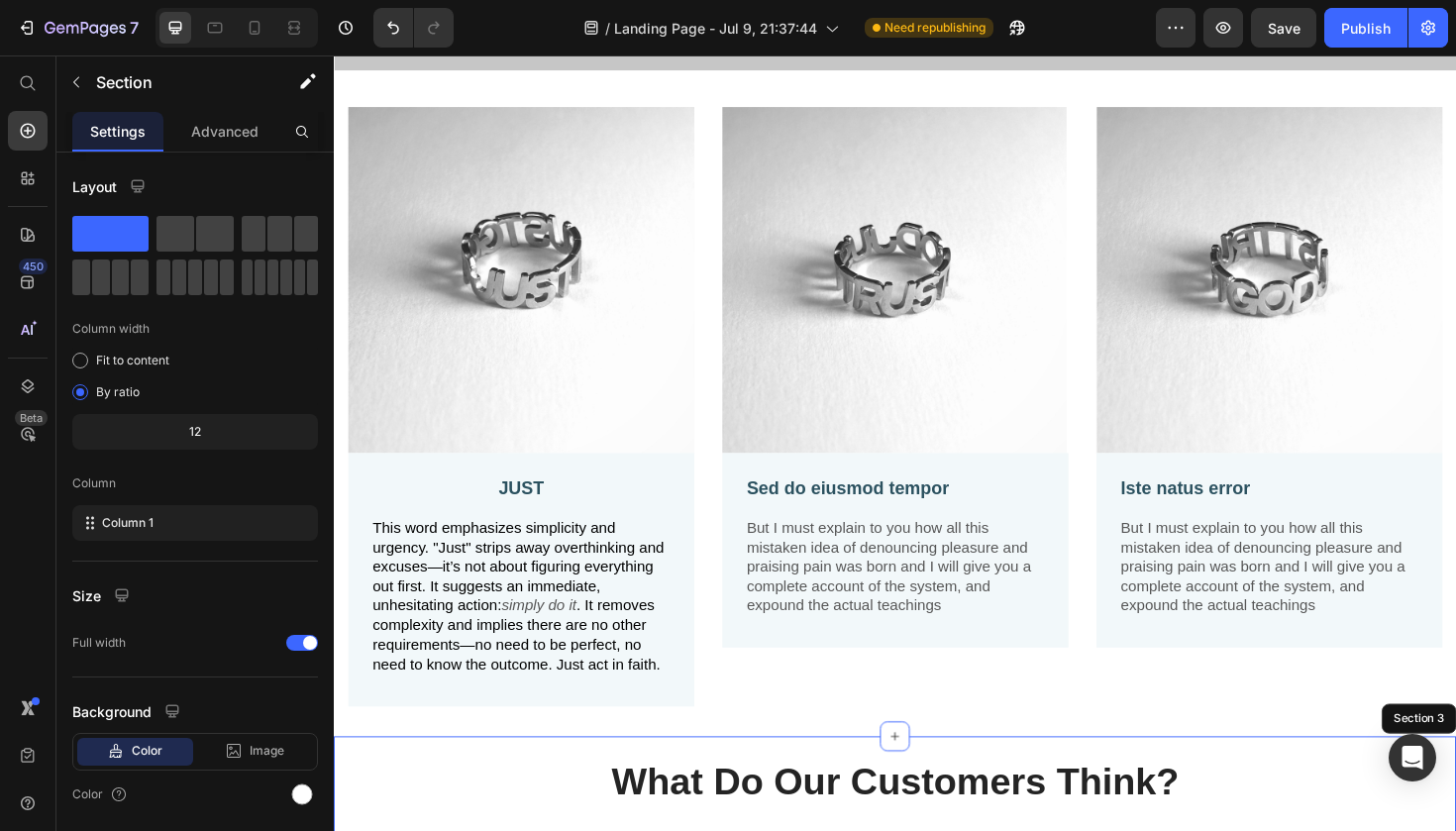 click on "What Do Our Customers Think? Heading Take a look at what those who got early access have to say about our product Text block
Icon
Icon
Icon
Icon
Icon Row it's beautiful Text block “the craftsmanship and way it's molded together is just amazing and clever. i literally dont want to take it off” Text block - Hannah G.  Text block Row
Icon
Icon
Icon
Icon
Icon Row Perfect gift Text block "Bought this for my 19 year old cousin and he absolutely loves it that it's making me want to come back and get one for myself if it goes back on sale" Text block - Eliza M. Text block Row
Icon
Icon
Icon
Icon
Icon Row :) Text block “ The detail is stunning, and the quality exceeded my expectations ” Text block - Jourdan J. Text block Row
Icon Icon Icon" at bounding box center [928, 1053] 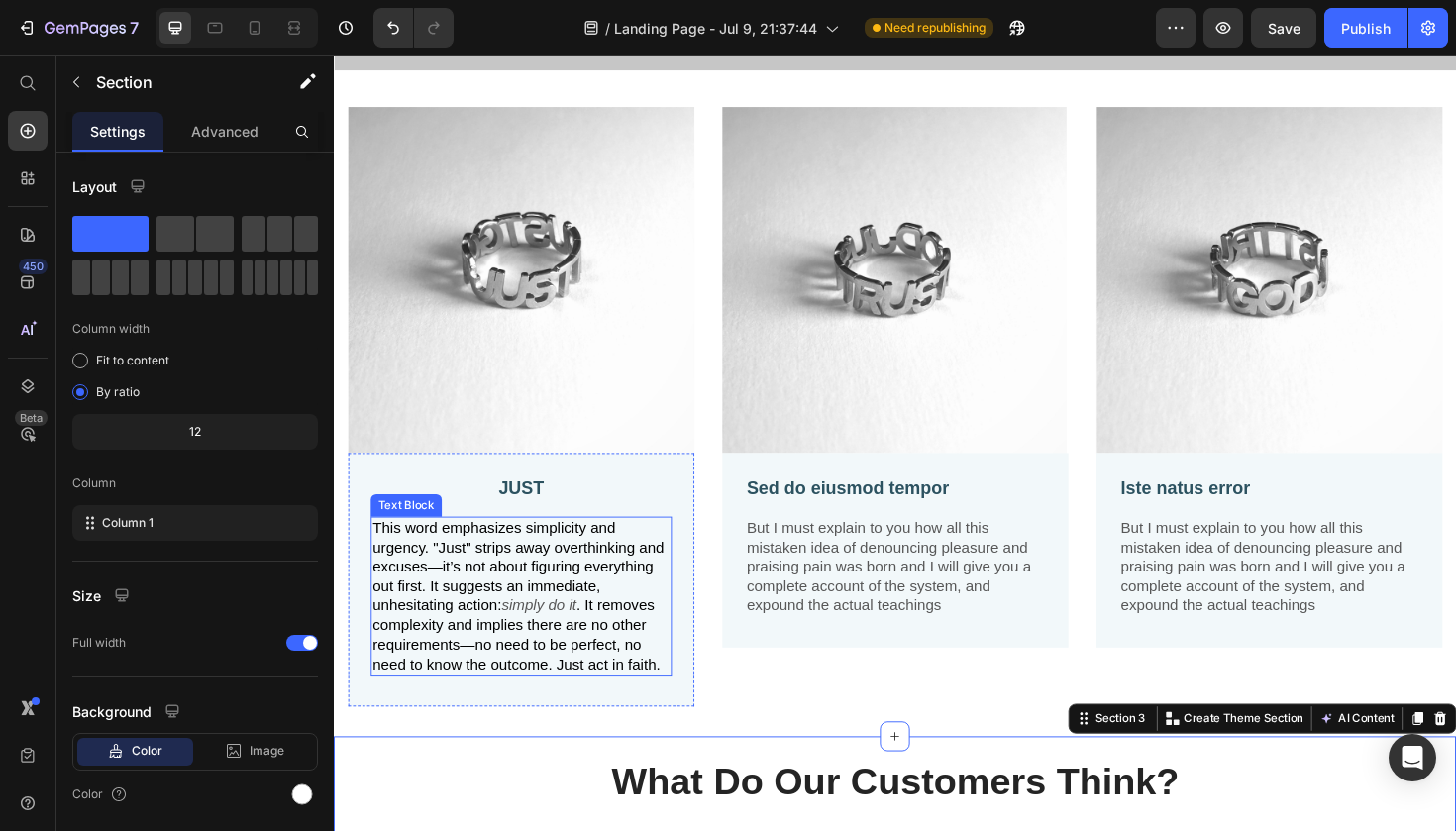 click on "This word emphasizes simplicity and urgency. "Just" strips away overthinking and excuses—it’s not about figuring everything out first. It suggests an immediate, unhesitating action:" at bounding box center [529, 596] 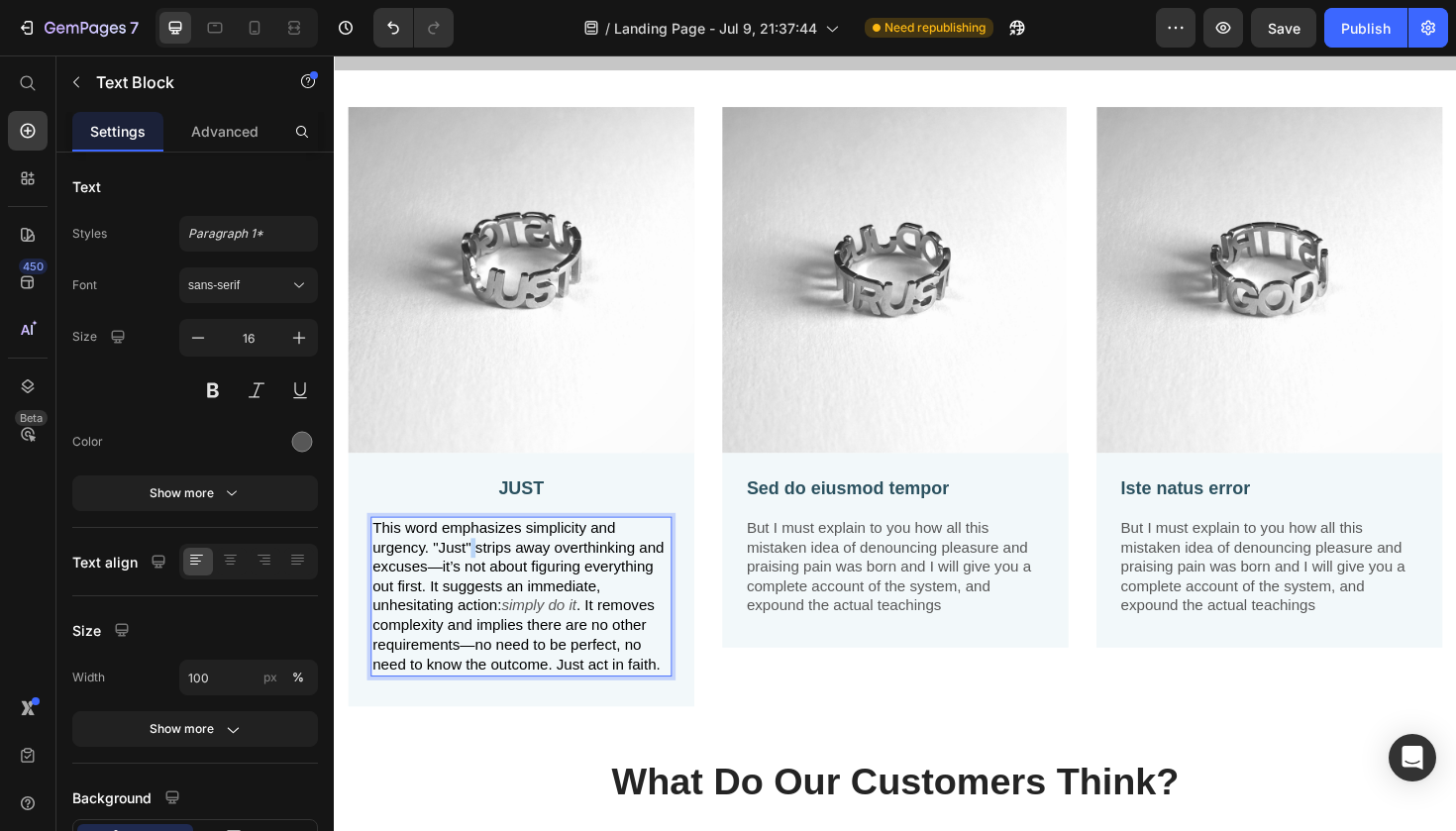click on "This word emphasizes simplicity and urgency. "Just" strips away overthinking and excuses—it’s not about figuring everything out first. It suggests an immediate, unhesitating action:" at bounding box center [529, 596] 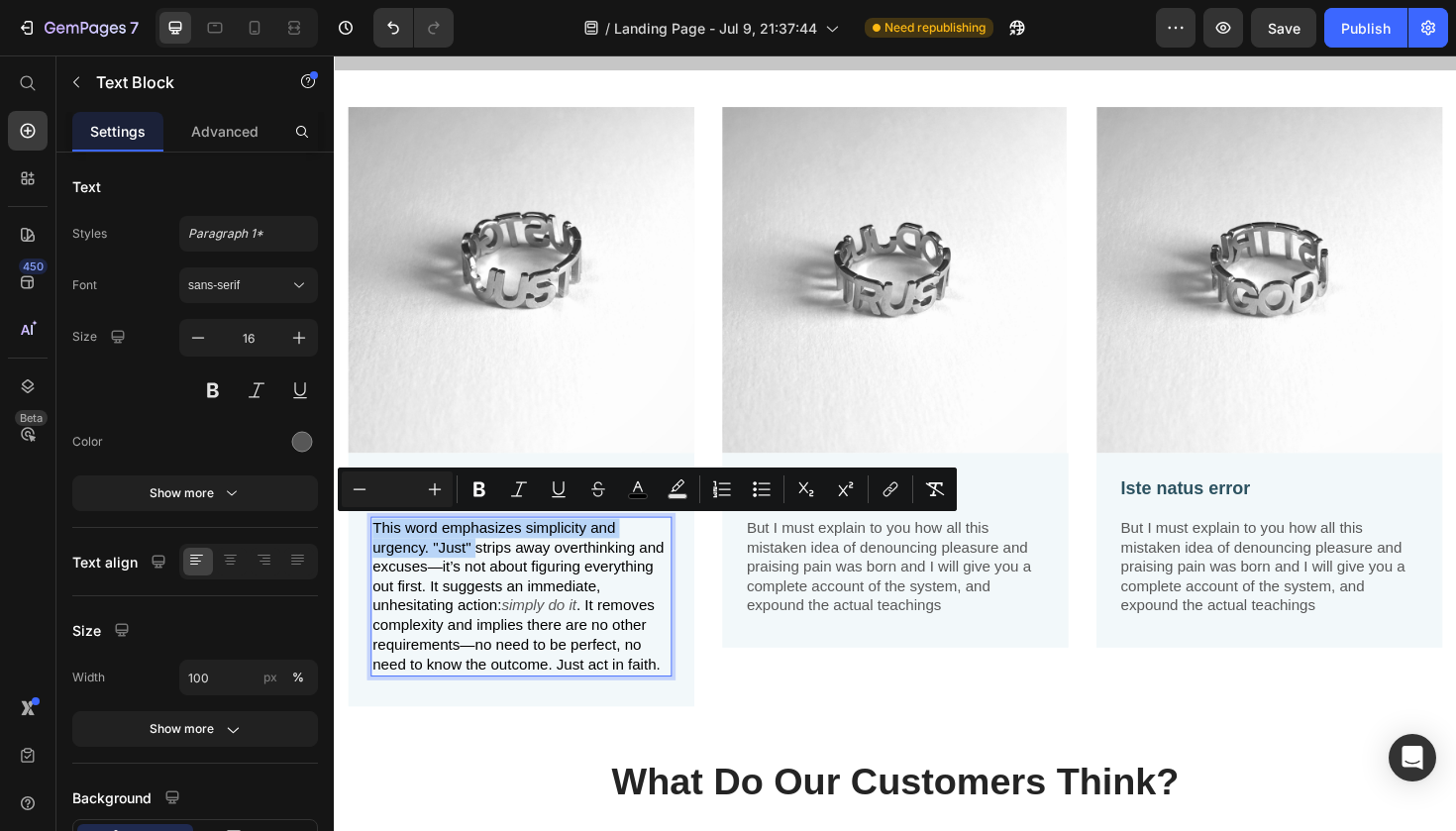 drag, startPoint x: 479, startPoint y: 571, endPoint x: 376, endPoint y: 546, distance: 105.99057 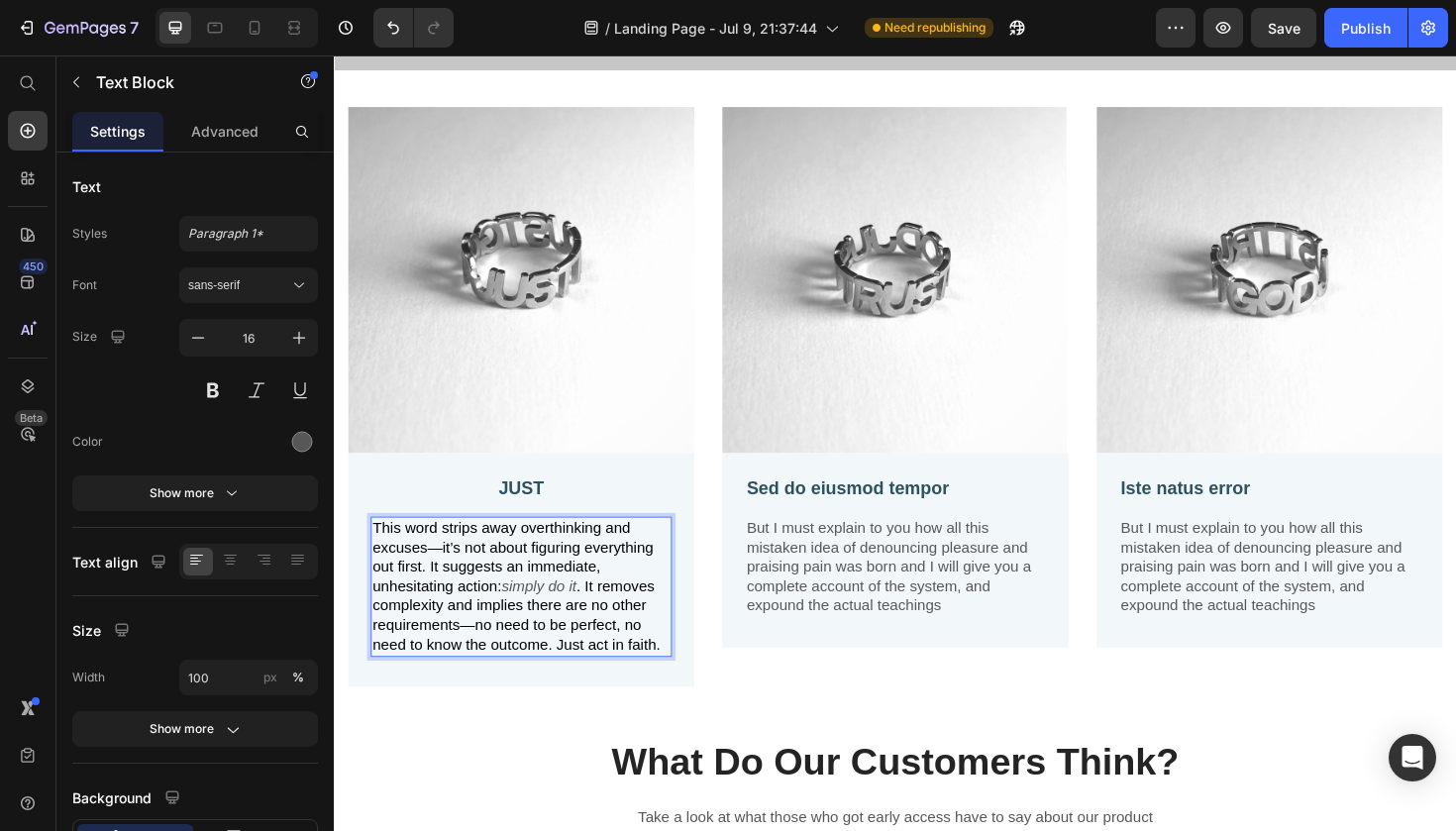 click on "simply do it" at bounding box center [551, 617] 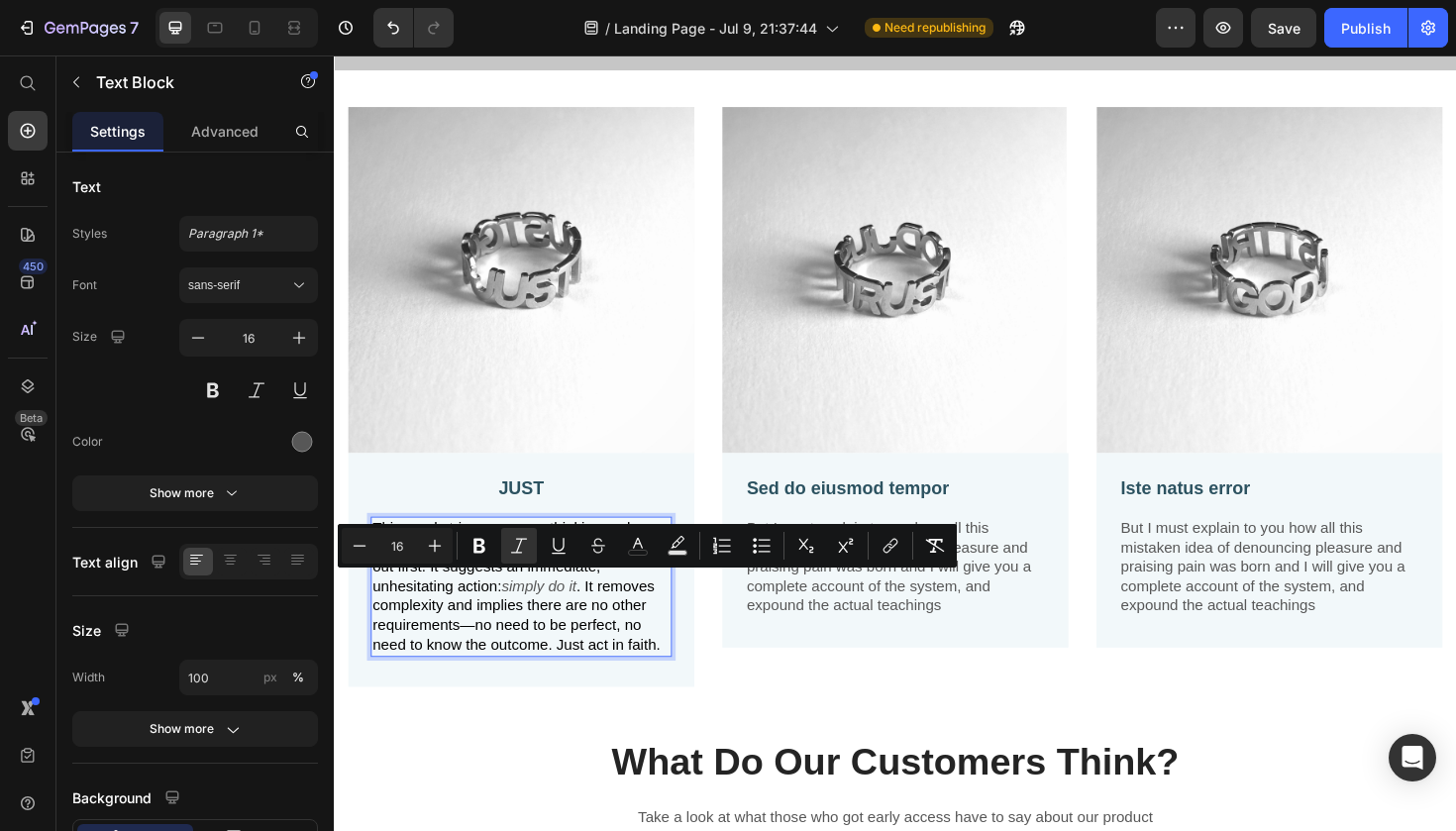 drag, startPoint x: 596, startPoint y: 620, endPoint x: 518, endPoint y: 609, distance: 78.771822 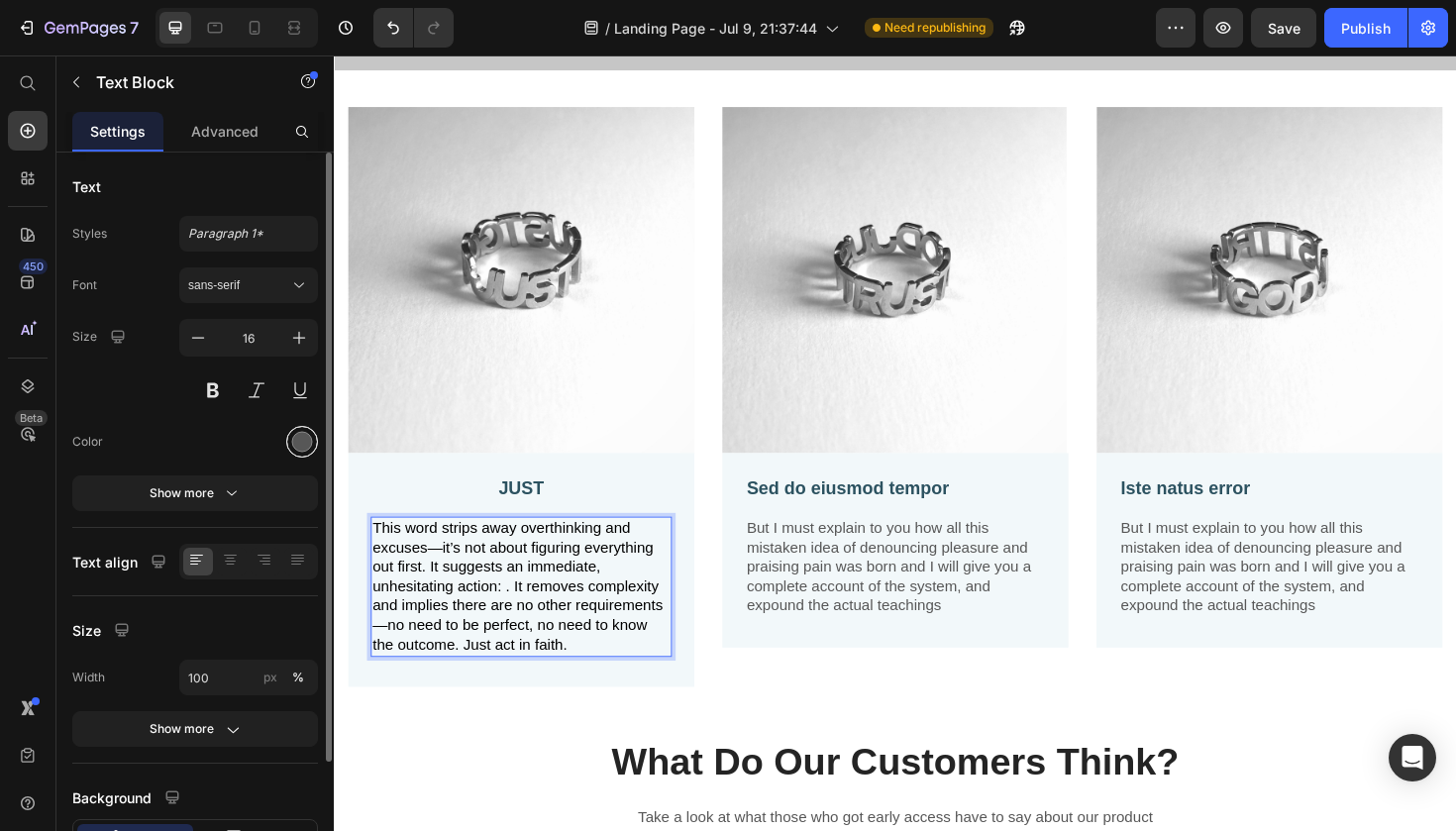 click at bounding box center (302, 442) 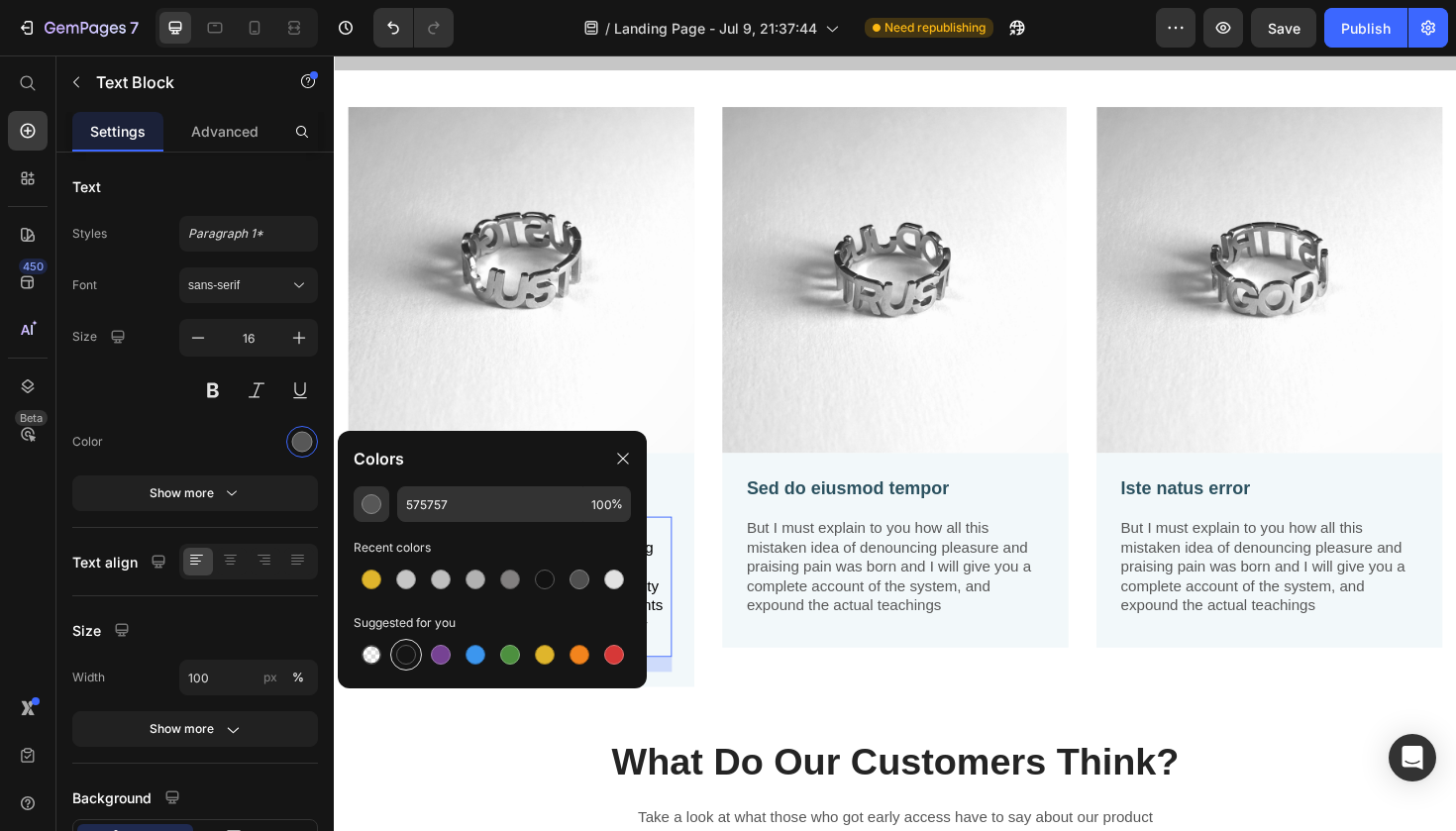 click at bounding box center (406, 655) 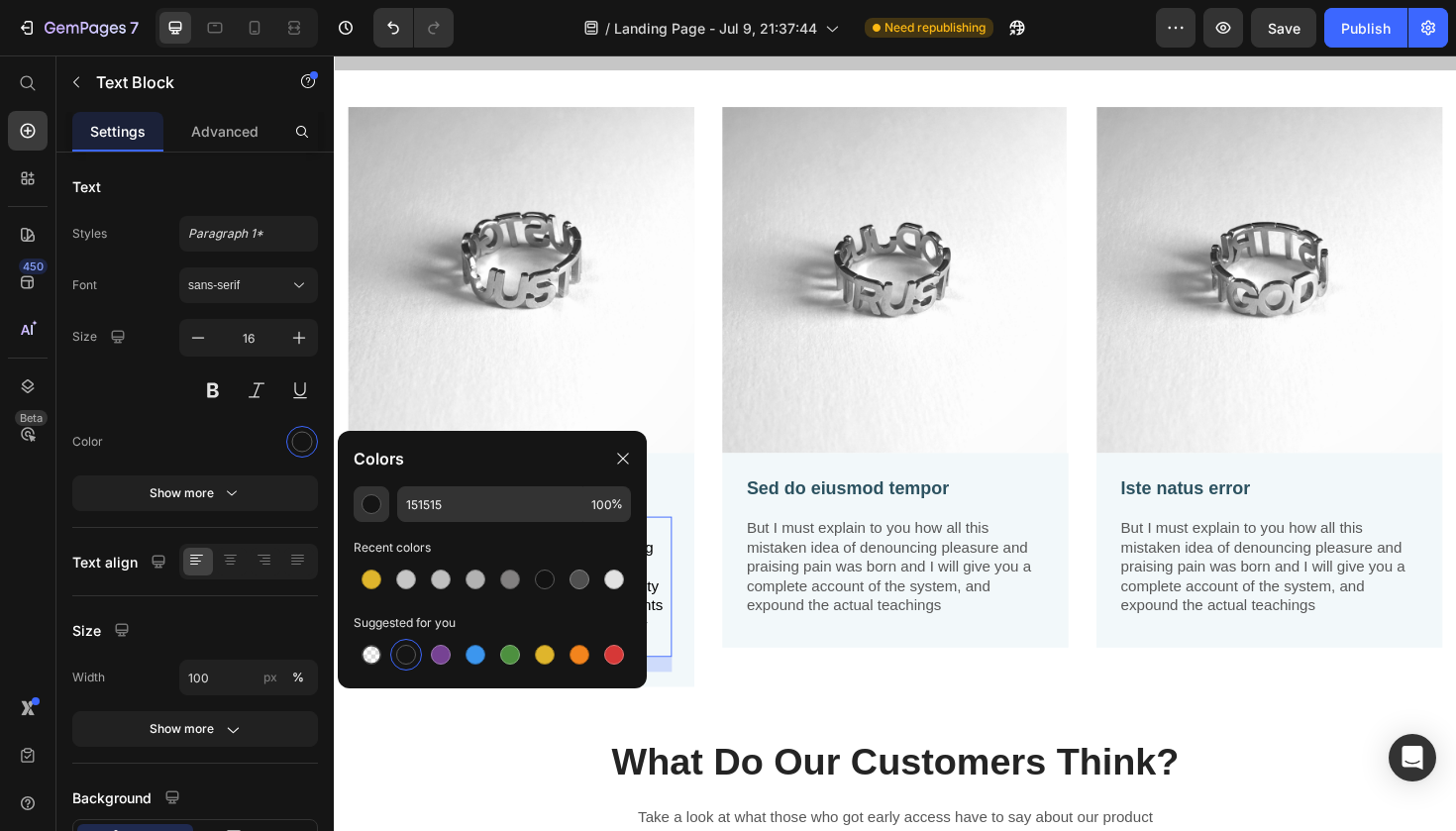 click on "JUST Text Block This word strips away overthinking and excuses—it’s not about figuring everything out first. It suggests an immediate, unhesitating action: . It removes complexity and implies there are no other requirements—no need to be perfect, no need to know the outcome. Just act in faith. Text Block   16 Row" at bounding box center (532, 600) 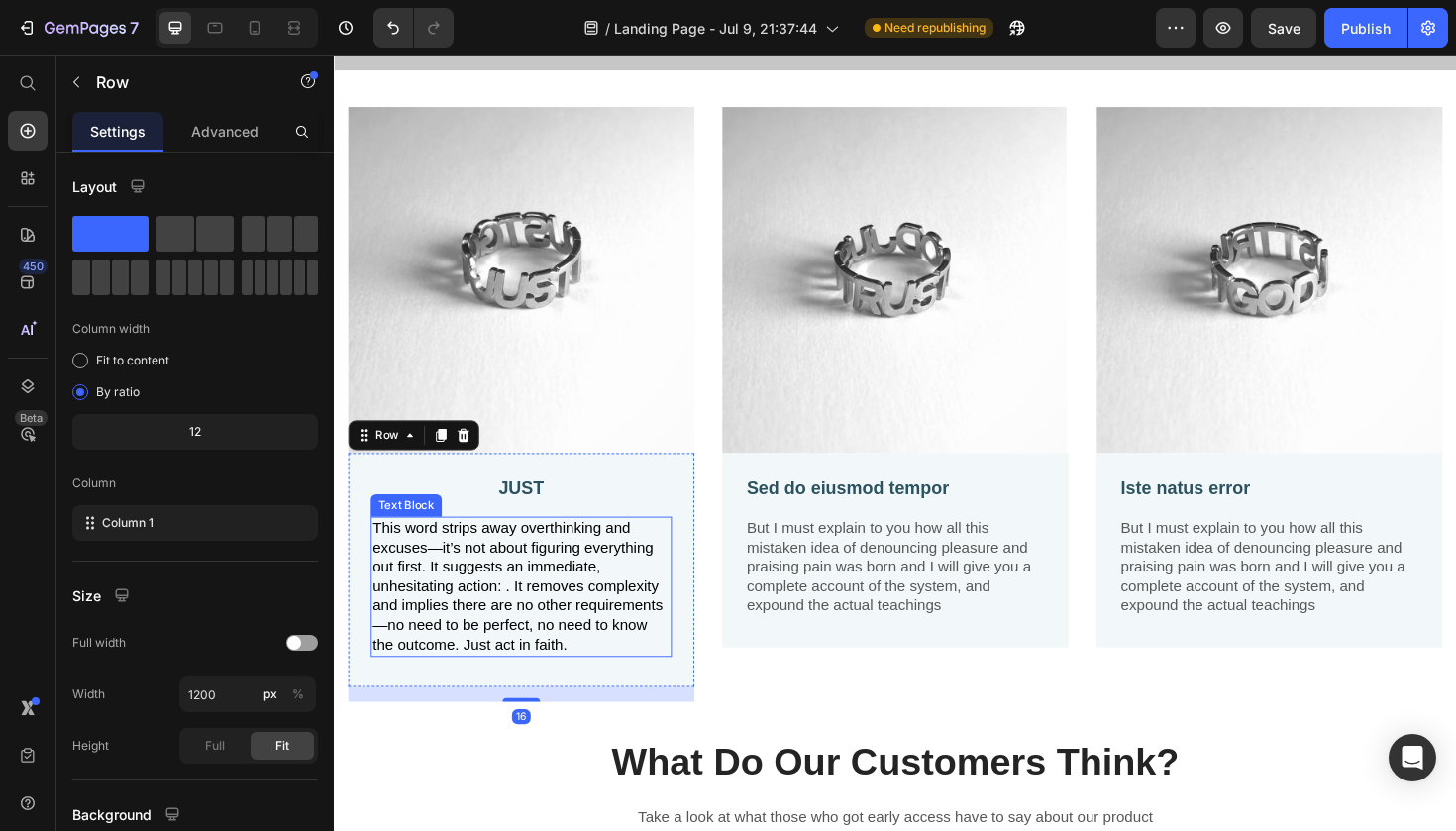 click on "This word strips away overthinking and excuses—it’s not about figuring everything out first. It suggests an immediate, unhesitating action: . It removes complexity and implies there are no other requirements—no need to be perfect, no need to know the outcome. Just act in faith." at bounding box center [528, 617] 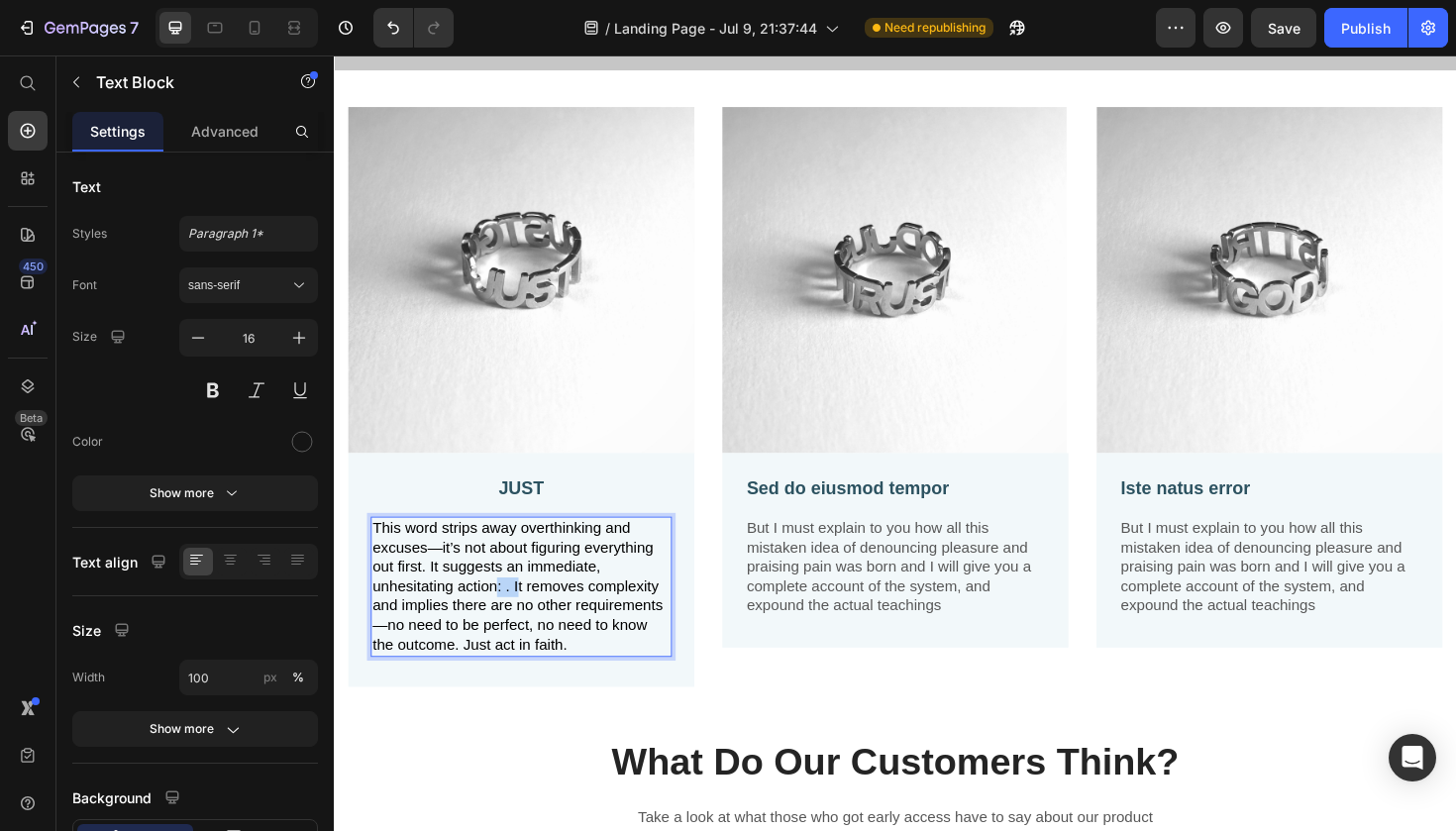 drag, startPoint x: 530, startPoint y: 606, endPoint x: 501, endPoint y: 611, distance: 29.427878 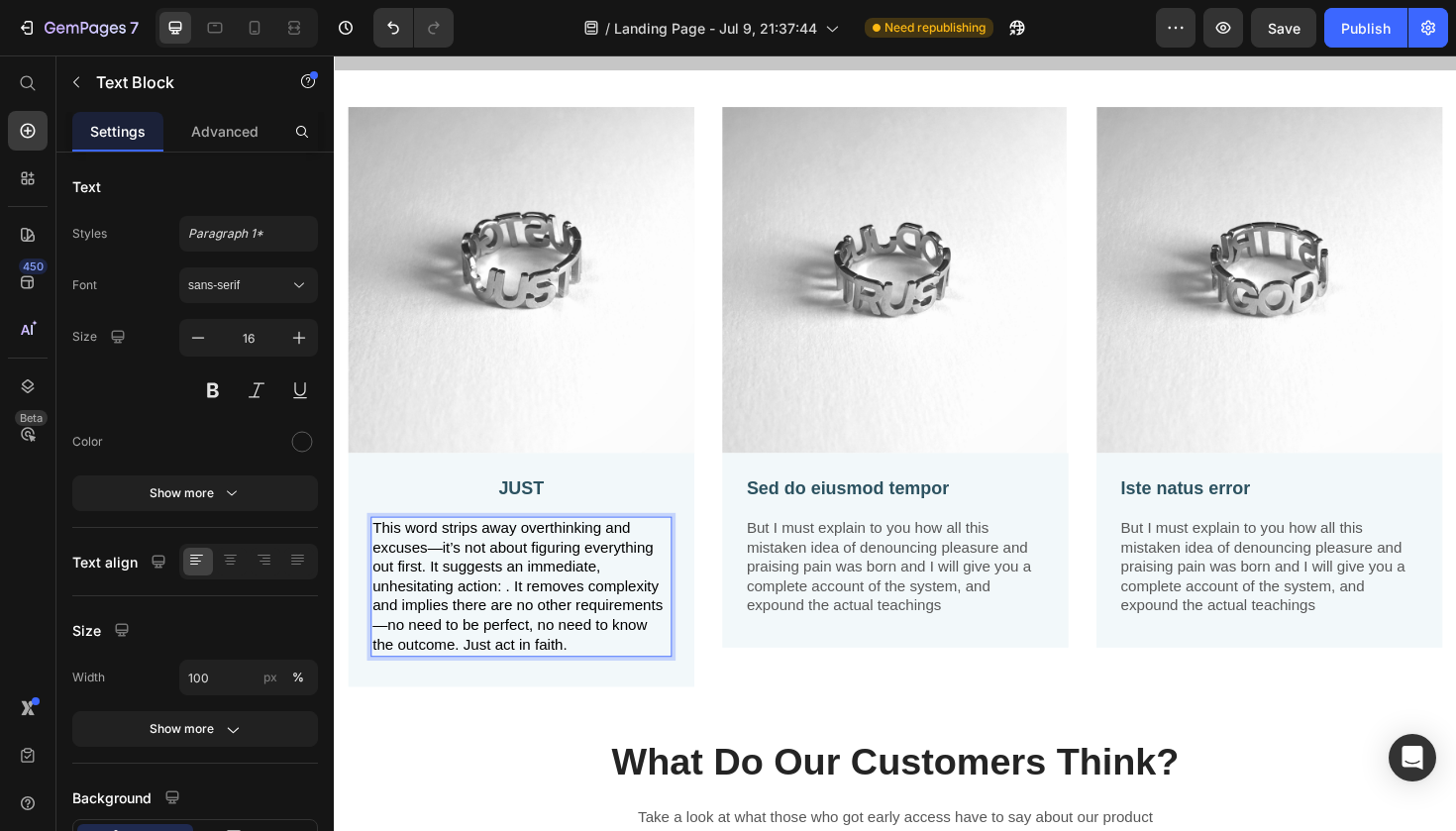 click on "This word strips away overthinking and excuses—it’s not about figuring everything out first. It suggests an immediate, unhesitating action: . It removes complexity and implies there are no other requirements—no need to be perfect, no need to know the outcome. Just act in faith." at bounding box center [532, 618] 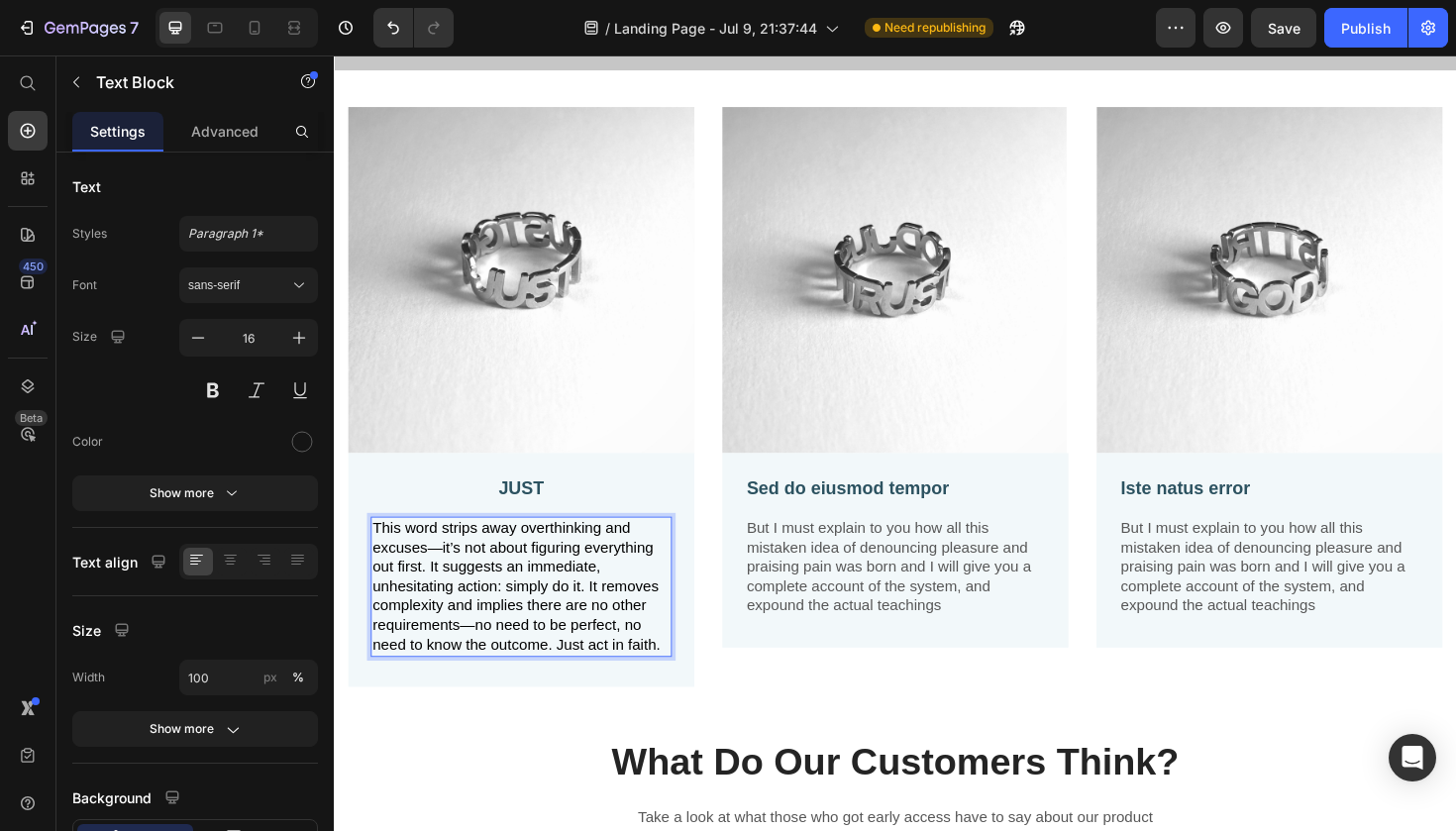 click on "This word strips away overthinking and excuses—it’s not about figuring everything out first. It suggests an immediate, unhesitating action: simply do it. It removes complexity and implies there are no other requirements—no need to be perfect, no need to know the outcome. Just act in faith." at bounding box center (527, 617) 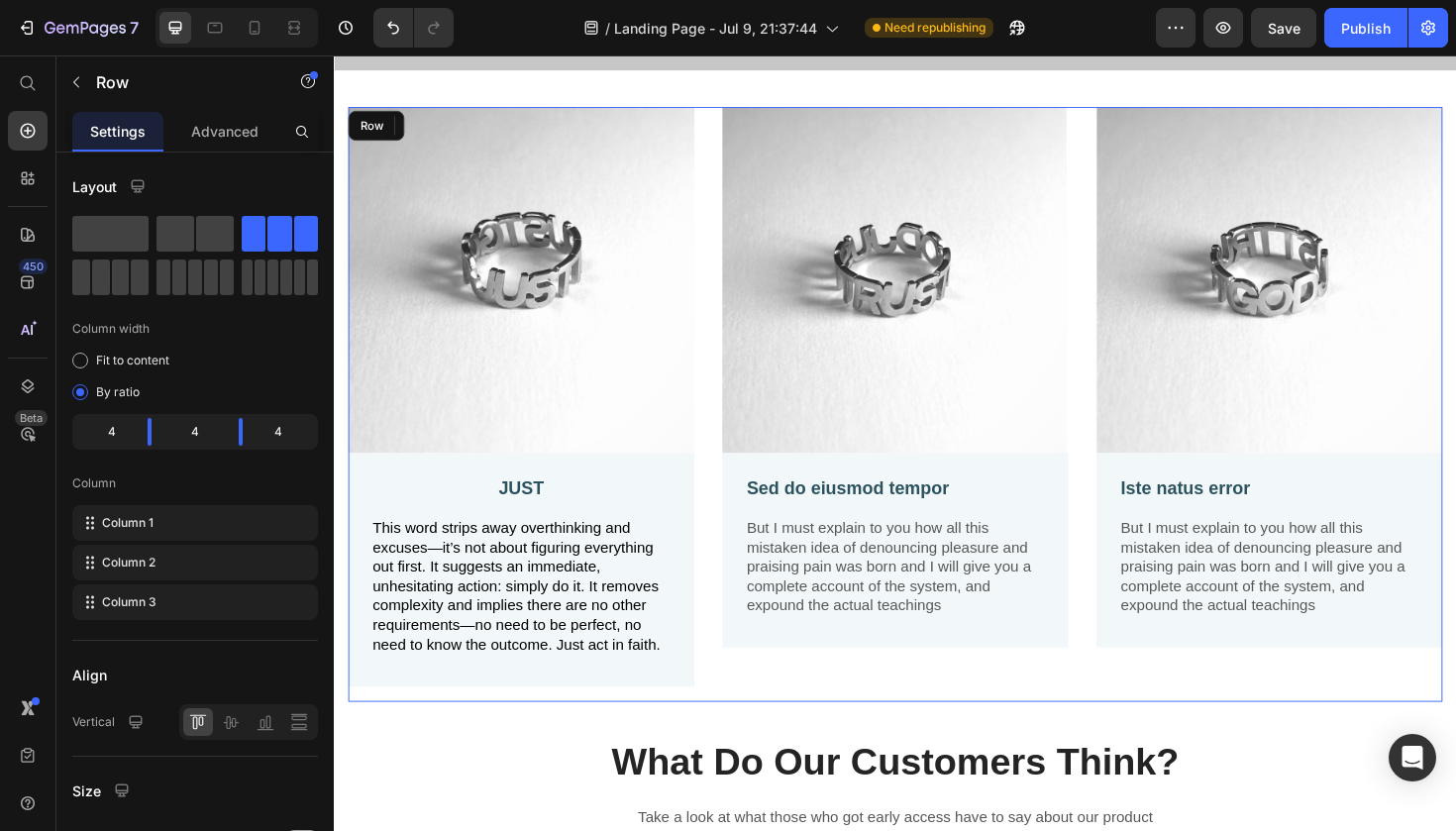 click on "Image JUST Text Block This word strips away overthinking and excuses—it’s not about figuring everything out first. It suggests an immediate, unhesitating action: simply do it. It removes complexity and implies there are no other requirements—no need to be perfect, no need to know the outcome. Just act in faith. Text Block   16 Row" at bounding box center (532, 425) 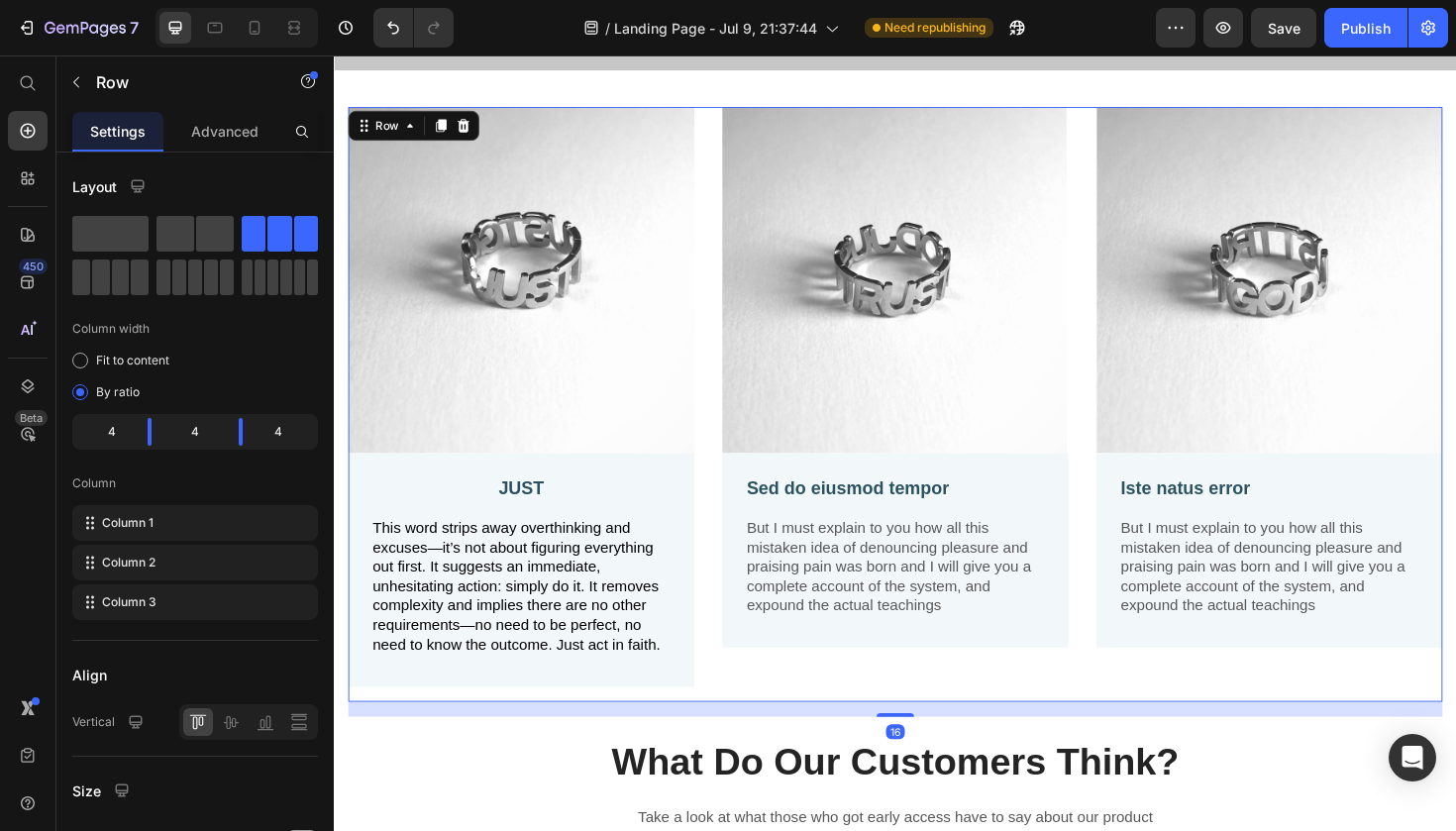 click on "16" at bounding box center [928, 748] 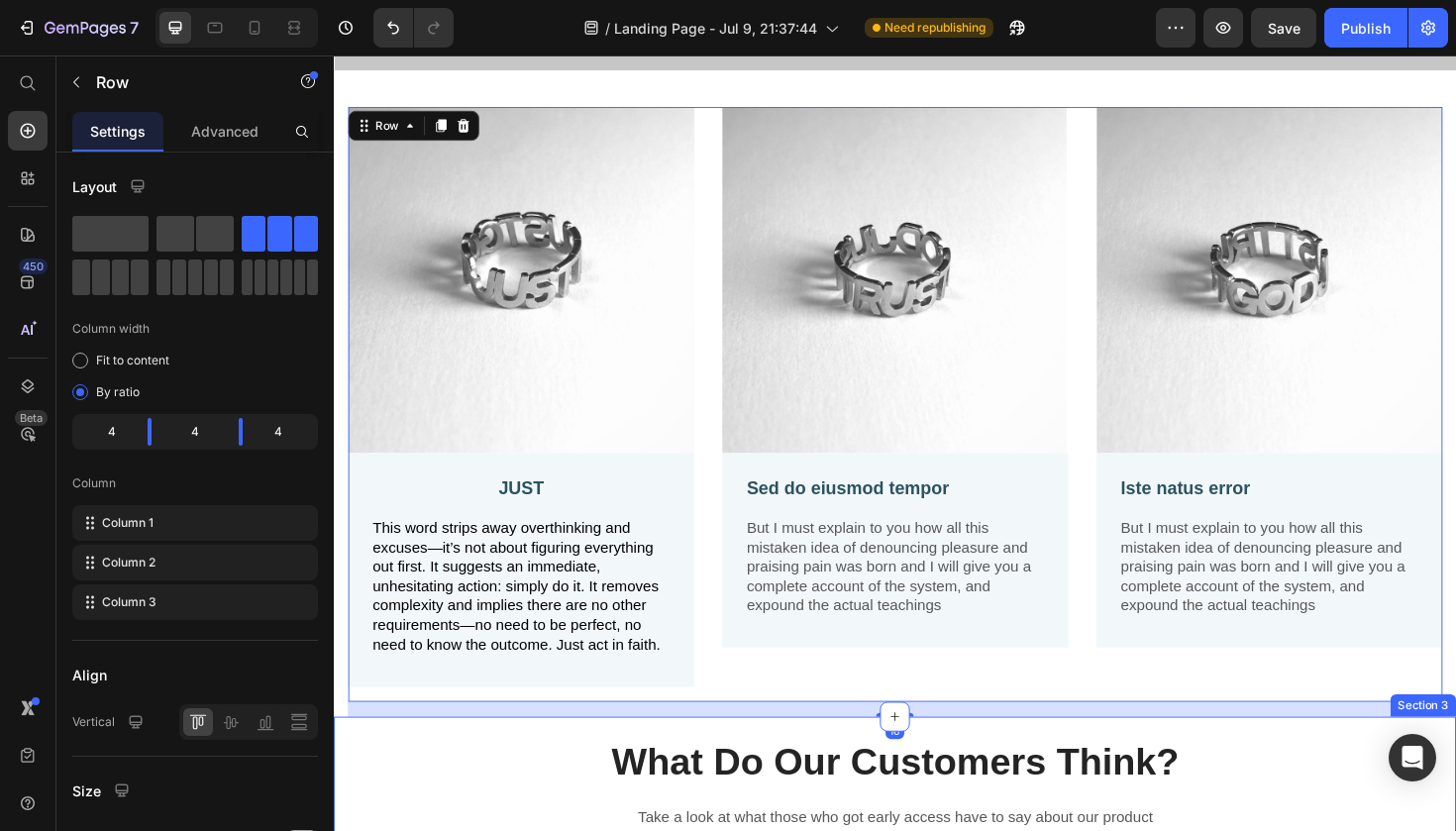 click on "What Do Our Customers Think?" at bounding box center [928, 803] 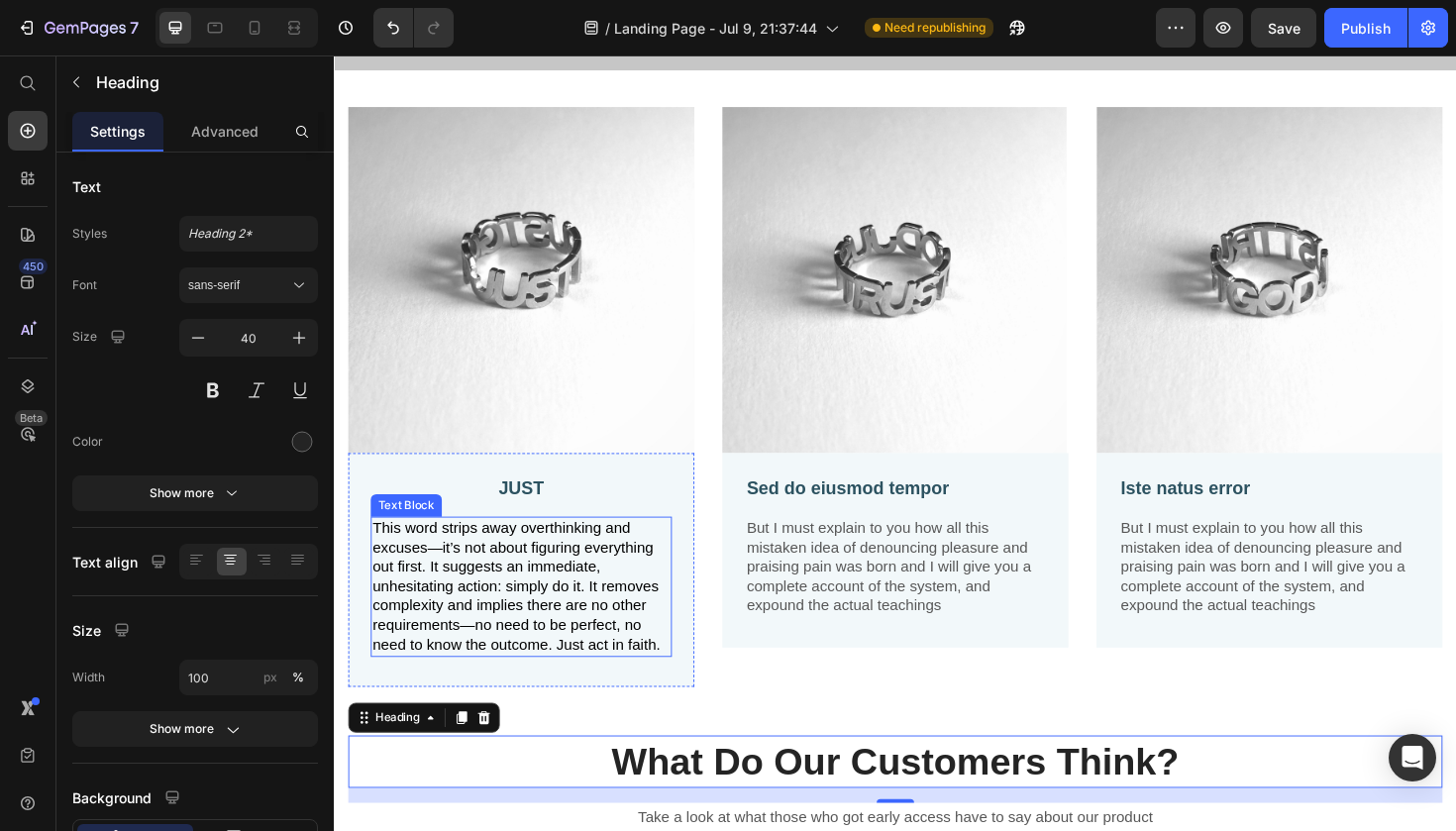 click on "This word strips away overthinking and excuses—it’s not about figuring everything out first. It suggests an immediate, unhesitating action: simply do it. It removes complexity and implies there are no other requirements—no need to be perfect, no need to know the outcome. Just act in faith." at bounding box center [527, 617] 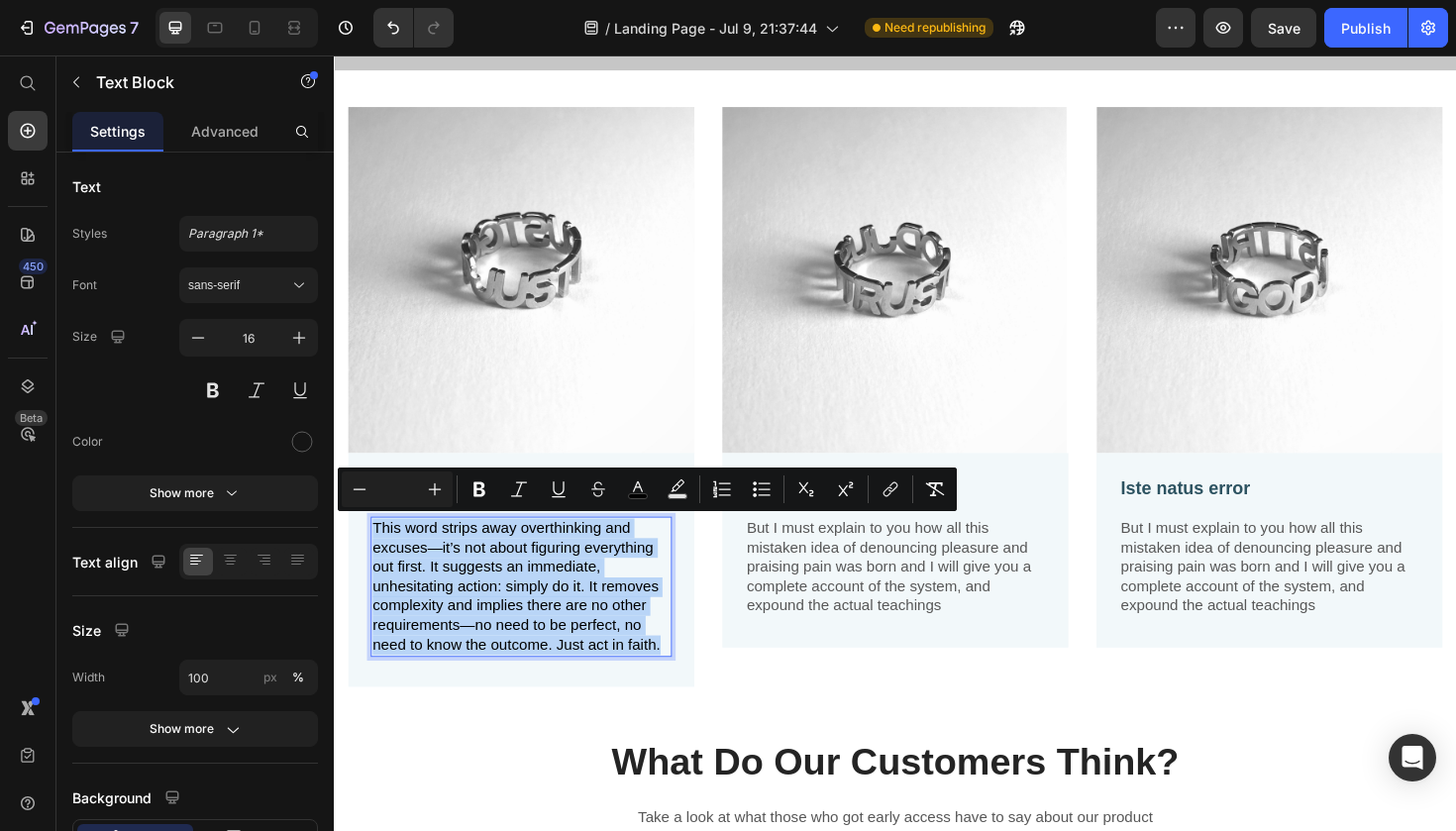drag, startPoint x: 444, startPoint y: 572, endPoint x: 430, endPoint y: 572, distance: 14 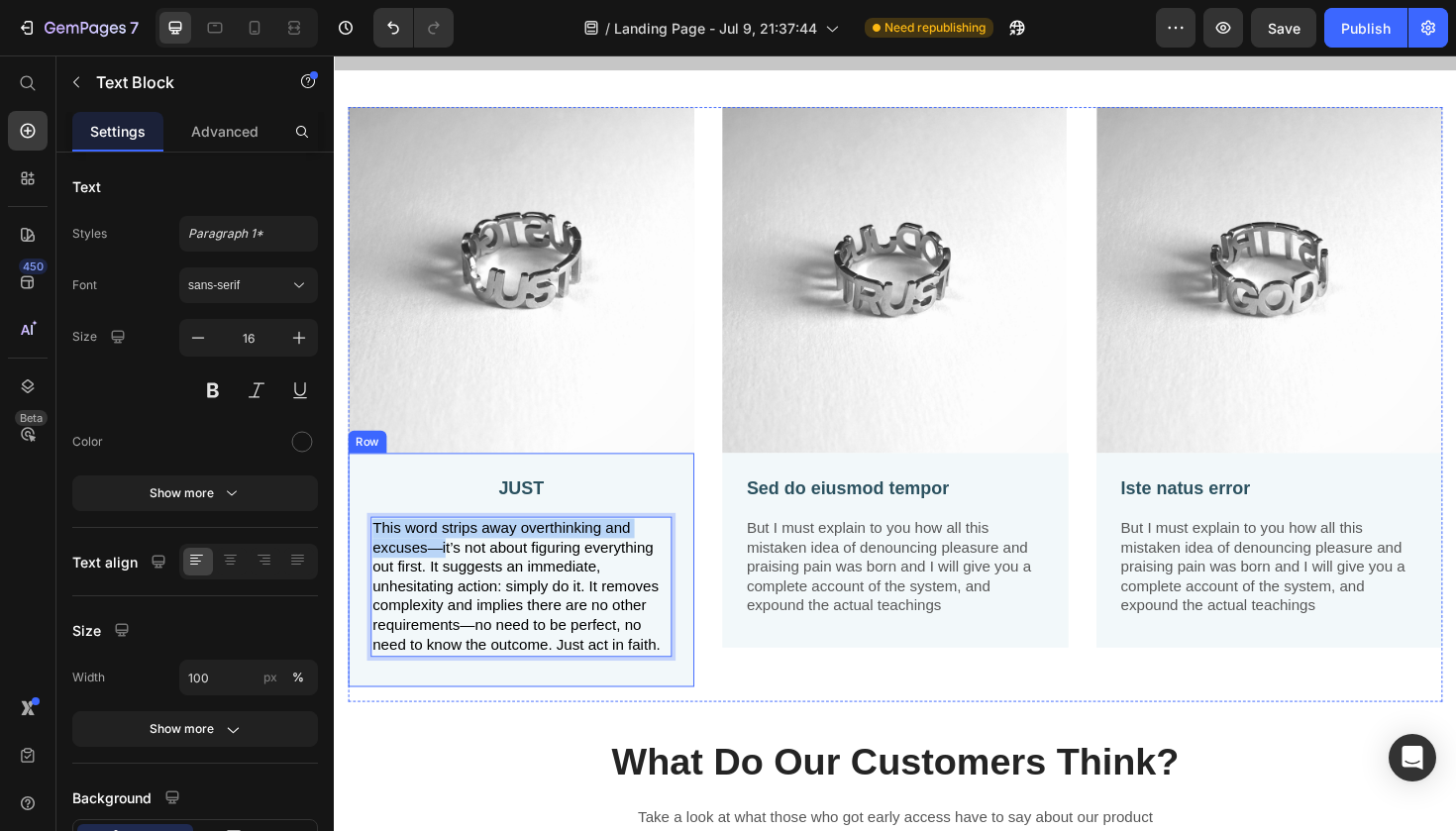 drag, startPoint x: 453, startPoint y: 572, endPoint x: 366, endPoint y: 547, distance: 90.52072 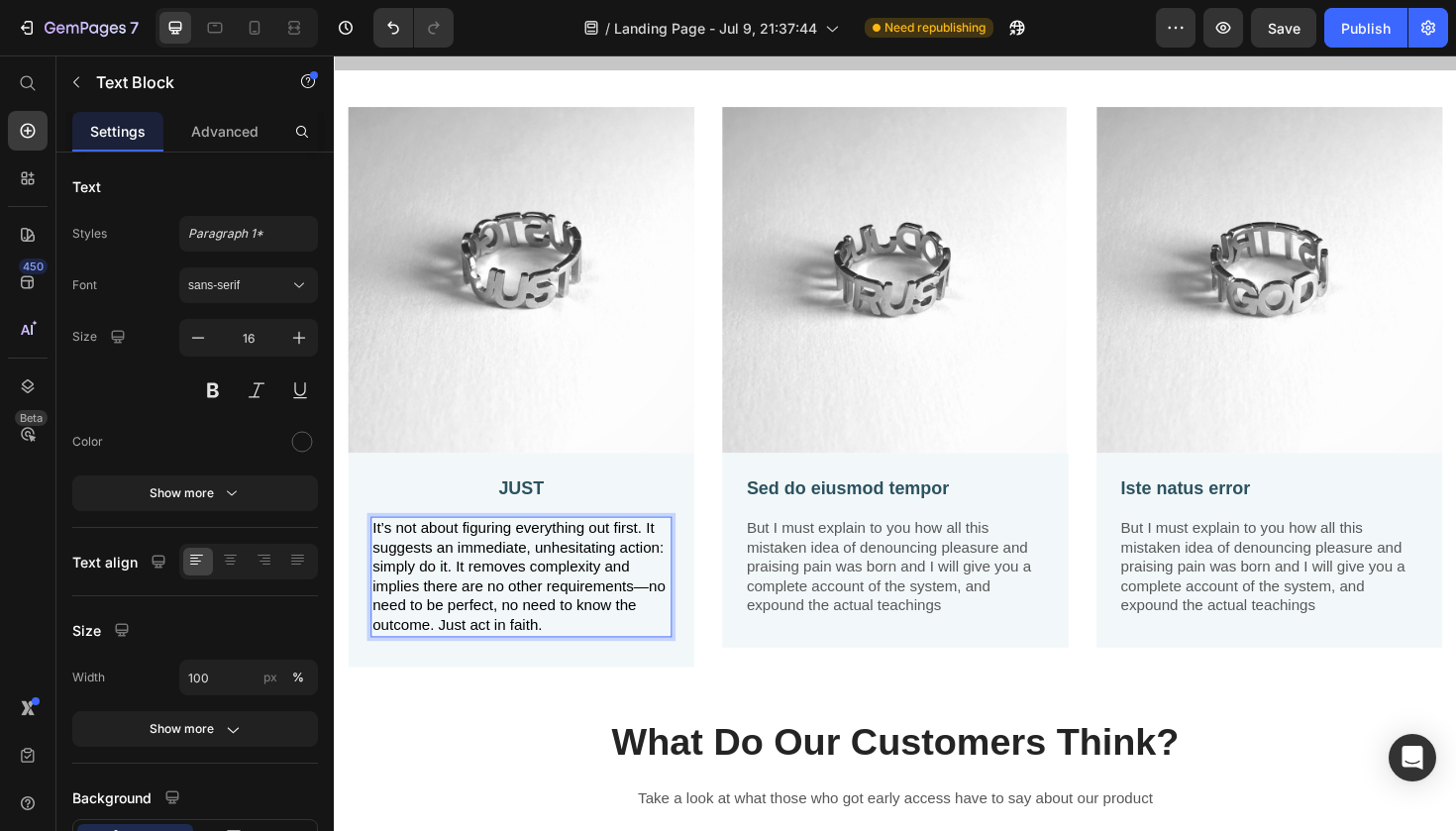 click on "It’s not about figuring everything out first. It suggests an immediate, unhesitating action: simply do it. It removes complexity and implies there are no other requirements—no need to be perfect, no need to know the outcome. Just act in faith." at bounding box center (529, 606) 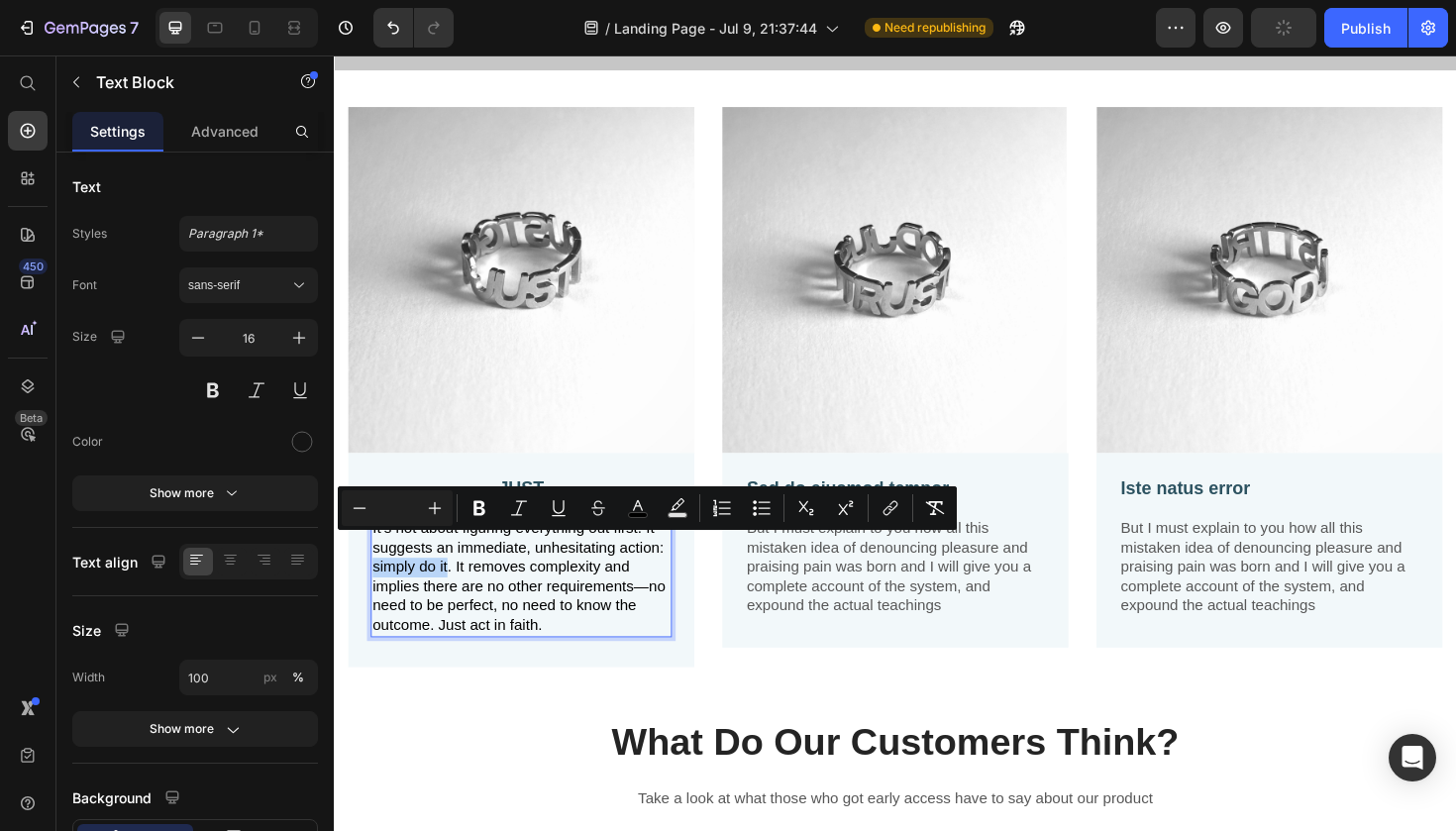 drag, startPoint x: 452, startPoint y: 596, endPoint x: 377, endPoint y: 595, distance: 75.00667 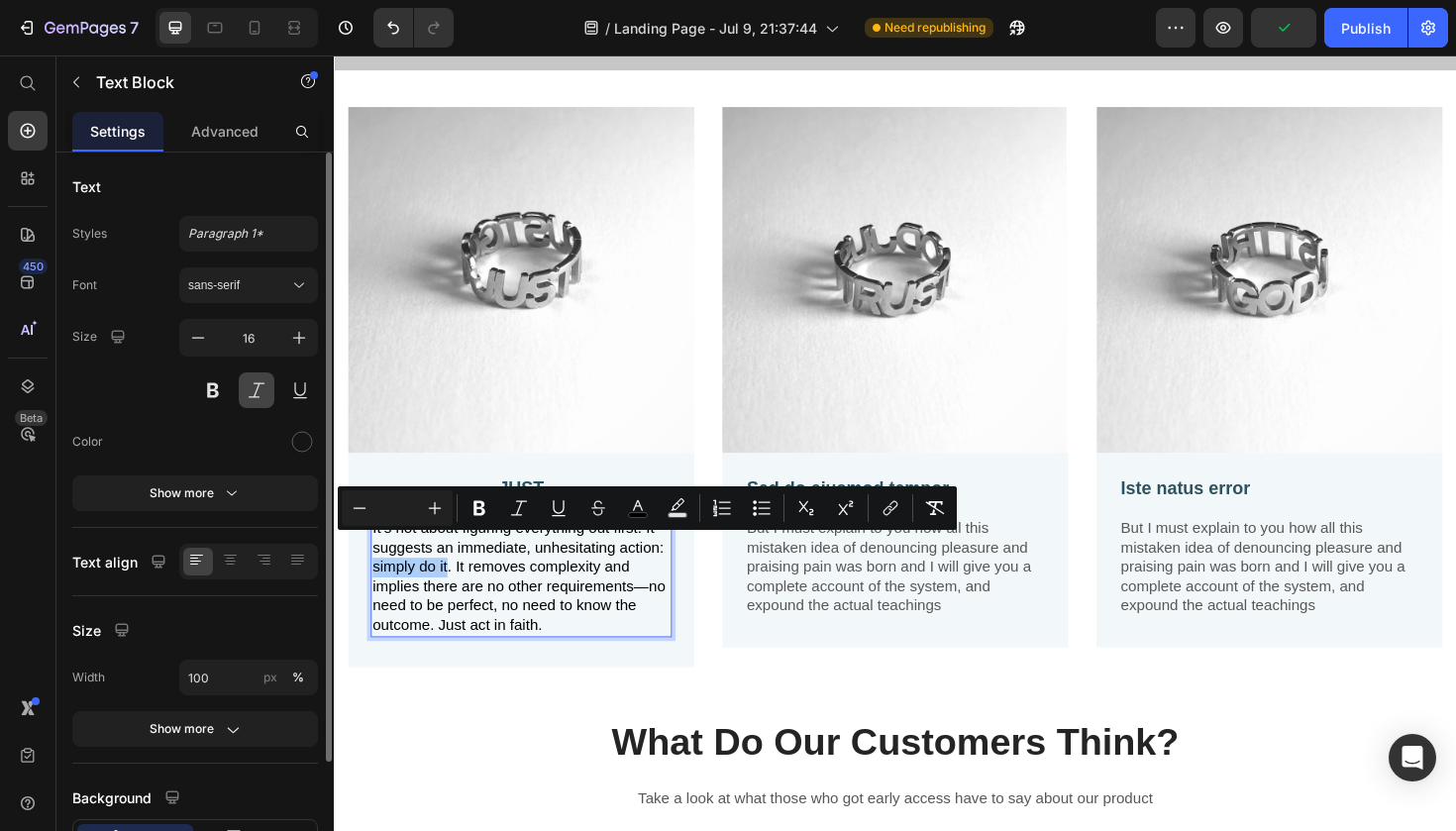 click at bounding box center (257, 390) 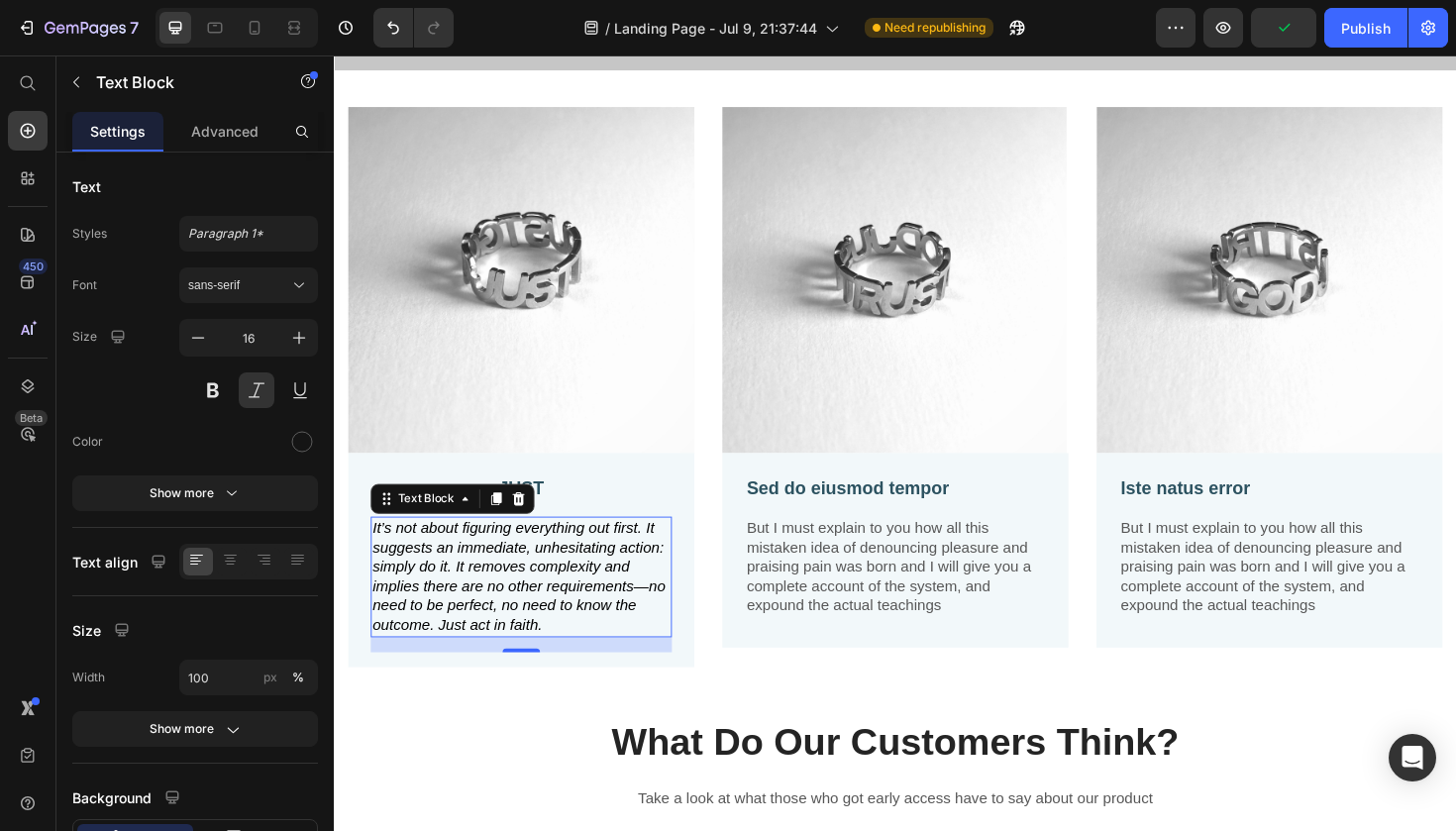 click on "It’s not about figuring everything out first. It suggests an immediate, unhesitating action: simply do it. It removes complexity and implies there are no other requirements—no need to be perfect, no need to know the outcome. Just act in faith." at bounding box center [529, 606] 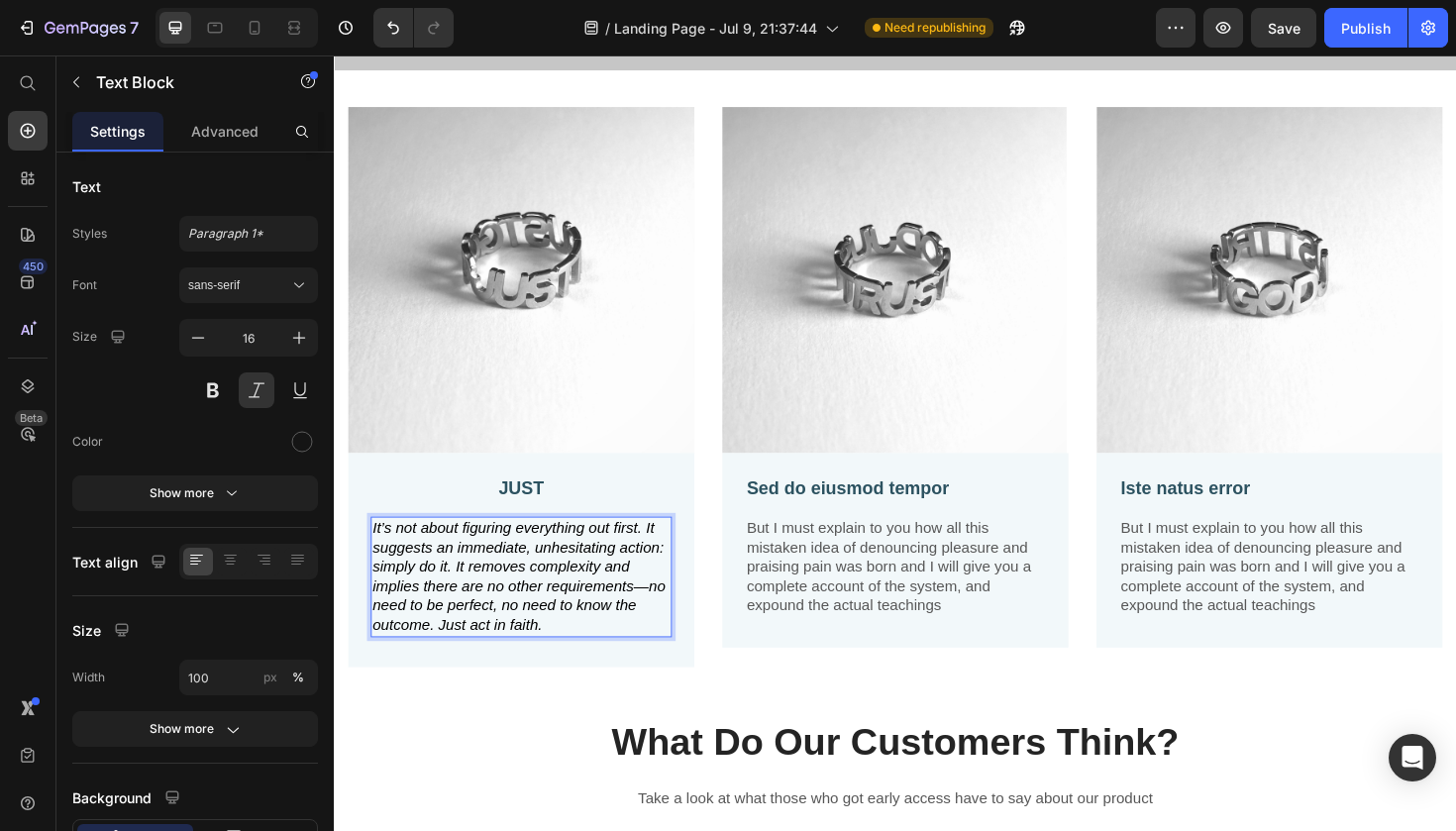 click on "It’s not about figuring everything out first. It suggests an immediate, unhesitating action: simply do it. It removes complexity and implies there are no other requirements—no need to be perfect, no need to know the outcome. Just act in faith." at bounding box center [529, 606] 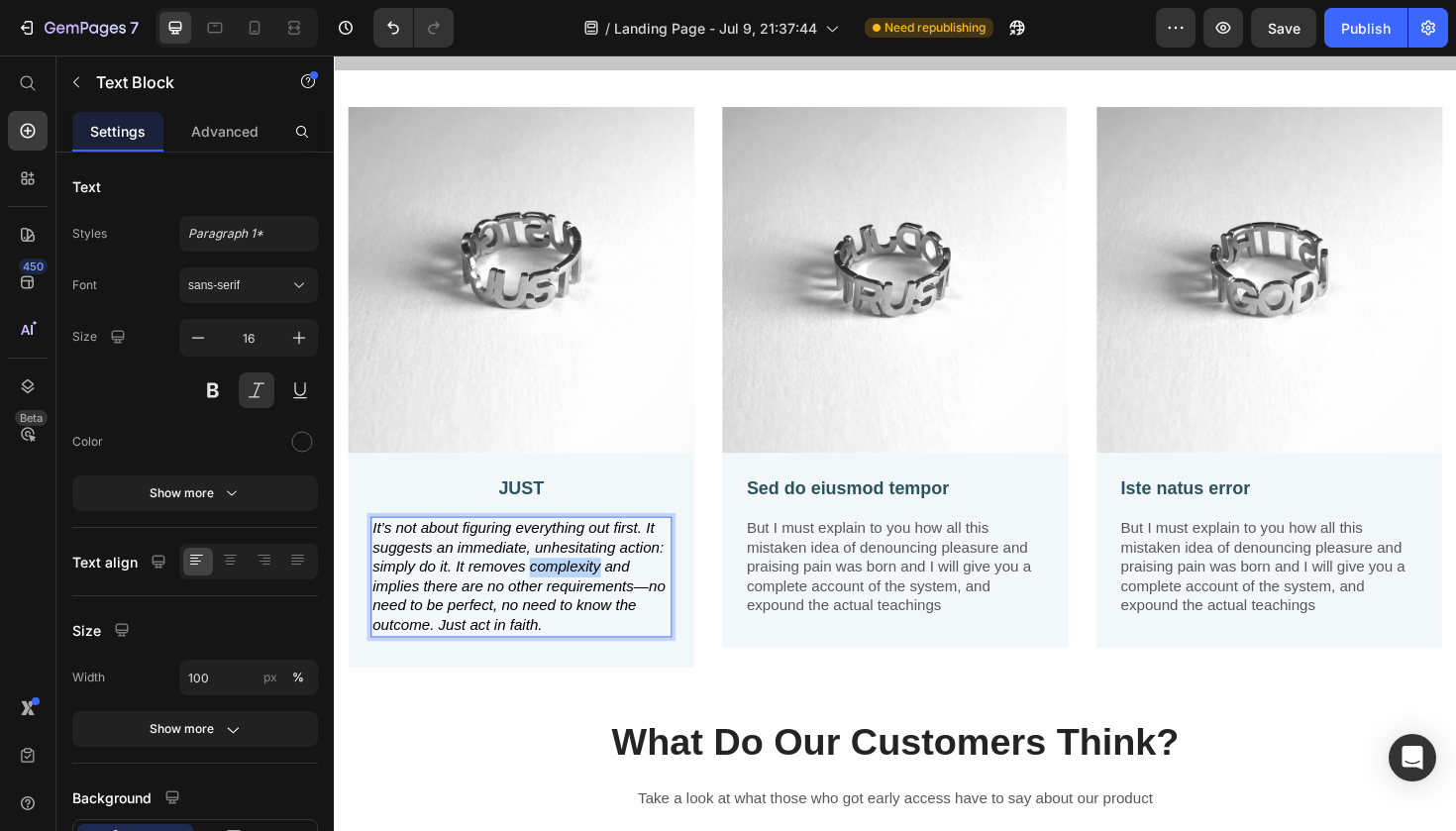 click on "It’s not about figuring everything out first. It suggests an immediate, unhesitating action: simply do it. It removes complexity and implies there are no other requirements—no need to be perfect, no need to know the outcome. Just act in faith." at bounding box center (529, 606) 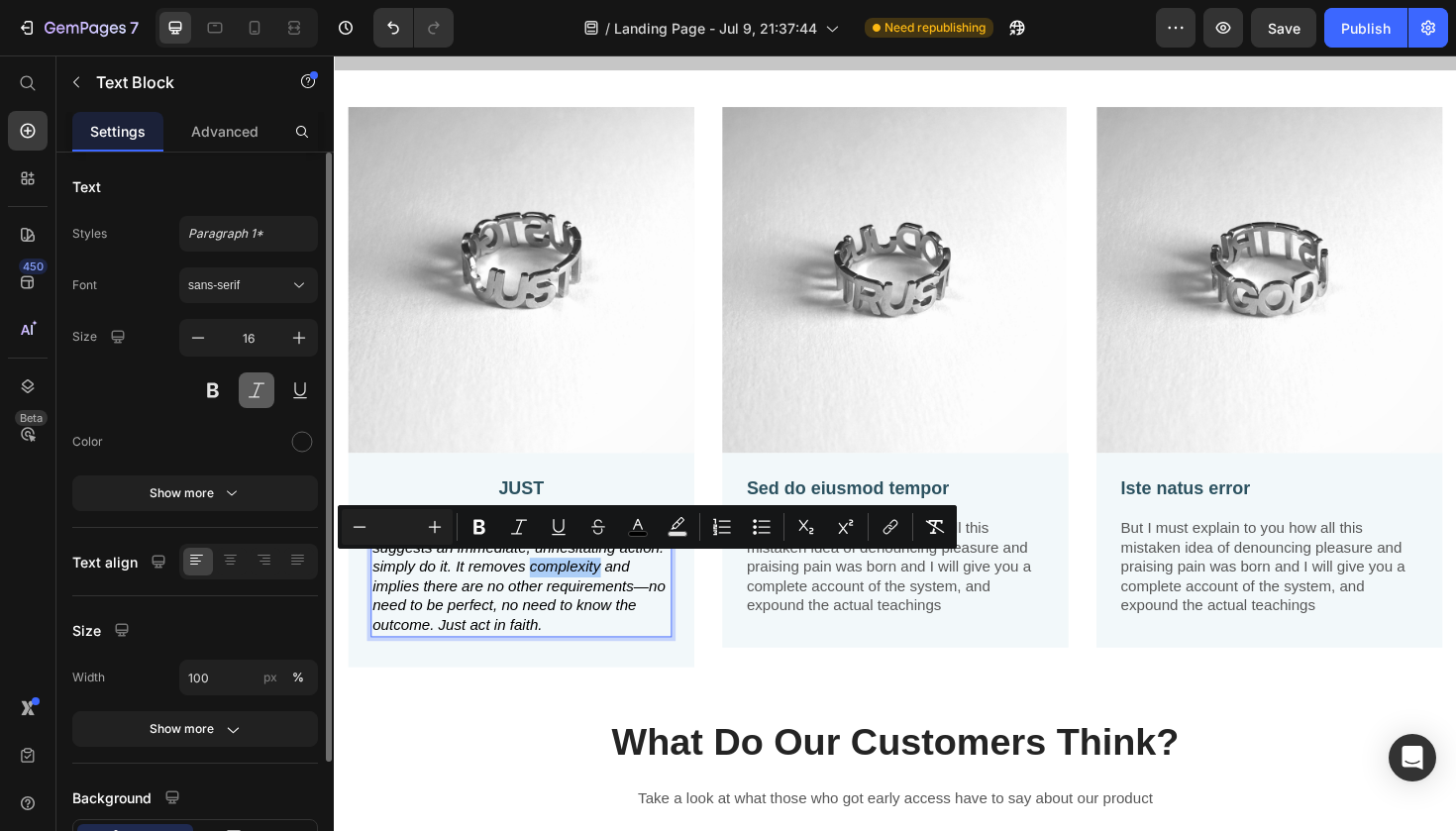 click at bounding box center [257, 390] 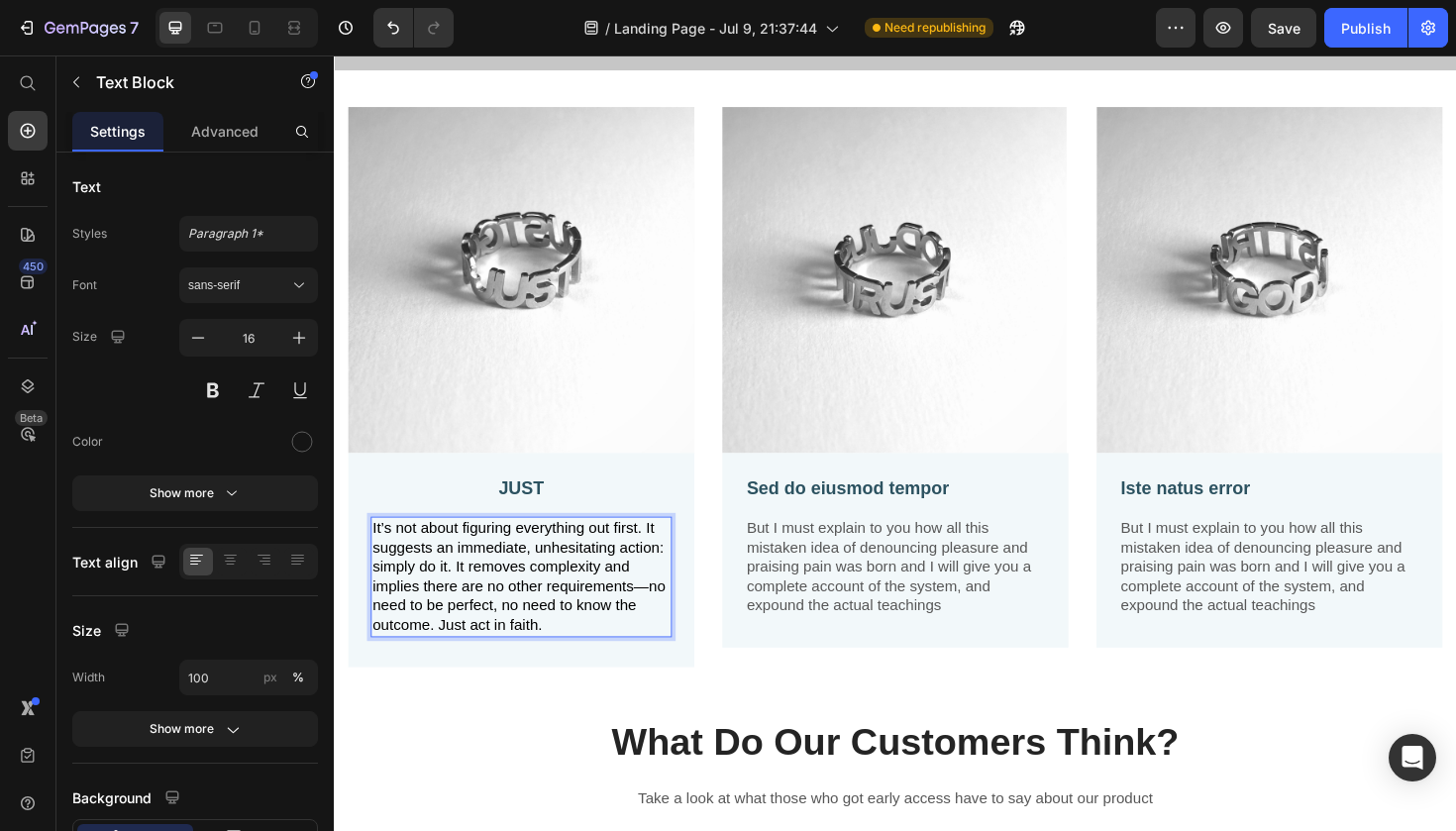 click on "It’s not about figuring everything out first. It suggests an immediate, unhesitating action: simply do it. It removes complexity and implies there are no other requirements—no need to be perfect, no need to know the outcome. Just act in faith." at bounding box center (529, 606) 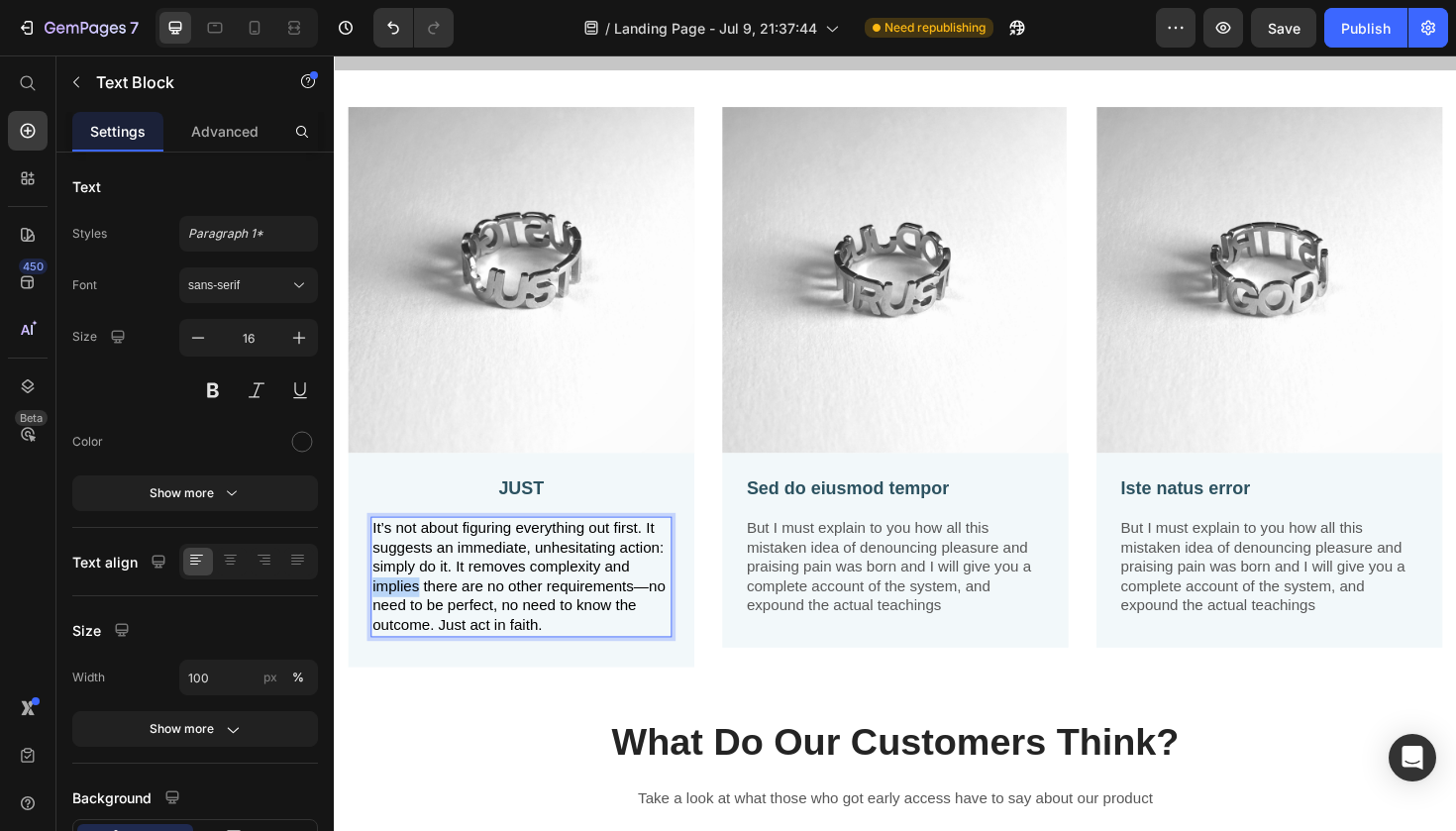 click on "It’s not about figuring everything out first. It suggests an immediate, unhesitating action: simply do it. It removes complexity and implies there are no other requirements—no need to be perfect, no need to know the outcome. Just act in faith." at bounding box center [529, 606] 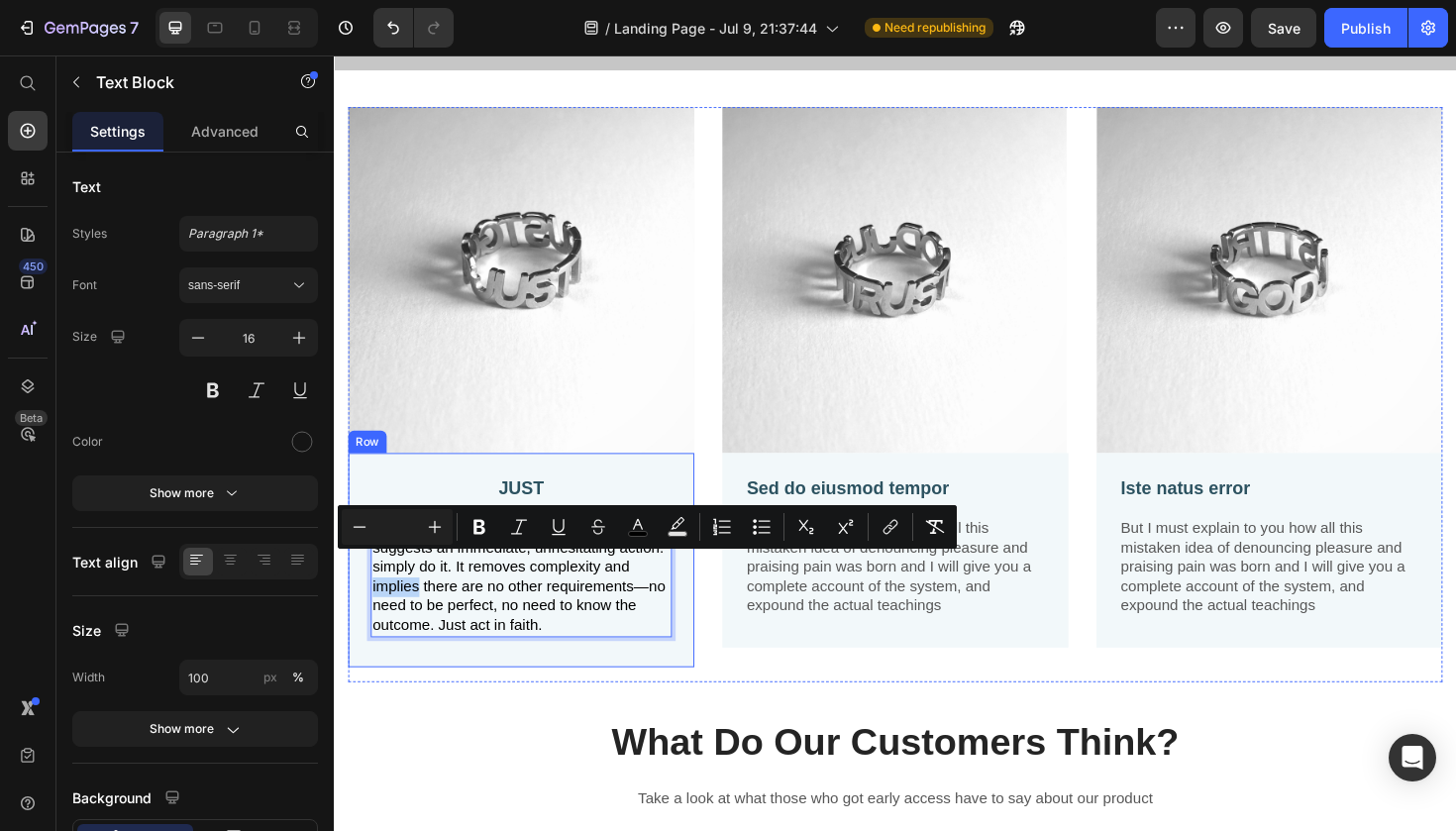 click on "Image JUST Text Block It’s not about figuring everything out first. It suggests an immediate, unhesitating action: simply do it. It removes complexity and implies there are no other requirements—no need to be perfect, no need to know the outcome. Just act in faith. Text Block   16 Row" at bounding box center [532, 414] 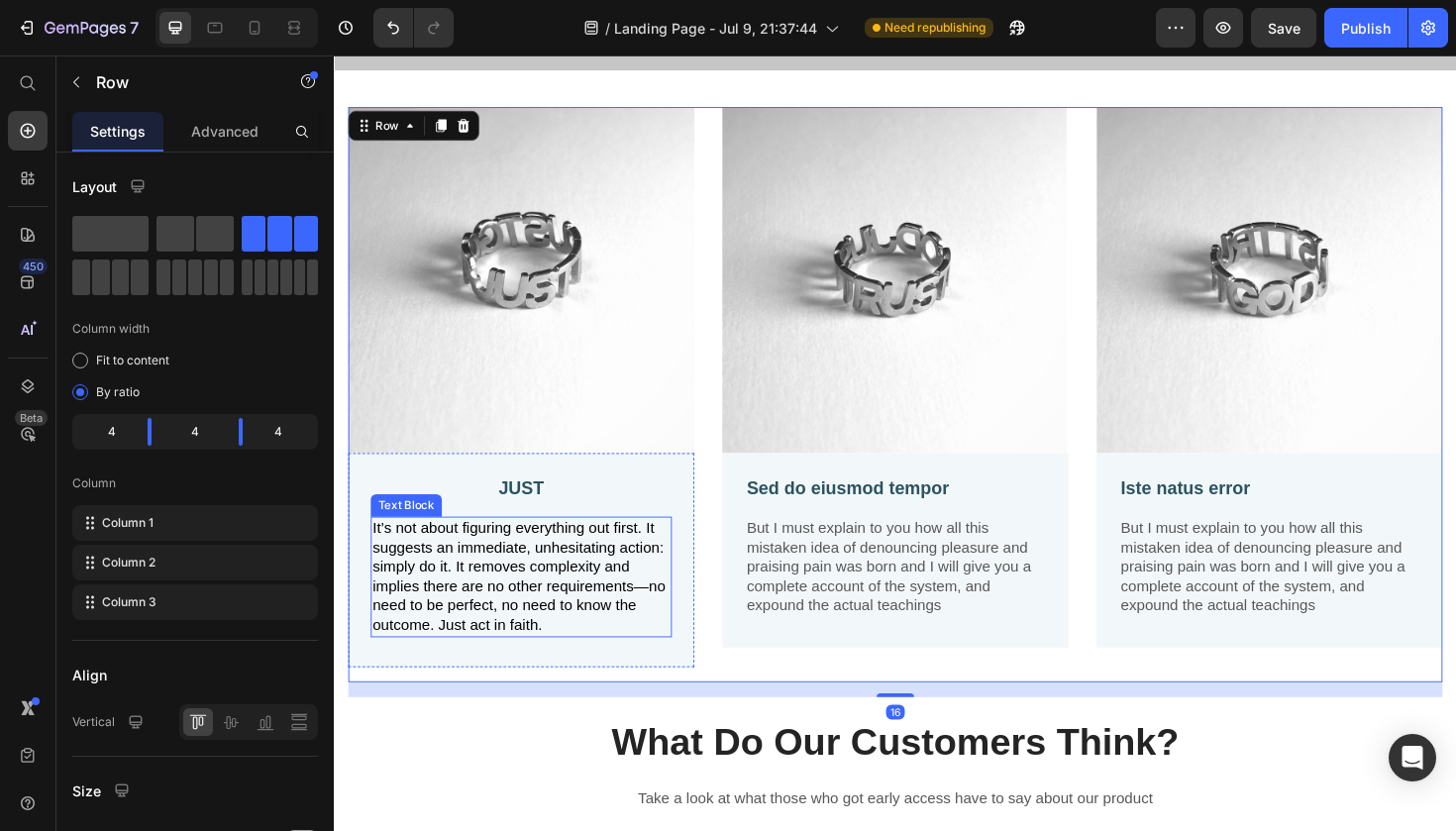 click on "It’s not about figuring everything out first. It suggests an immediate, unhesitating action: simply do it. It removes complexity and implies there are no other requirements—no need to be perfect, no need to know the outcome. Just act in faith." at bounding box center [529, 606] 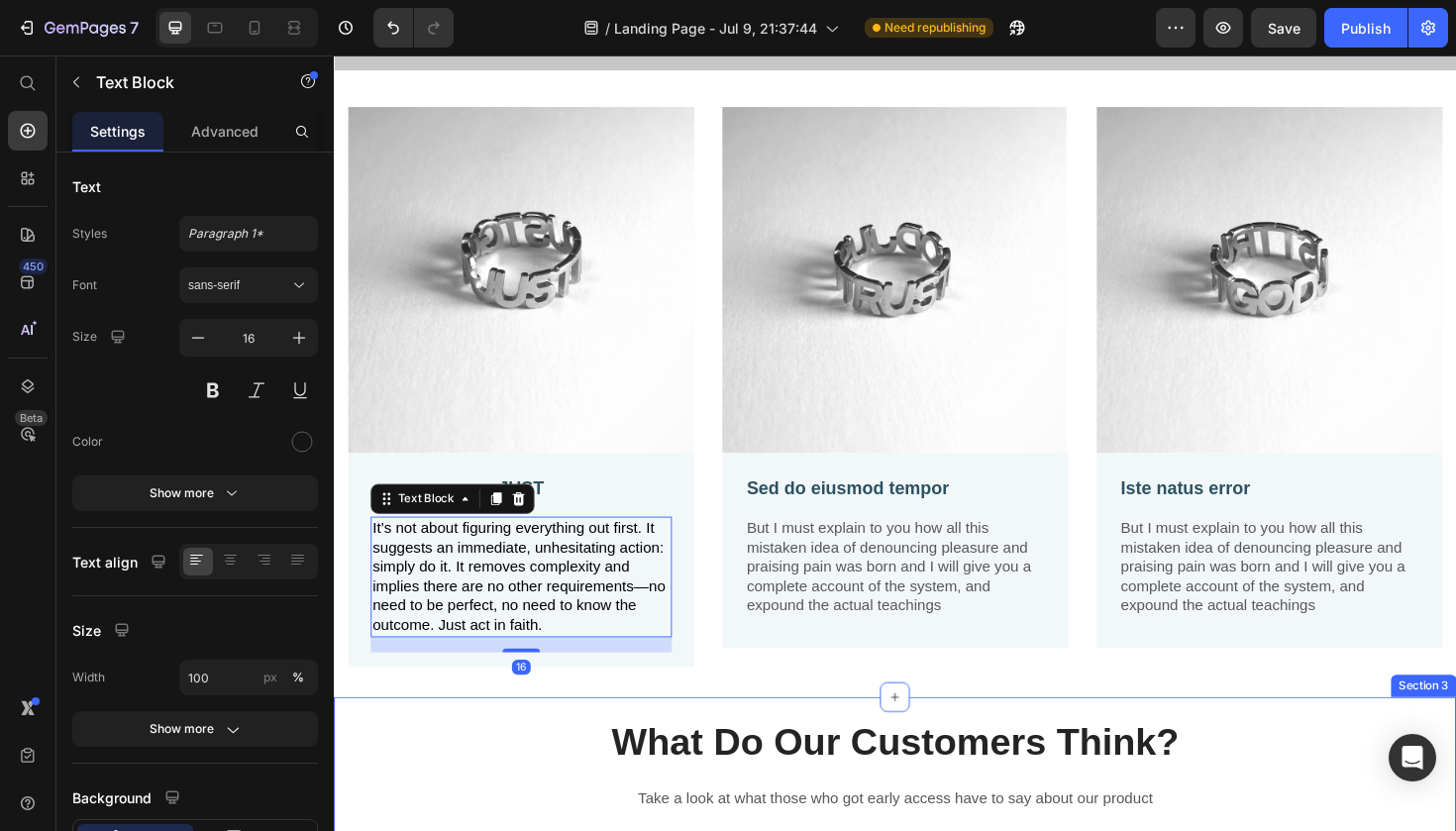 click on "What Do Our Customers Think? Heading Take a look at what those who got early access have to say about our product Text block
Icon
Icon
Icon
Icon
Icon Row it's beautiful Text block “the craftsmanship and way it's molded together is just amazing and clever. i literally dont want to take it off” Text block - Hannah G.  Text block Row
Icon
Icon
Icon
Icon
Icon Row Perfect gift Text block "Bought this for my 19 year old cousin and he absolutely loves it that it's making me want to come back and get one for myself if it goes back on sale" Text block - Eliza M. Text block Row
Icon
Icon
Icon
Icon
Icon Row :) Text block “ The detail is stunning, and the quality exceeded my expectations ” Text block - Jourdan J. Text block Row
Icon Icon Icon" at bounding box center (928, 1011) 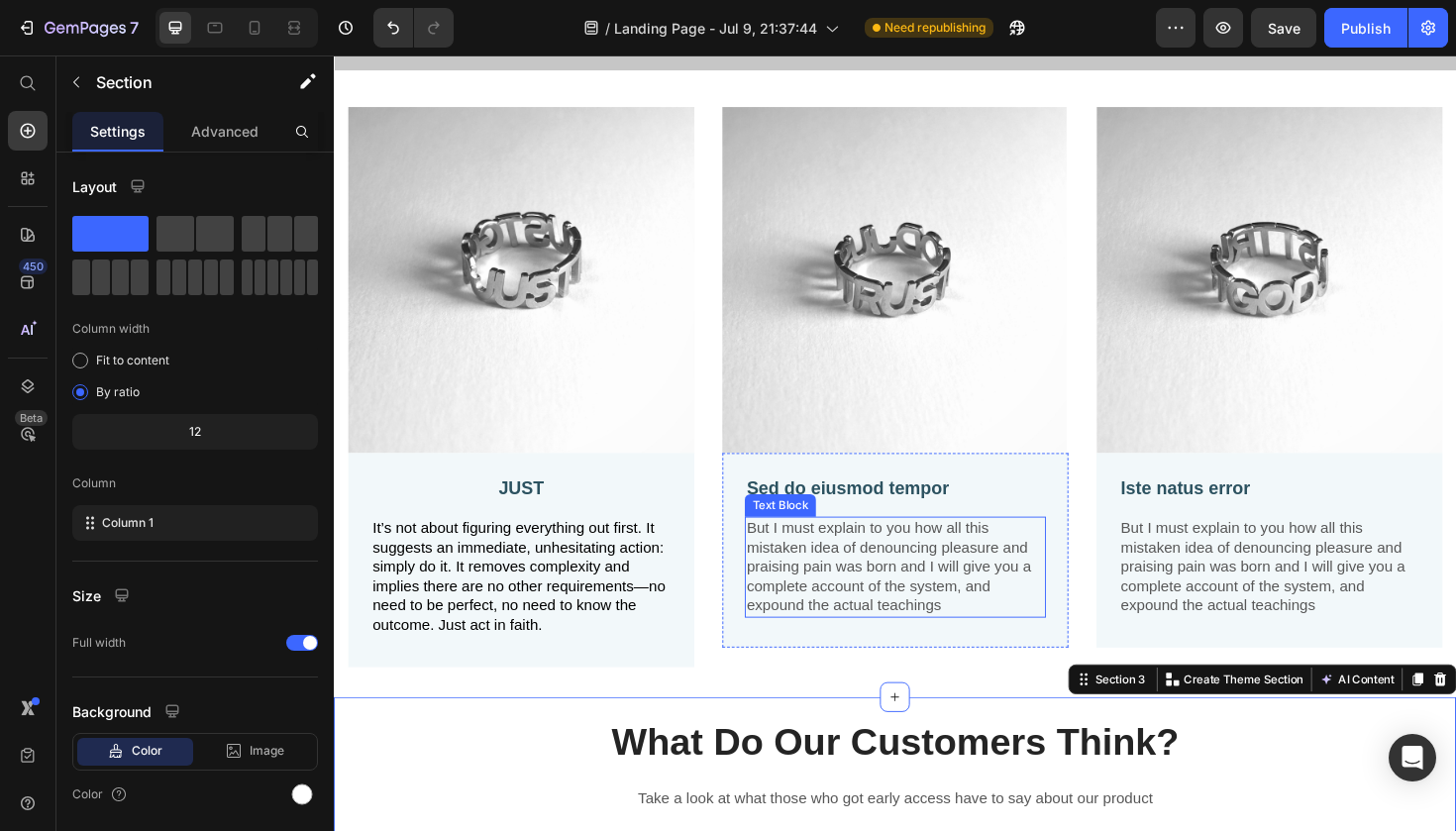 click on "But I must explain to you how all this mistaken idea of denouncing pleasure and praising pain was born and I will give you a complete account of the system, and expound the actual teachings" at bounding box center (928, 597) 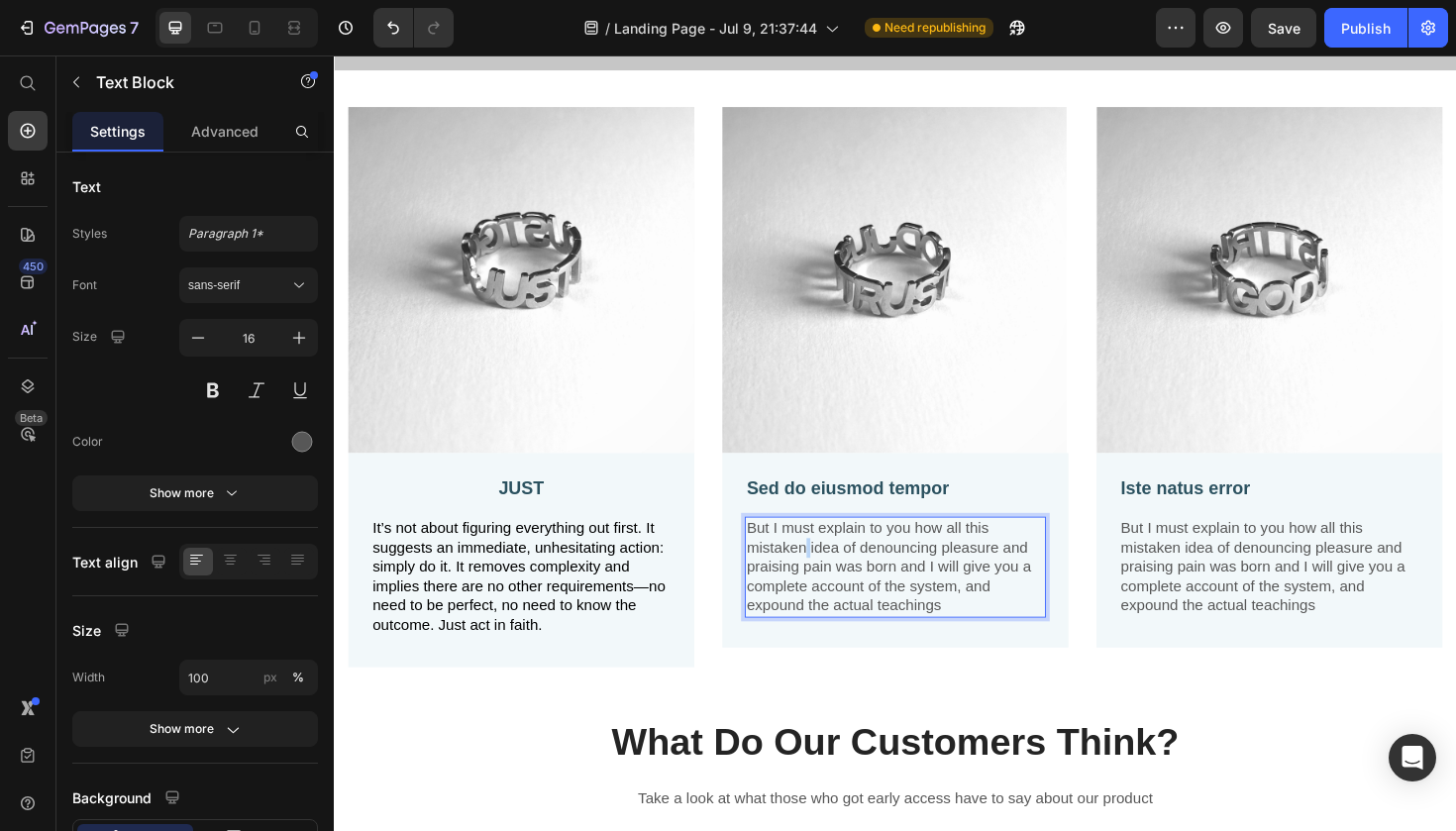 click on "But I must explain to you how all this mistaken idea of denouncing pleasure and praising pain was born and I will give you a complete account of the system, and expound the actual teachings" at bounding box center (928, 597) 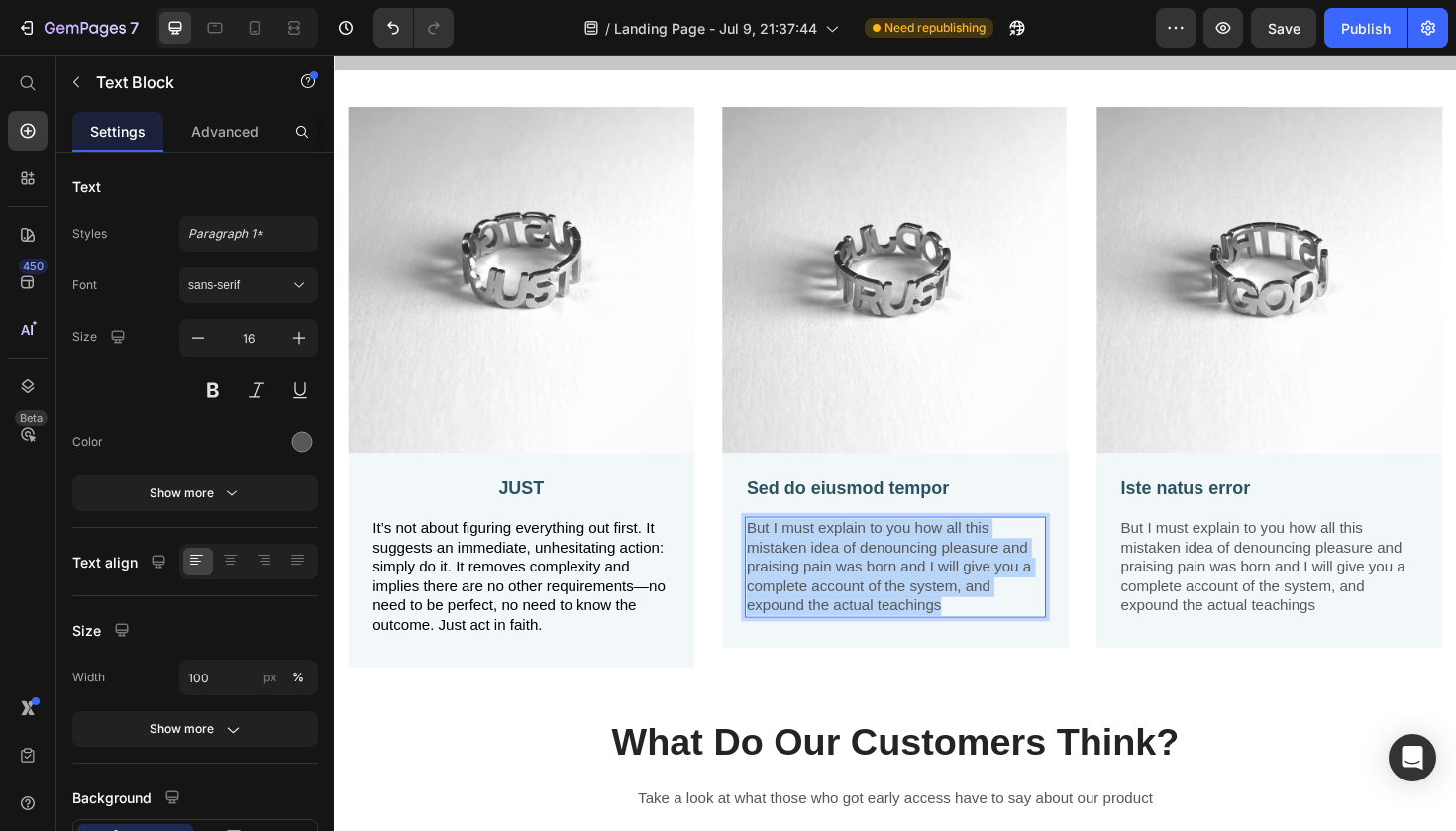 drag, startPoint x: 980, startPoint y: 625, endPoint x: 764, endPoint y: 549, distance: 228.98035 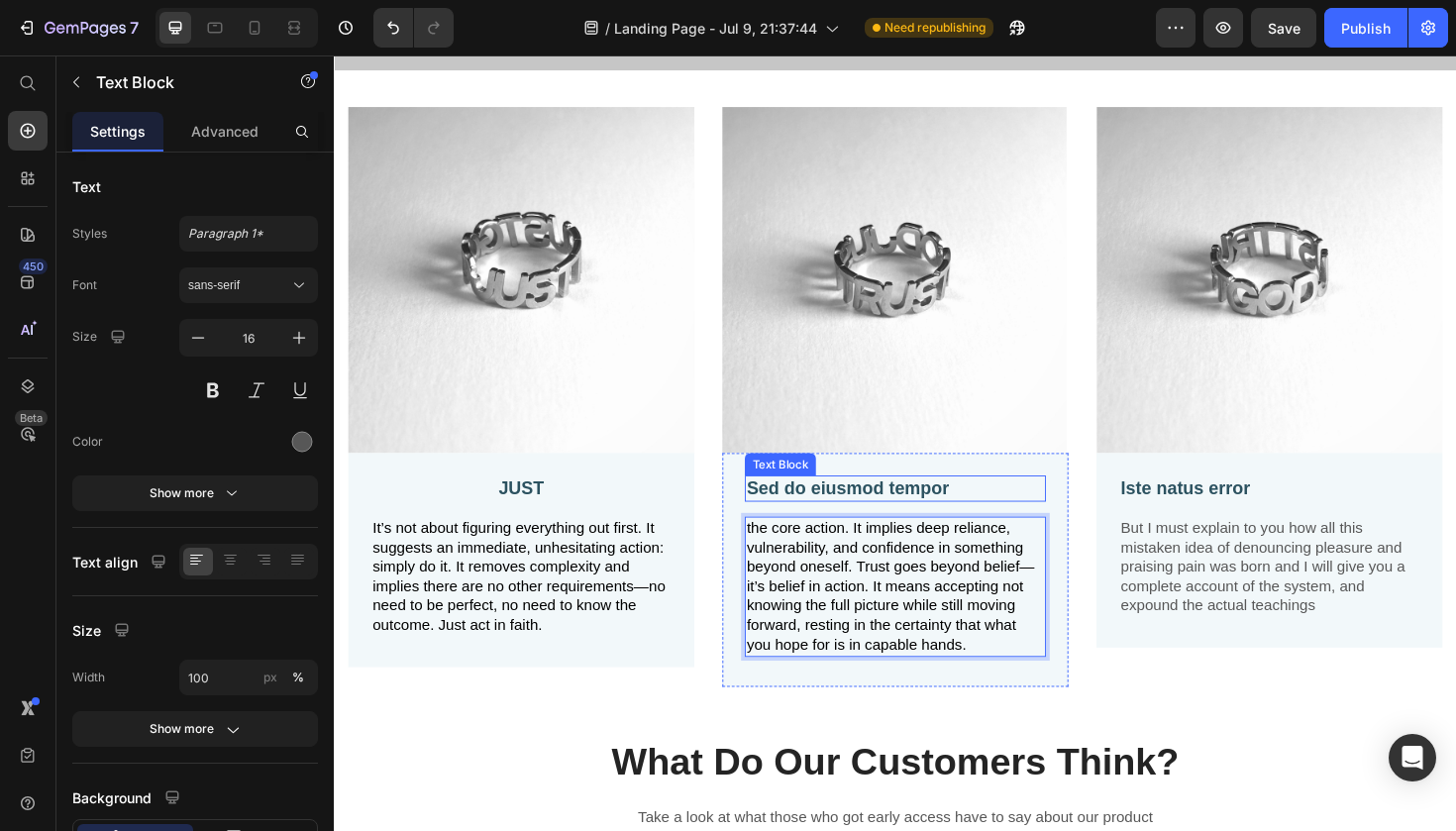 click on "Sed do eiusmod tempor" at bounding box center [928, 514] 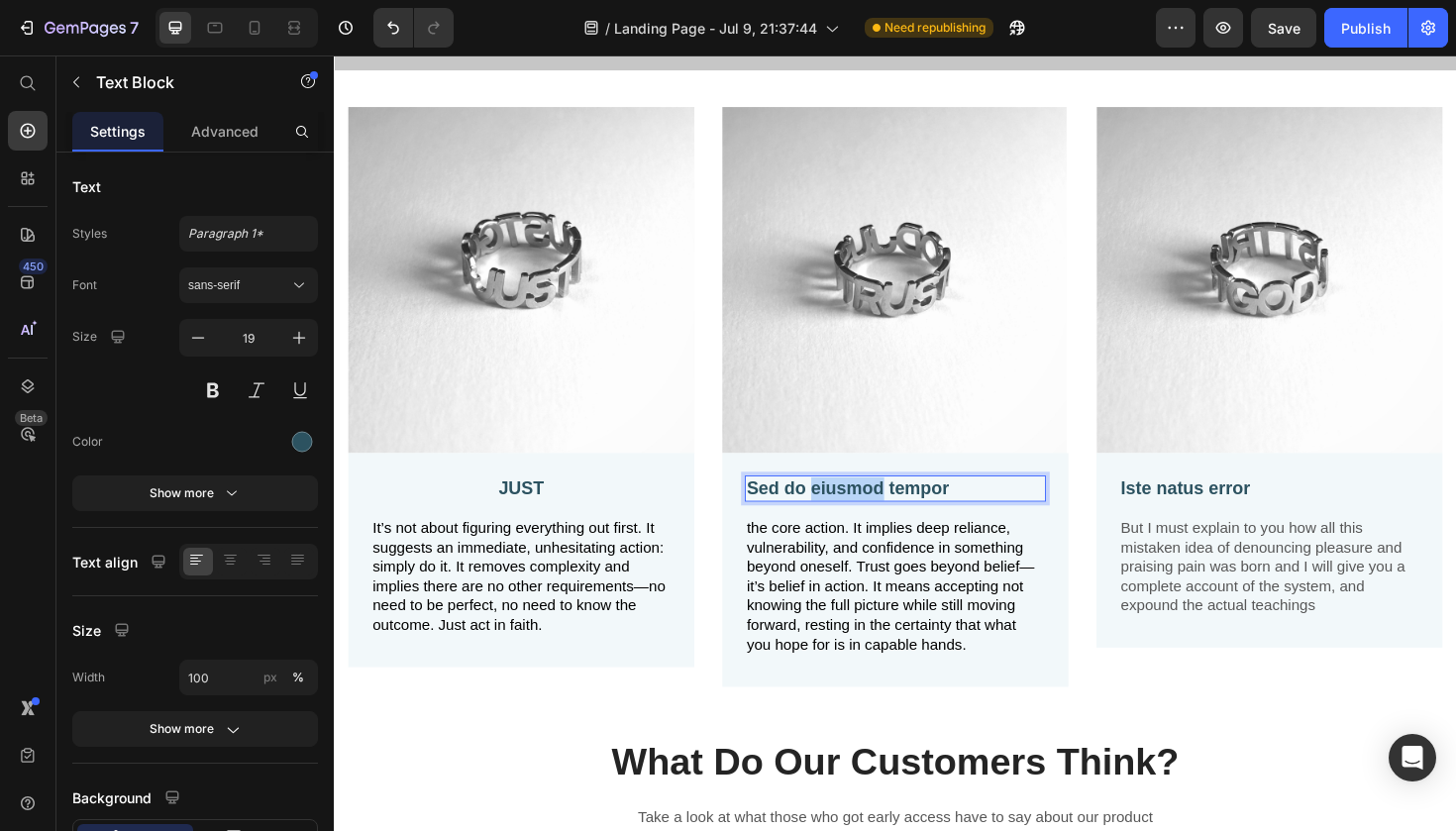 click on "Sed do eiusmod tempor" at bounding box center (928, 514) 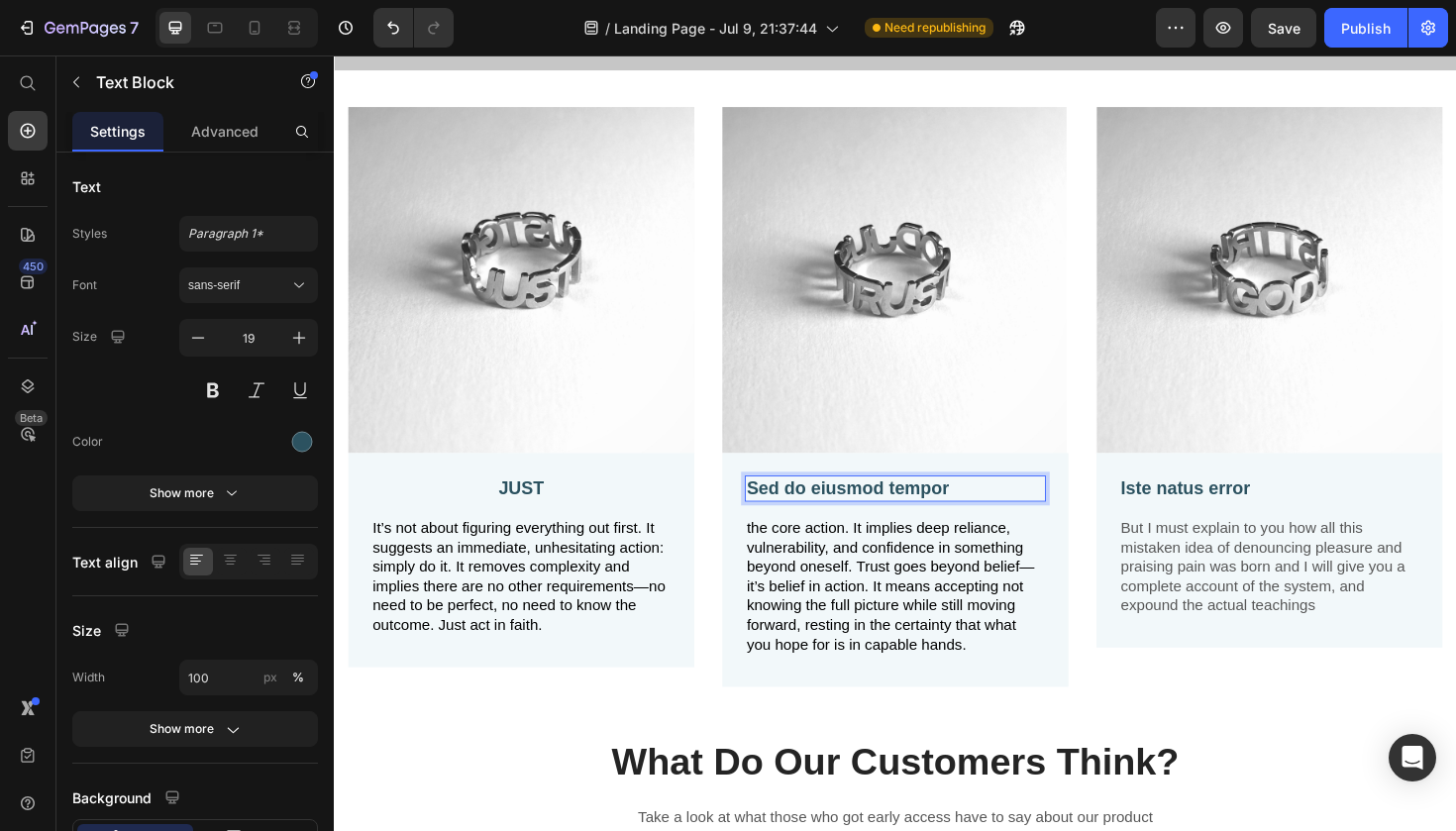 click on "Sed do eiusmod tempor" at bounding box center (928, 514) 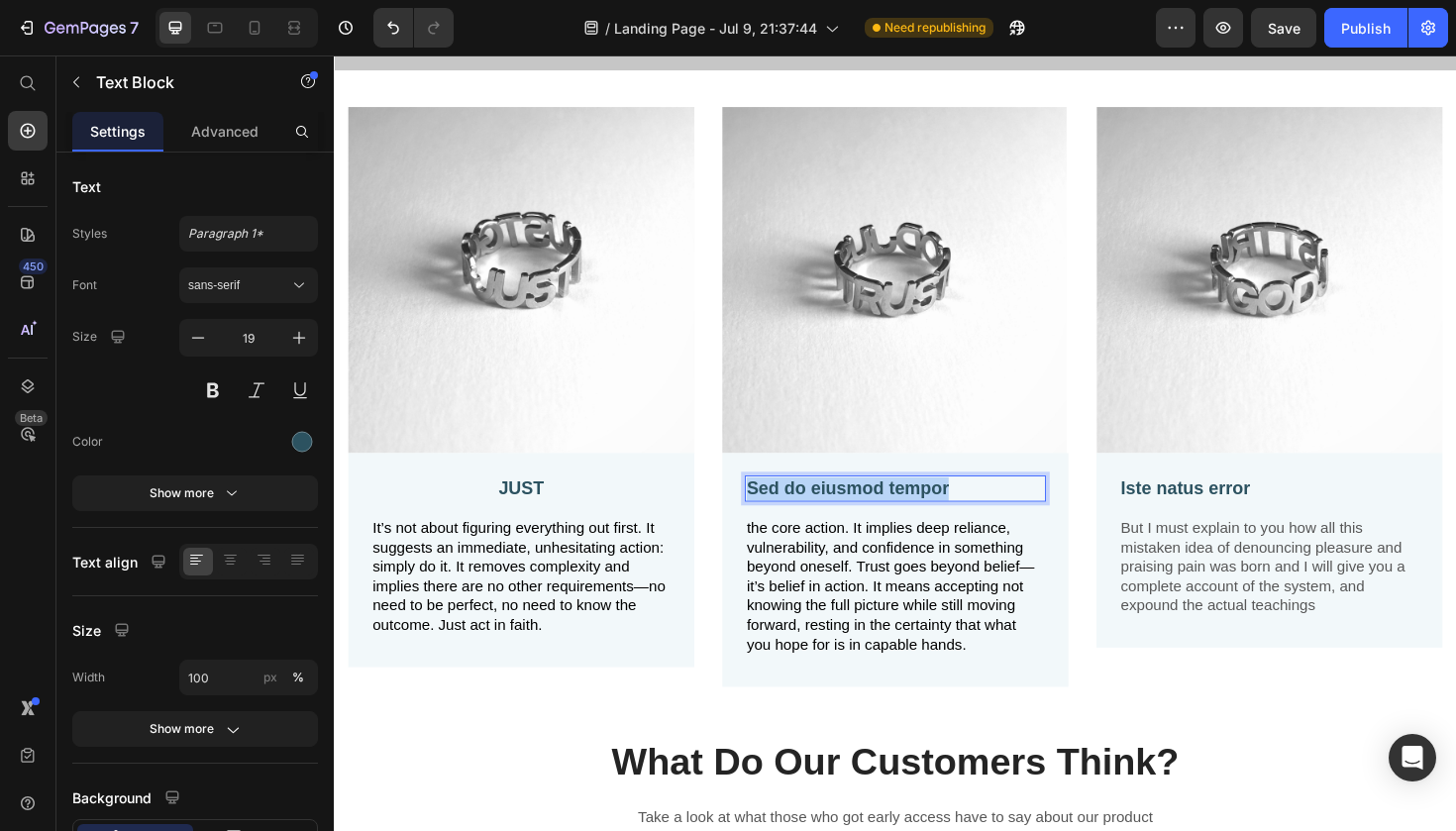 drag, startPoint x: 997, startPoint y: 510, endPoint x: 775, endPoint y: 515, distance: 222.0563 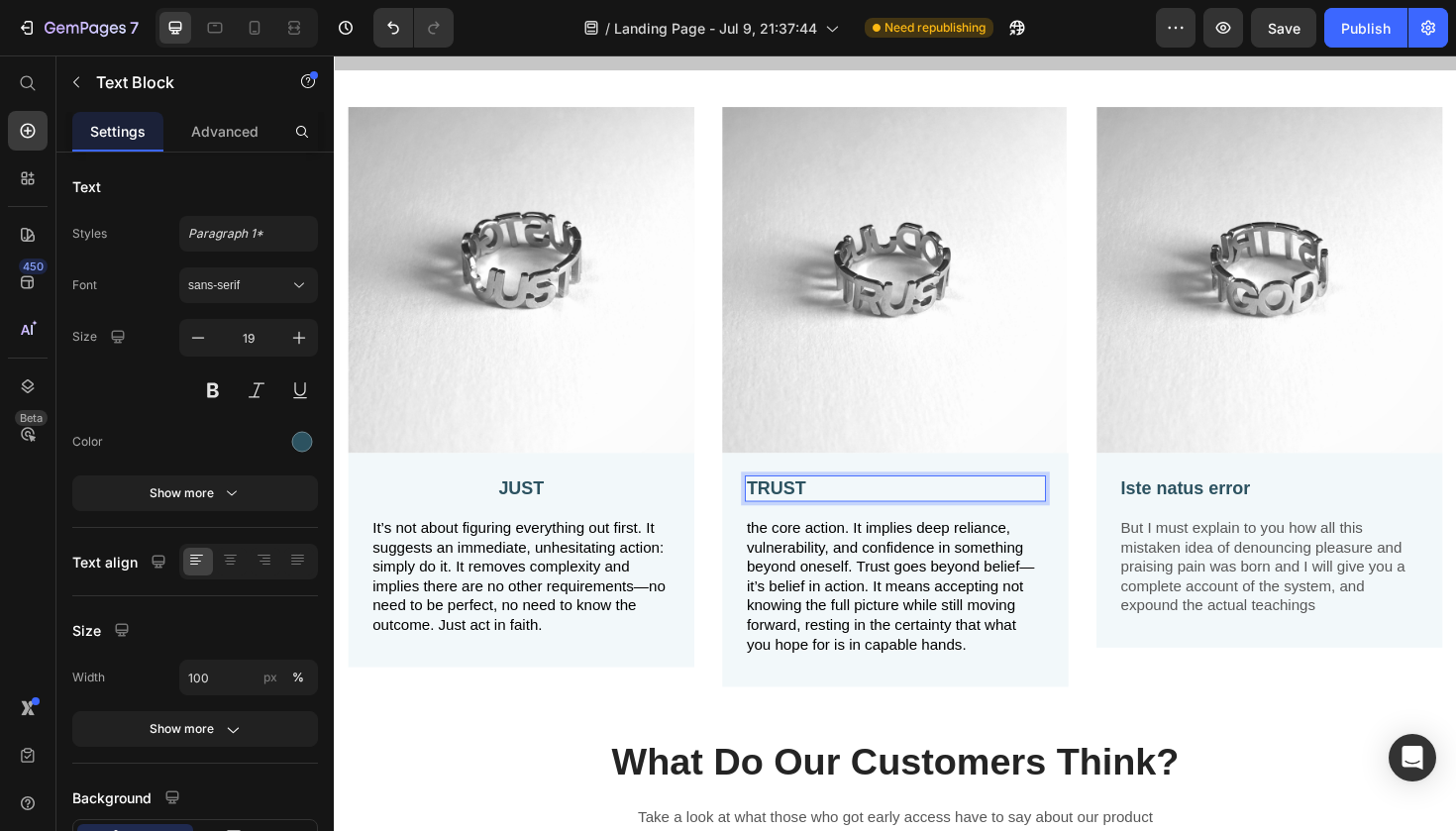click on "TRUST" at bounding box center (928, 514) 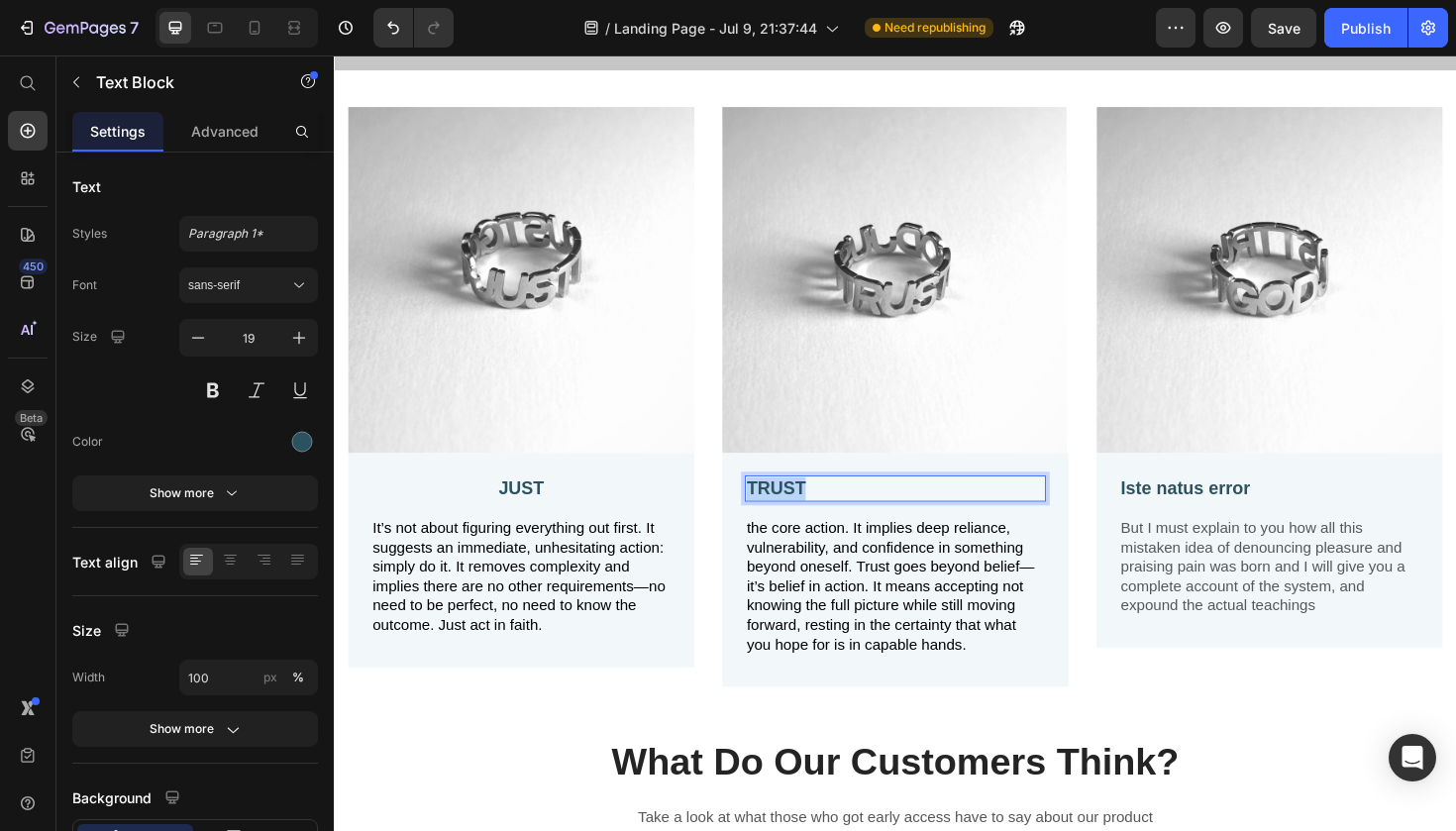 click on "TRUST" at bounding box center [928, 514] 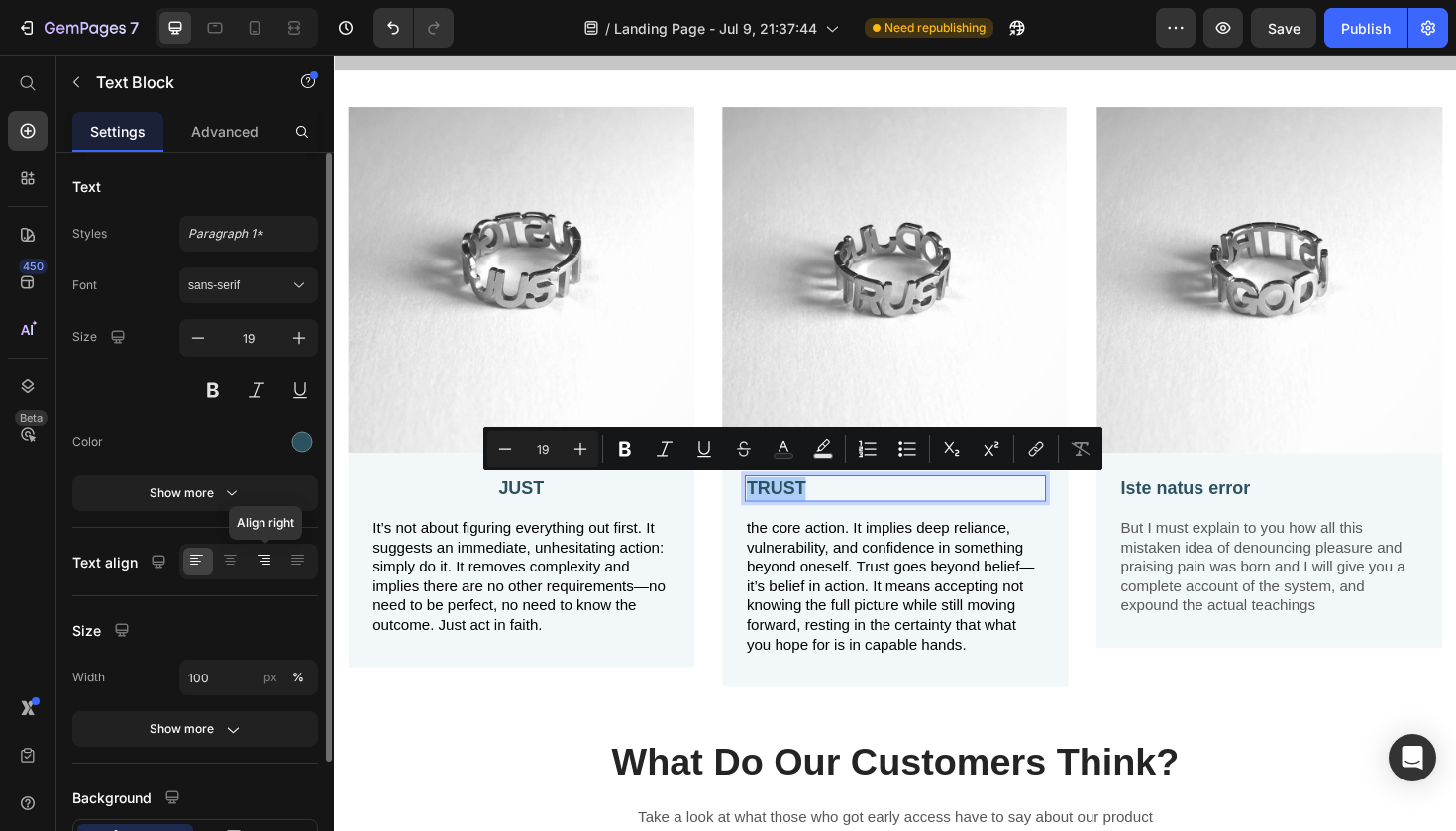 click 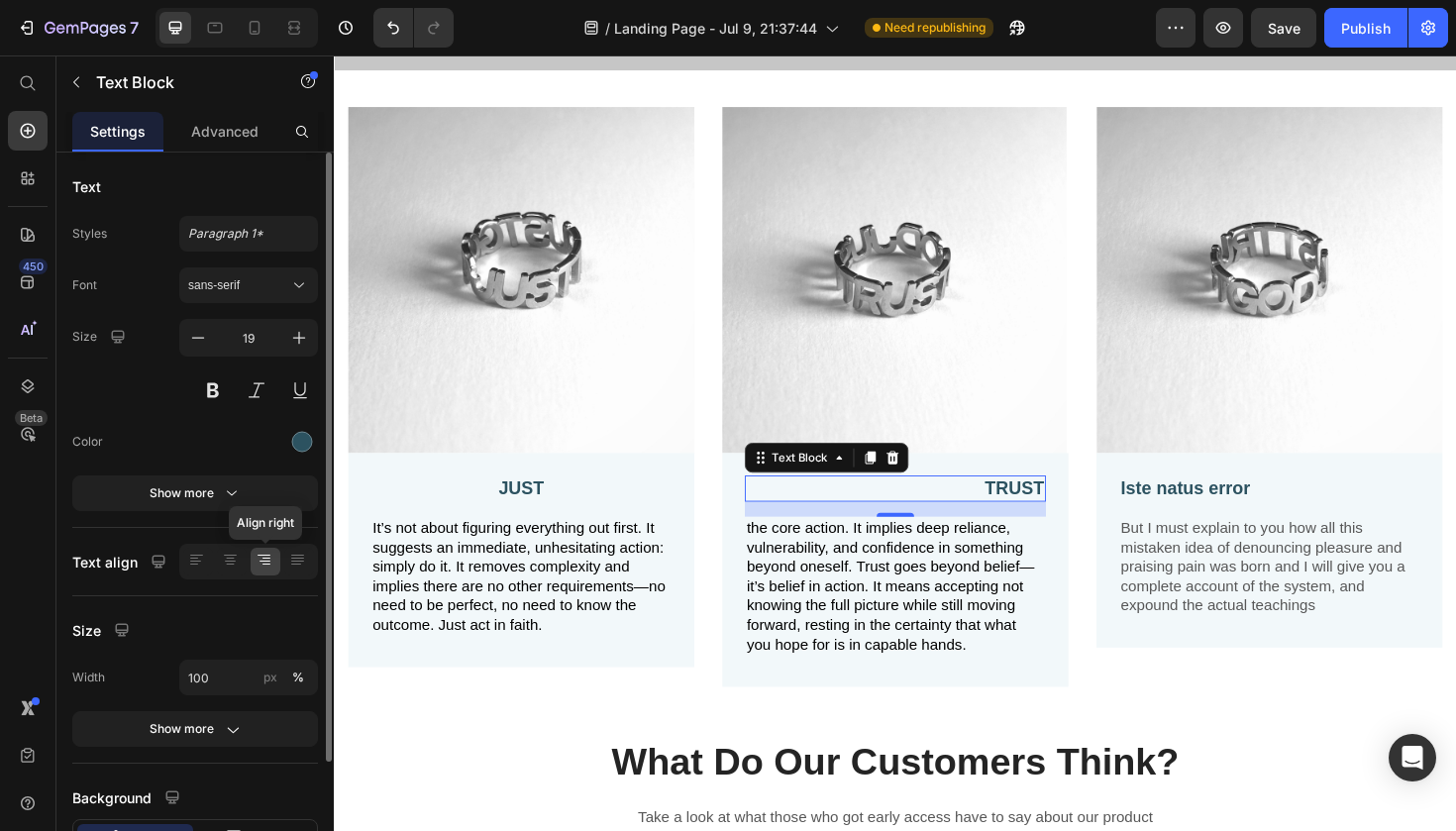 click 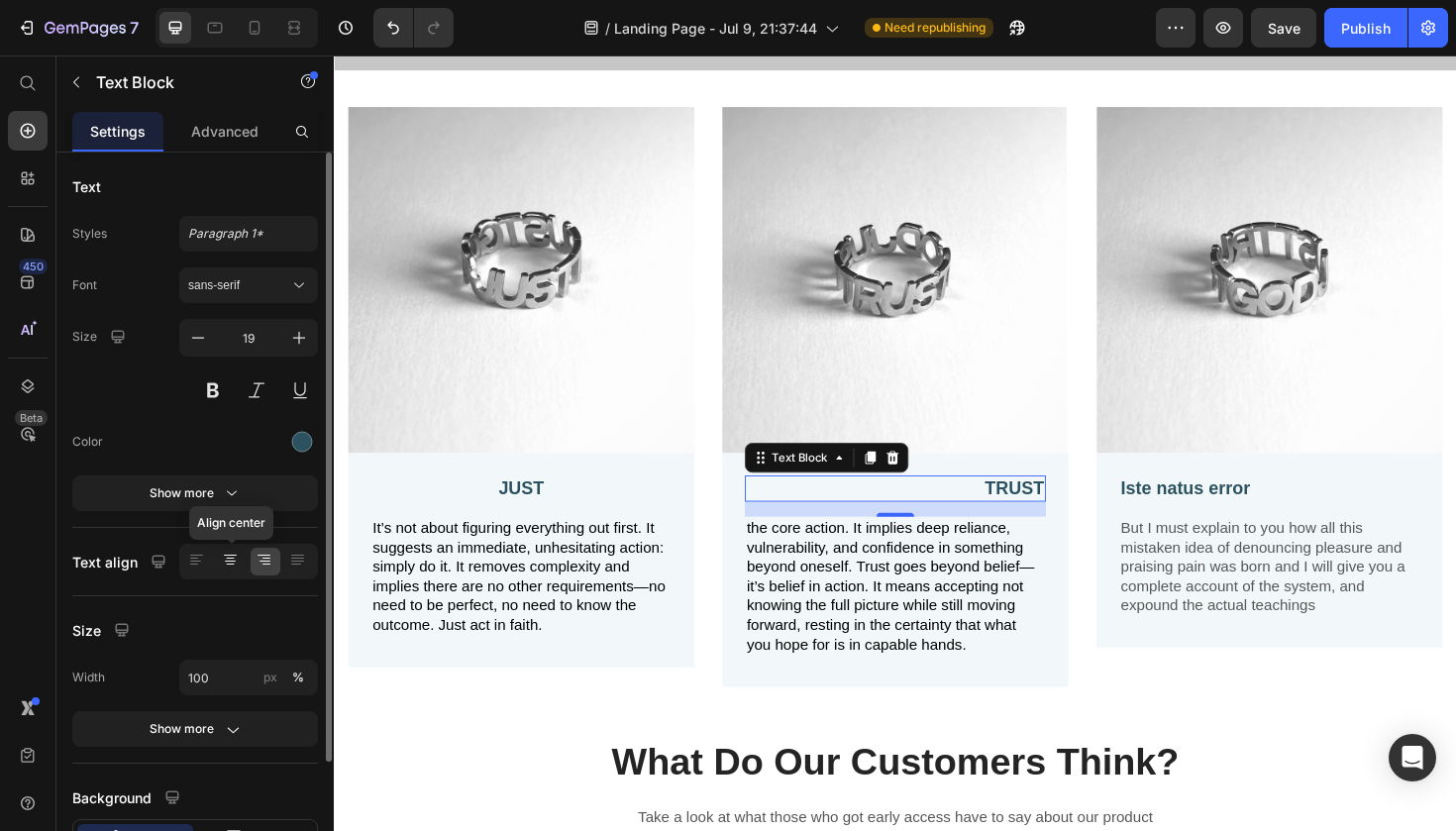 click 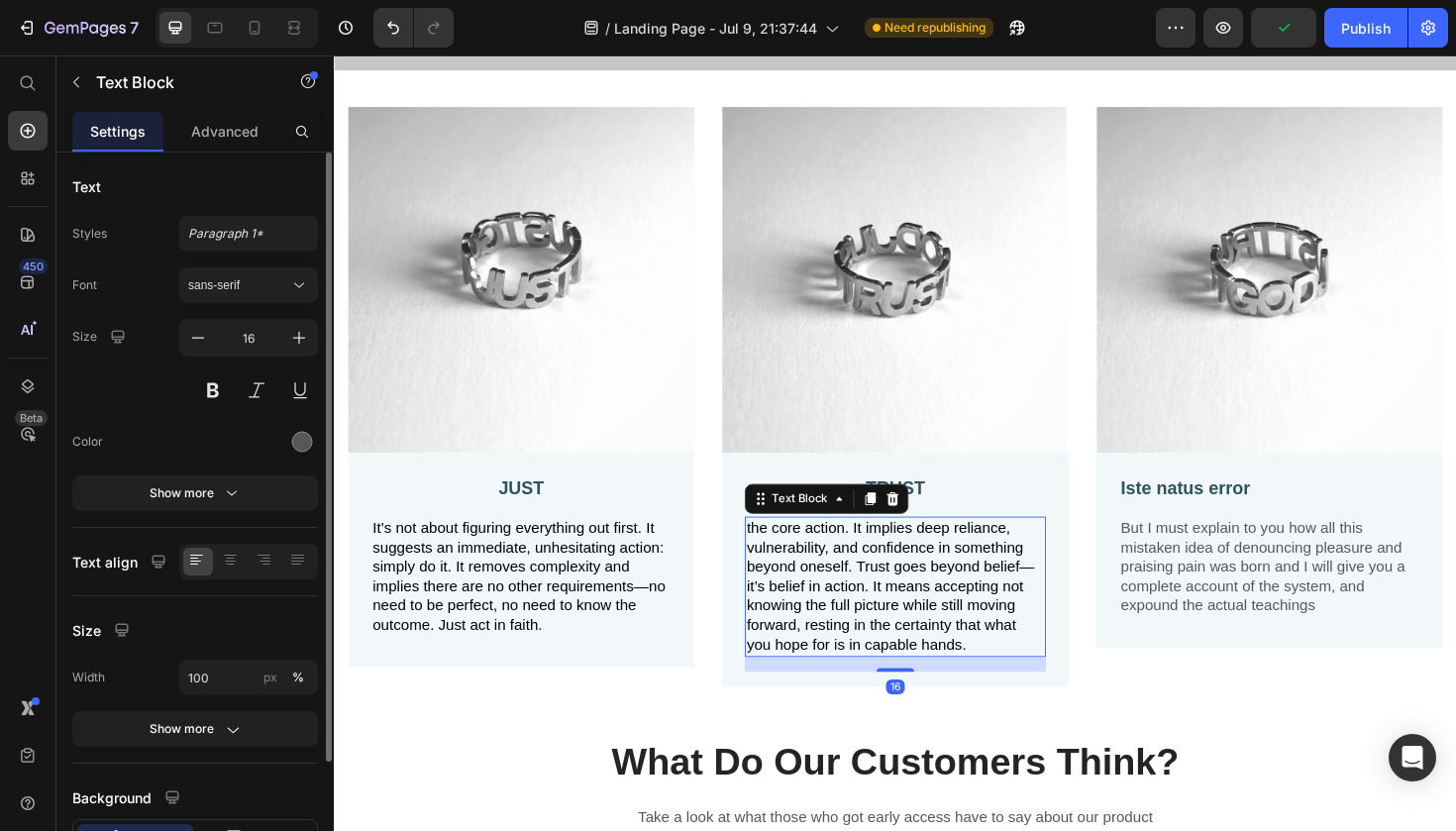 click on "the core action. It implies deep reliance, vulnerability, and confidence in something beyond oneself. Trust goes beyond belief—it’s belief in action. It means accepting not knowing the full picture while still moving forward, resting in the certainty that what you hope for is in capable hands." at bounding box center (923, 617) 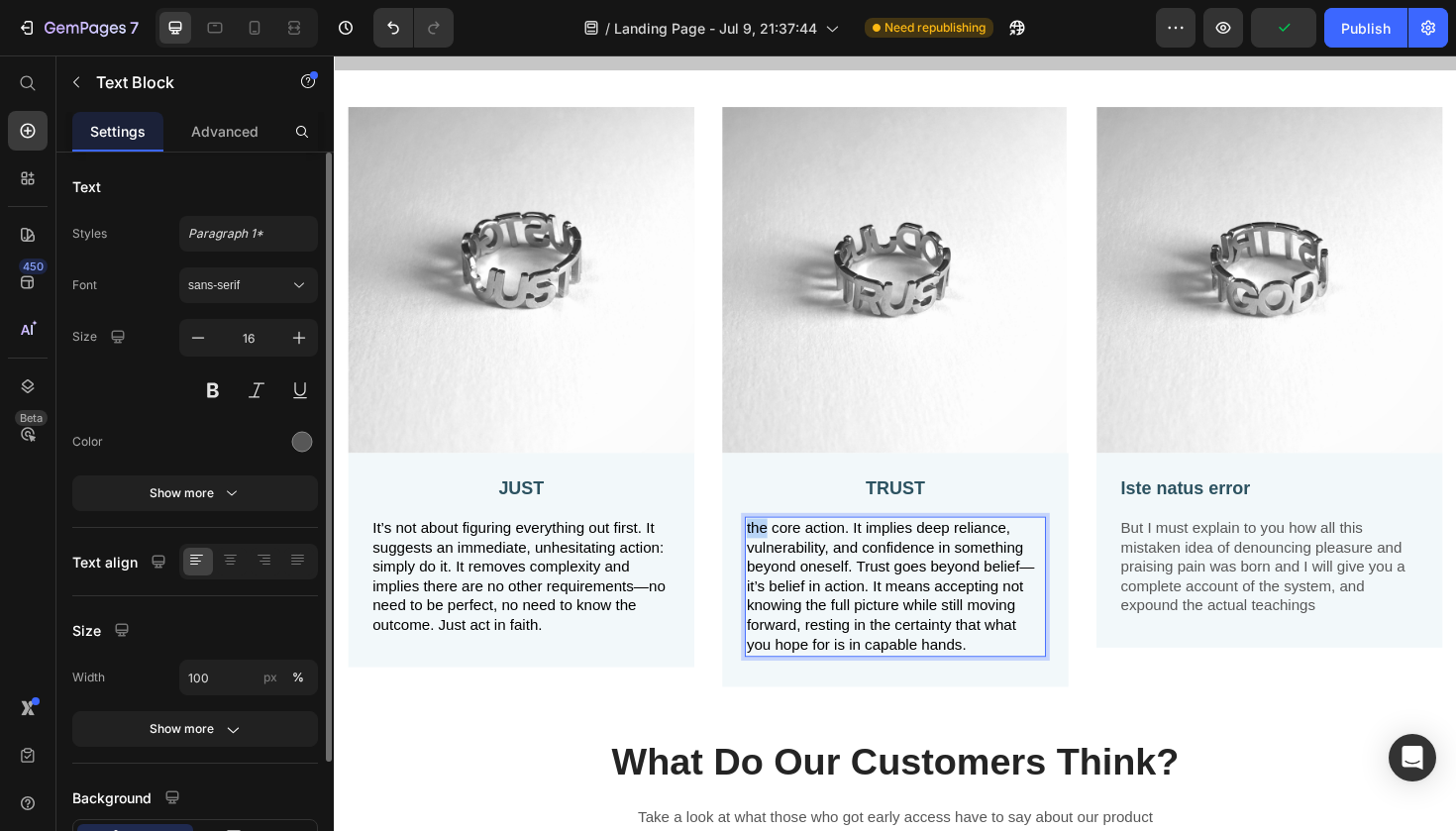 click on "the core action. It implies deep reliance, vulnerability, and confidence in something beyond oneself. Trust goes beyond belief—it’s belief in action. It means accepting not knowing the full picture while still moving forward, resting in the certainty that what you hope for is in capable hands." at bounding box center (923, 617) 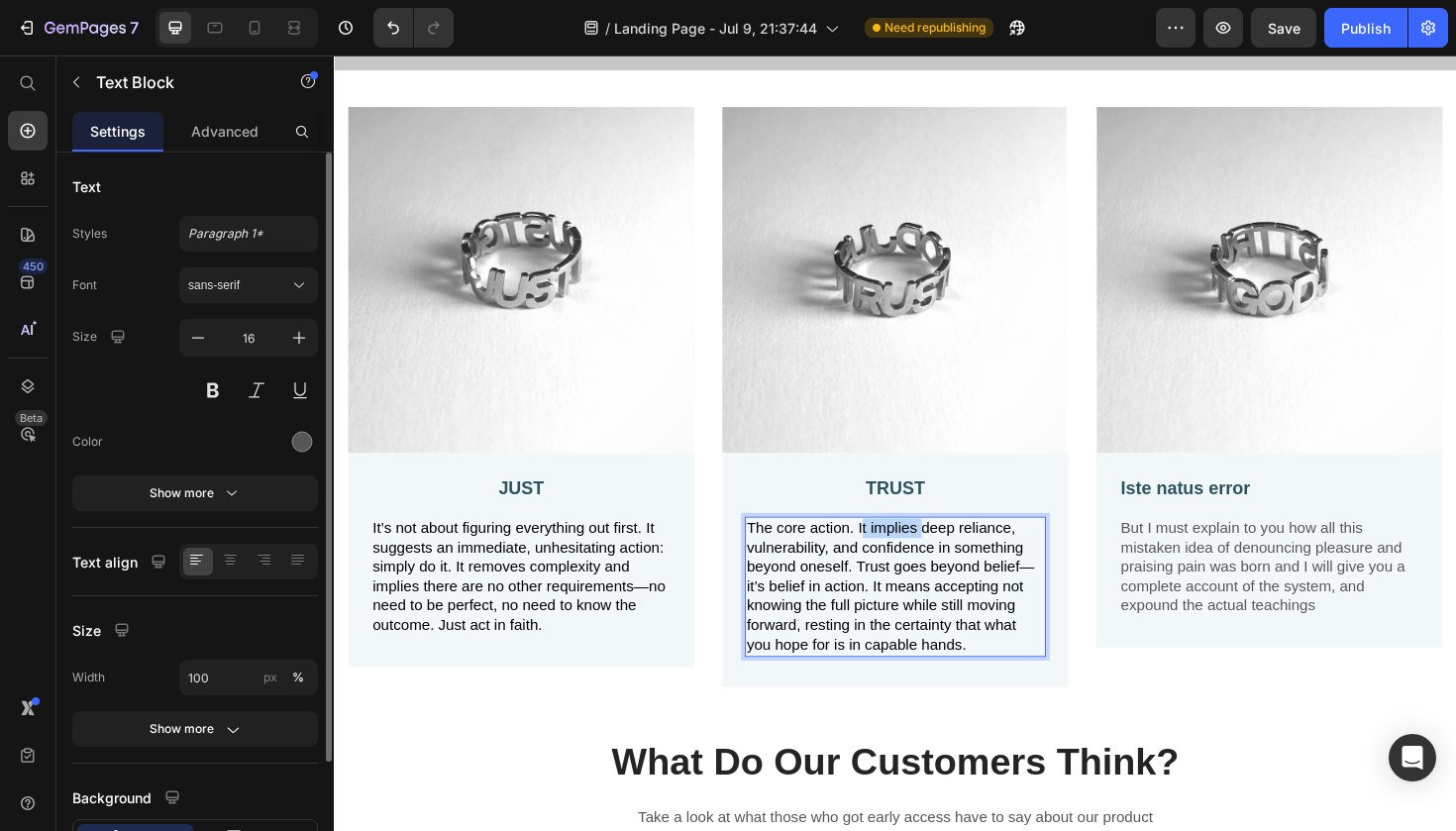 drag, startPoint x: 958, startPoint y: 552, endPoint x: 893, endPoint y: 551, distance: 65.00769 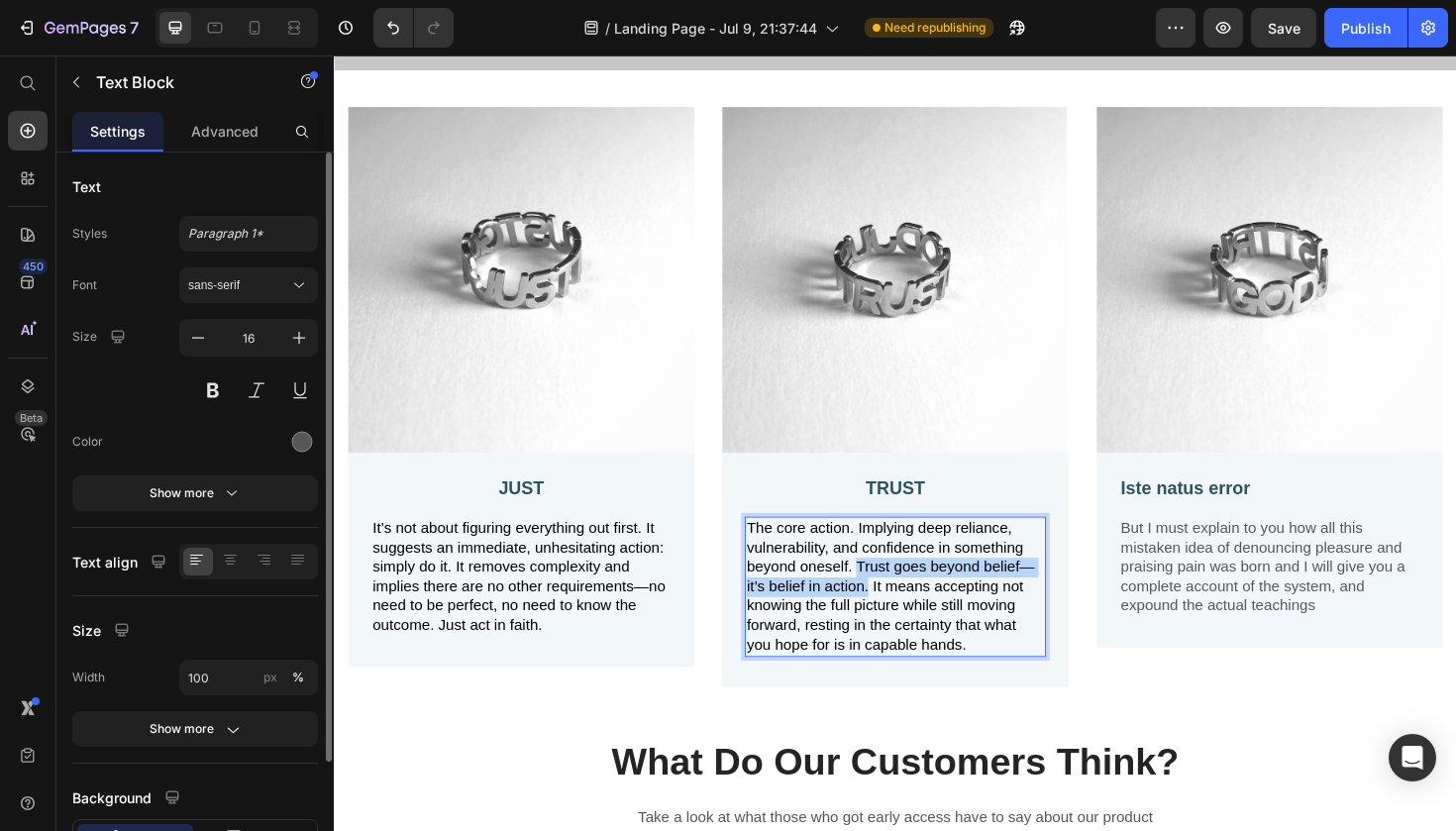 drag, startPoint x: 901, startPoint y: 617, endPoint x: 891, endPoint y: 594, distance: 25.079872 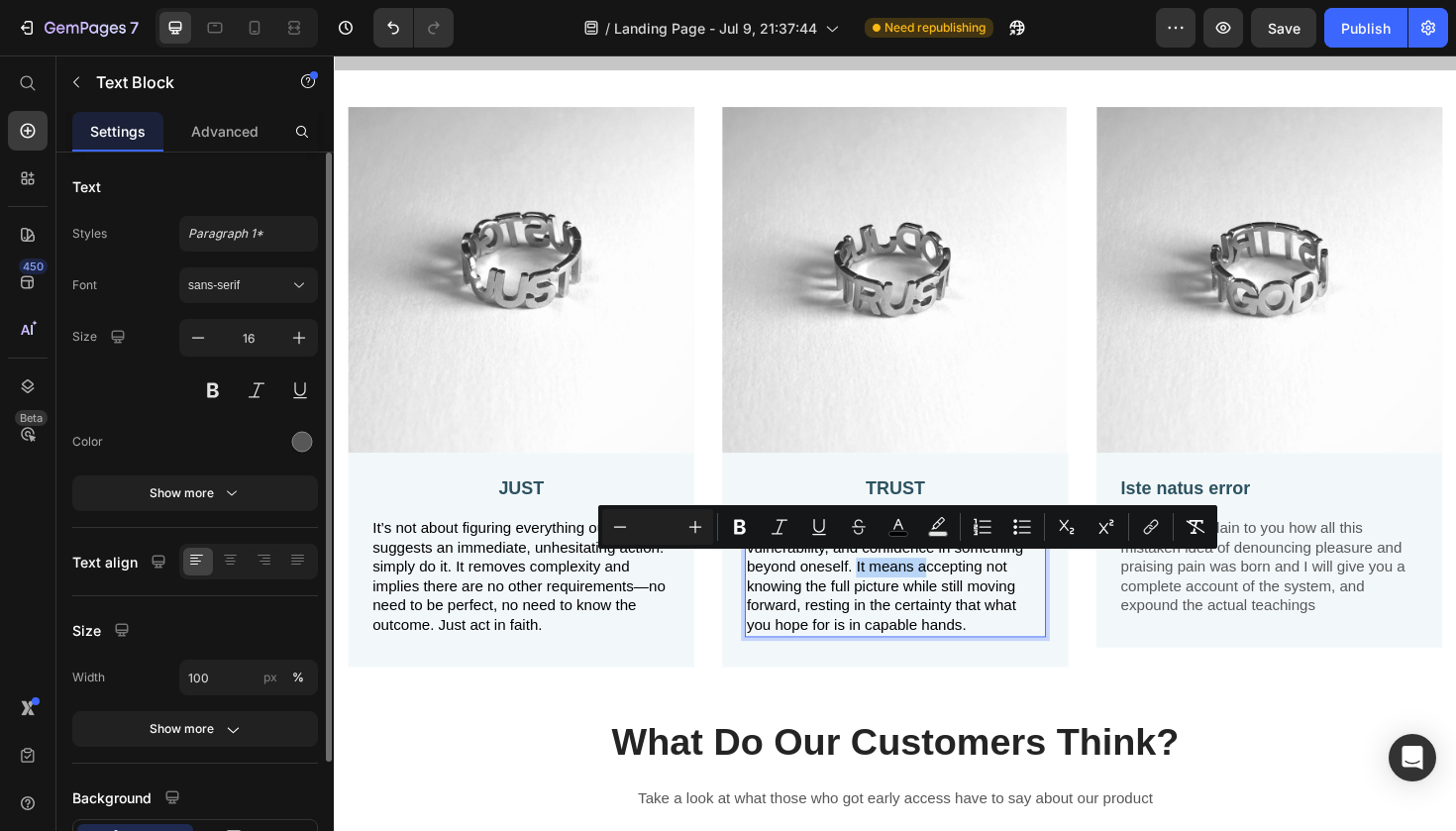 drag, startPoint x: 958, startPoint y: 595, endPoint x: 887, endPoint y: 592, distance: 71.063352 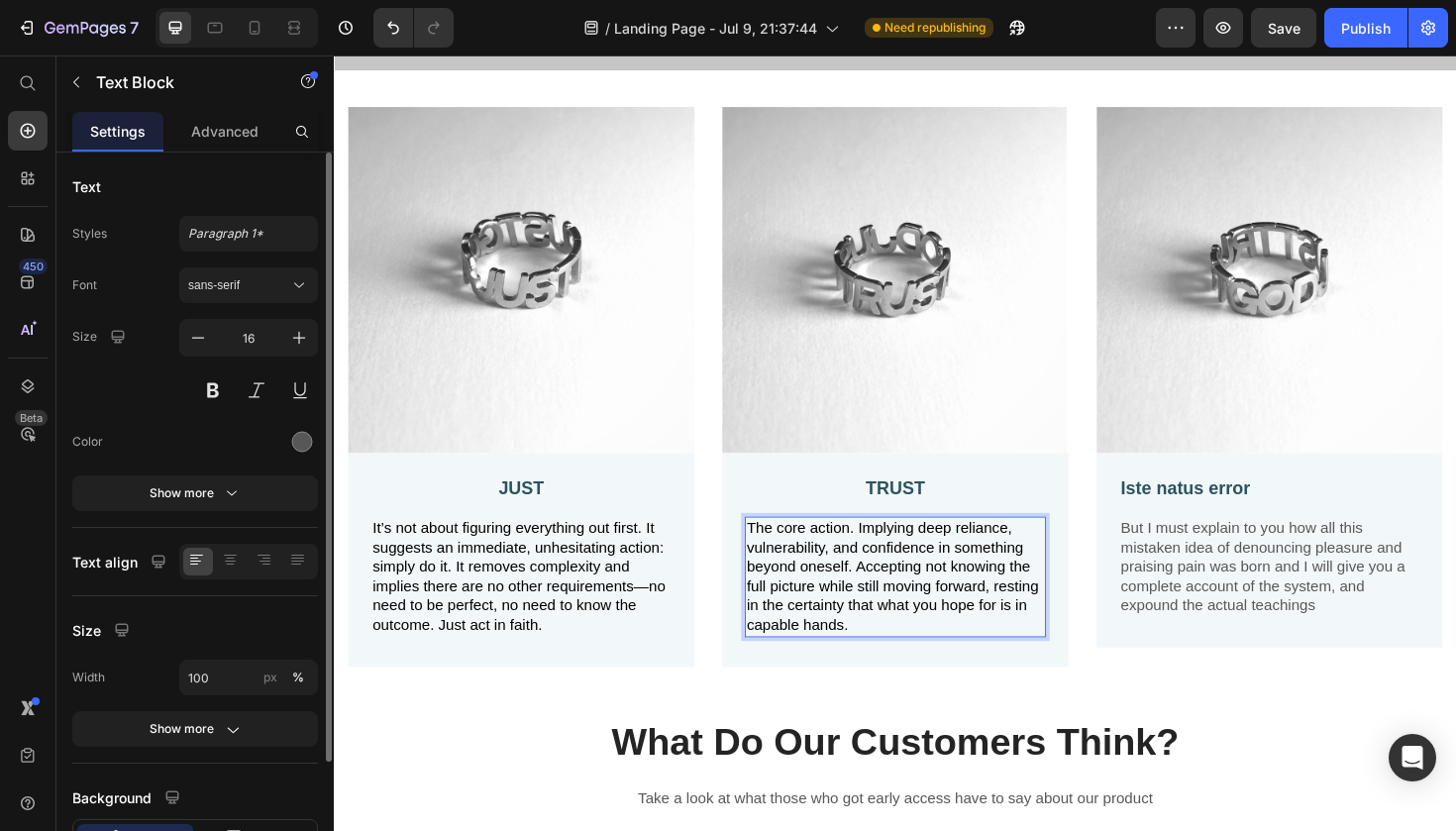 click on "The core action. Implying deep reliance, vulnerability, and confidence in something beyond oneself. Accepting not knowing the full picture while still moving forward, resting in the certainty that what you hope for is in capable hands." at bounding box center [925, 606] 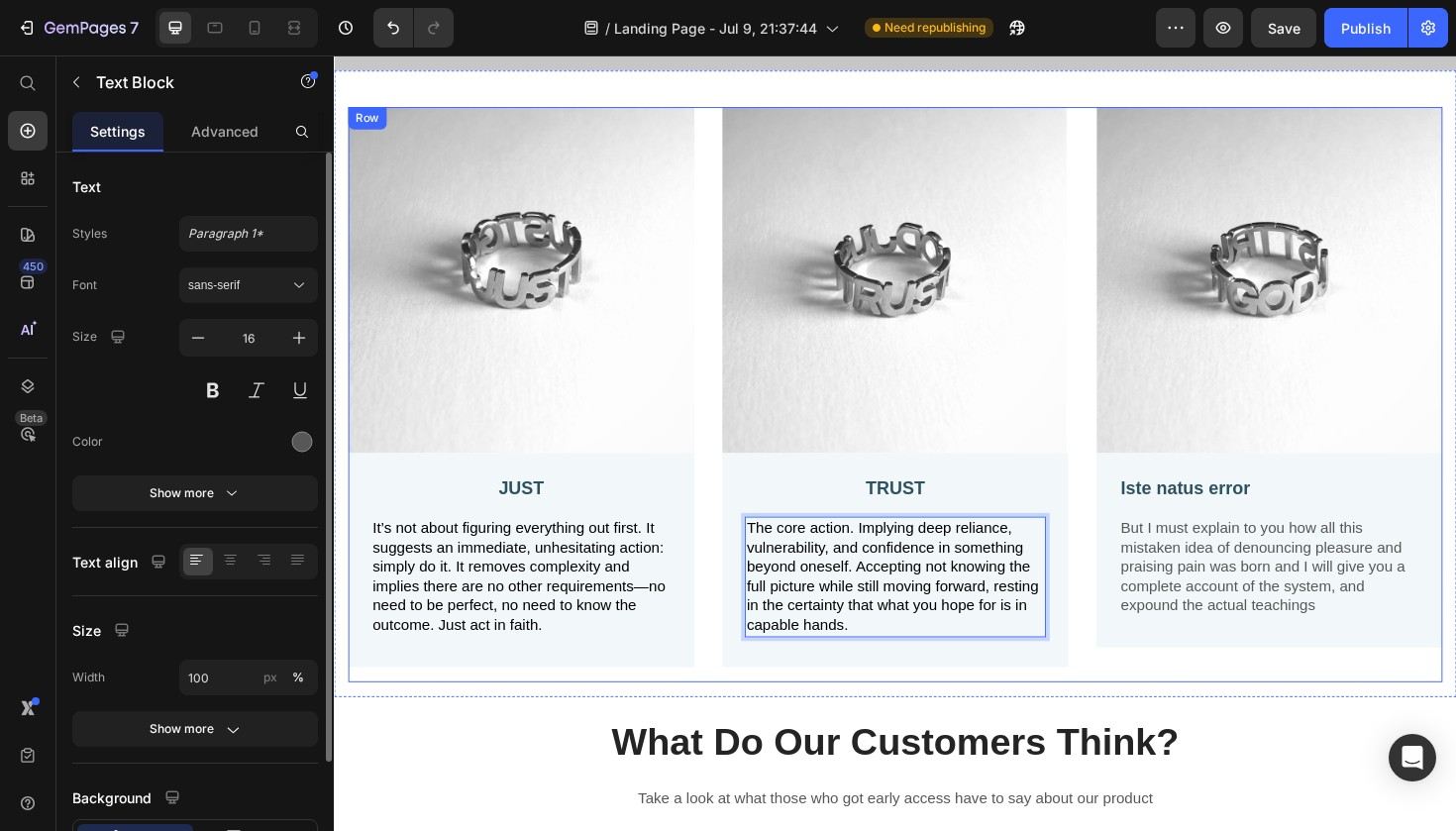click on "Image TRUST Text Block The core action. Implying deep reliance, vulnerability, and confidence in something beyond oneself. Accepting not knowing the full picture while still moving forward, resting in the certainty that what you hope for is in capable hands. Text Block   16 Row" at bounding box center (928, 414) 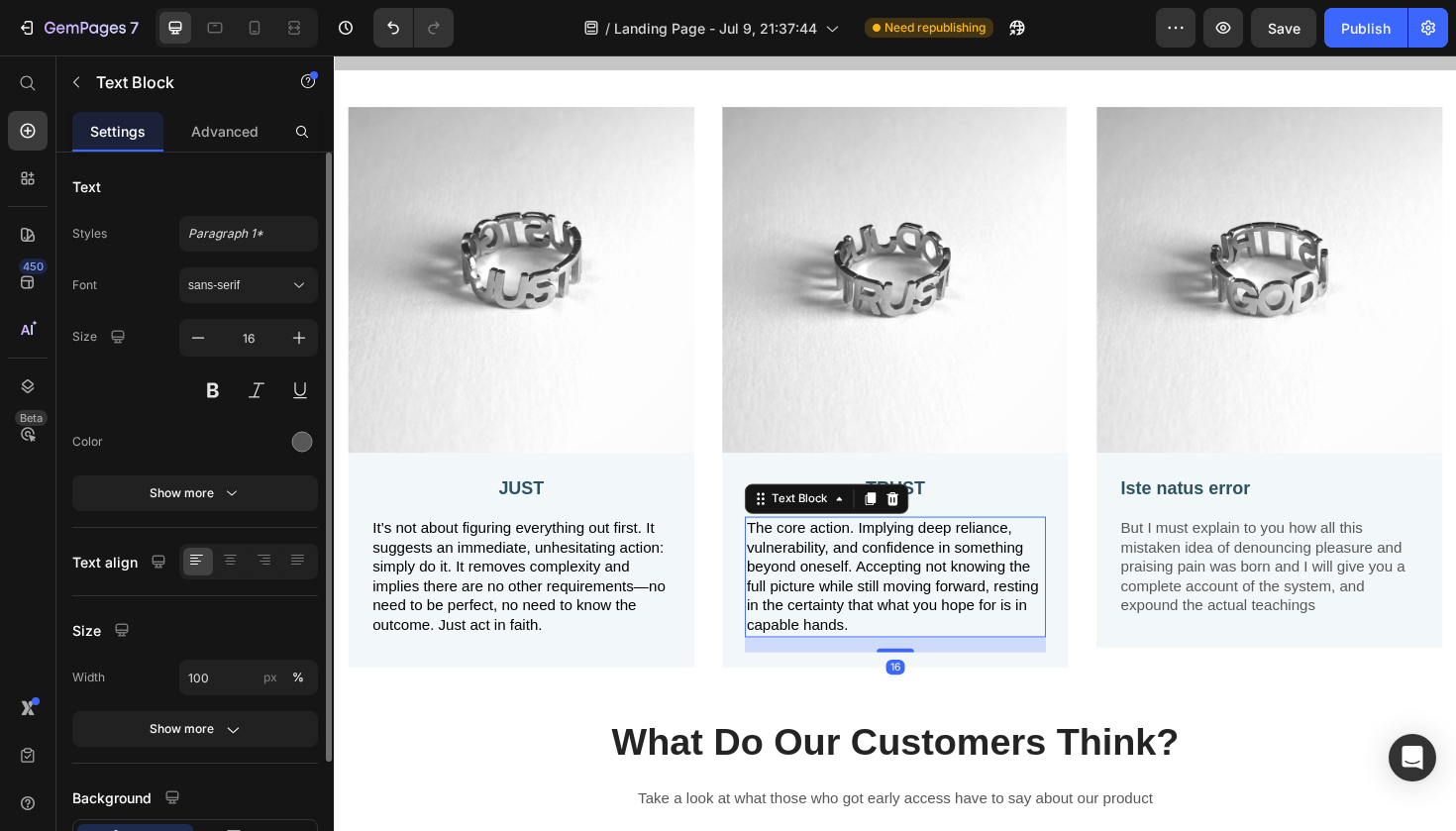 click on "The core action. Implying deep reliance, vulnerability, and confidence in something beyond oneself. Accepting not knowing the full picture while still moving forward, resting in the certainty that what you hope for is in capable hands." at bounding box center [925, 606] 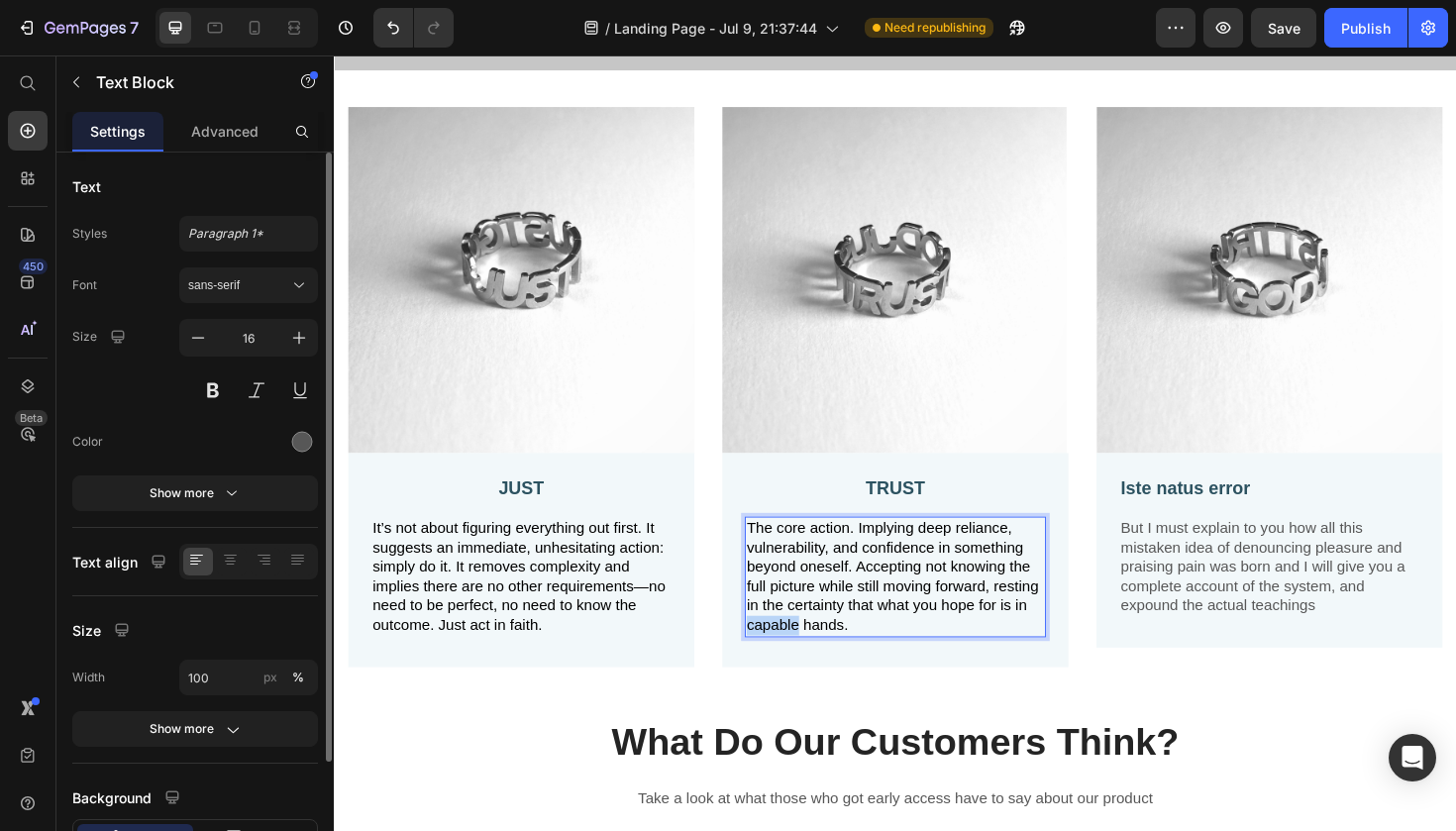 click on "The core action. Implying deep reliance, vulnerability, and confidence in something beyond oneself. Accepting not knowing the full picture while still moving forward, resting in the certainty that what you hope for is in capable hands." at bounding box center [925, 606] 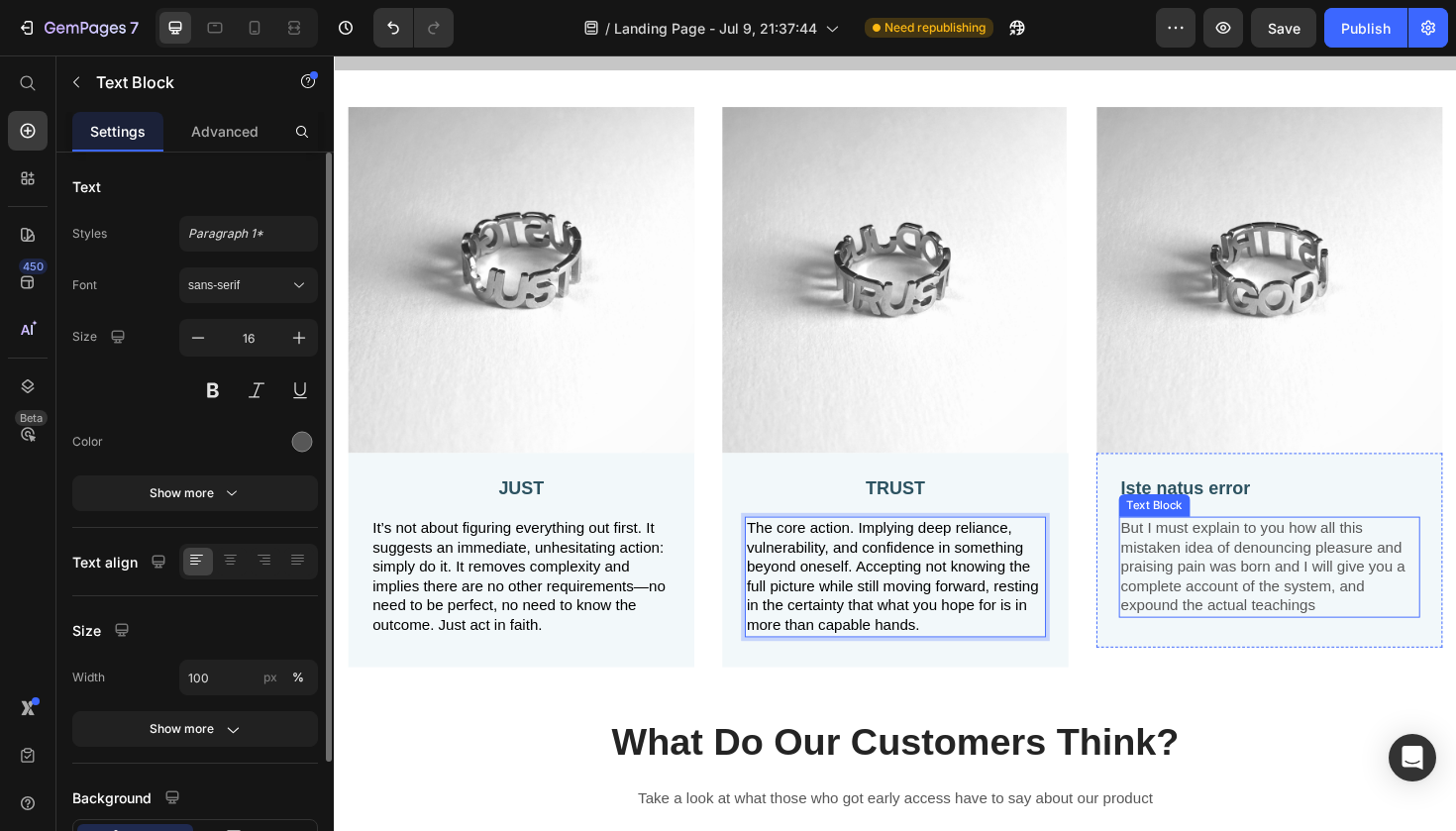 click on "But I must explain to you how all this mistaken idea of denouncing pleasure and praising pain was born and I will give you a complete account of the system, and expound the actual teachings" at bounding box center [1324, 597] 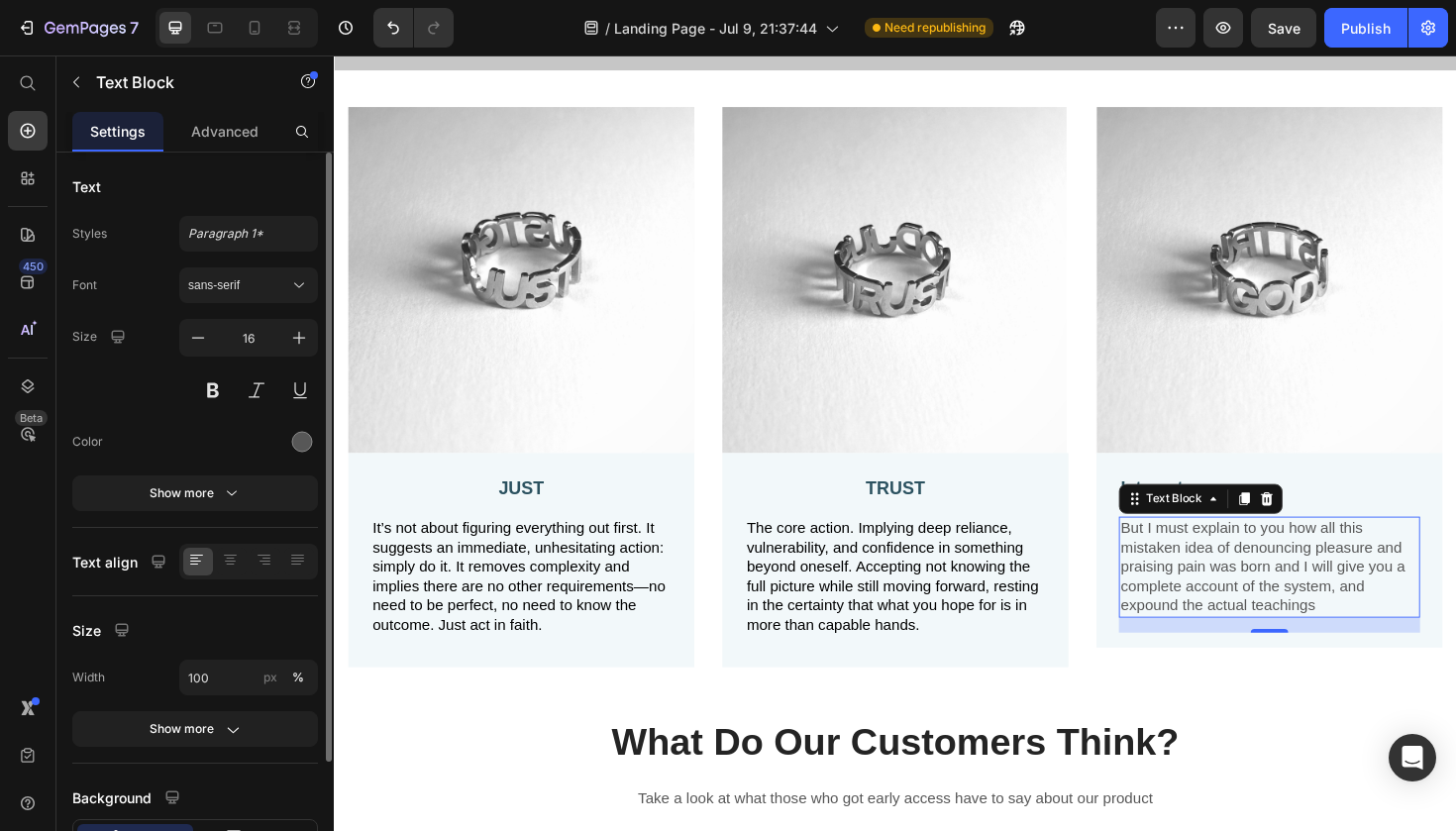 click on "But I must explain to you how all this mistaken idea of denouncing pleasure and praising pain was born and I will give you a complete account of the system, and expound the actual teachings" at bounding box center [1324, 597] 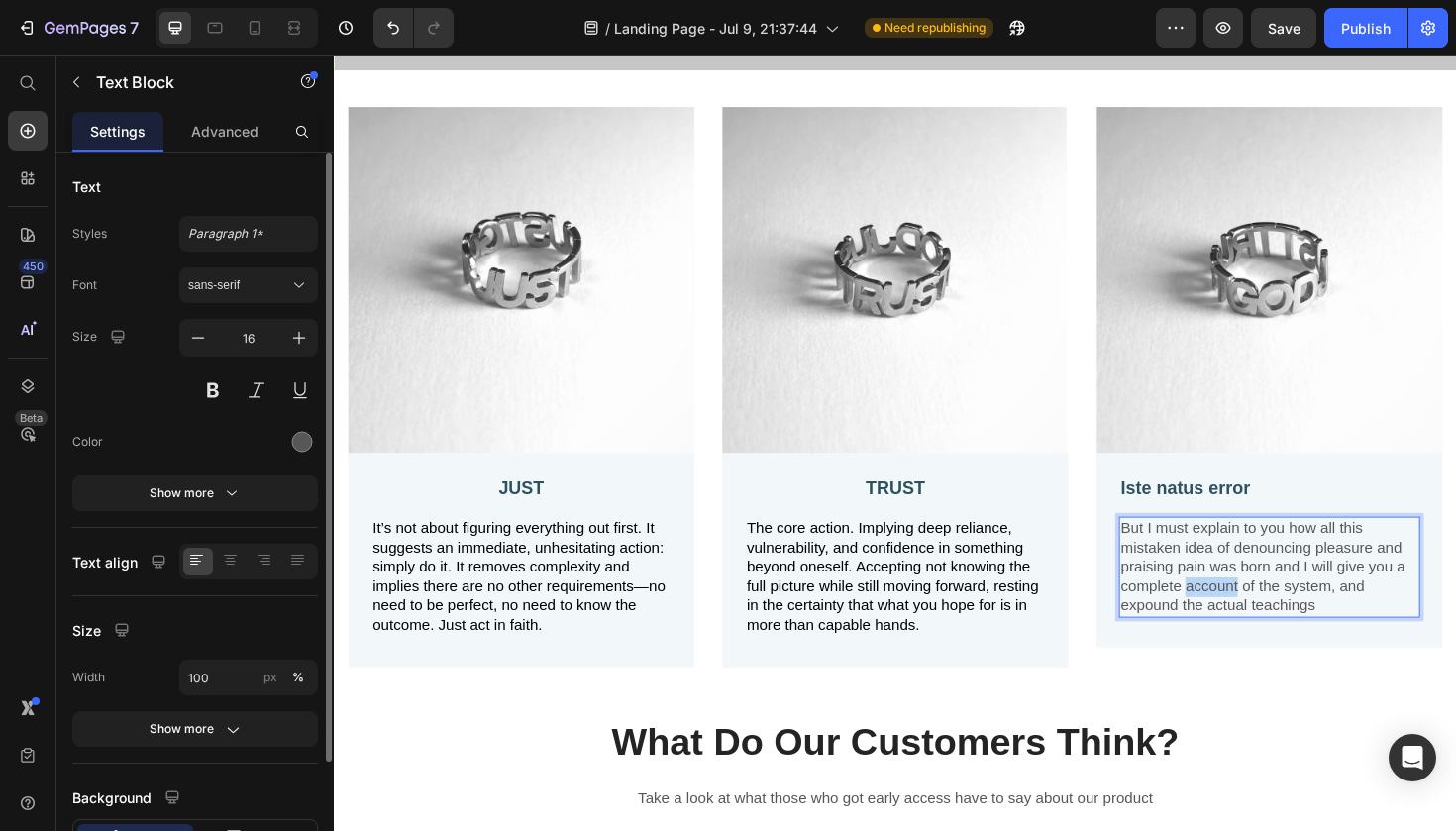 click on "But I must explain to you how all this mistaken idea of denouncing pleasure and praising pain was born and I will give you a complete account of the system, and expound the actual teachings" at bounding box center [1324, 597] 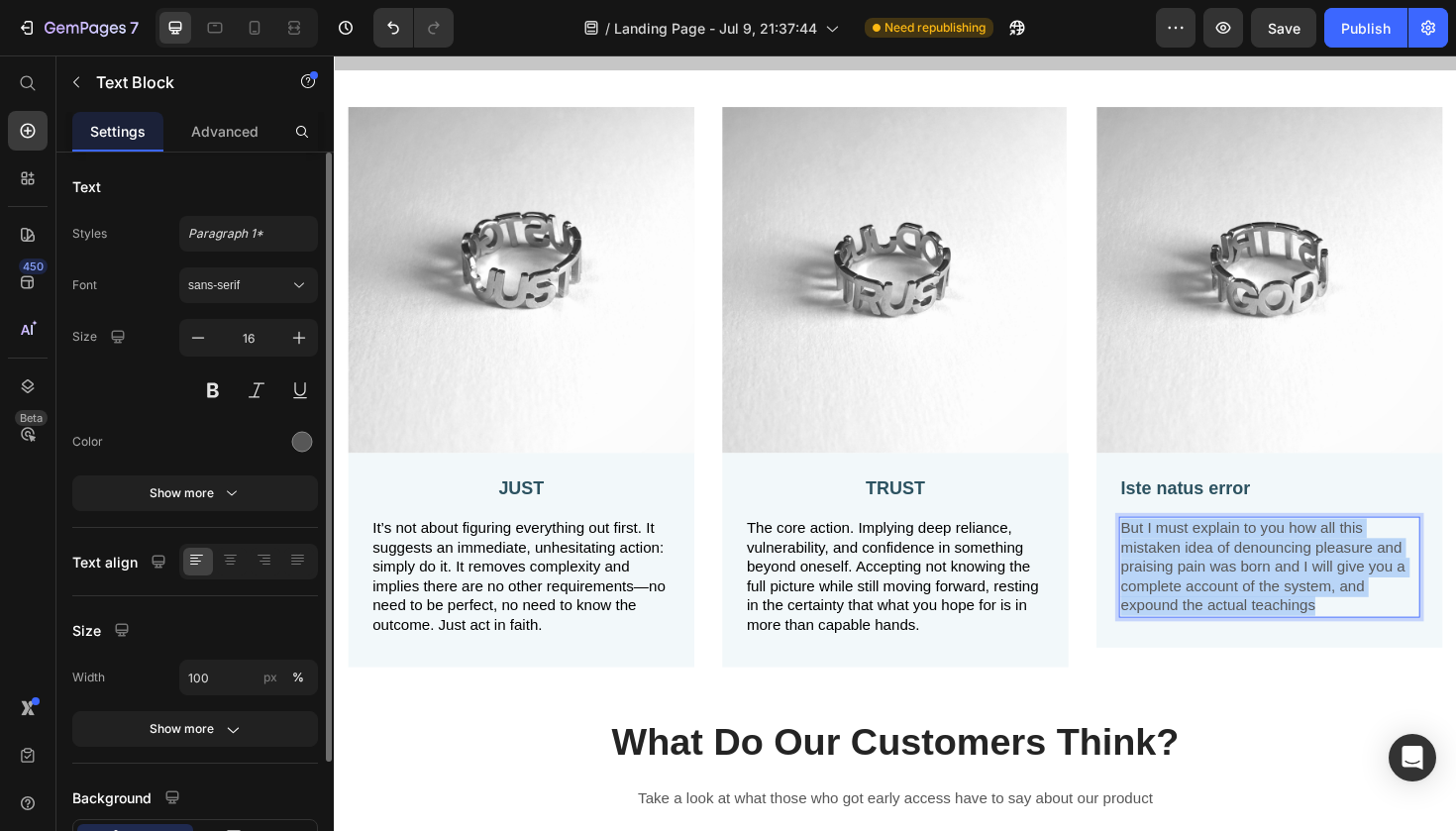 drag, startPoint x: 1389, startPoint y: 633, endPoint x: 1169, endPoint y: 553, distance: 234.094 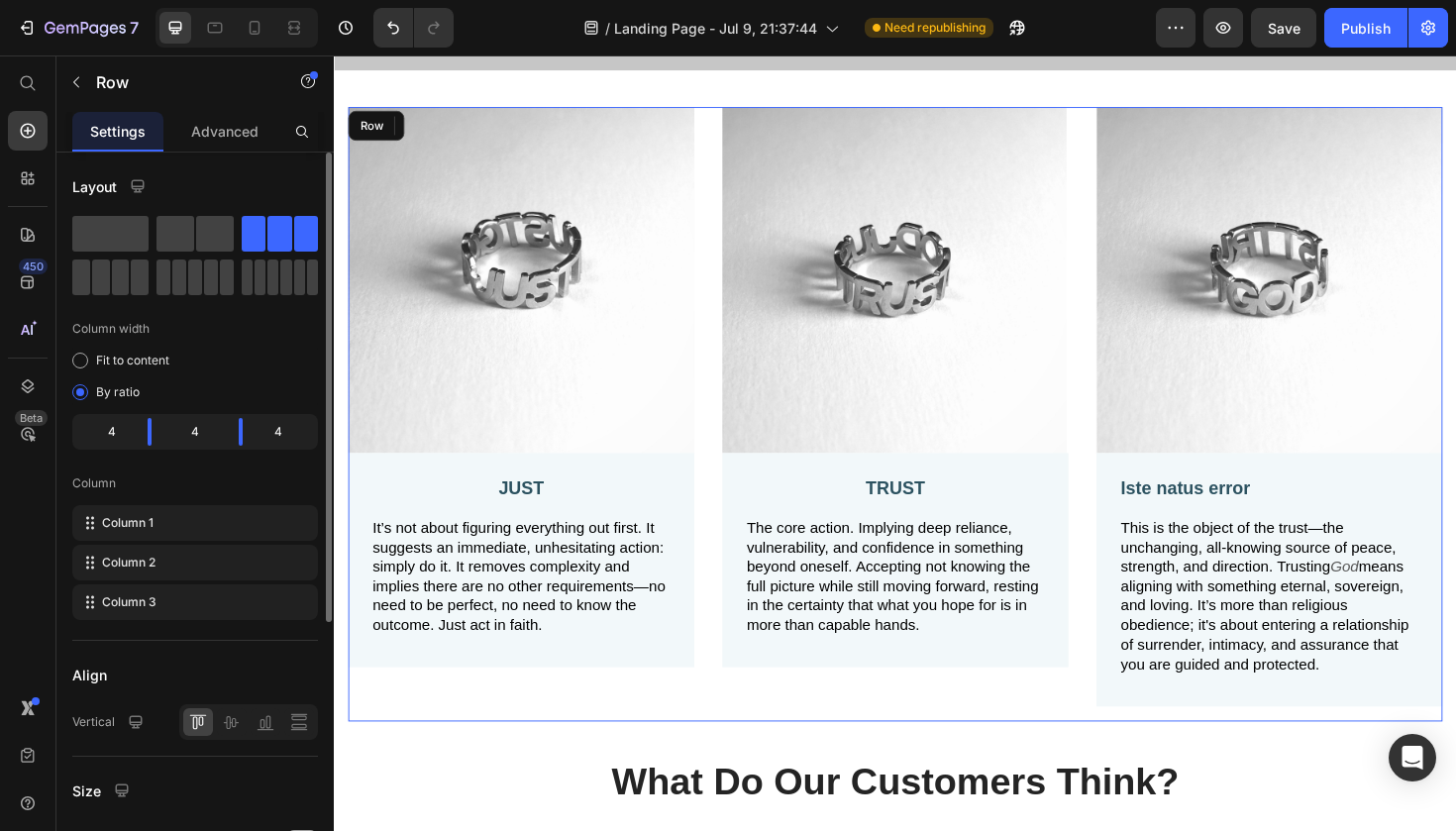 click on "Image TRUST Text Block The core action. Implying deep reliance, vulnerability, and confidence in something beyond oneself. Accepting not knowing the full picture while still moving forward, resting in the certainty that what you hope for is in more than capable hands. Text Block Row" at bounding box center (928, 435) 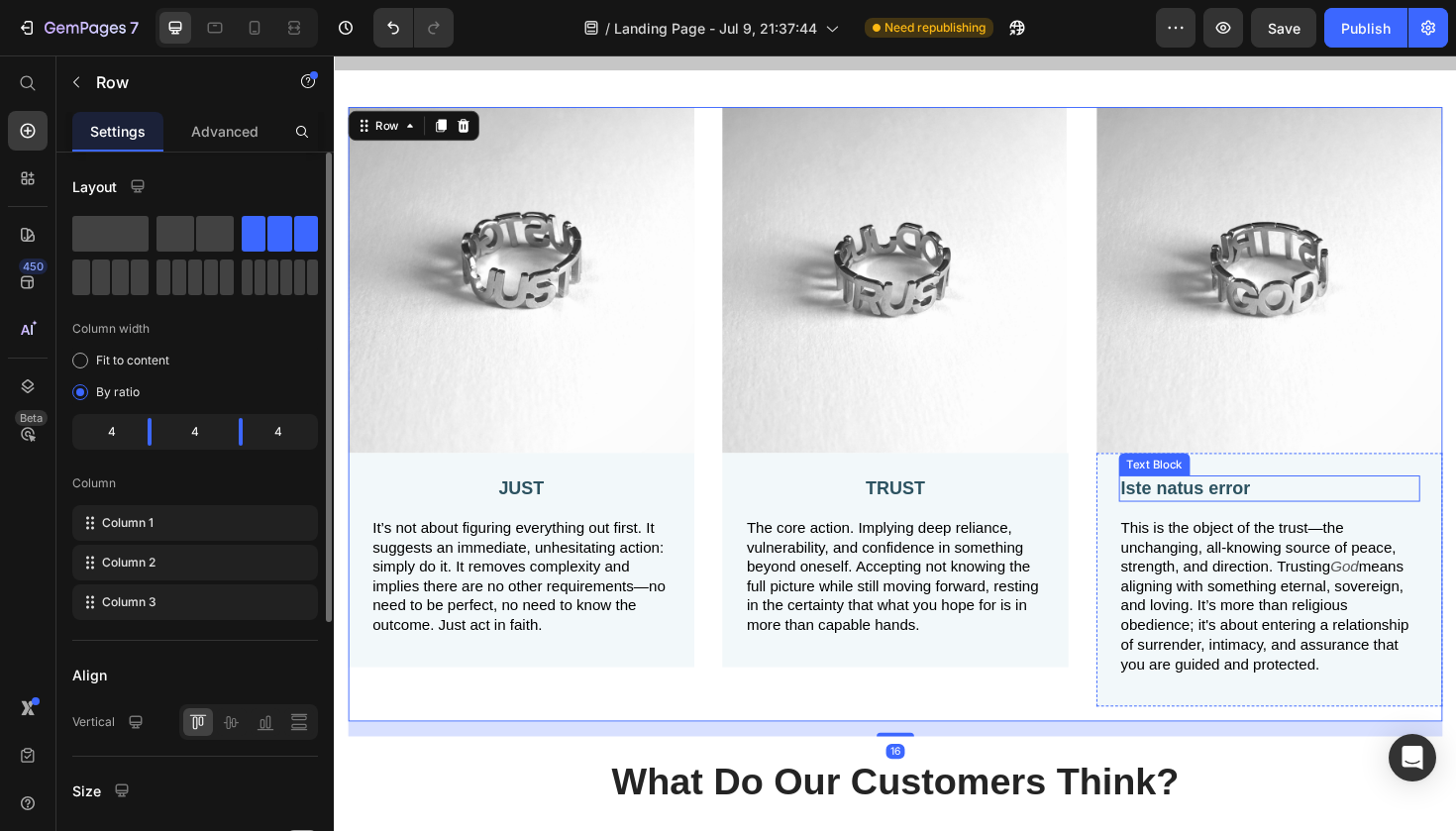 click on "Iste natus error" at bounding box center (1324, 514) 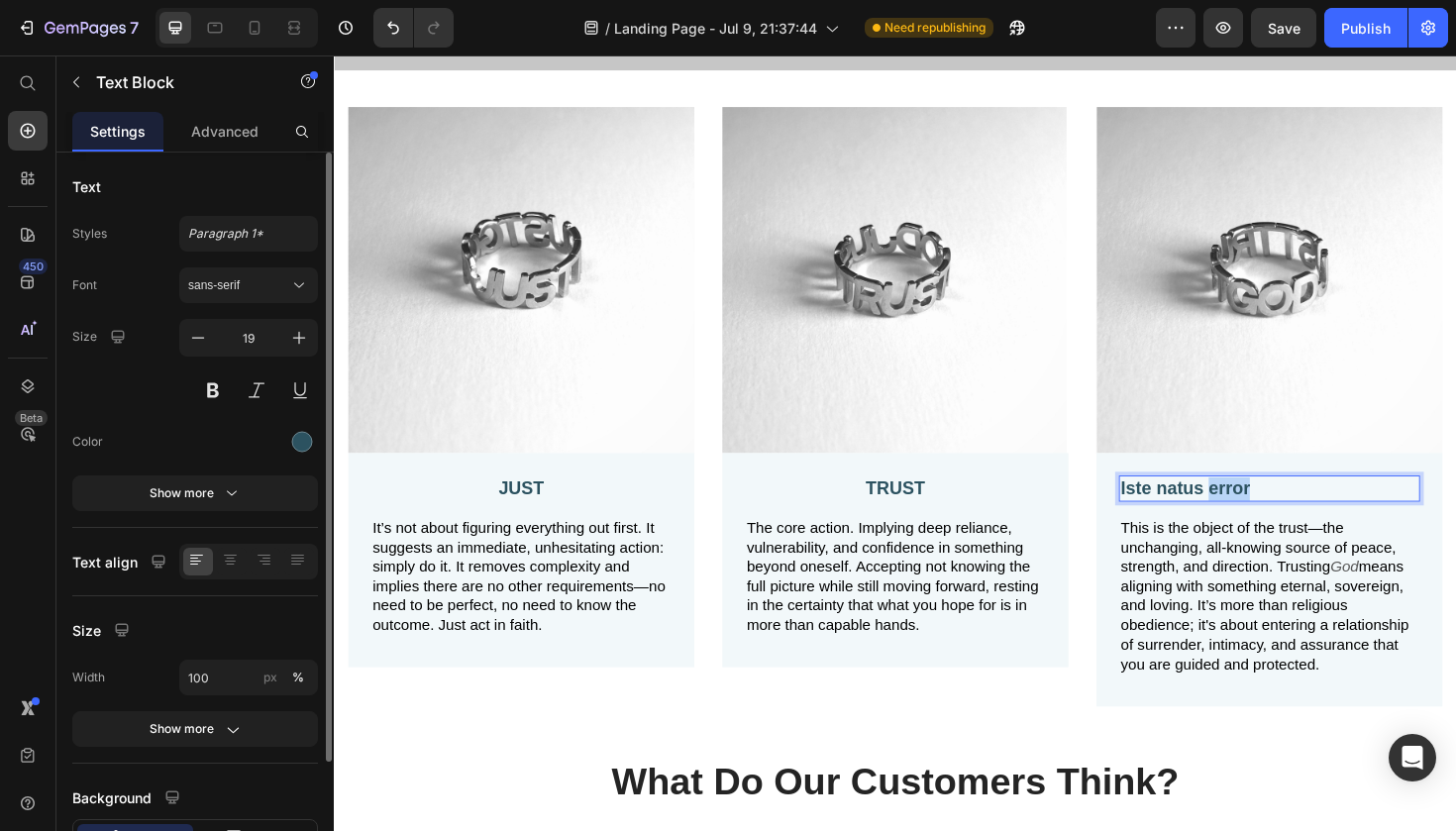 click on "Iste natus error" at bounding box center [1324, 514] 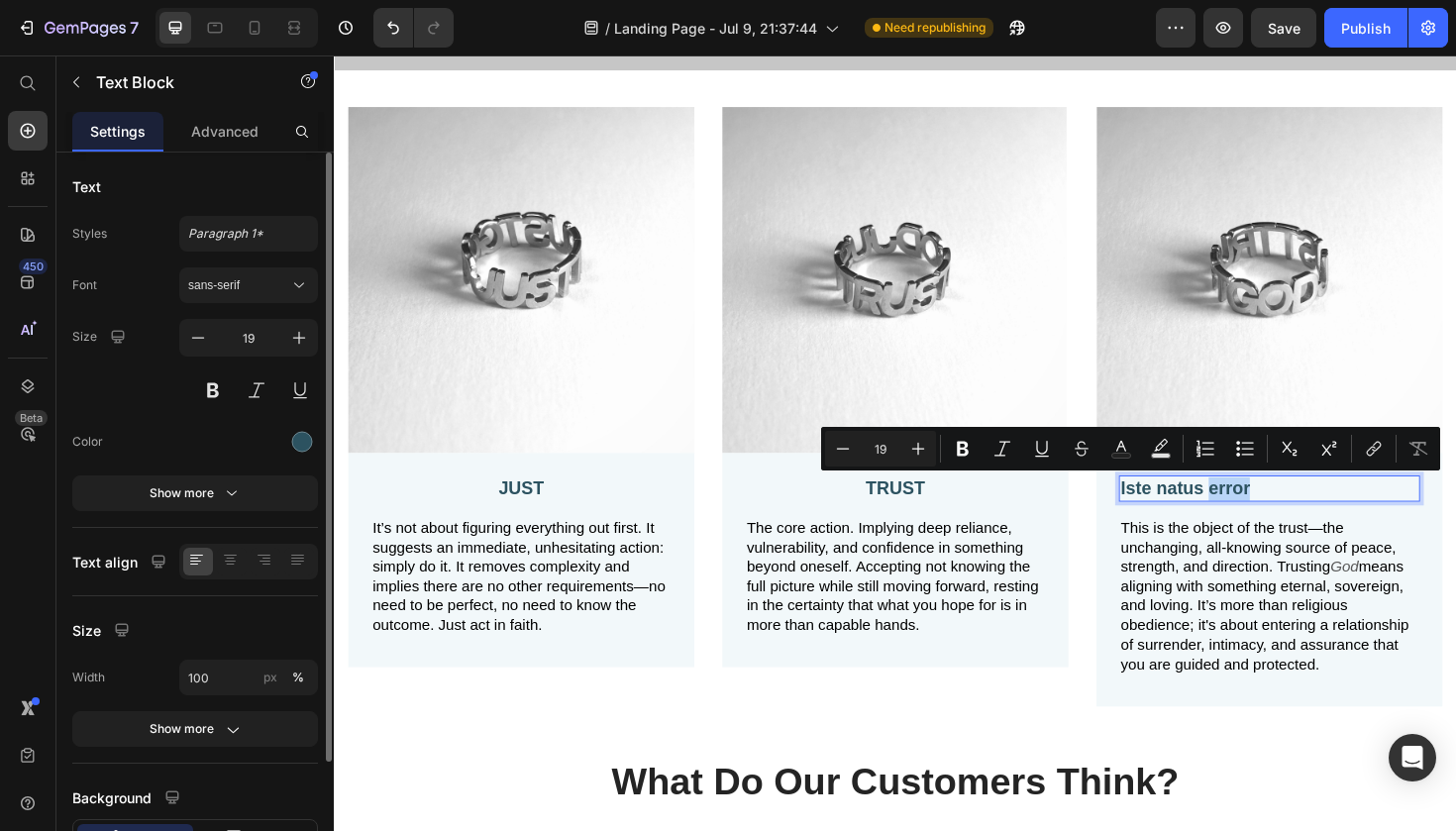click on "Iste natus error" at bounding box center [1324, 514] 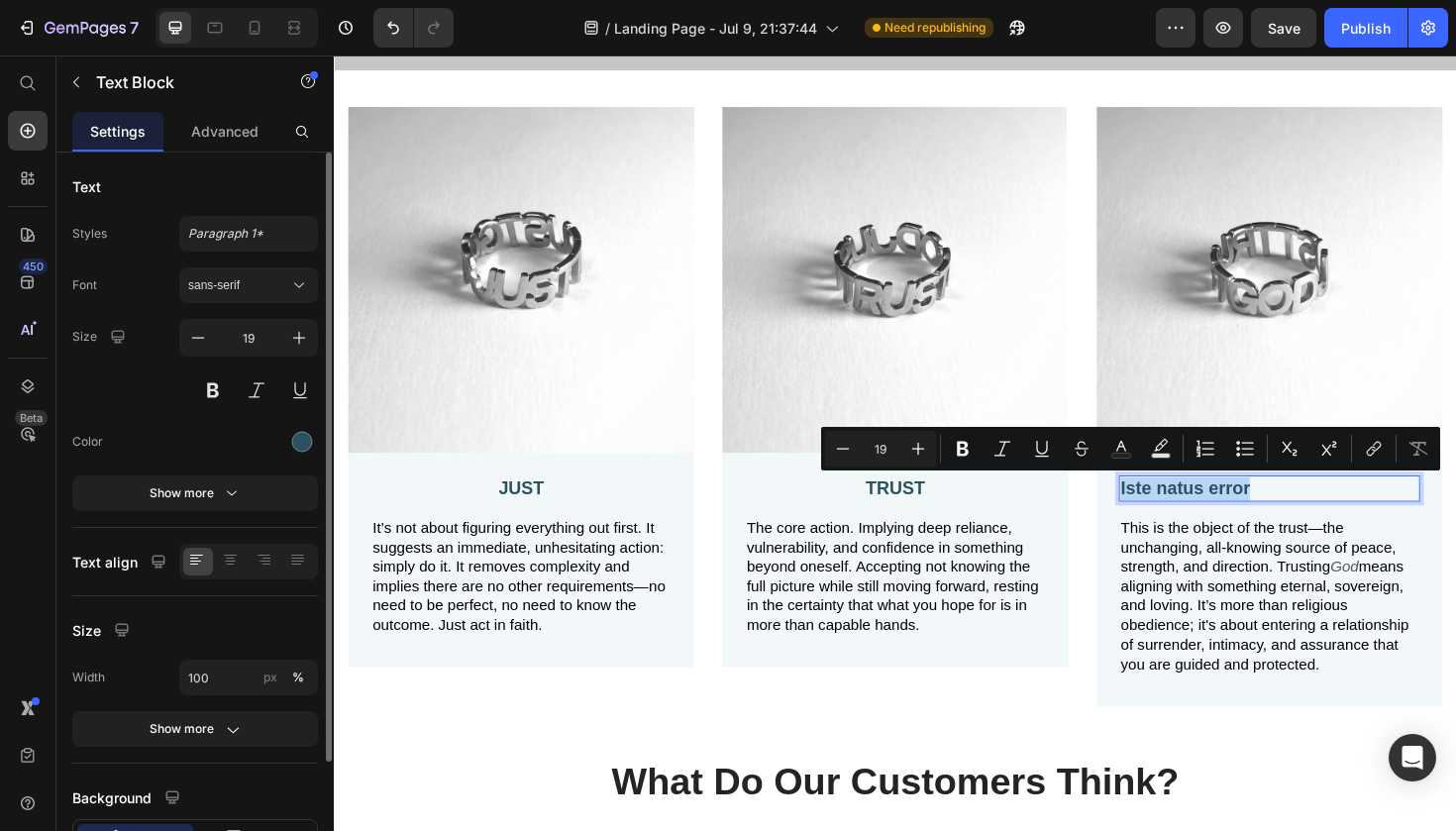 drag, startPoint x: 1309, startPoint y: 515, endPoint x: 1167, endPoint y: 510, distance: 142.088 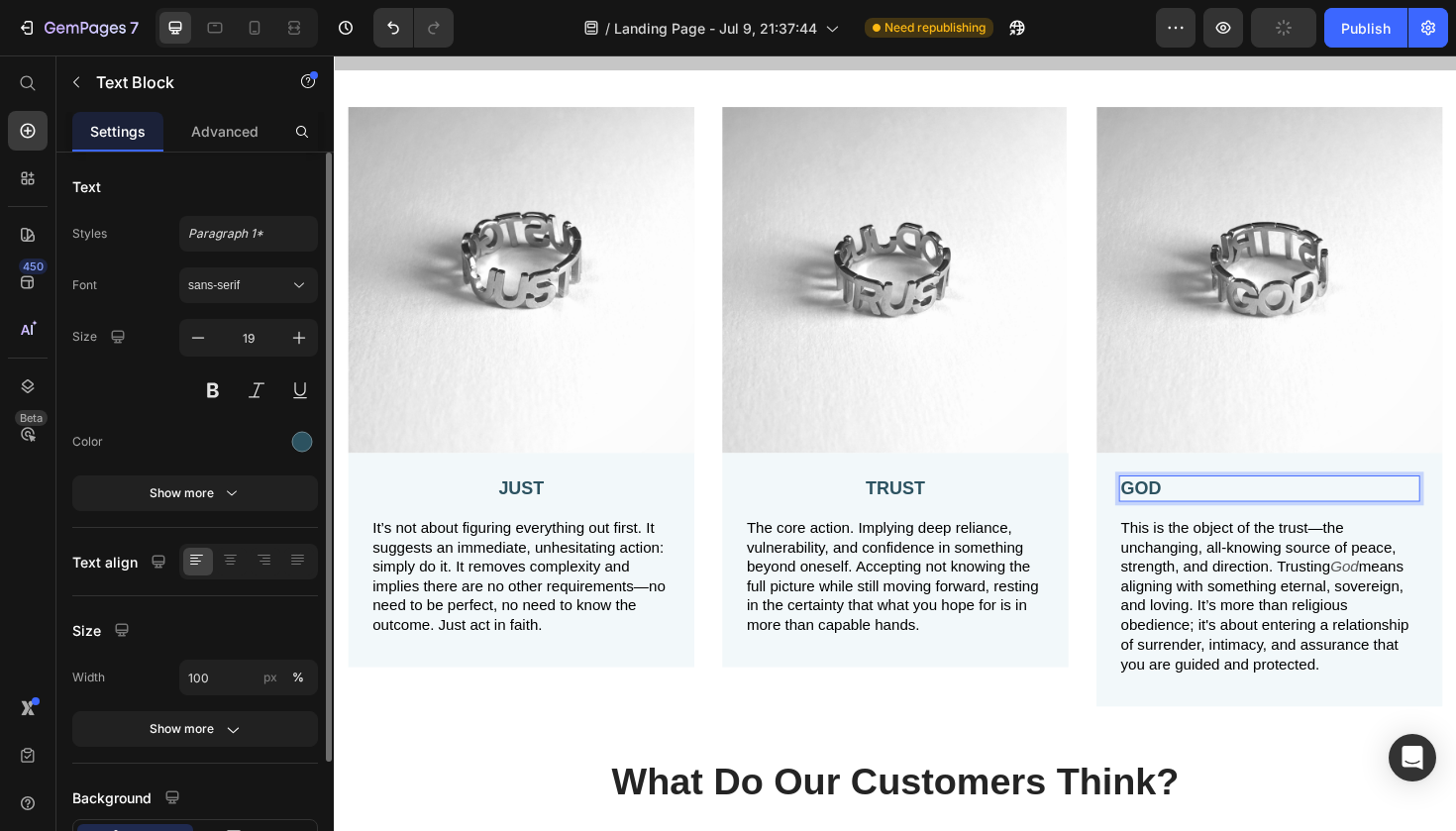 click on "GOD" at bounding box center (1324, 514) 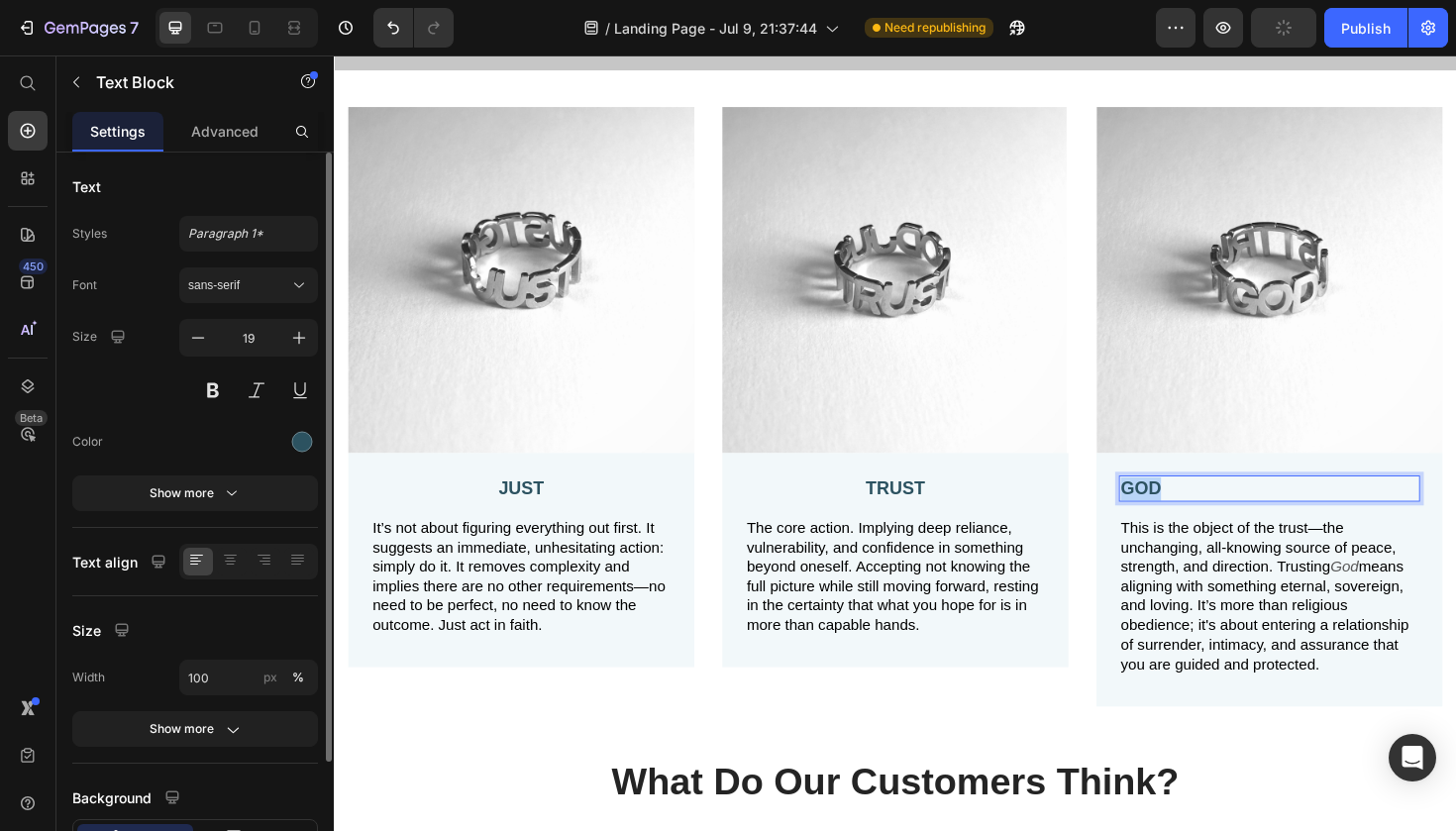 click on "GOD" at bounding box center (1324, 514) 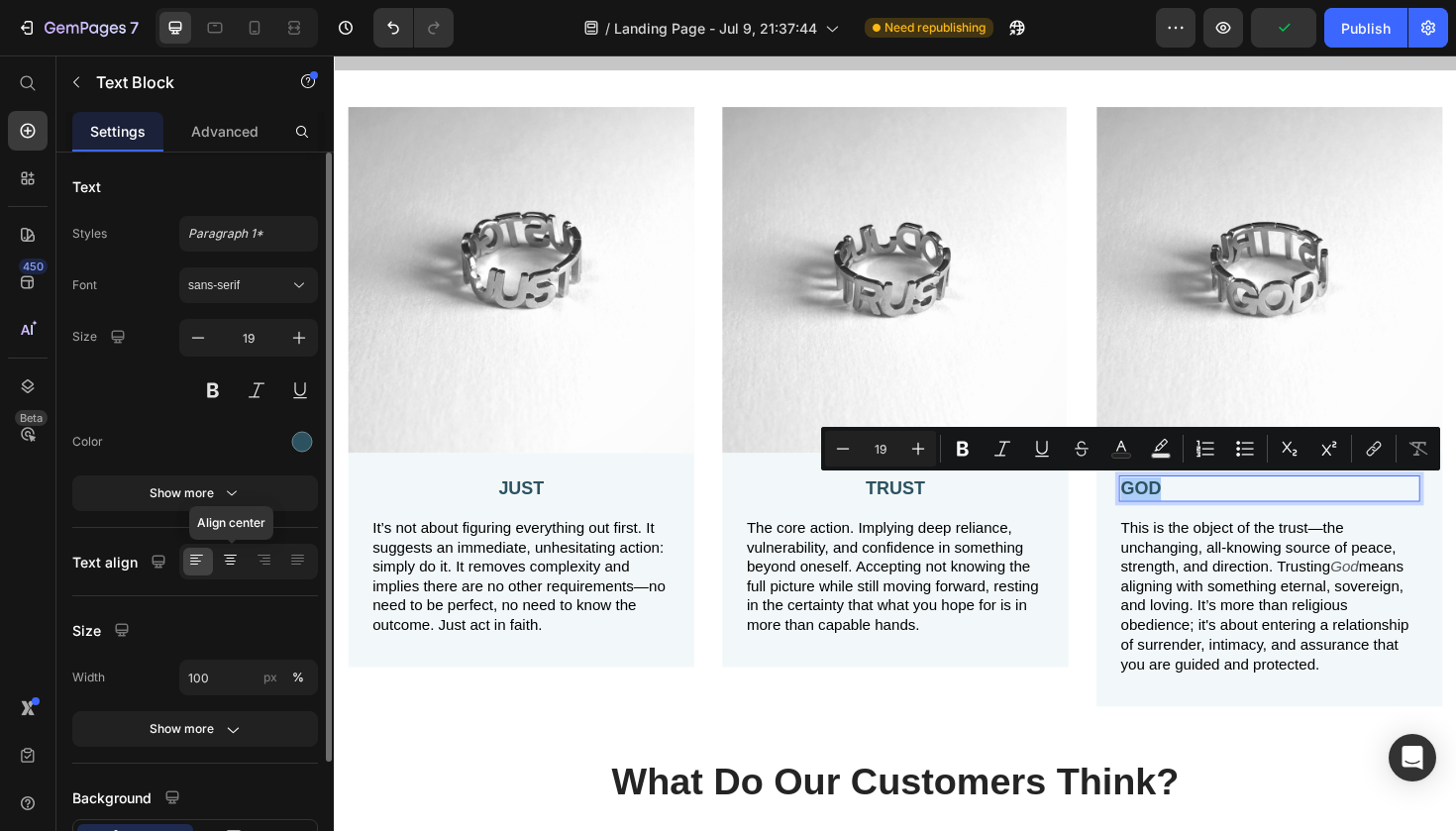 click 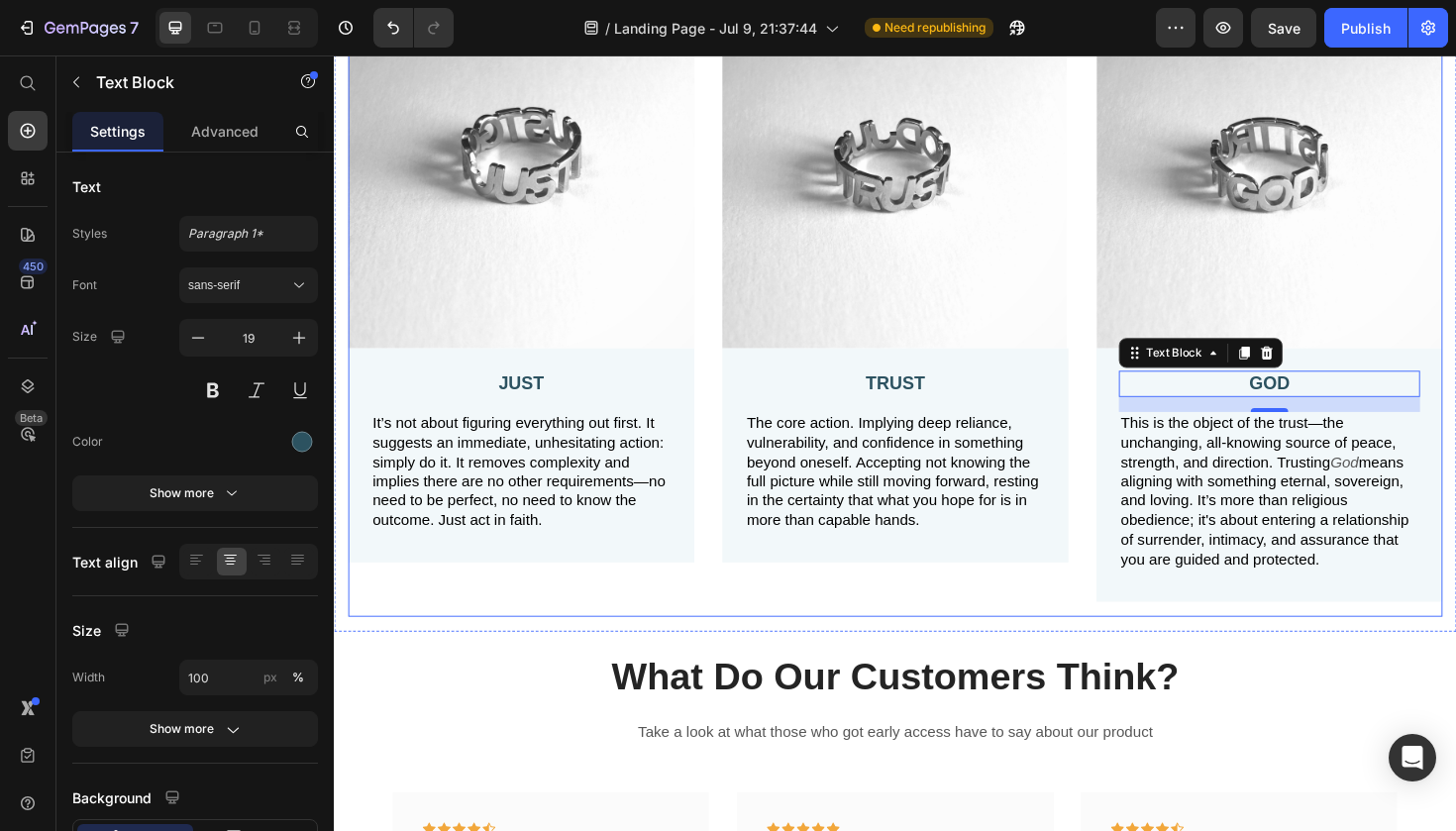 scroll, scrollTop: 466, scrollLeft: 0, axis: vertical 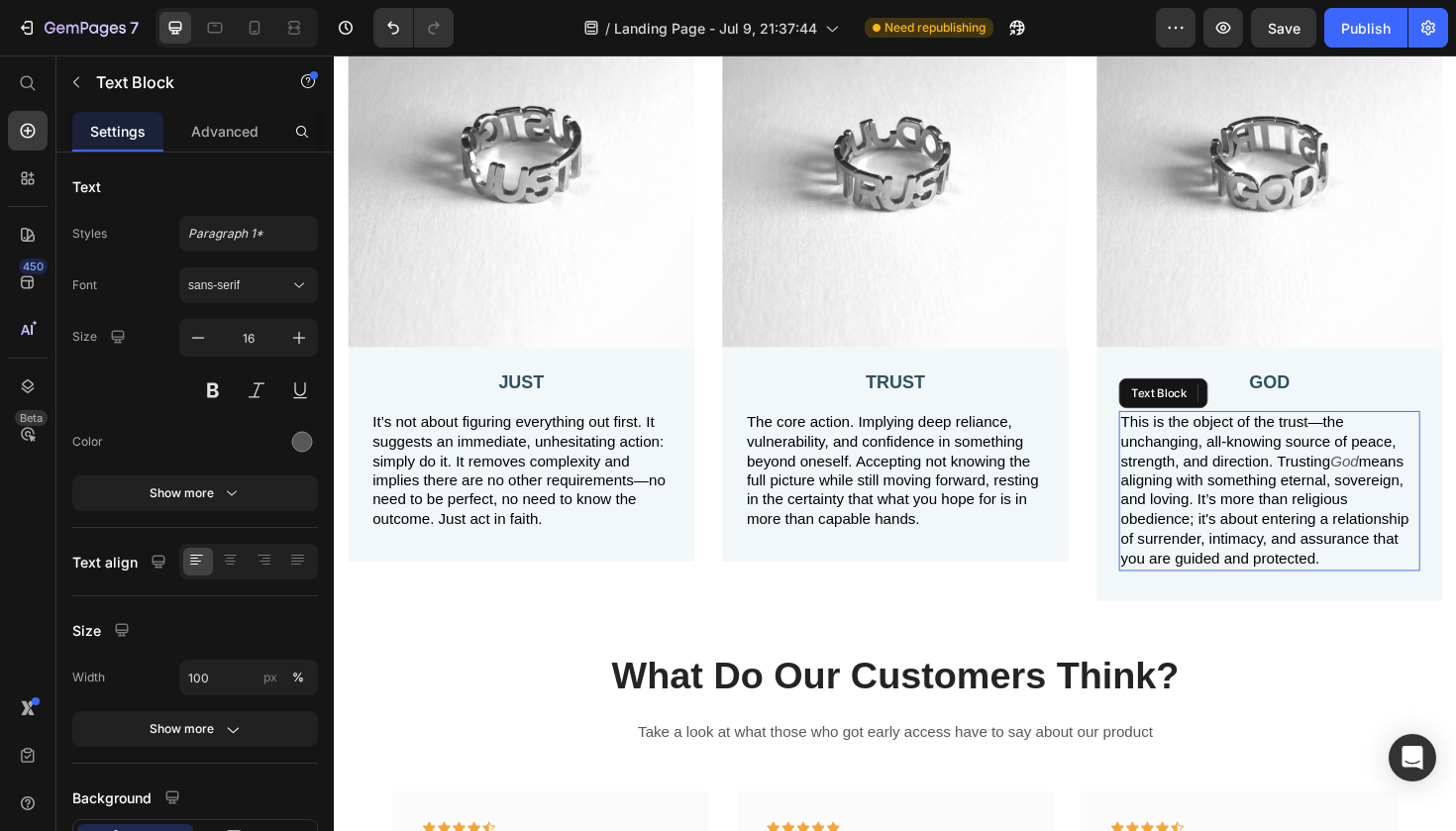 click on "means aligning with something eternal, sovereign, and loving. It’s more than religious obedience; it's about entering a relationship of surrender, intimacy, and assurance that you are guided and protected." at bounding box center [1319, 536] 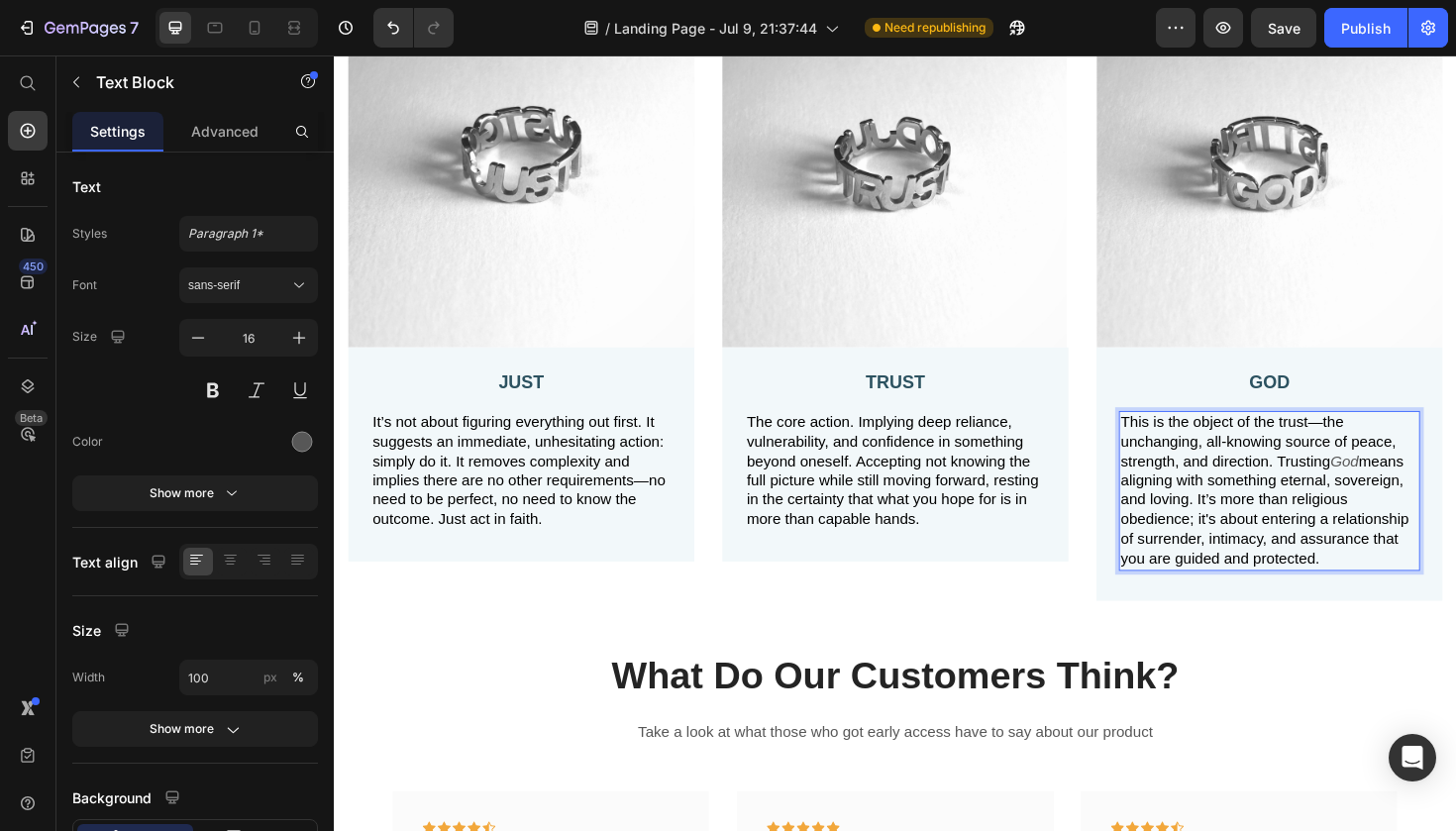 click on "This is the object of the trust—the unchanging, all-knowing source of peace, strength, and direction. Trusting" at bounding box center (1312, 464) 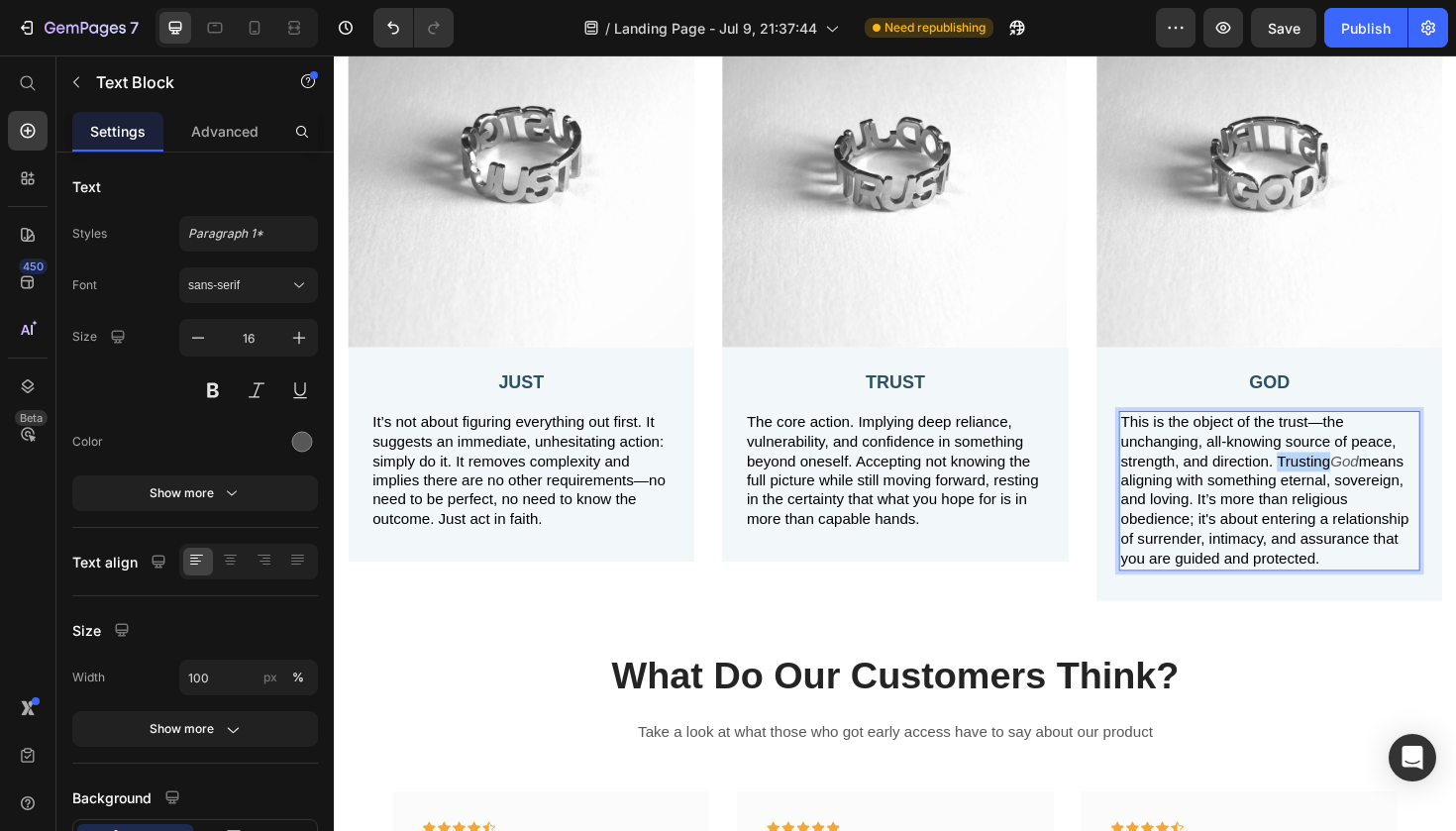click on "This is the object of the trust—the unchanging, all-knowing source of peace, strength, and direction. Trusting" at bounding box center [1312, 464] 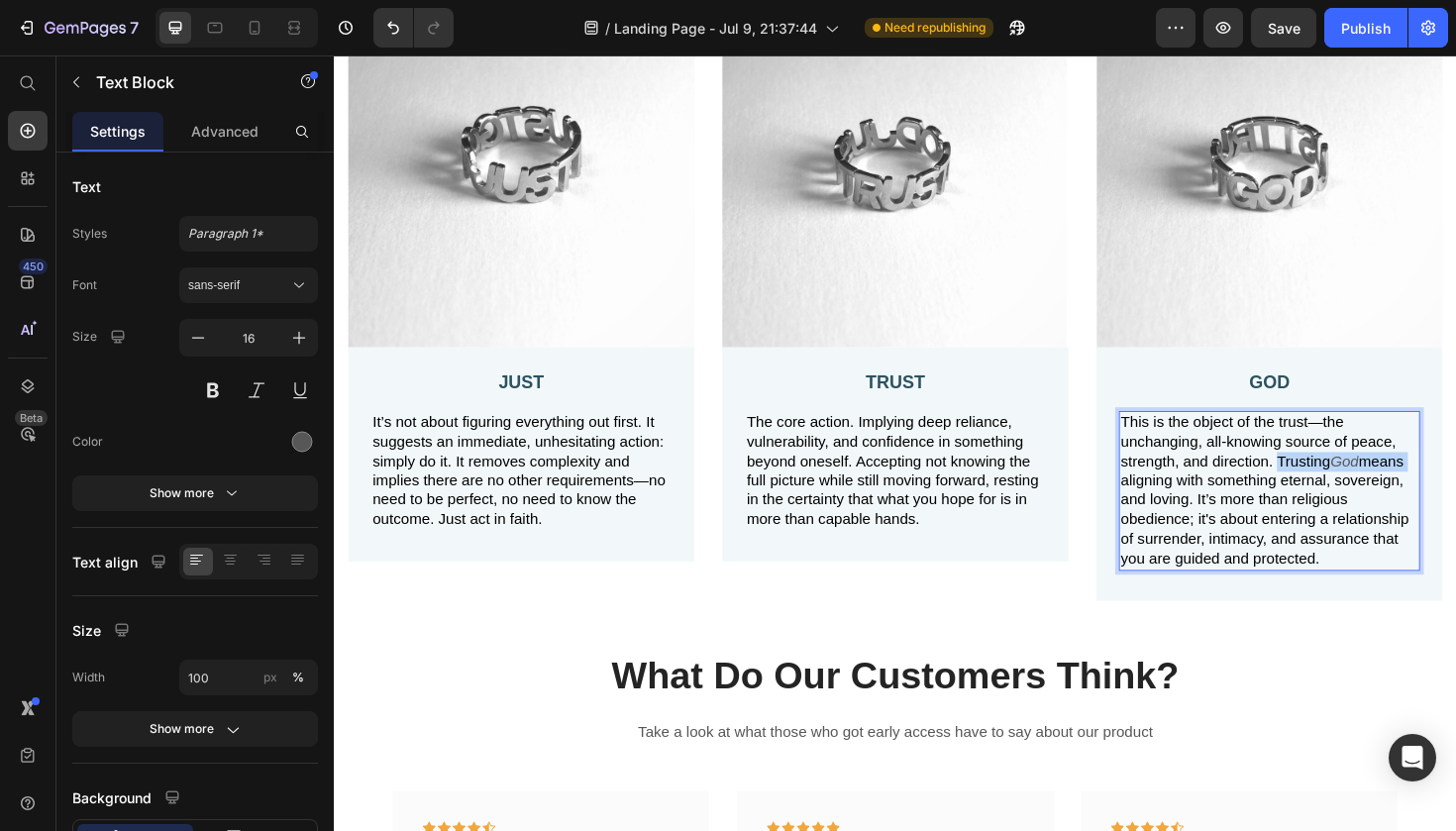 drag, startPoint x: 1472, startPoint y: 480, endPoint x: 1334, endPoint y: 483, distance: 138.0326 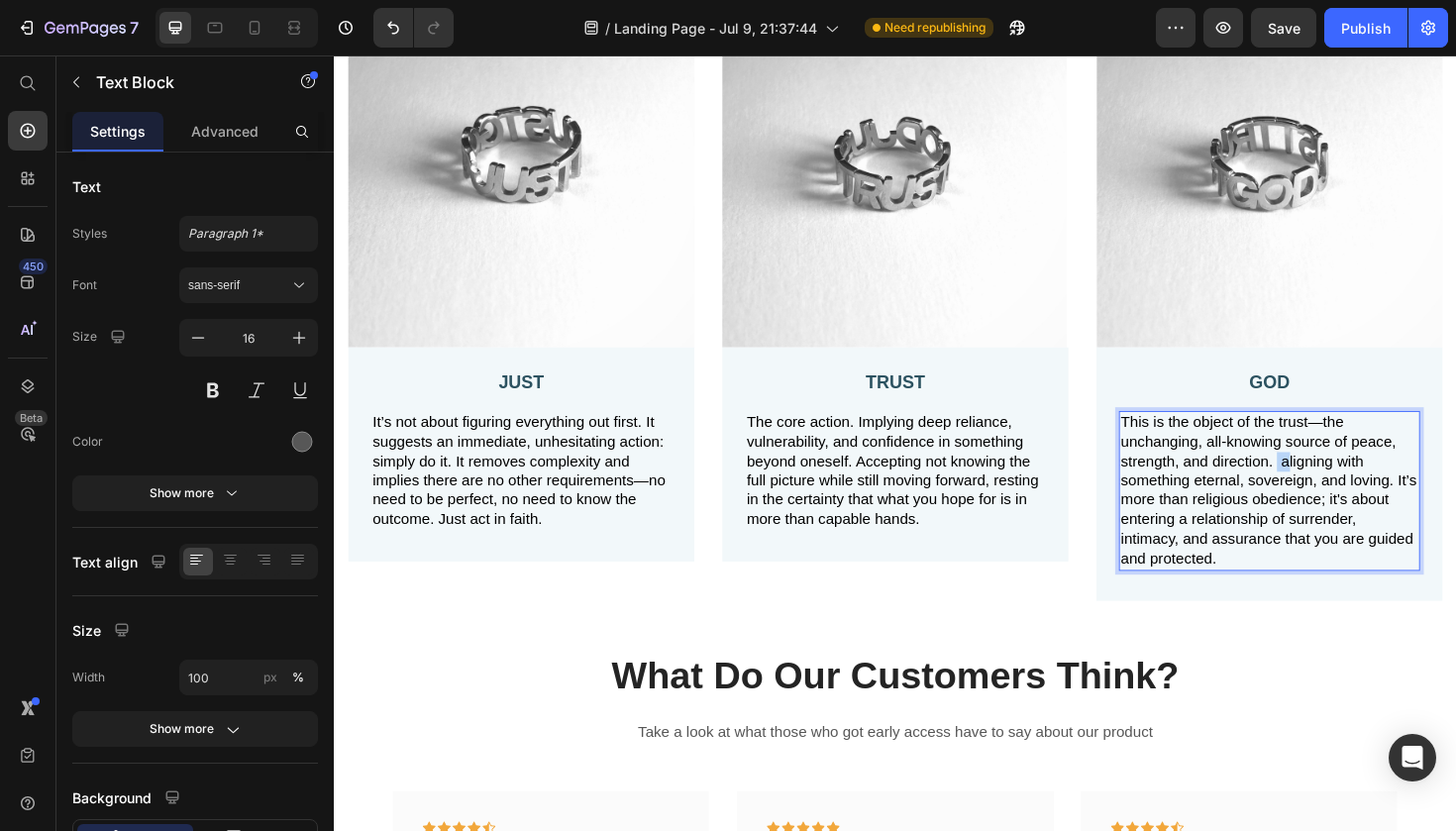 drag, startPoint x: 1345, startPoint y: 484, endPoint x: 1332, endPoint y: 484, distance: 13 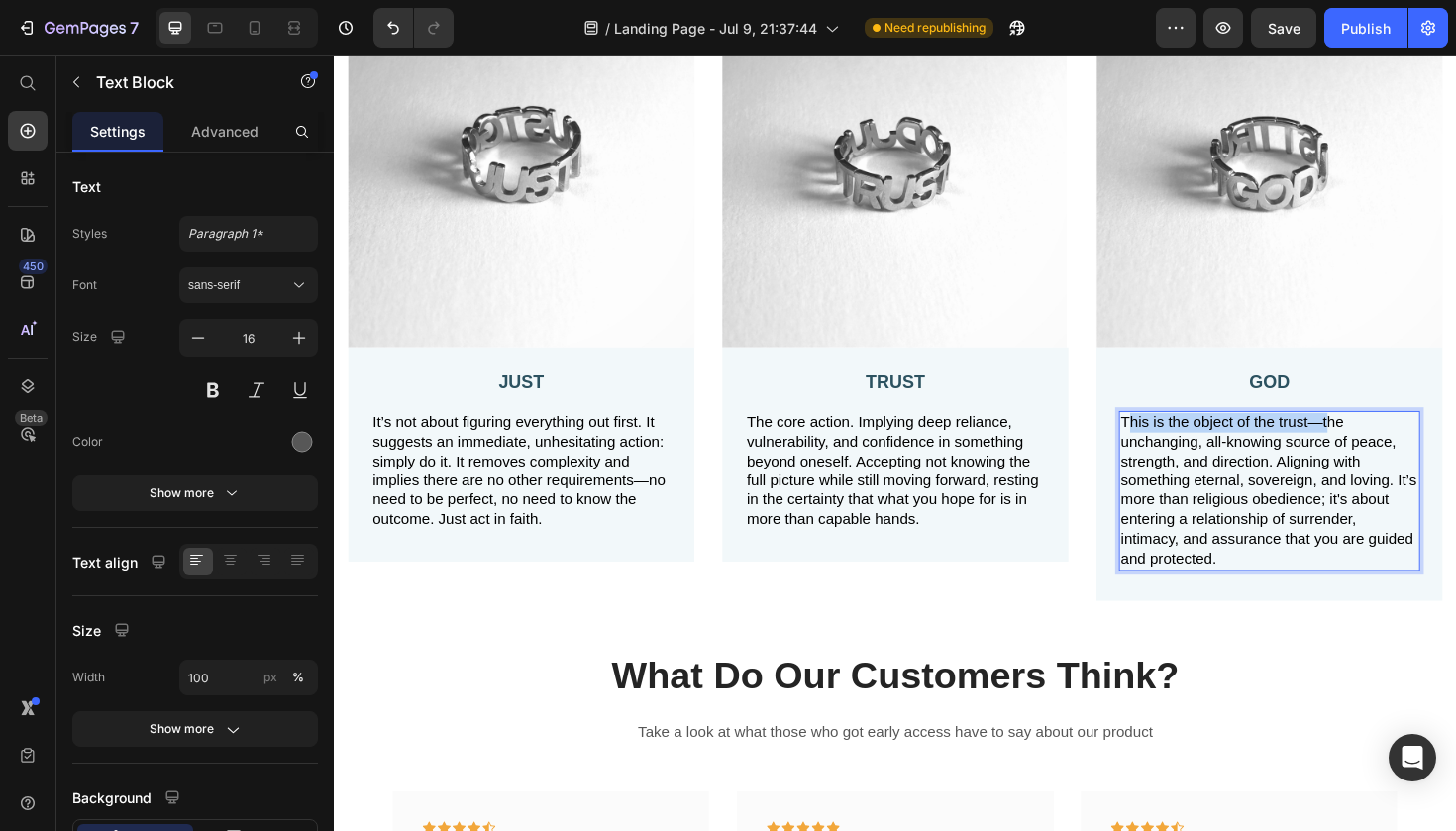 drag, startPoint x: 1384, startPoint y: 443, endPoint x: 1172, endPoint y: 442, distance: 212.00236 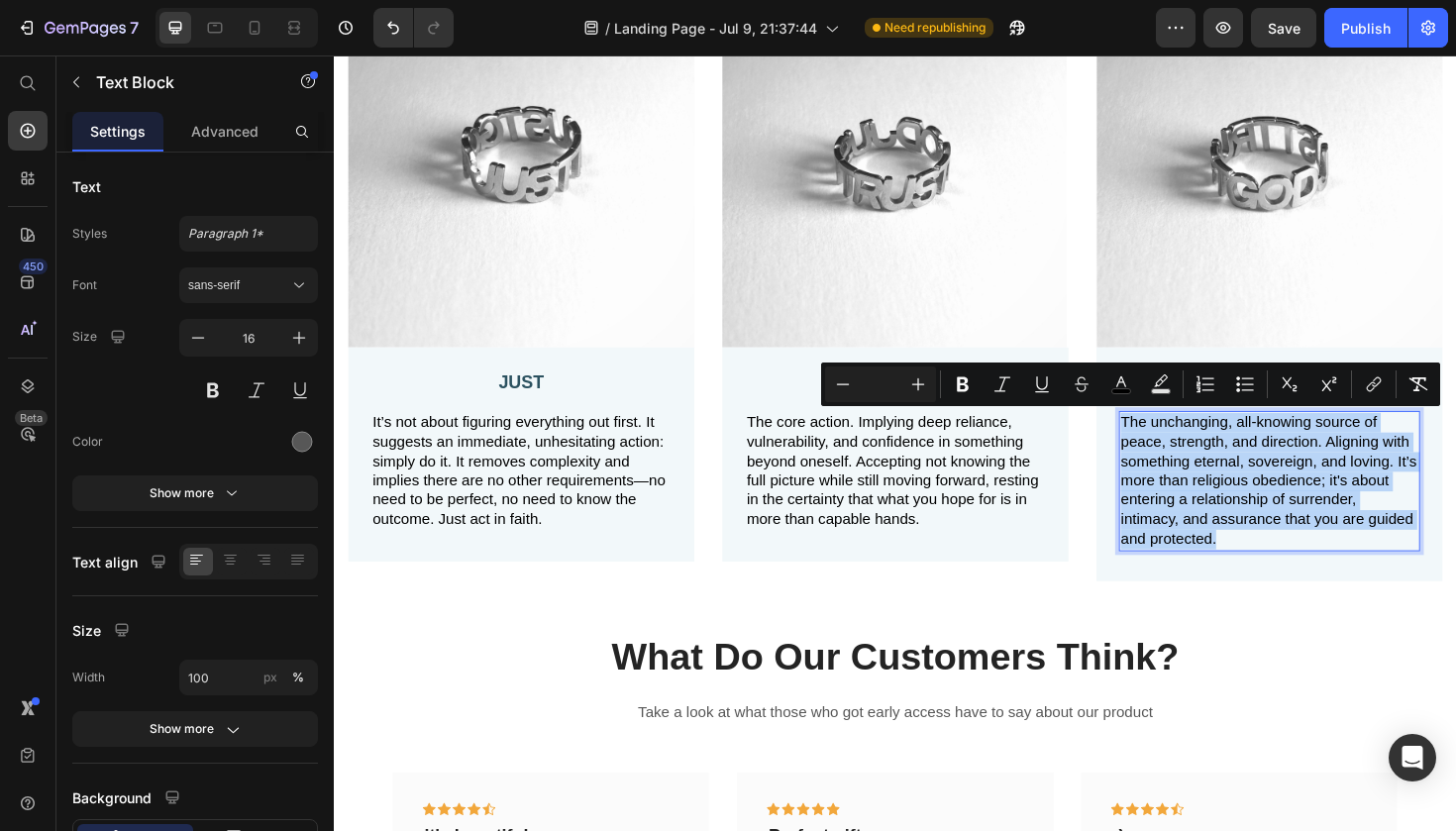 drag, startPoint x: 1282, startPoint y: 556, endPoint x: 1169, endPoint y: 436, distance: 164.83022 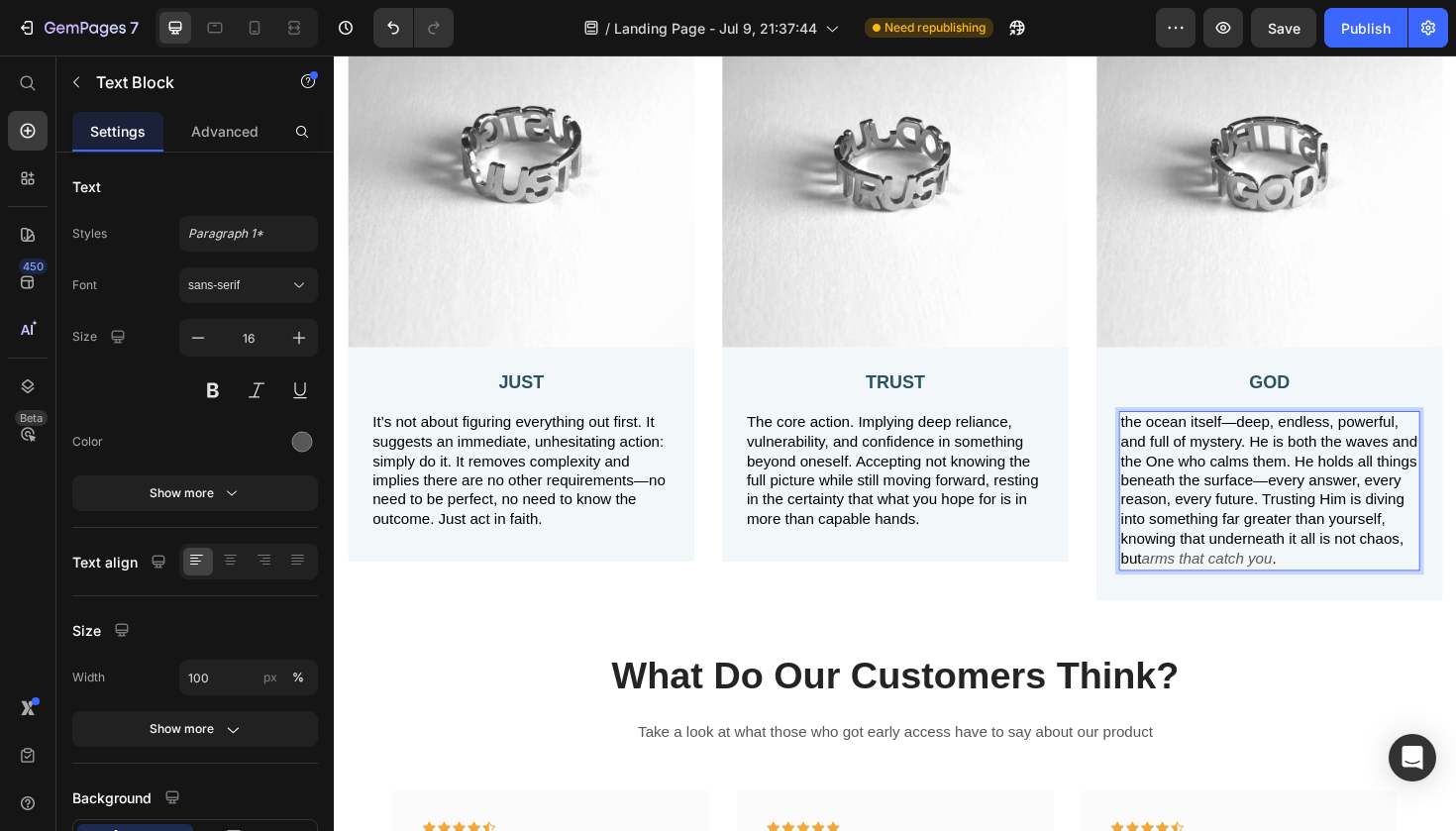 click on "the ocean itself—deep, endless, powerful, and full of mystery. He is both the waves and the One who calms them. He holds all things beneath the surface—every answer, every reason, every future. Trusting Him is diving into something far greater than yourself, knowing that underneath it all is not chaos, but" at bounding box center (1323, 515) 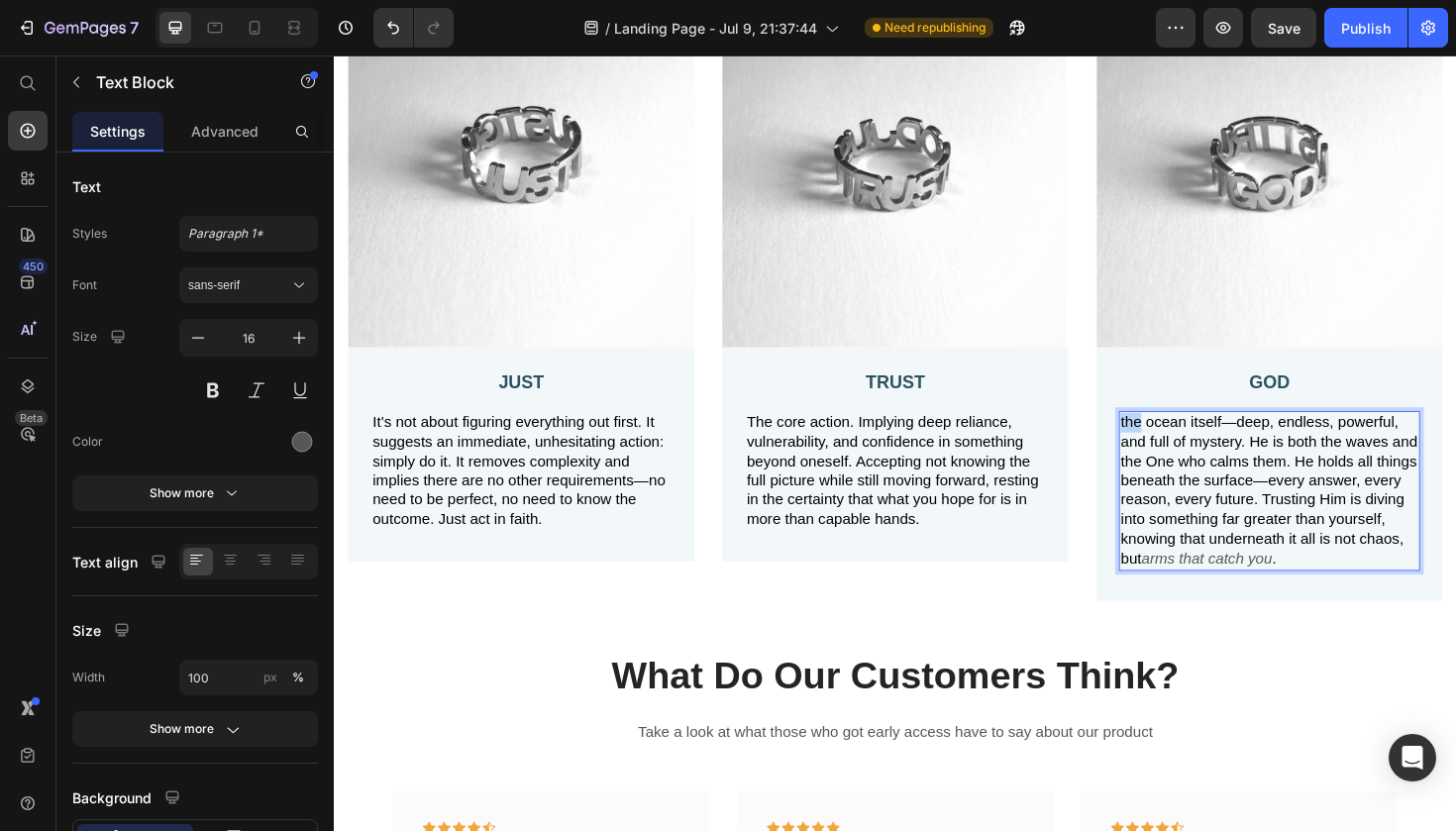 click on "the ocean itself—deep, endless, powerful, and full of mystery. He is both the waves and the One who calms them. He holds all things beneath the surface—every answer, every reason, every future. Trusting Him is diving into something far greater than yourself, knowing that underneath it all is not chaos, but" at bounding box center [1323, 515] 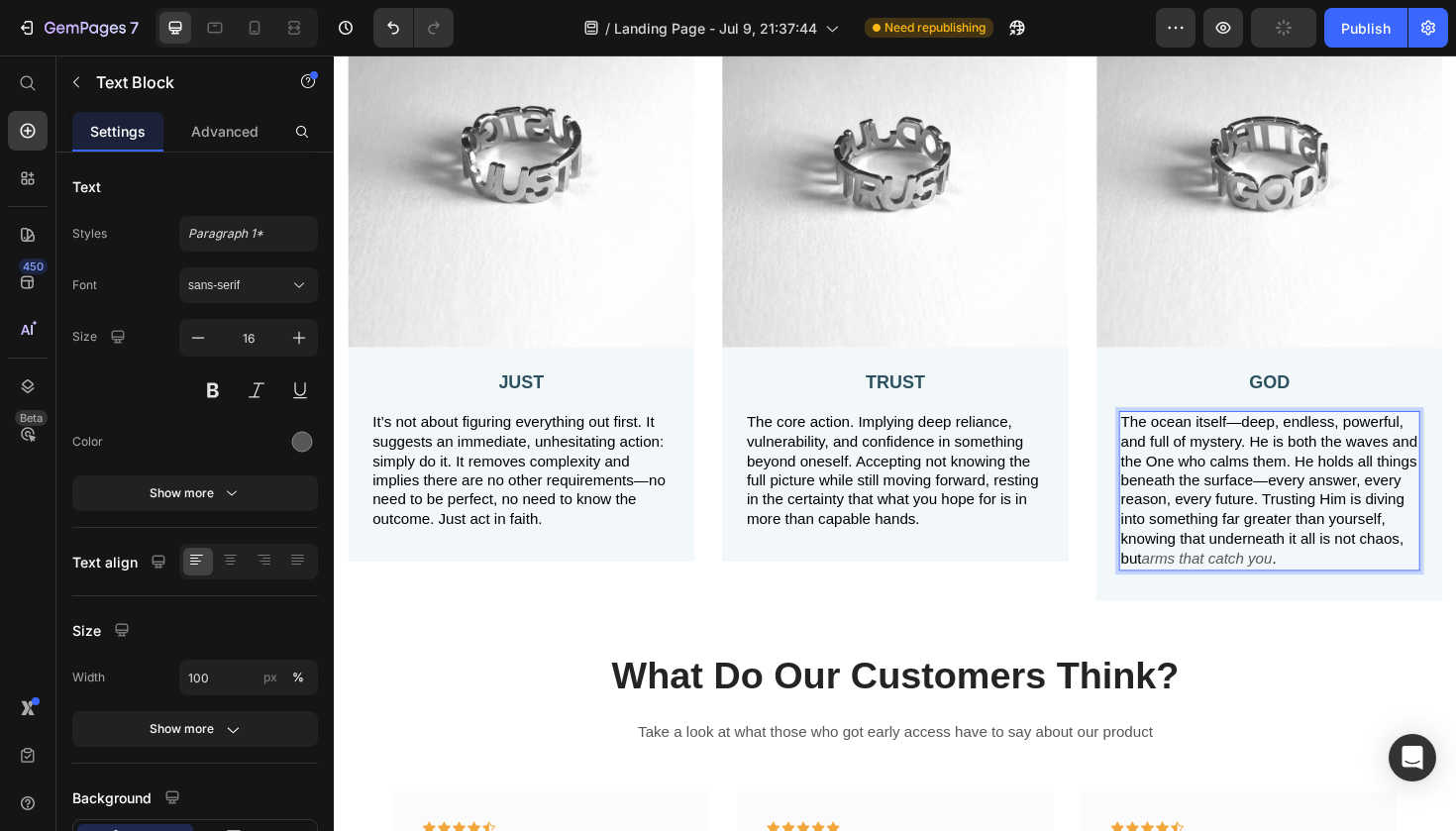 click on "The ocean itself—deep, endless, powerful, and full of mystery. He is both the waves and the One who calms them. He holds all things beneath the surface—every answer, every reason, every future. Trusting Him is diving into something far greater than yourself, knowing that underneath it all is not chaos, but" at bounding box center [1323, 515] 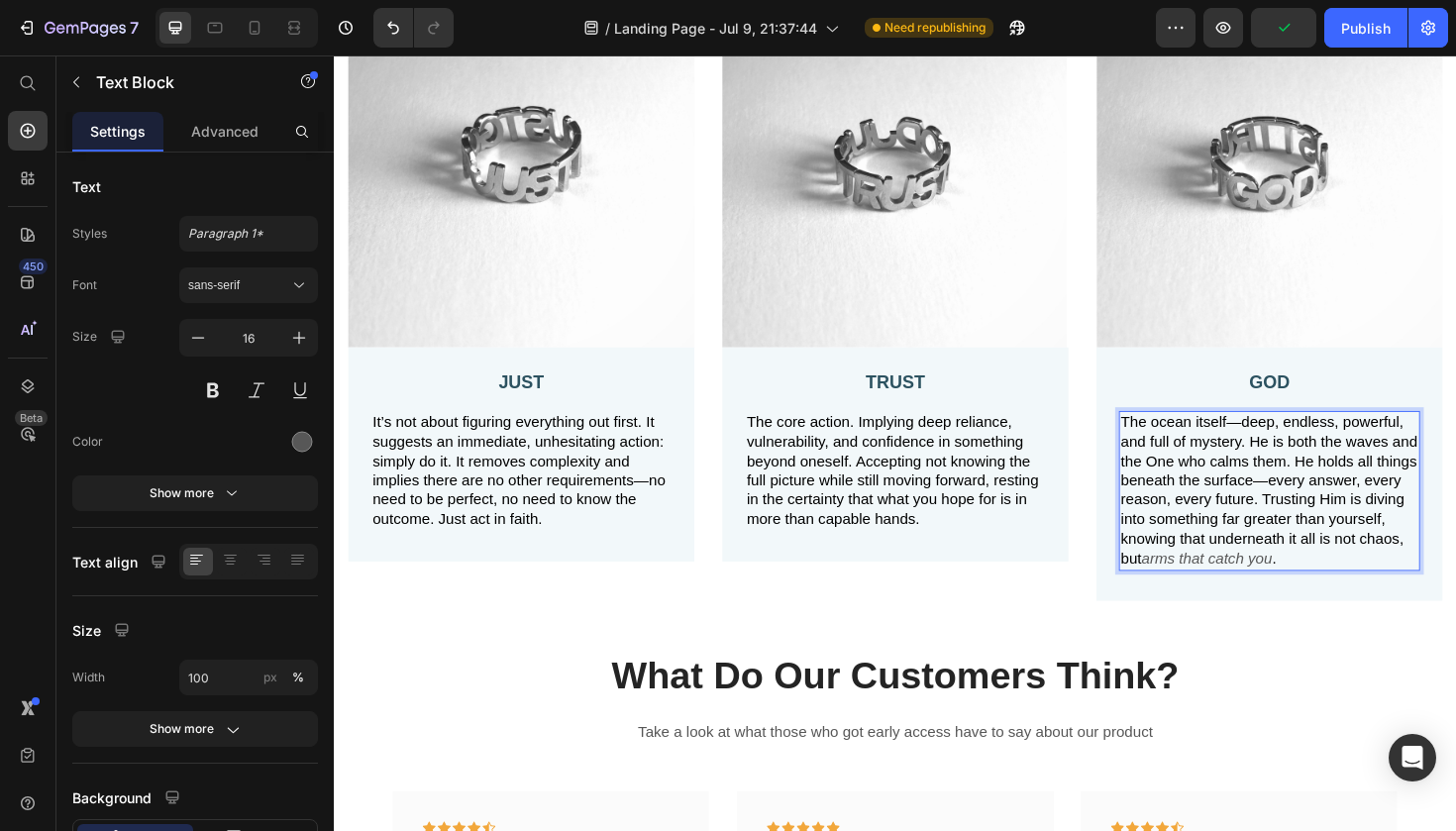 click on "The ocean itself—deep, endless, powerful, and full of mystery. He is both the waves and the One who calms them. He holds all things beneath the surface—every answer, every reason, every future. Trusting Him is diving into something far greater than yourself, knowing that underneath it all is not chaos, but" at bounding box center [1323, 515] 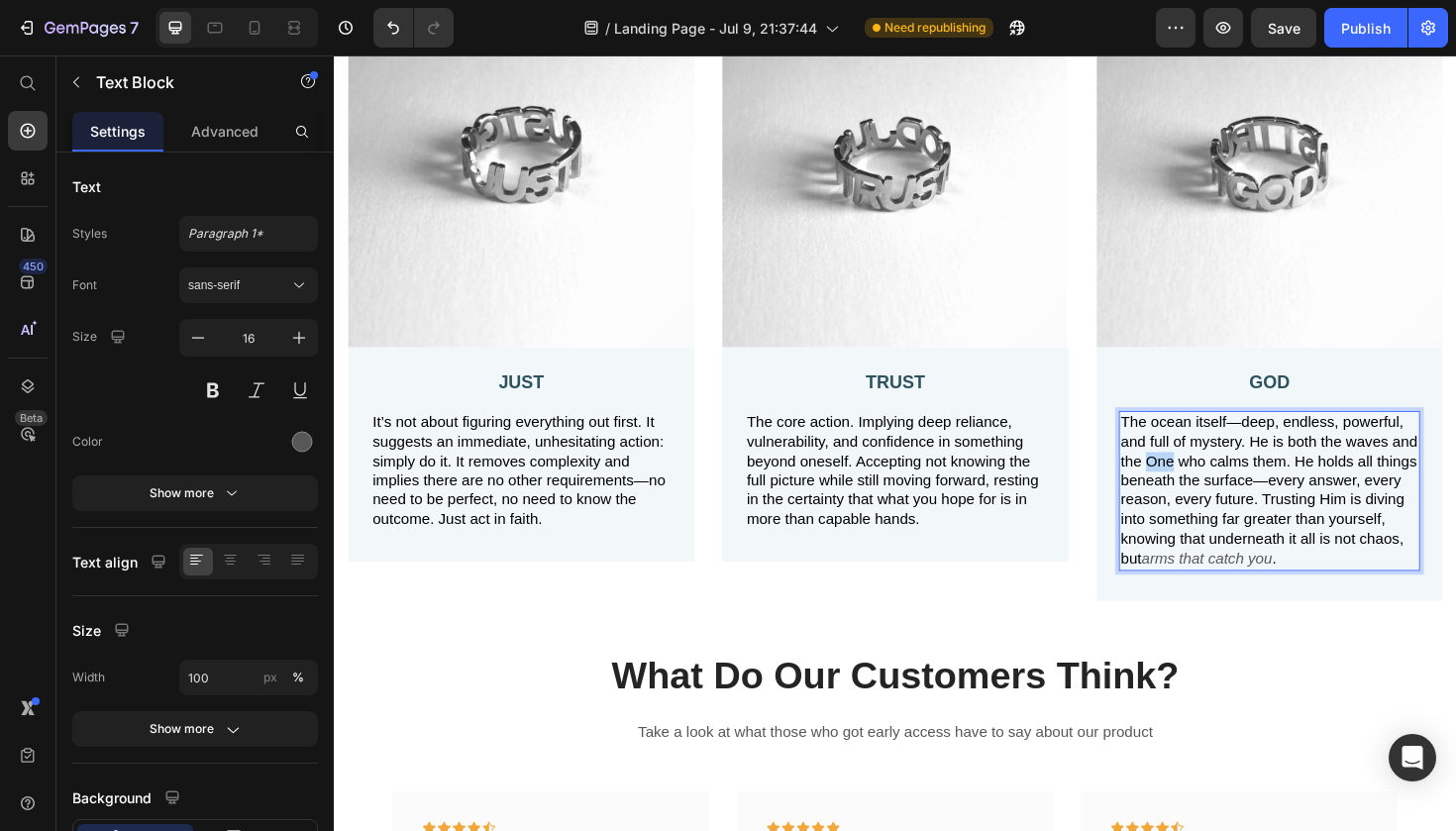 click on "The ocean itself—deep, endless, powerful, and full of mystery. He is both the waves and the One who calms them. He holds all things beneath the surface—every answer, every reason, every future. Trusting Him is diving into something far greater than yourself, knowing that underneath it all is not chaos, but" at bounding box center [1323, 515] 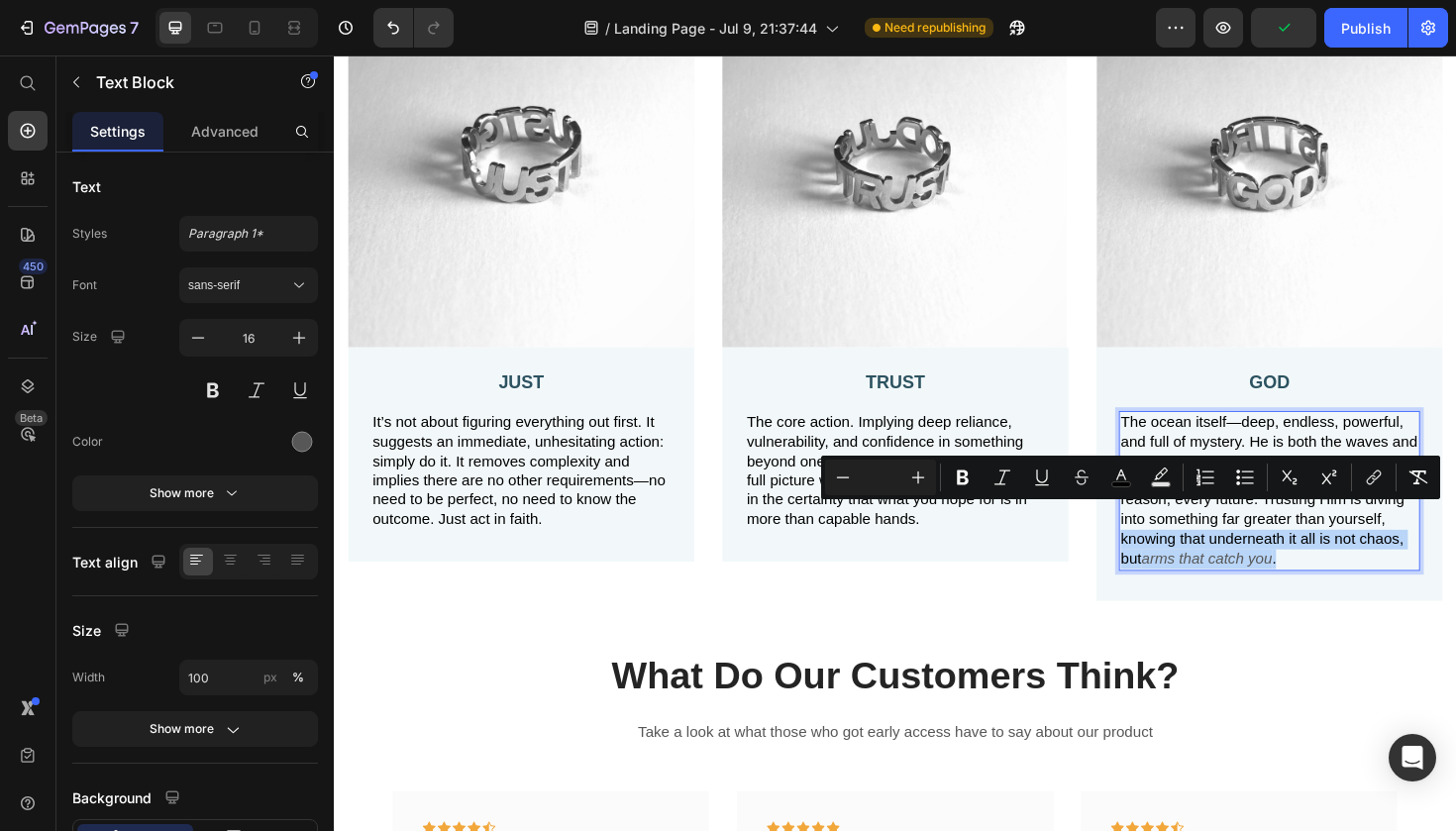 drag, startPoint x: 1352, startPoint y: 576, endPoint x: 1166, endPoint y: 565, distance: 186.32498 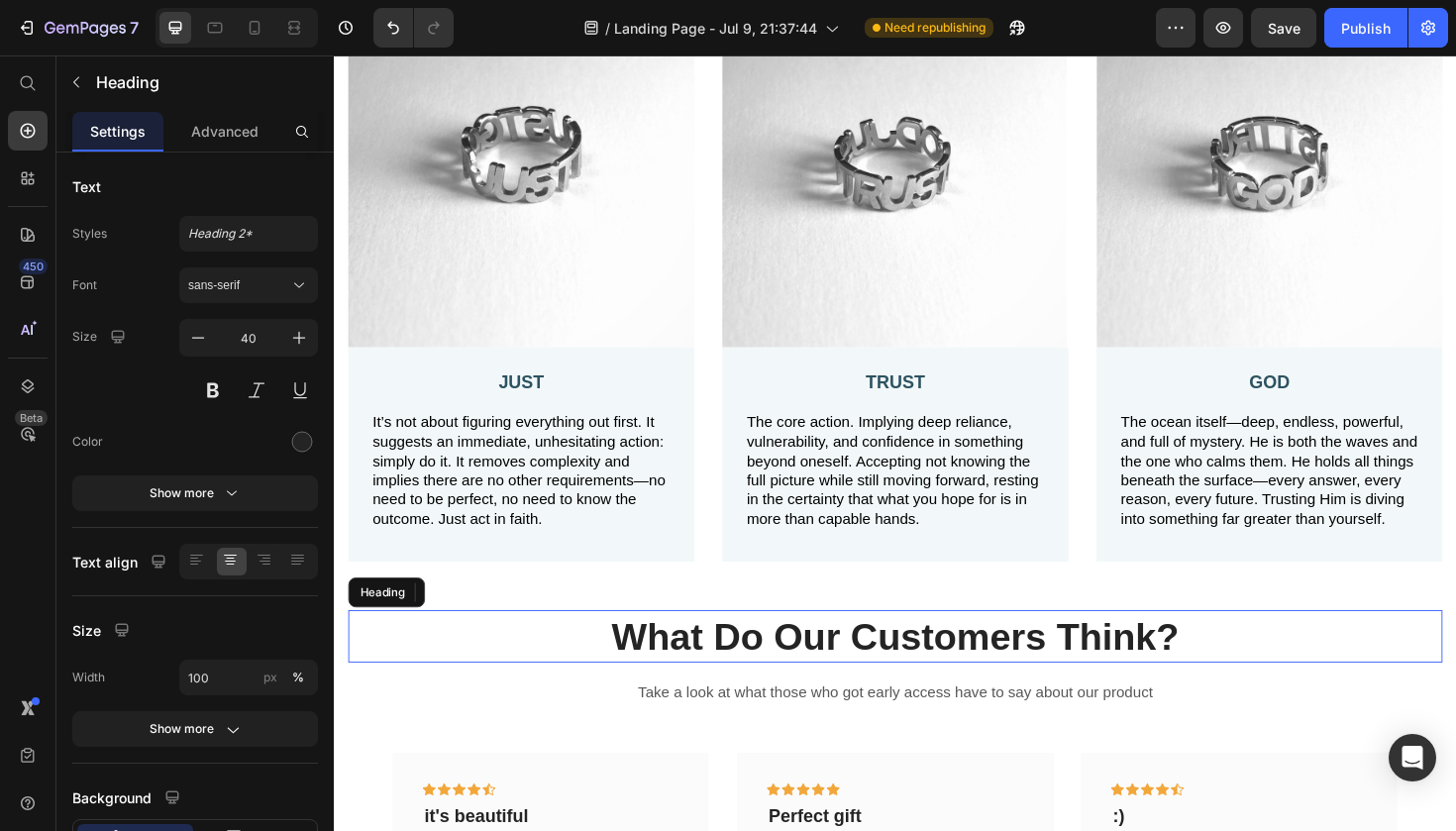 click on "What Do Our Customers Think?" at bounding box center [928, 671] 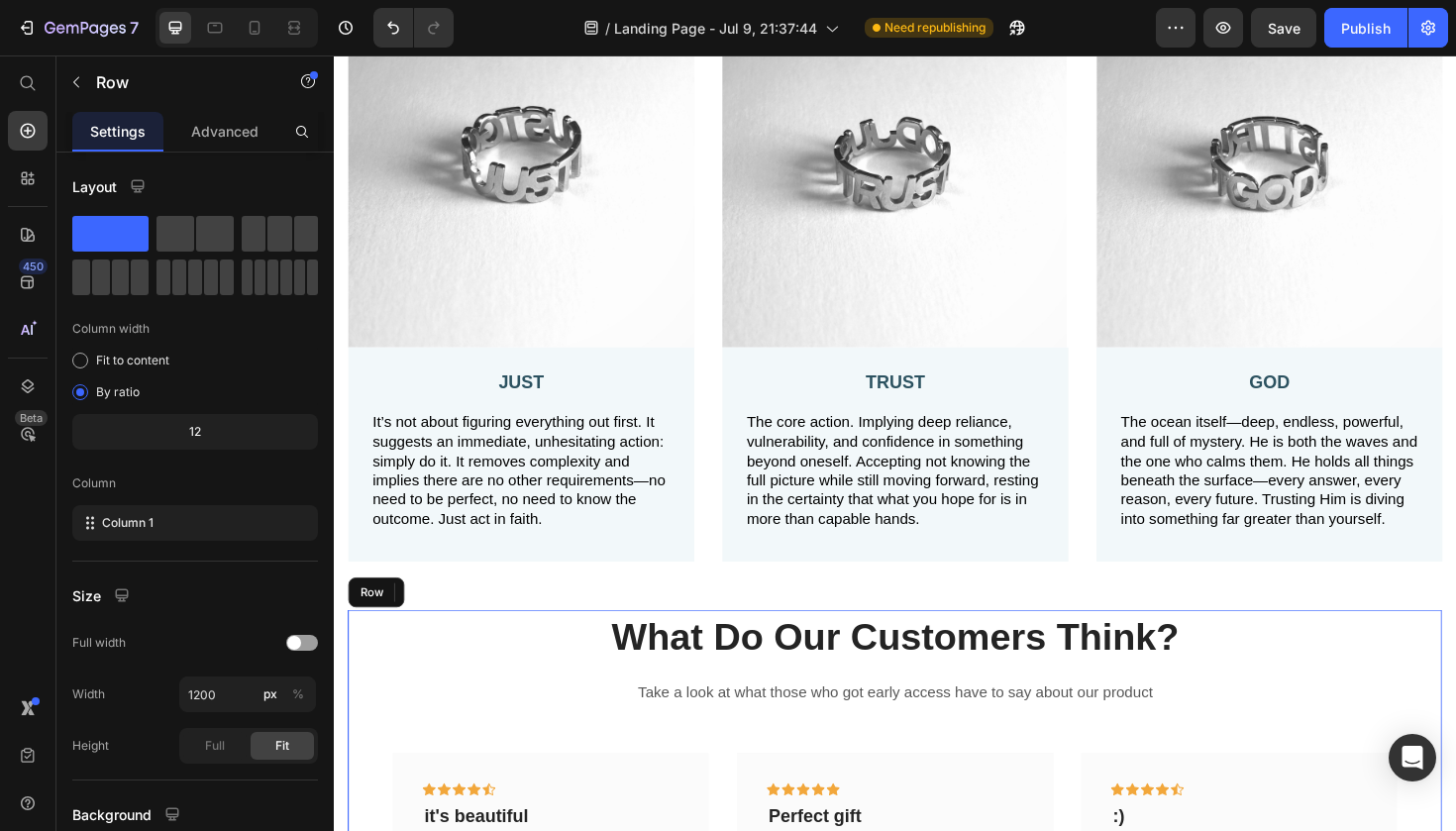 click on "What Do Our Customers Think? Heading   16 Take a look at what those who got early access have to say about our product Text block
Icon
Icon
Icon
Icon
Icon Row it's beautiful Text block “the craftsmanship and way it's molded together is just amazing and clever. i literally dont want to take it off” Text block - Hannah G.  Text block Row
Icon
Icon
Icon
Icon
Icon Row Perfect gift Text block "Bought this for my 19 year old cousin and he absolutely loves it that it's making me want to come back and get one for myself if it goes back on sale" Text block - Eliza M. Text block Row
Icon
Icon
Icon
Icon
Icon Row :) Text block “ The detail is stunning, and the quality exceeded my expectations ” Text block - Jourdan J. Text block Row
Icon Icon" at bounding box center (928, 889) 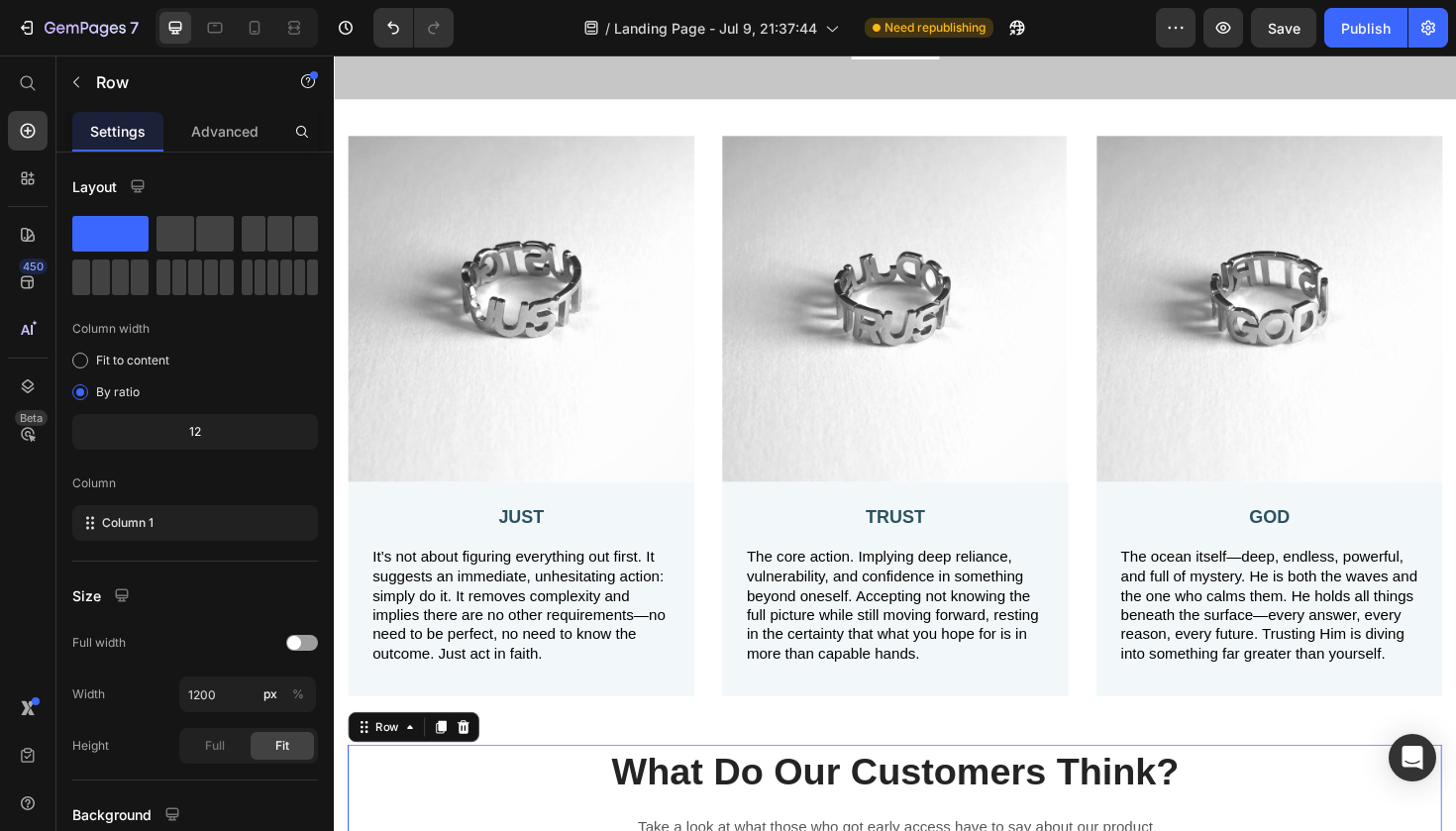 scroll, scrollTop: 176, scrollLeft: 0, axis: vertical 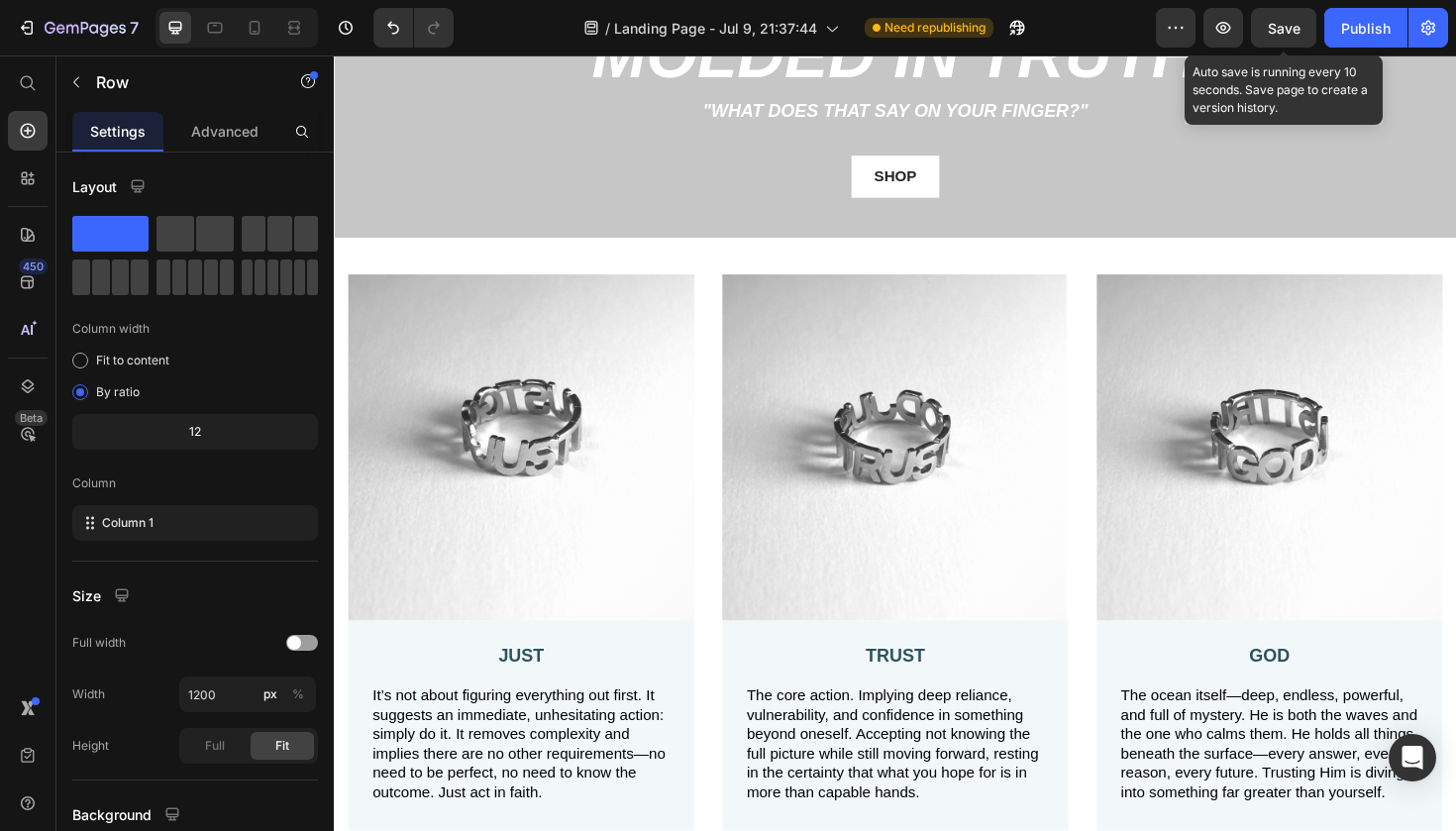 click on "Save" at bounding box center (1284, 28) 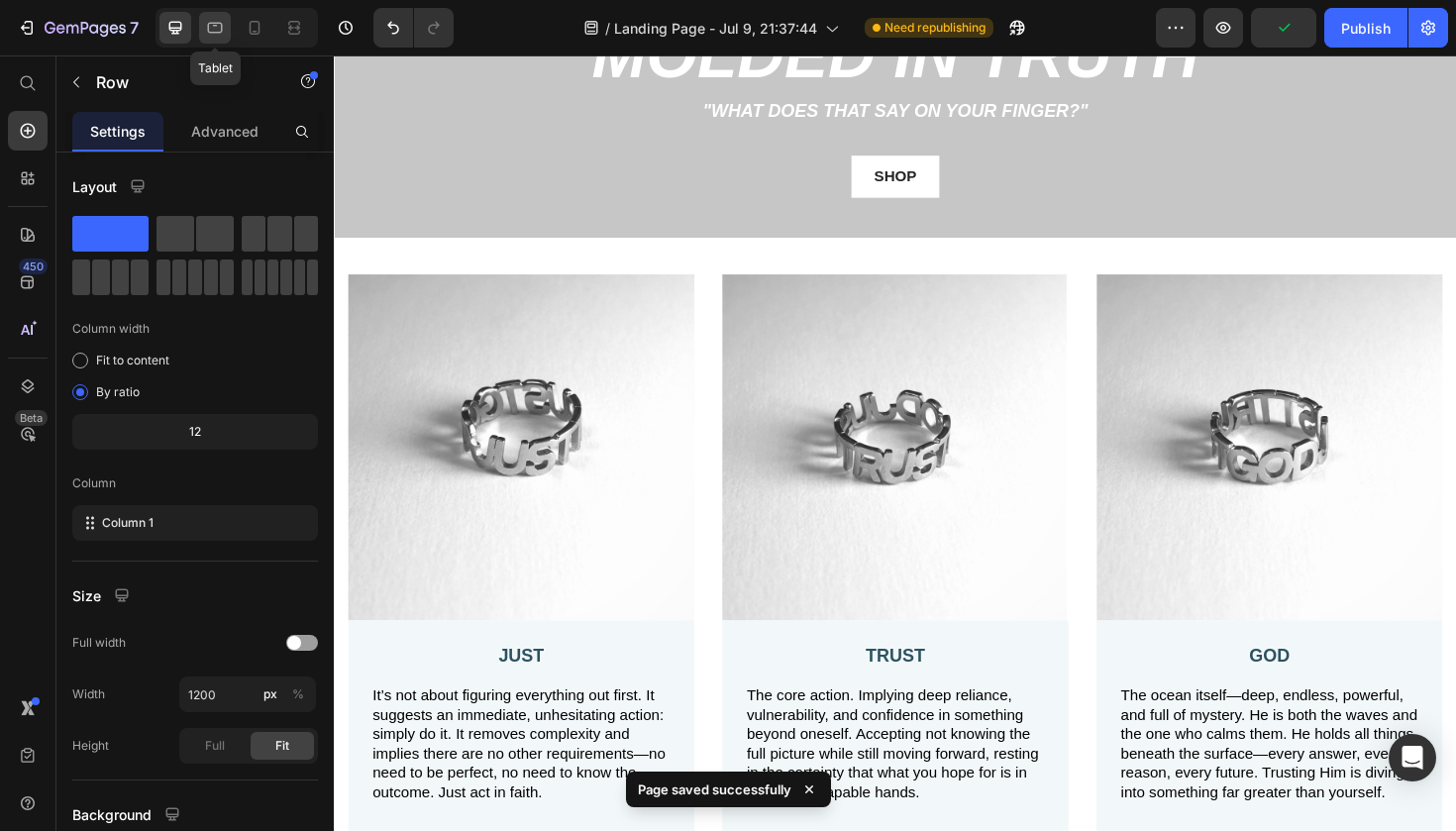 click 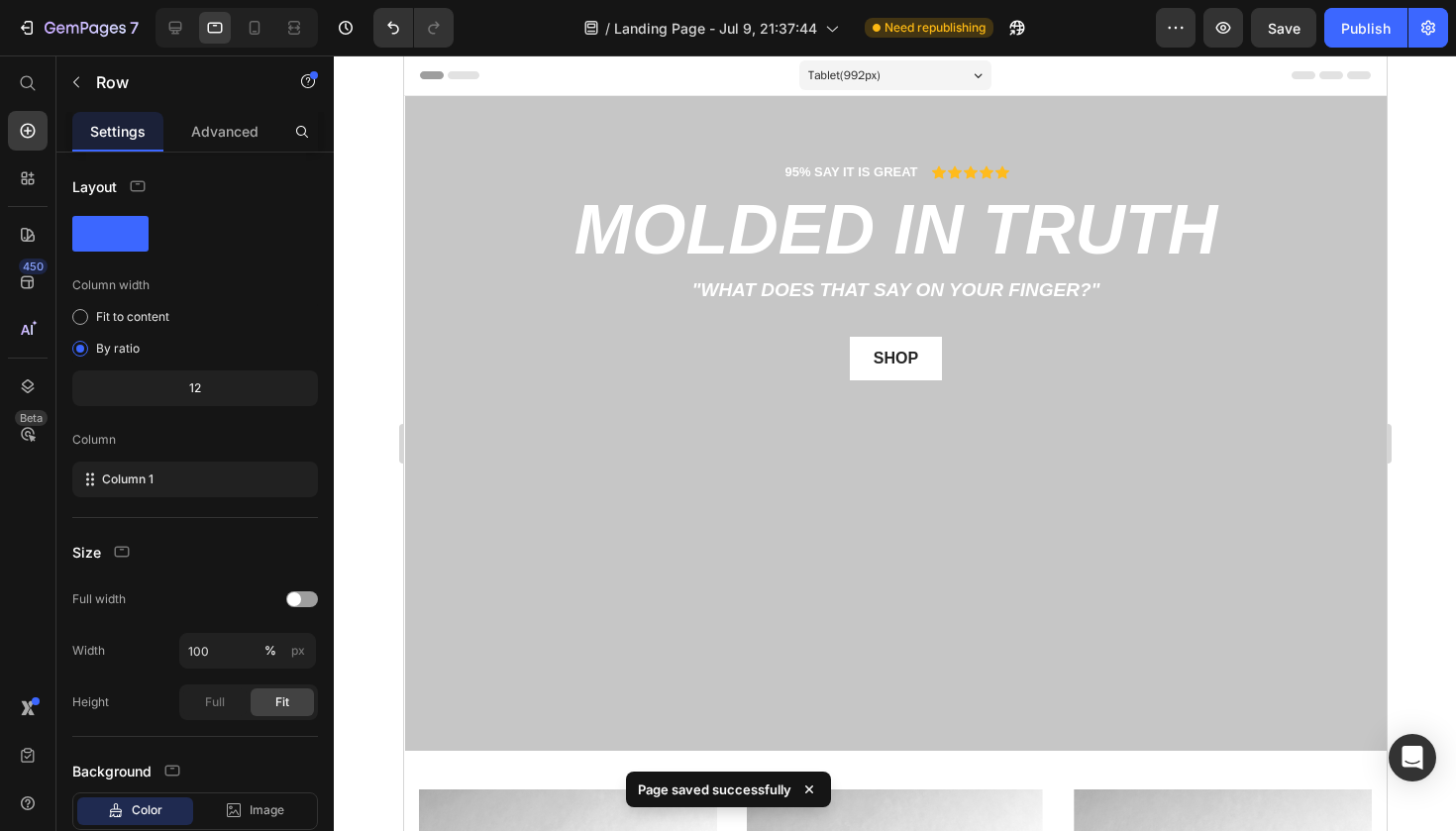 scroll, scrollTop: 0, scrollLeft: 0, axis: both 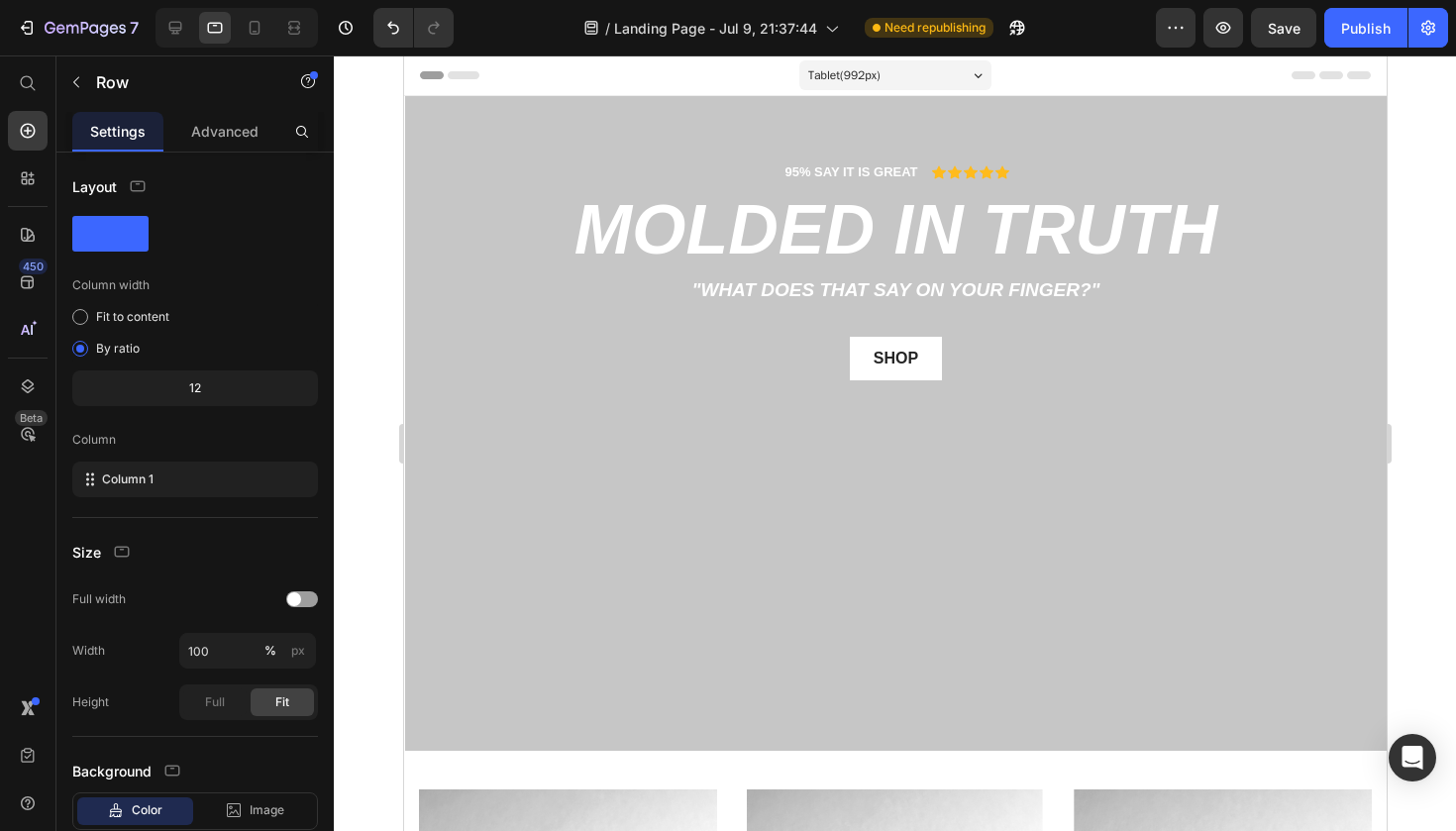 click 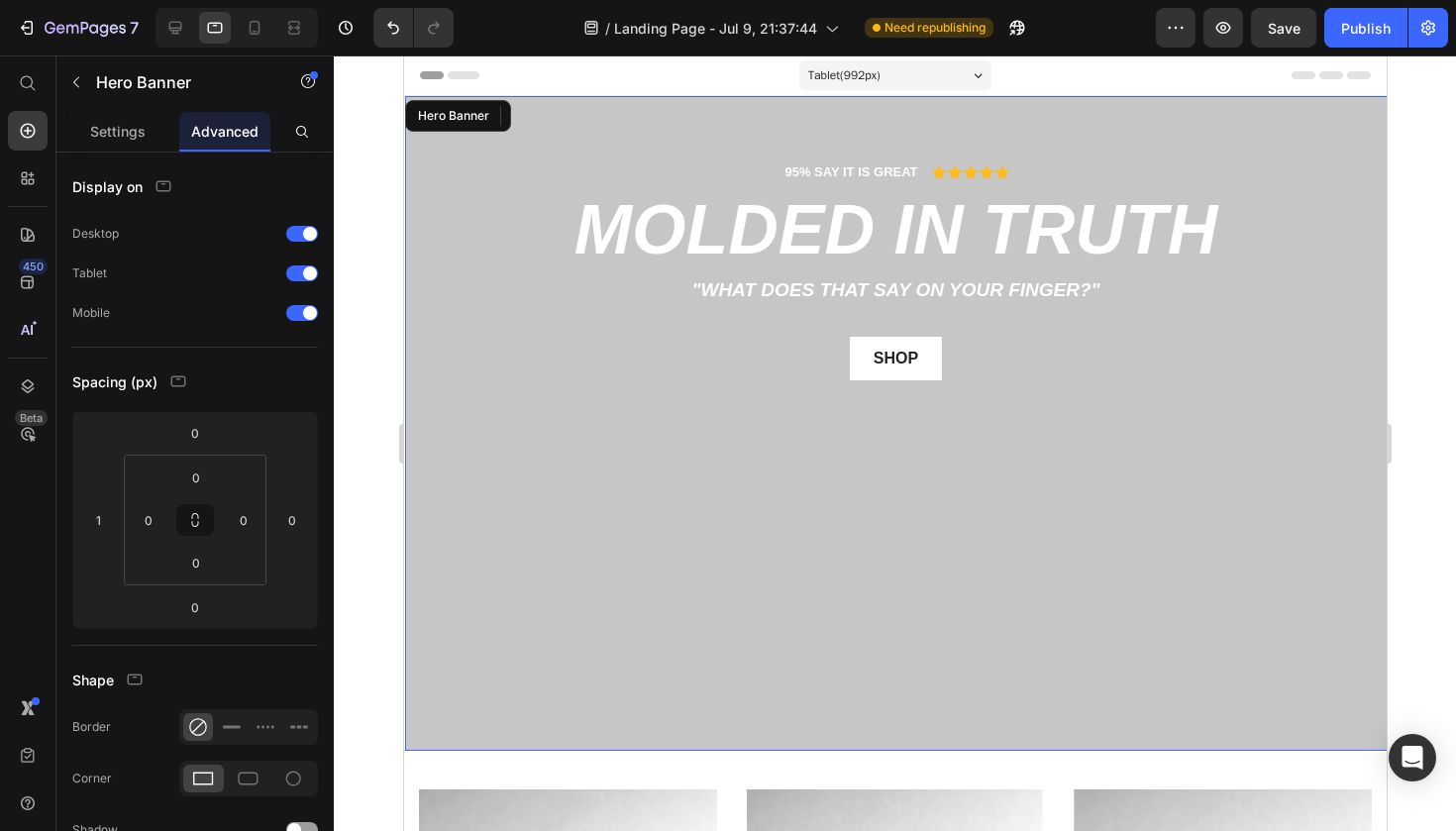 click on "95% SAY IT IS GREAT Text Block Icon Icon Icon Icon Icon Icon List Row molded in truth Heading "What does that say on your finger?" Text Block shop Button Row" at bounding box center [895, 423] 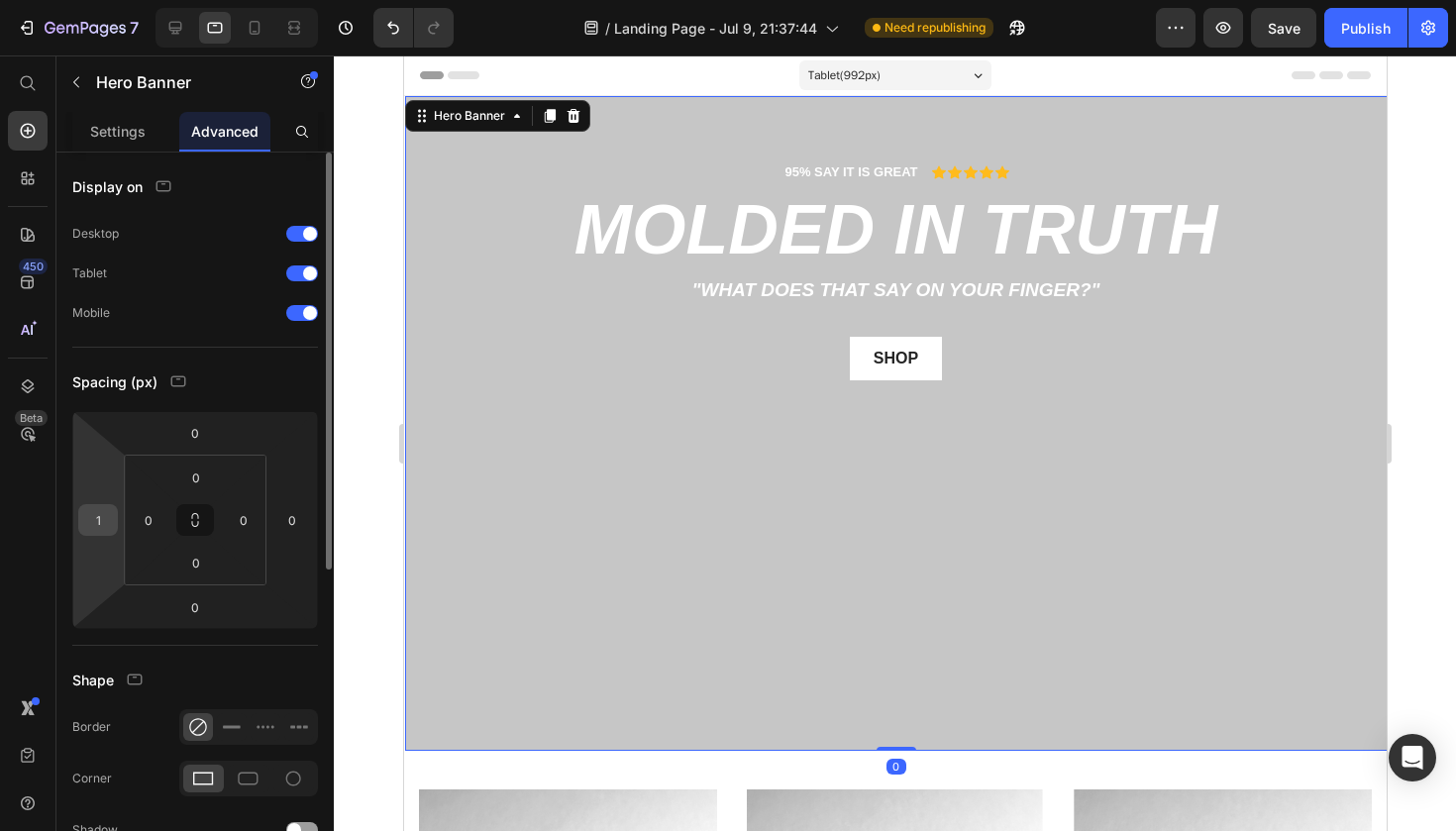 click on "1" at bounding box center (98, 520) 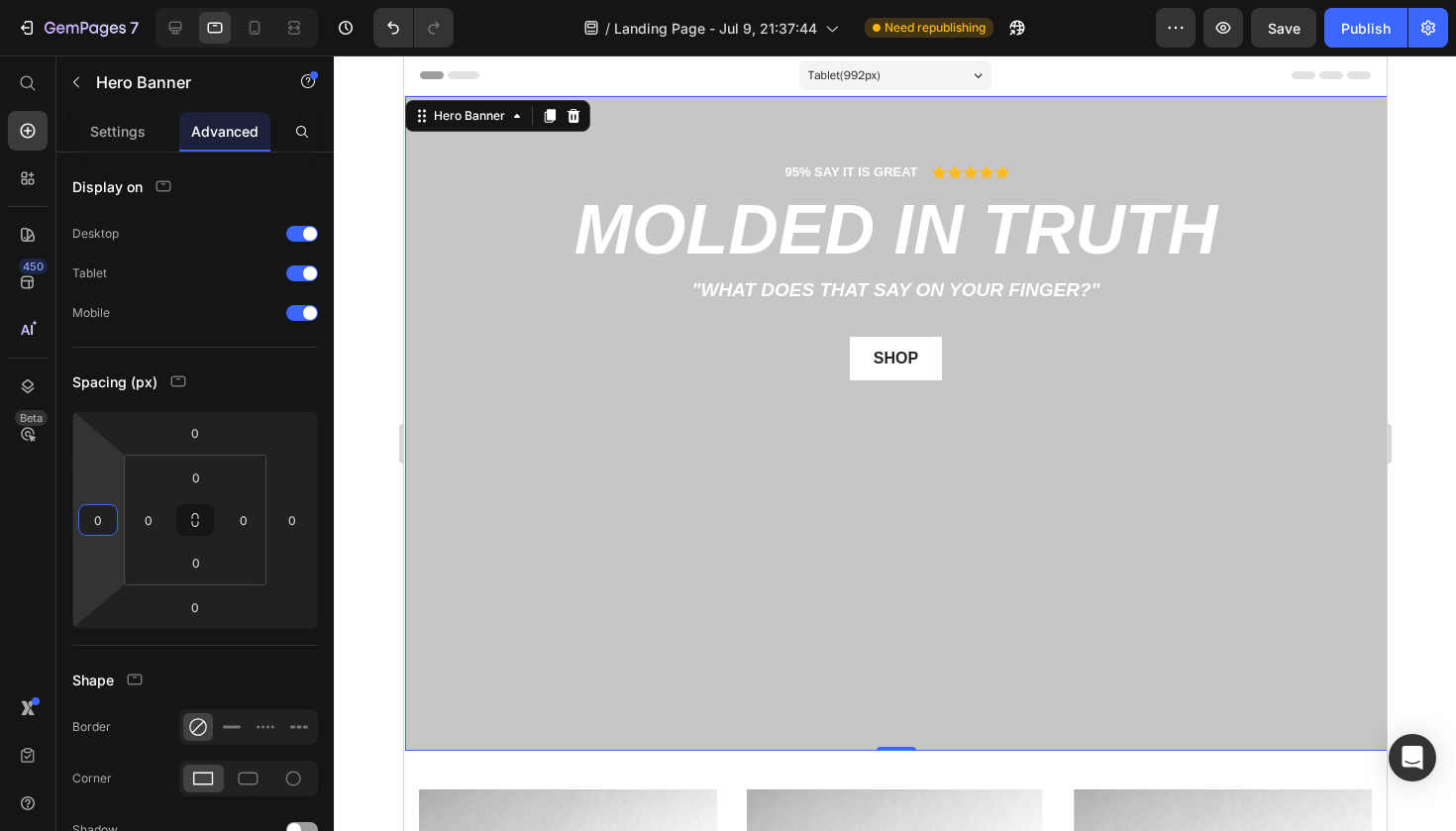 type on "0" 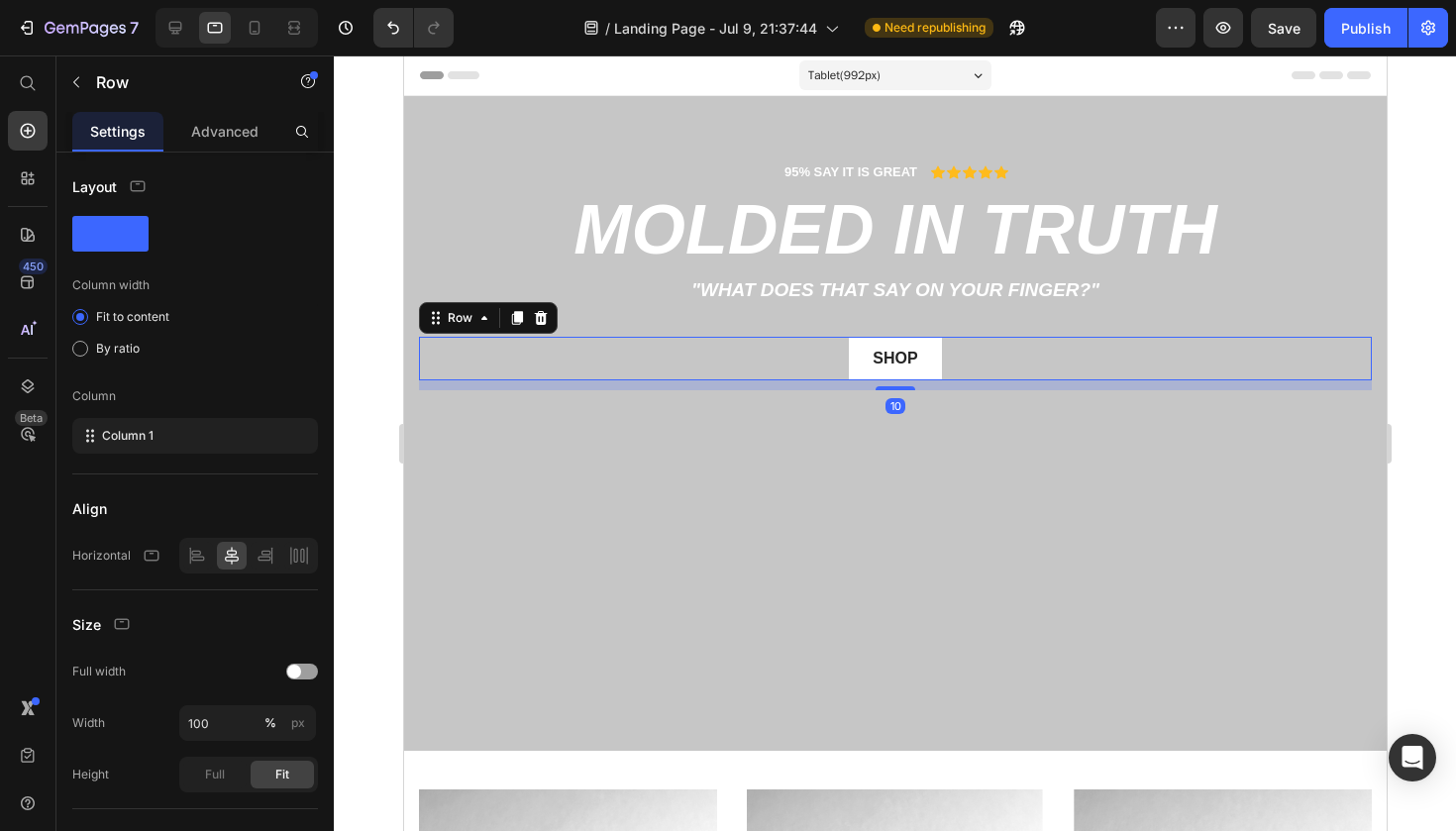click on "shop Button Row   10" at bounding box center [894, 359] 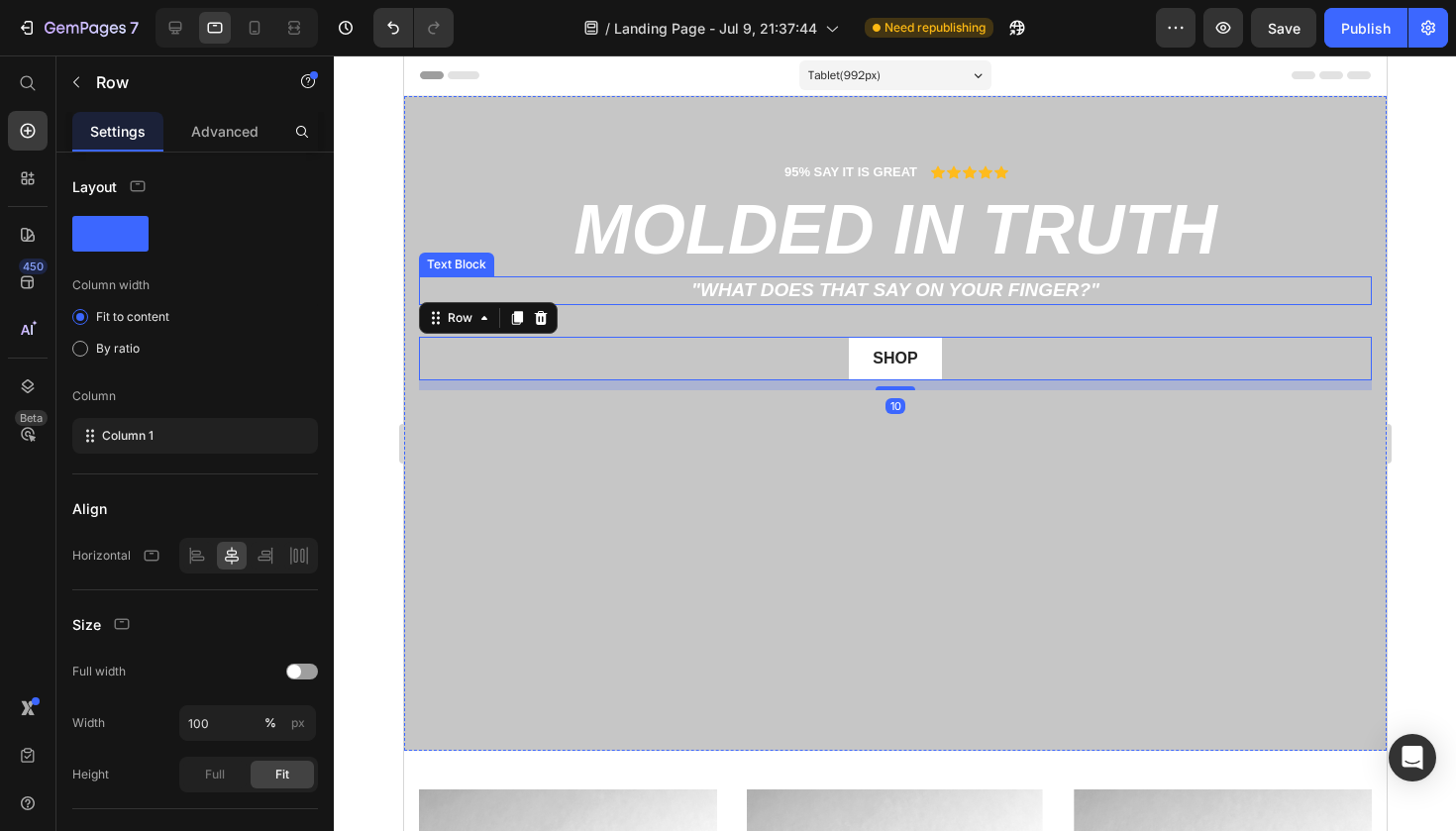 click on ""What does that say on your finger?"" at bounding box center (894, 290) 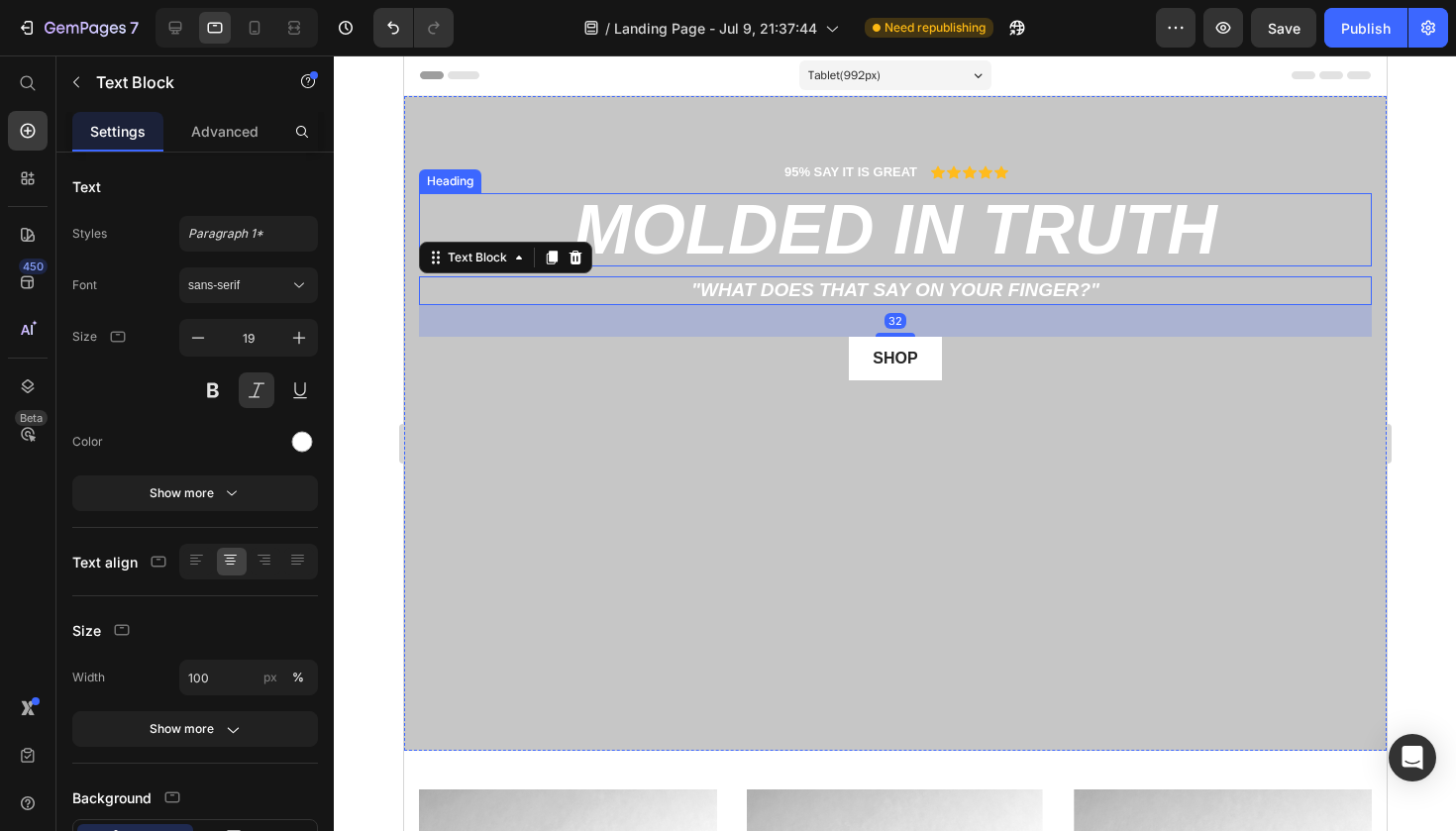 click on "molded in truth" at bounding box center [894, 230] 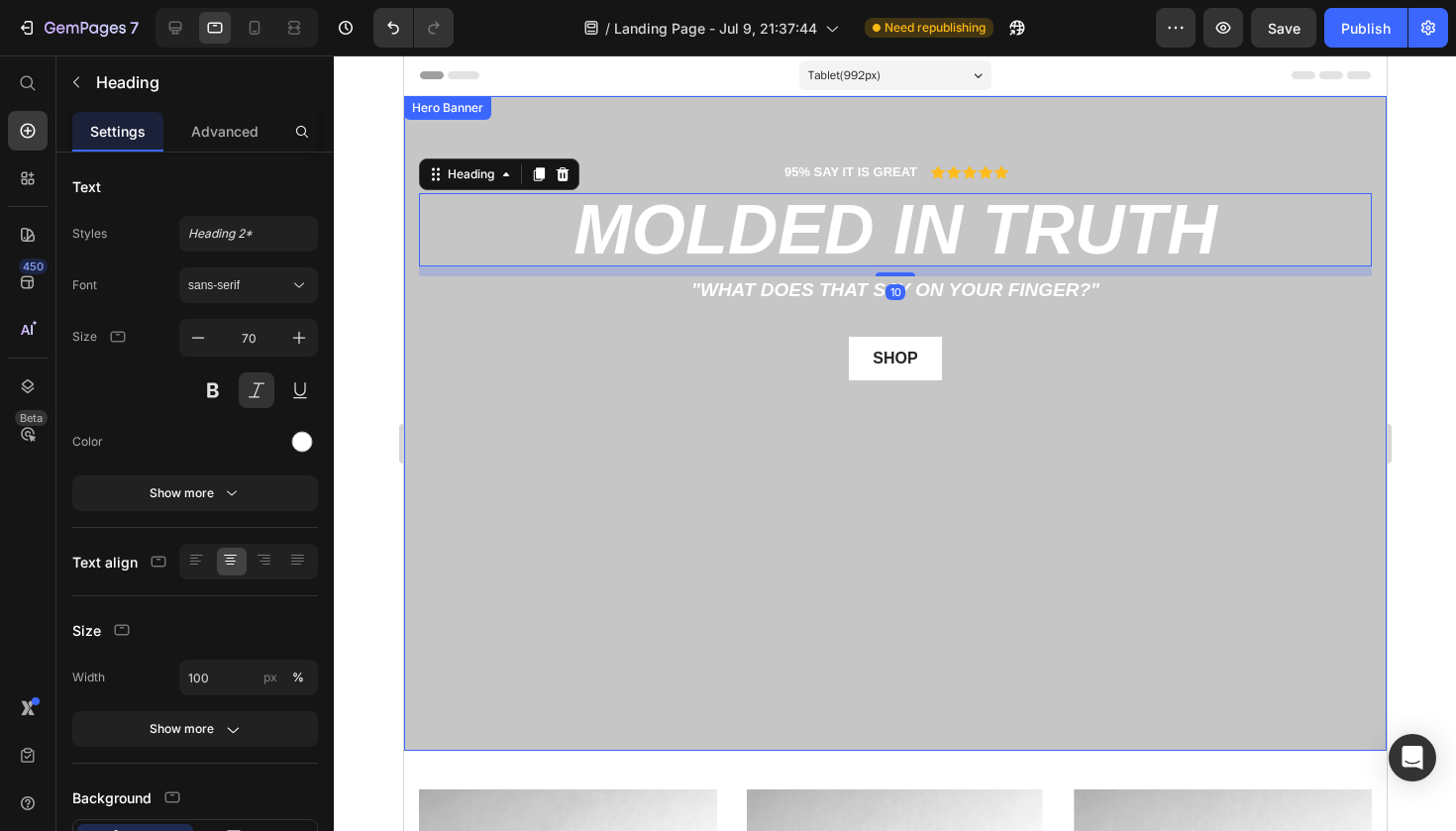 click on "95% SAY IT IS GREAT Text Block Icon Icon Icon Icon Icon Icon List Row molded in truth Heading   10 "What does that say on your finger?" Text Block shop Button Row" at bounding box center (894, 423) 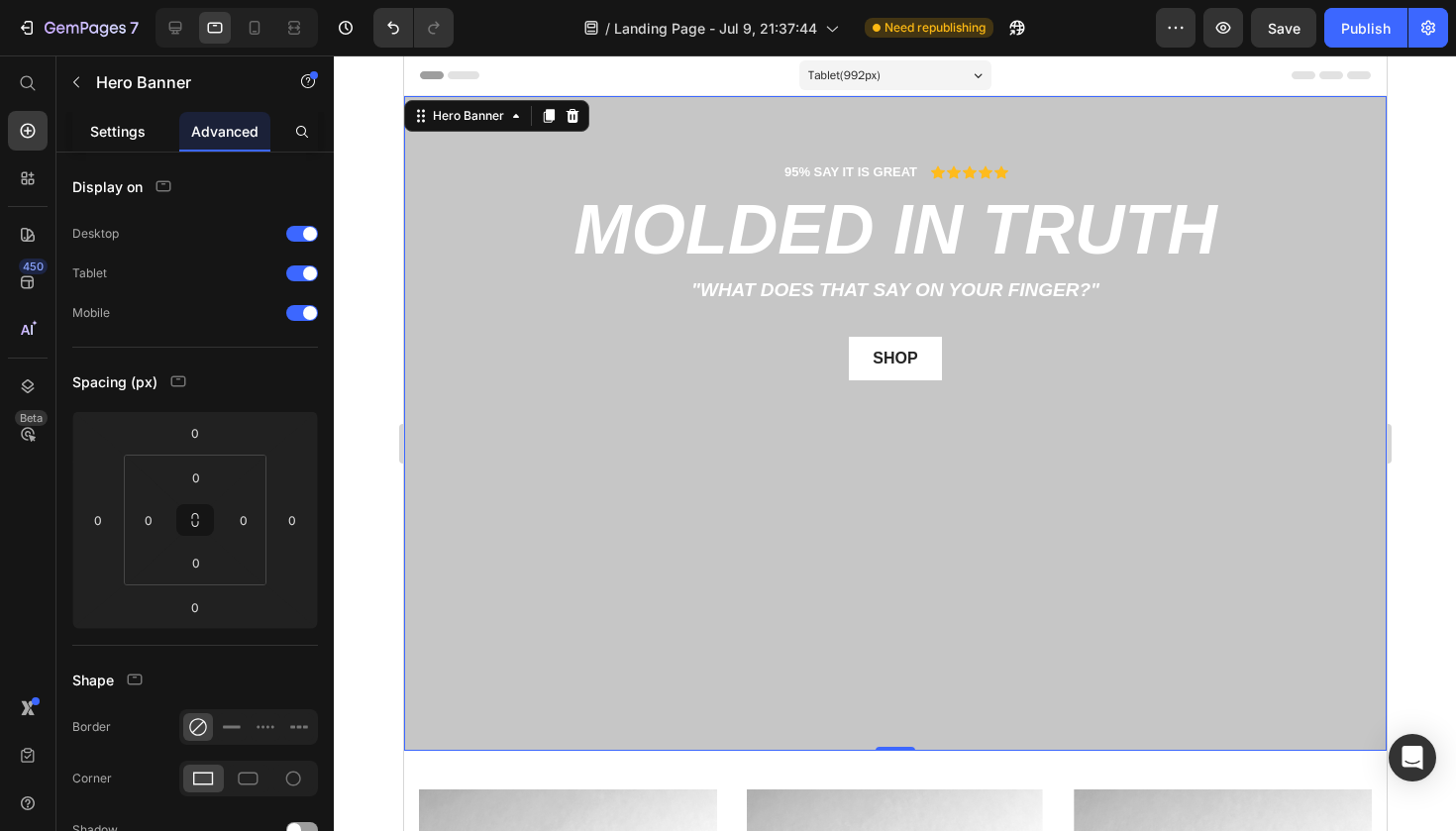 click on "Settings" 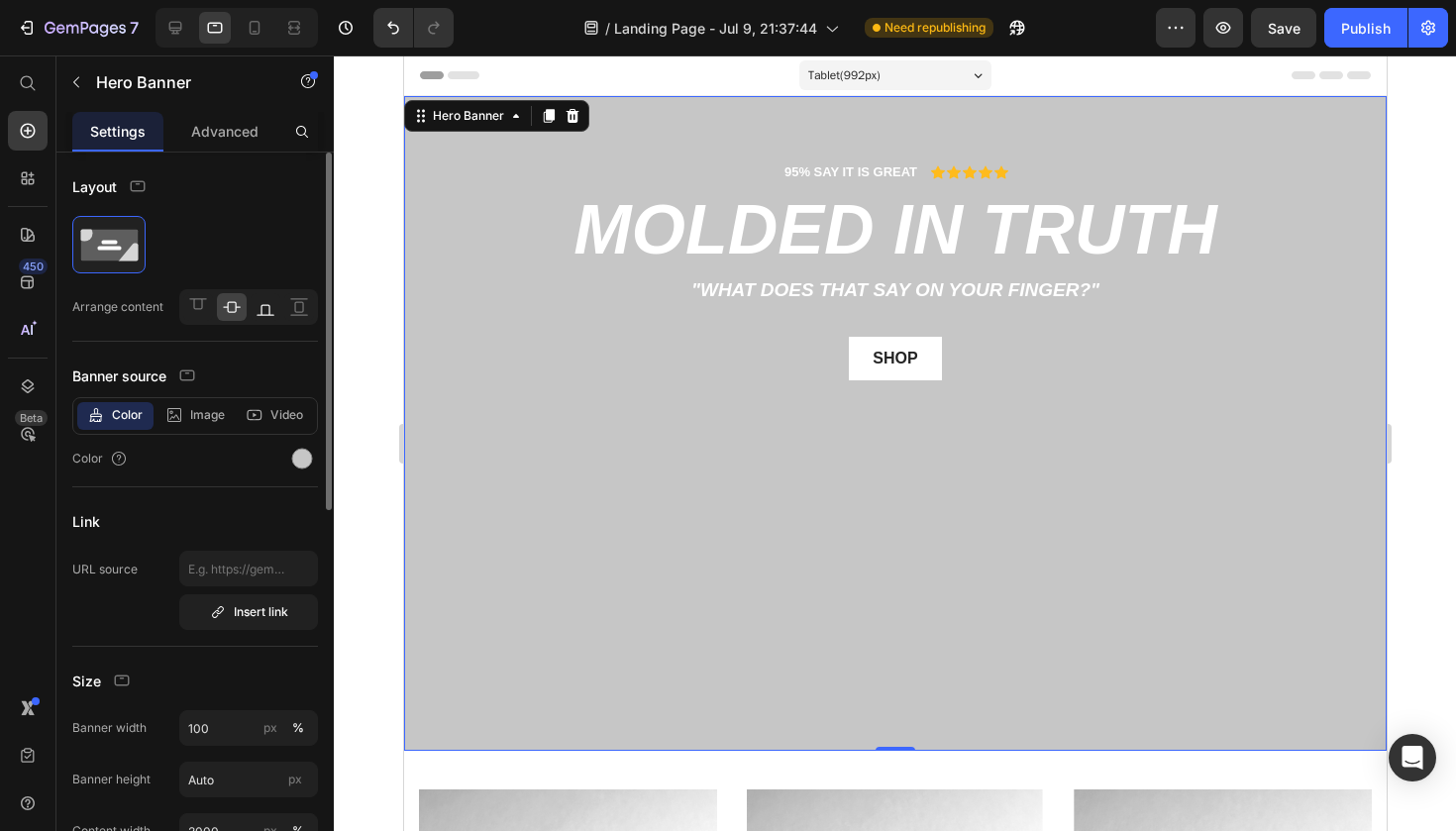 click 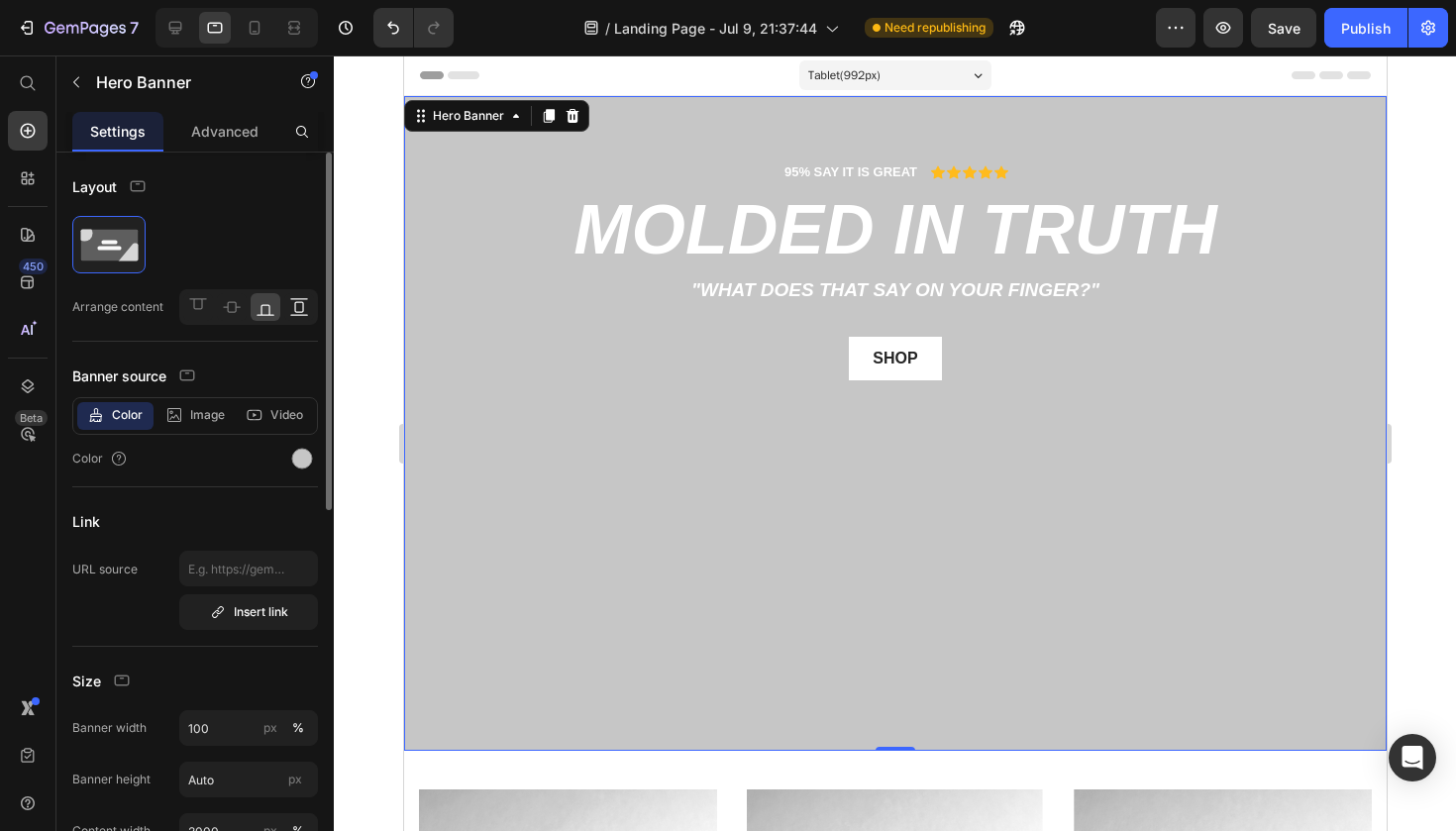 click 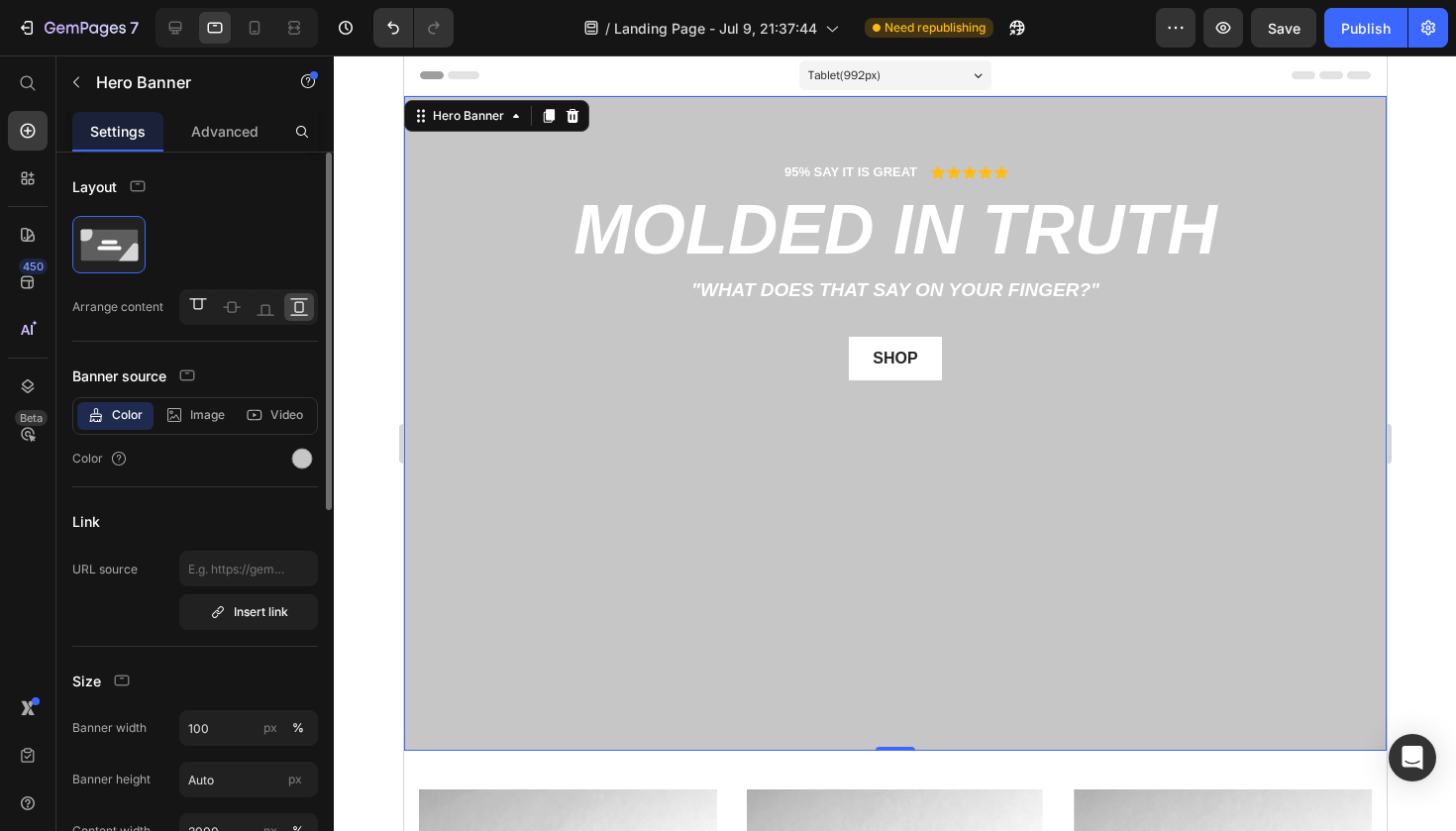 click 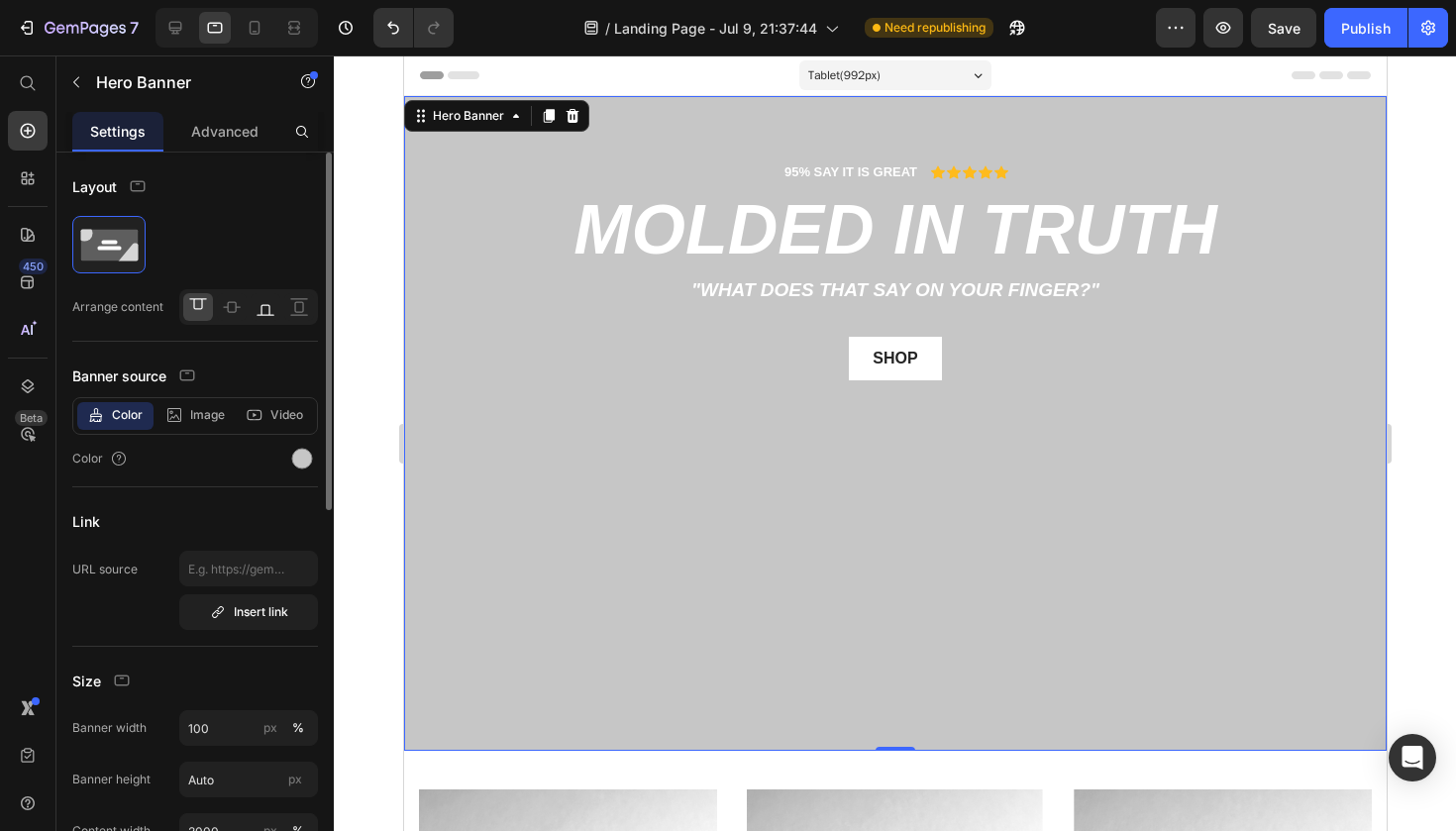 click 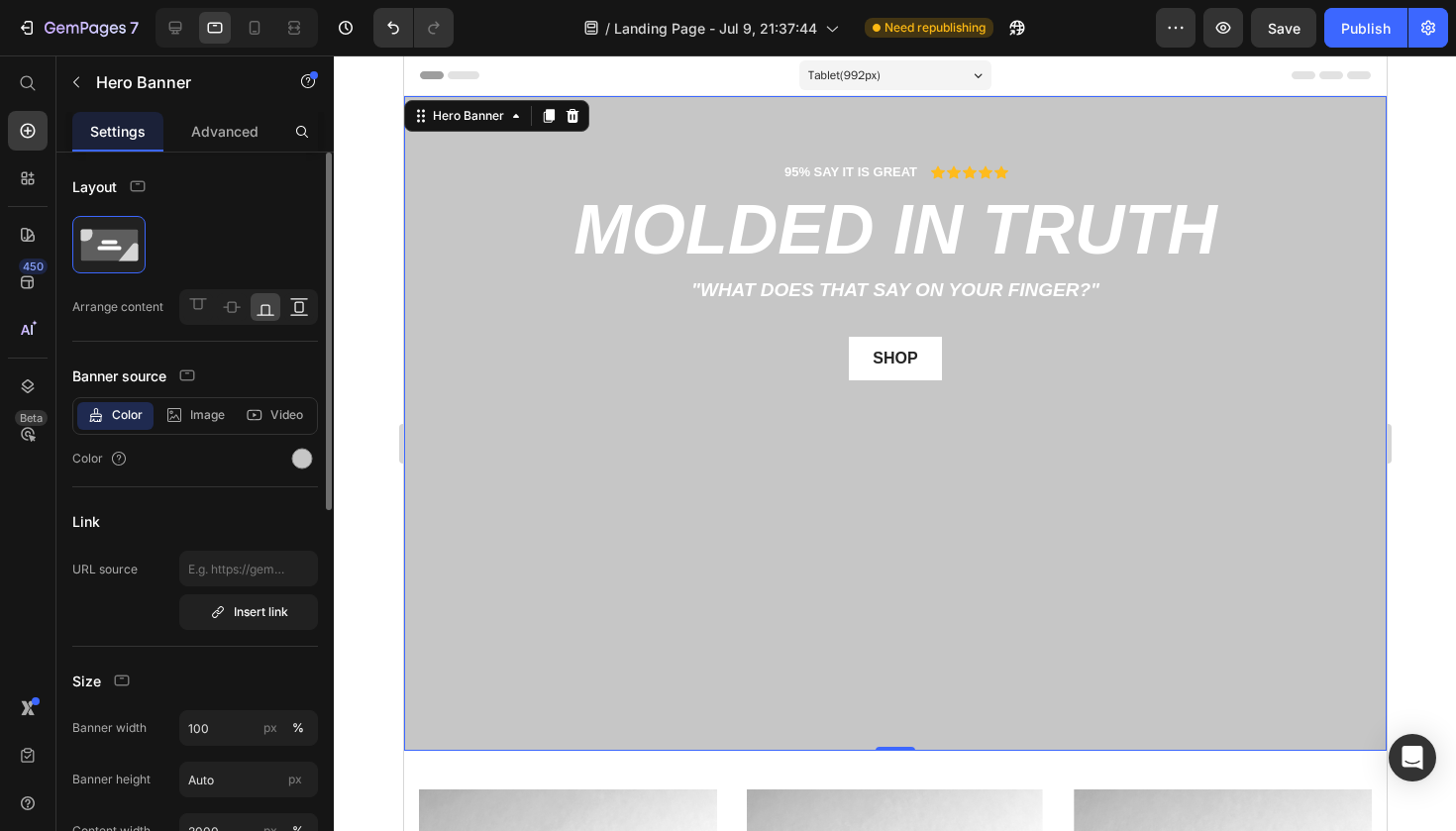 click 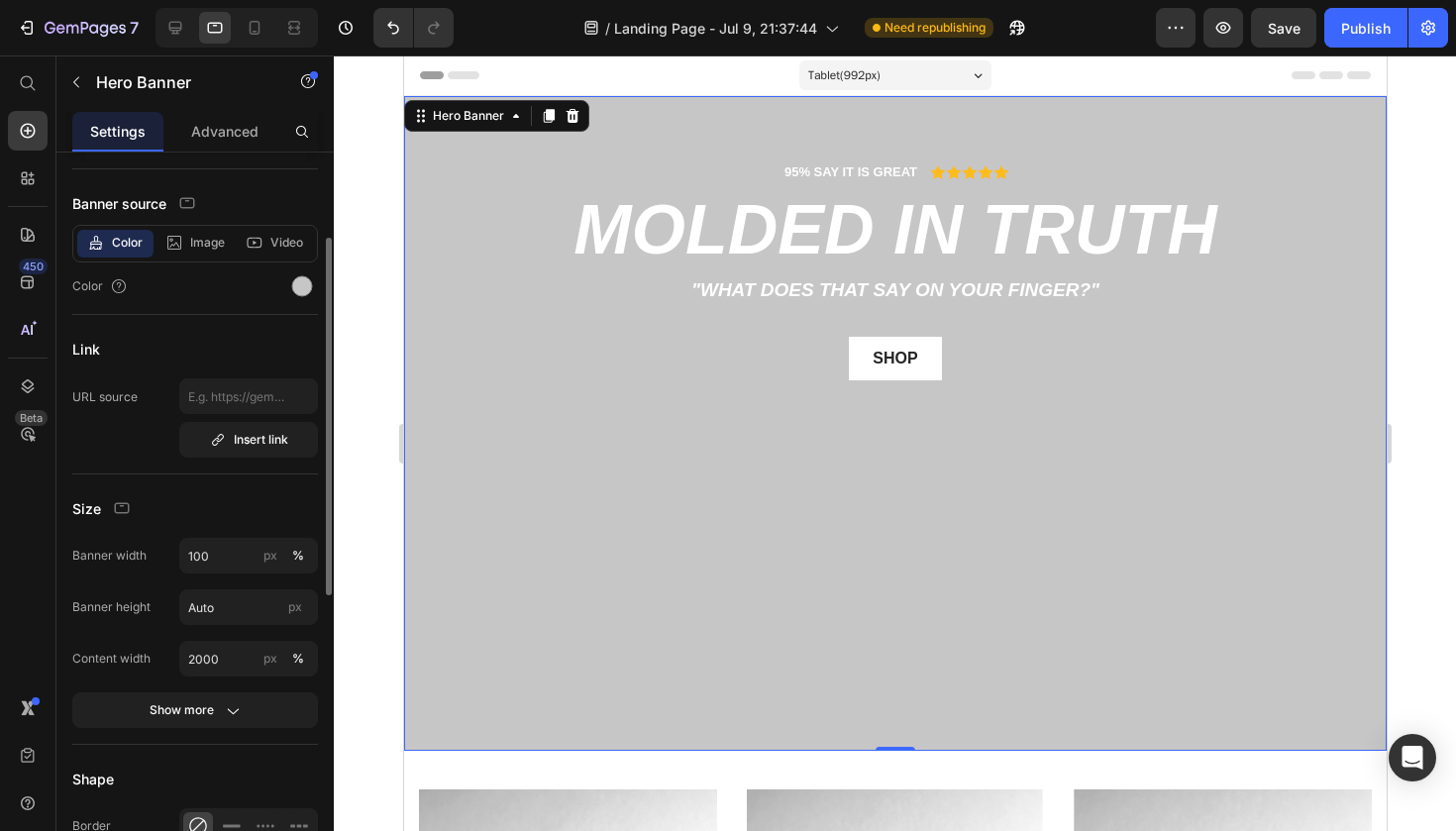 scroll, scrollTop: 243, scrollLeft: 0, axis: vertical 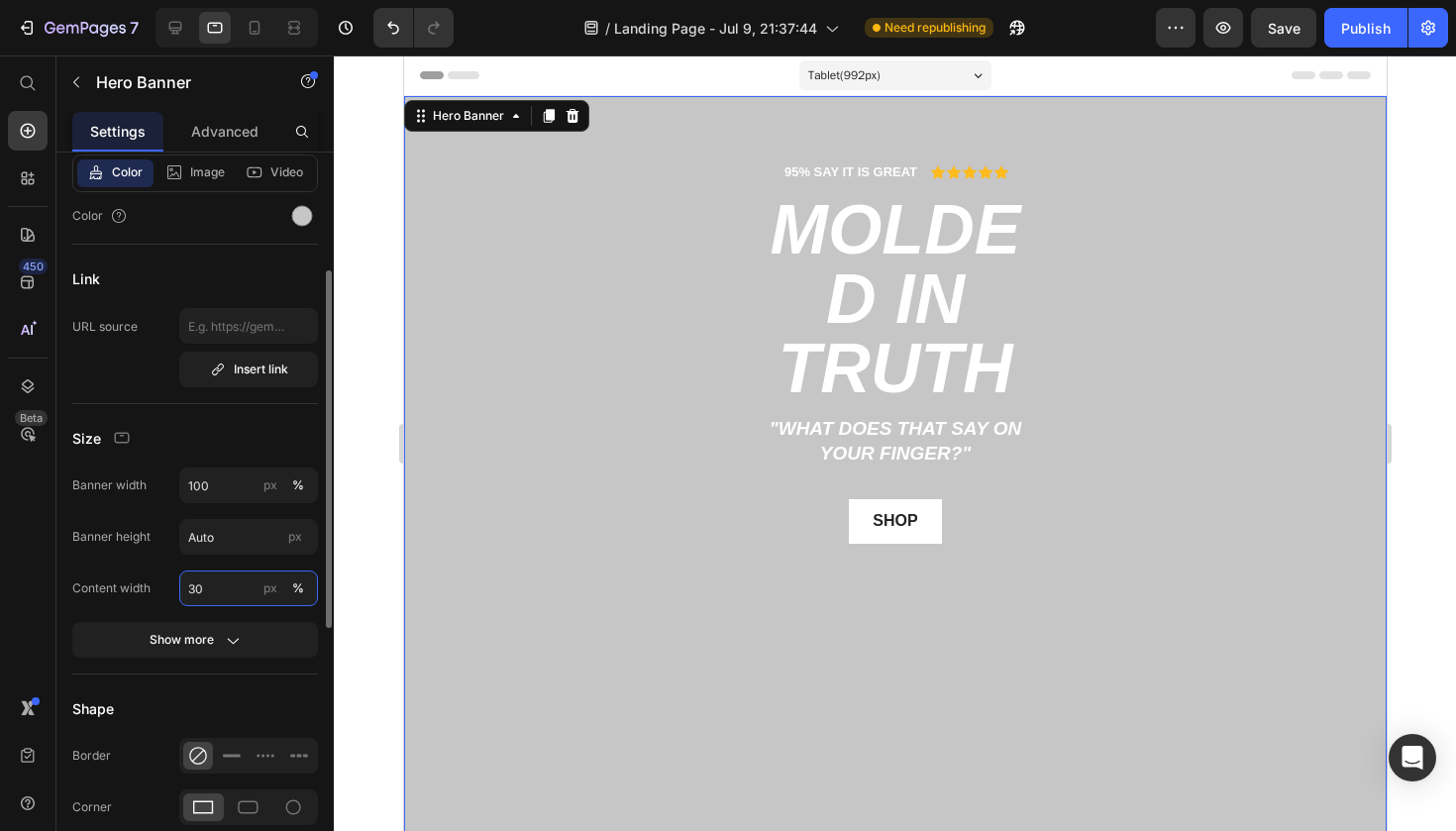 type on "3" 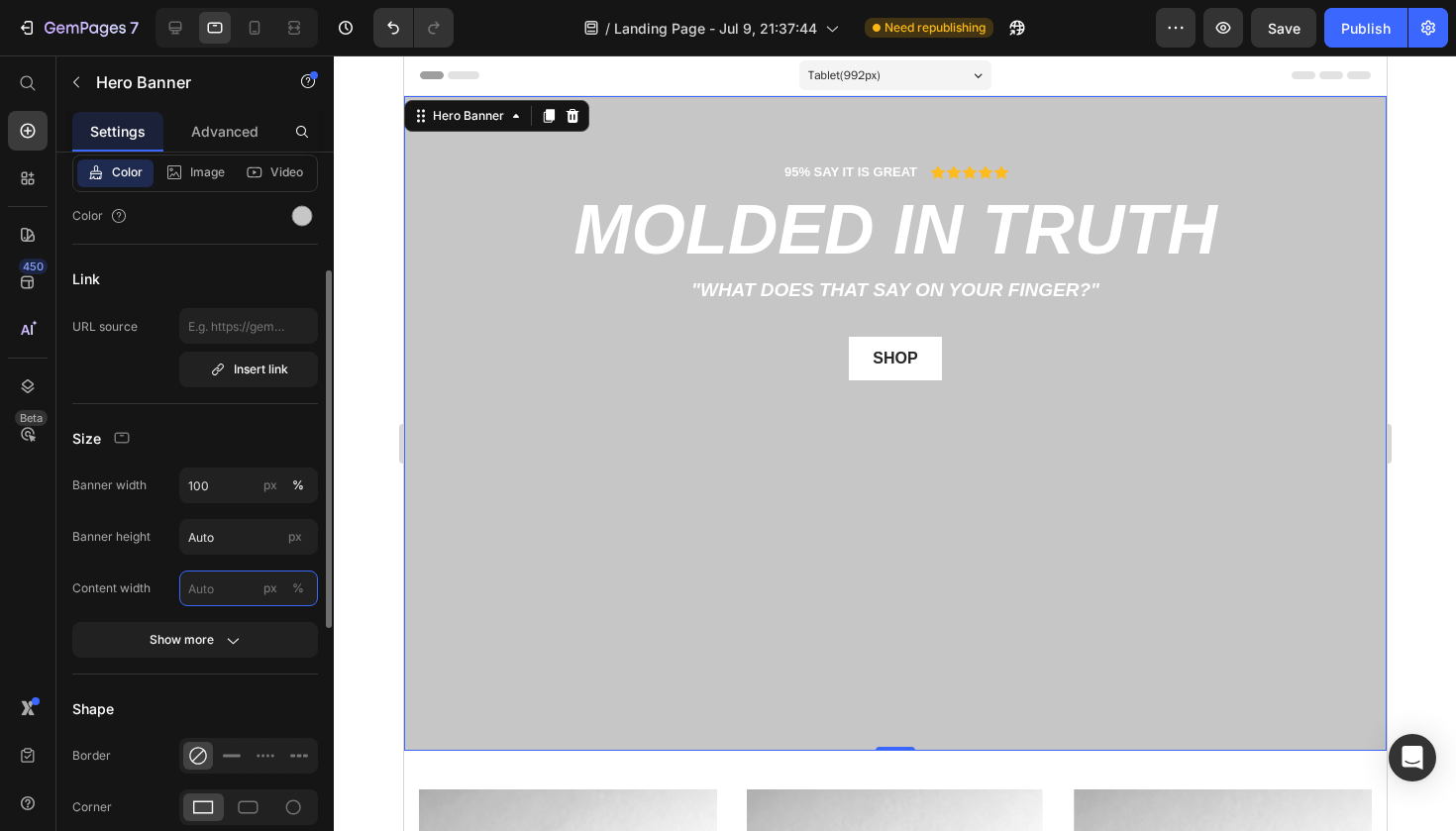 type 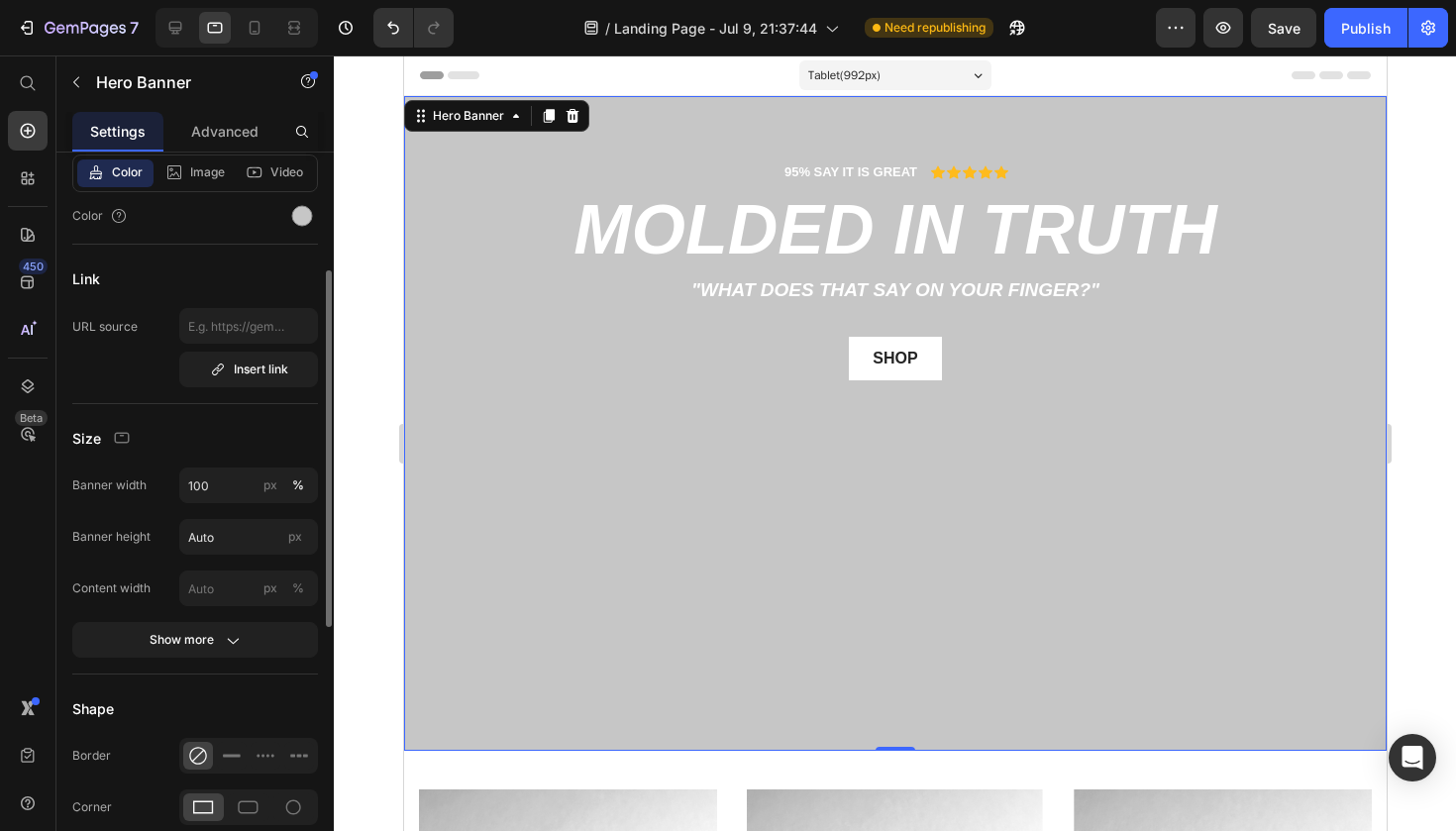 click on "Layout Arrange content
Banner source Color Image Video  Color  Link URL source  Insert link  Size Banner width 100 px % Banner height Auto px Content width px % Show more Shape Border Corner Shadow Overlay Zoom when hover SEO Alt text Image title" at bounding box center [195, 614] 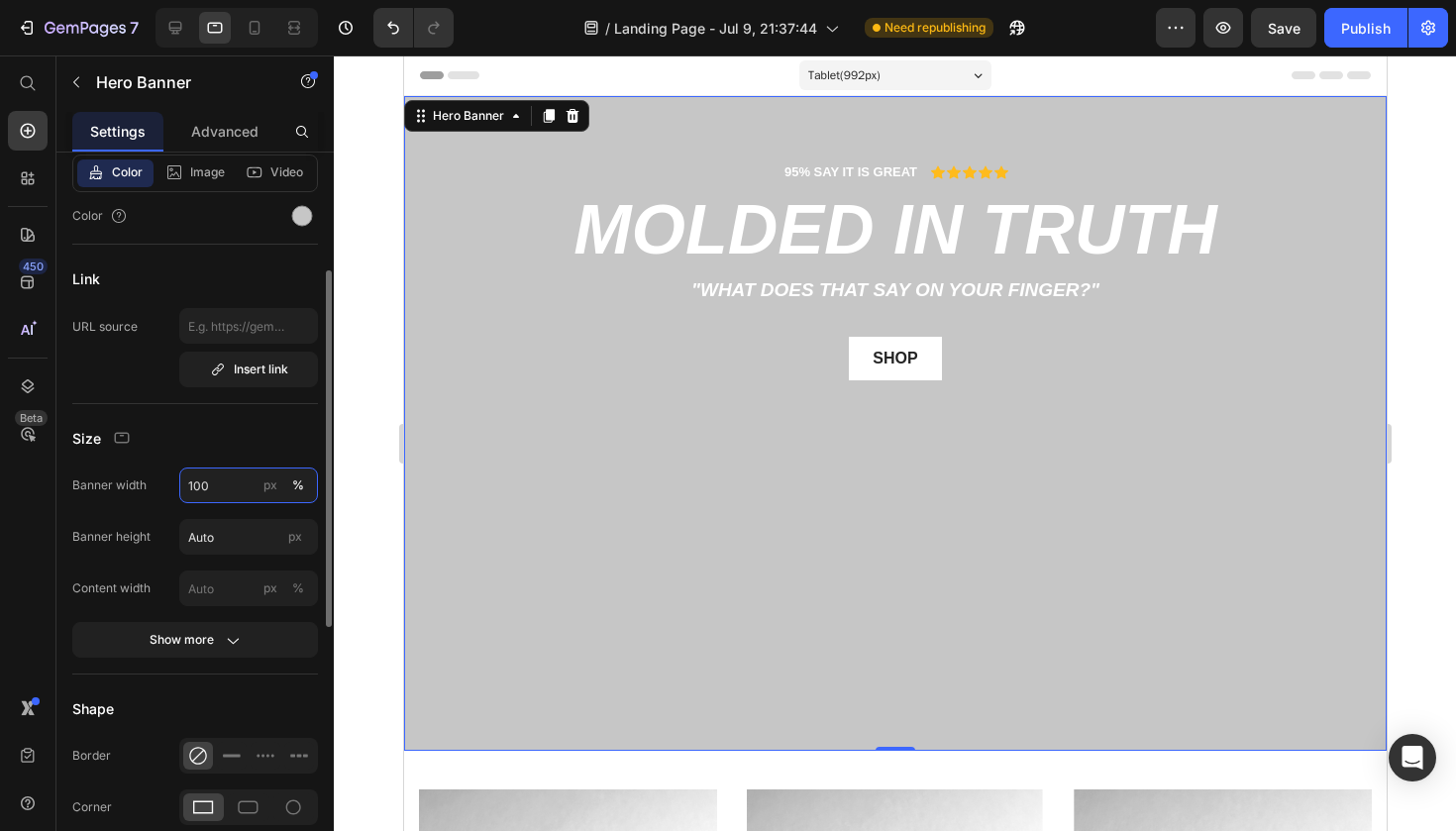 drag, startPoint x: 228, startPoint y: 502, endPoint x: 188, endPoint y: 502, distance: 40 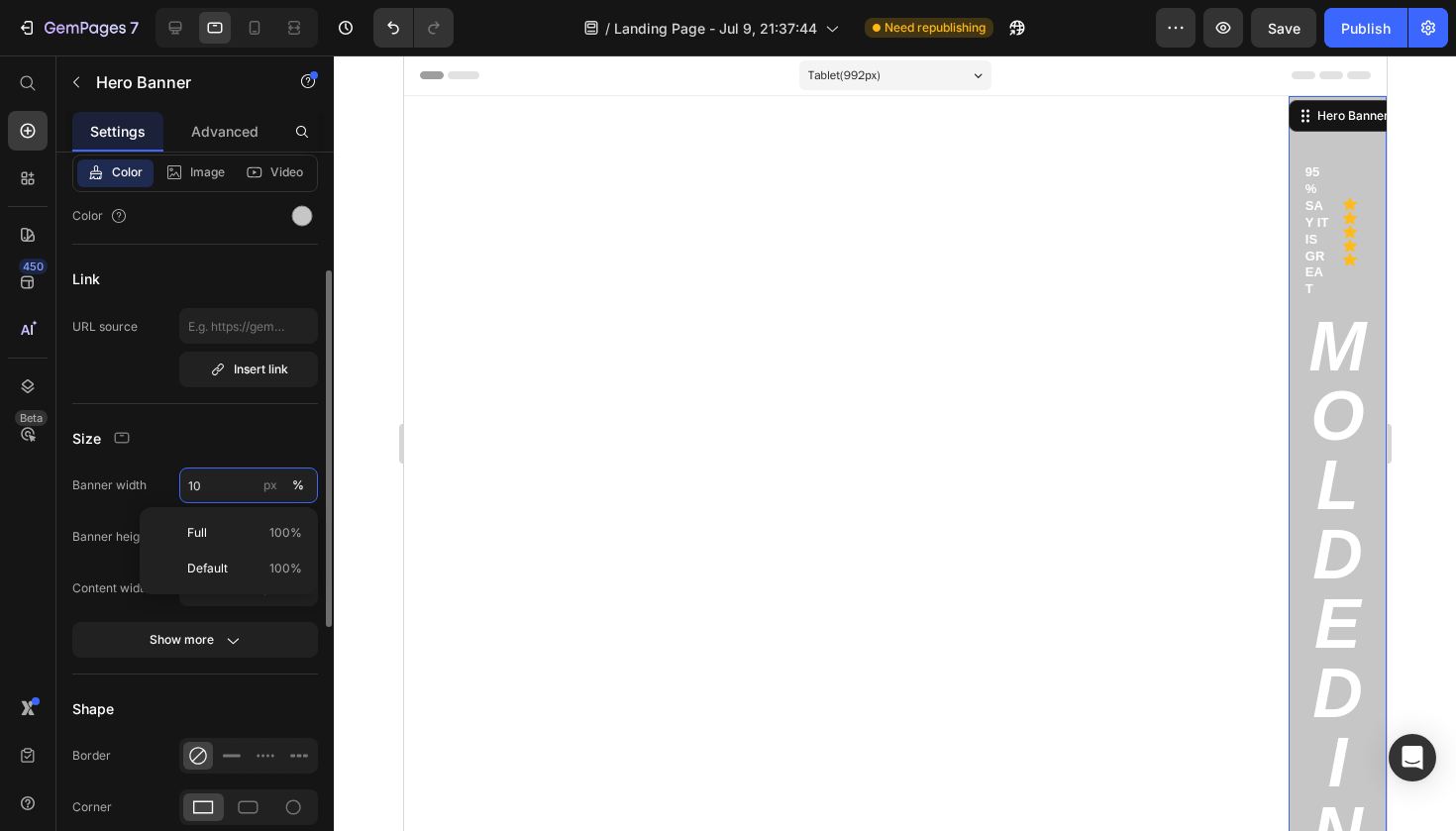 type on "1" 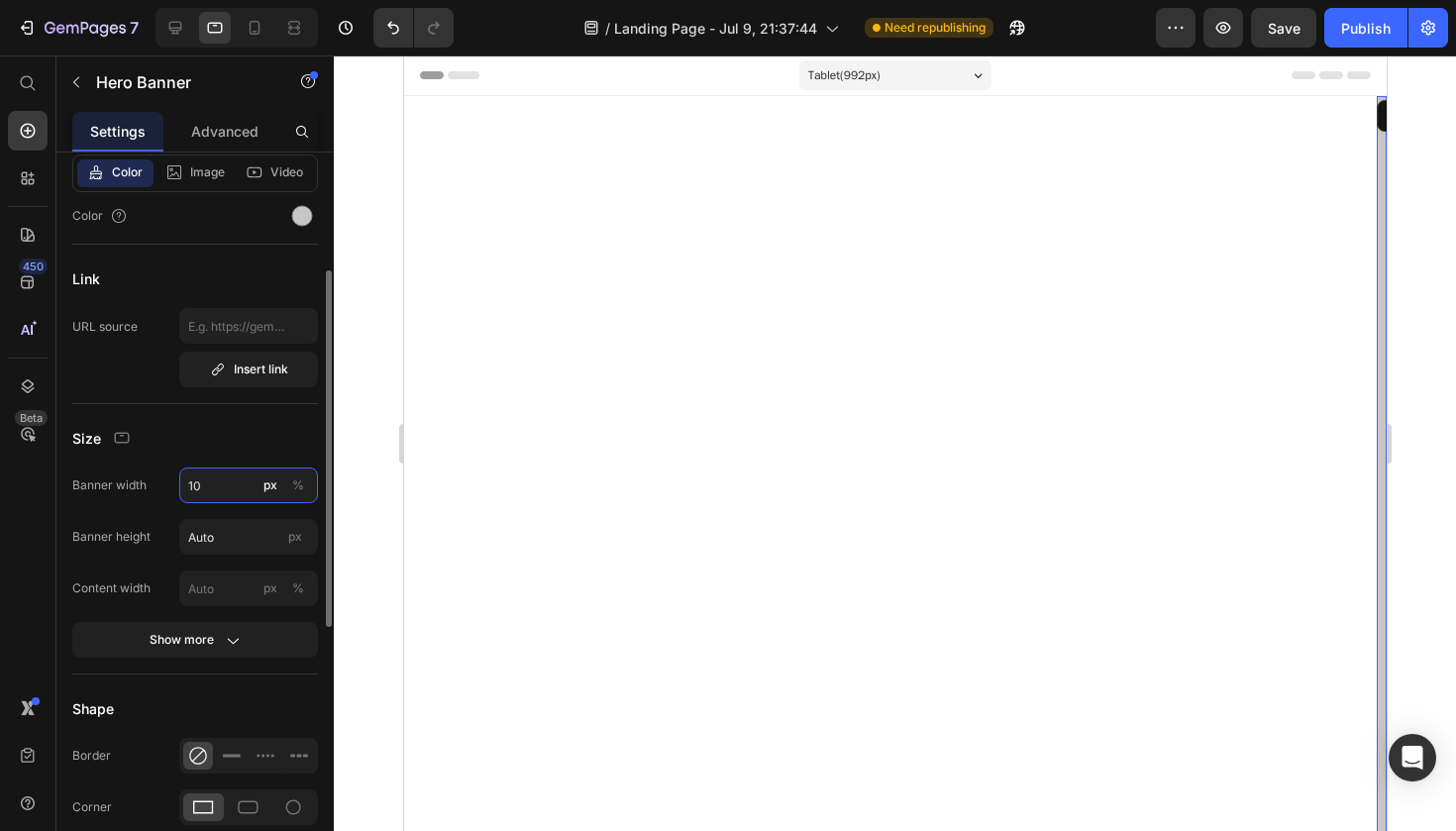 type on "100" 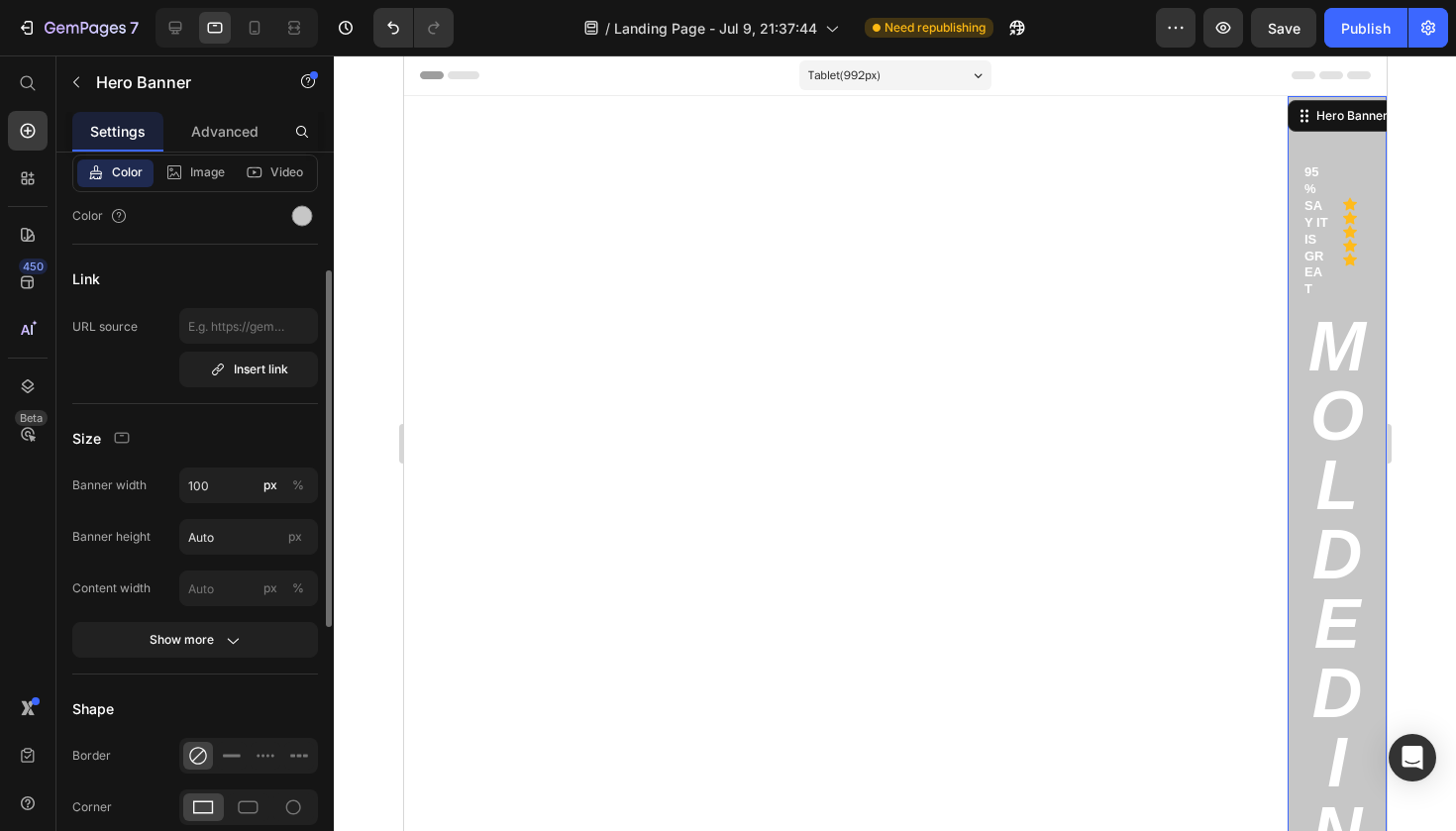 click on "Layout Arrange content
Banner source Color Image Video  Color  Link URL source  Insert link  Size Banner width 100 px % Banner height Auto px Content width px % Show more Shape Border Corner Shadow Overlay Zoom when hover SEO Alt text Image title" at bounding box center [195, 614] 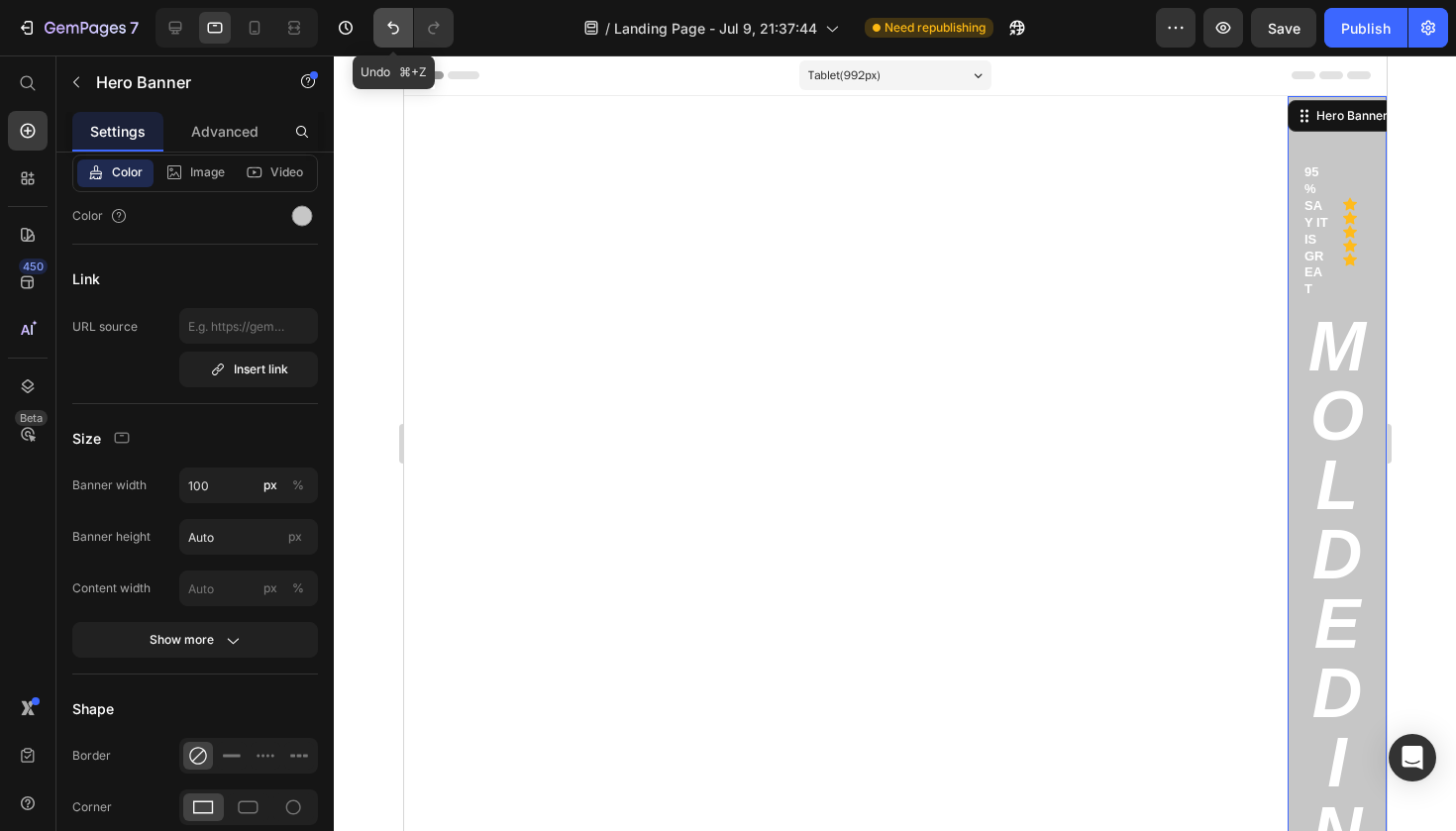 click 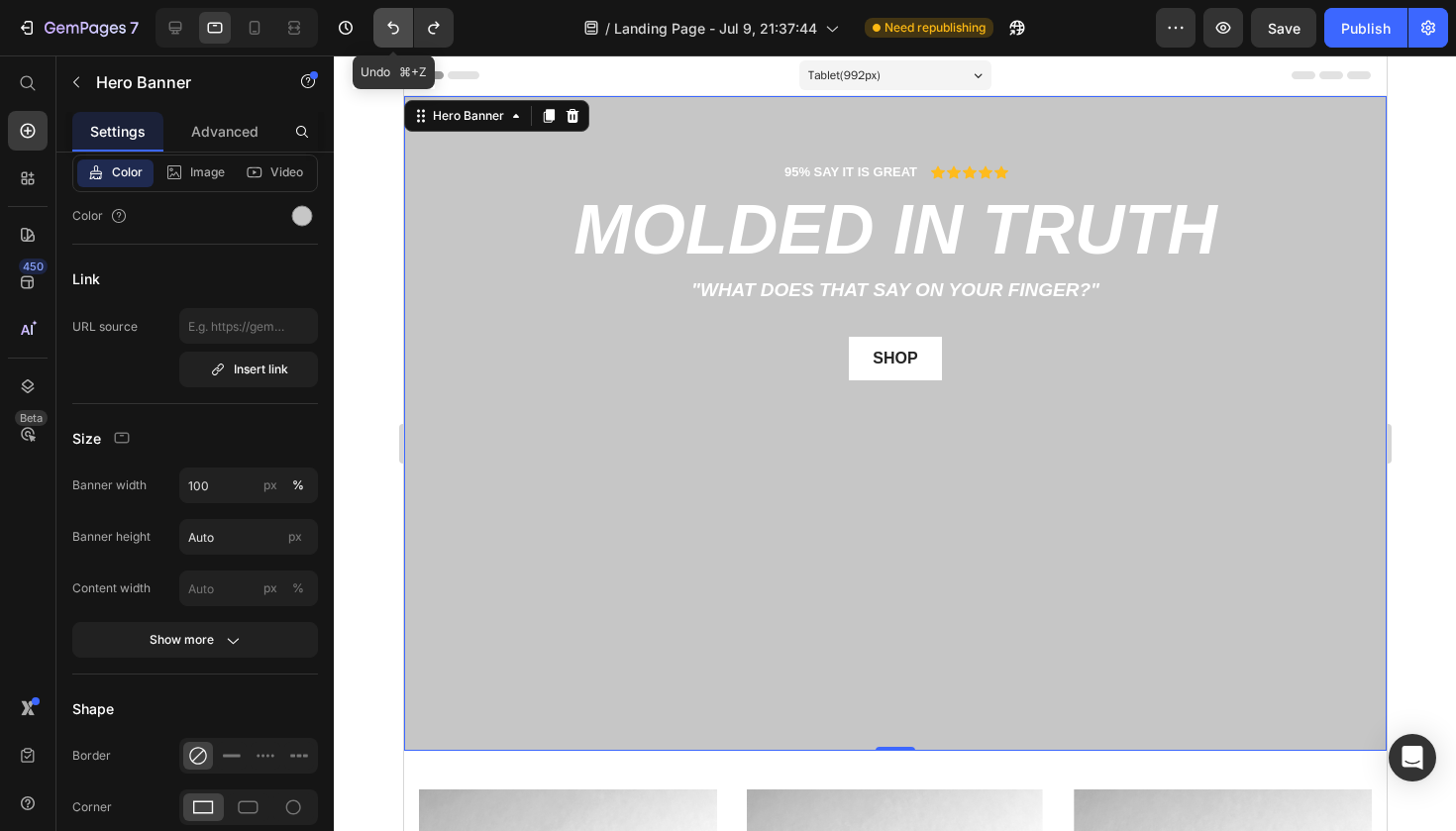 click 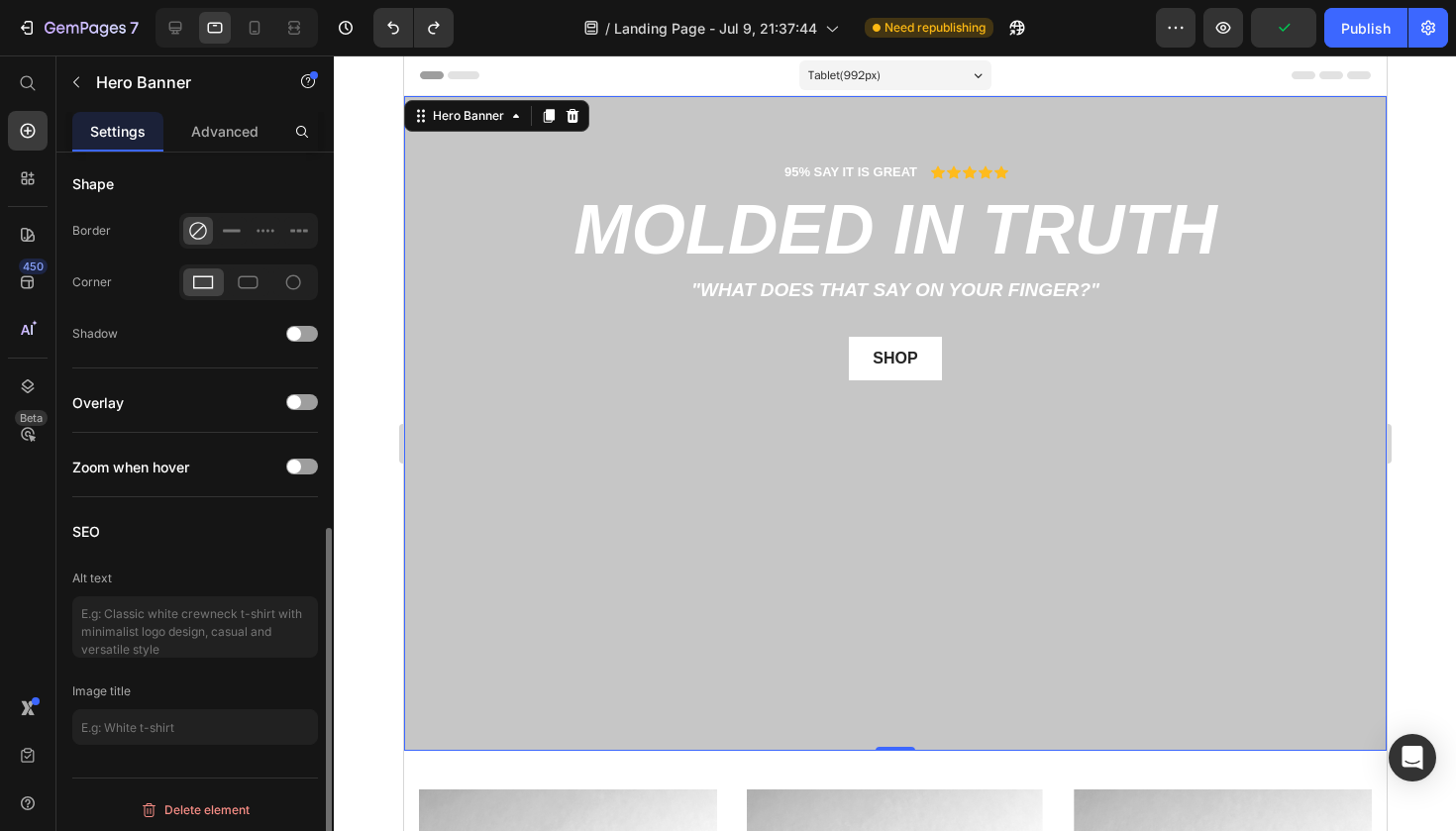 scroll, scrollTop: 772, scrollLeft: 0, axis: vertical 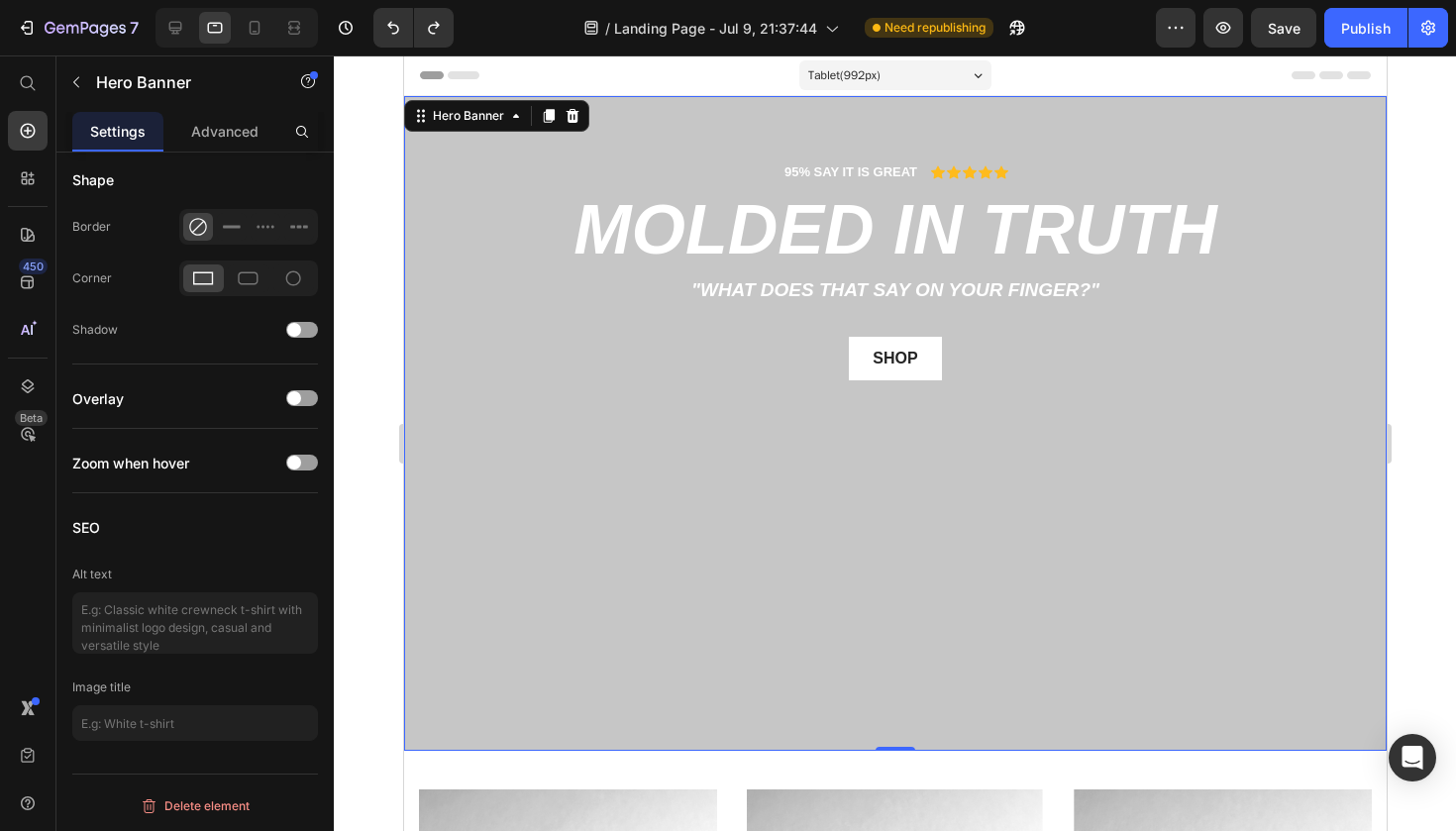 click on "95% SAY IT IS GREAT Text Block Icon Icon Icon Icon Icon Icon List Row molded in truth Heading "What does that say on your finger?" Text Block shop Button Row" at bounding box center [894, 423] 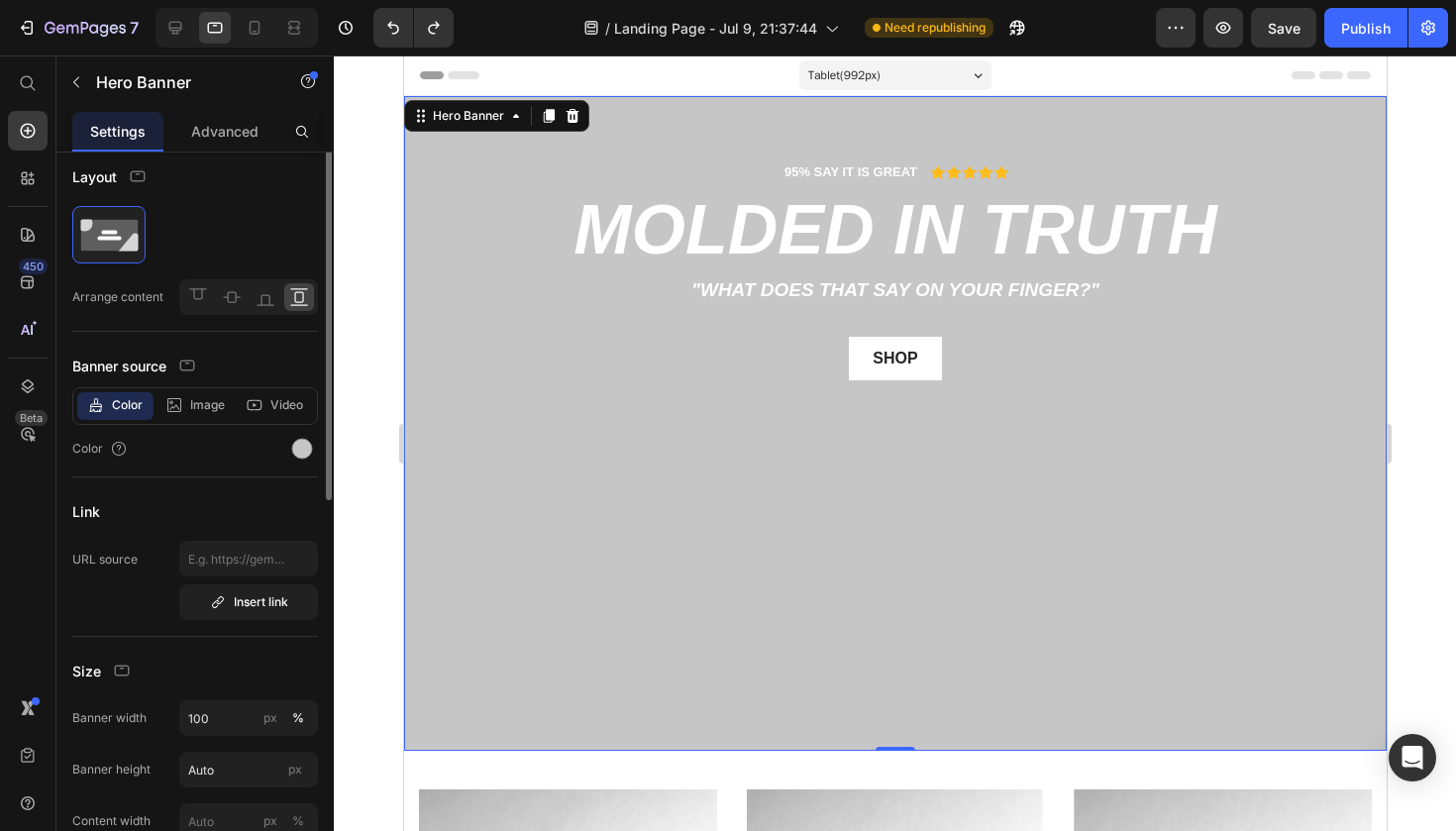 scroll, scrollTop: 0, scrollLeft: 0, axis: both 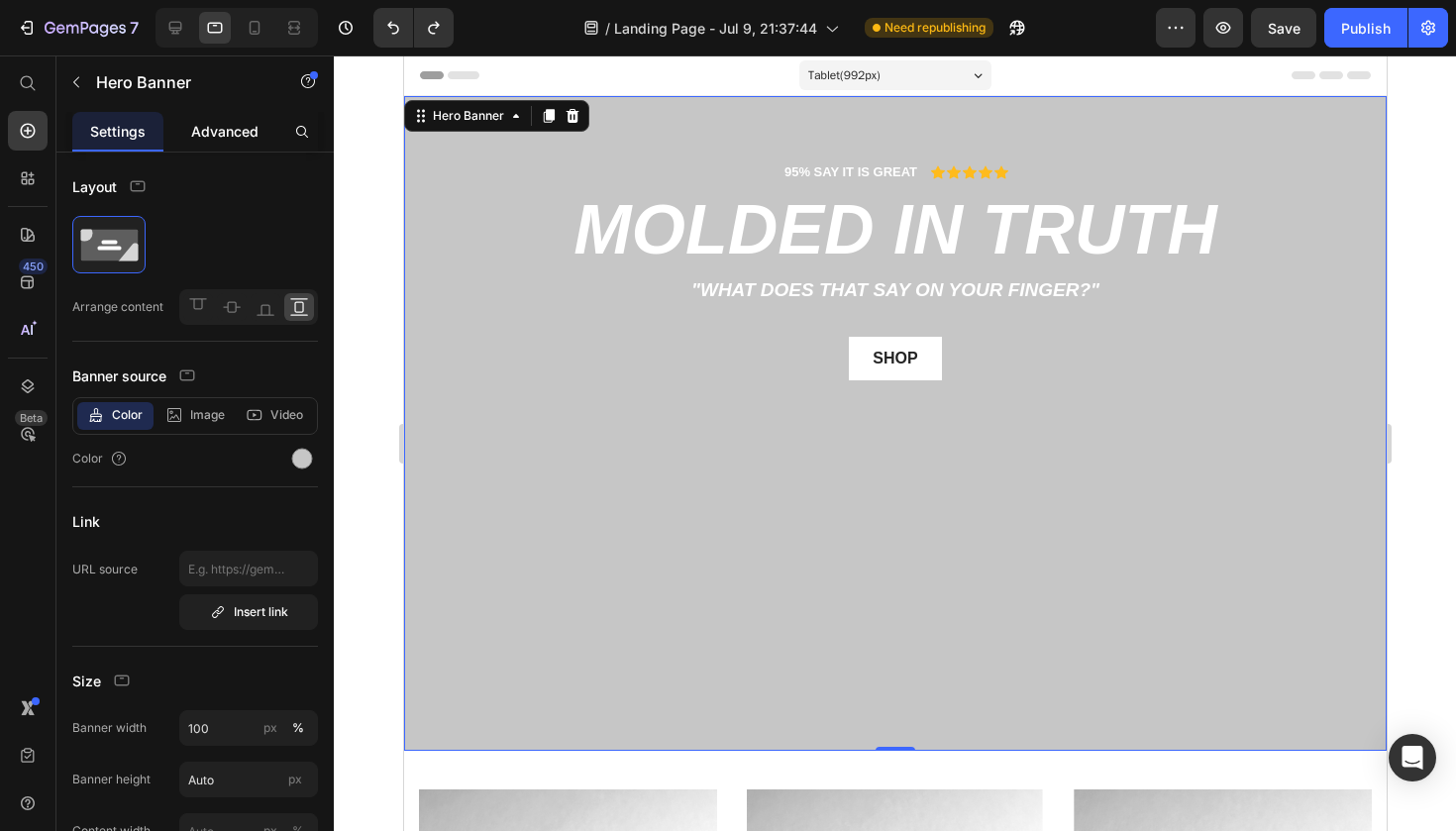 click on "Advanced" 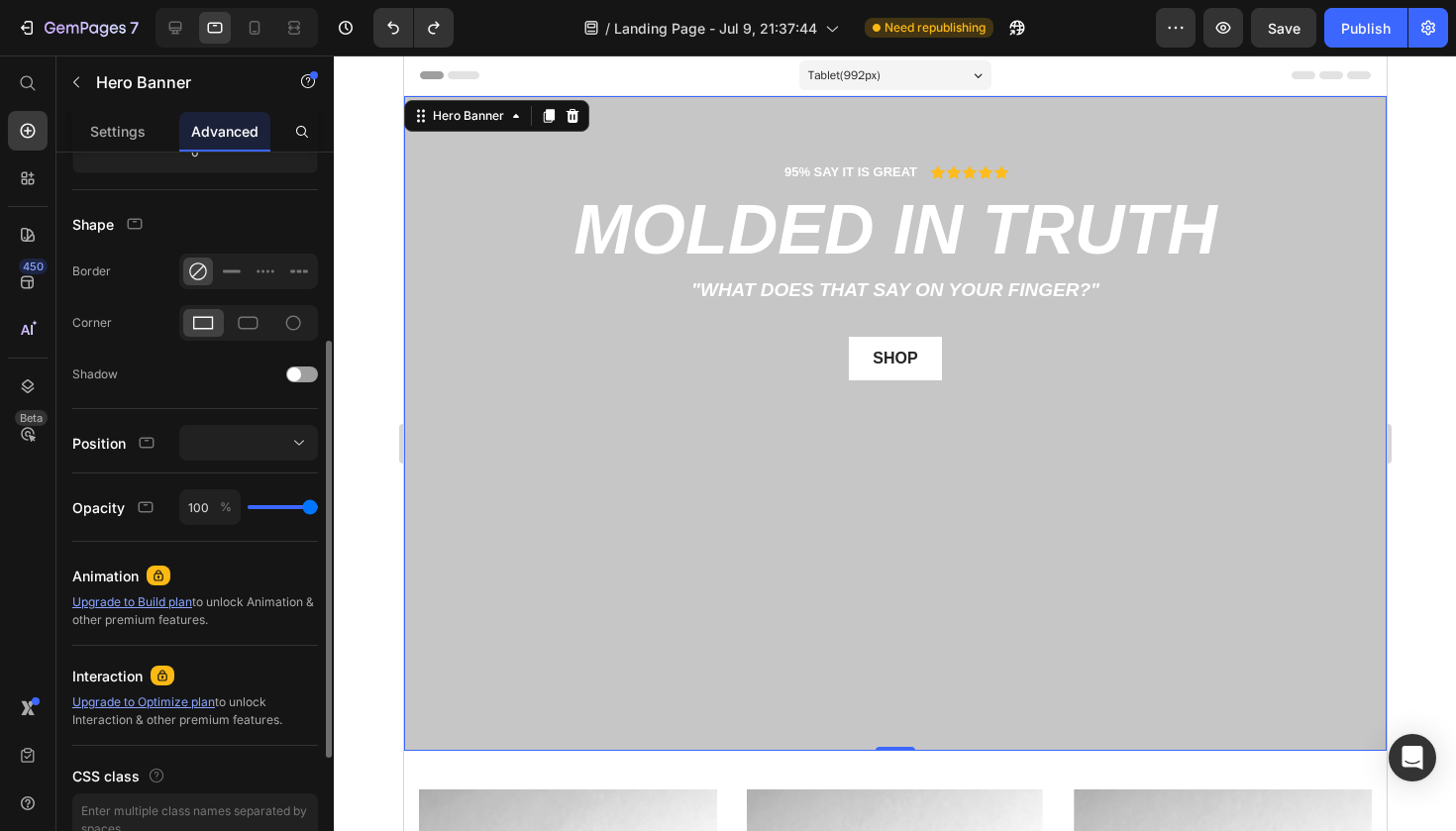 scroll, scrollTop: 558, scrollLeft: 0, axis: vertical 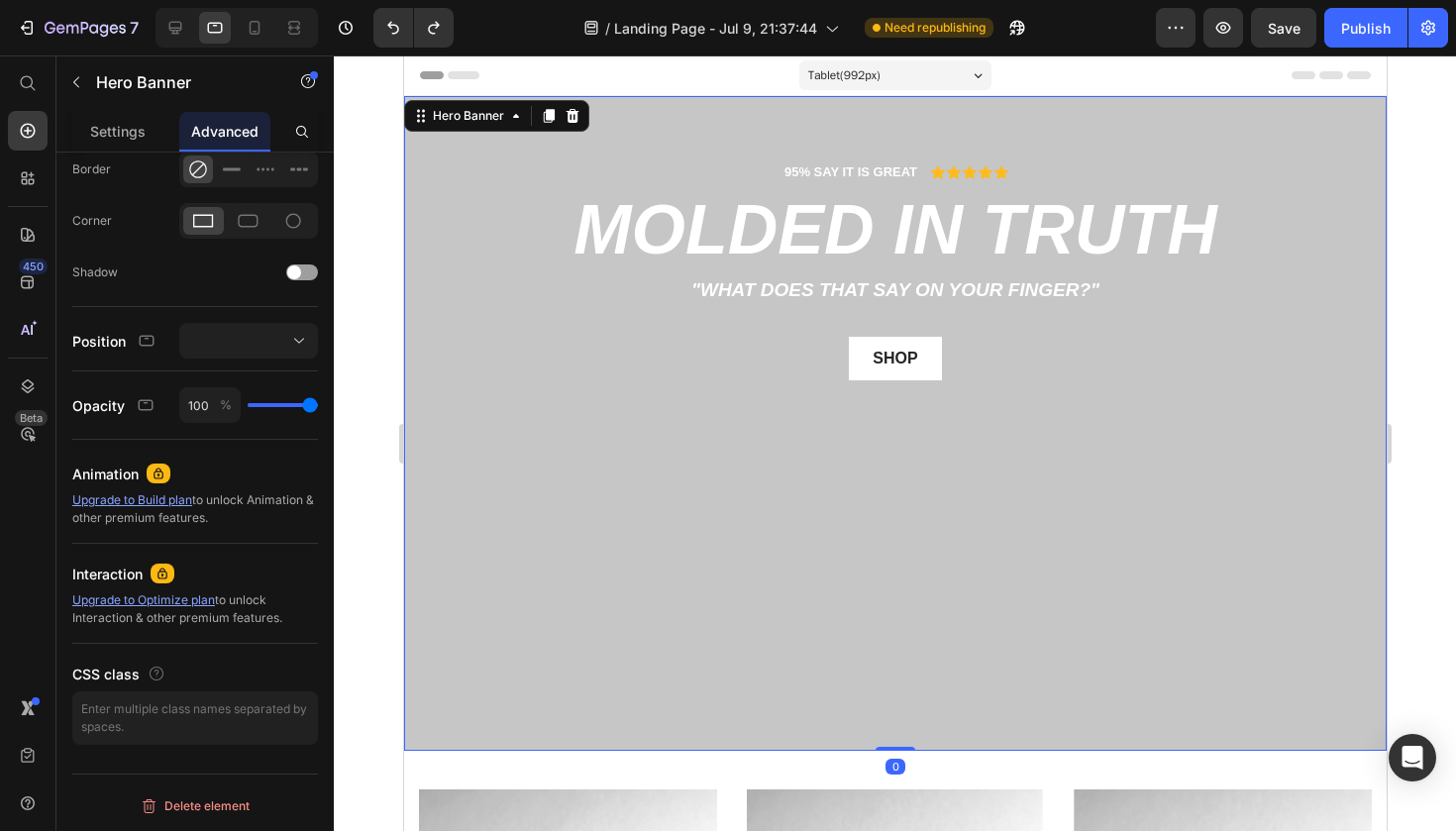 drag, startPoint x: 895, startPoint y: 746, endPoint x: 897, endPoint y: 640, distance: 106.01887 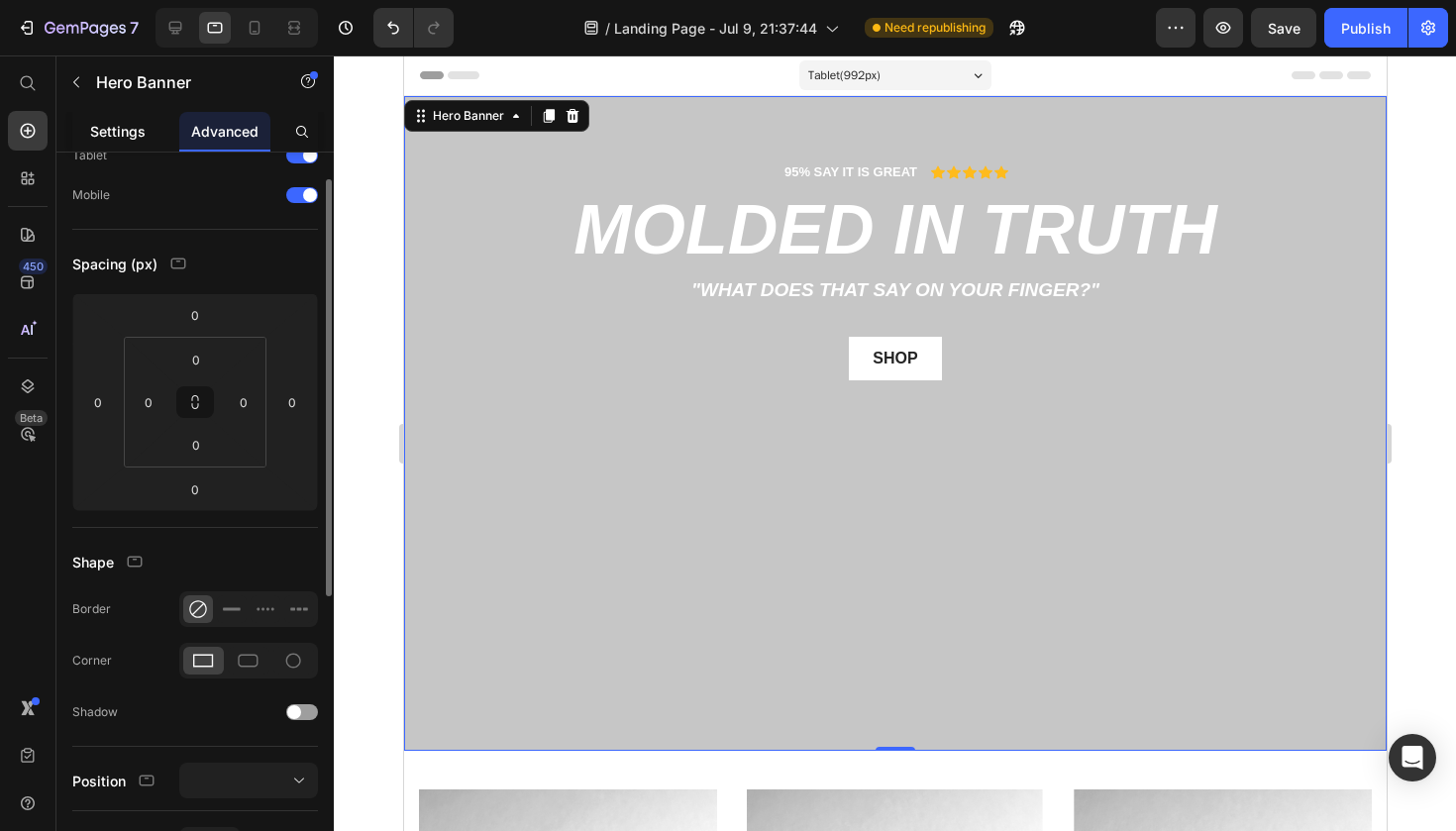 scroll, scrollTop: 129, scrollLeft: 0, axis: vertical 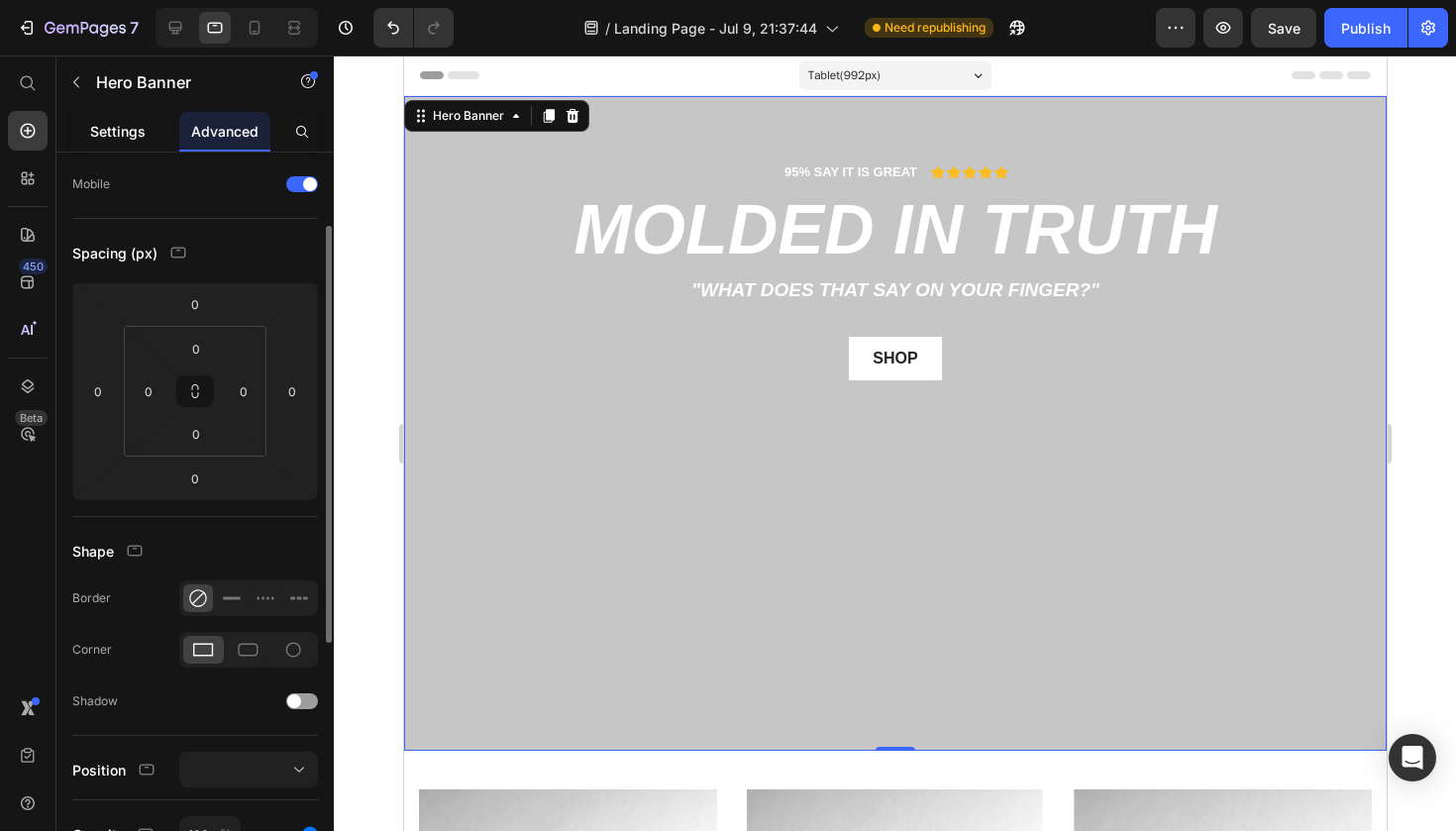 click on "Settings" at bounding box center [118, 131] 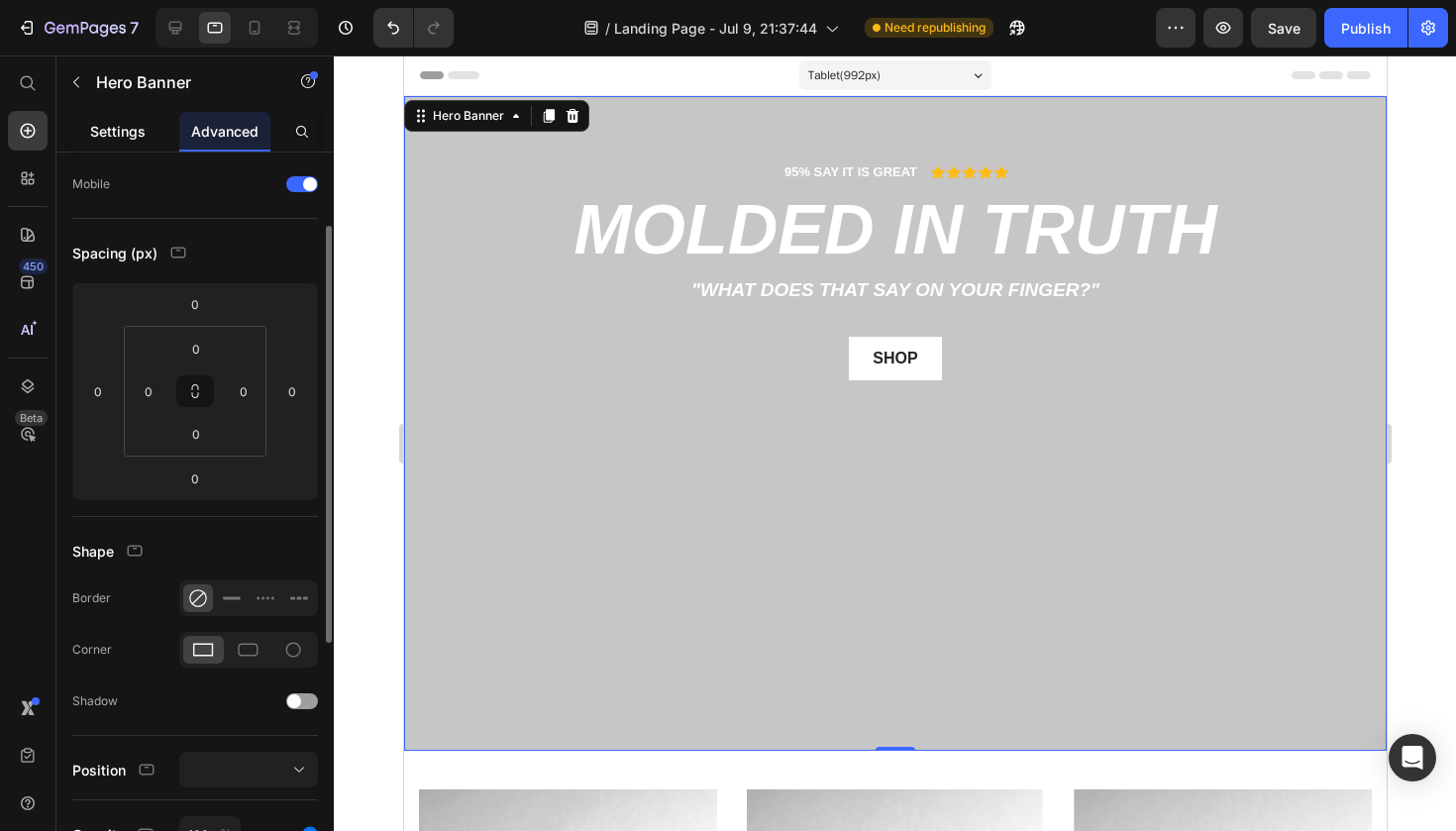 scroll, scrollTop: 0, scrollLeft: 0, axis: both 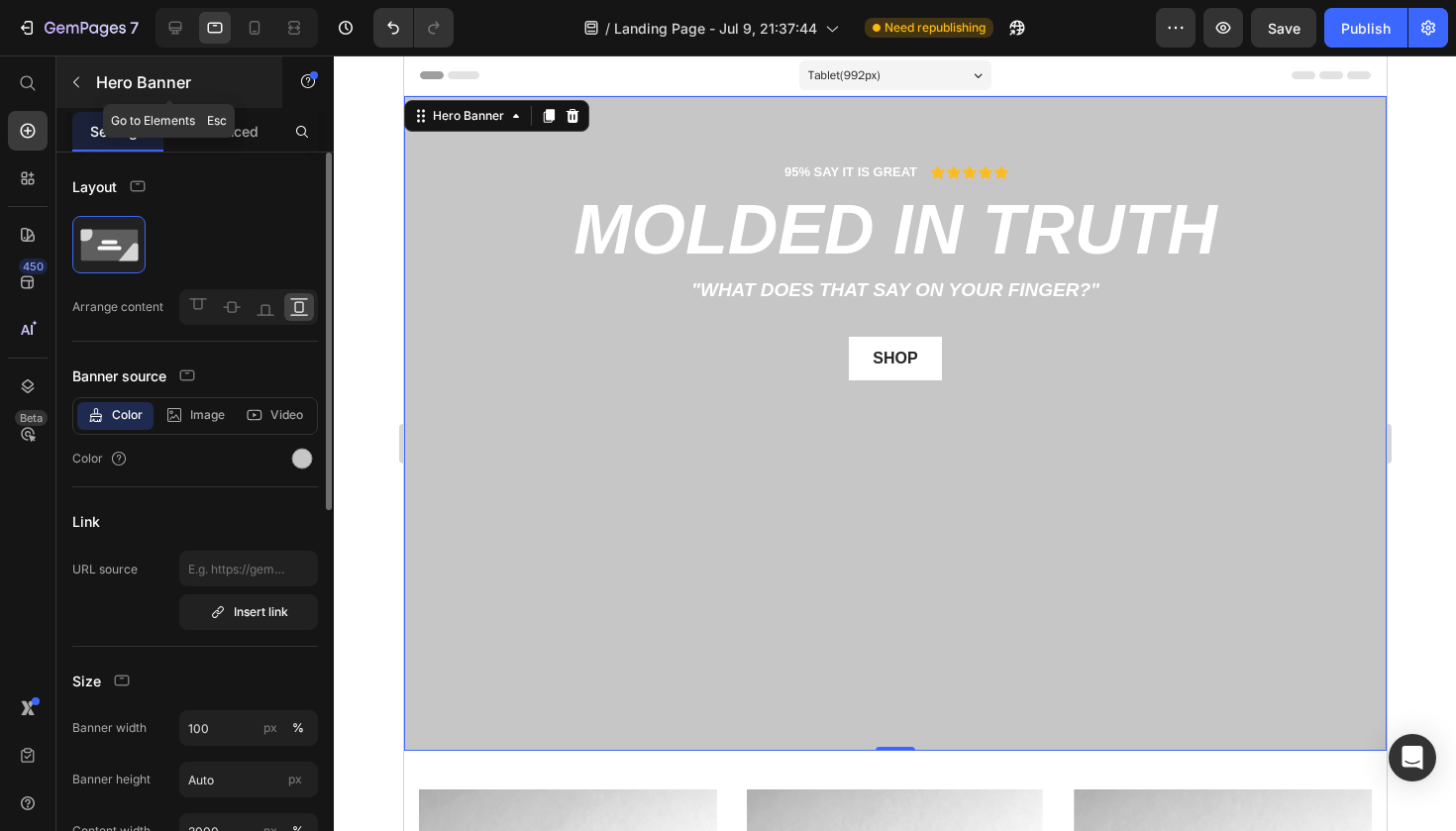 click 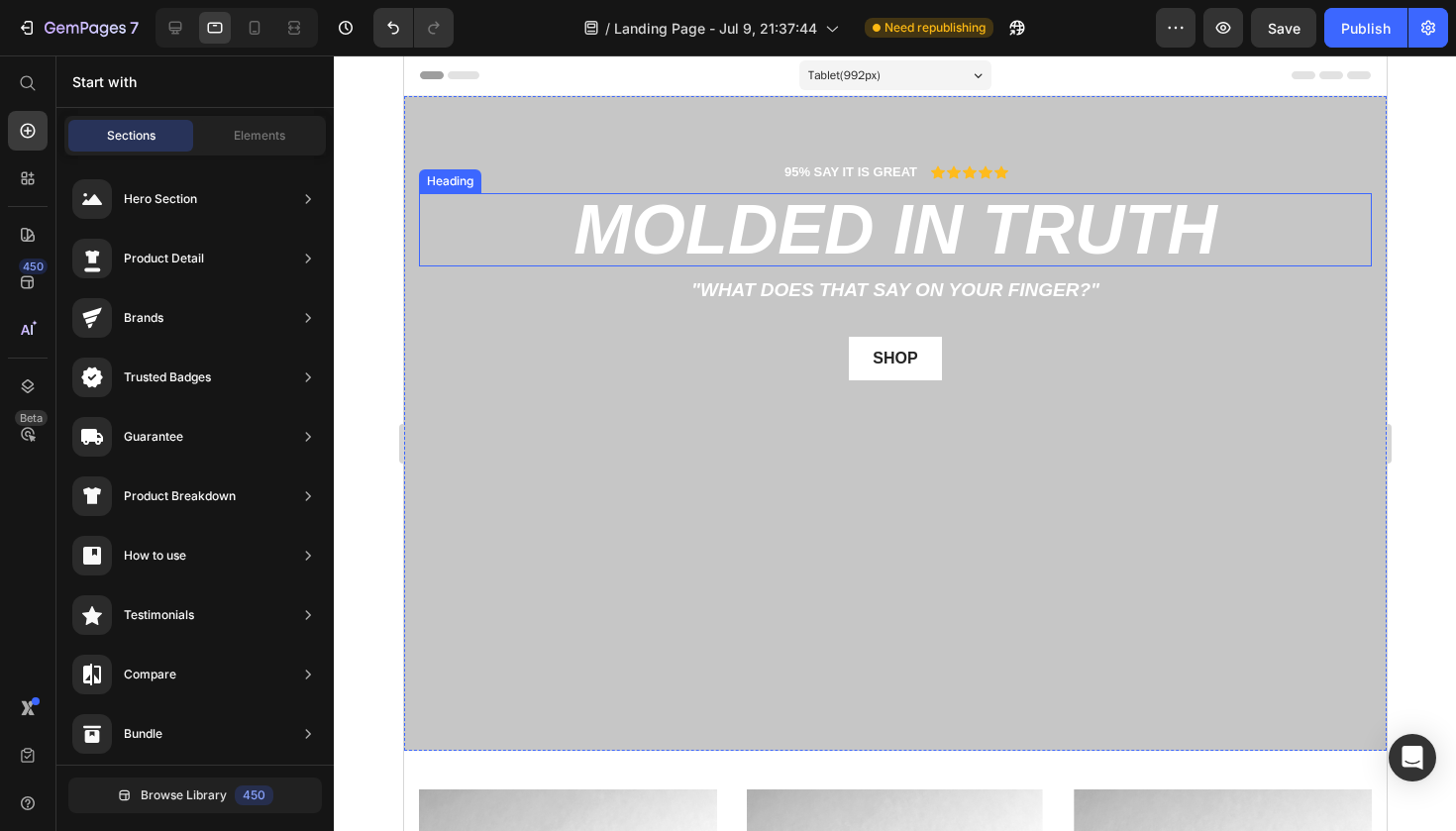 click on "molded in truth" at bounding box center (894, 230) 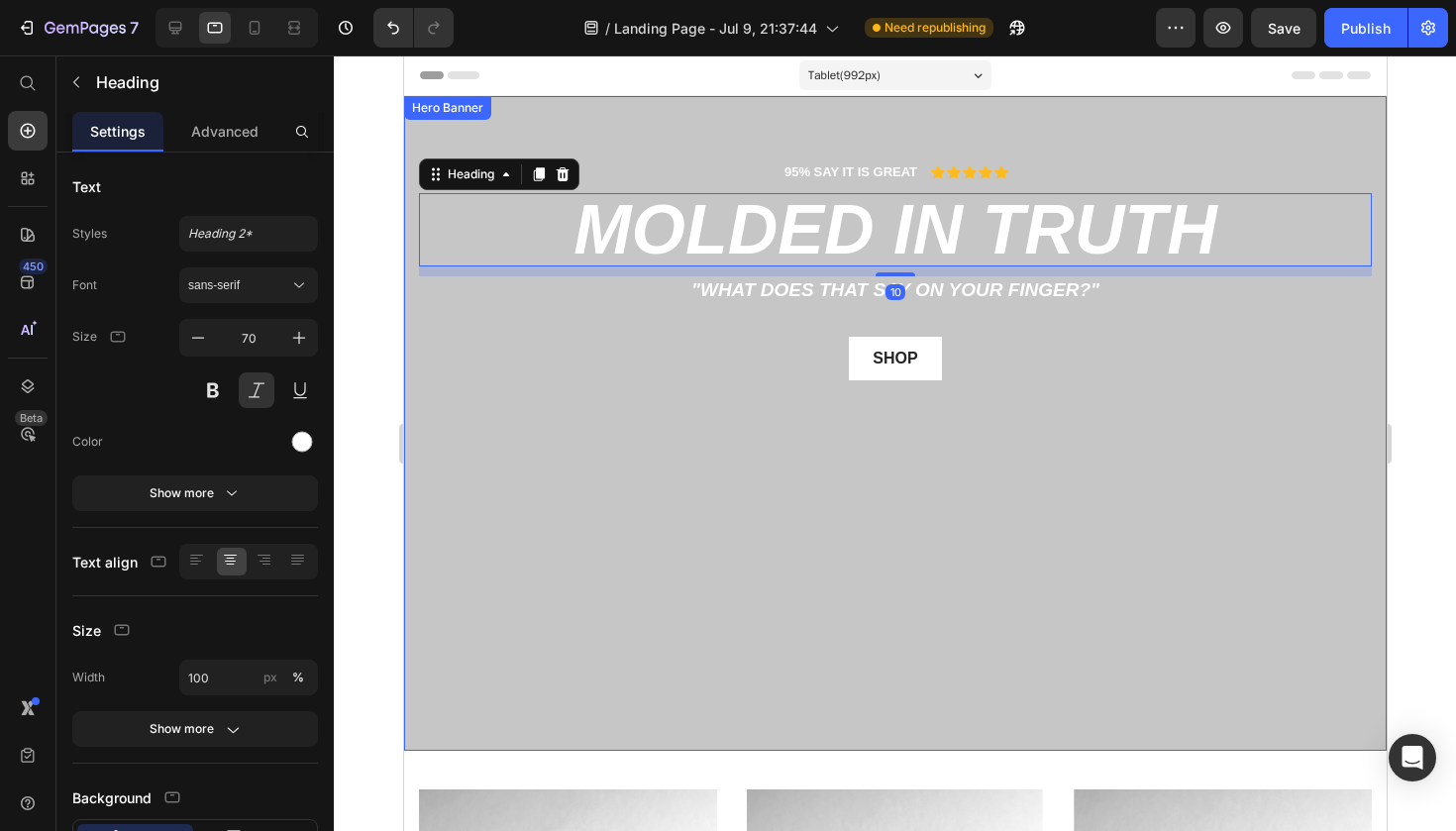 click on "95% SAY IT IS GREAT Text Block Icon Icon Icon Icon Icon Icon List Row molded in truth Heading   10 "What does that say on your finger?" Text Block shop Button Row Hero Banner" at bounding box center (894, 423) 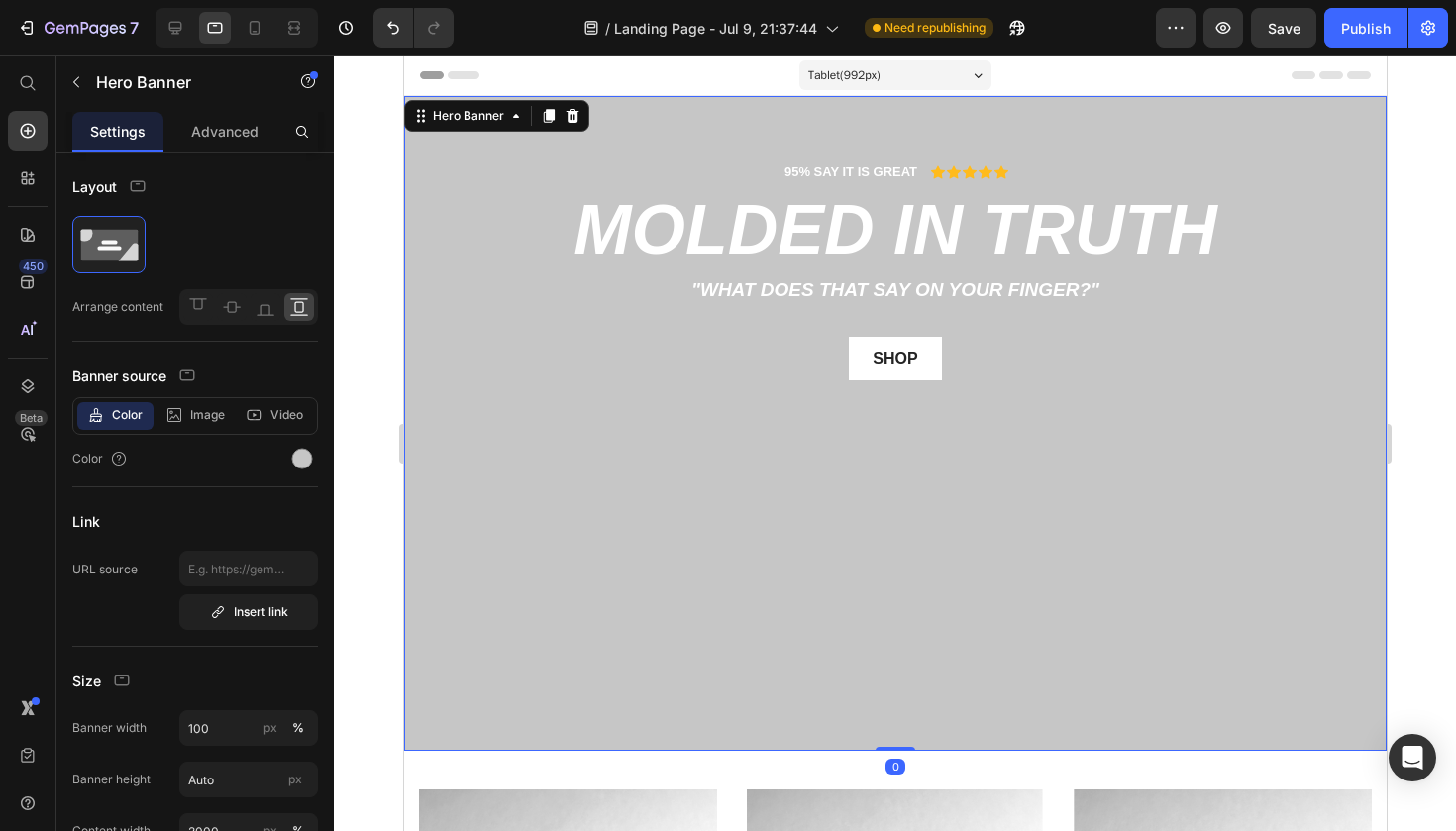 click on "95% SAY IT IS GREAT Text Block Icon Icon Icon Icon Icon Icon List Row molded in truth Heading "What does that say on your finger?" Text Block shop Button Row" at bounding box center [894, 423] 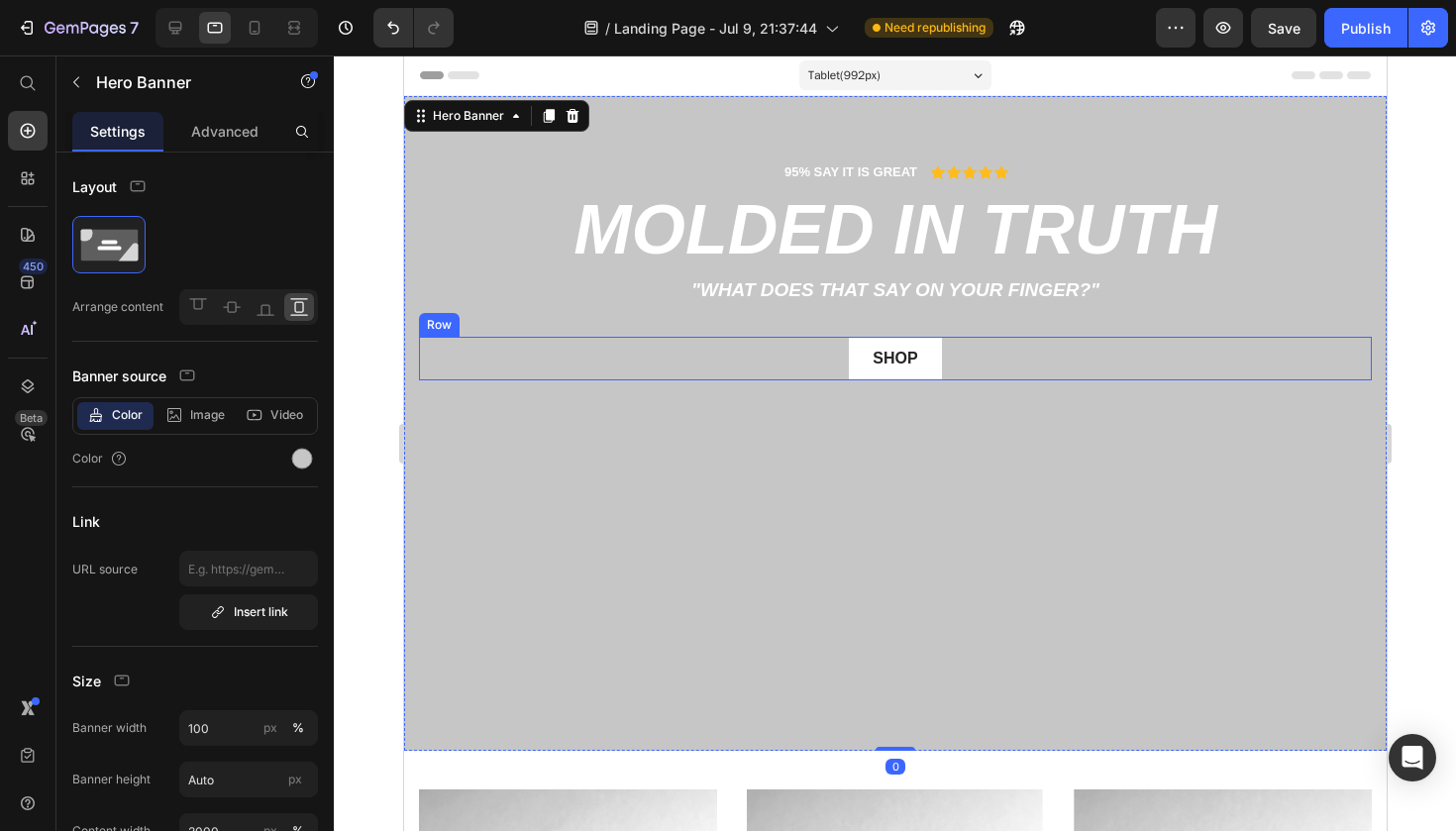 click on "shop Button Row" at bounding box center [894, 359] 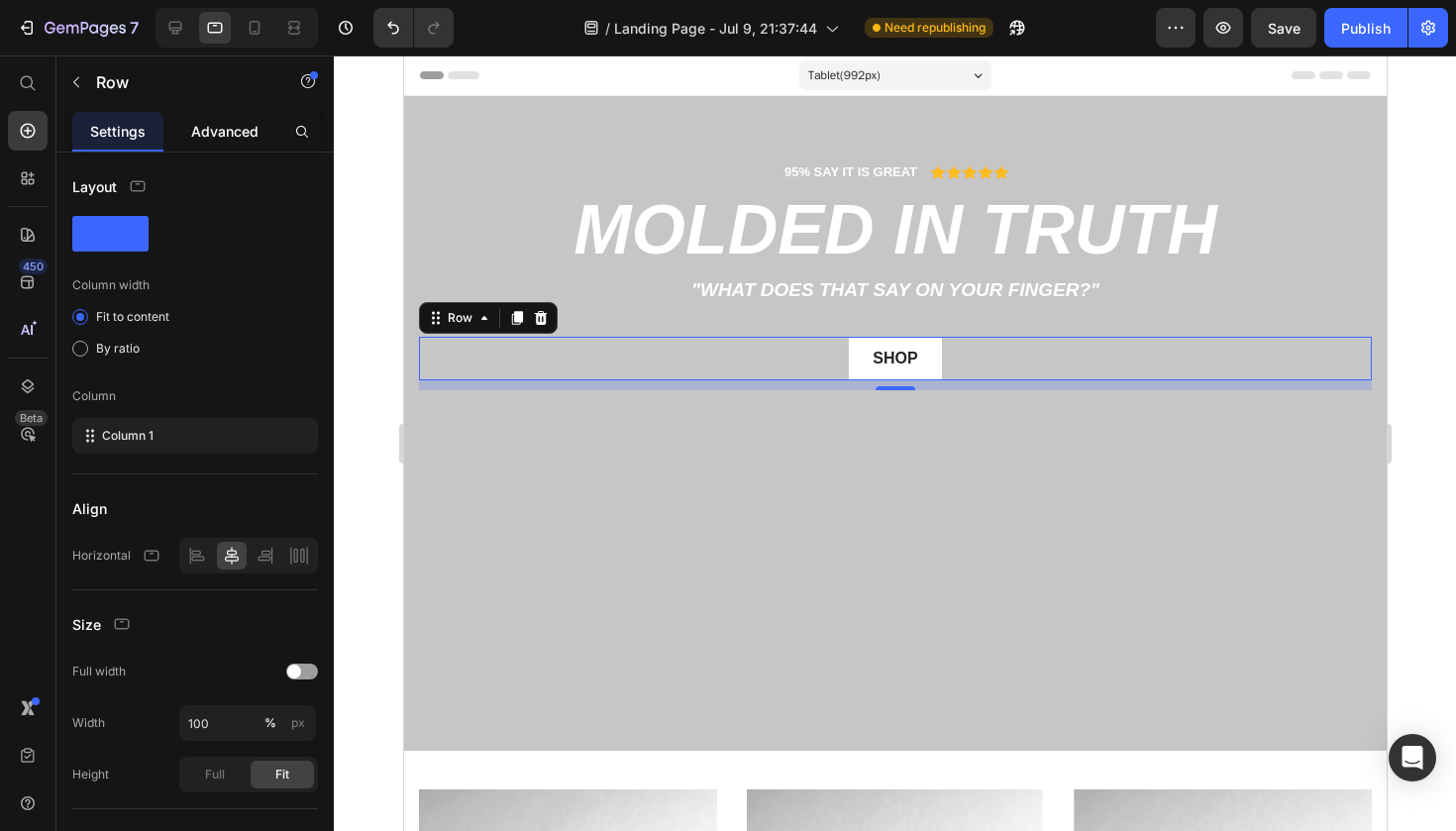 click on "Advanced" at bounding box center [225, 131] 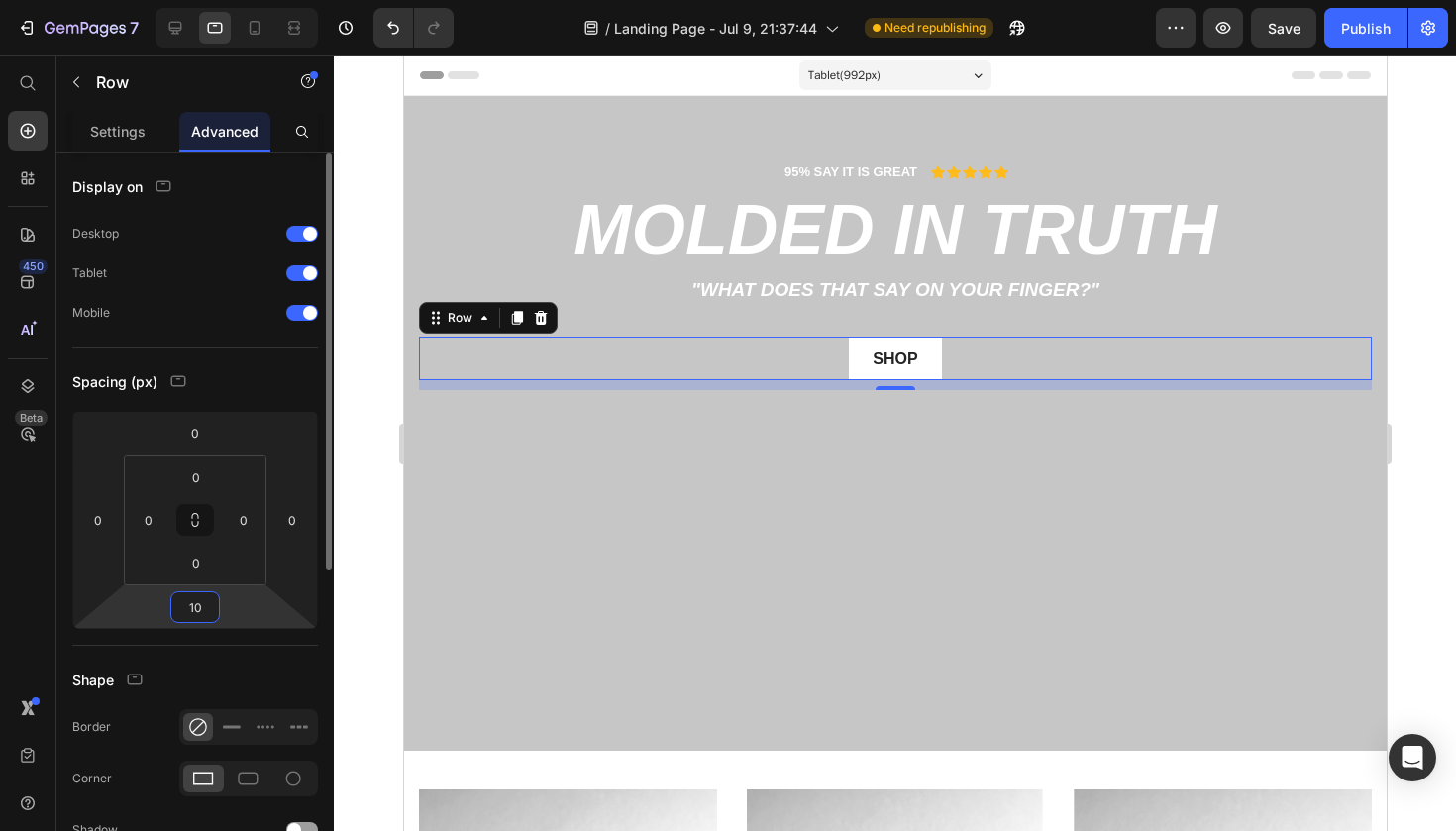 click on "10" at bounding box center (195, 607) 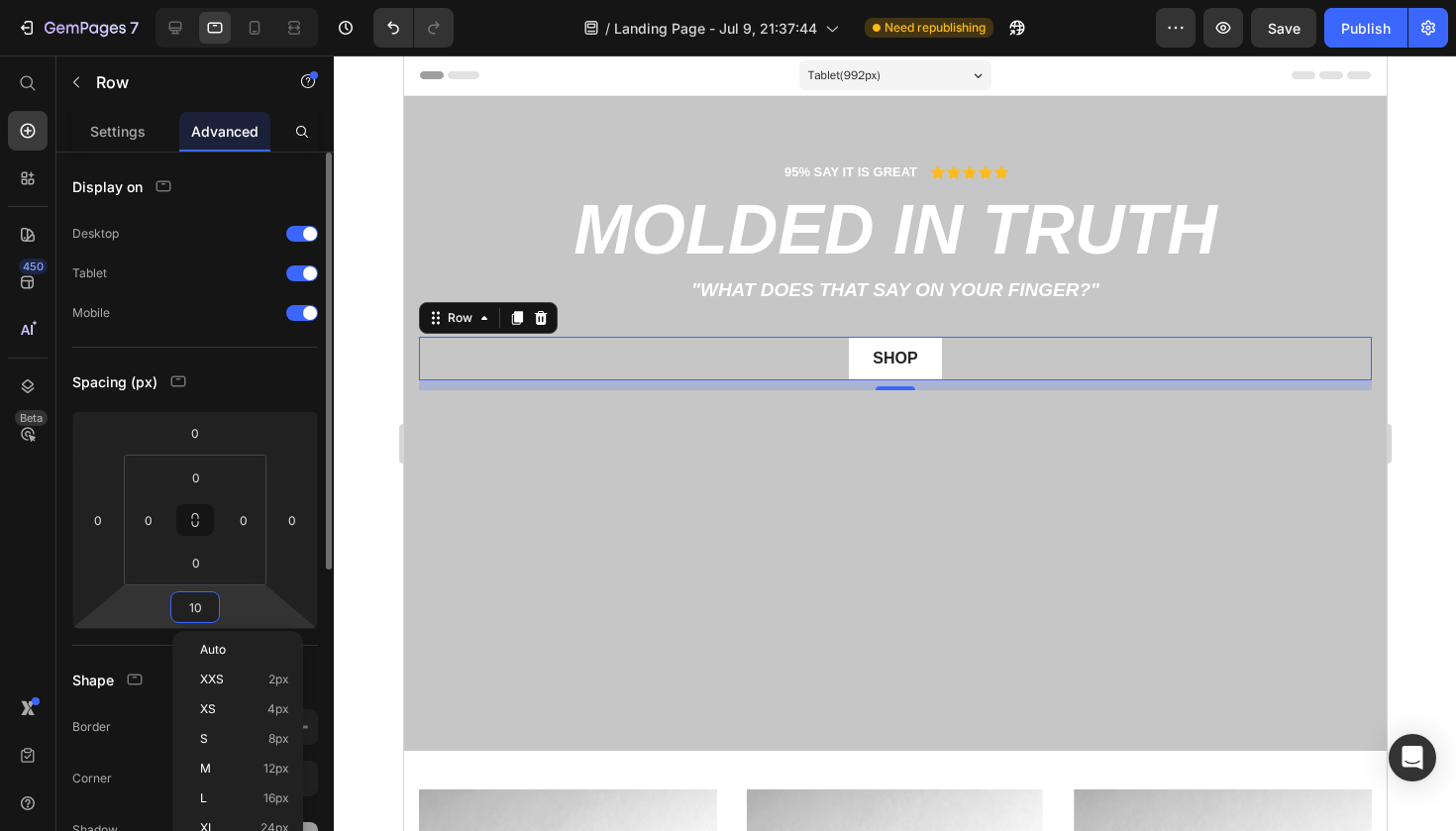 type on "0" 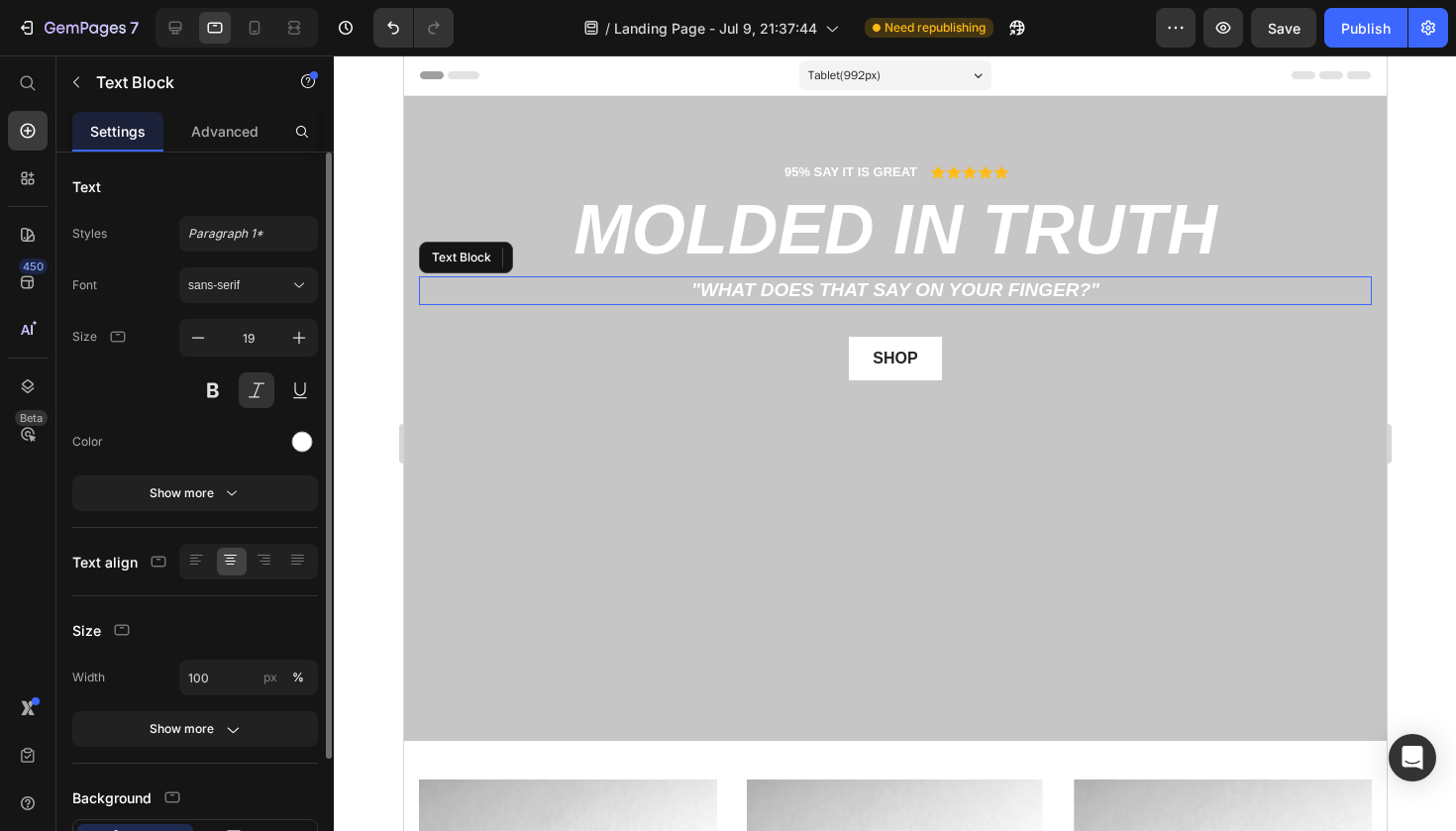click on ""What does that say on your finger?"" at bounding box center (894, 290) 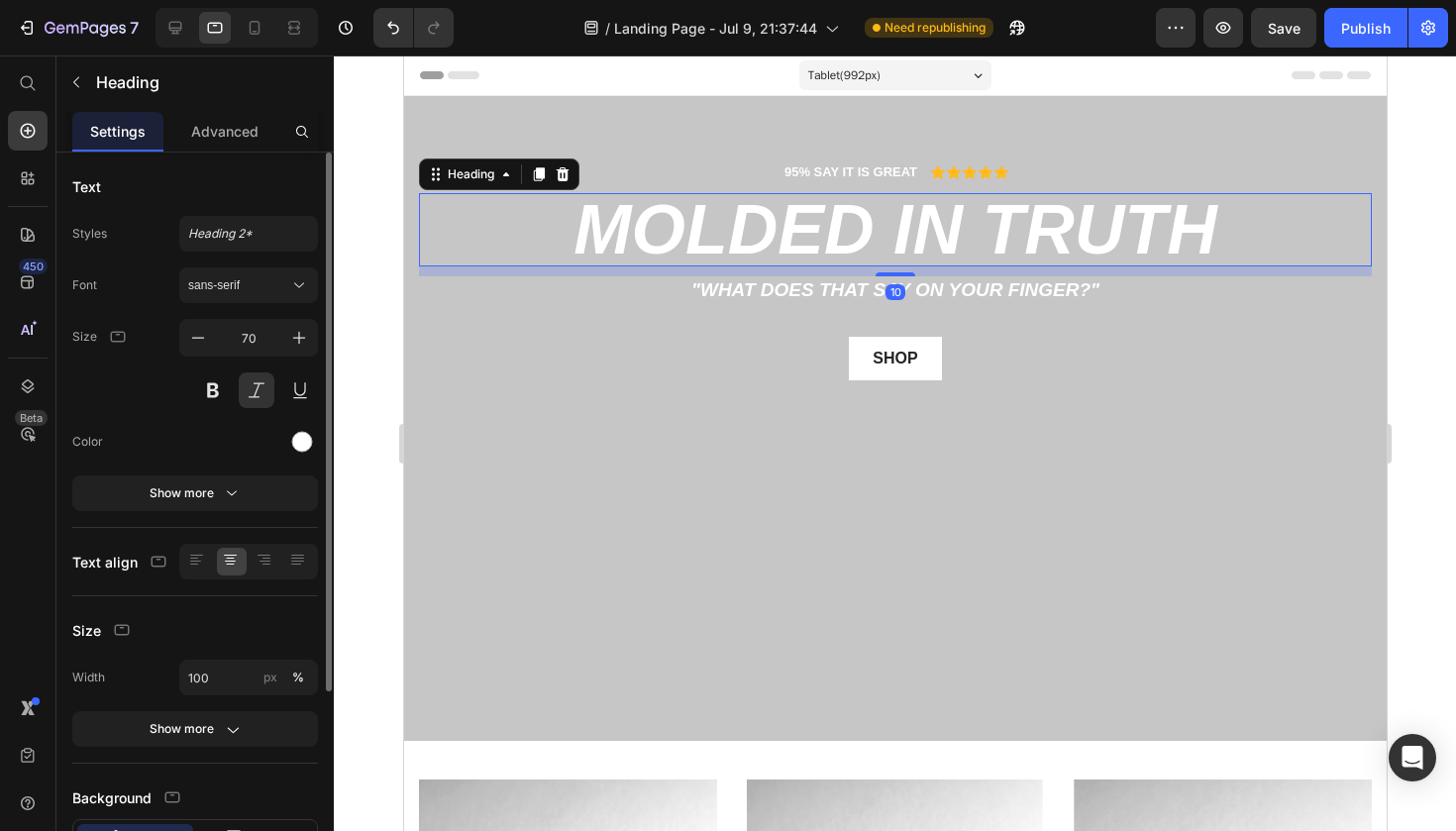 click on "molded in truth" at bounding box center [894, 230] 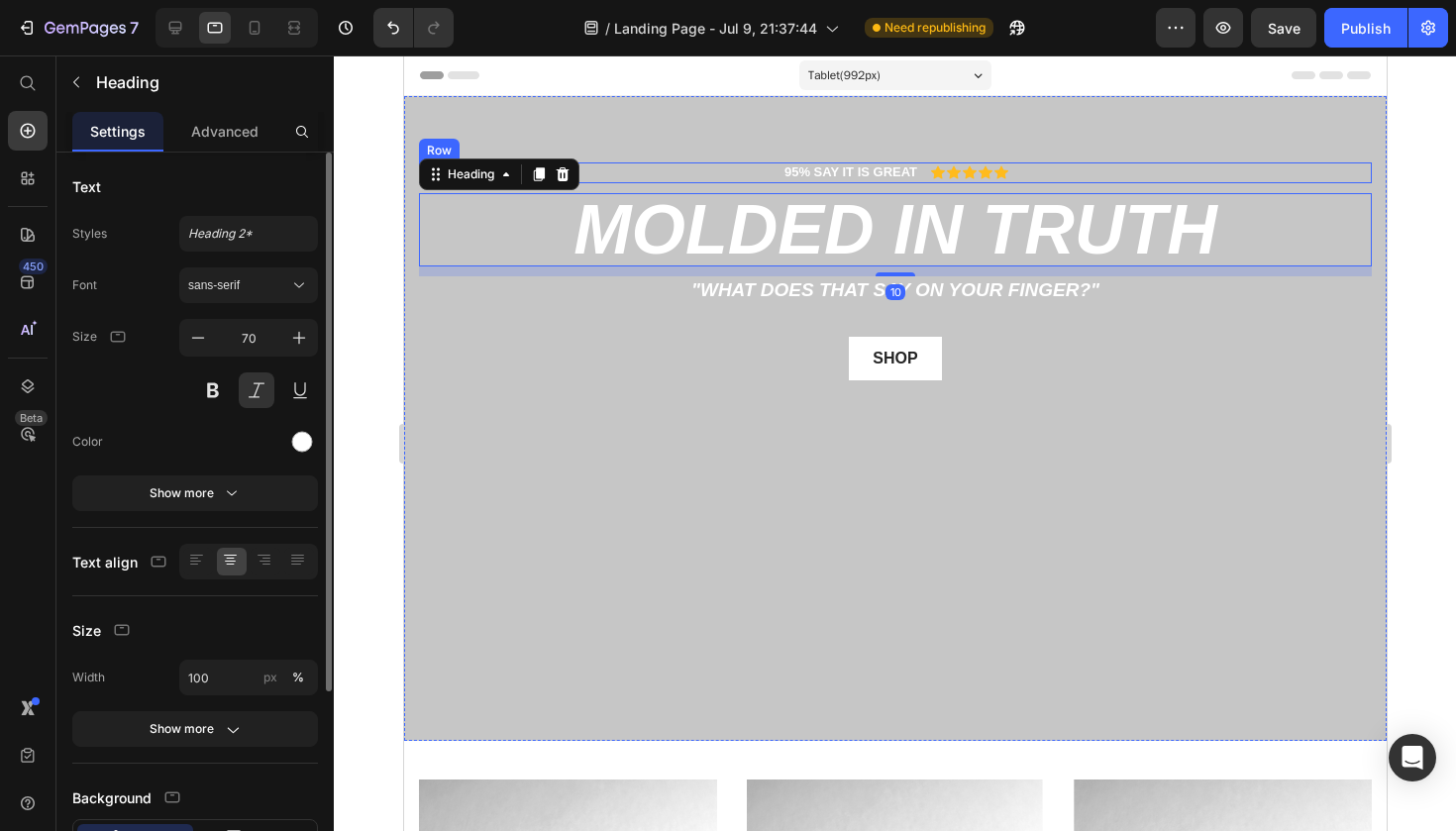 click on "95% SAY IT IS GREAT Text Block Icon Icon Icon Icon Icon Icon List Row" at bounding box center (894, 172) 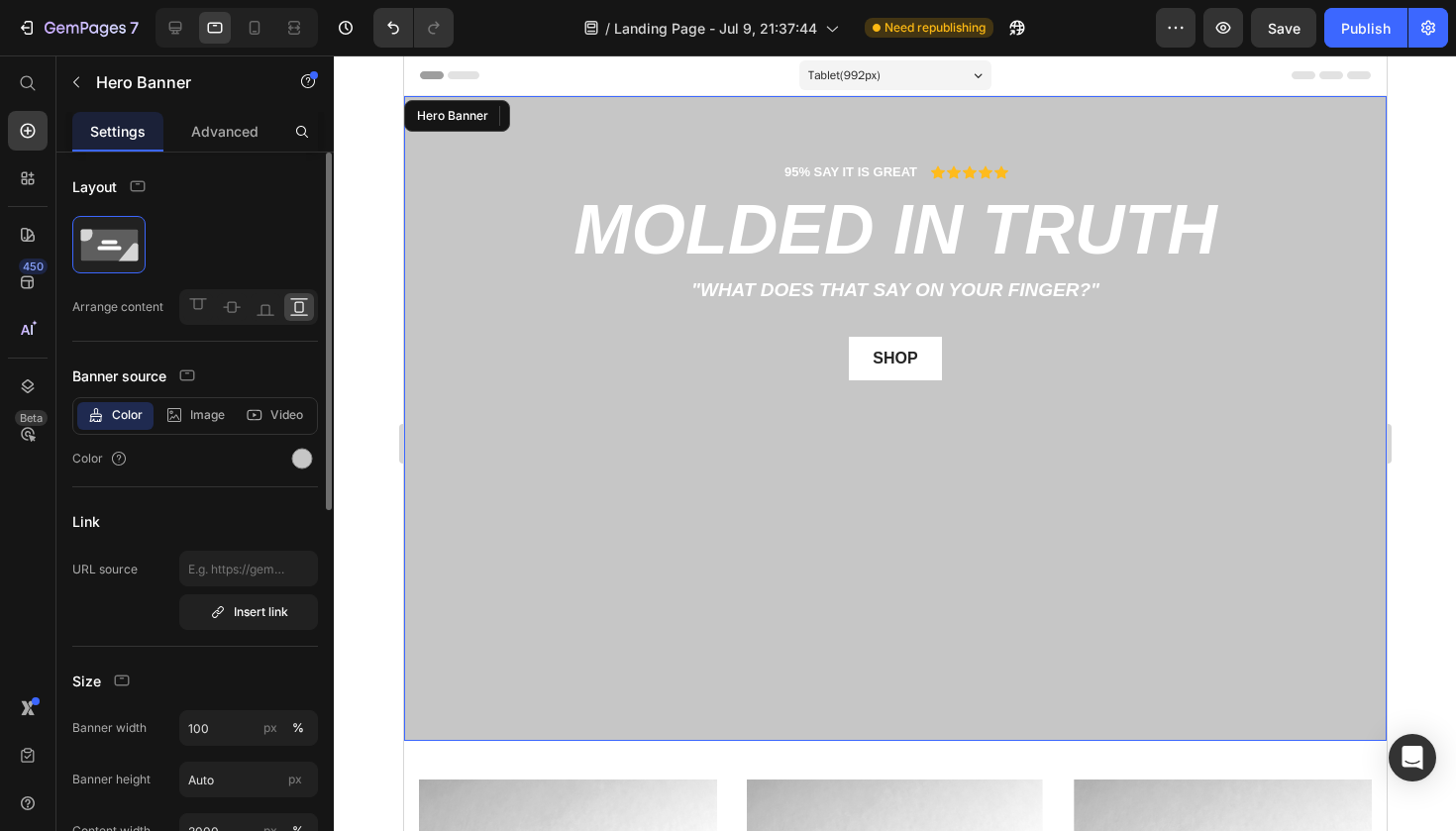 click on "95% SAY IT IS GREAT Text Block Icon Icon Icon Icon Icon Icon List Row   0 molded in truth Heading "What does that say on your finger?" Text Block shop Button Row" at bounding box center (894, 418) 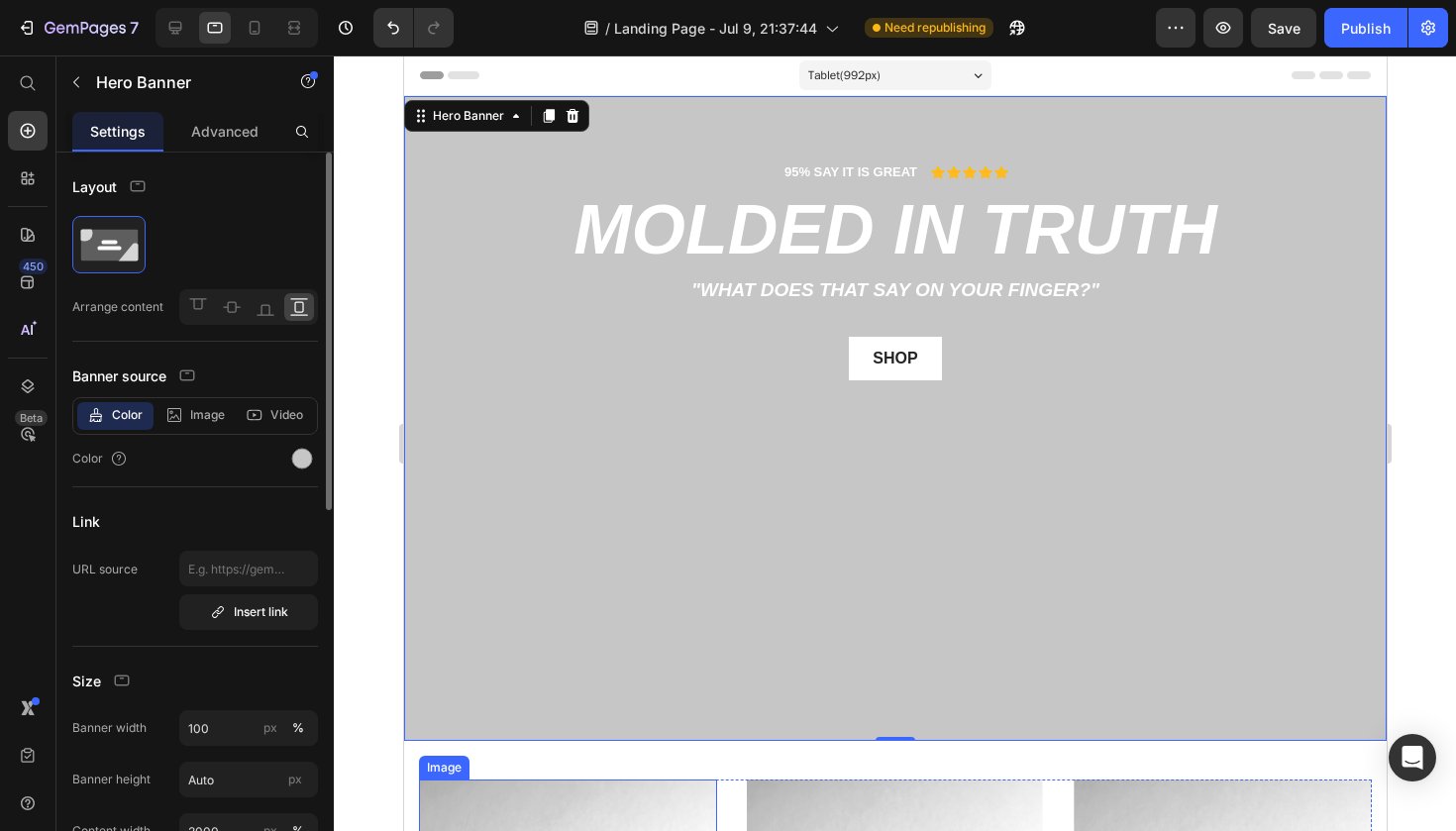 scroll, scrollTop: 0, scrollLeft: 0, axis: both 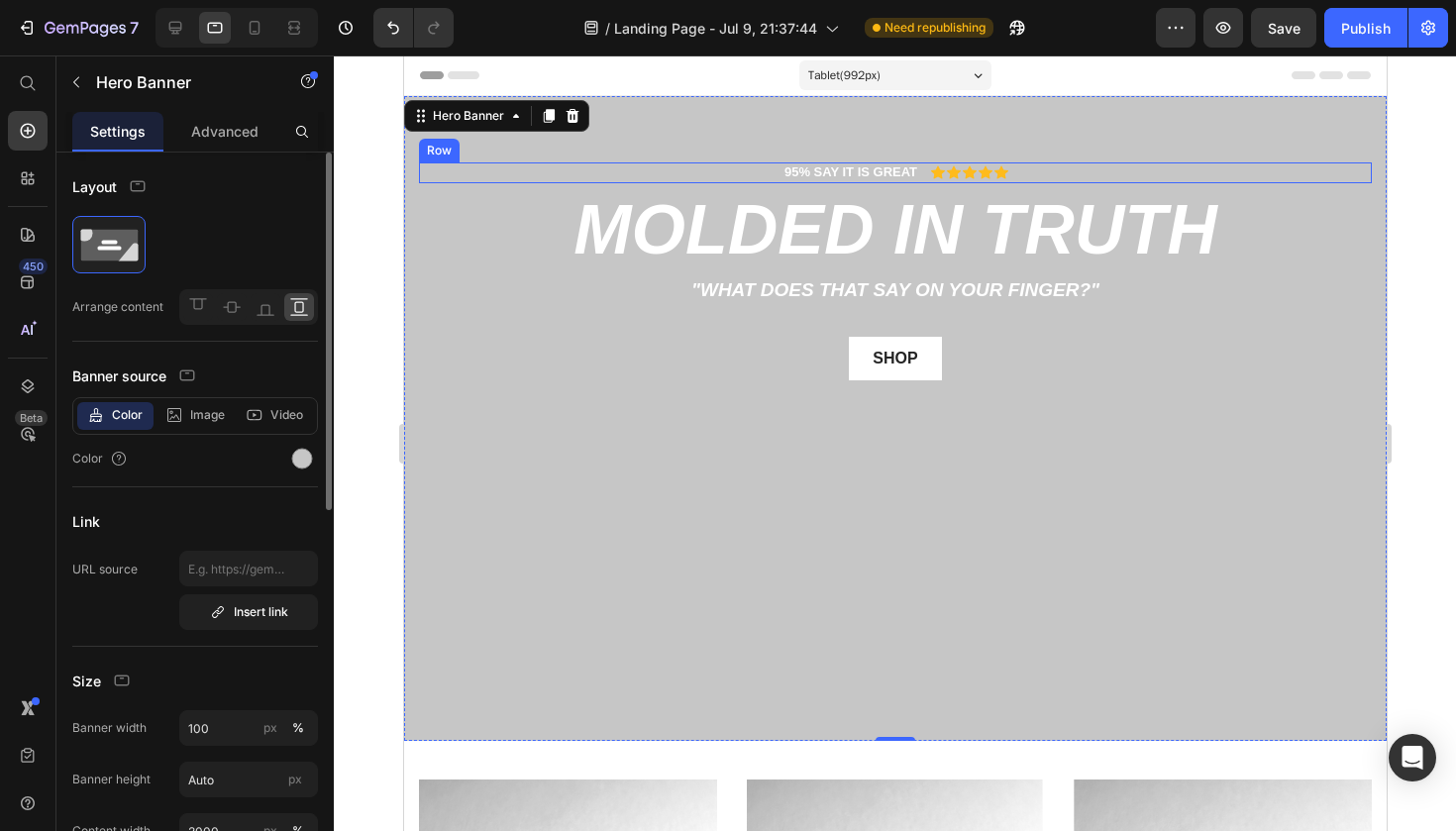 click on "95% SAY IT IS GREAT Text Block Icon Icon Icon Icon Icon Icon List Row" at bounding box center (894, 172) 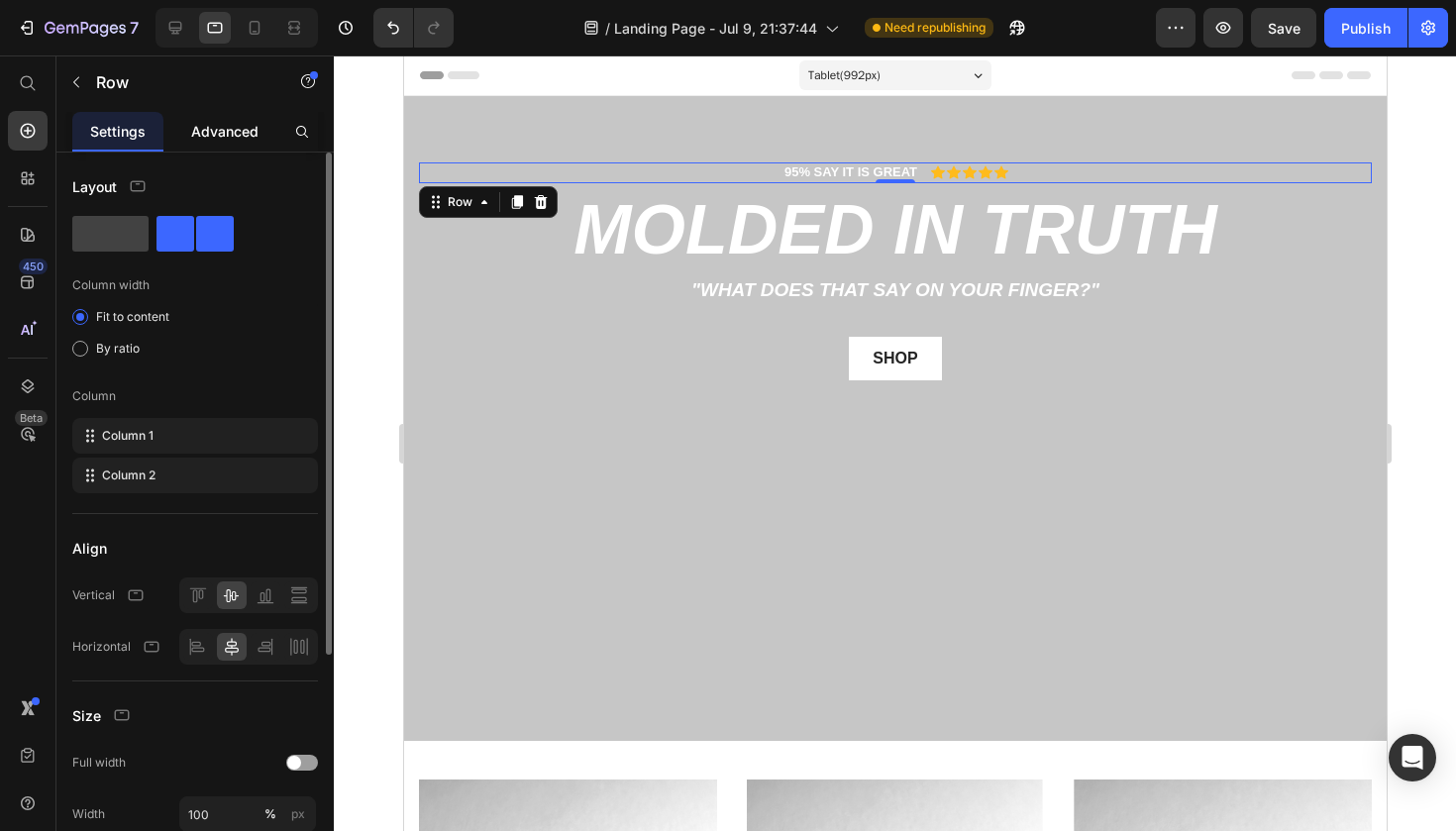 click on "Advanced" at bounding box center [225, 131] 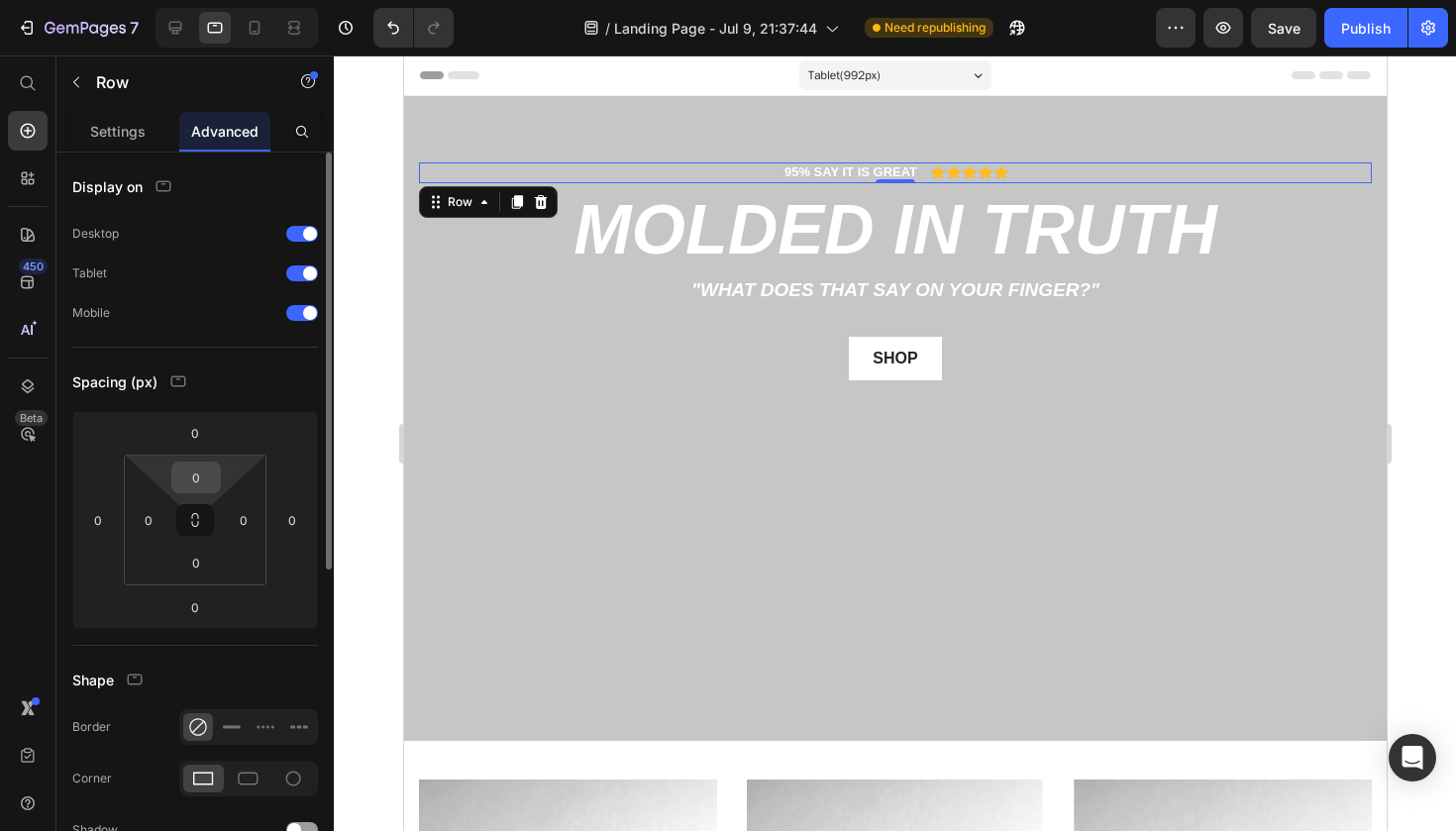 click on "0" at bounding box center (196, 477) 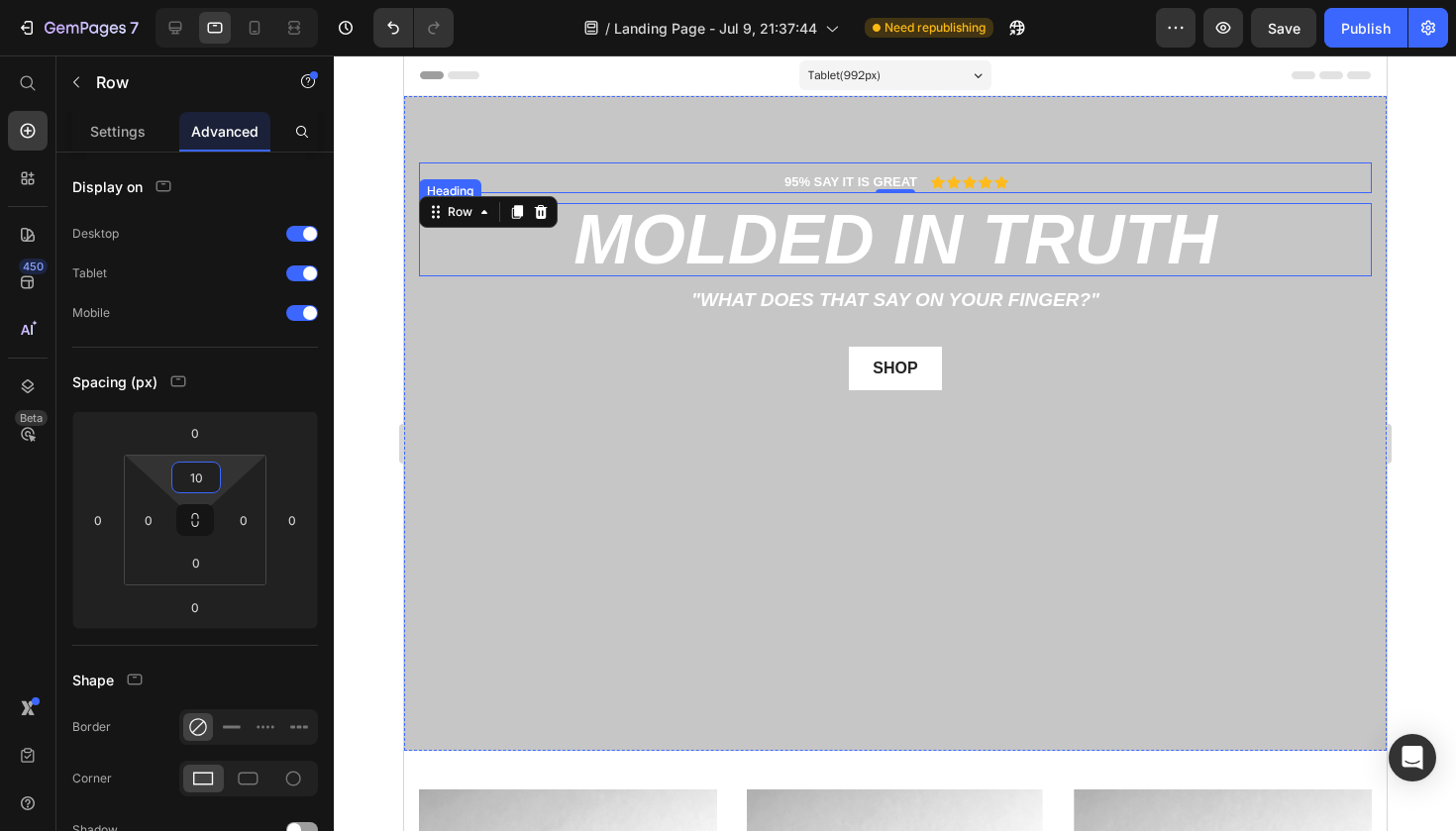 type on "1" 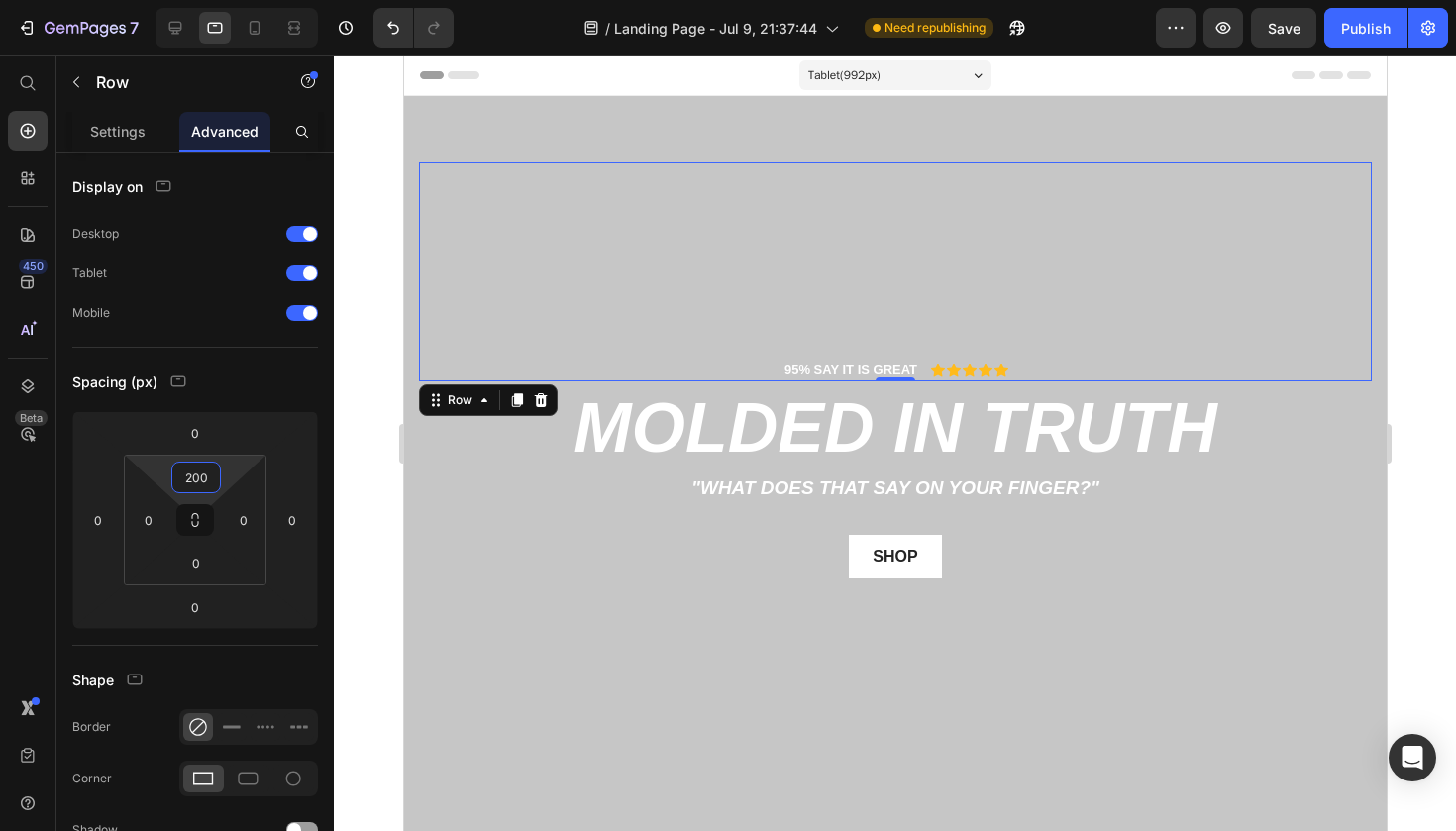 type on "200" 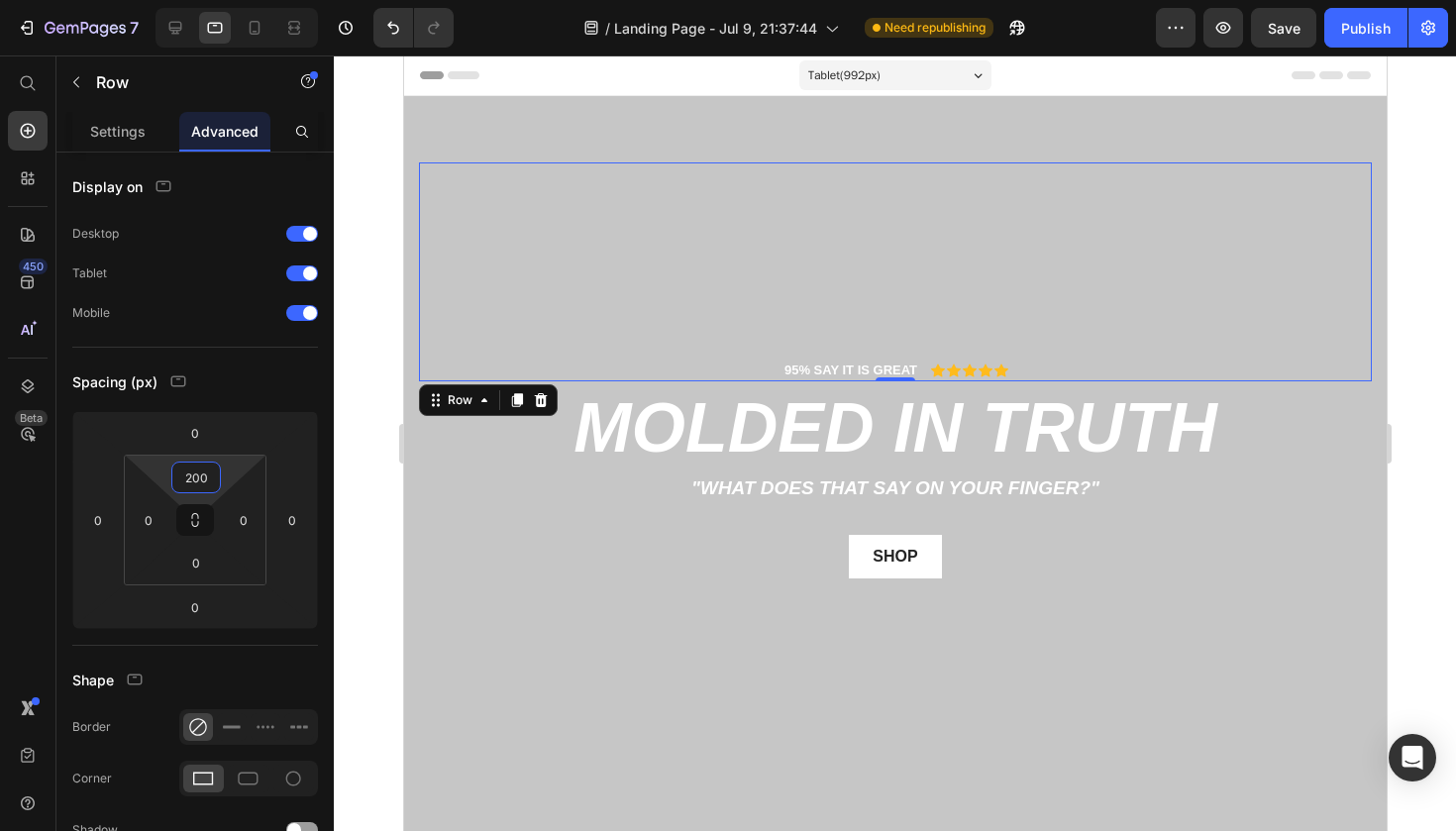 click 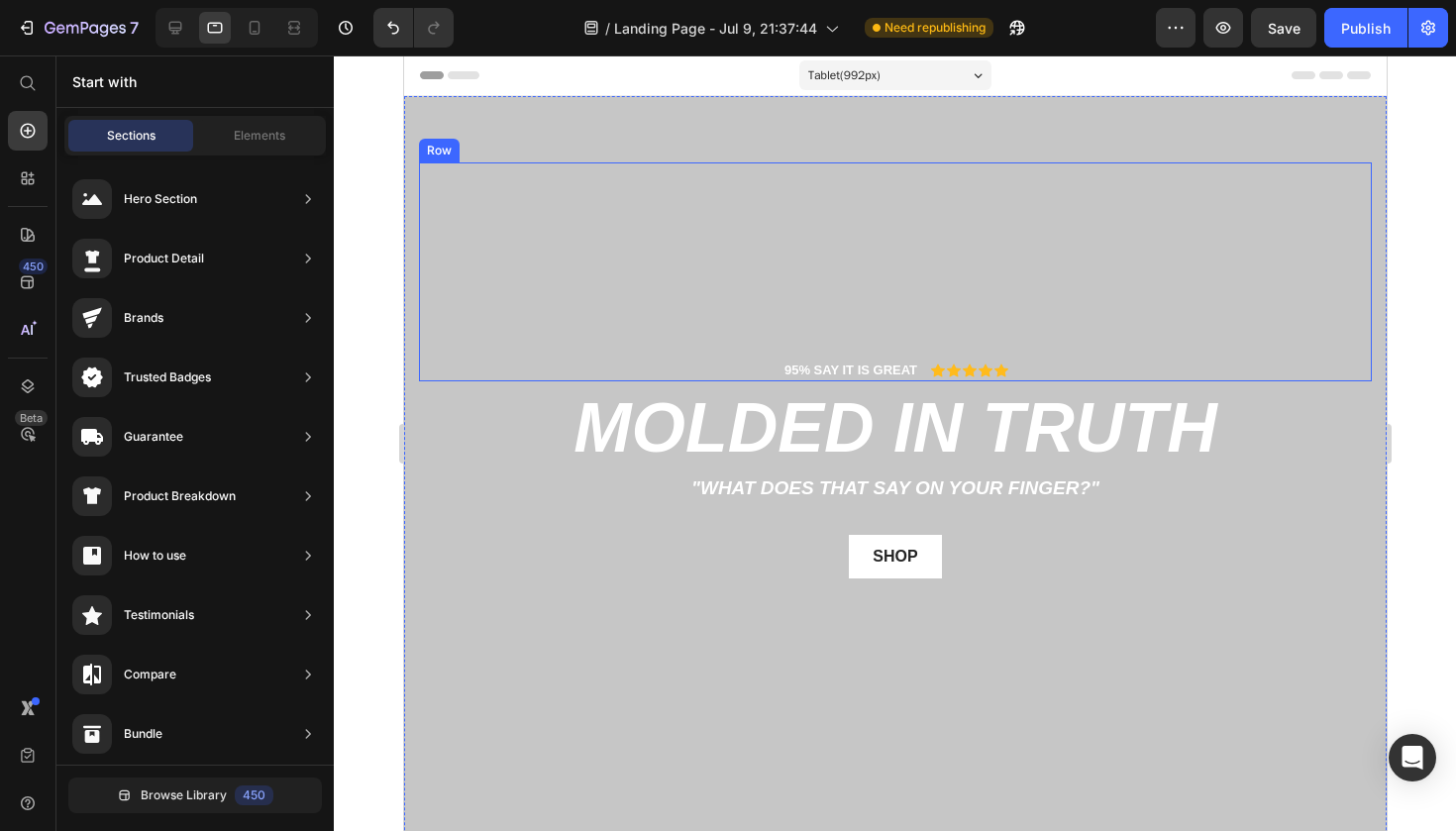 scroll, scrollTop: 0, scrollLeft: 0, axis: both 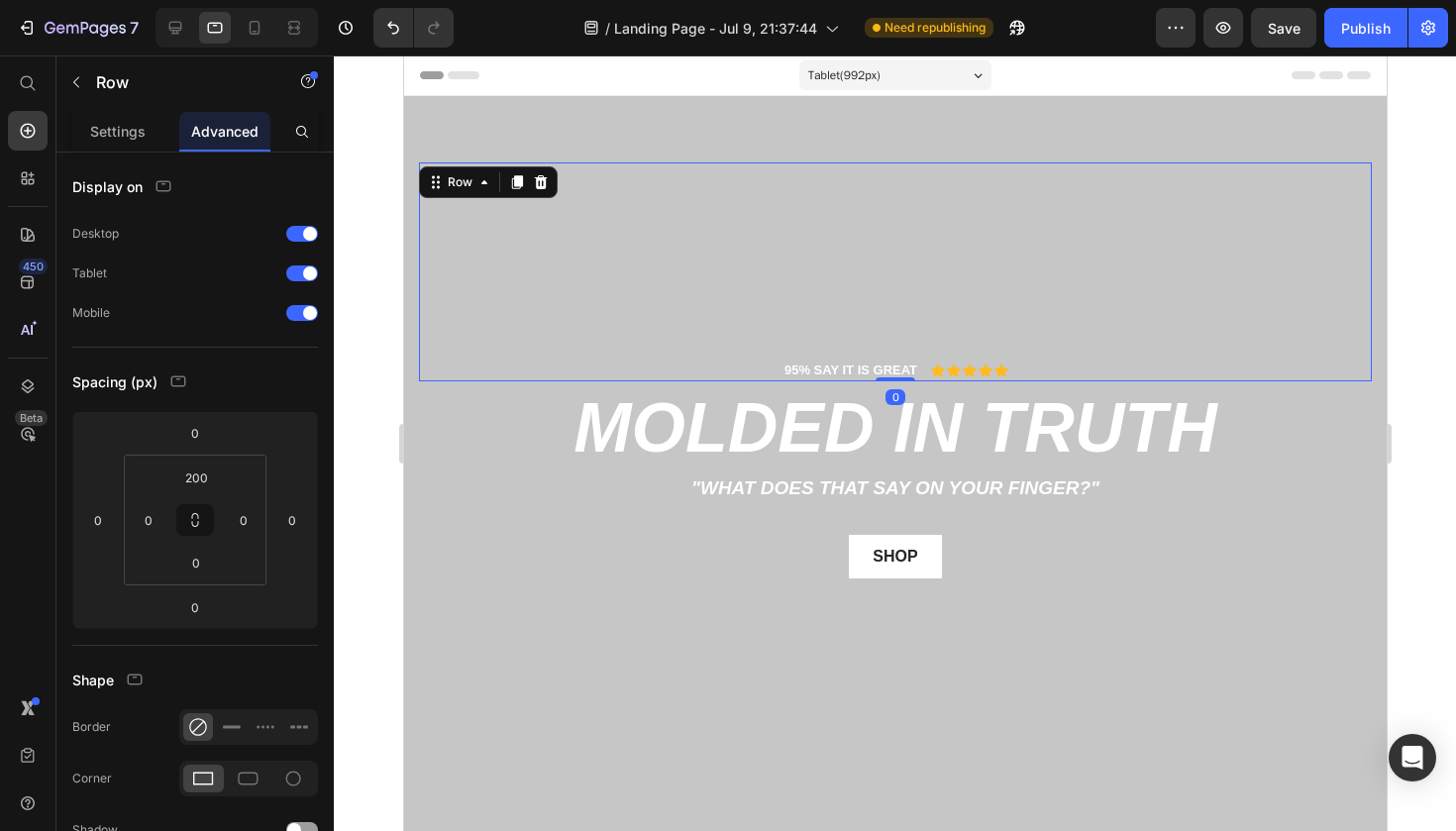 click on "95% SAY IT IS GREAT Text Block Icon Icon Icon Icon Icon Icon List Row   0" at bounding box center [894, 271] 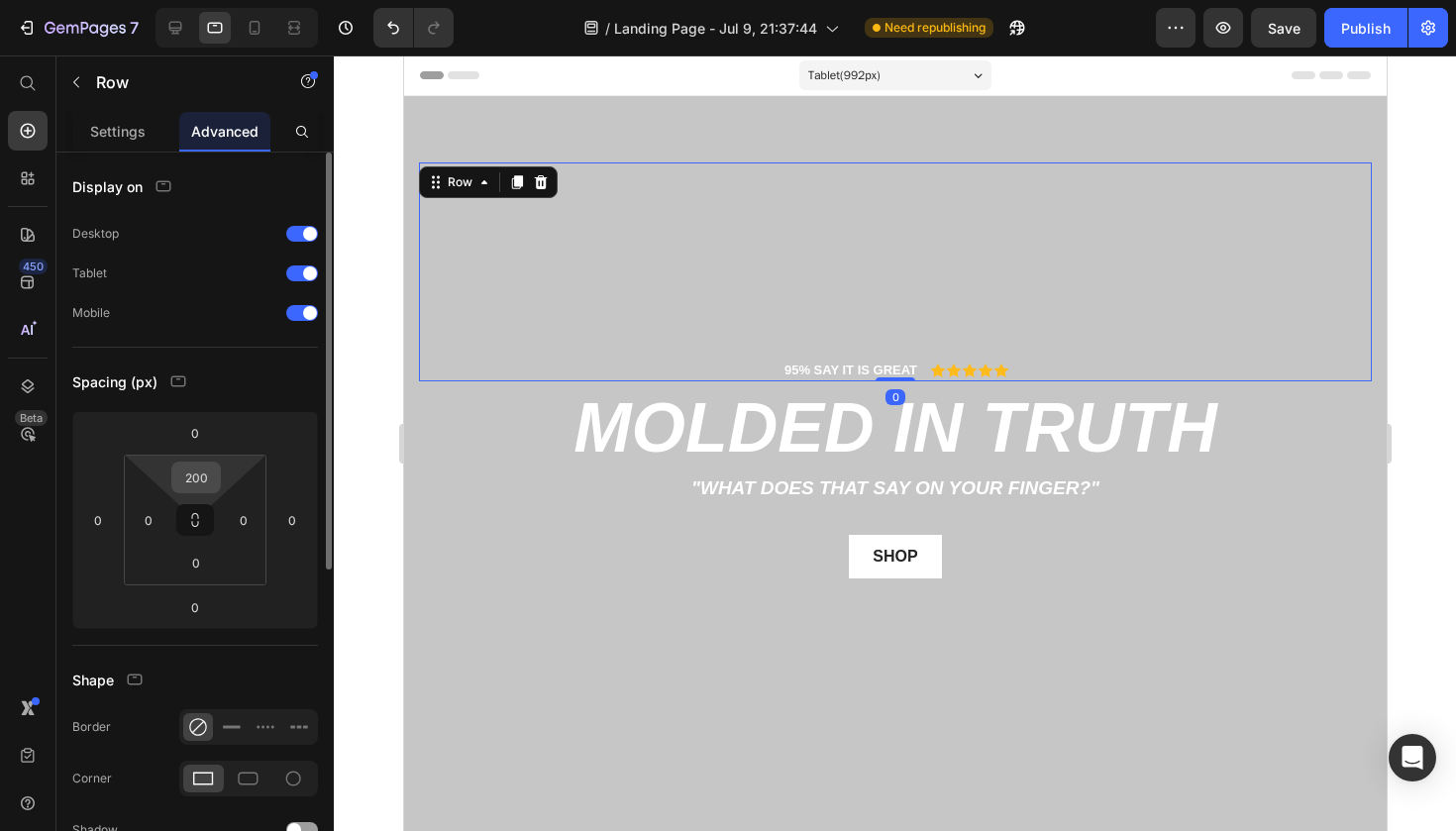 click on "200" at bounding box center [196, 477] 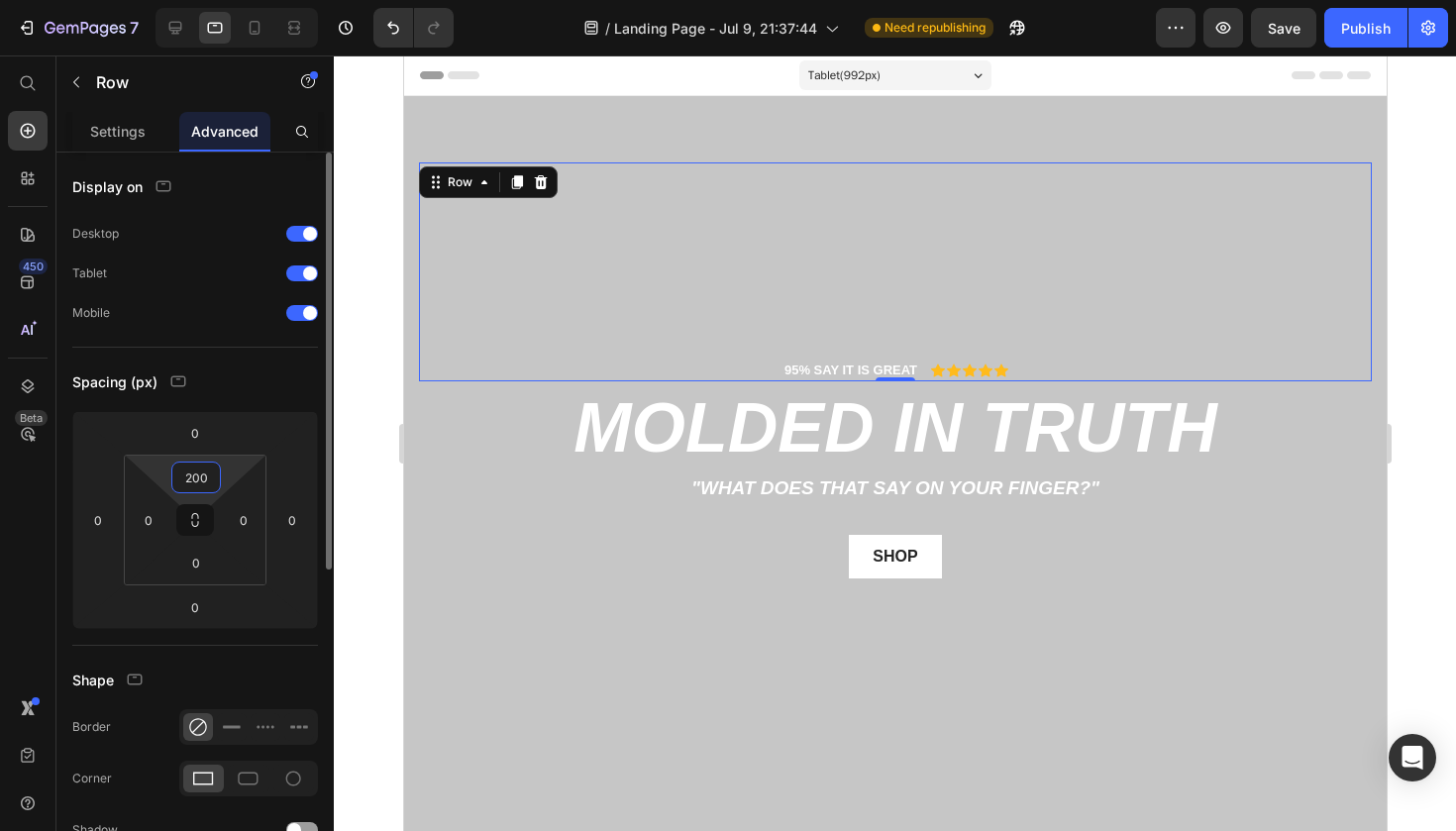 click on "200" at bounding box center (196, 477) 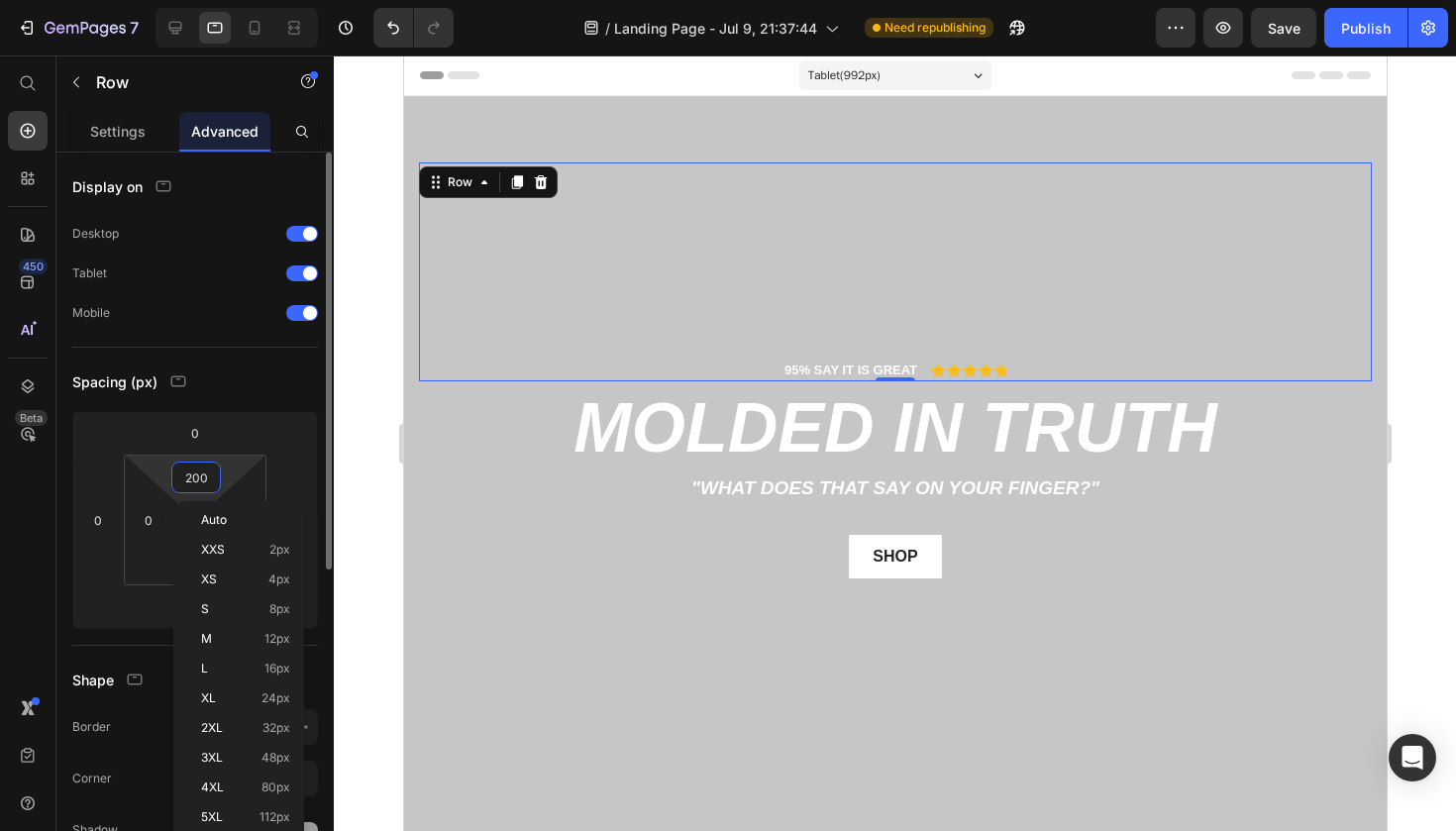 type on "0" 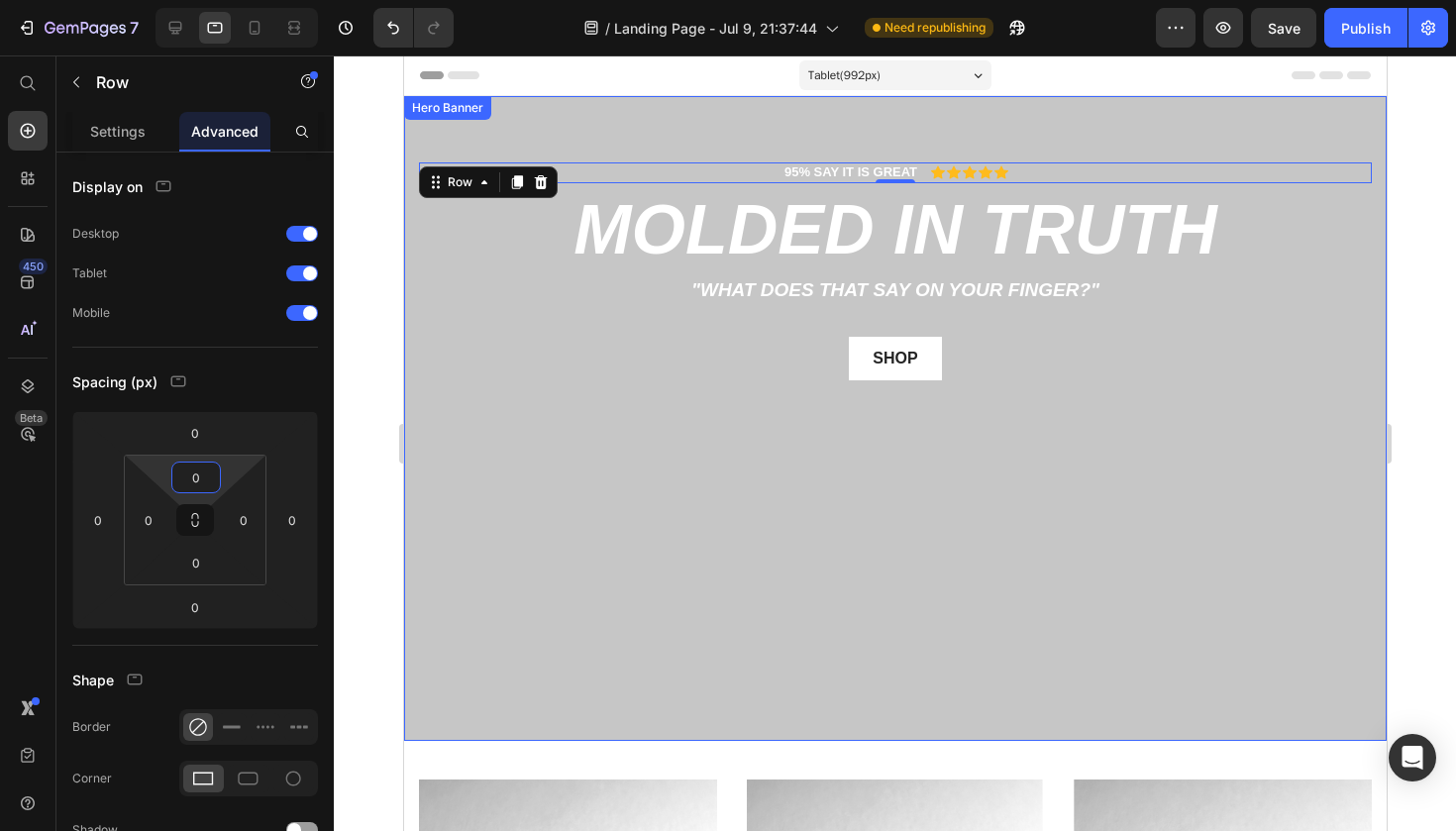 click on "95% SAY IT IS GREAT Text Block Icon Icon Icon Icon Icon Icon List Row   0 molded in truth Heading "What does that say on your finger?" Text Block shop Button Row" at bounding box center [894, 418] 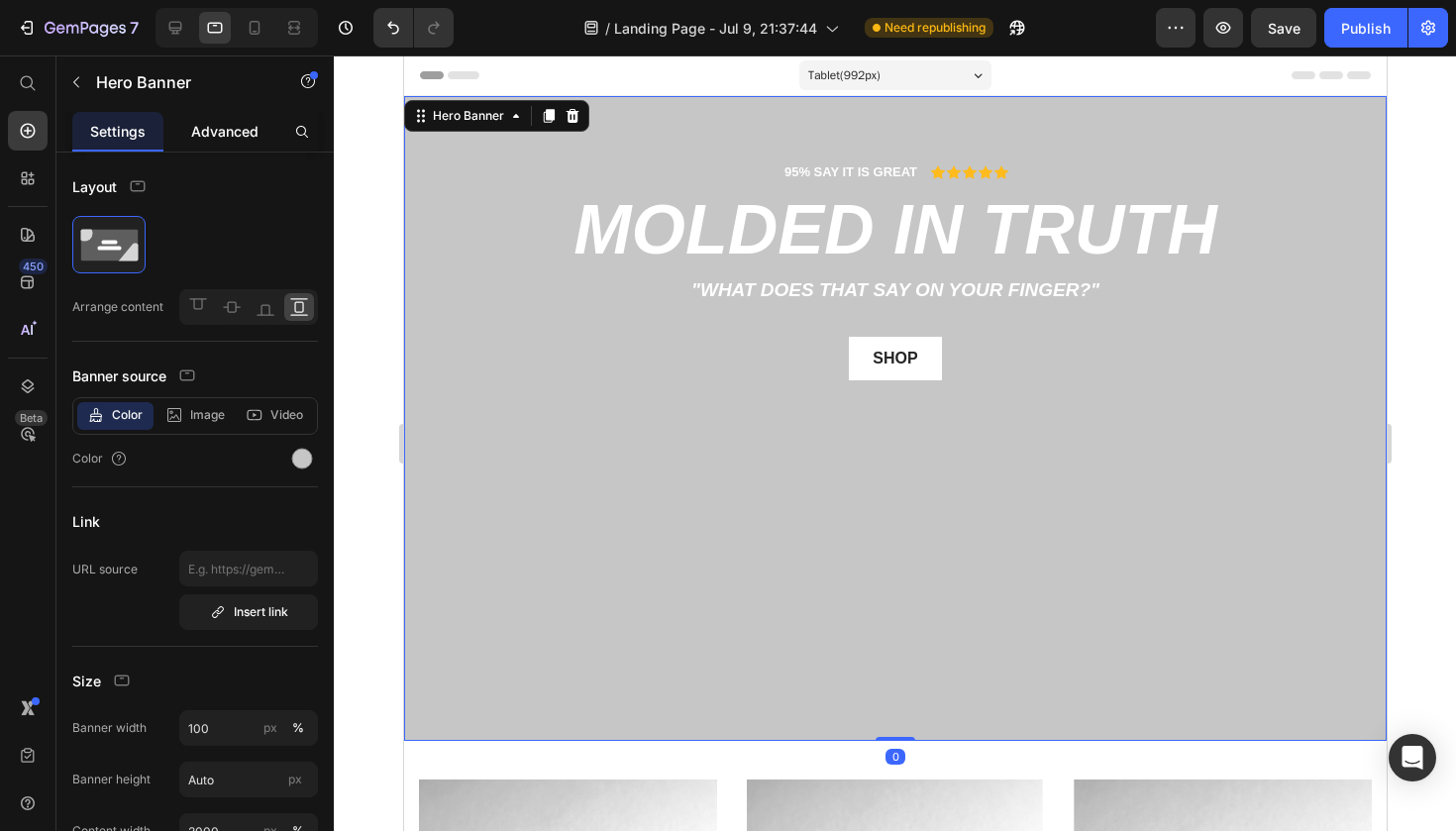 click on "Advanced" at bounding box center [225, 131] 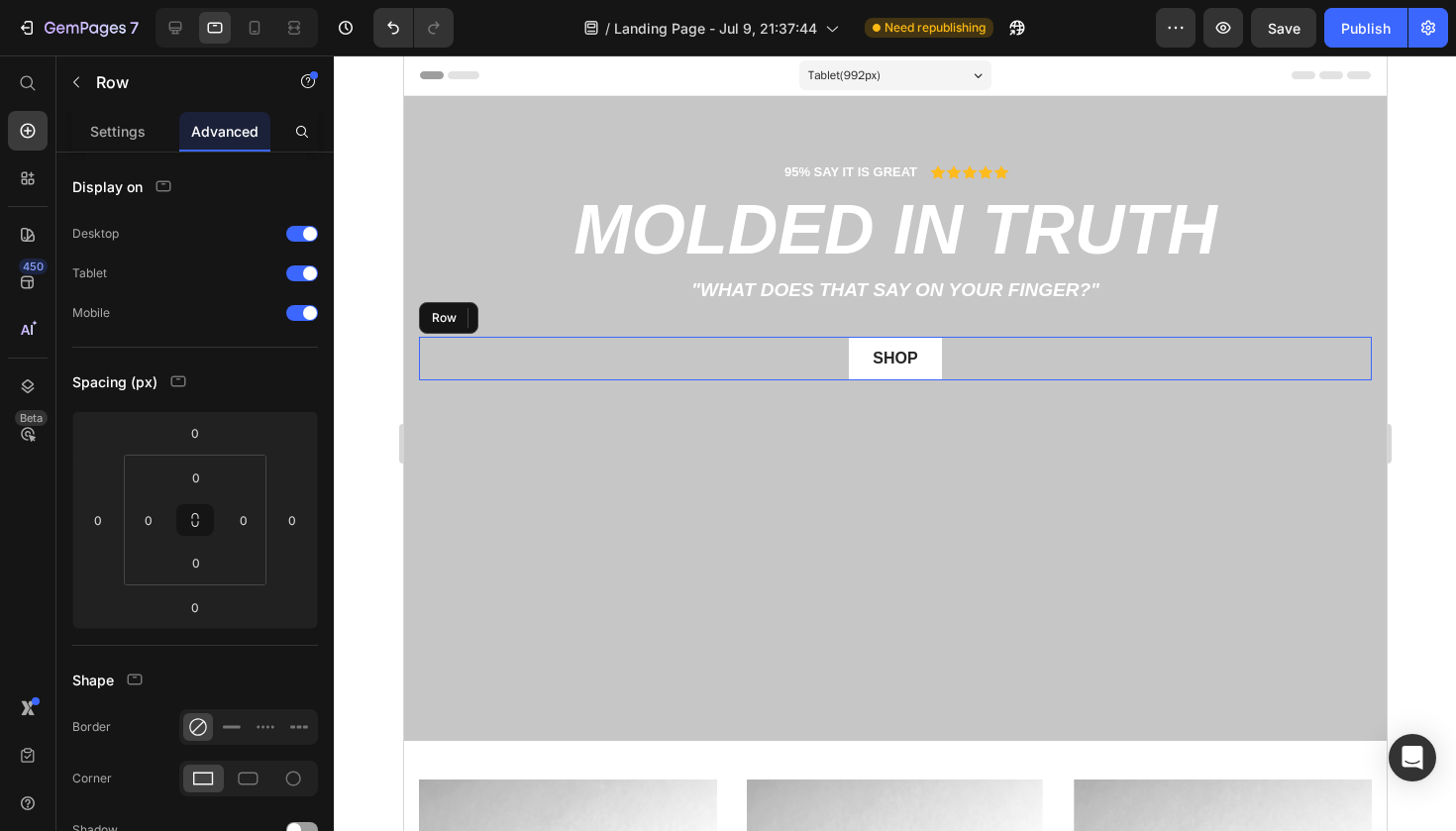 click on "shop Button Row" at bounding box center [894, 359] 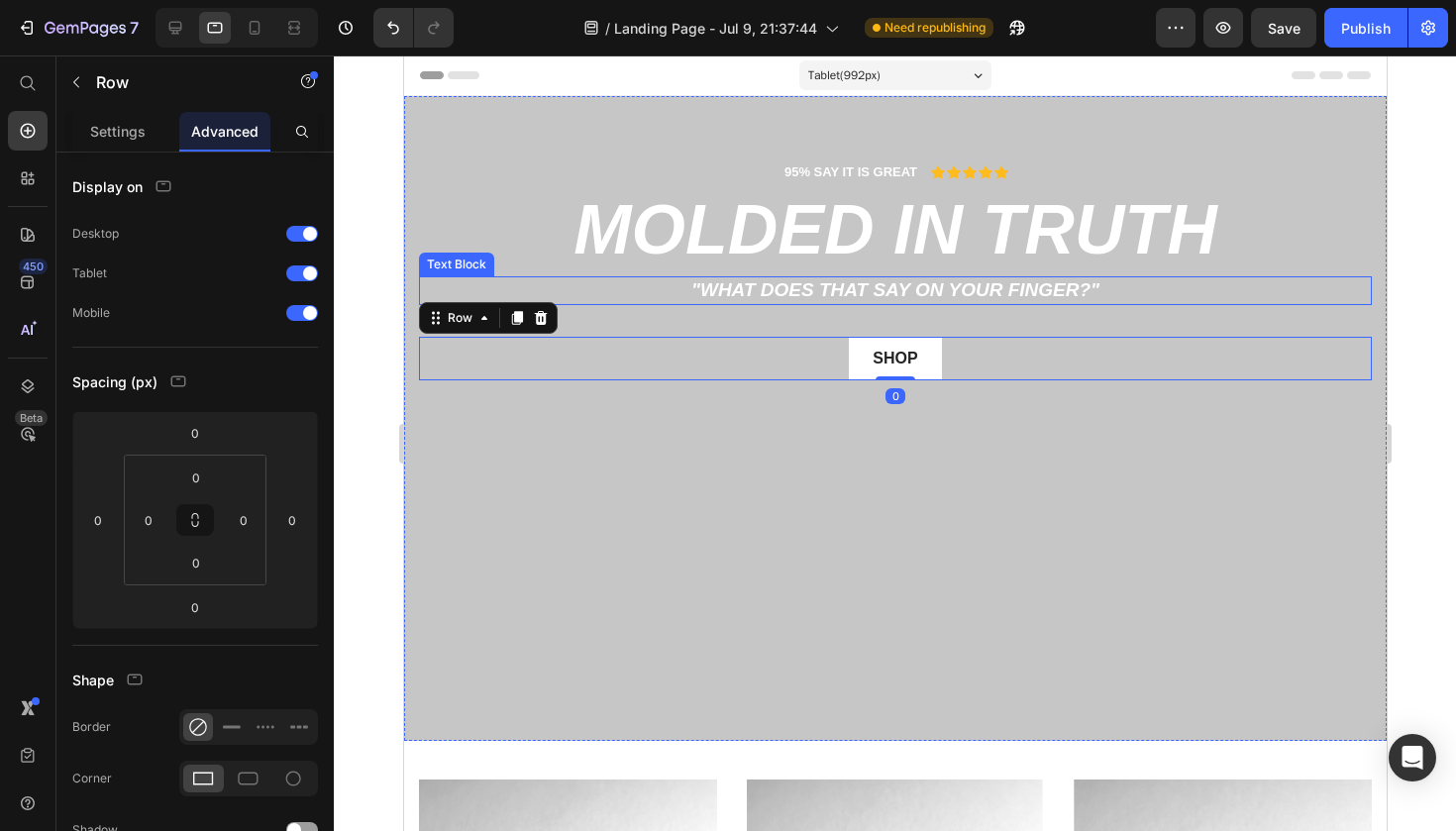 click on ""What does that say on your finger?"" at bounding box center [894, 290] 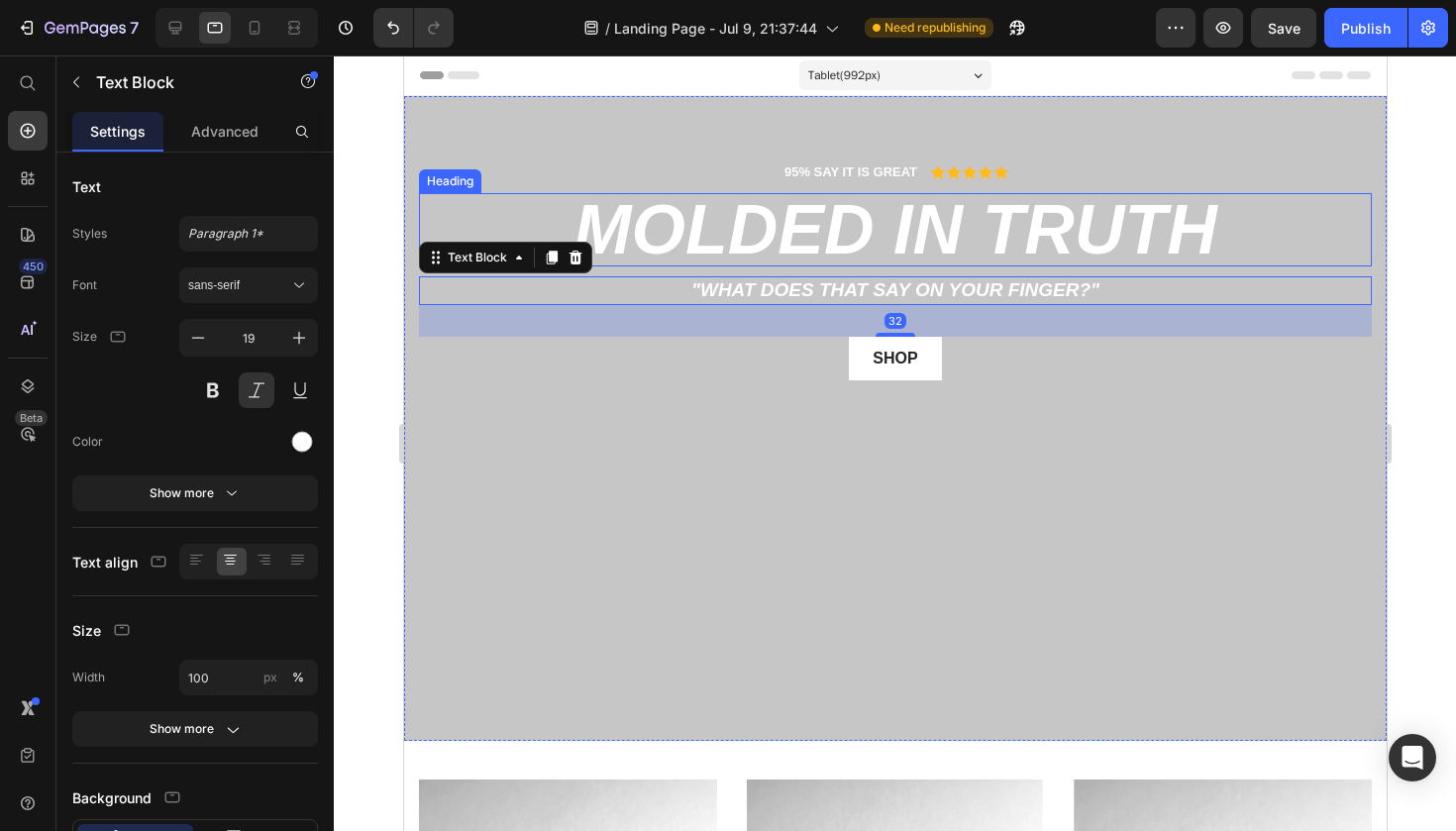 click on "molded in truth" at bounding box center (894, 230) 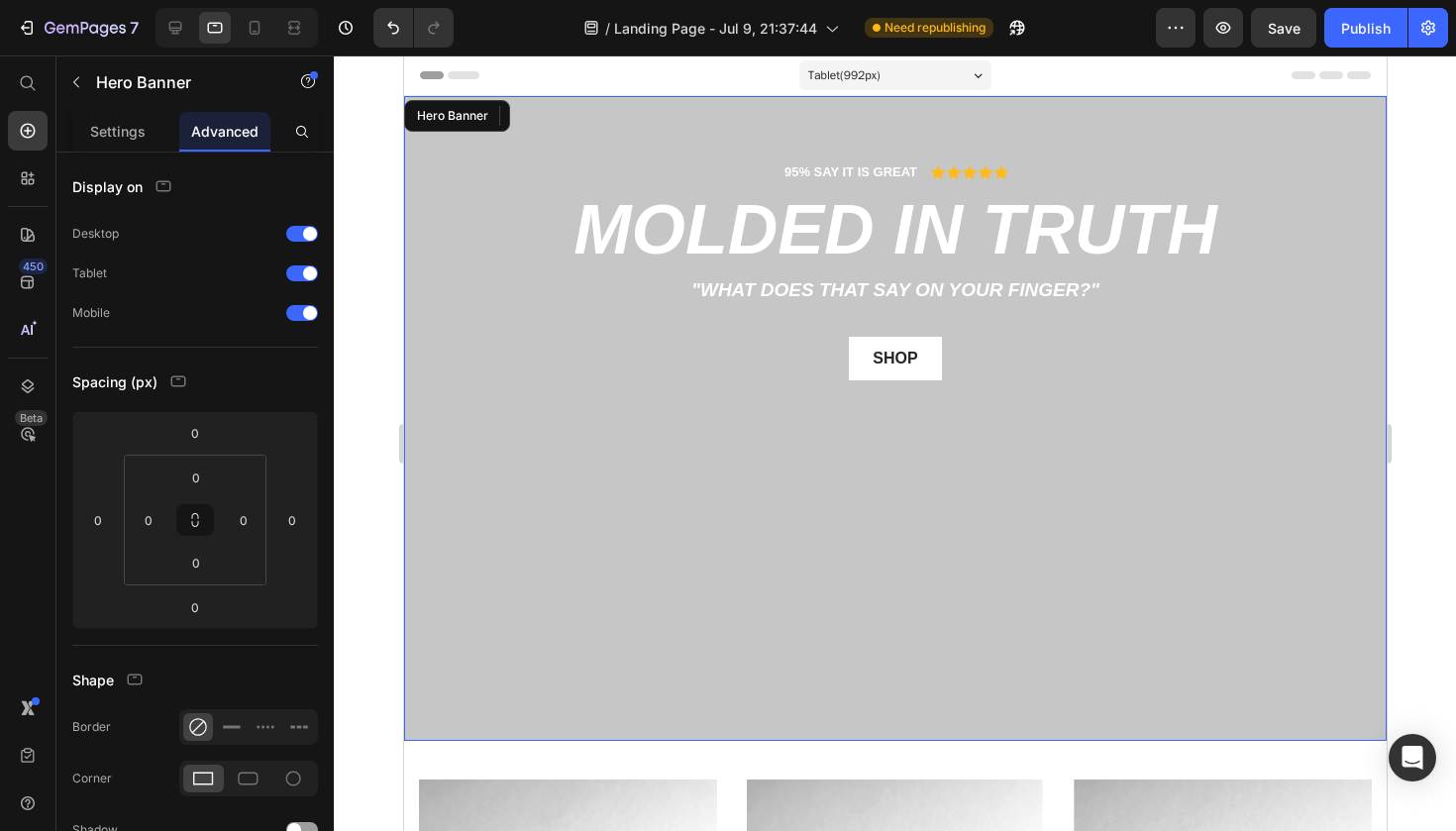 click on "95% SAY IT IS GREAT Text Block Icon Icon Icon Icon Icon Icon List Row molded in truth Heading   10 "What does that say on your finger?" Text Block shop Button Row" at bounding box center (894, 418) 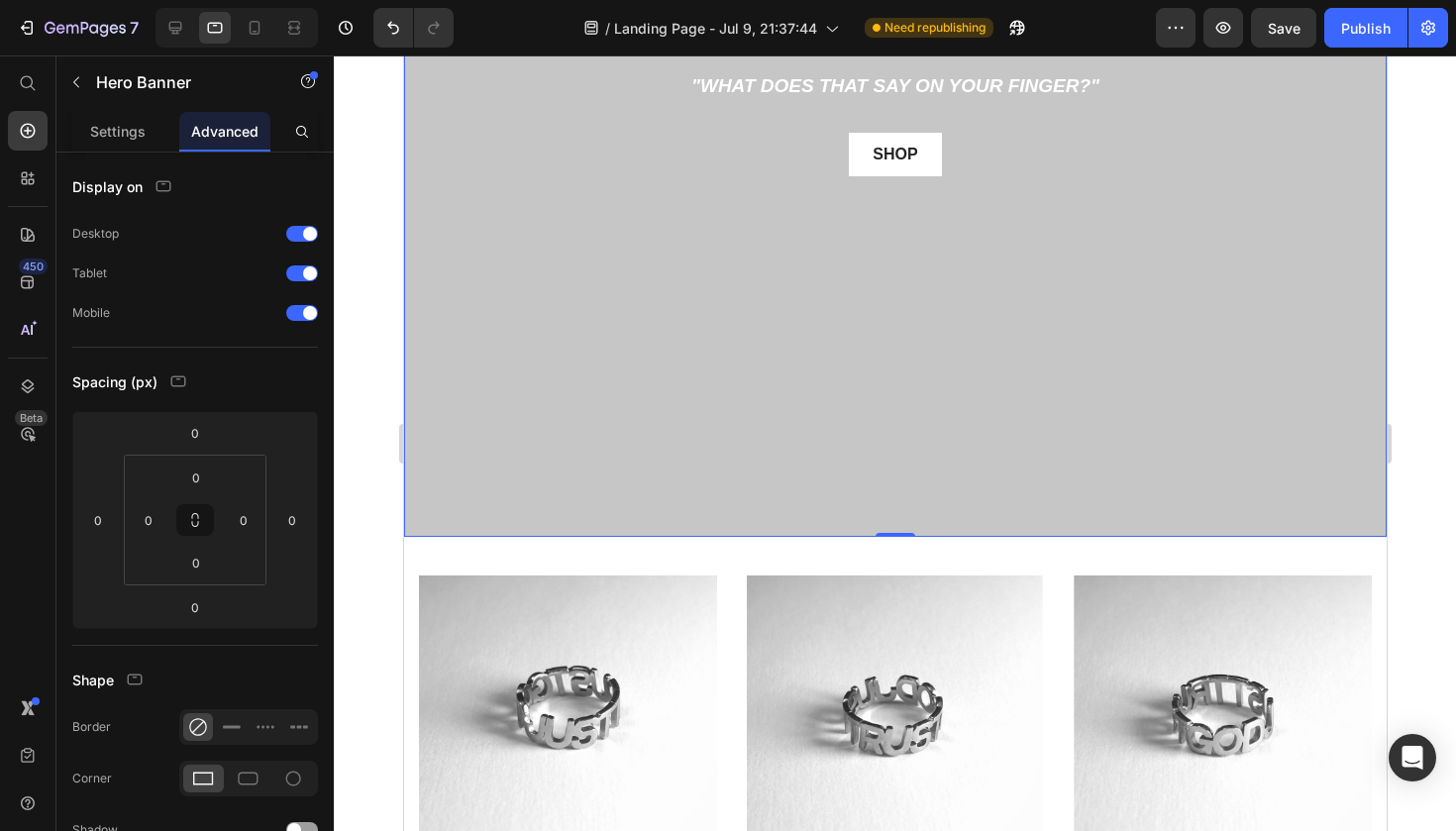 scroll, scrollTop: 179, scrollLeft: 0, axis: vertical 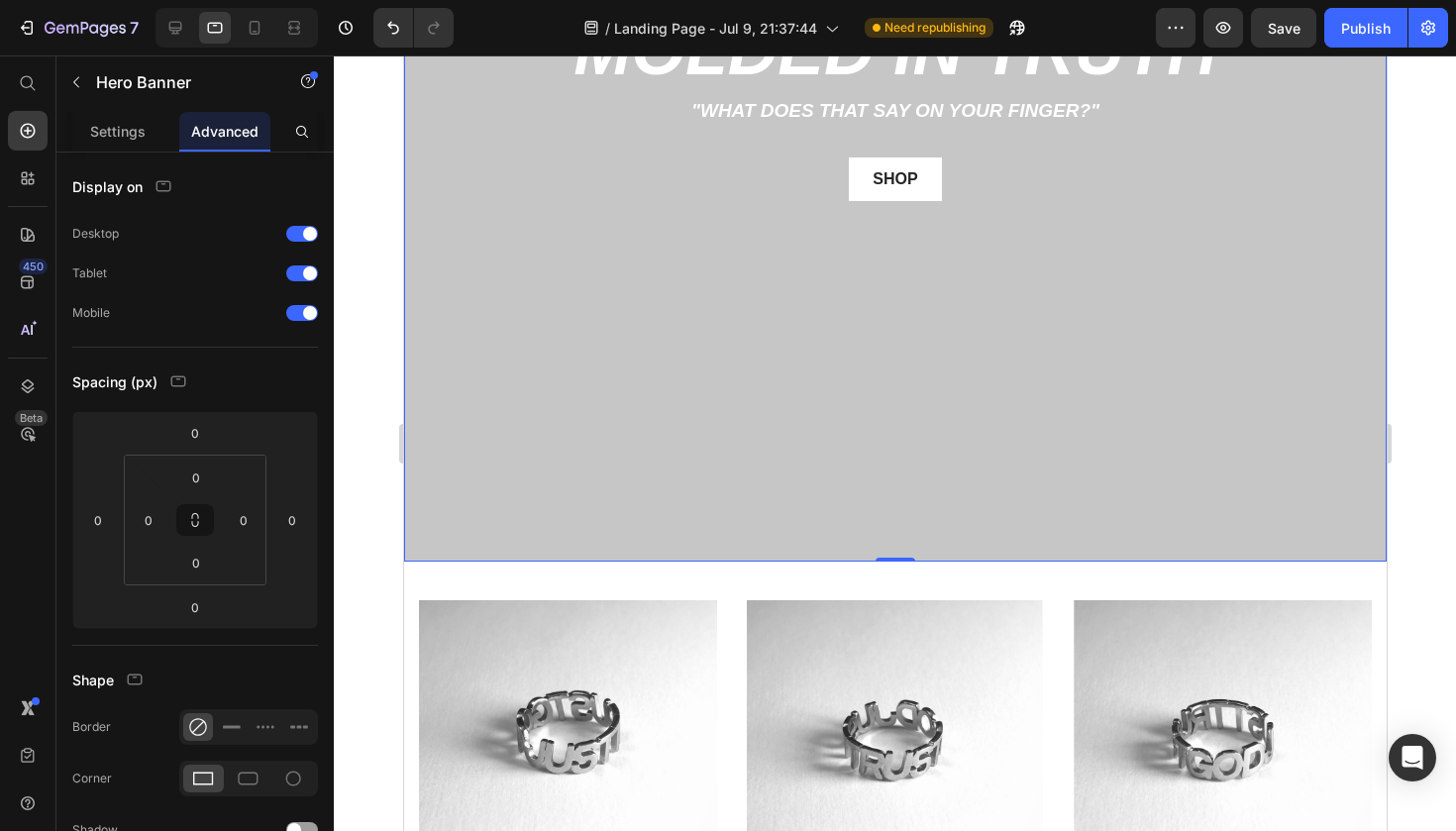 click on "95% SAY IT IS GREAT Text Block Icon Icon Icon Icon Icon Icon List Row molded in truth Heading "What does that say on your finger?" Text Block shop Button Row" at bounding box center [894, 239] 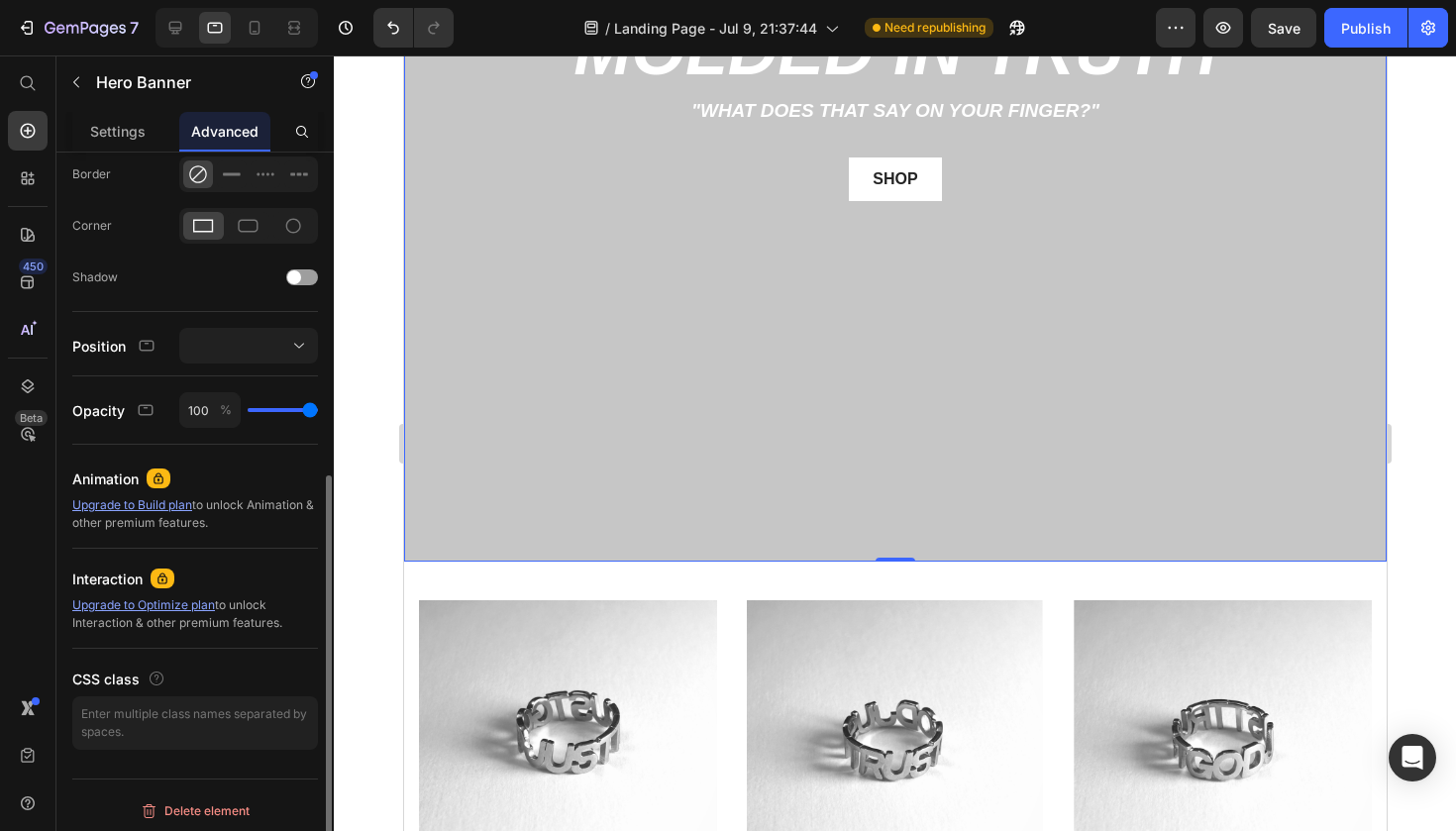 scroll, scrollTop: 558, scrollLeft: 0, axis: vertical 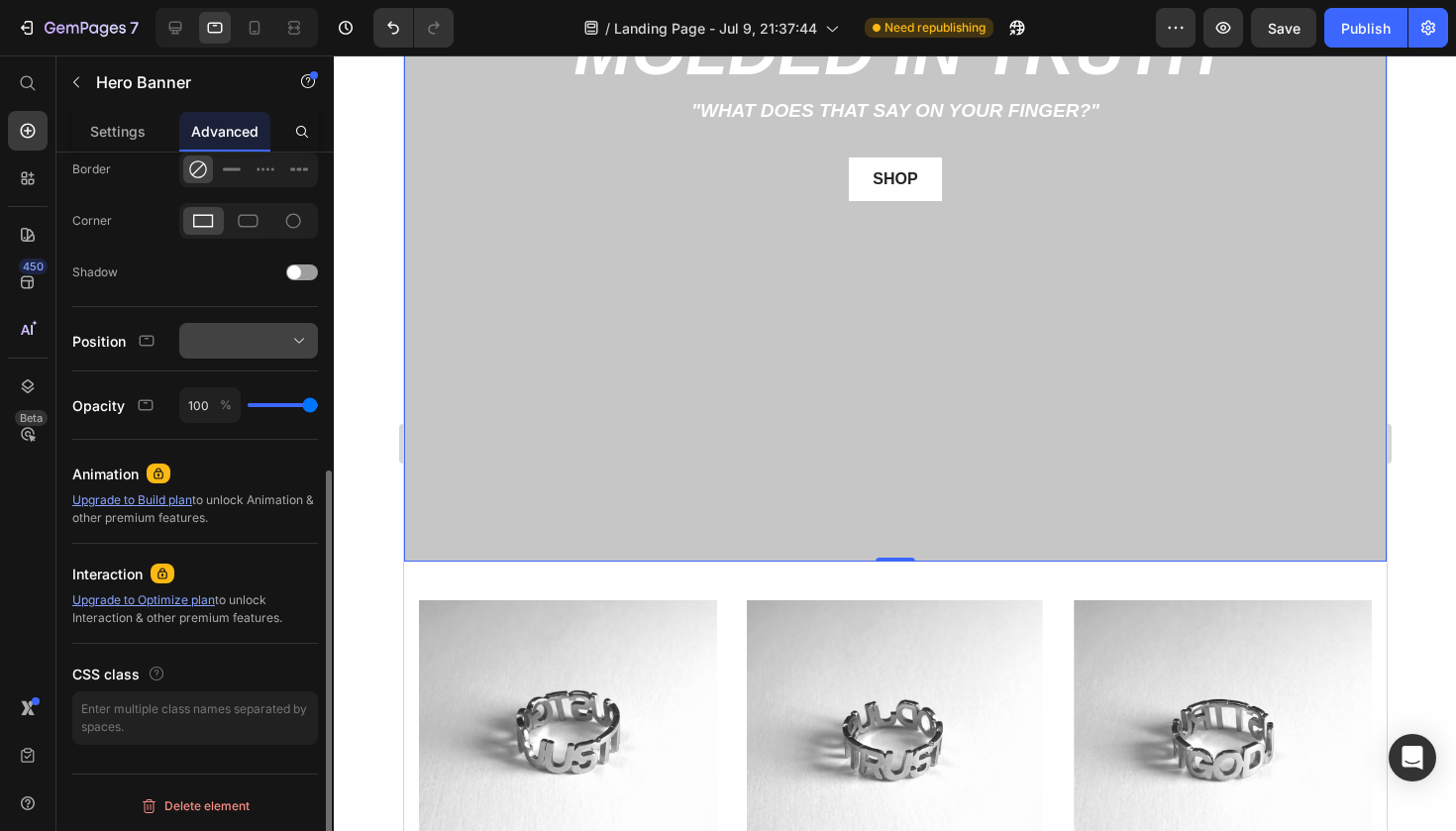 click at bounding box center [249, 341] 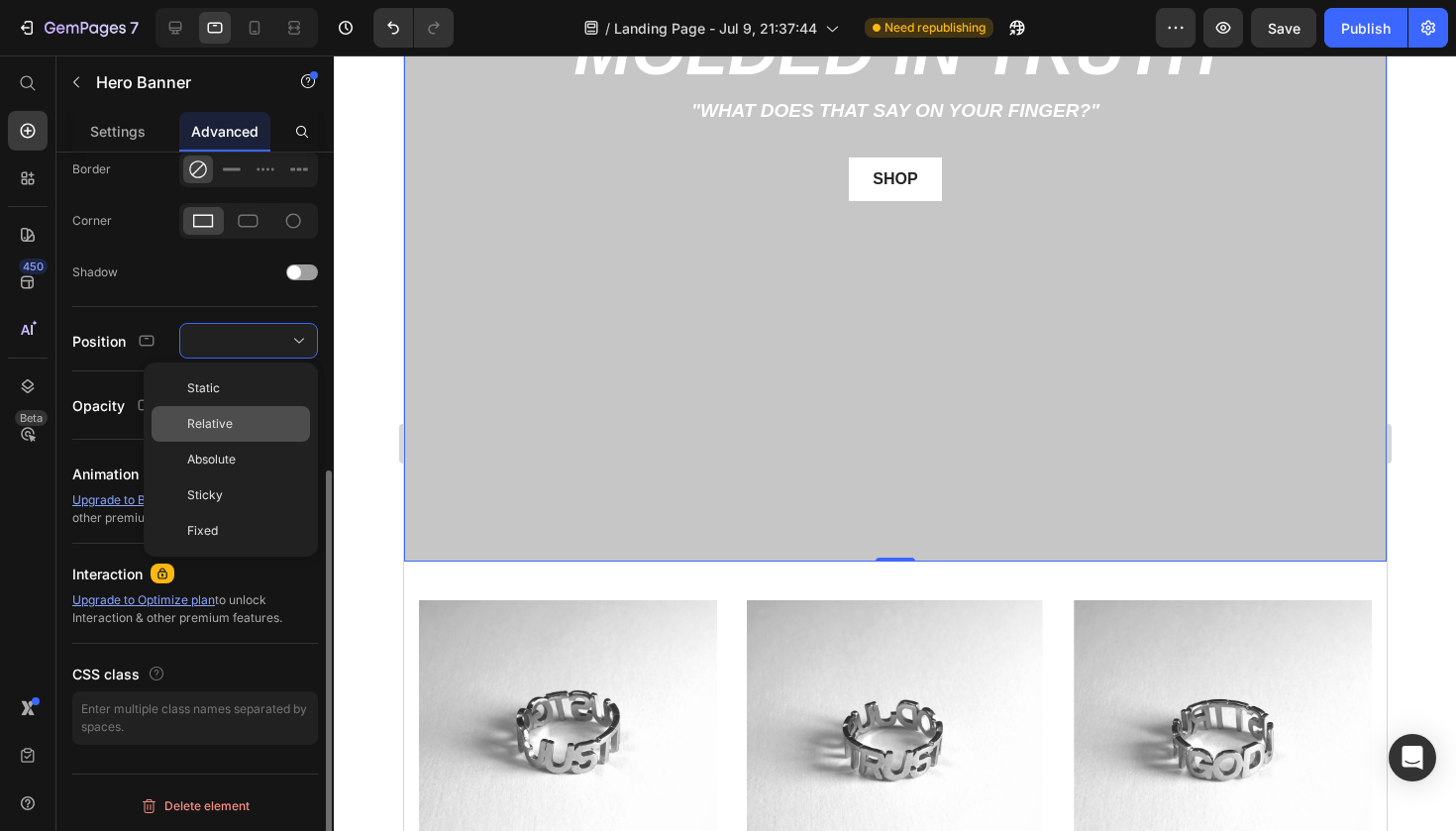 click on "Relative" at bounding box center (245, 424) 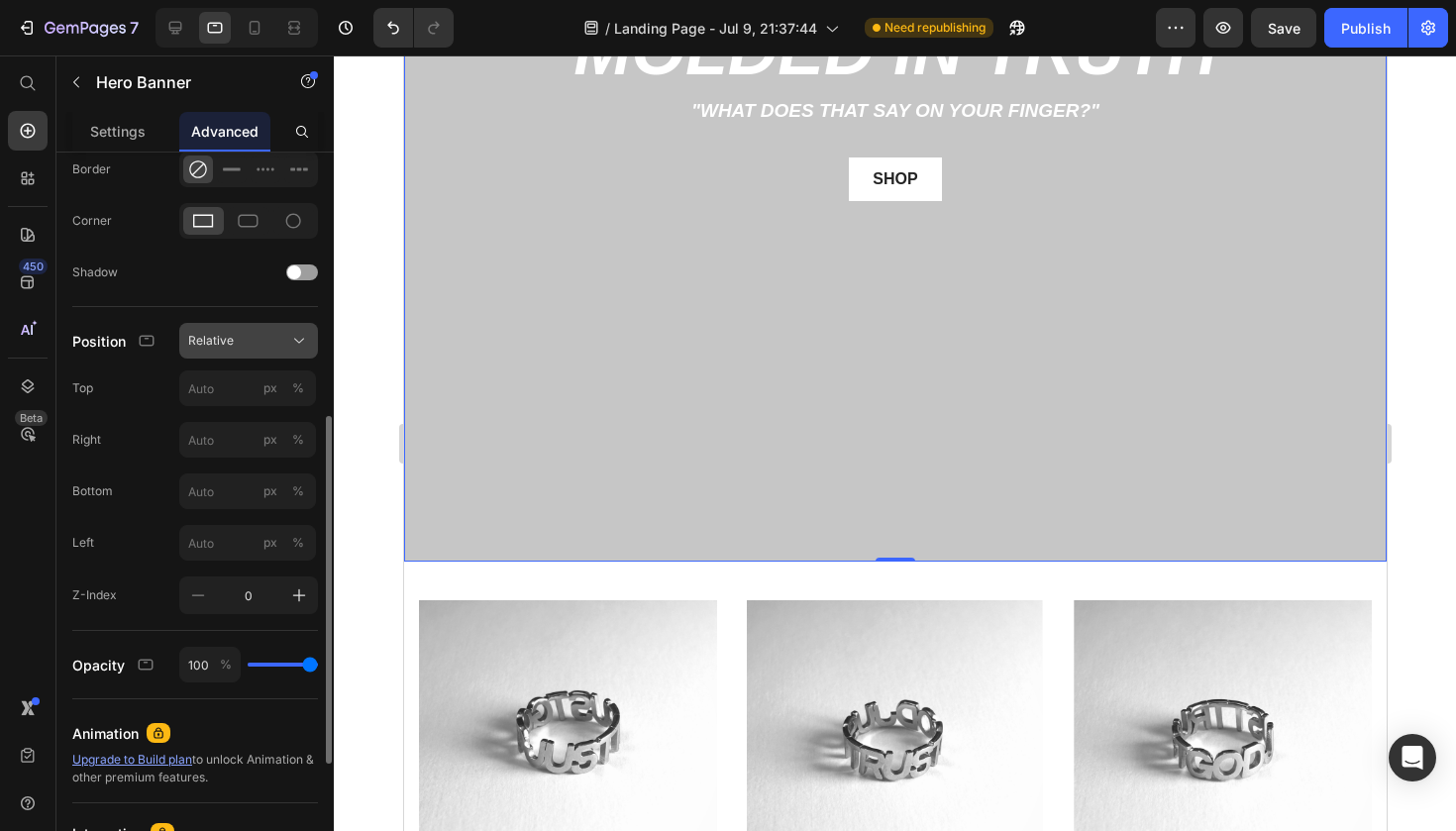 click on "Relative" 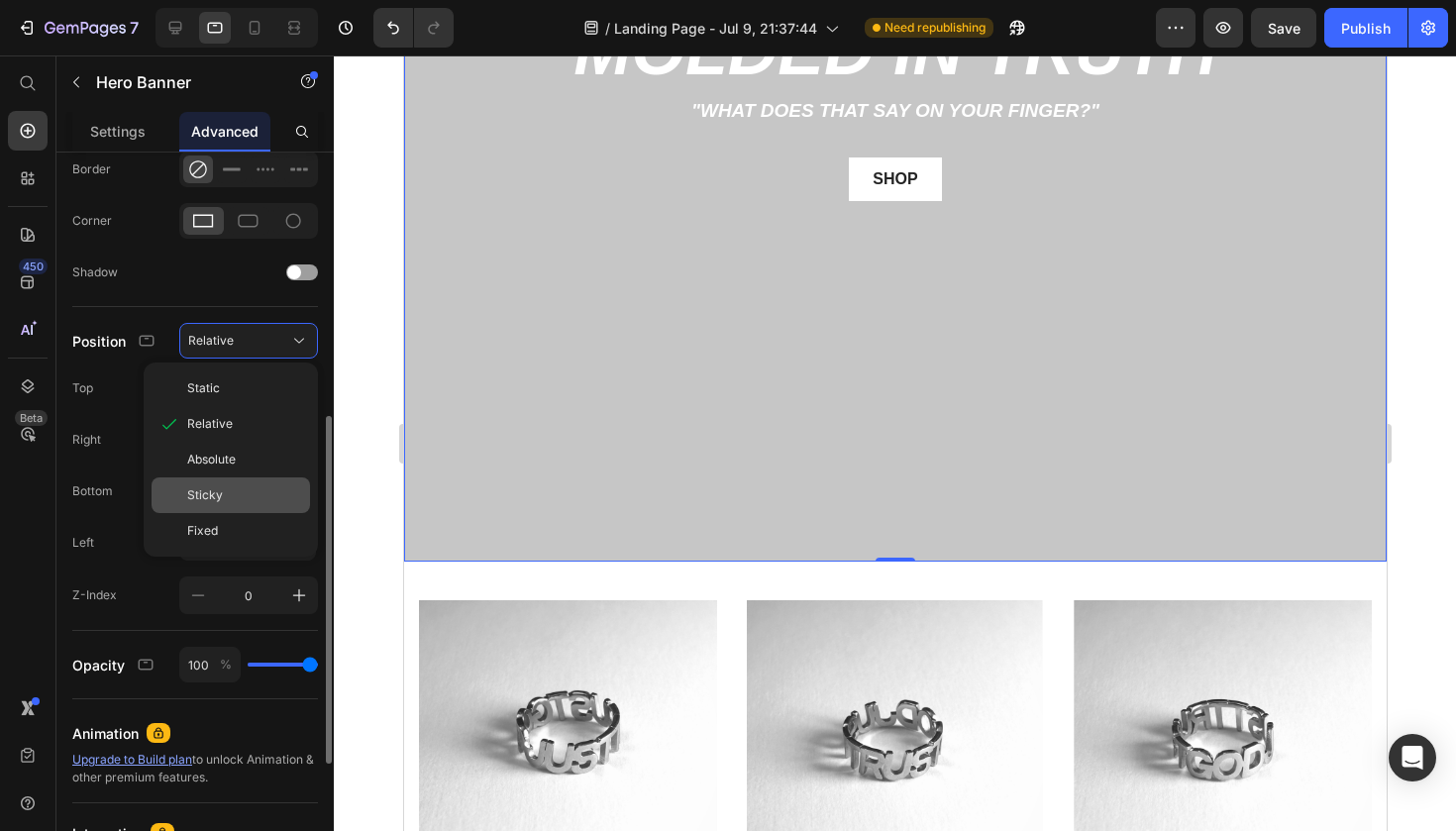 click on "Sticky" at bounding box center [245, 495] 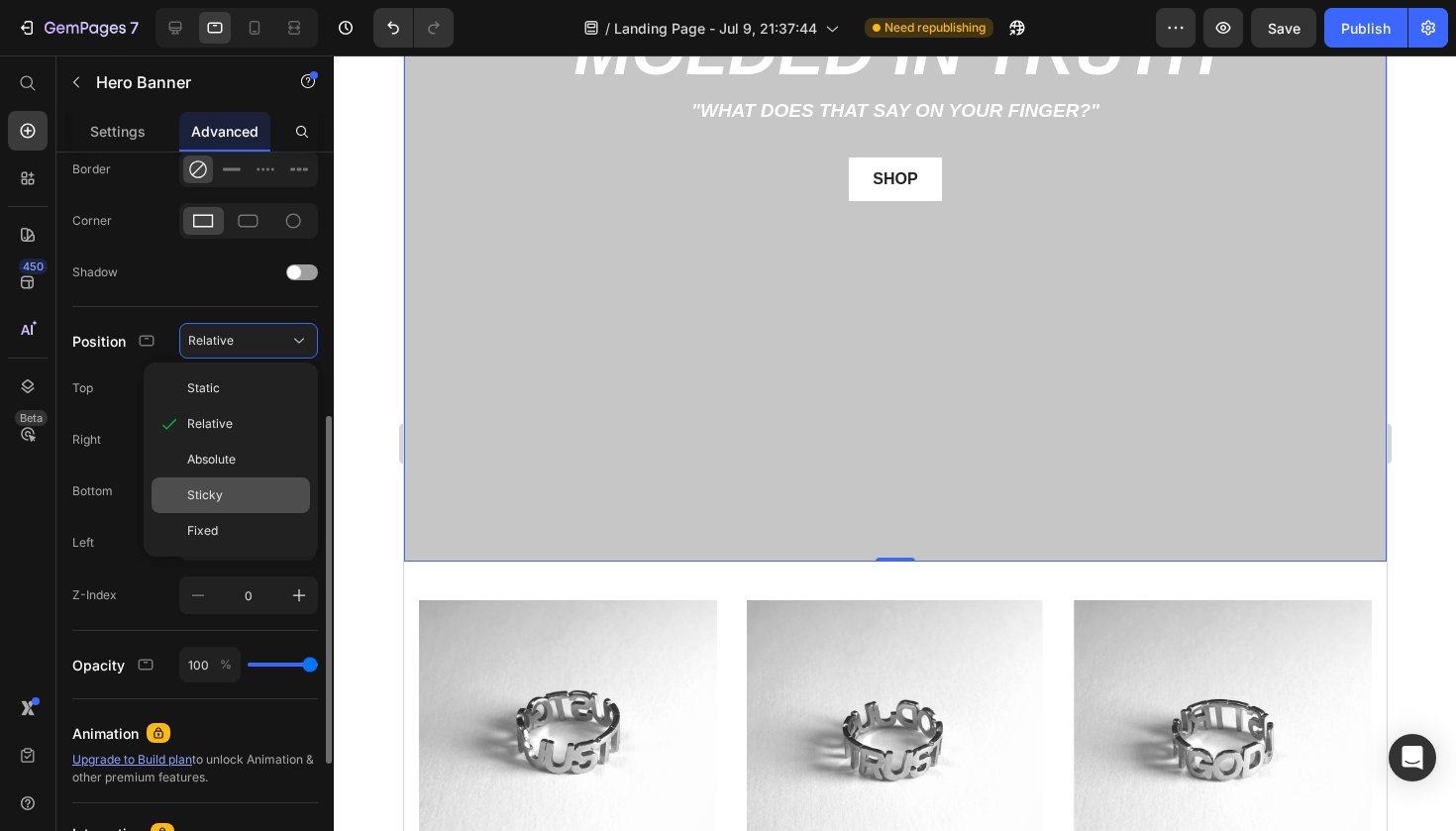 type on "0" 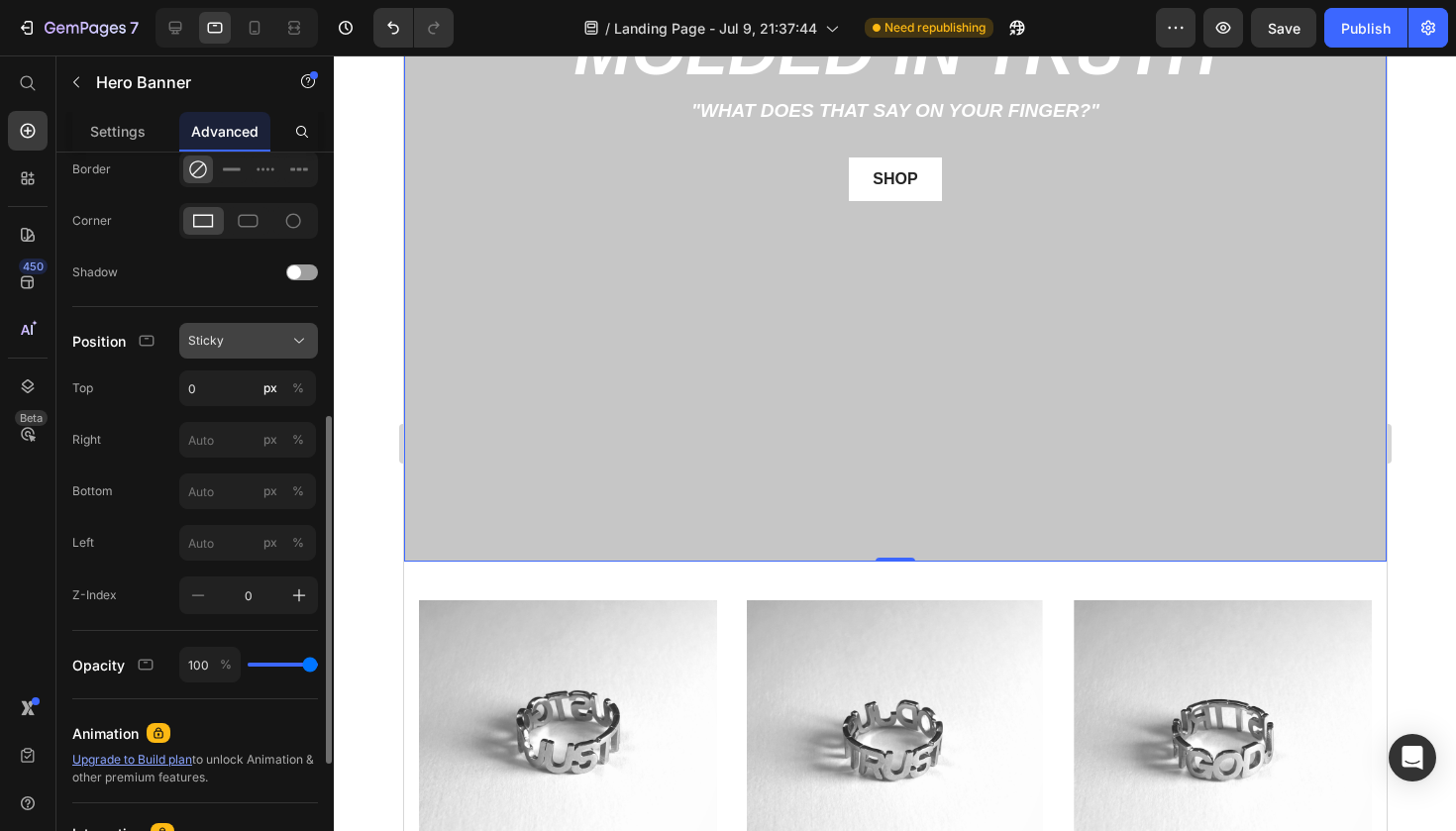 click on "Sticky" 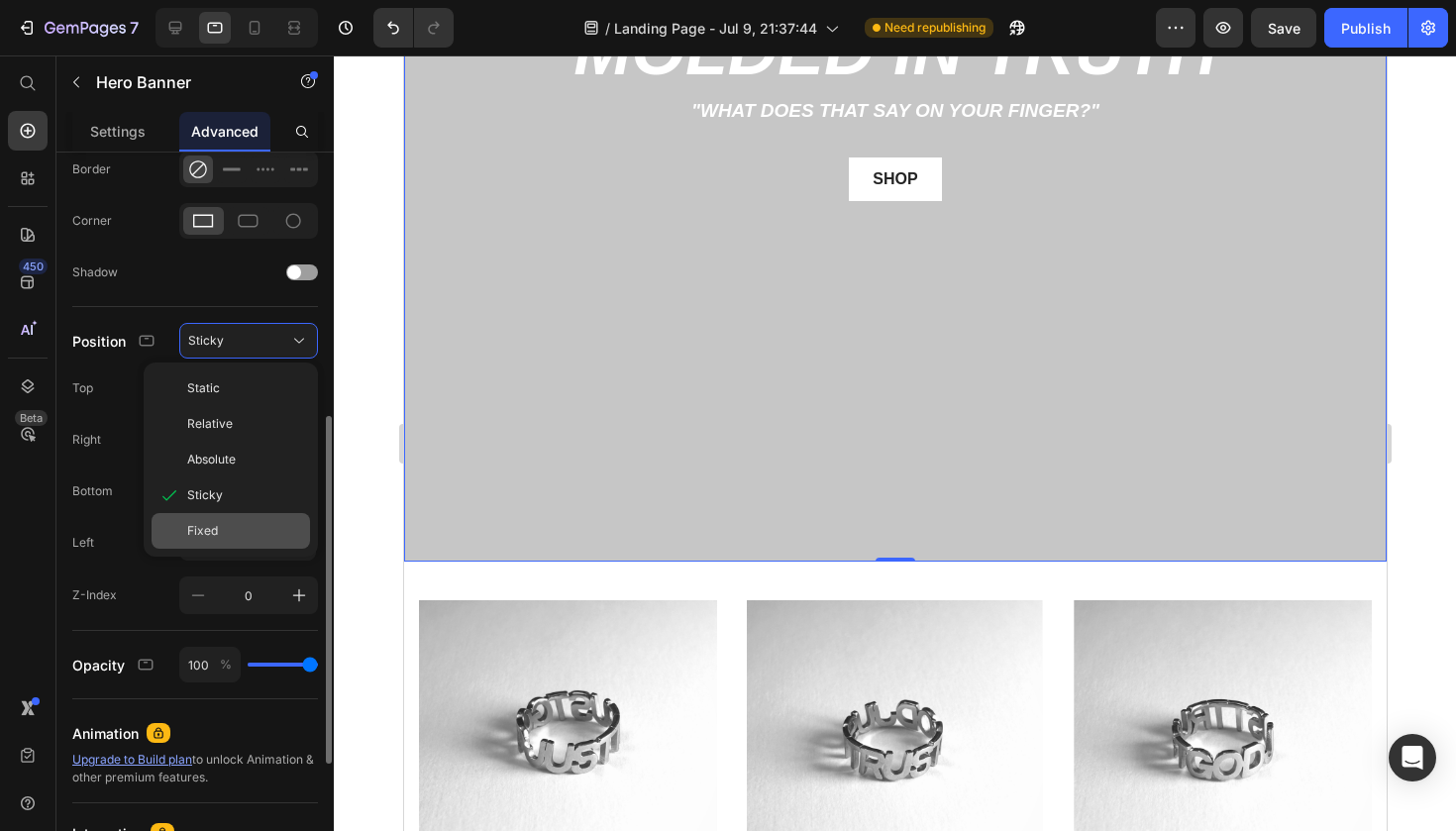click on "Fixed" at bounding box center [202, 531] 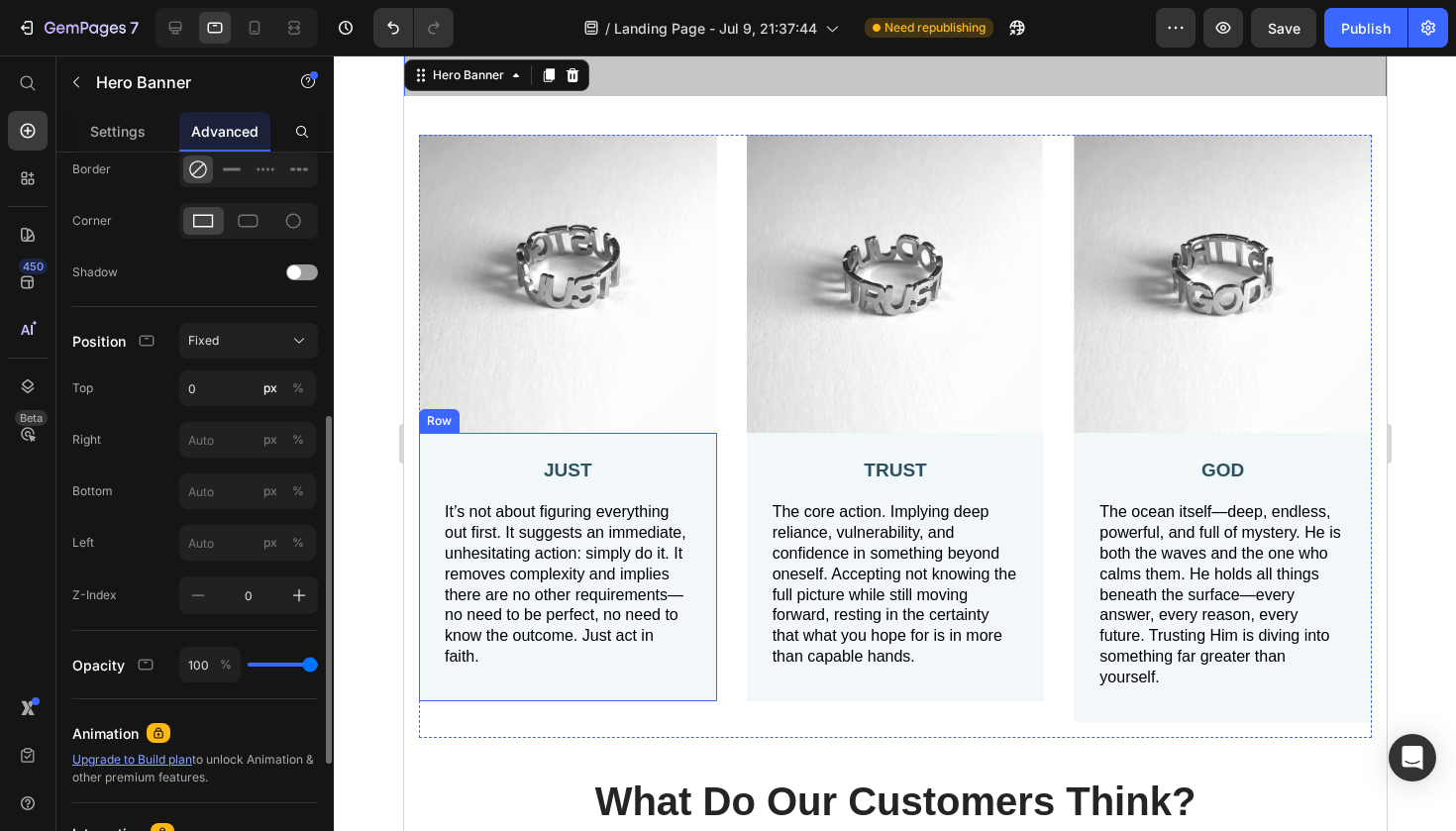 scroll, scrollTop: 0, scrollLeft: 0, axis: both 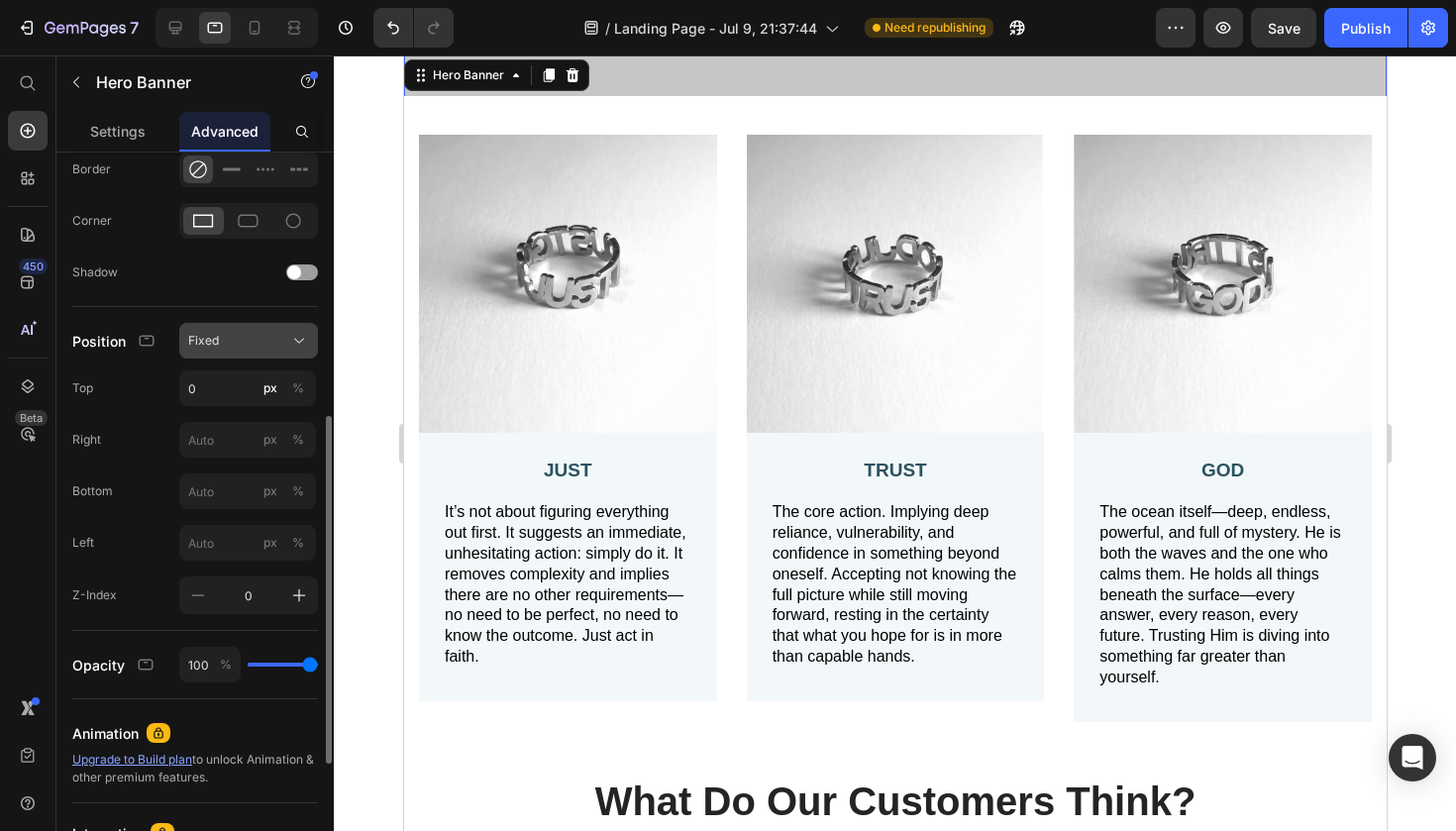 click on "Fixed" 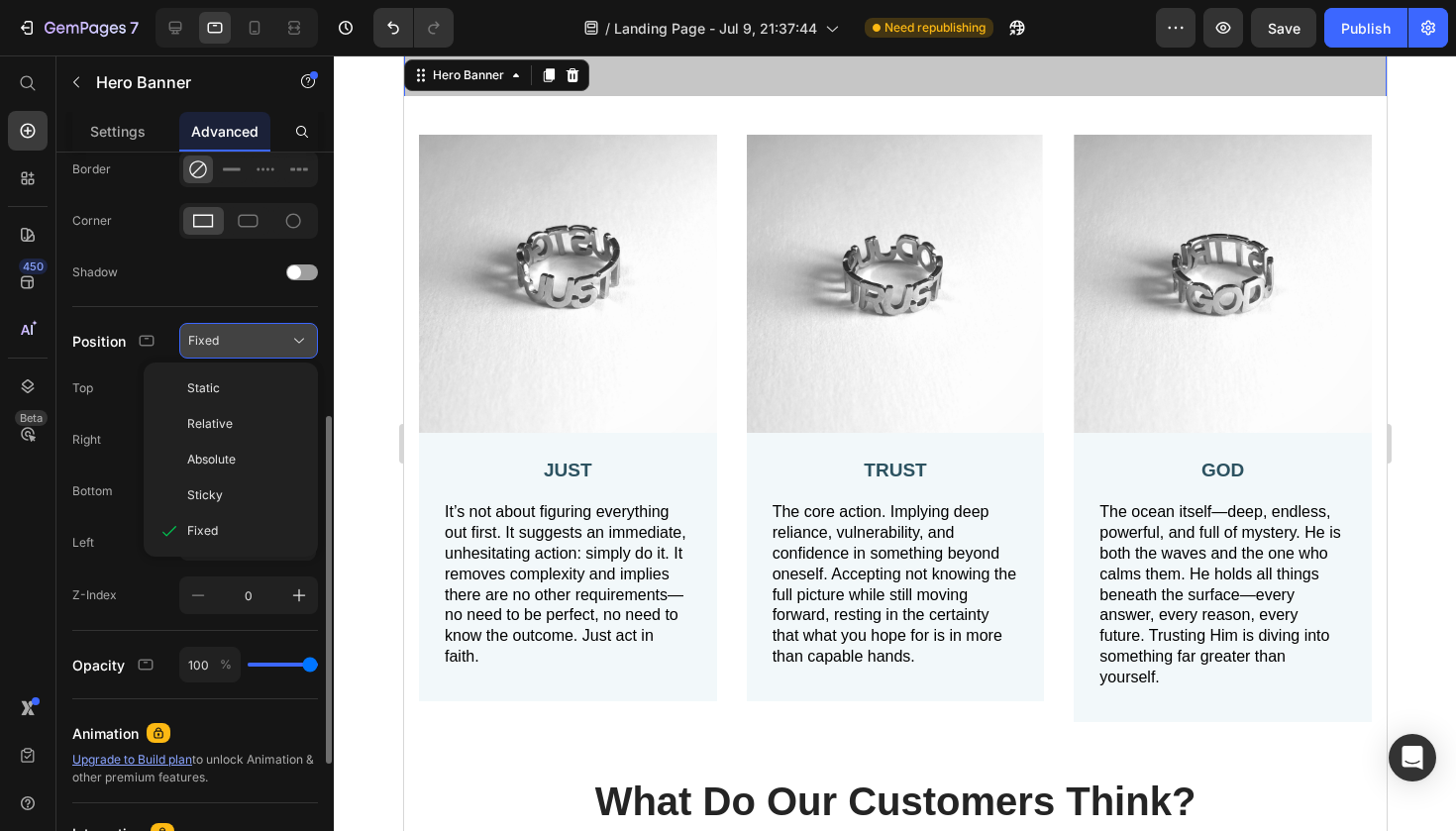 click on "Fixed" 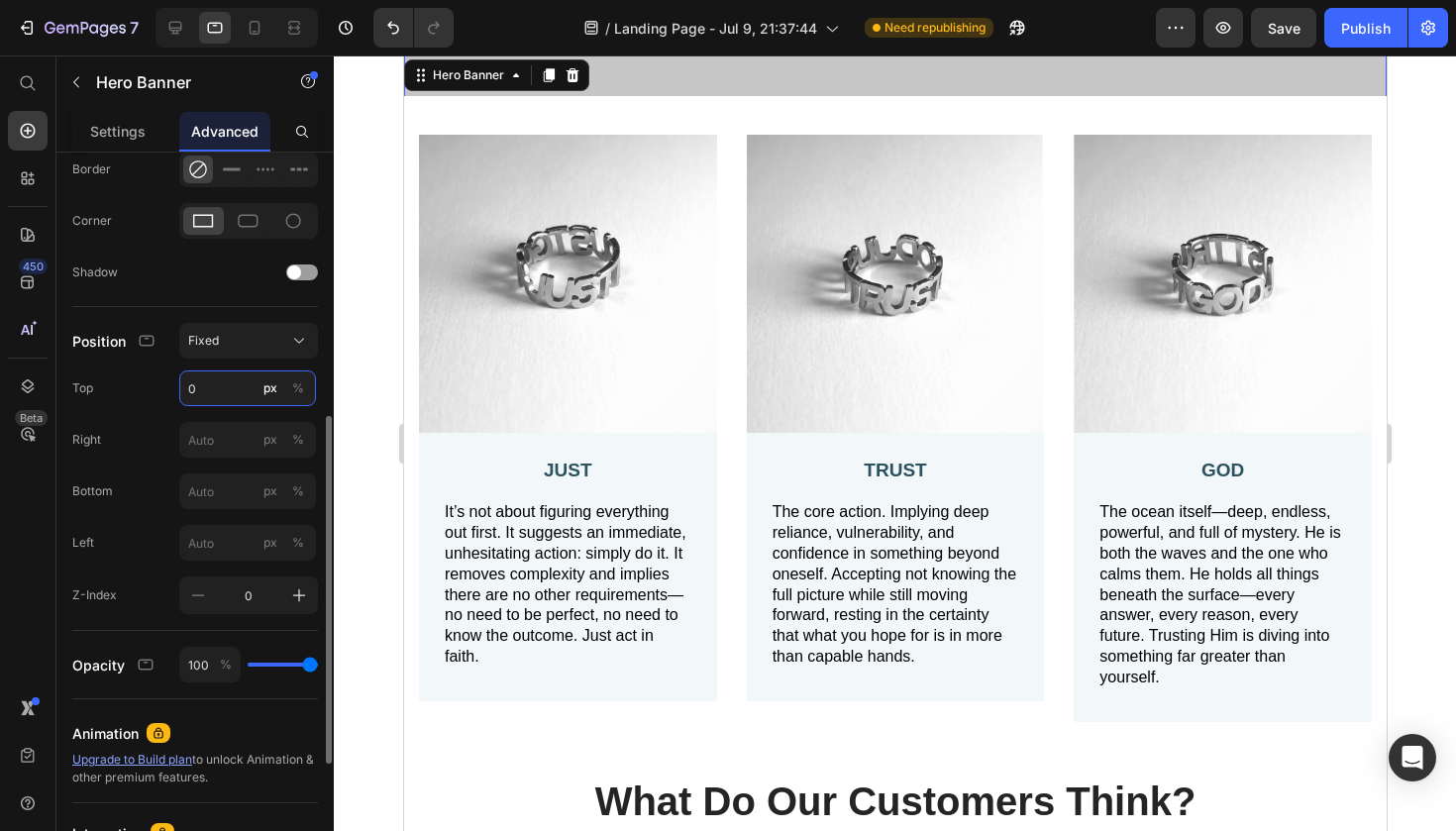 click on "0" at bounding box center [248, 388] 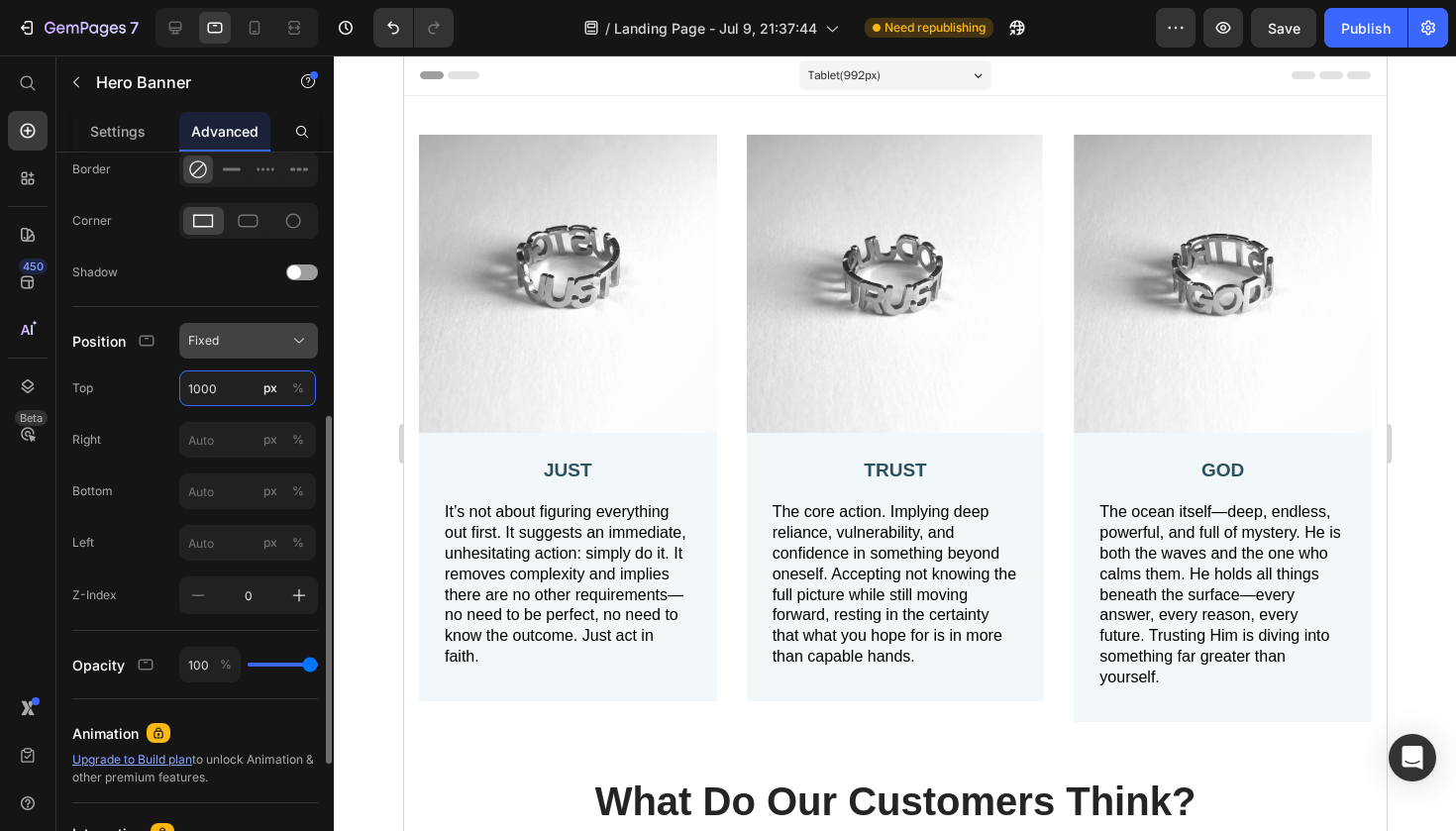 type on "1000" 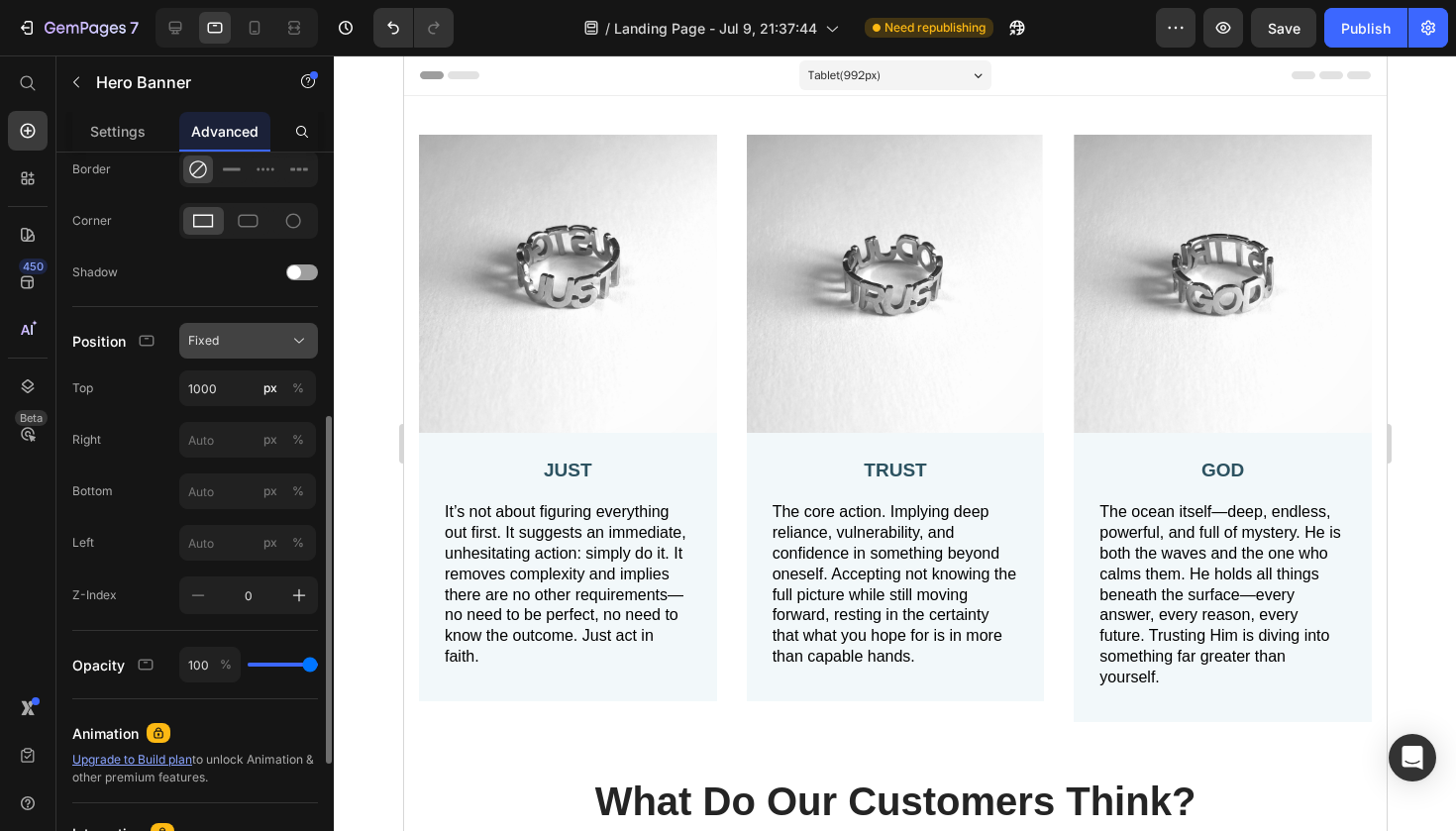 click on "Fixed" 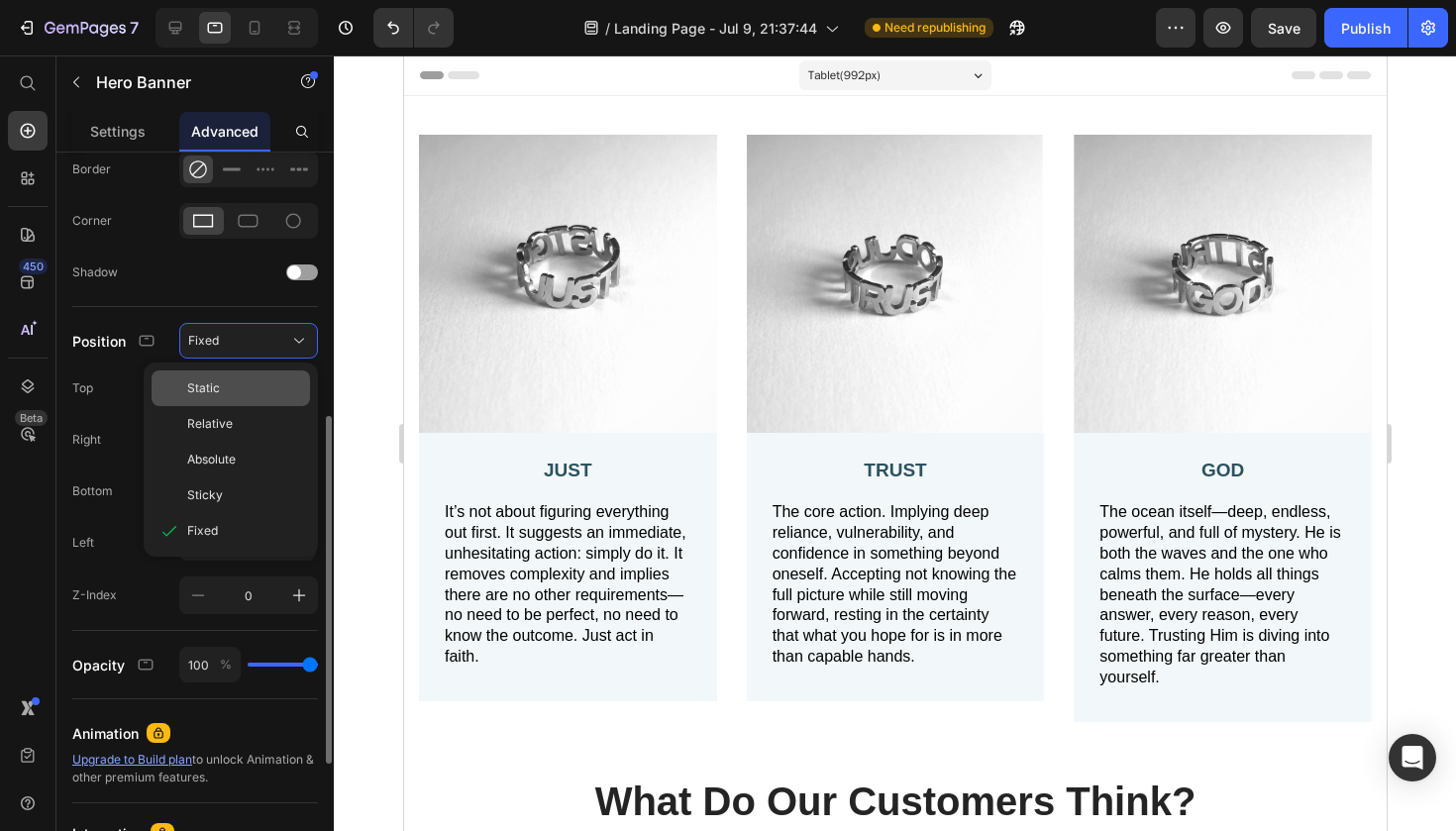 click on "Static" 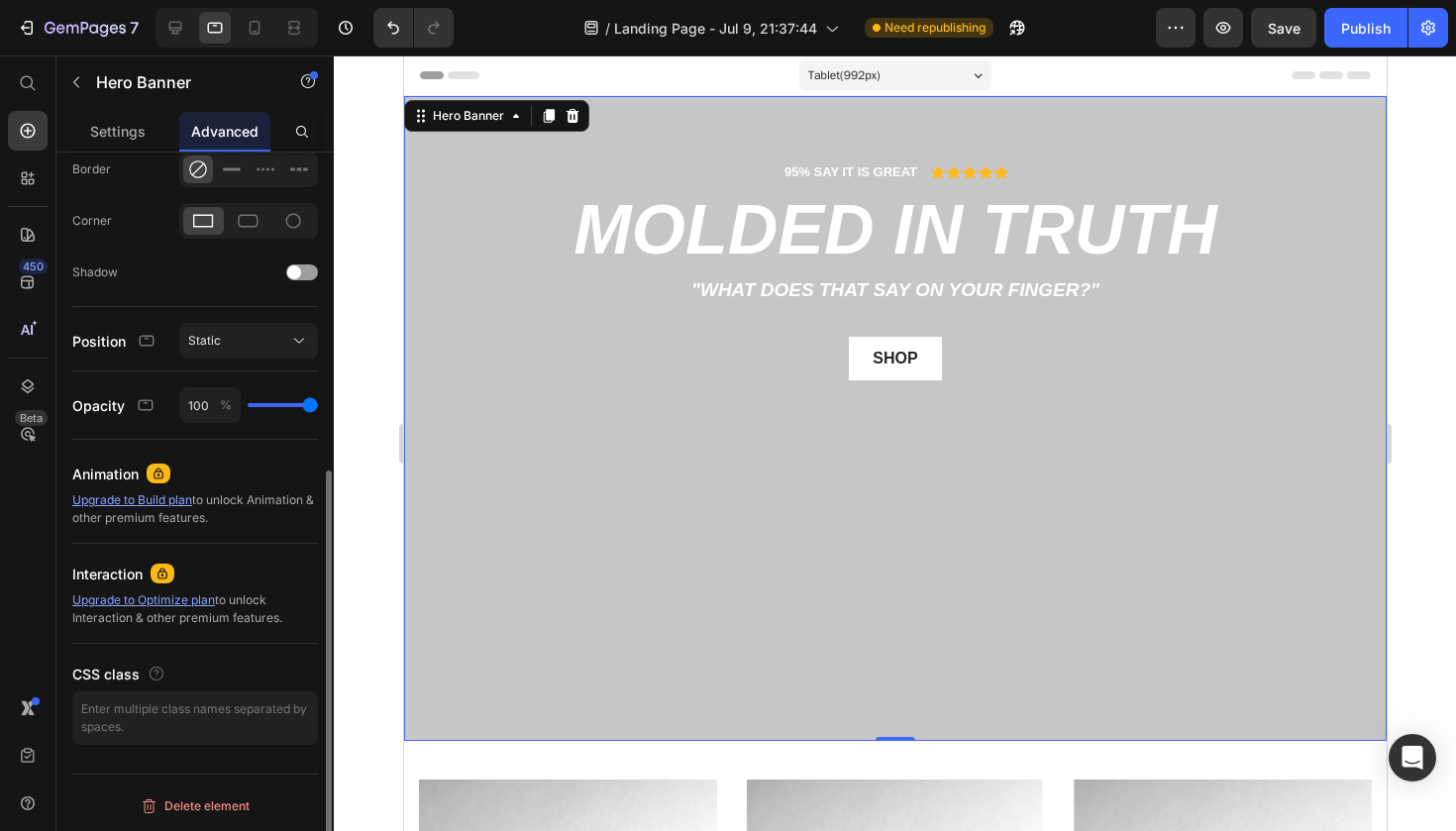 click on "95% SAY IT IS GREAT Text Block Icon Icon Icon Icon Icon Icon List Row molded in truth Heading "What does that say on your finger?" Text Block shop Button Row" at bounding box center (894, 418) 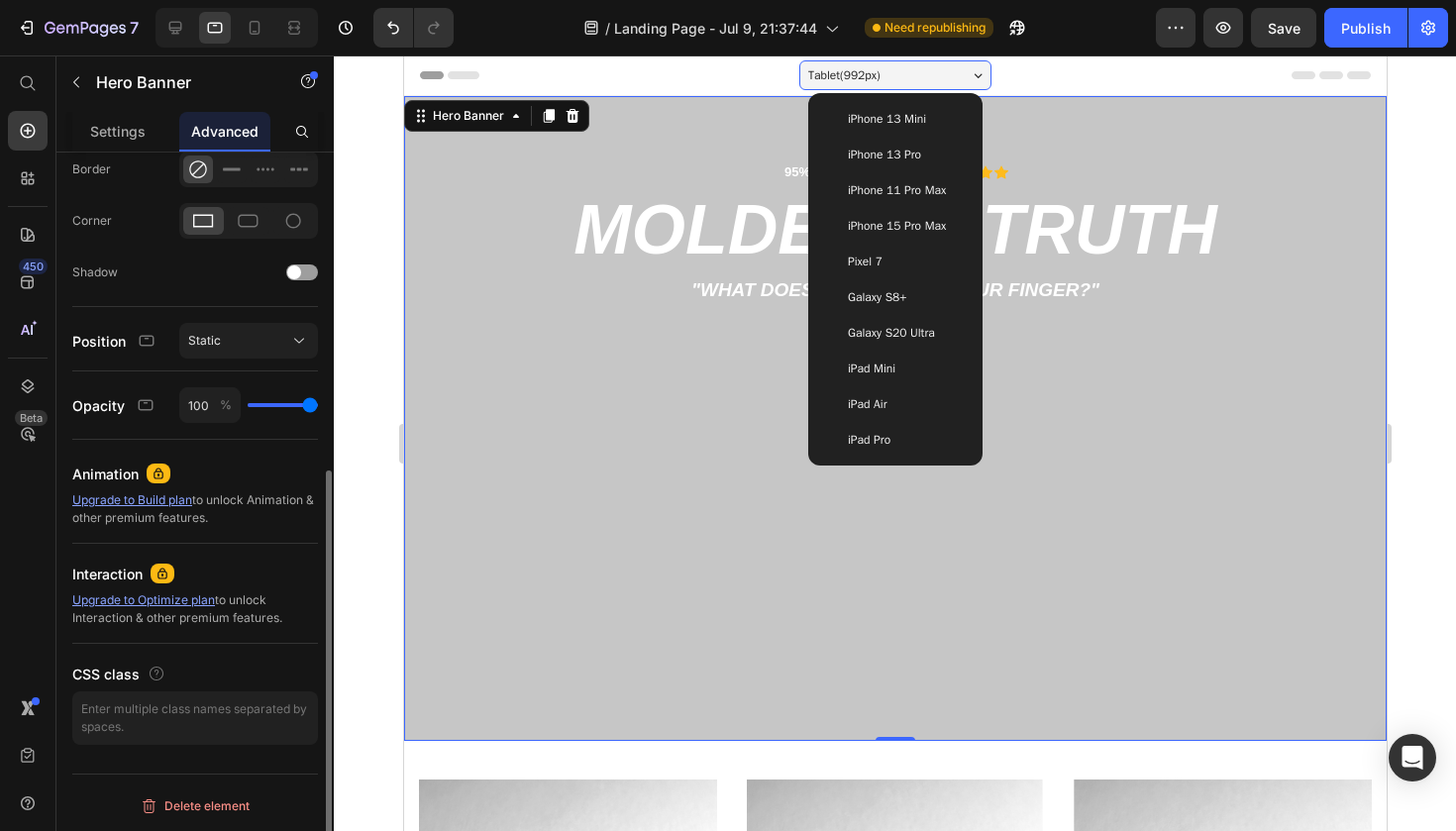 click on "iPhone 13 Mini" at bounding box center (885, 119) 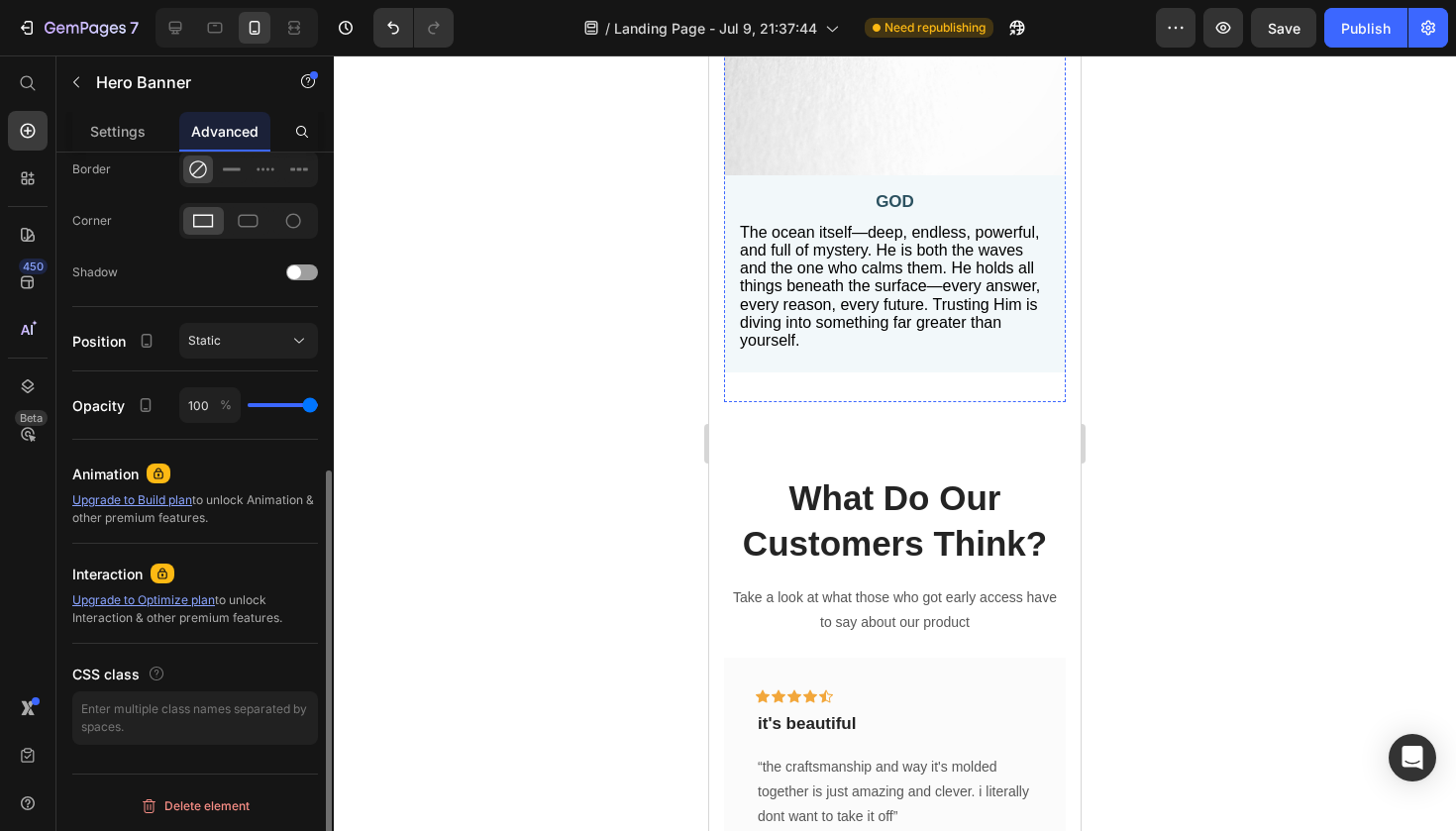 scroll, scrollTop: 1736, scrollLeft: 0, axis: vertical 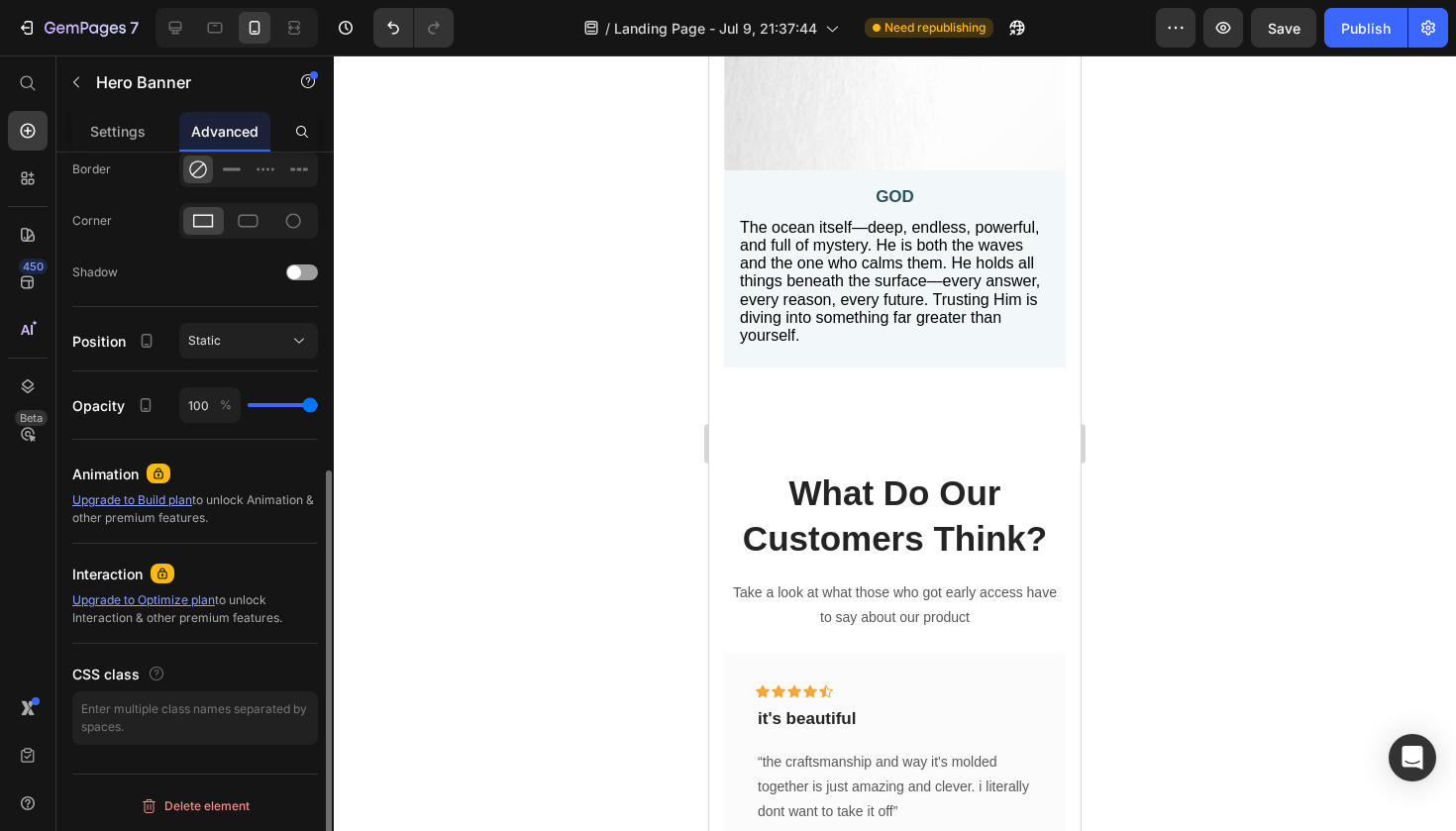click 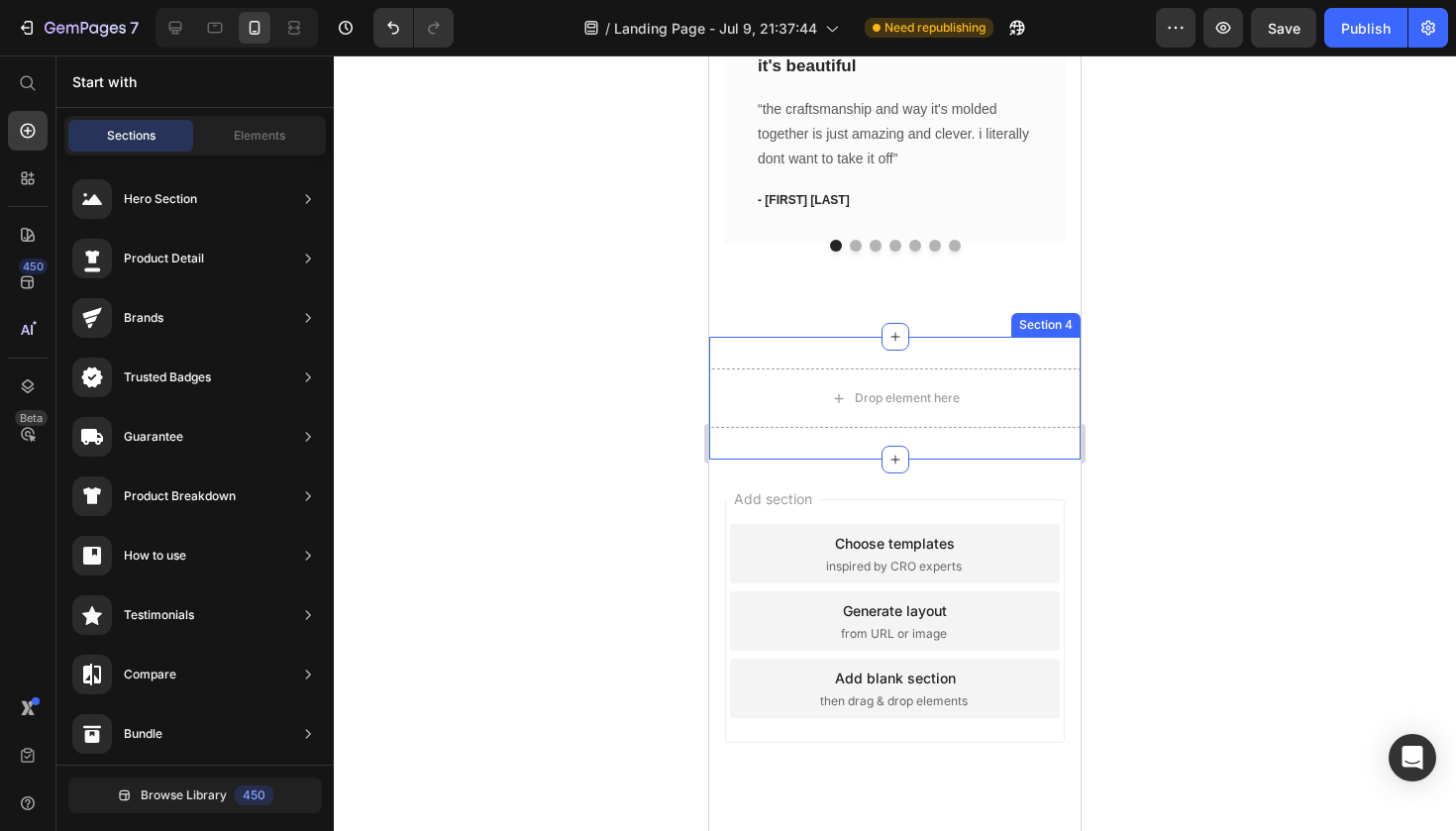 scroll, scrollTop: 2397, scrollLeft: 0, axis: vertical 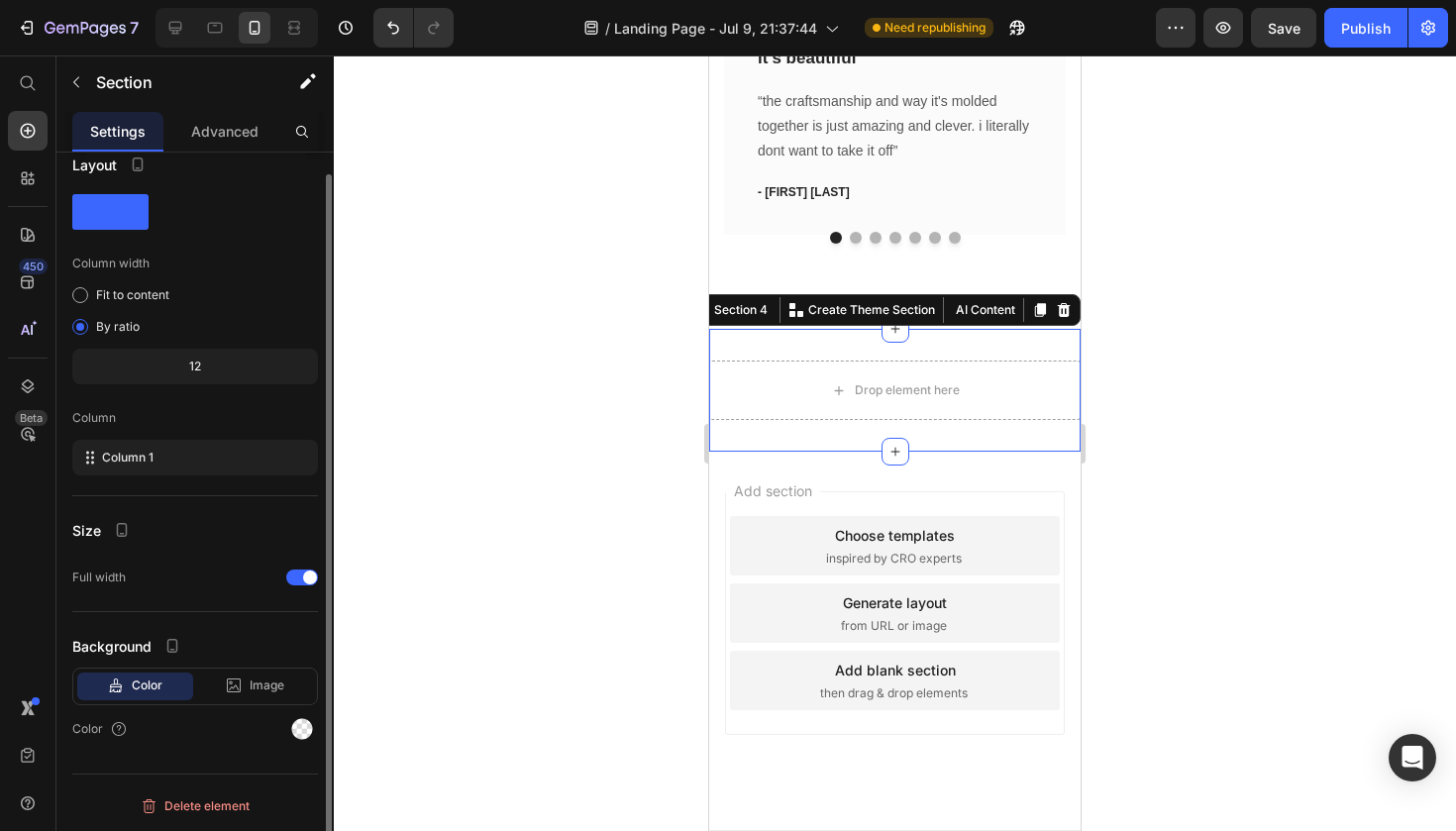 click on "Drop element here Section 4   You can create reusable sections Create Theme Section AI Content Write with GemAI What would you like to describe here? Tone and Voice Persuasive Product Just Trust God - Ring Show more Generate" at bounding box center (894, 390) 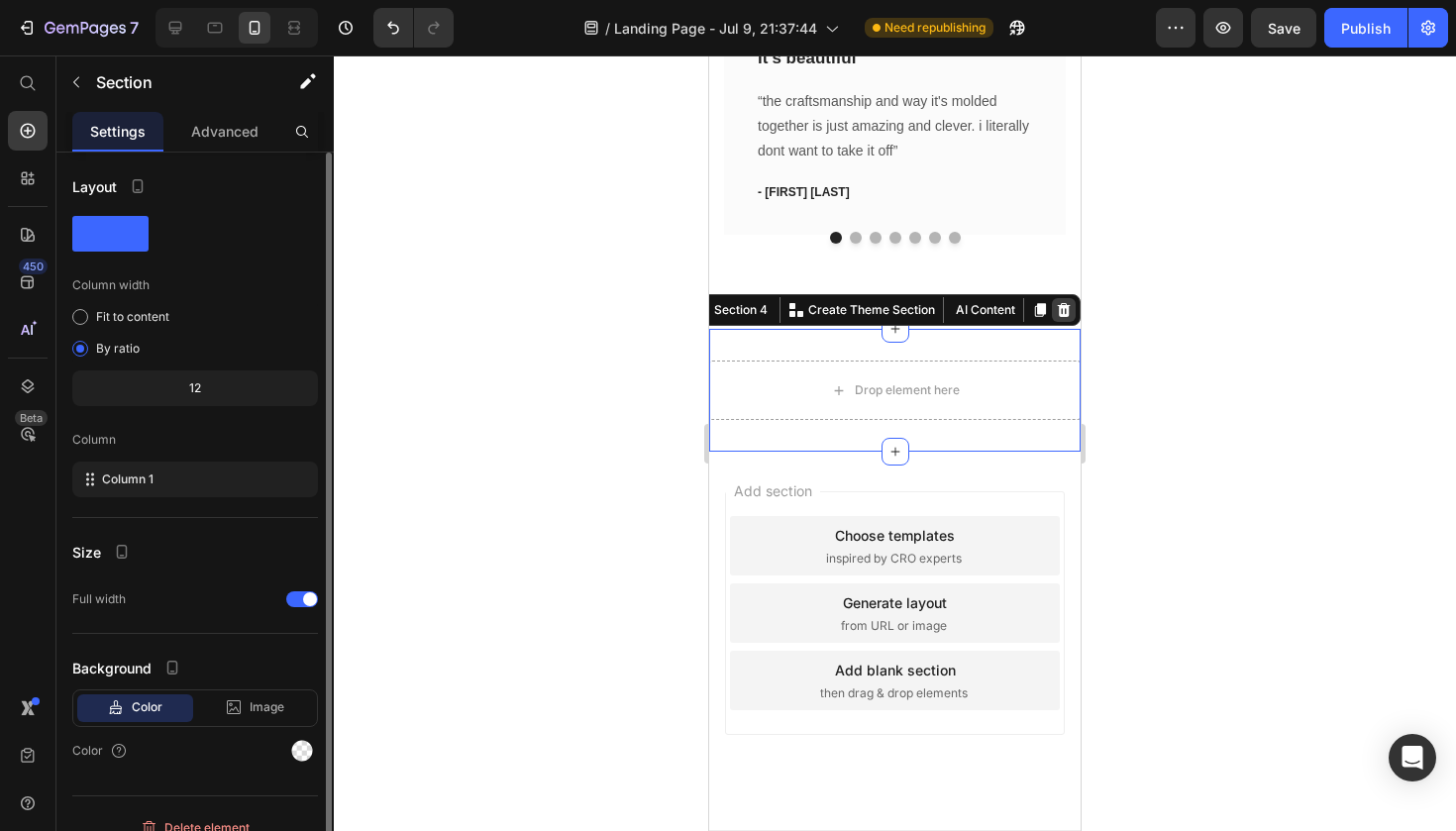 click 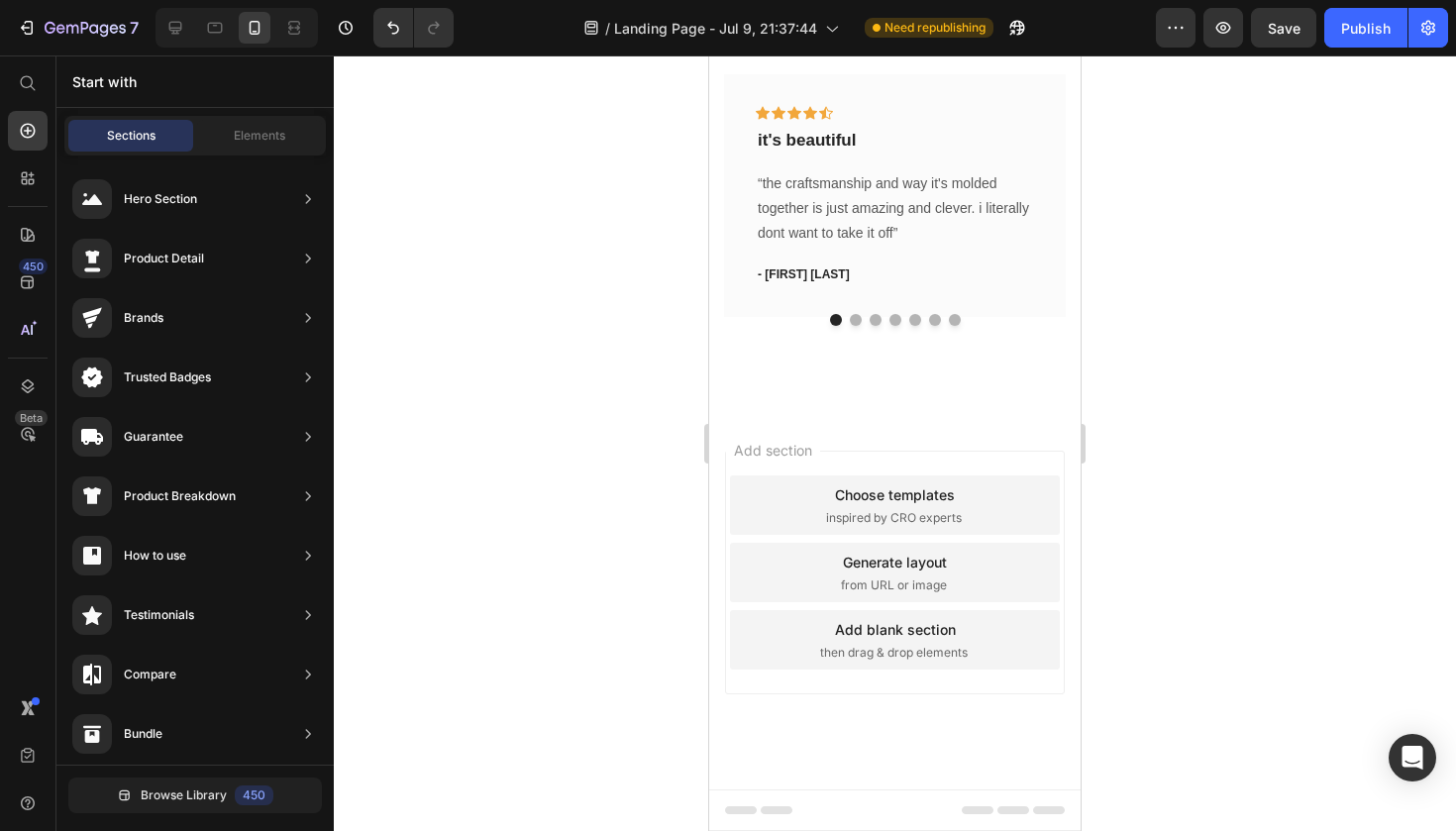 scroll, scrollTop: 2291, scrollLeft: 0, axis: vertical 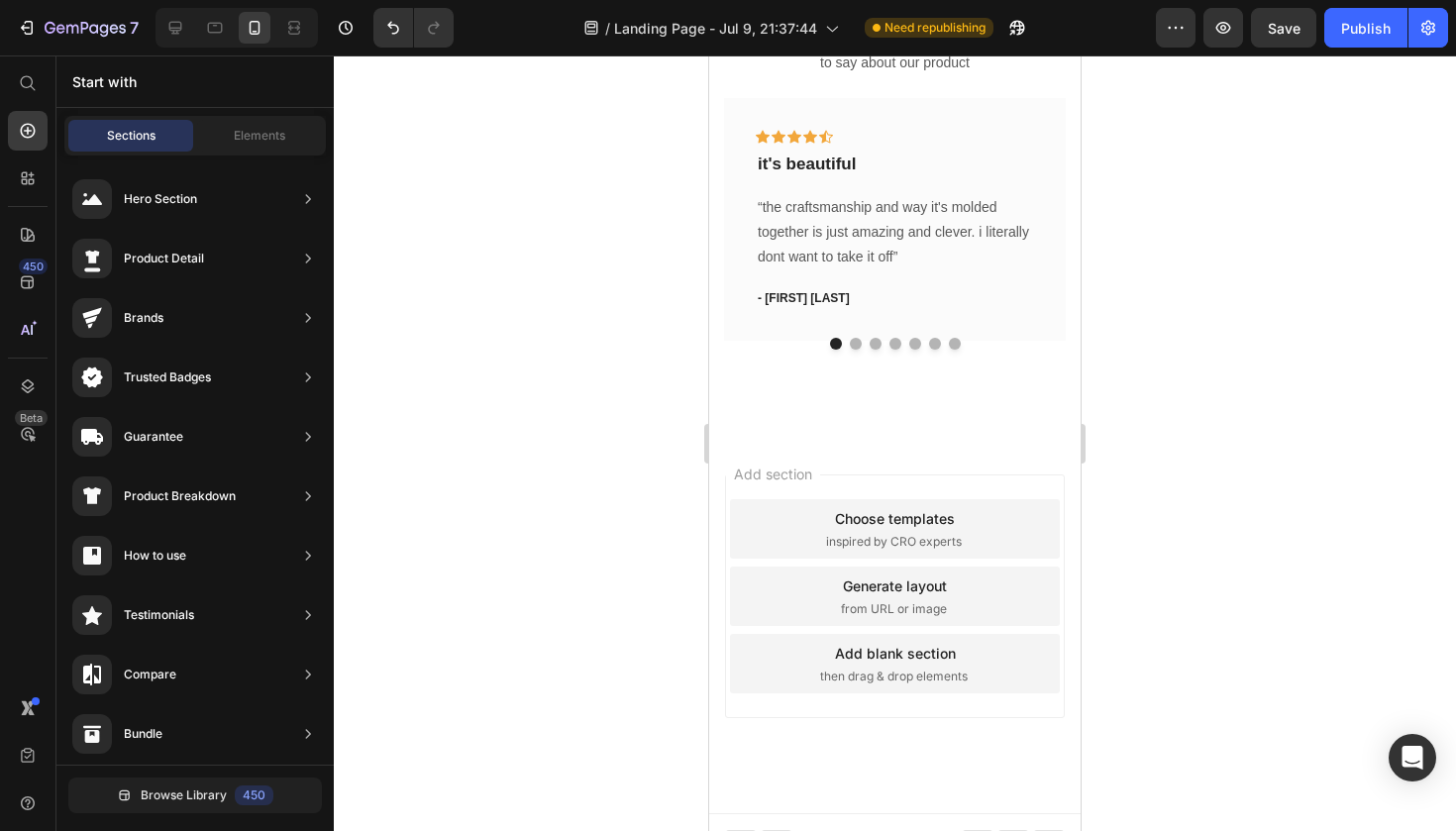 click on "Add section Choose templates inspired by CRO experts Generate layout from URL or image Add blank section then drag & drop elements" at bounding box center (894, 596) 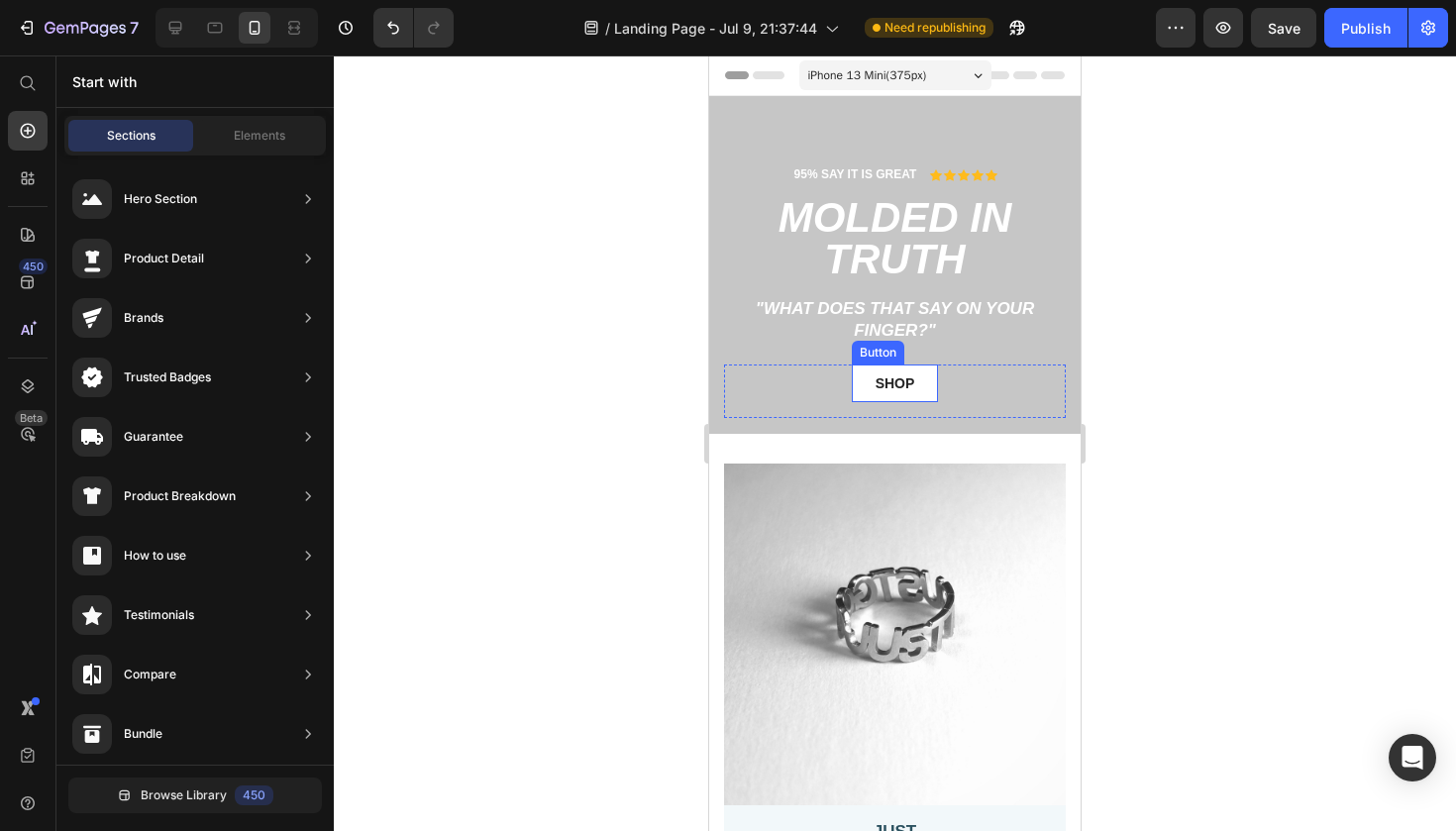 scroll, scrollTop: 0, scrollLeft: 0, axis: both 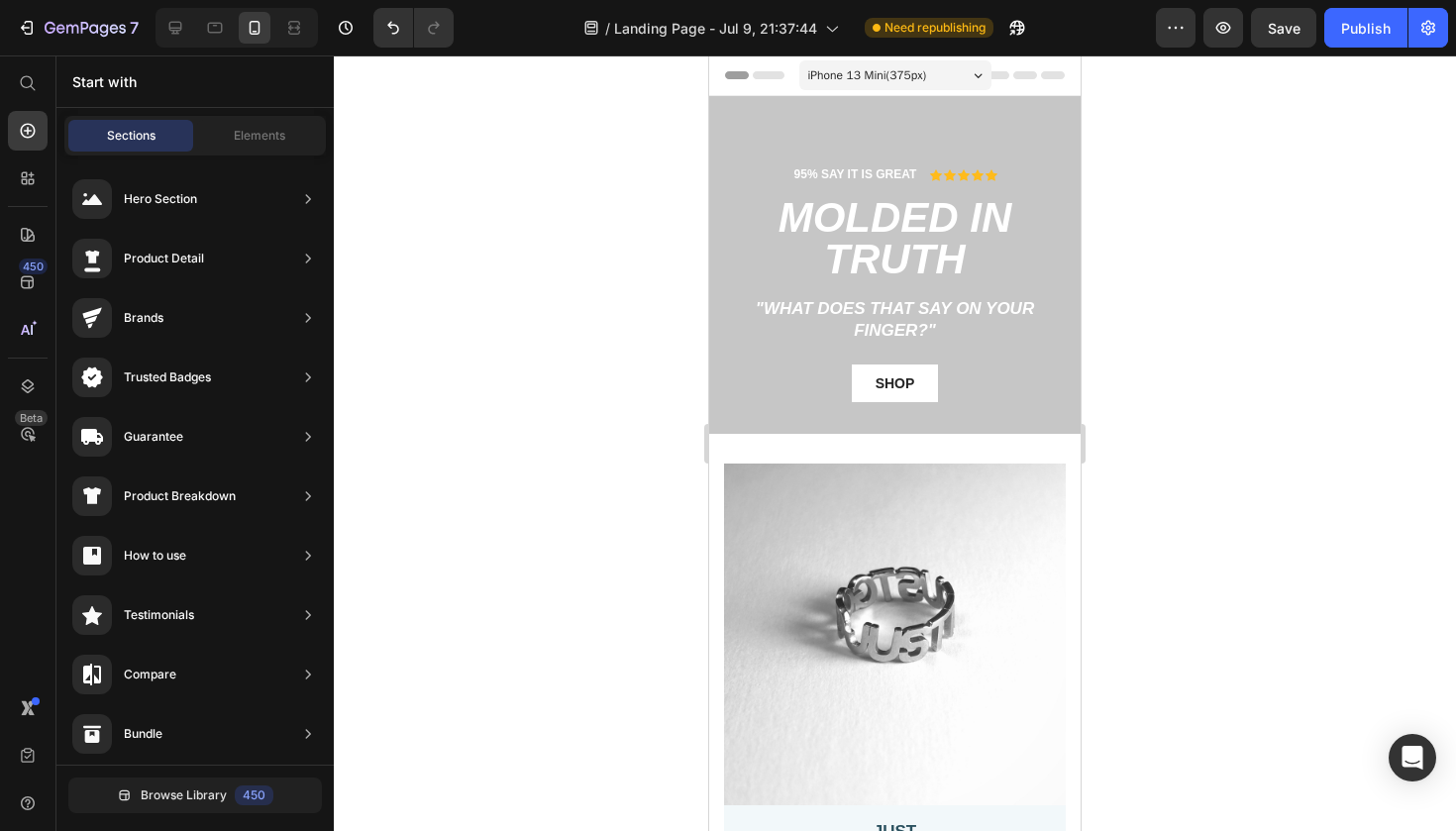 click on "iPhone 13 Mini  ( 375 px)" at bounding box center (868, 75) 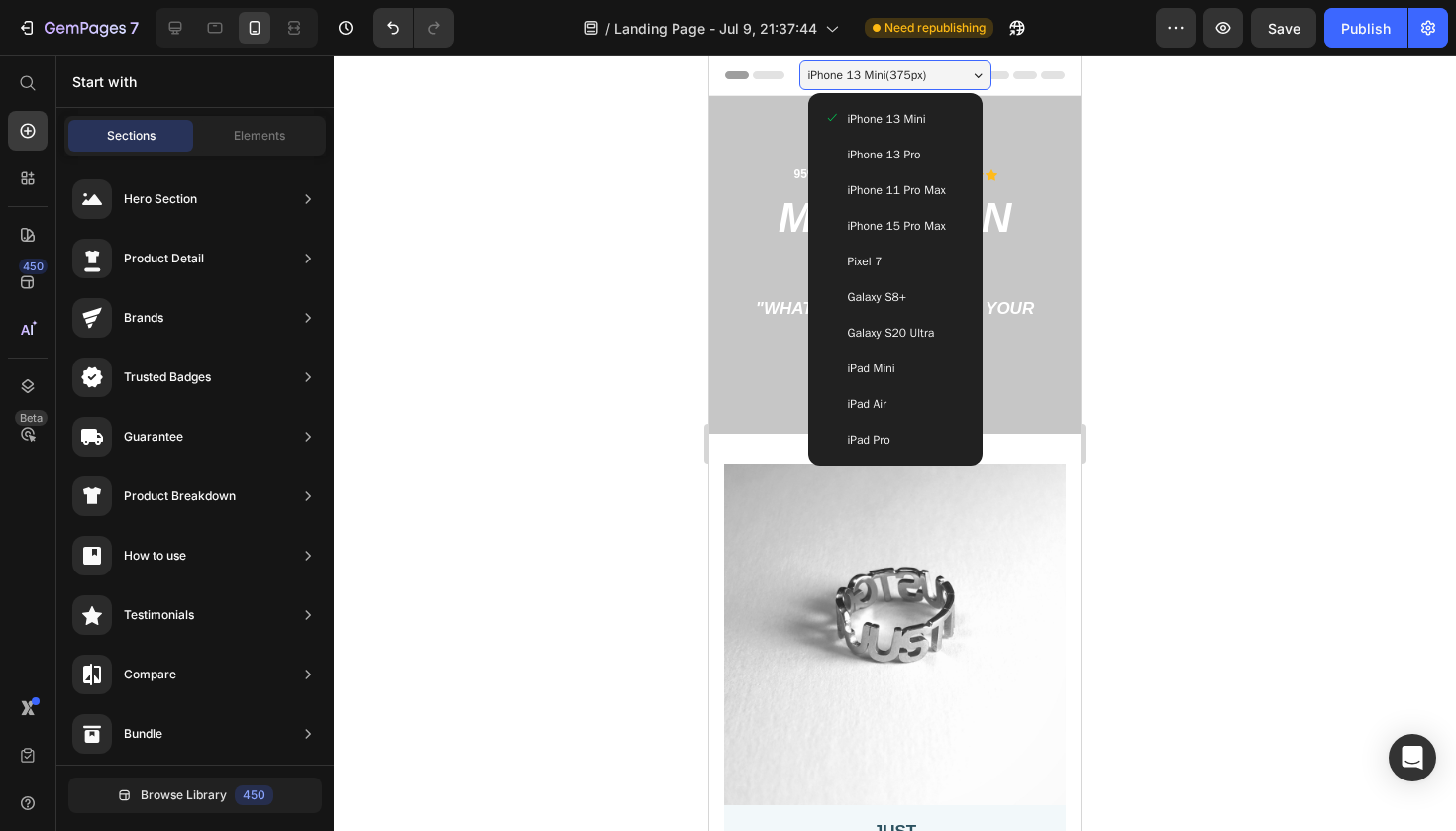 click on "iPhone 13 Pro" at bounding box center [884, 155] 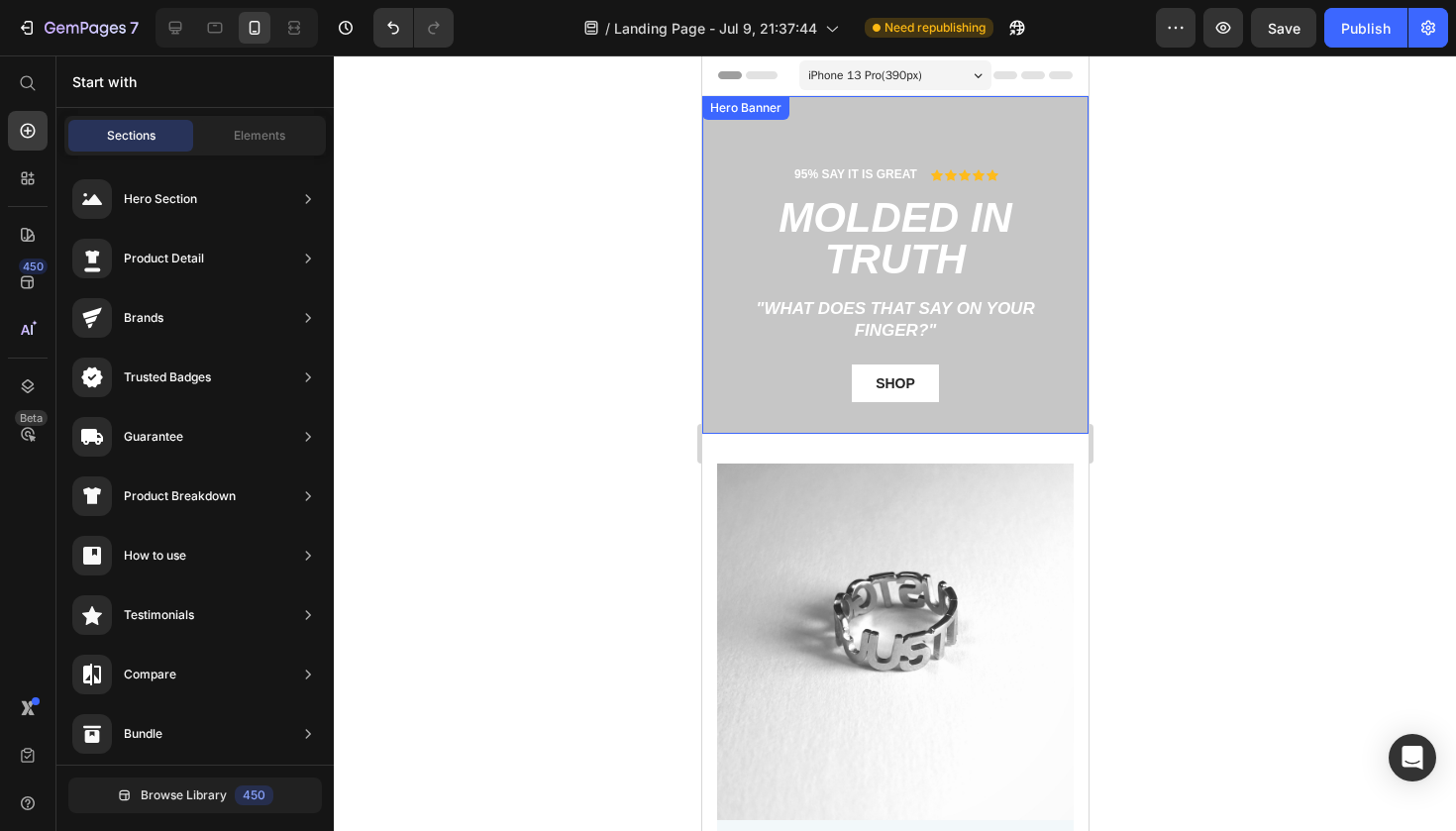 scroll, scrollTop: -1, scrollLeft: 0, axis: vertical 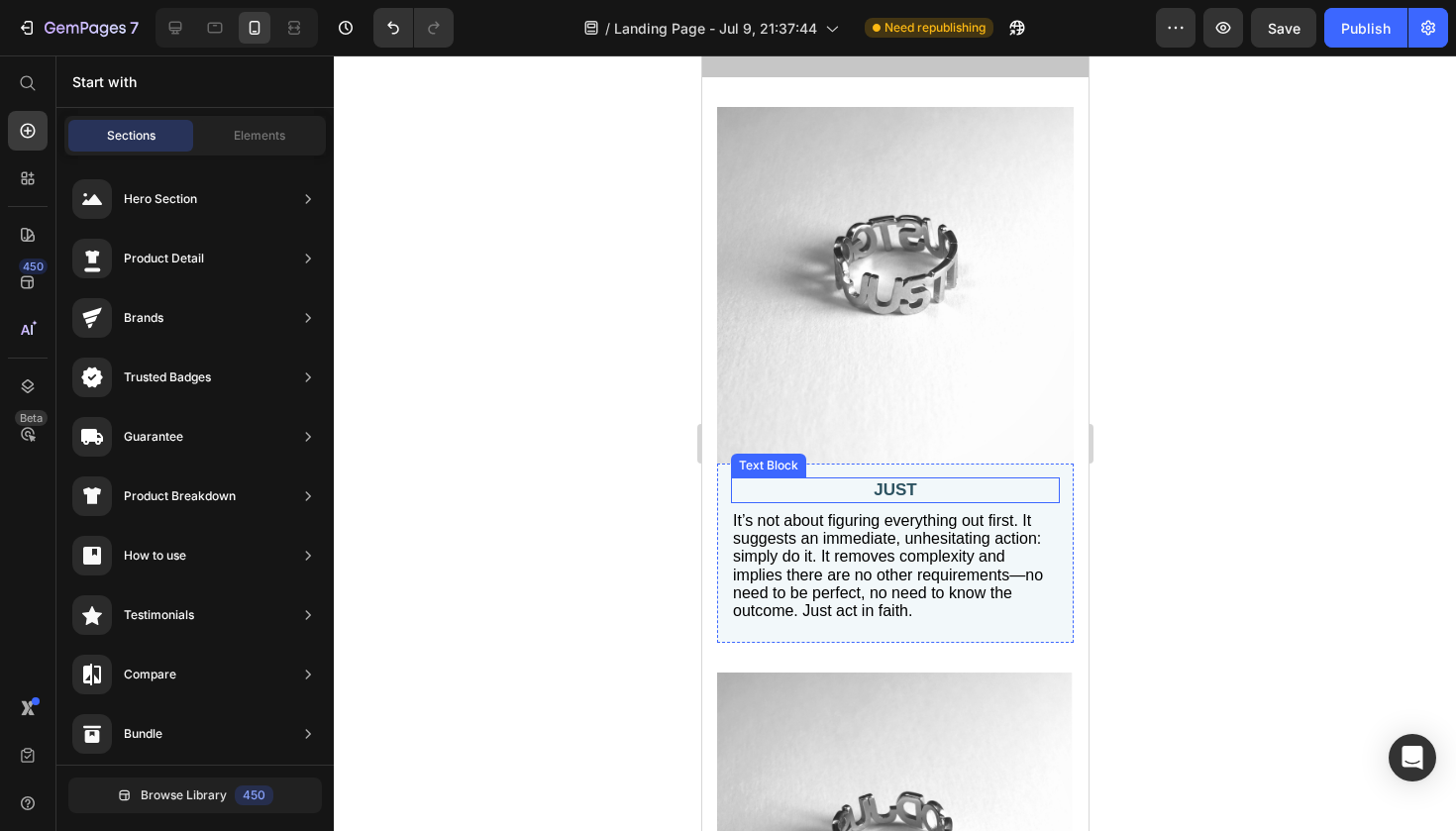 click on "JUST" at bounding box center (894, 490) 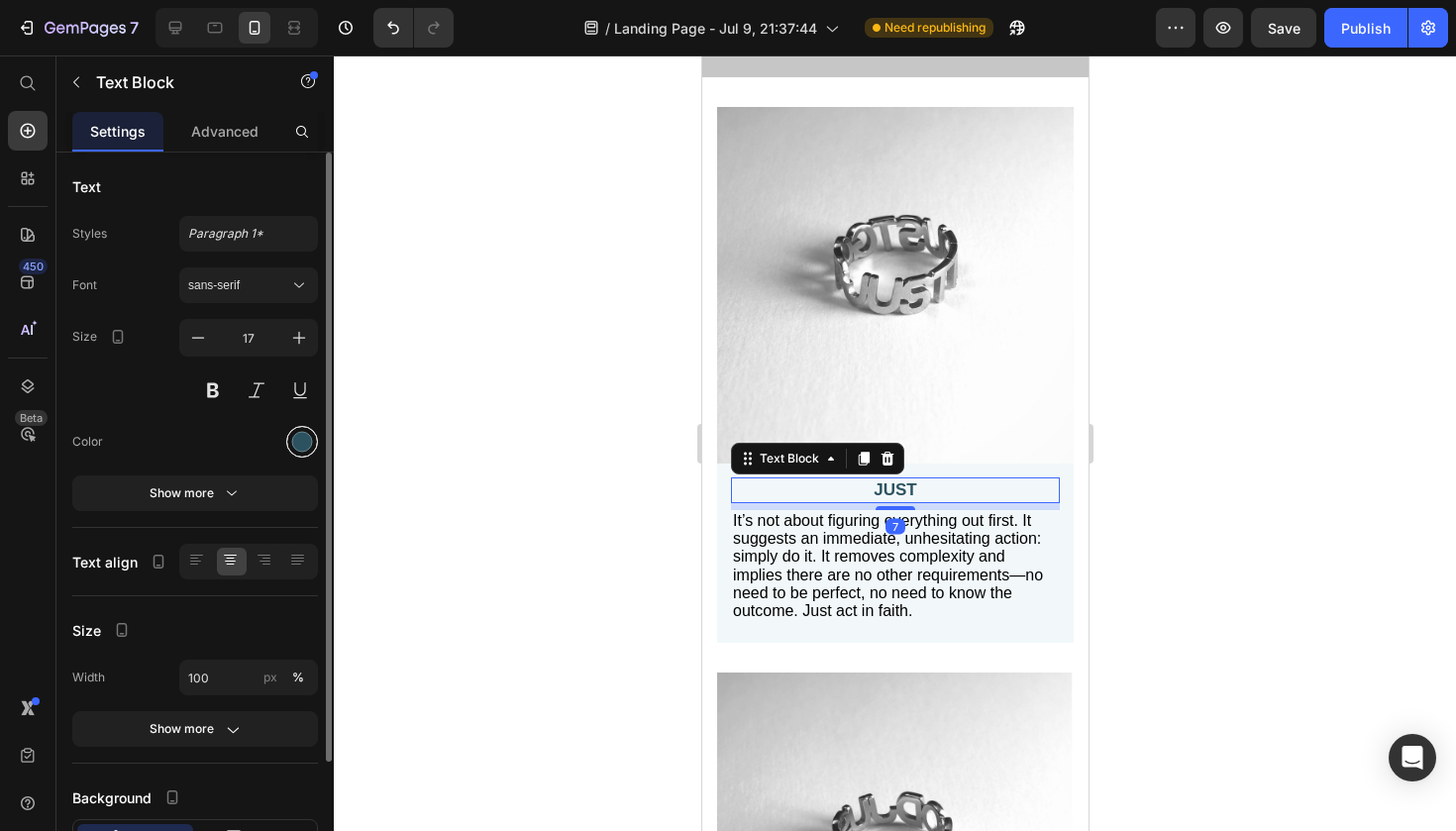 click at bounding box center (302, 442) 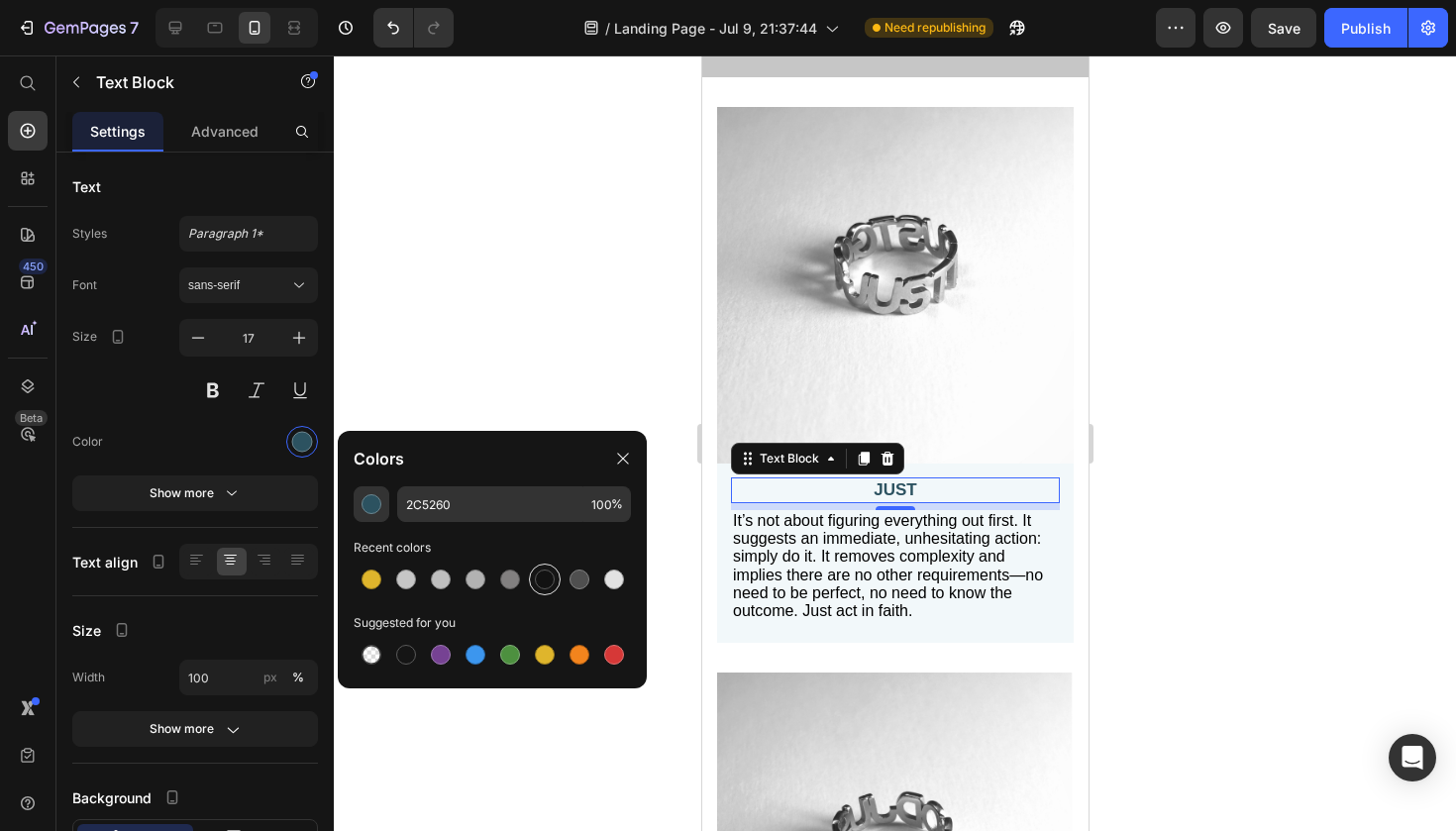 click at bounding box center (545, 579) 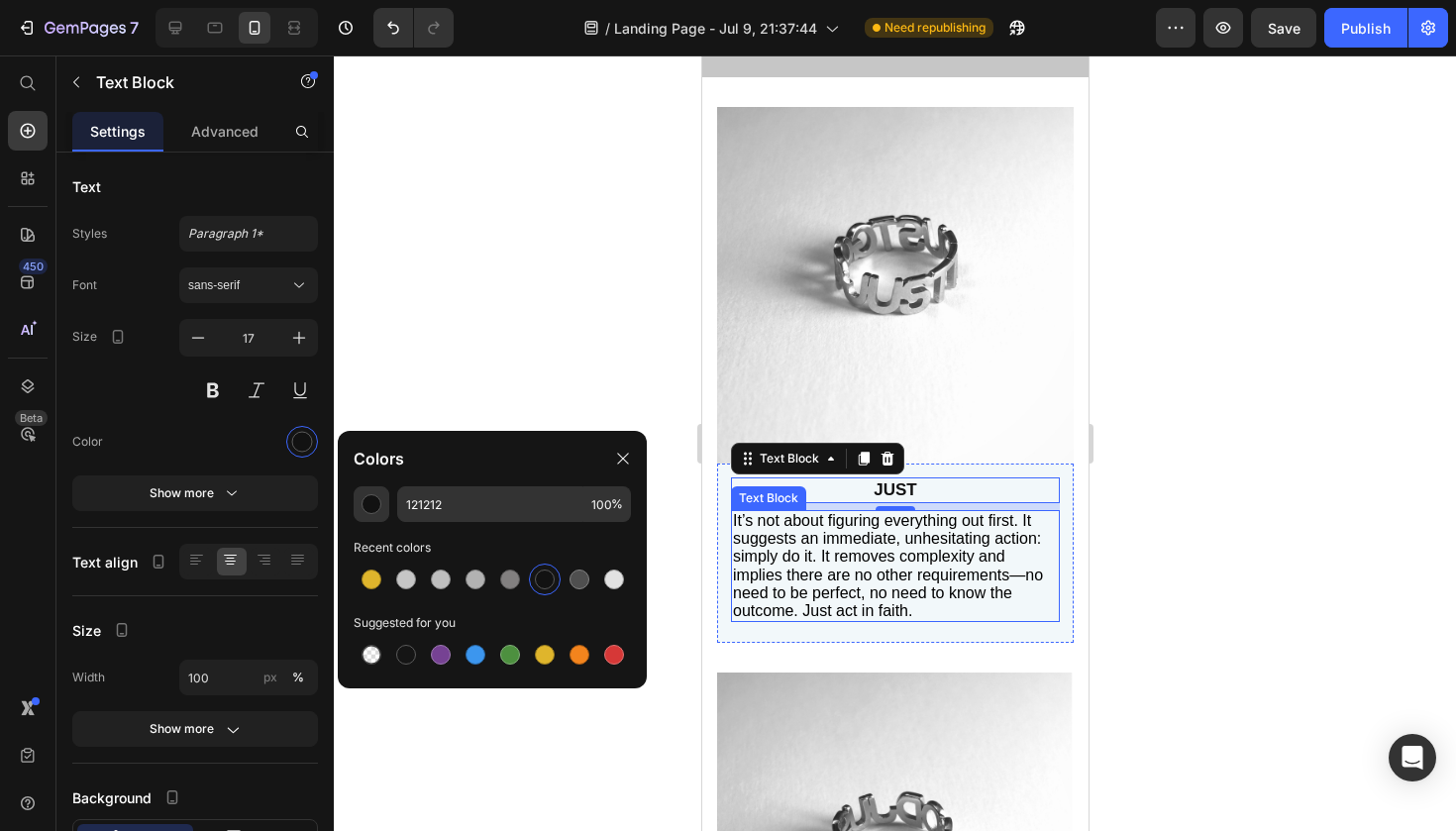 click on "It’s not about figuring everything out first. It suggests an immediate, unhesitating action: simply do it. It removes complexity and implies there are no other requirements—no need to be perfect, no need to know the outcome. Just act in faith." at bounding box center (886, 566) 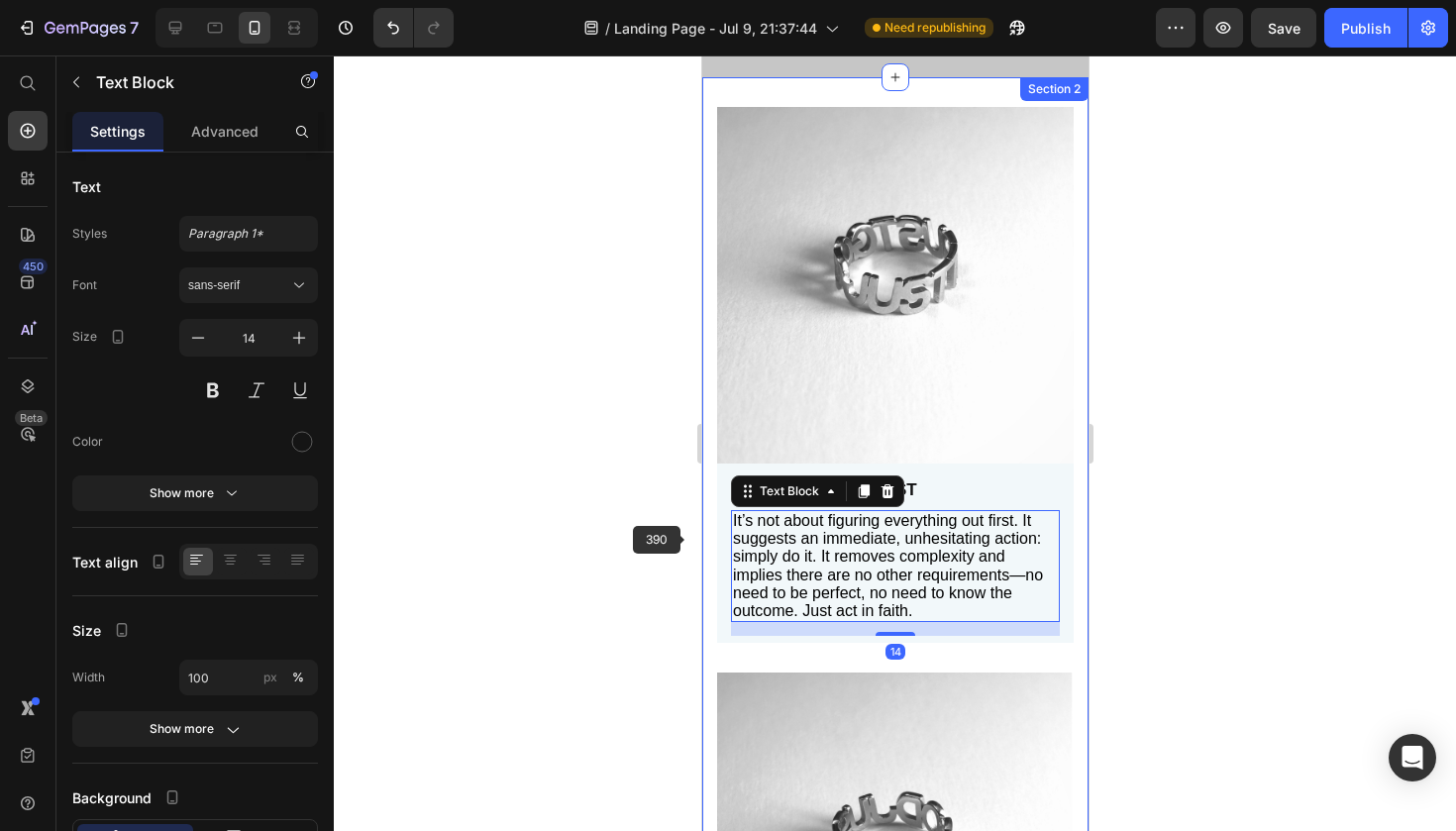 click 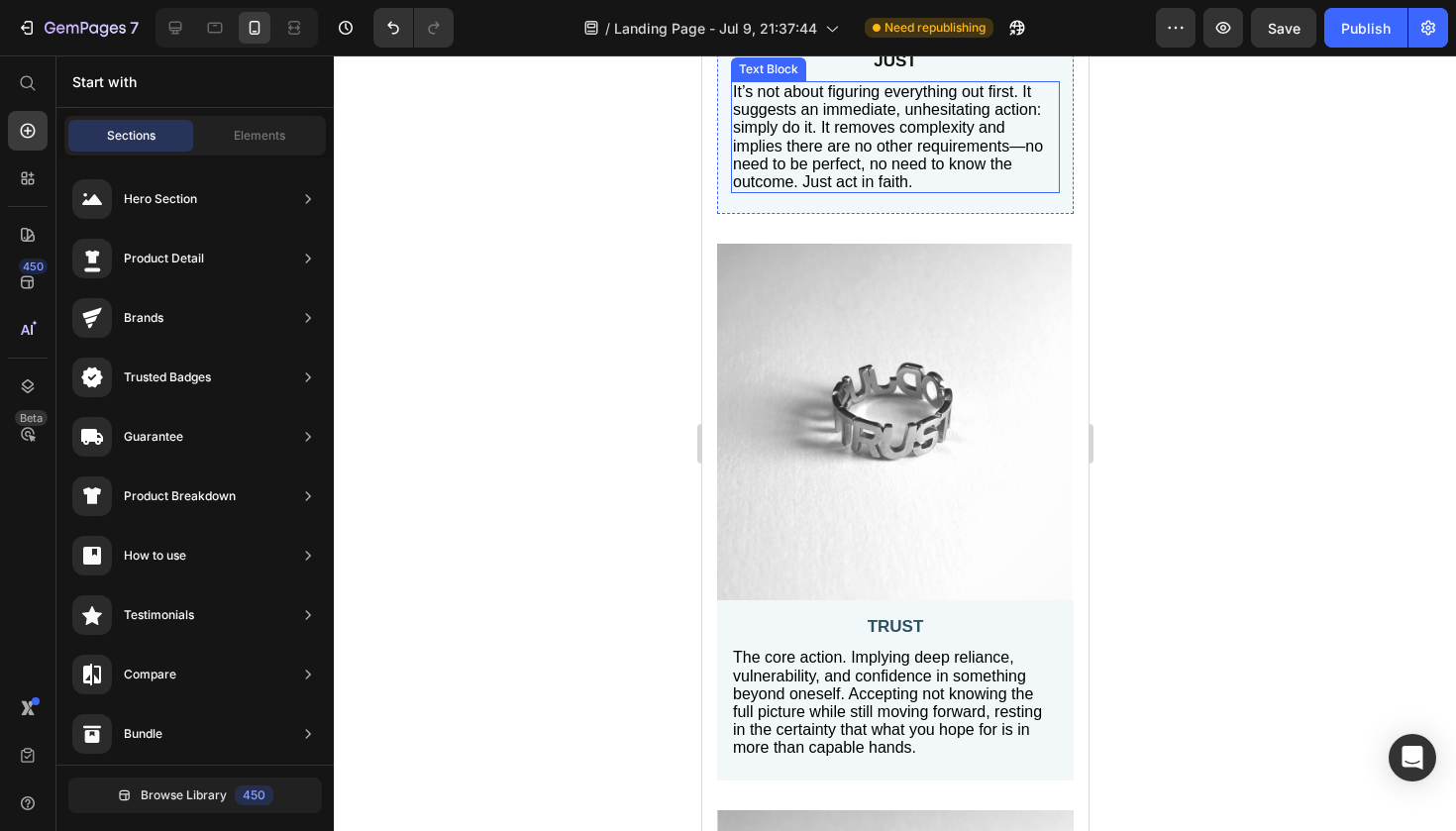 scroll, scrollTop: 831, scrollLeft: 0, axis: vertical 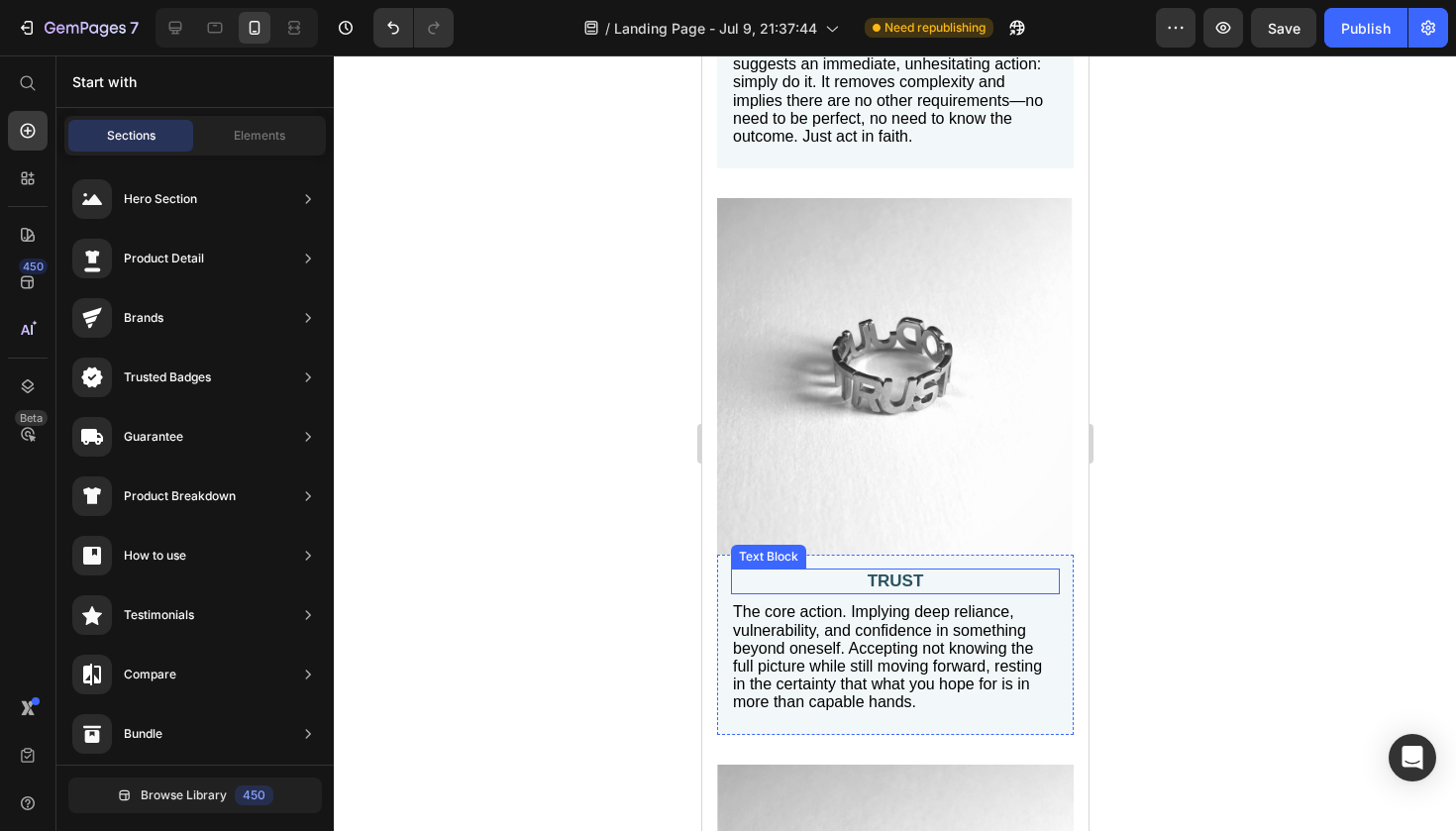 click on "TRUST" at bounding box center (894, 581) 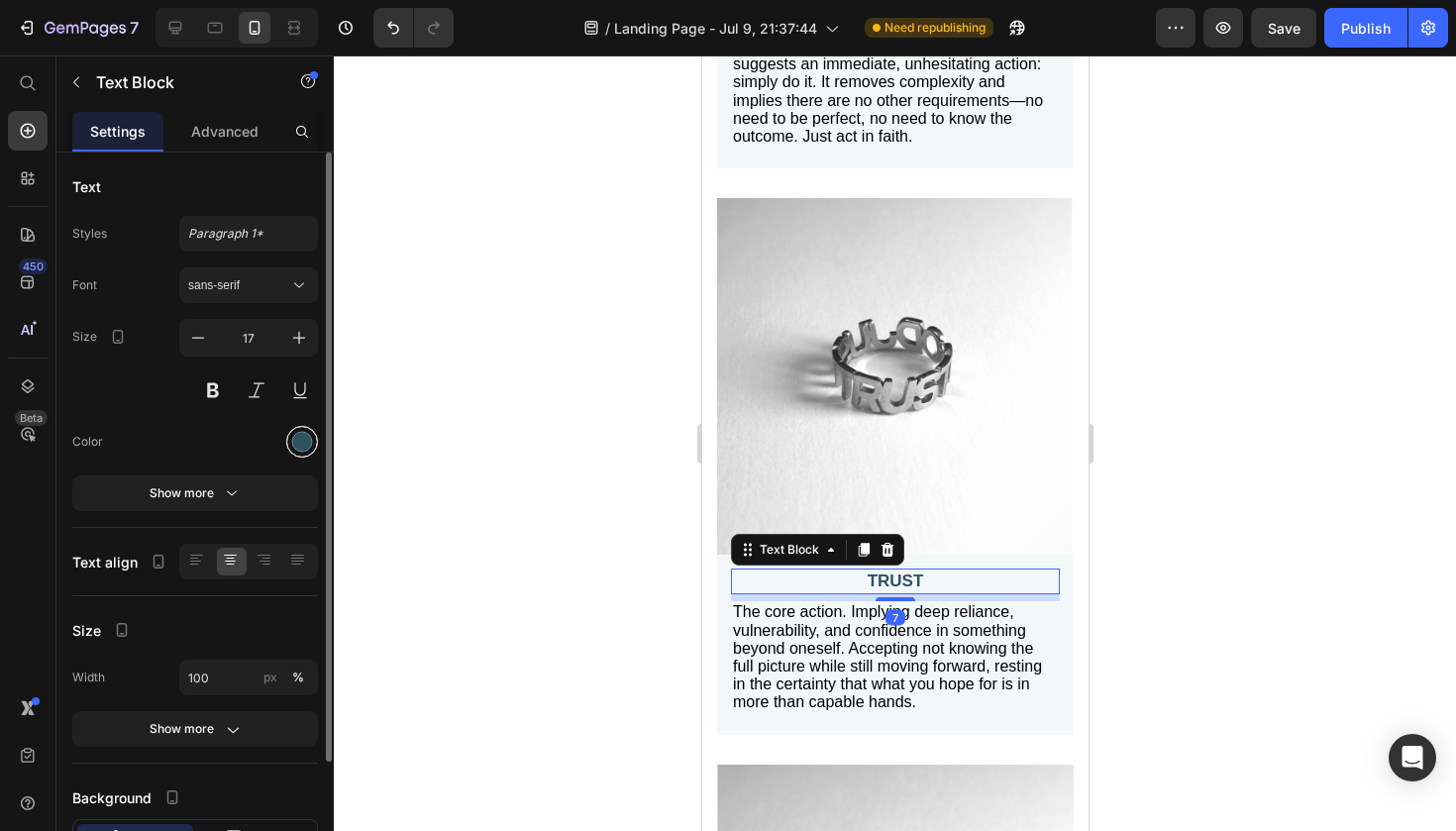 click at bounding box center [302, 442] 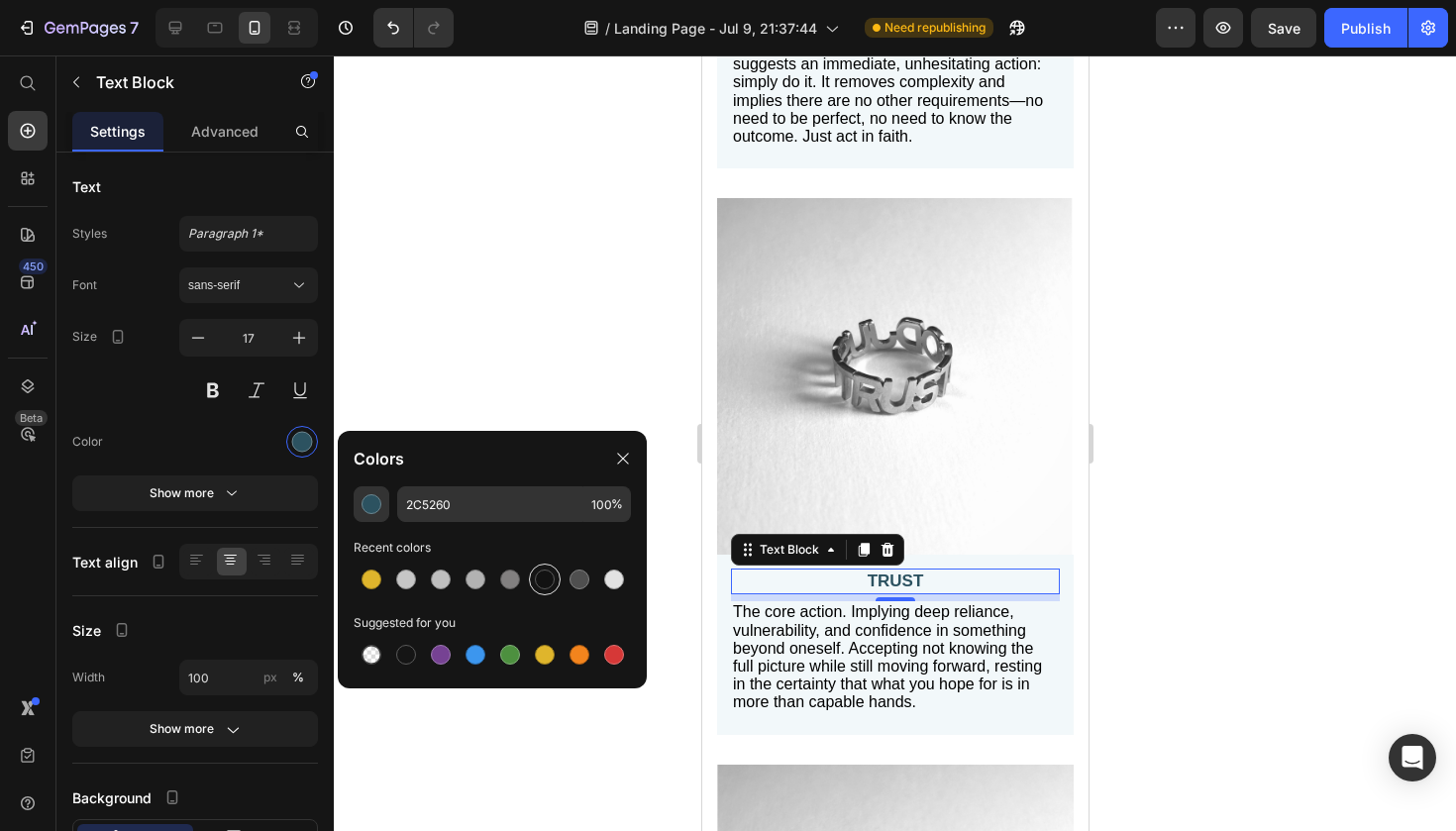 click at bounding box center [545, 579] 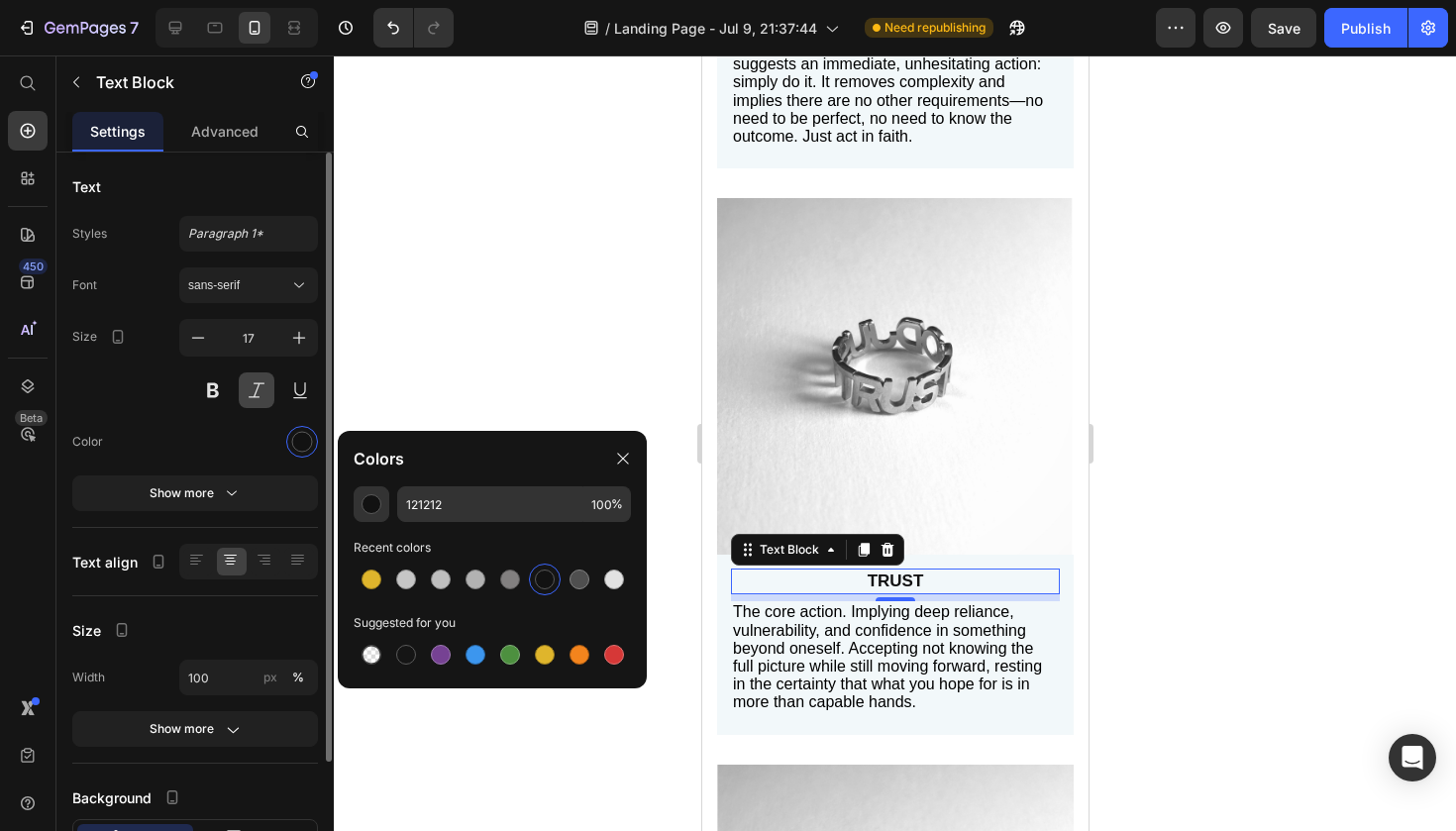 click at bounding box center (257, 390) 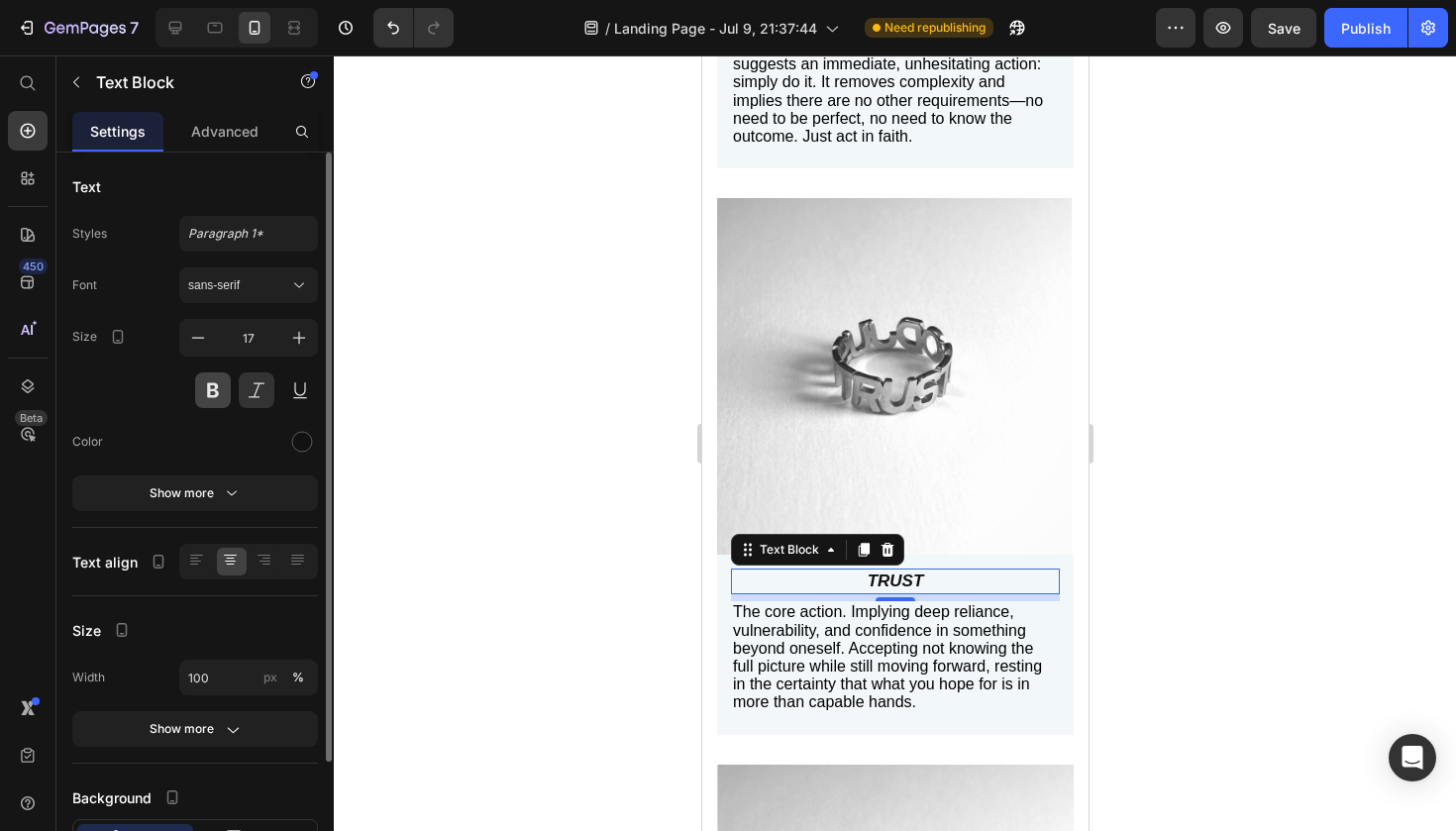 click at bounding box center (213, 390) 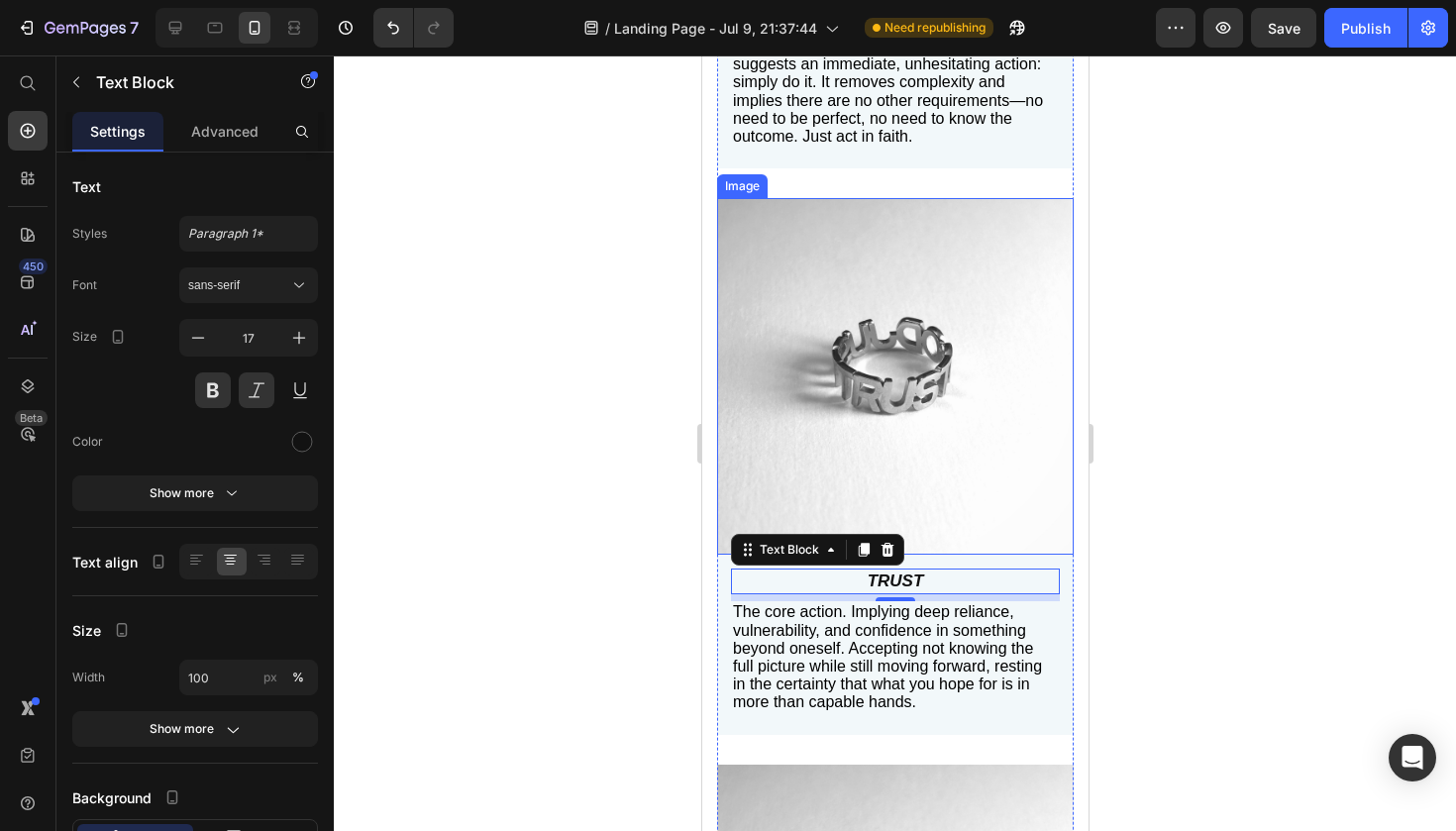 scroll, scrollTop: 481, scrollLeft: 0, axis: vertical 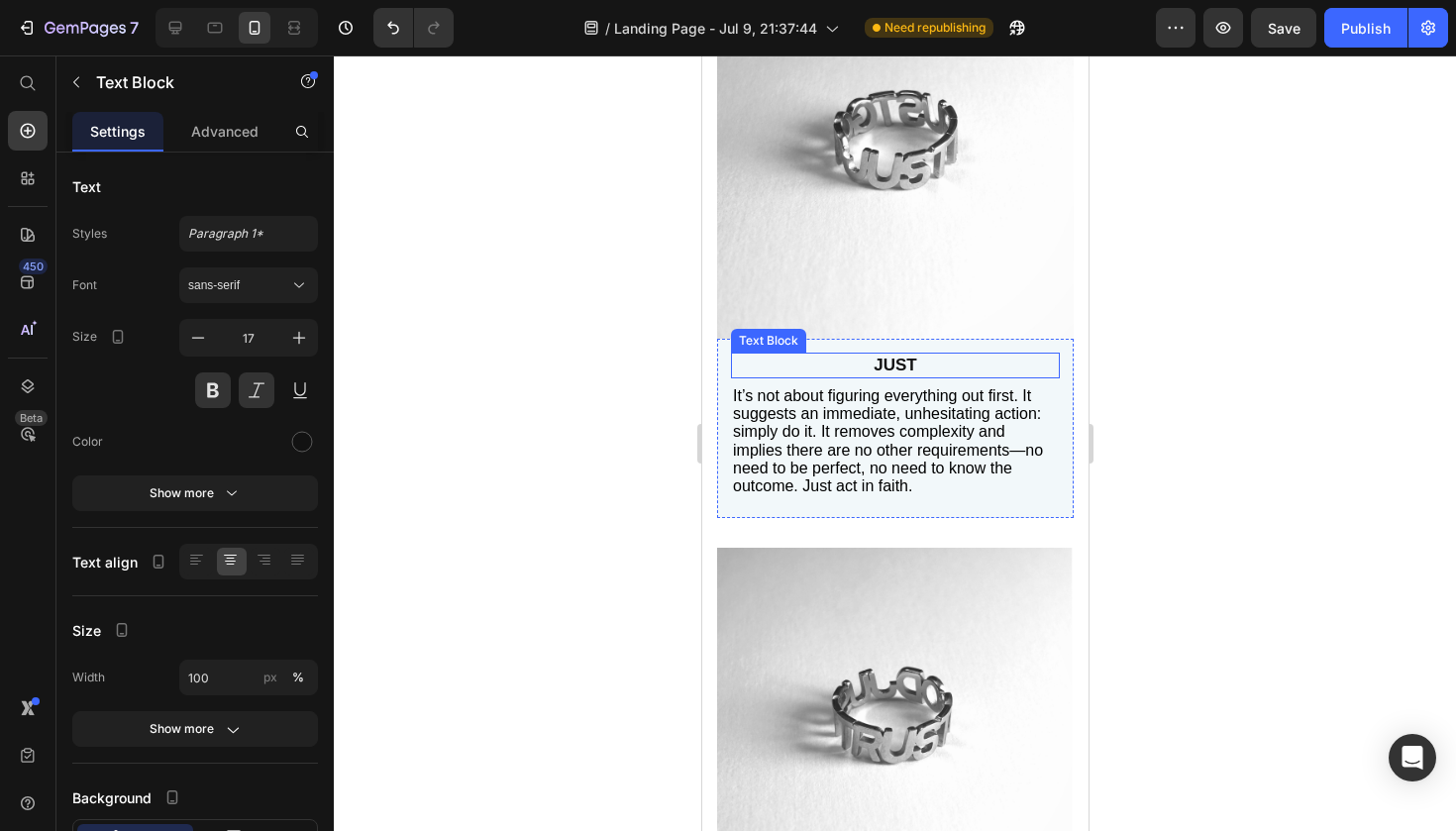 click on "JUST" at bounding box center (894, 365) 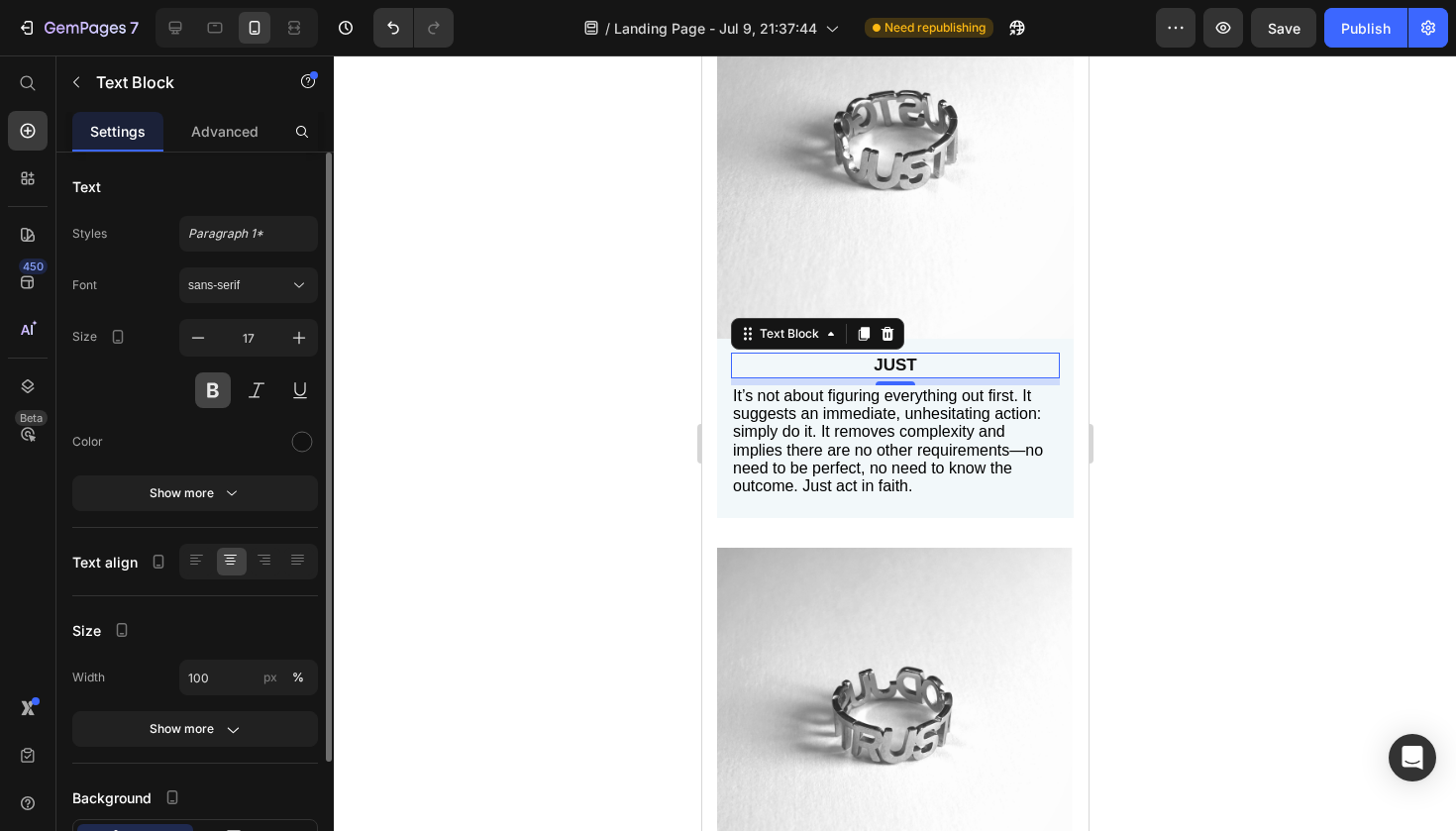 click at bounding box center (213, 390) 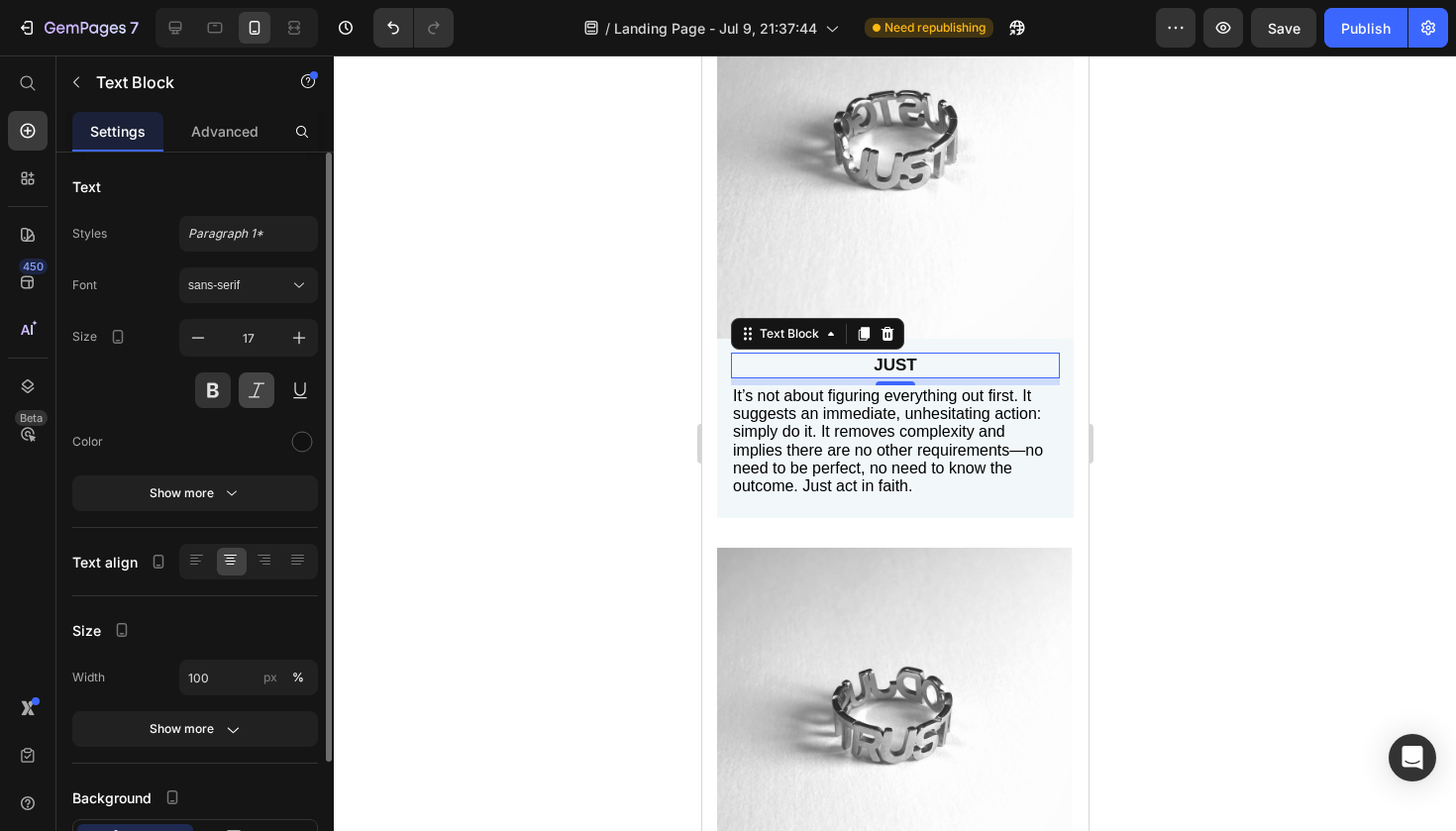 click at bounding box center [257, 390] 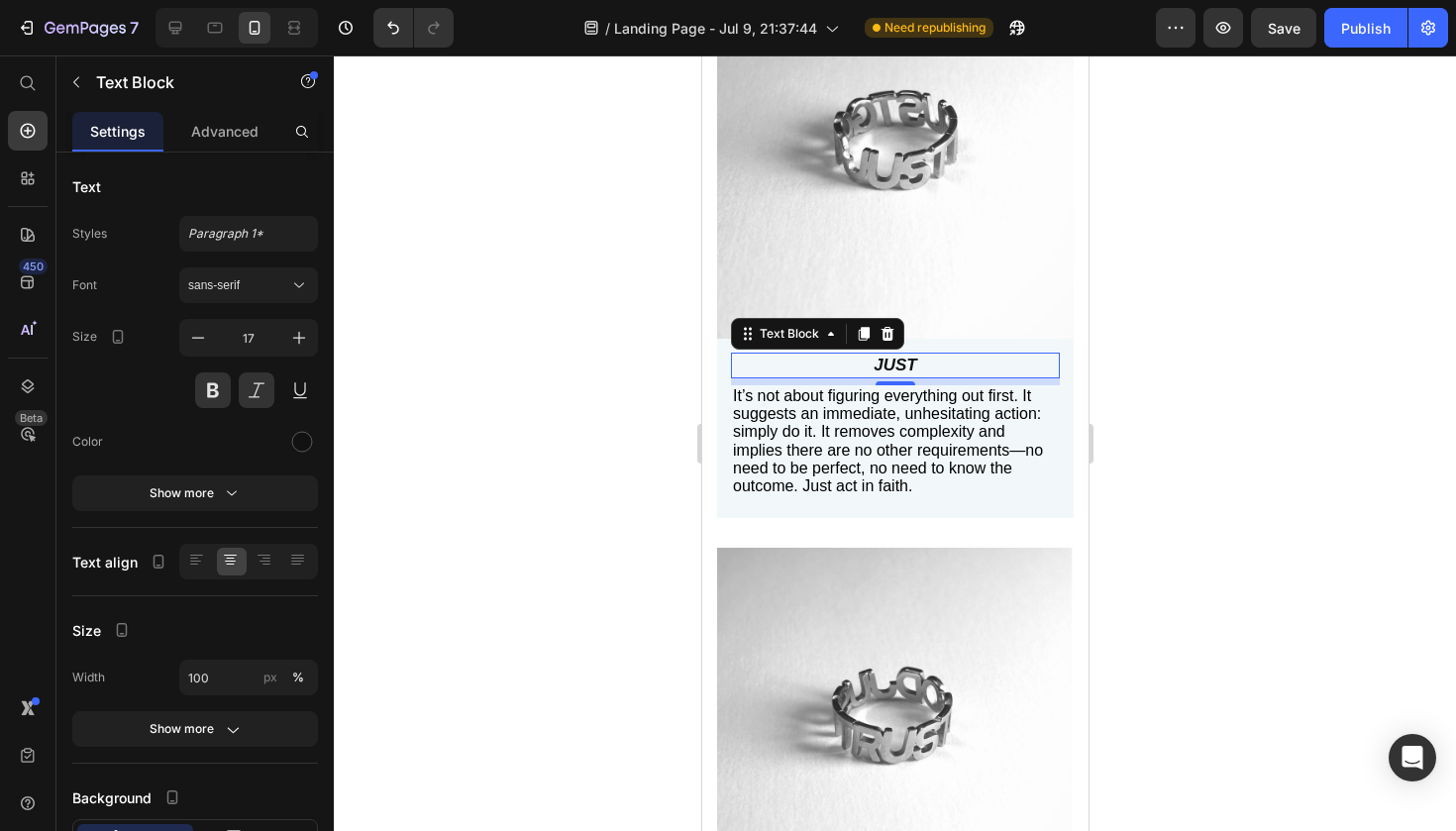 click 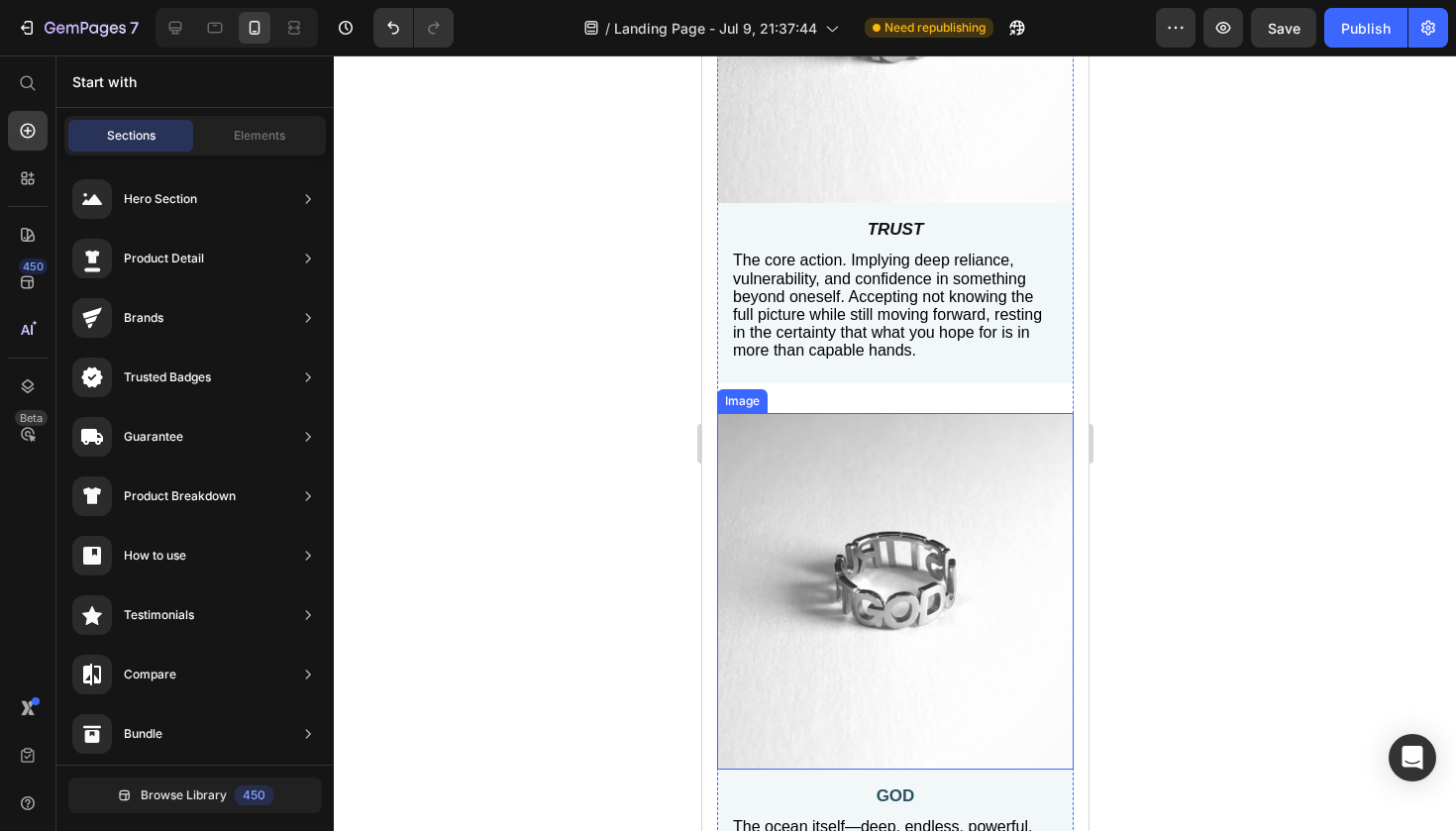 scroll, scrollTop: 1476, scrollLeft: 0, axis: vertical 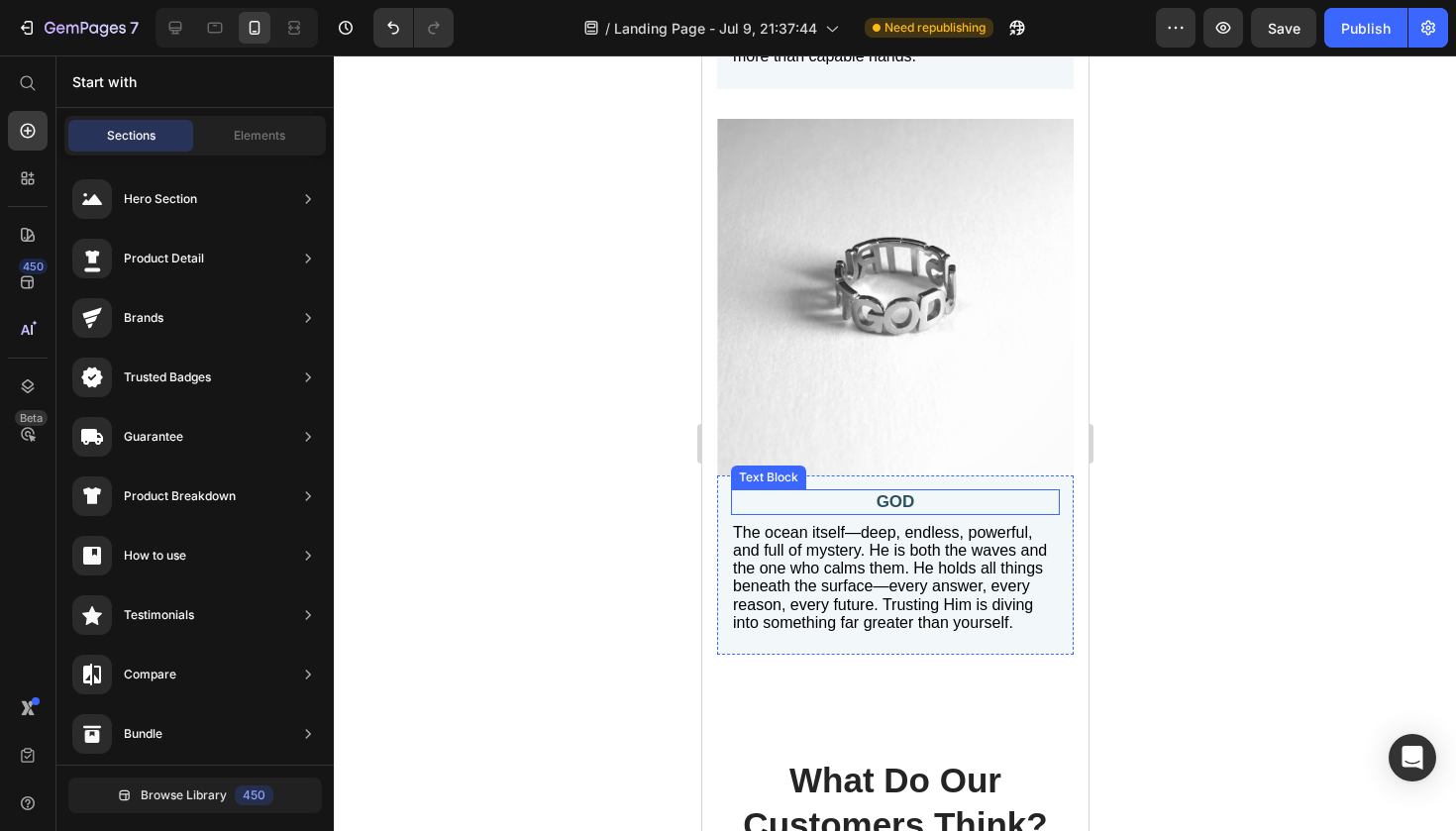 click on "GOD" at bounding box center (894, 502) 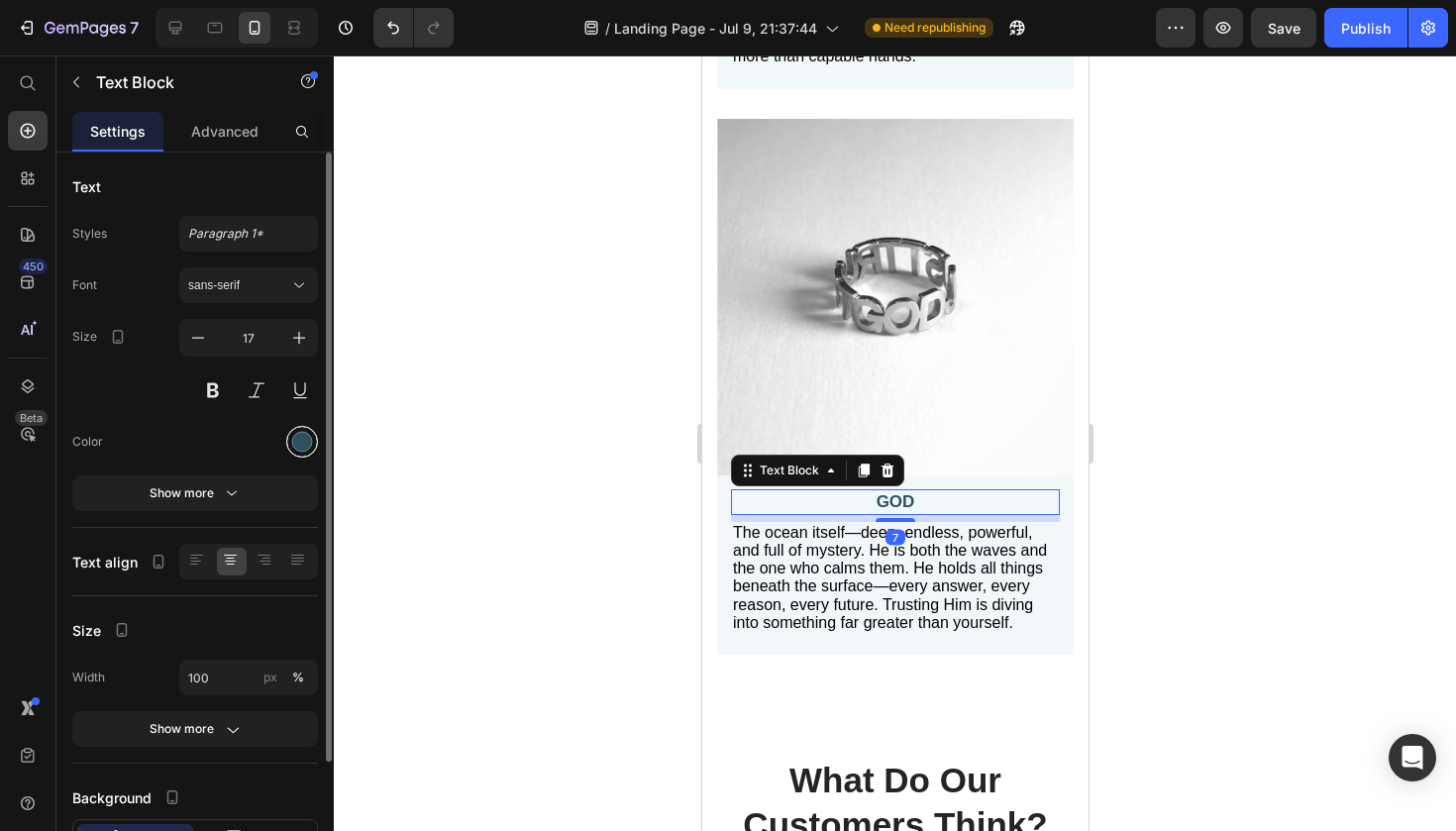 click at bounding box center [302, 442] 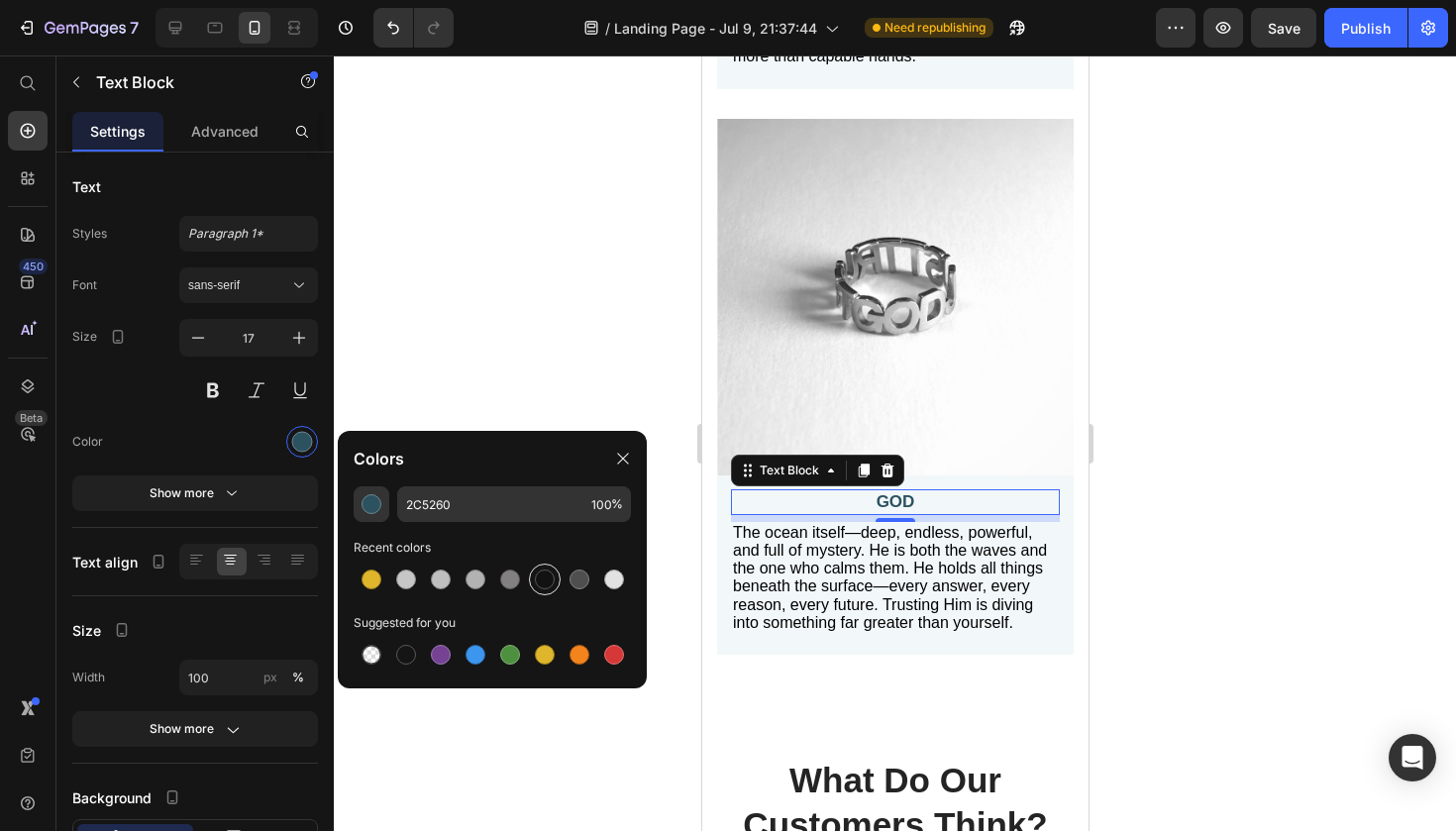 click at bounding box center [545, 579] 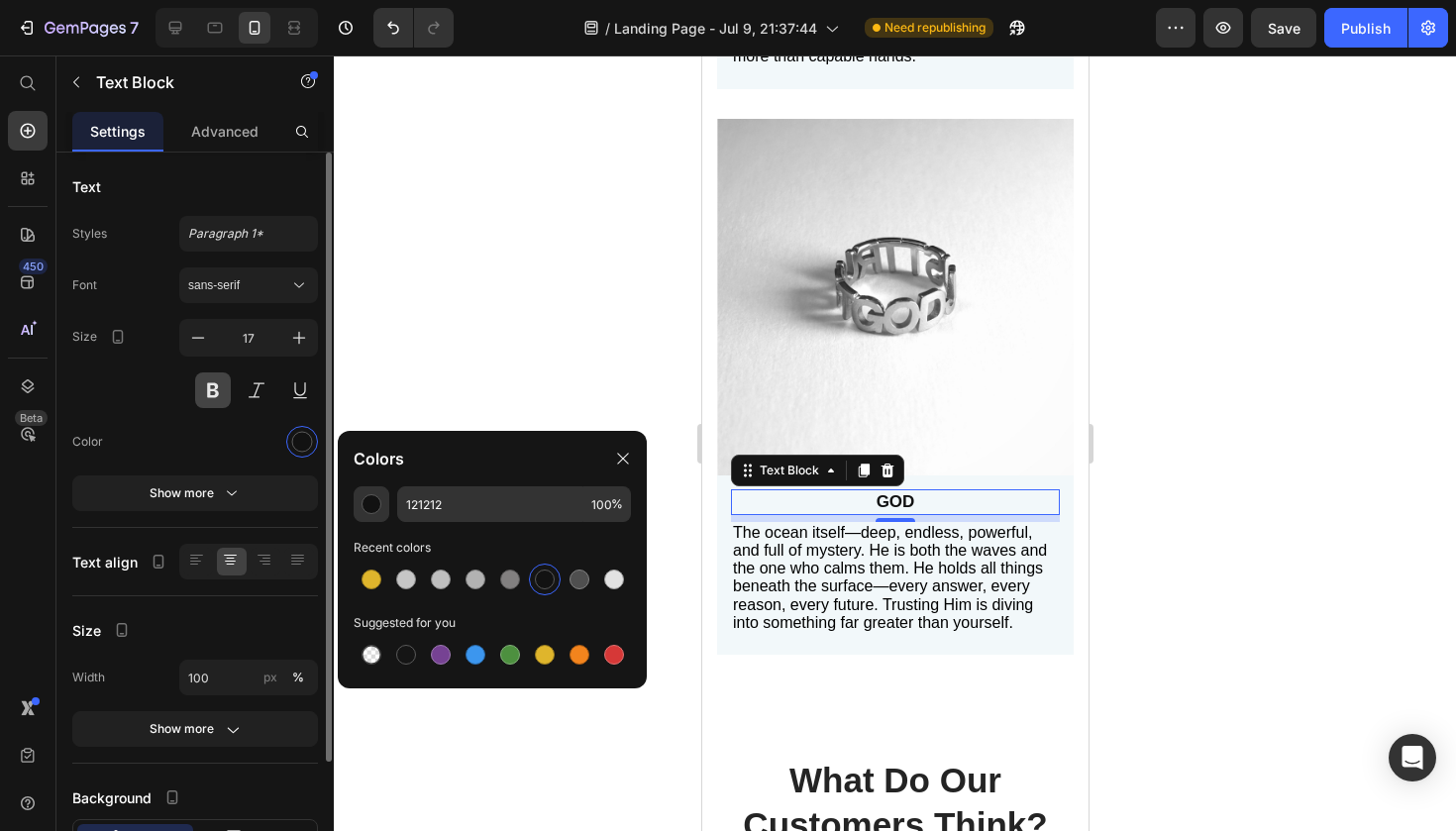 click at bounding box center (213, 390) 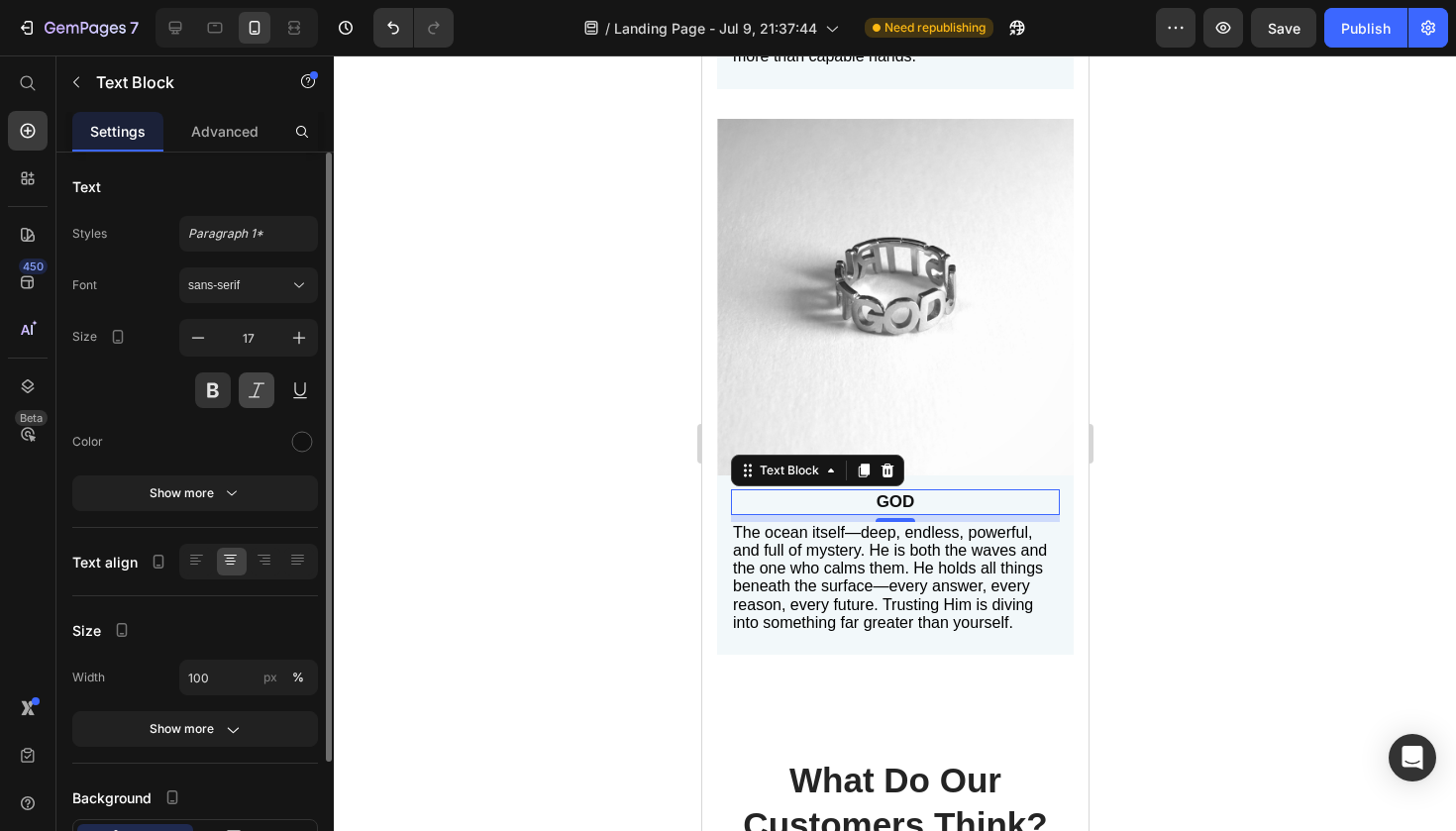click at bounding box center [257, 390] 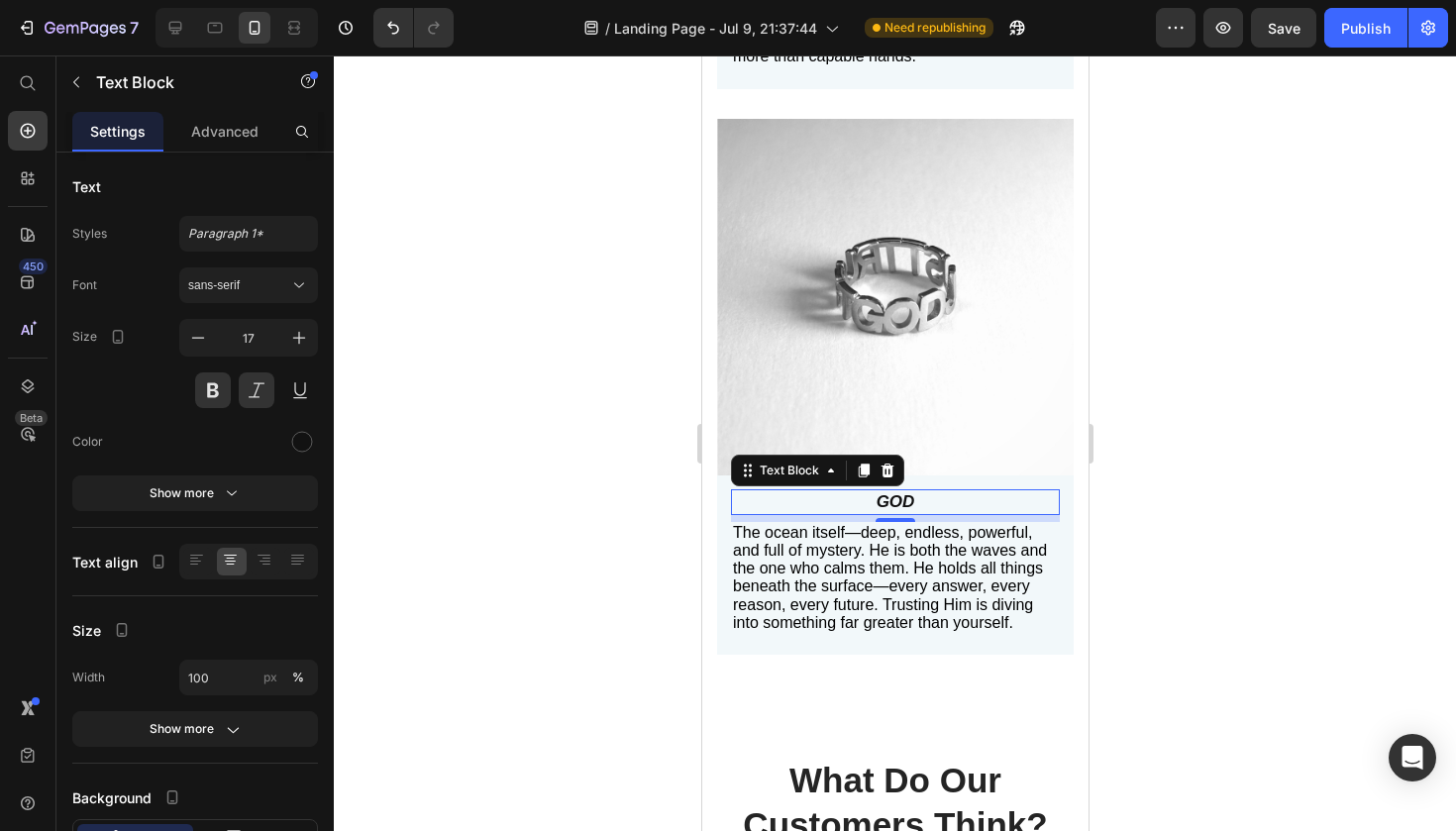 click 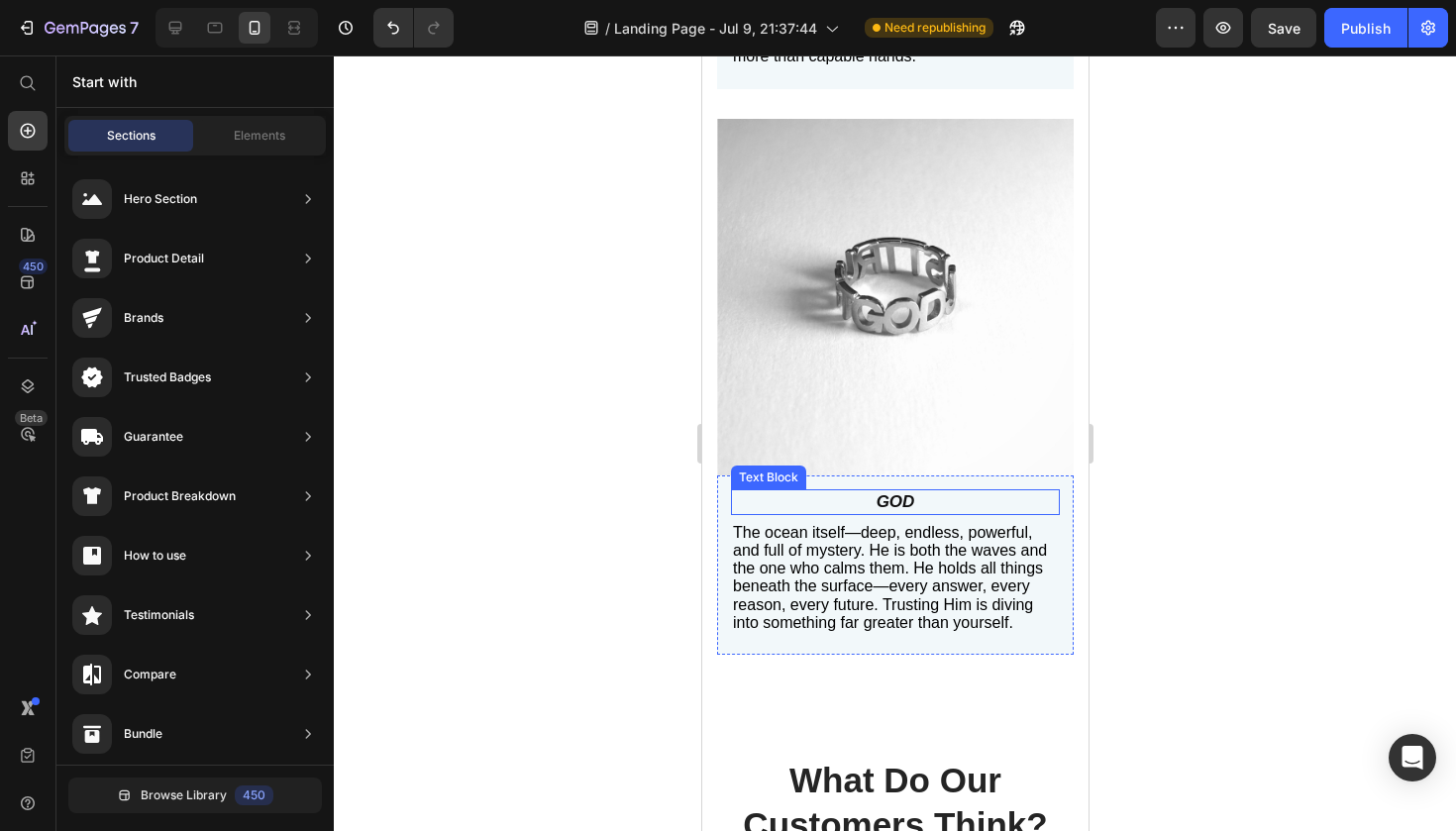 click on "GOD" at bounding box center [894, 502] 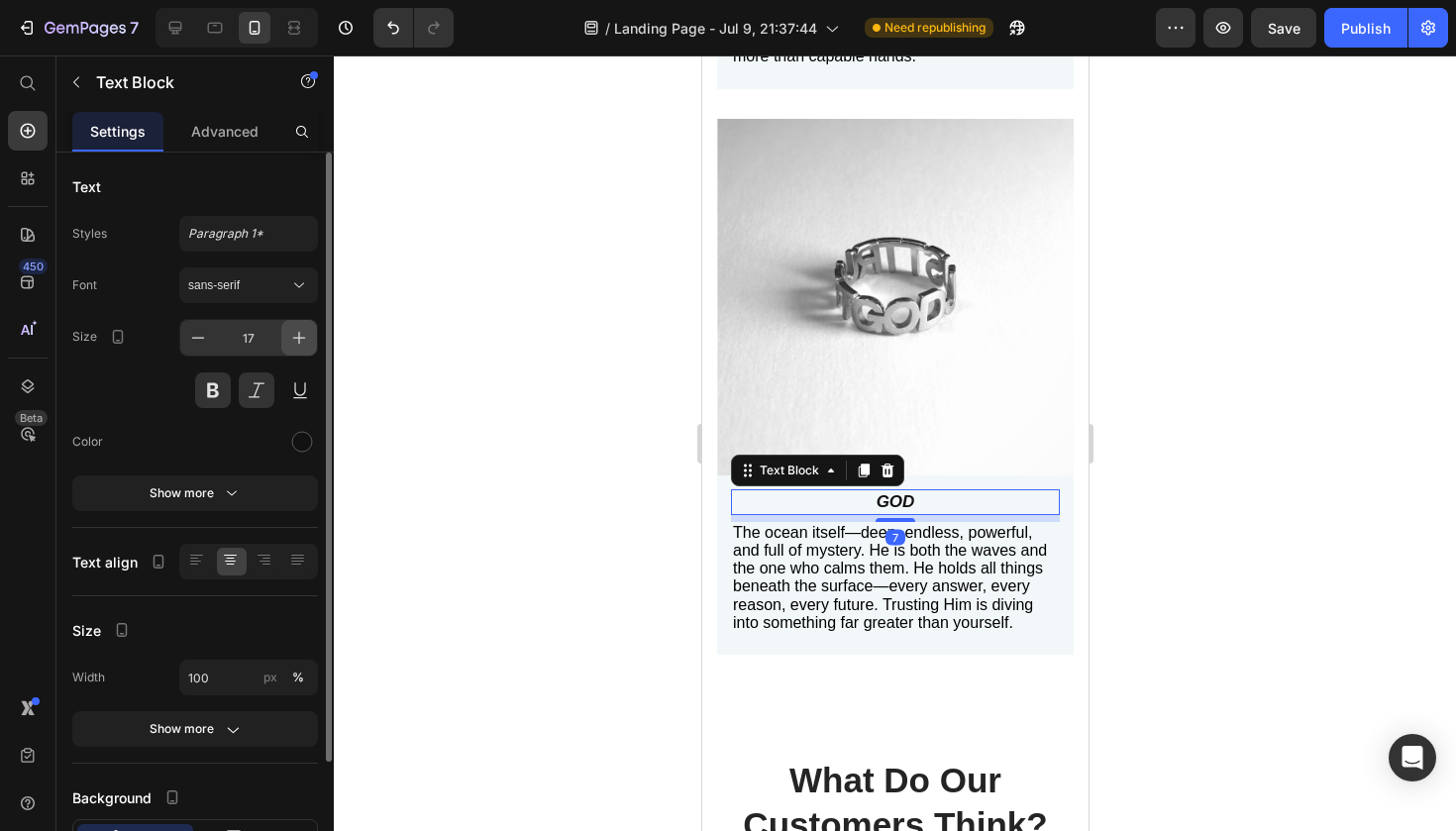 click 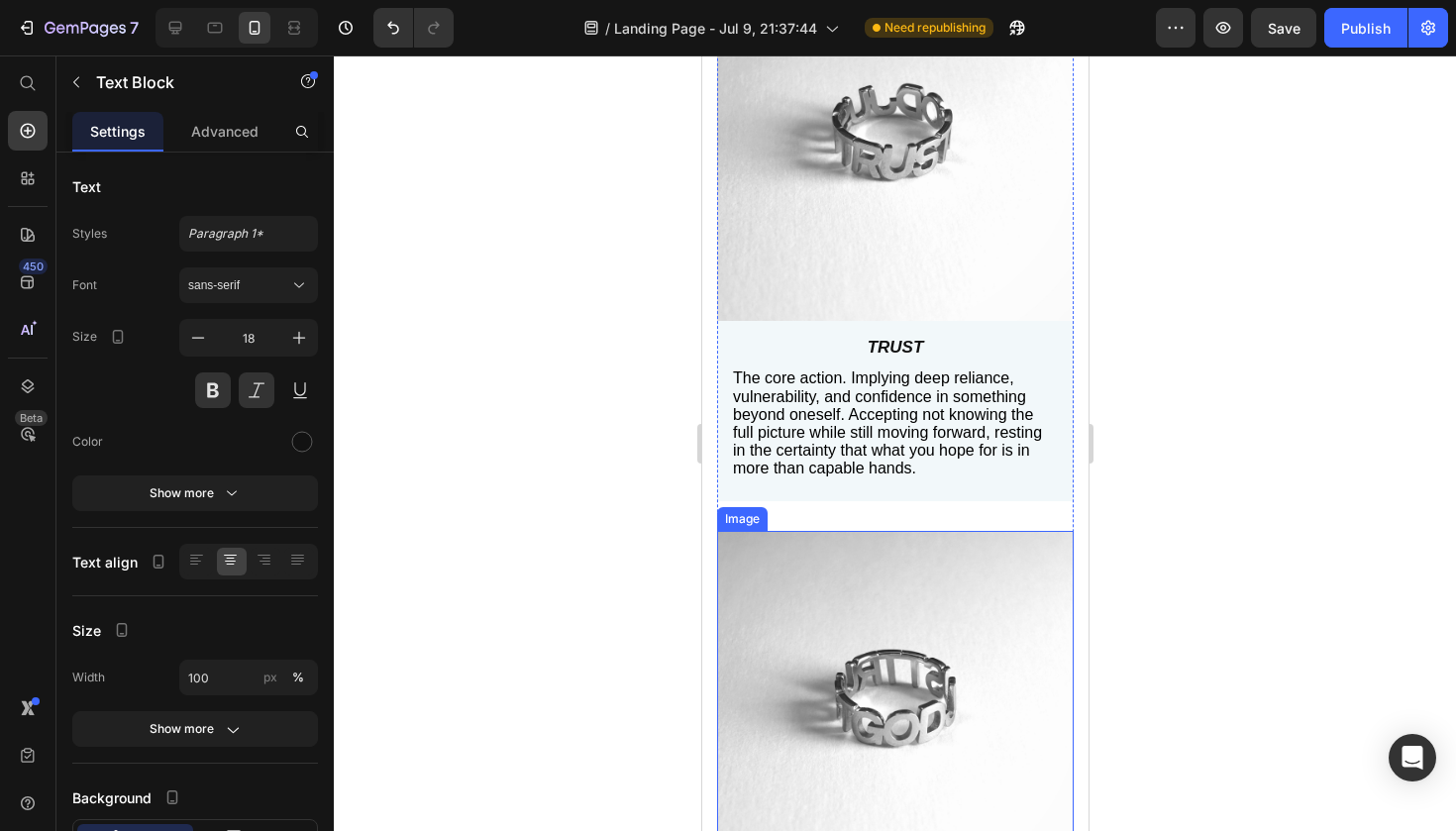 scroll, scrollTop: 995, scrollLeft: 0, axis: vertical 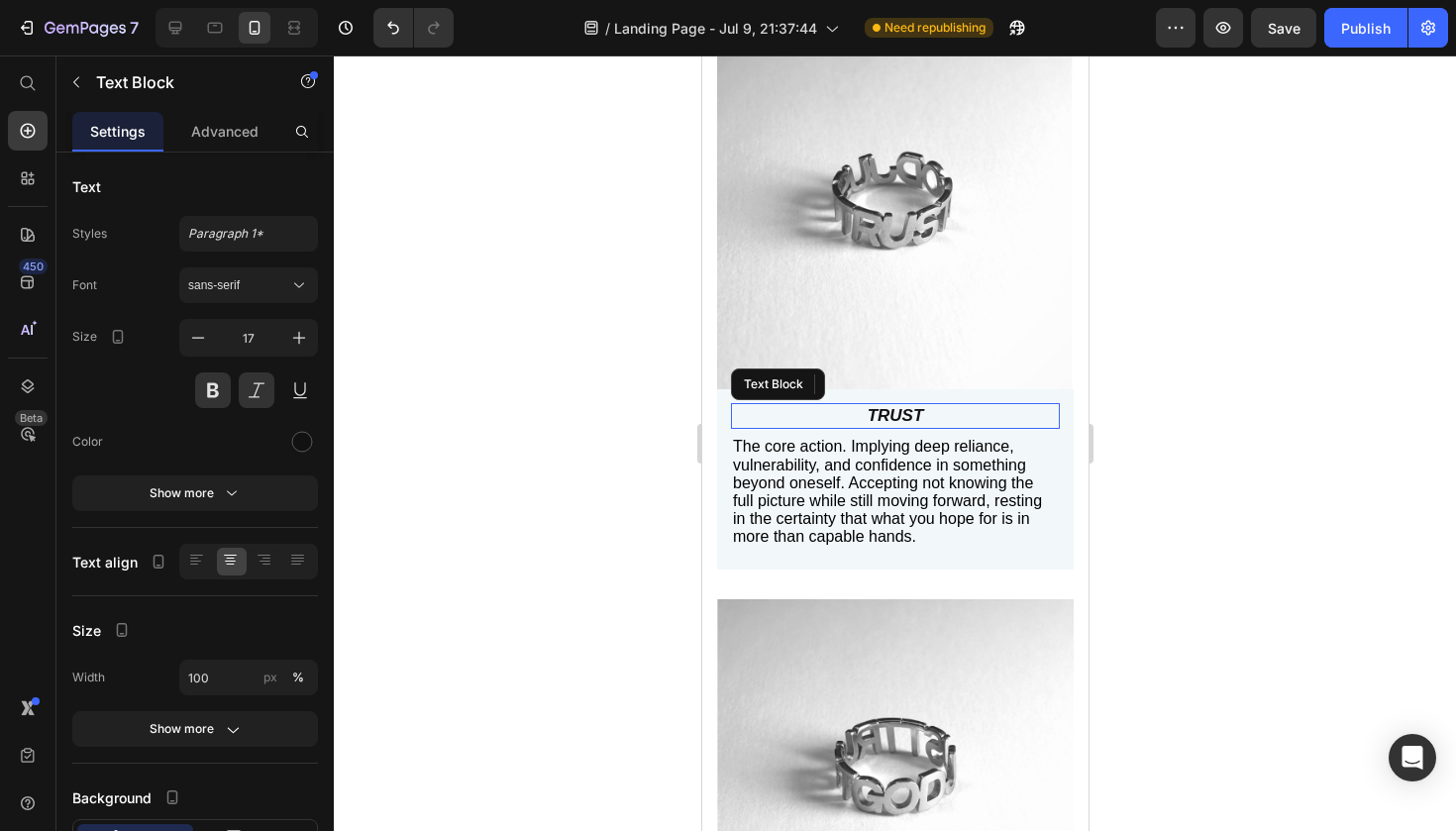 click on "TRUST" at bounding box center [894, 416] 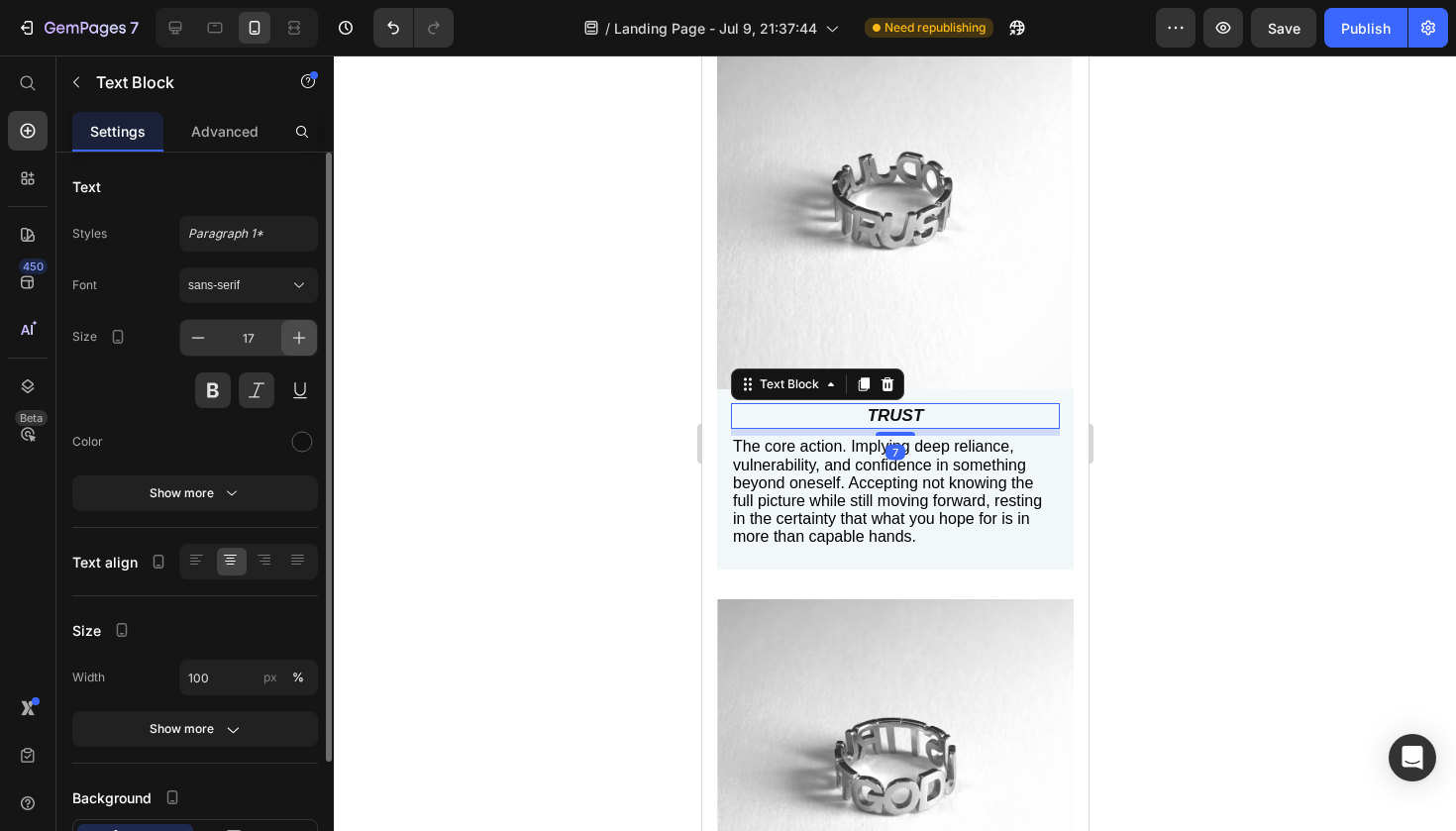 click 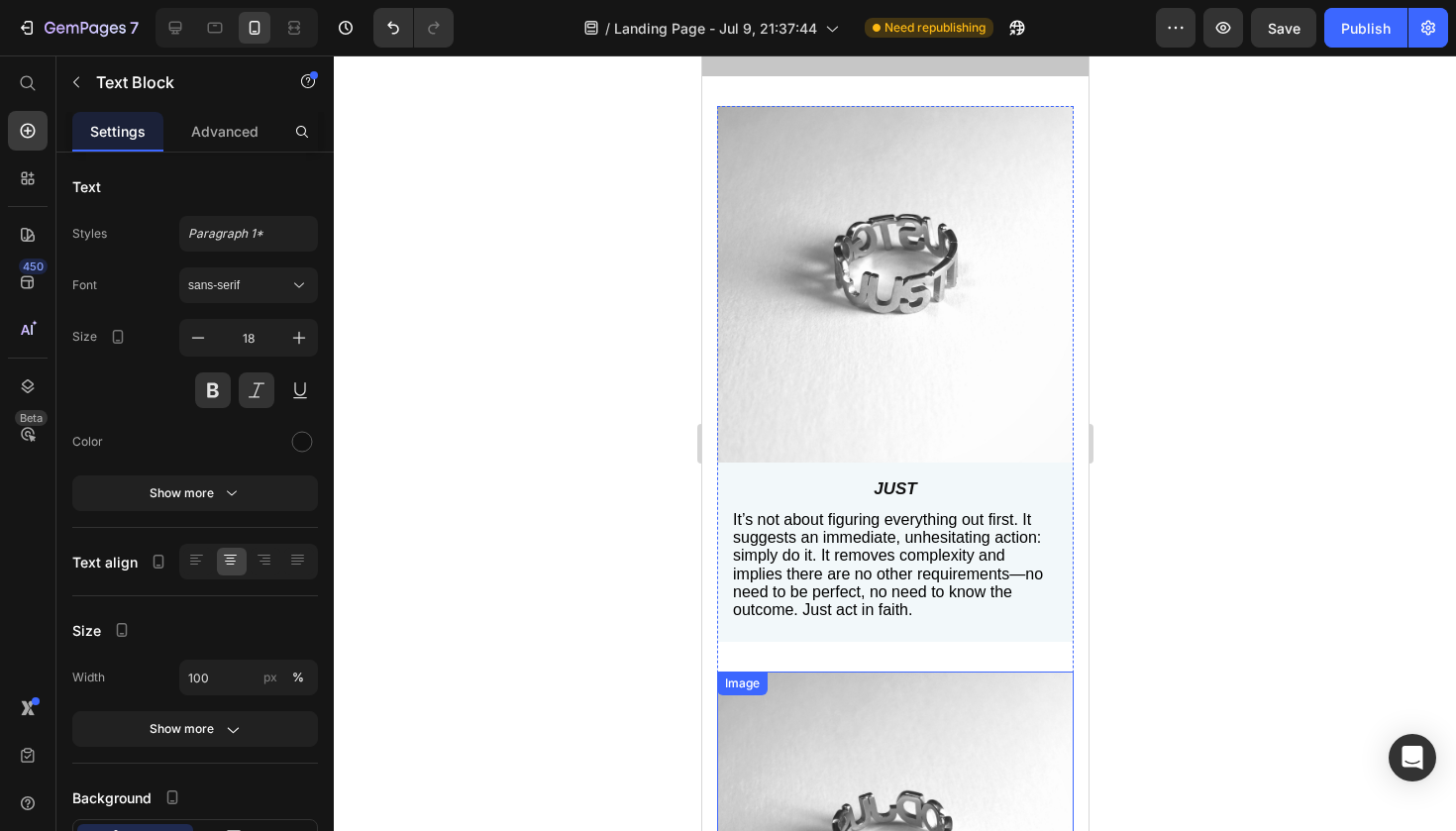 scroll, scrollTop: 309, scrollLeft: 0, axis: vertical 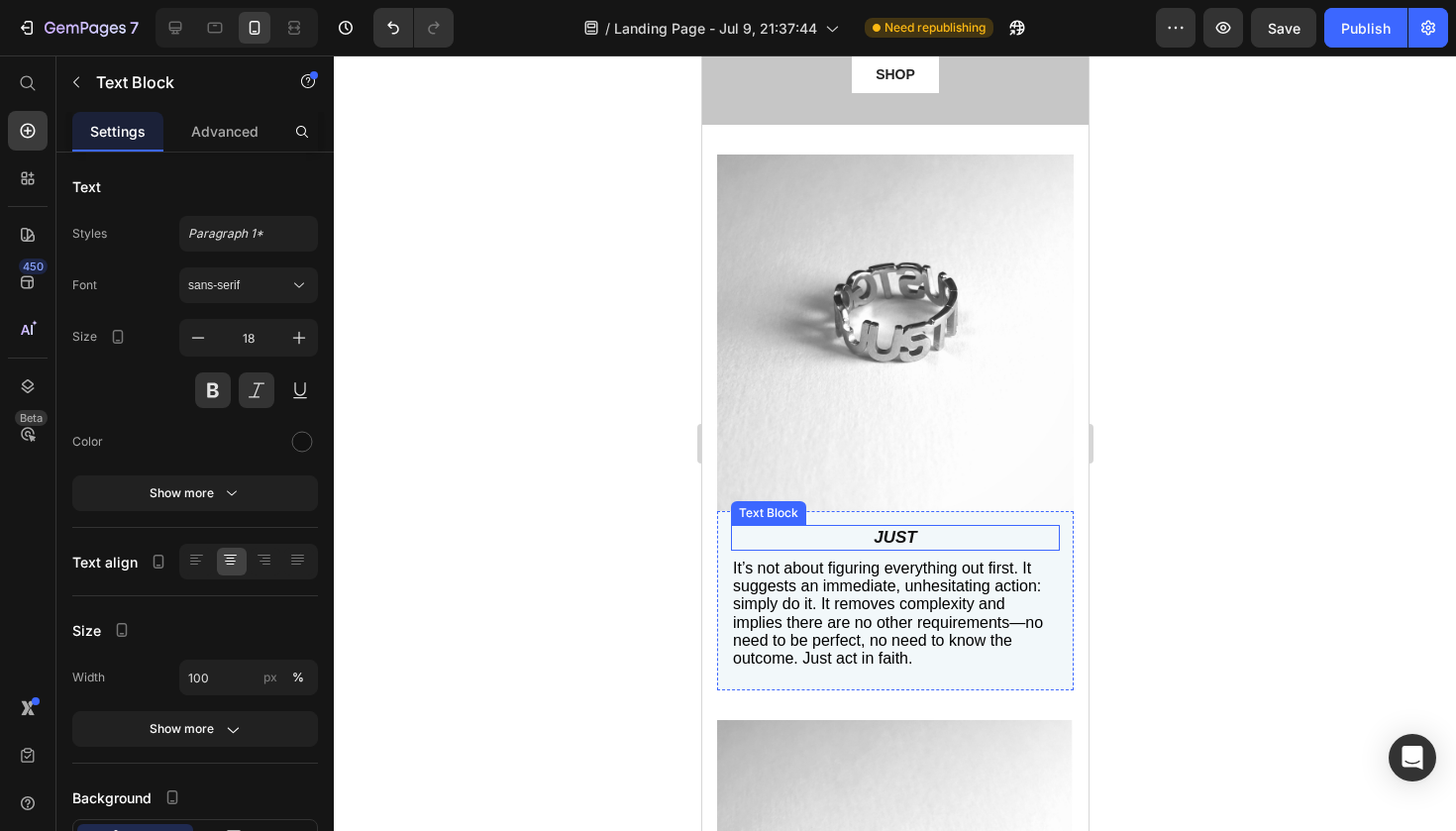 click on "JUST" at bounding box center [894, 538] 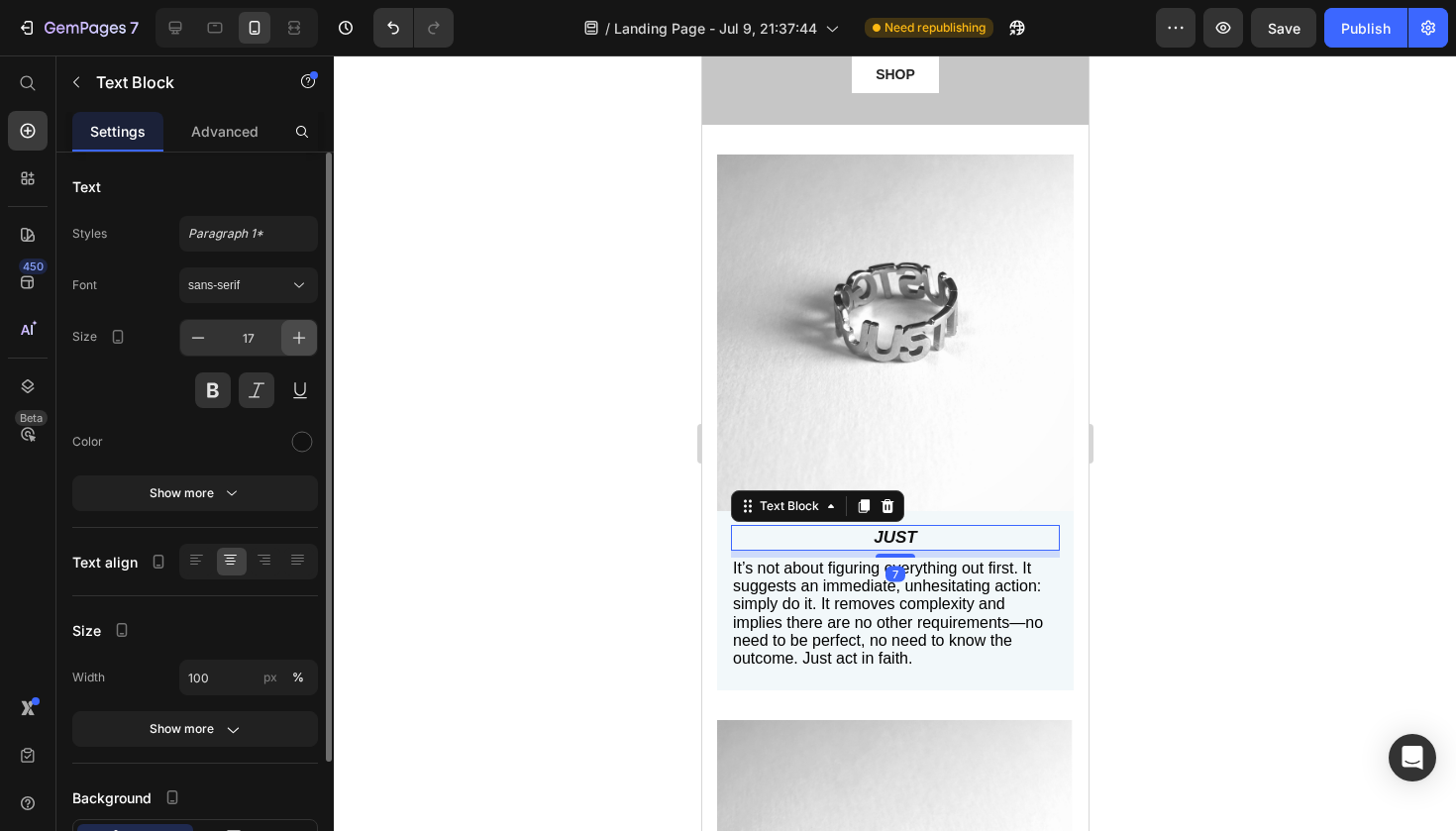 click 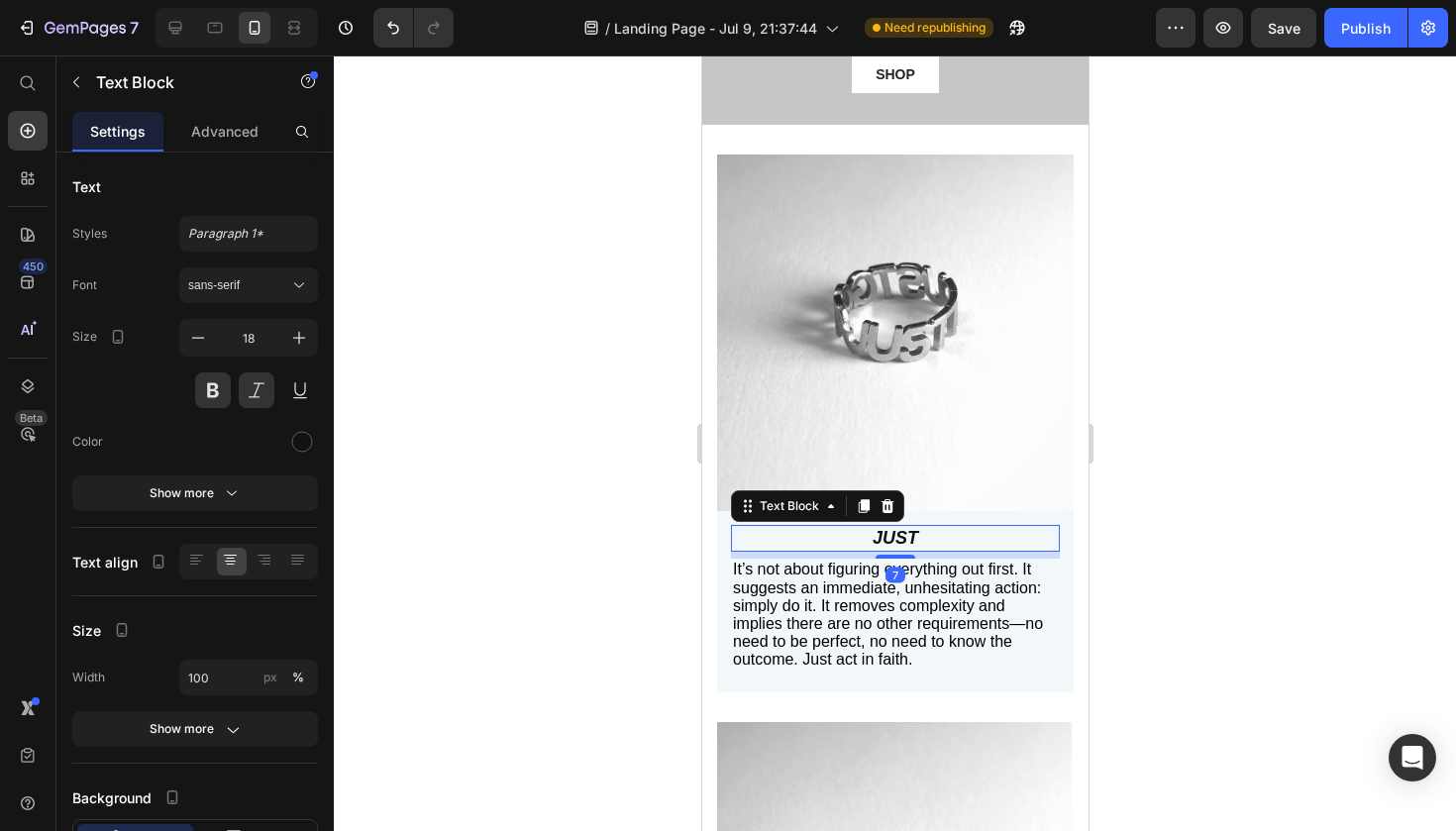 click 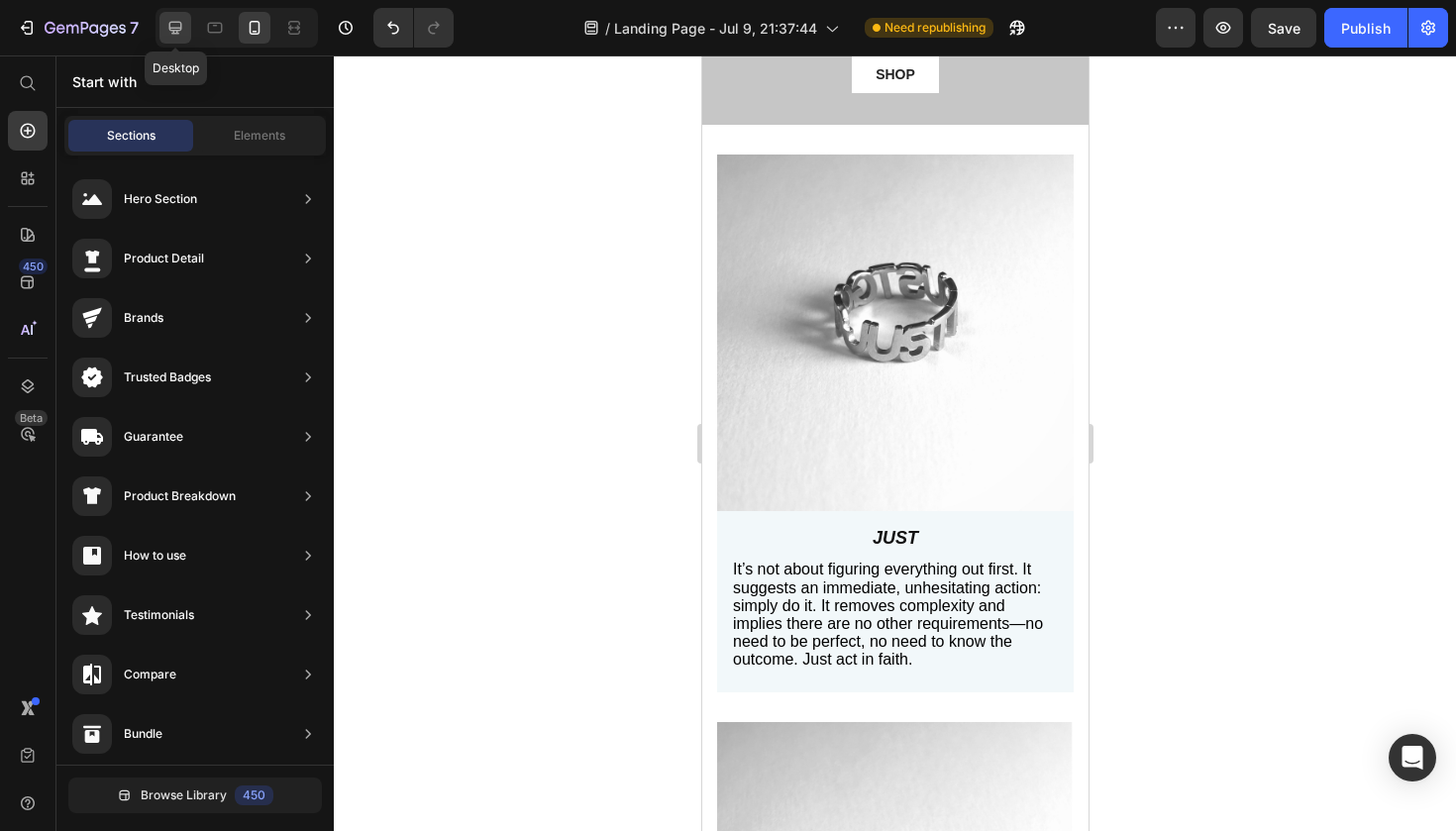 click 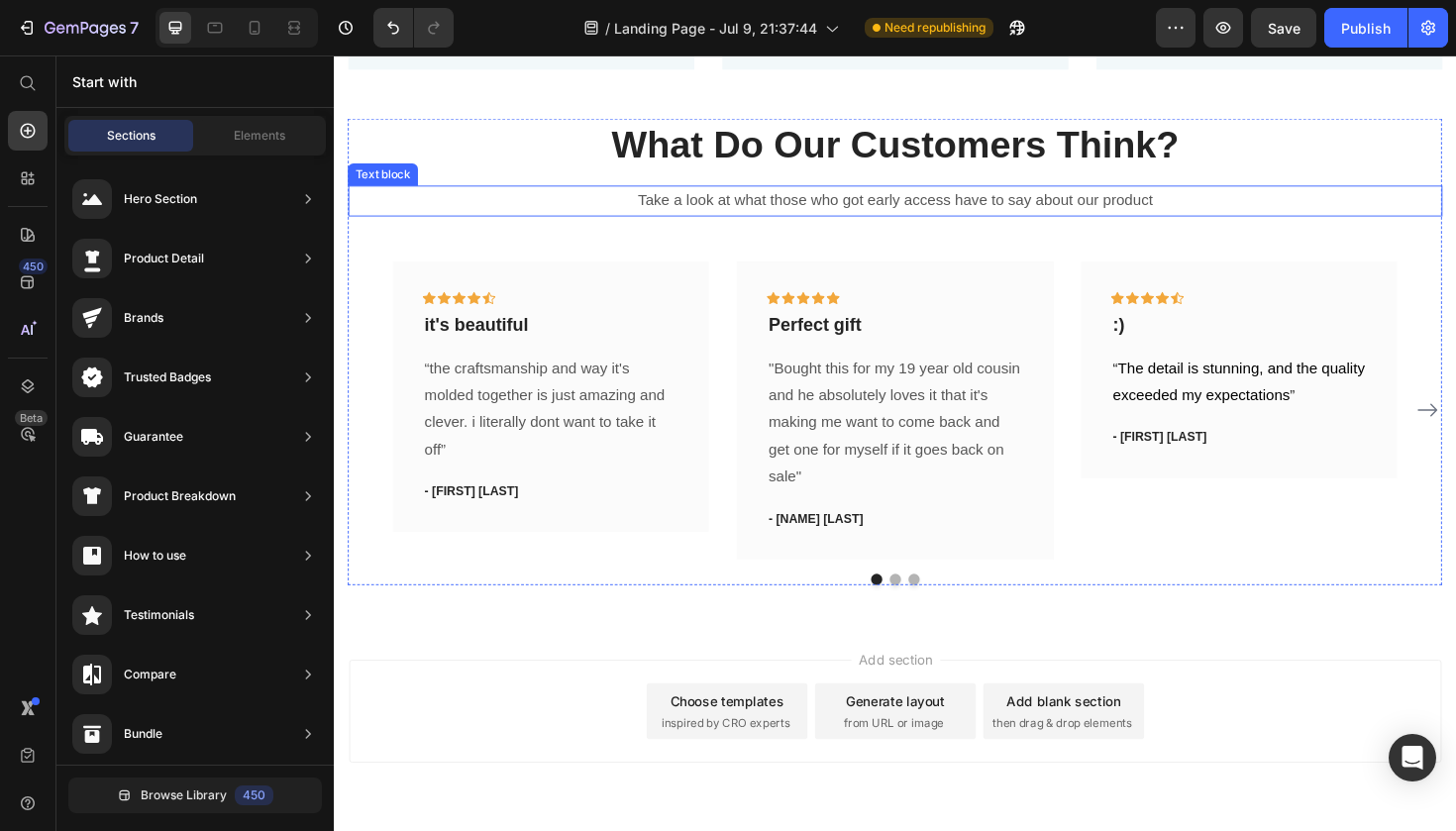 scroll, scrollTop: 985, scrollLeft: 0, axis: vertical 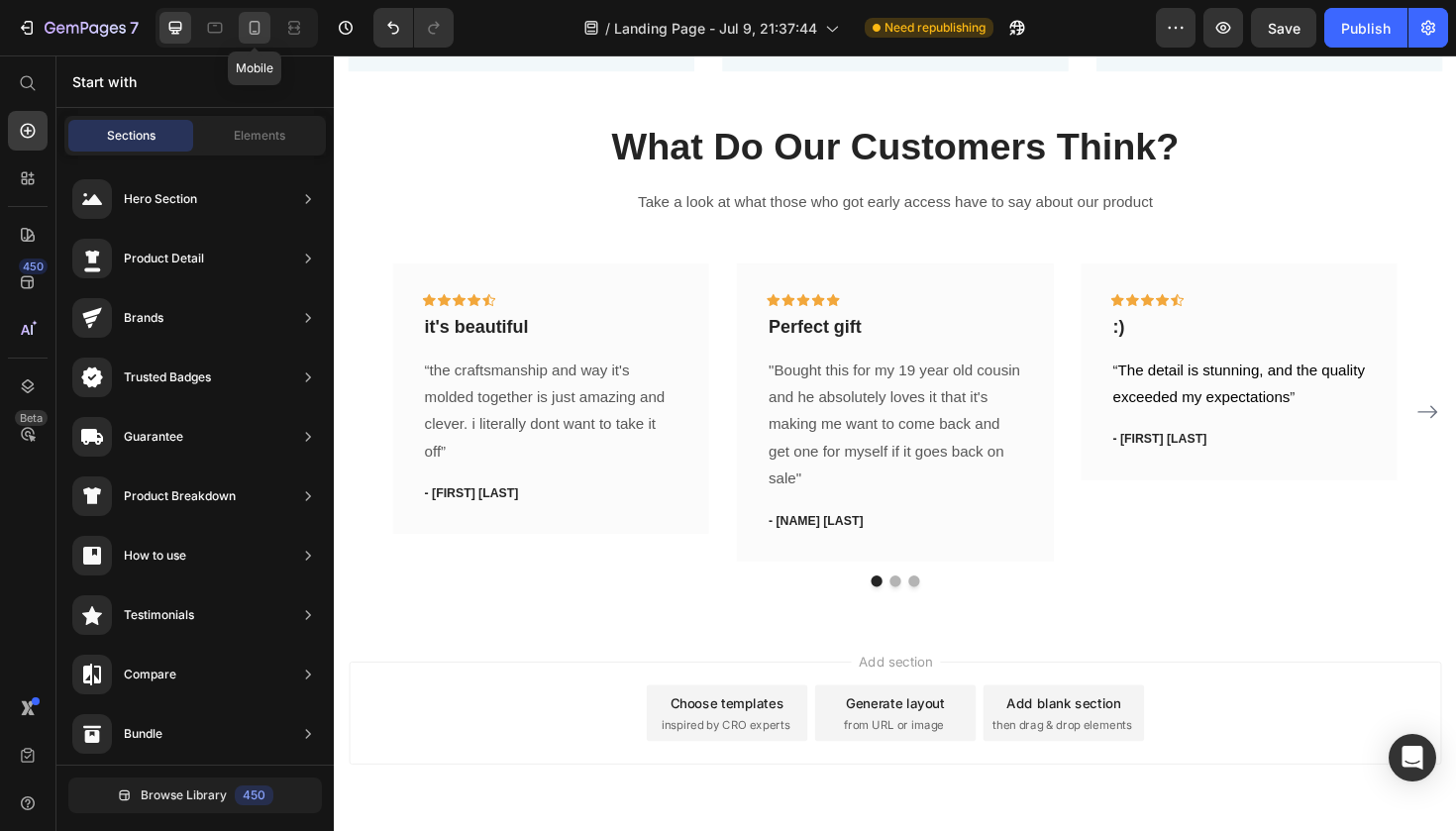 click 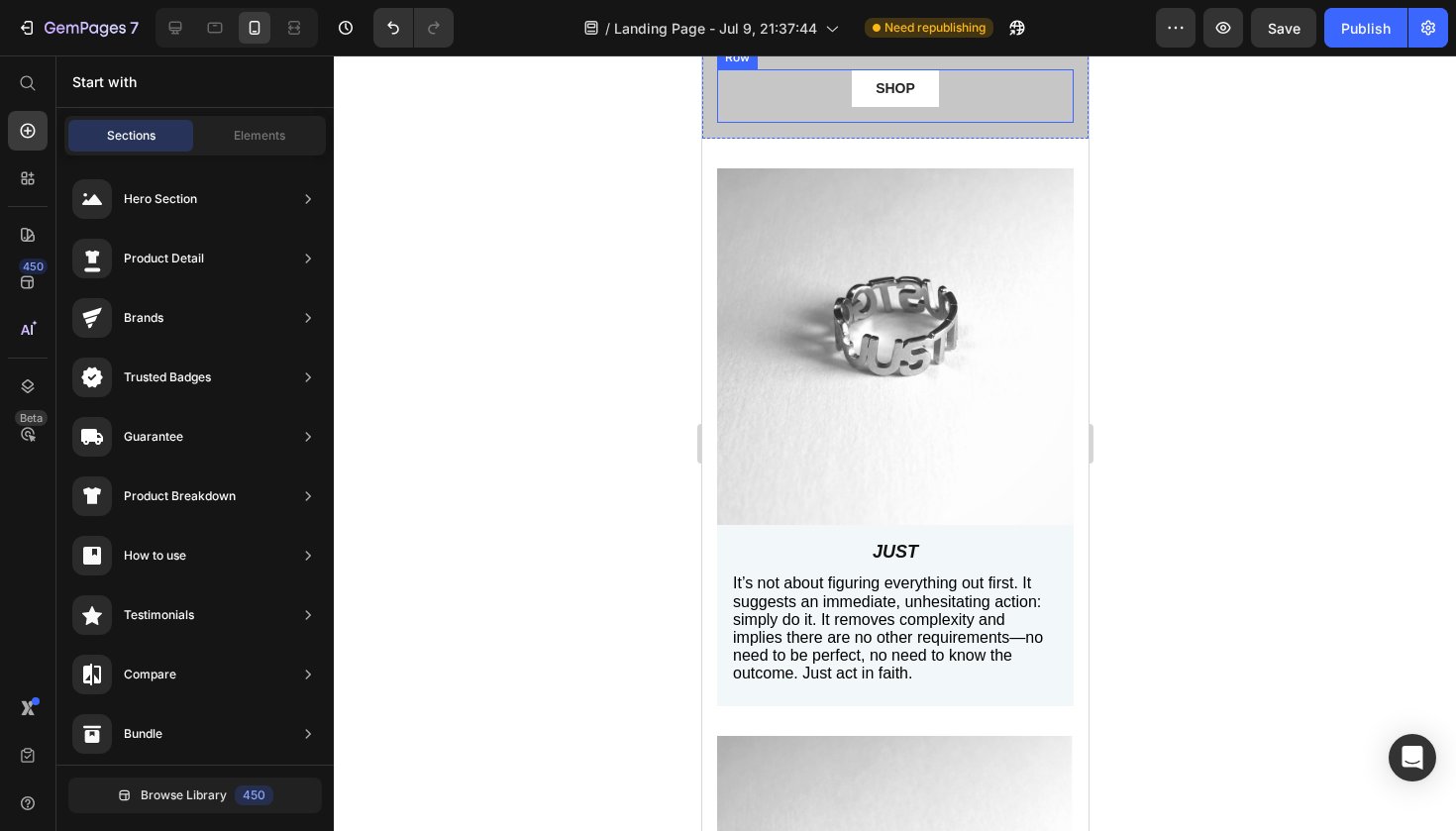 scroll, scrollTop: 356, scrollLeft: 0, axis: vertical 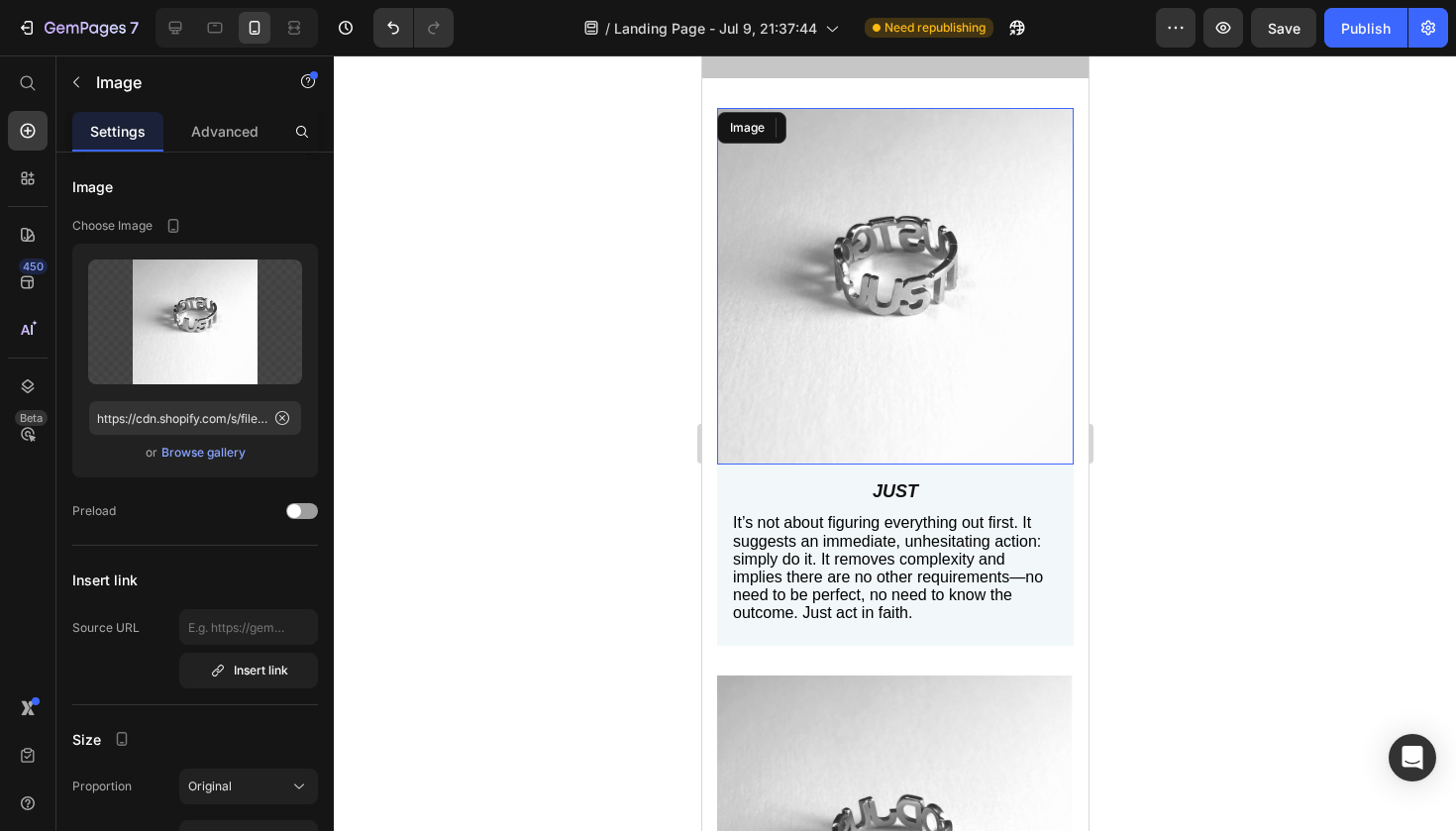 click at bounding box center [894, 286] 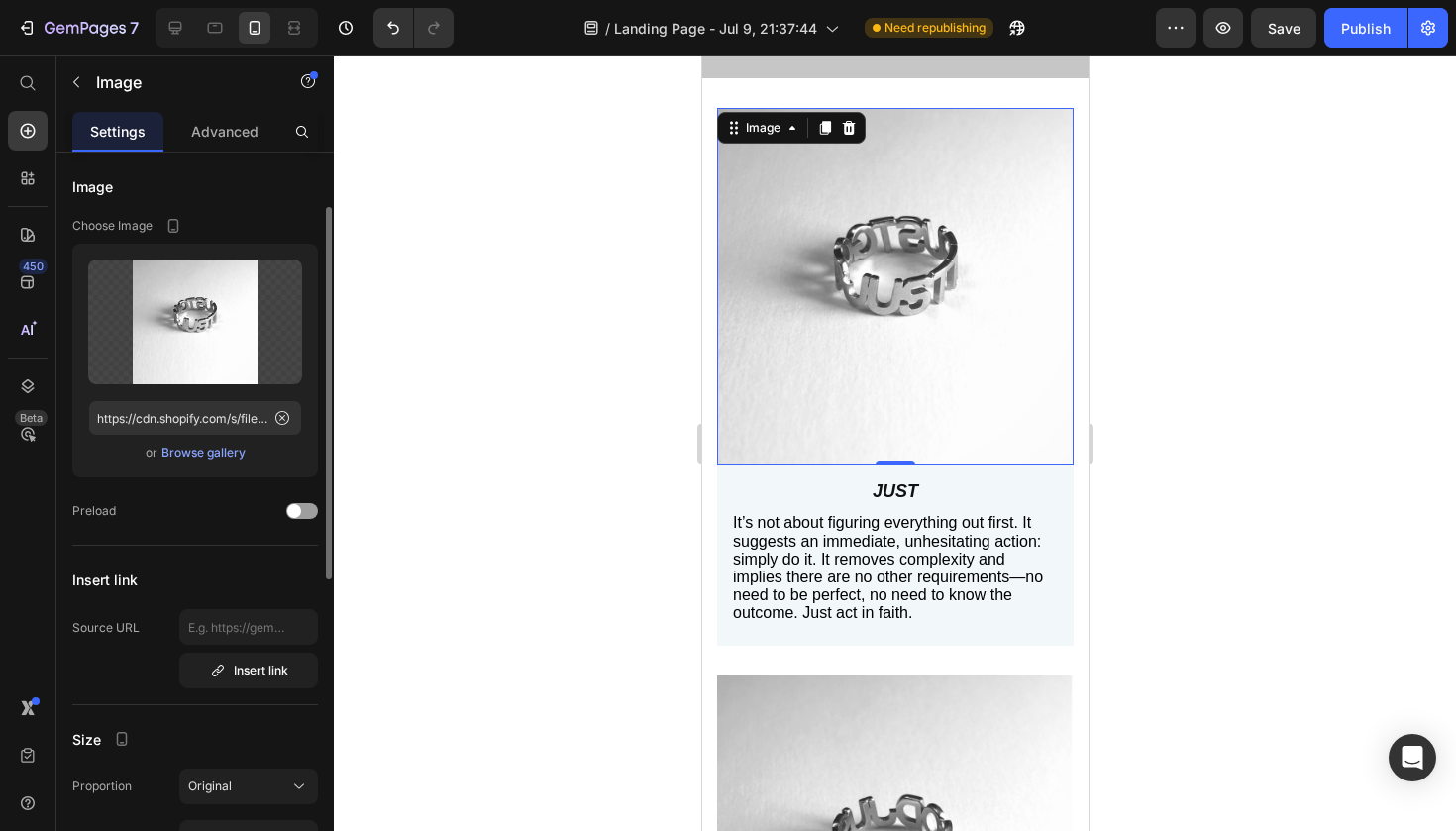 scroll, scrollTop: 82, scrollLeft: 0, axis: vertical 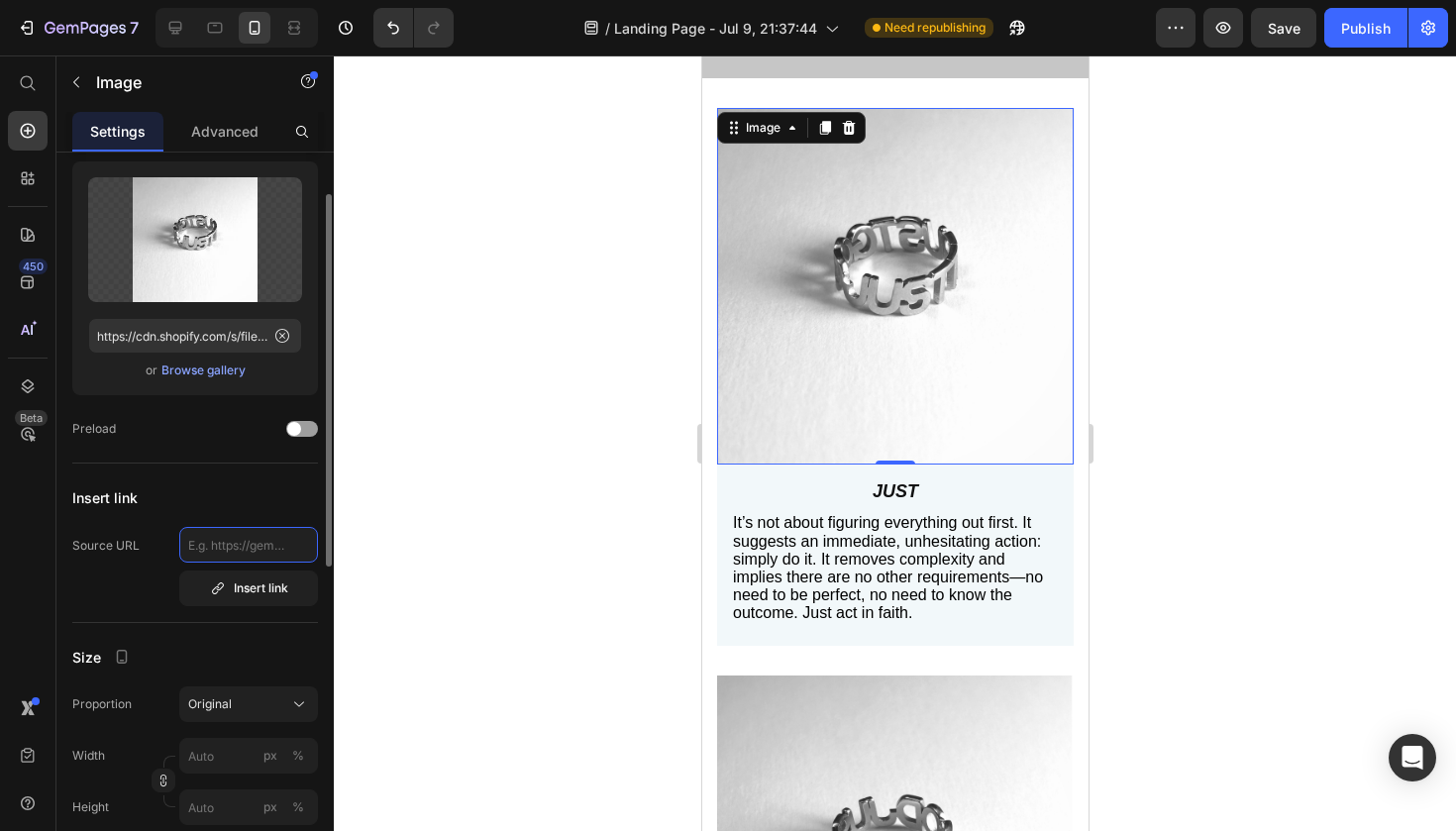 click 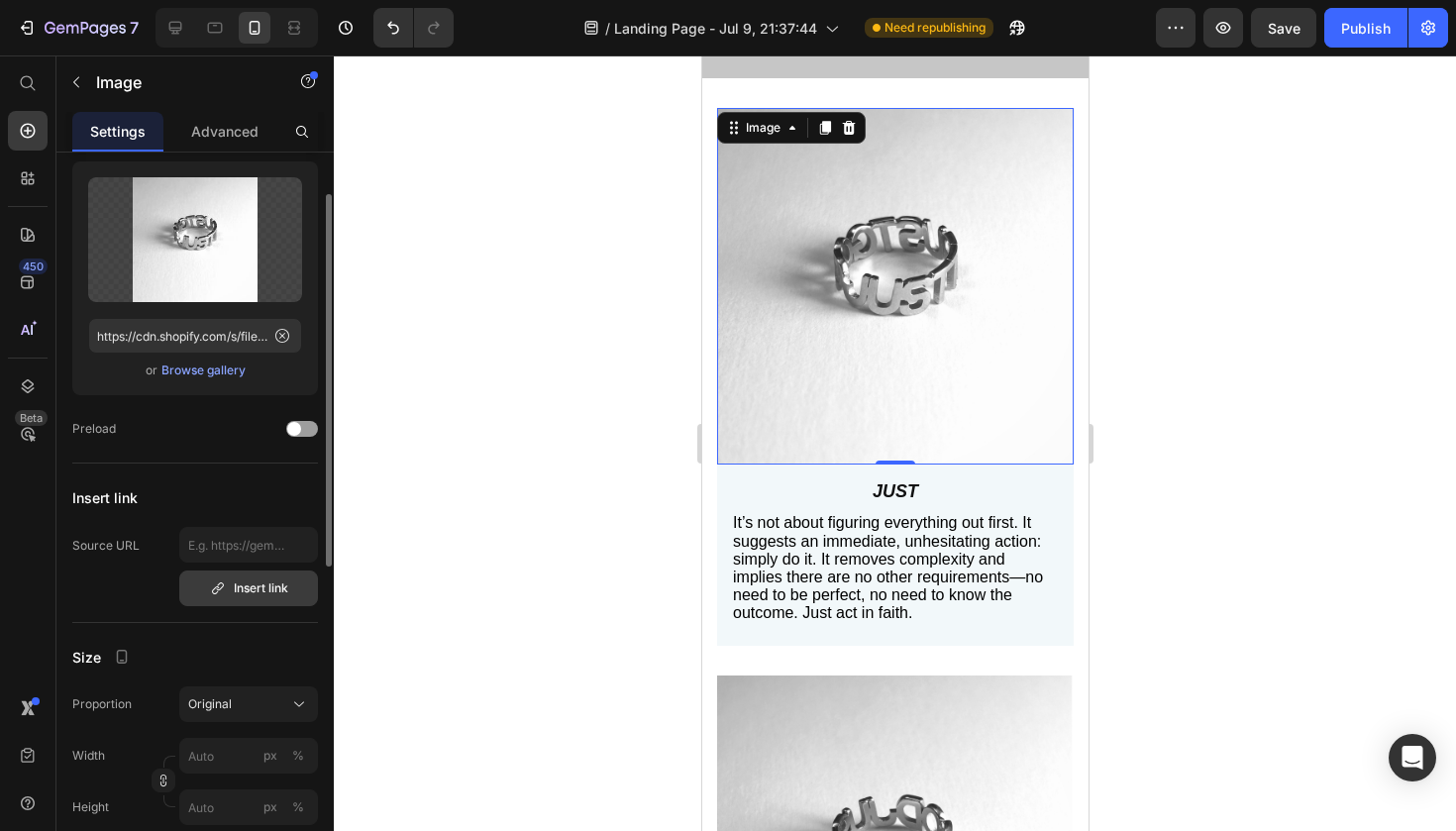 click on "Insert link" at bounding box center [249, 588] 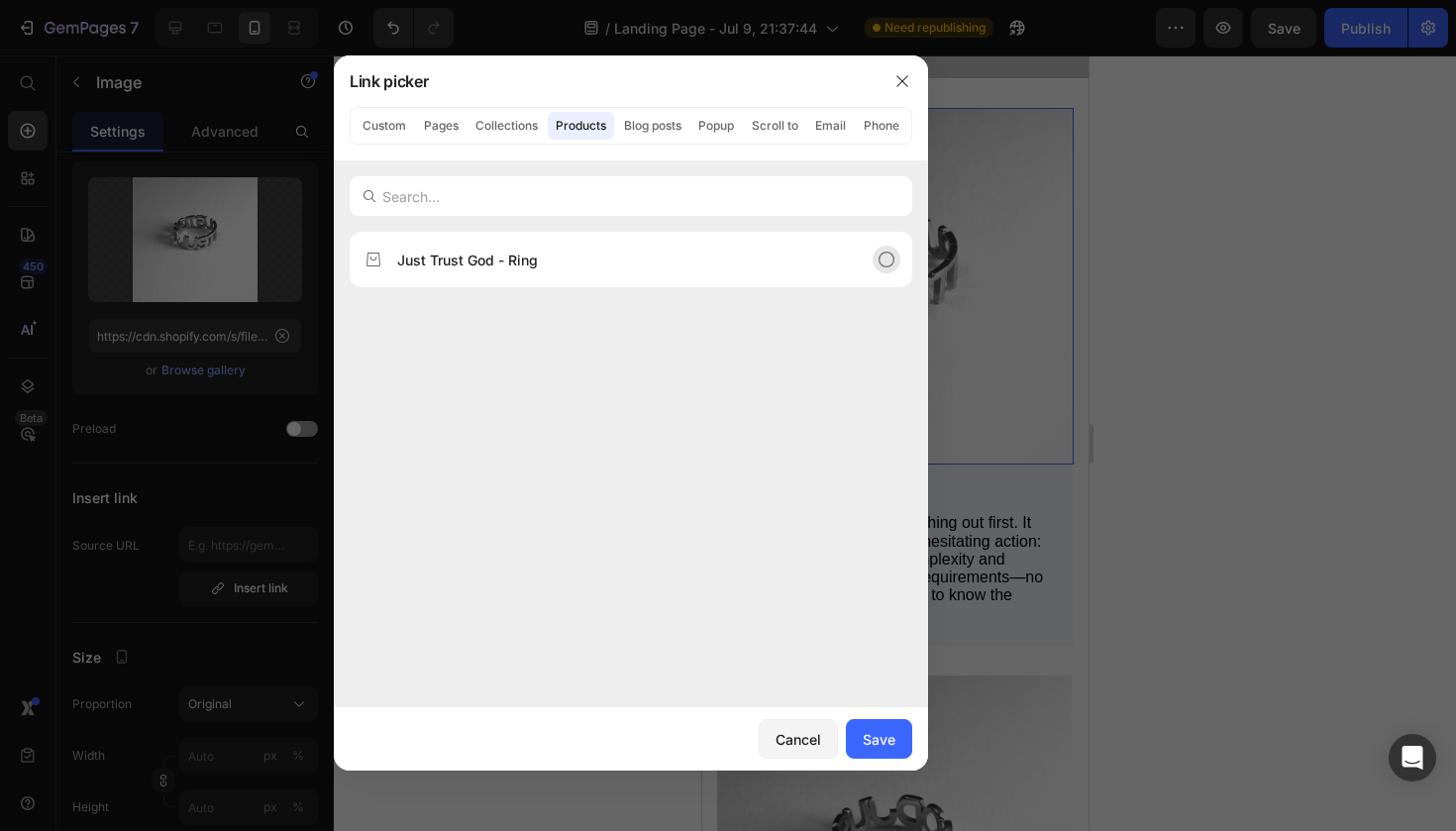 click on "Just Trust God - Ring" 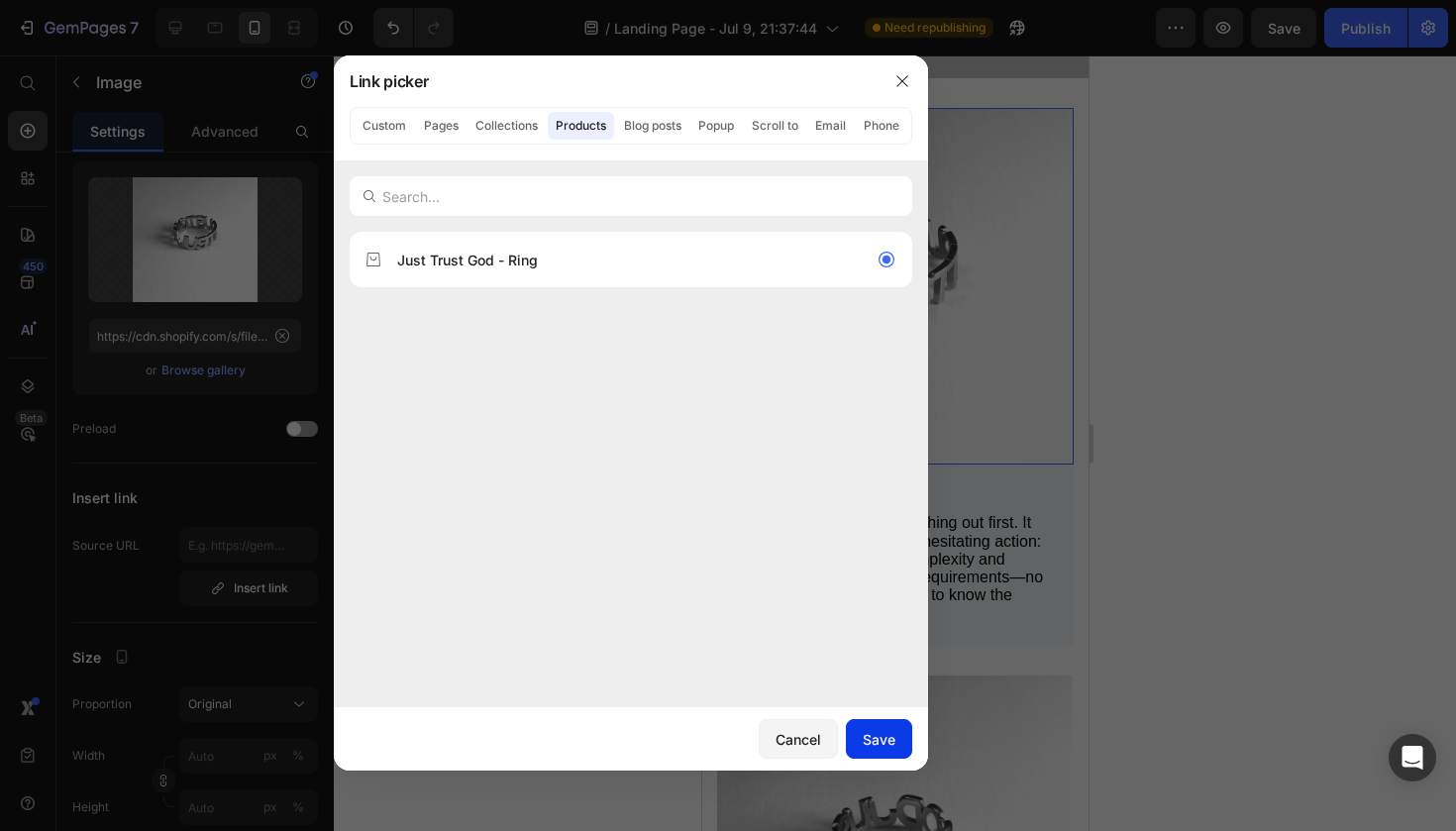 click on "Save" at bounding box center (879, 739) 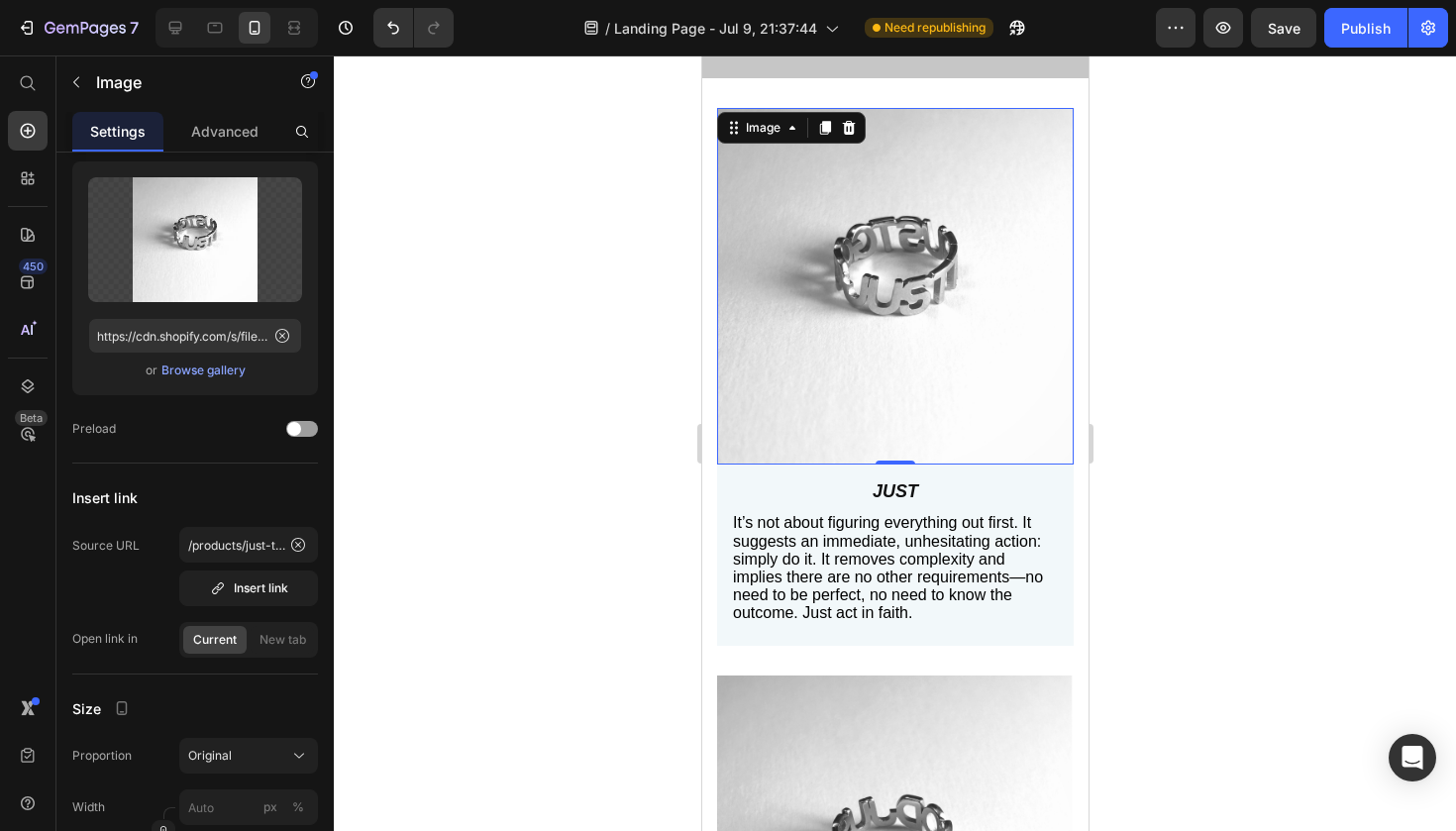 click 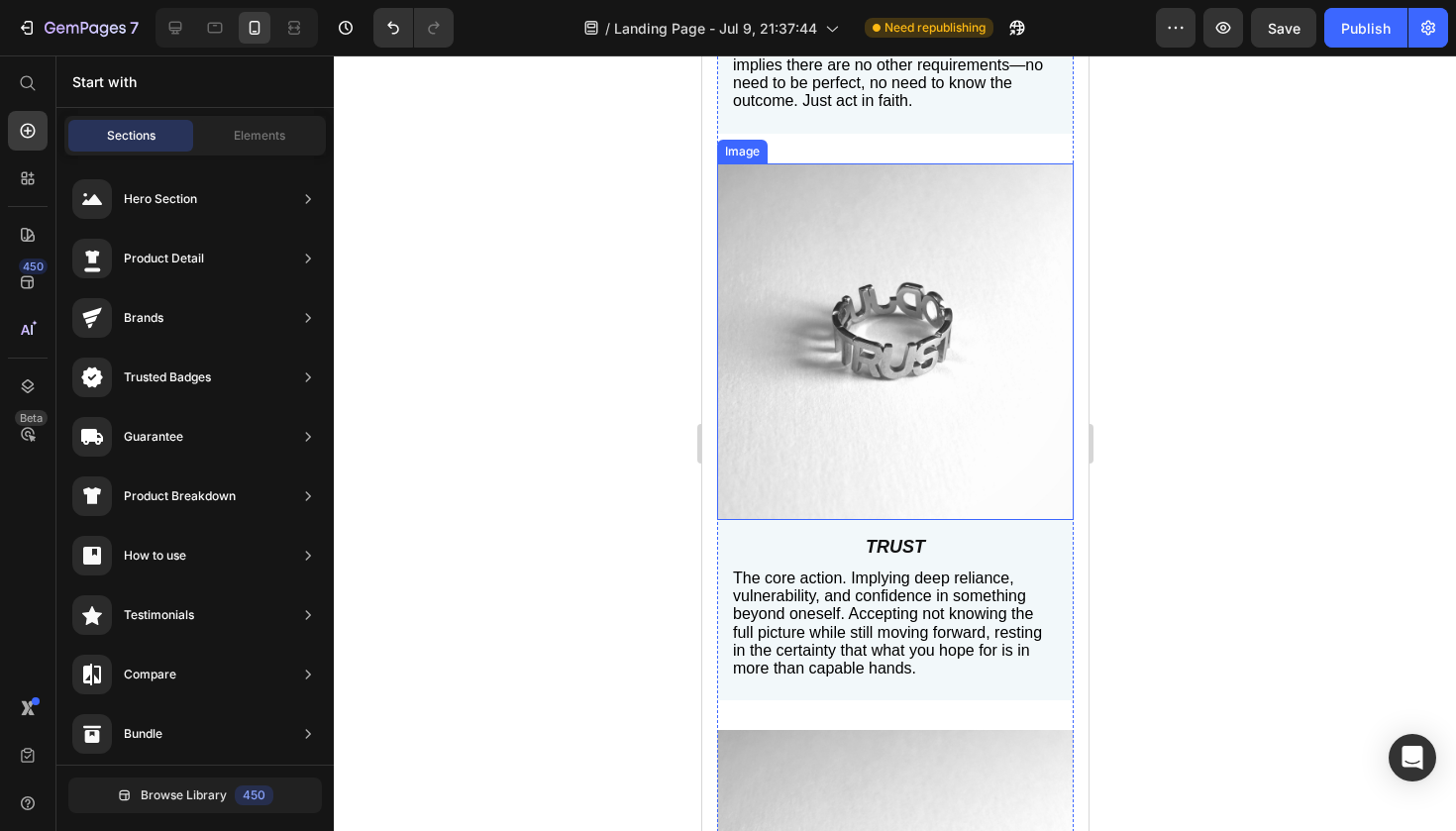 scroll, scrollTop: 987, scrollLeft: 0, axis: vertical 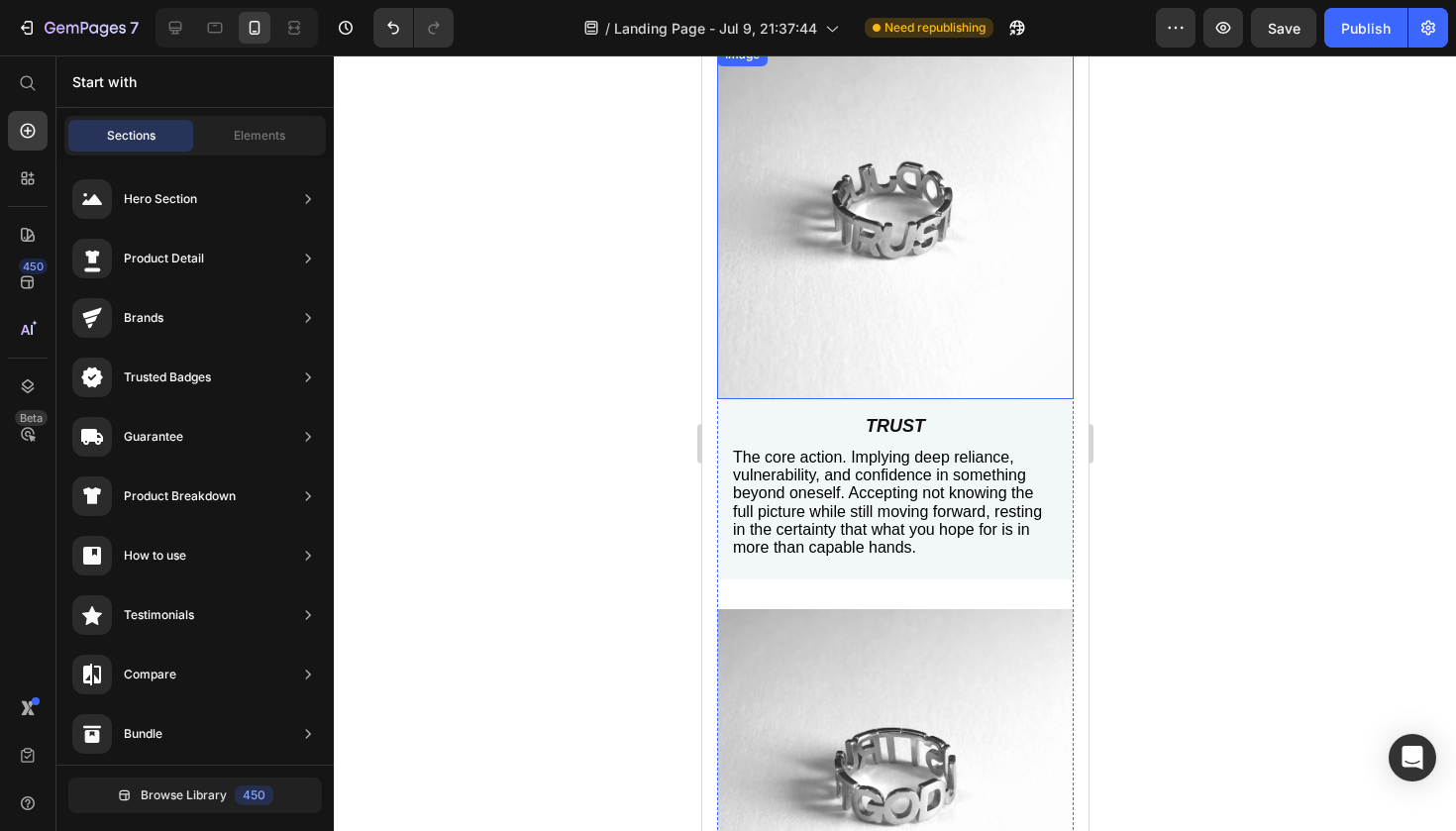 click at bounding box center [894, 221] 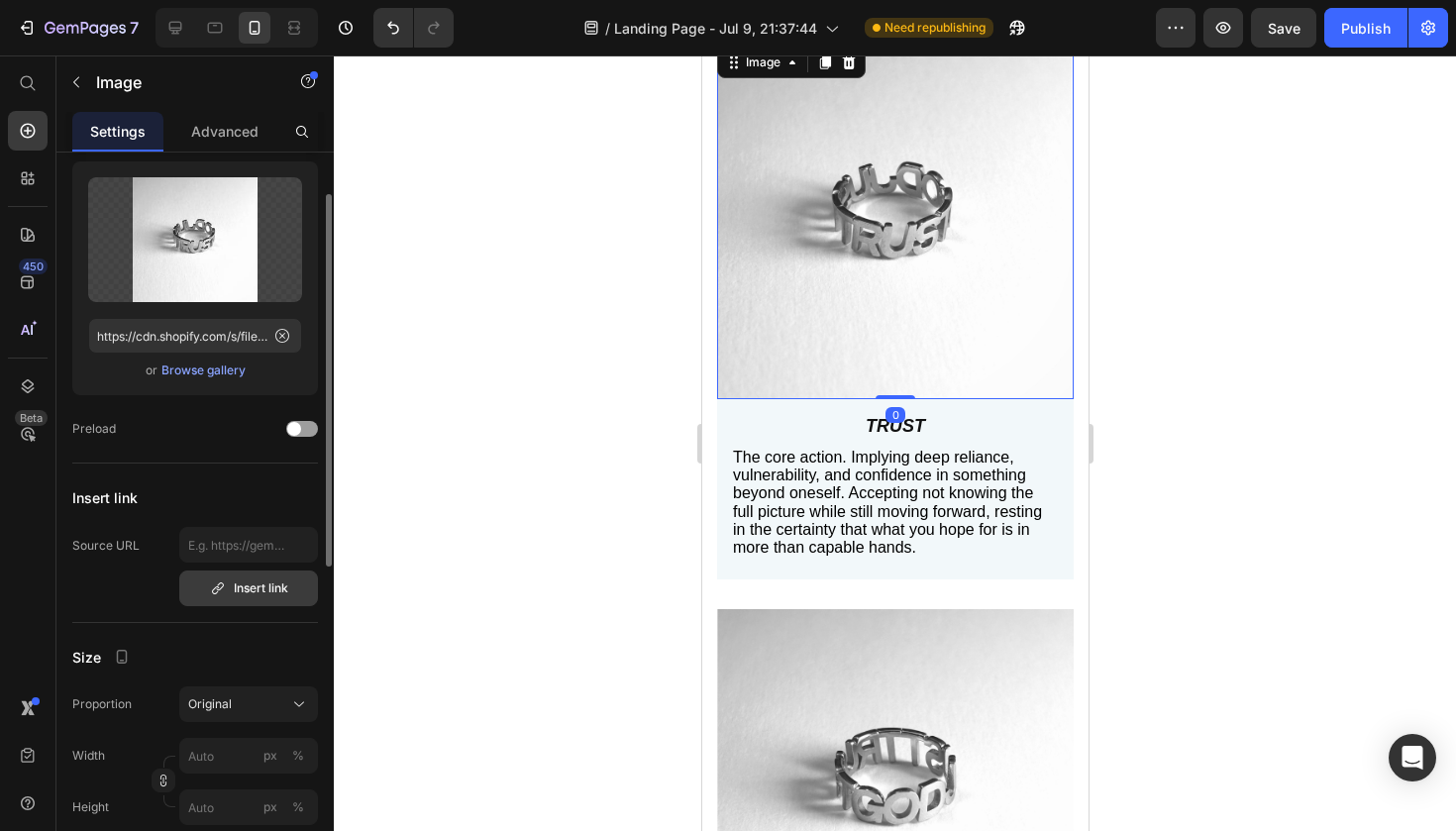 click on "Insert link" at bounding box center (249, 588) 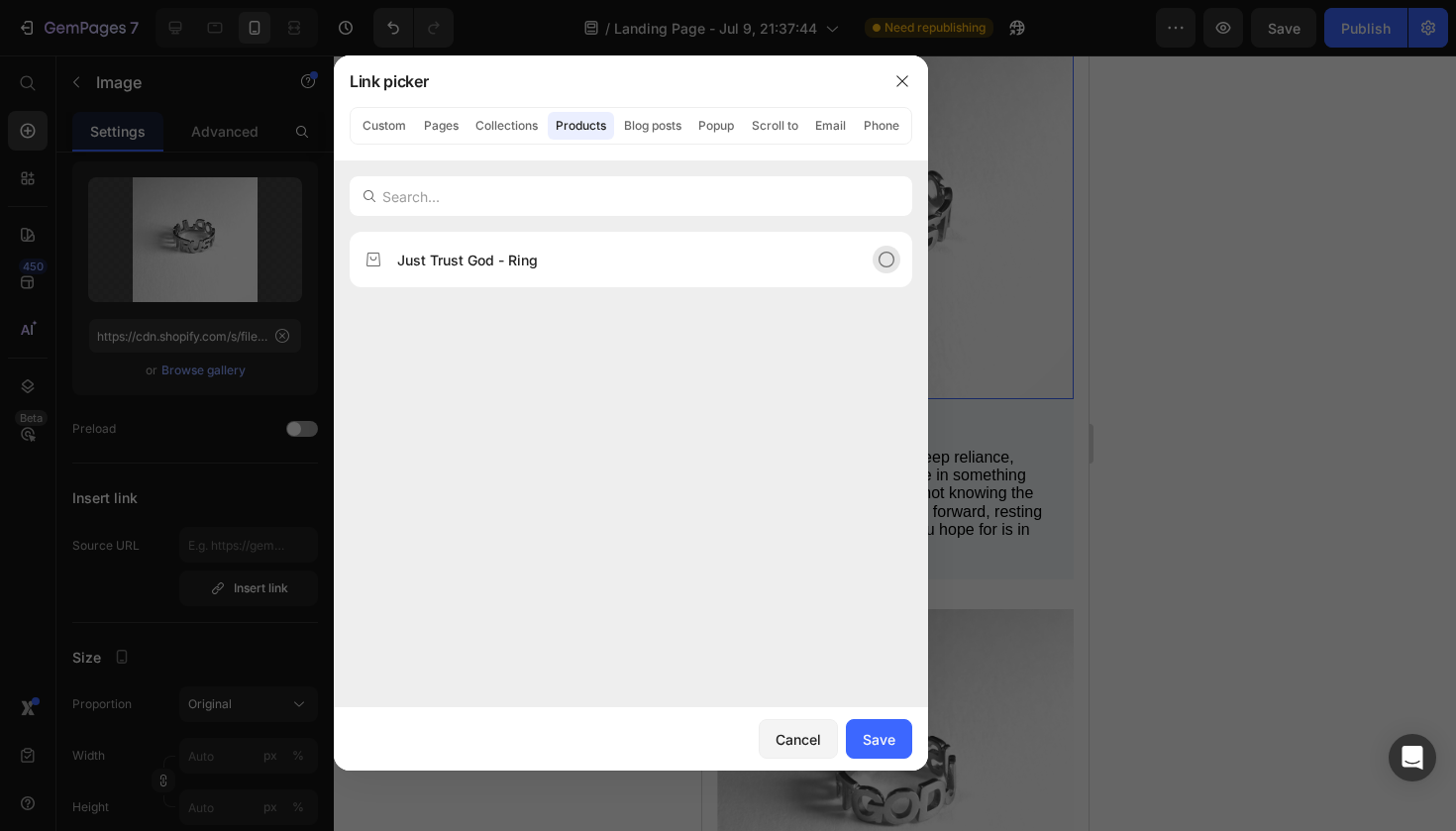 click on "Just Trust God - Ring" 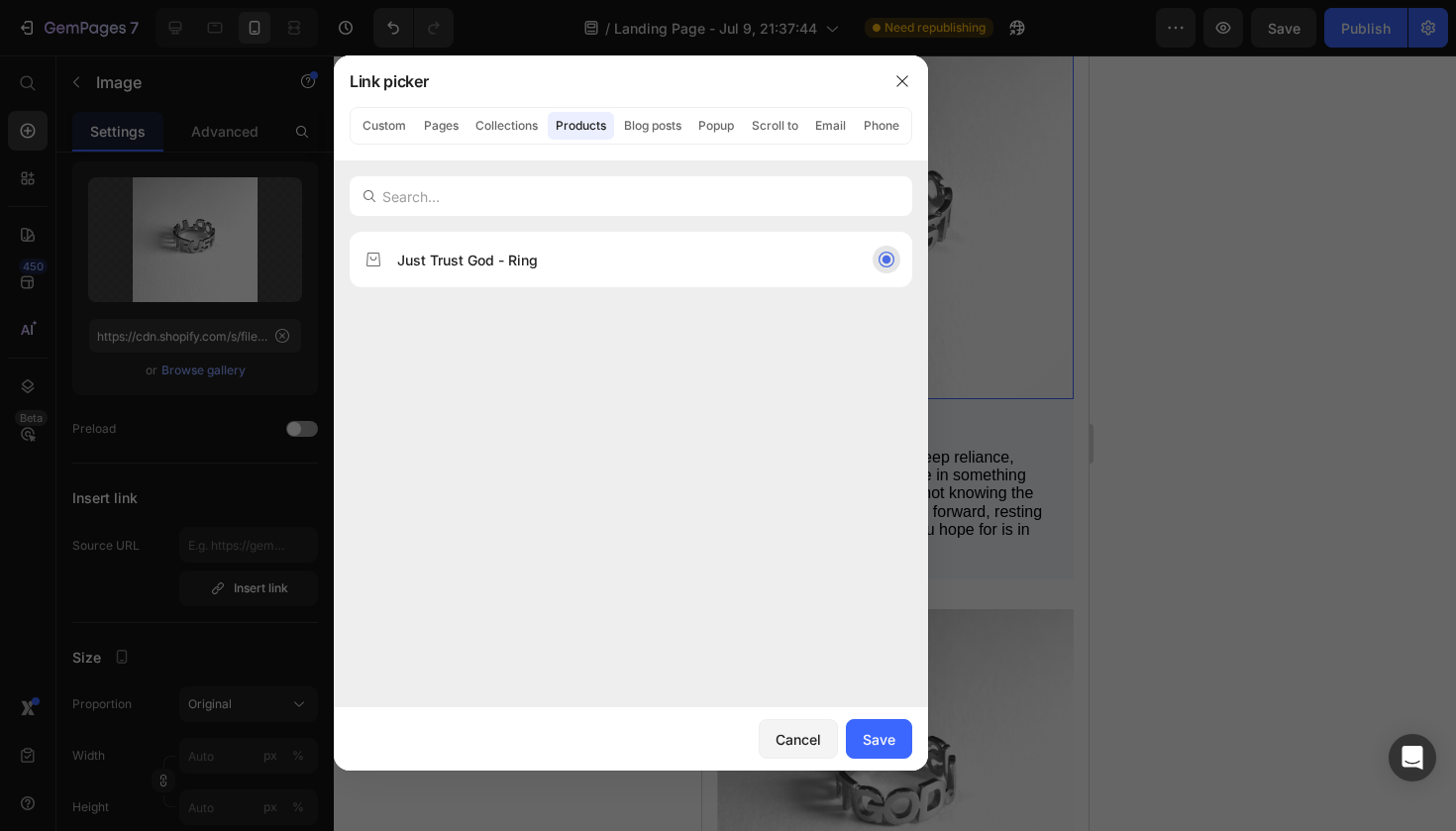 click on "Just Trust God - Ring" 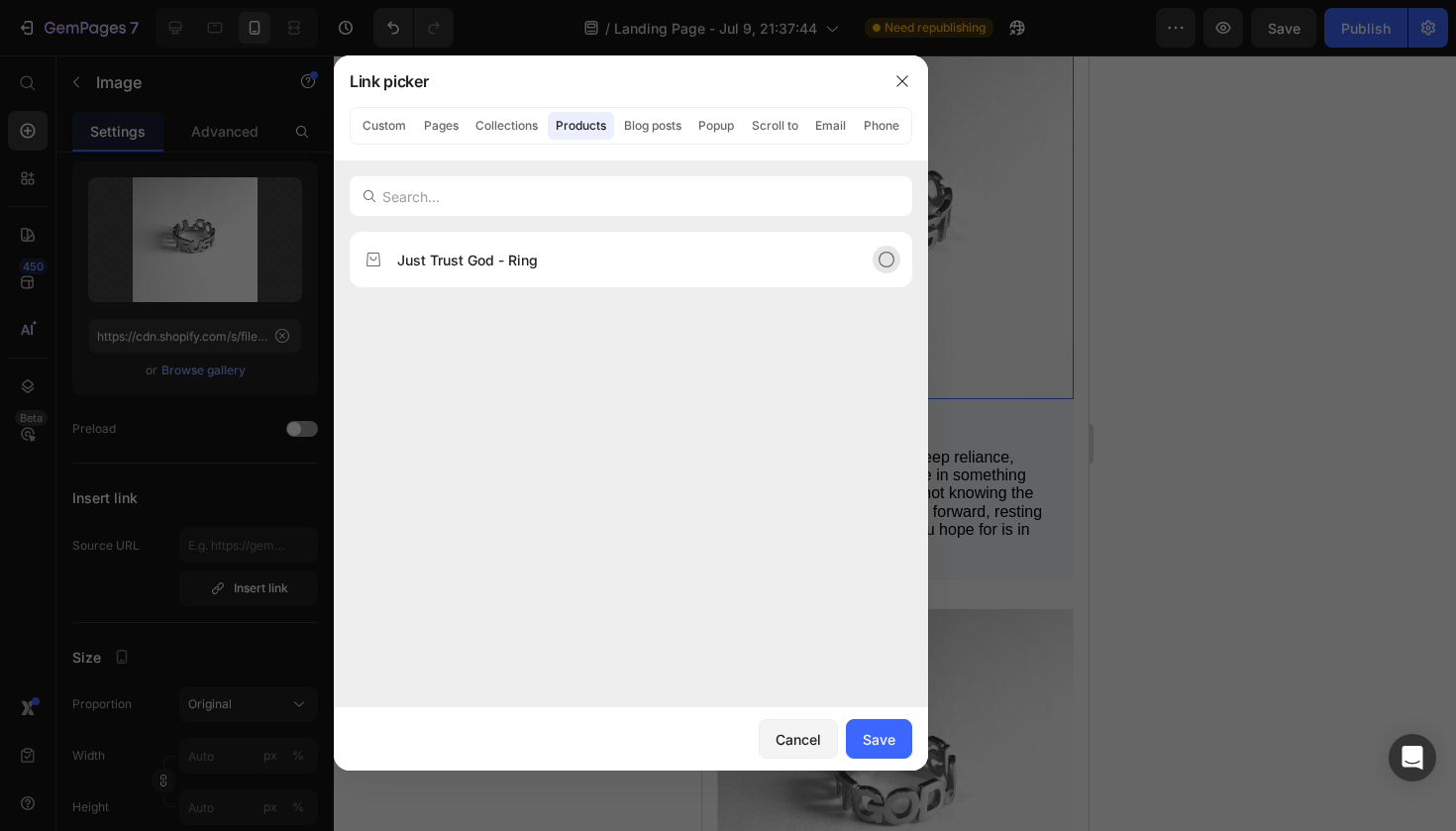 click on "Just Trust God - Ring" 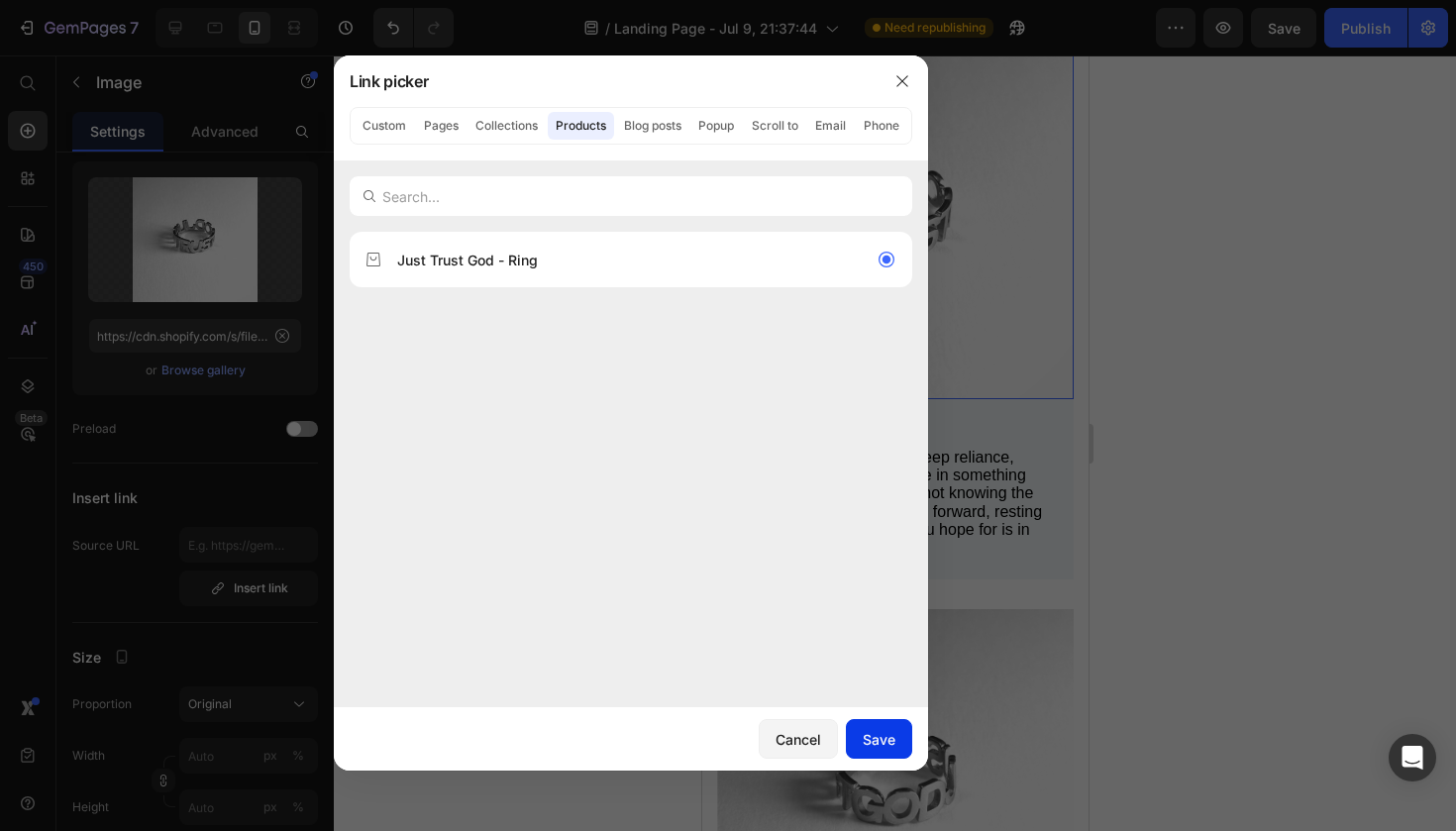click on "Save" 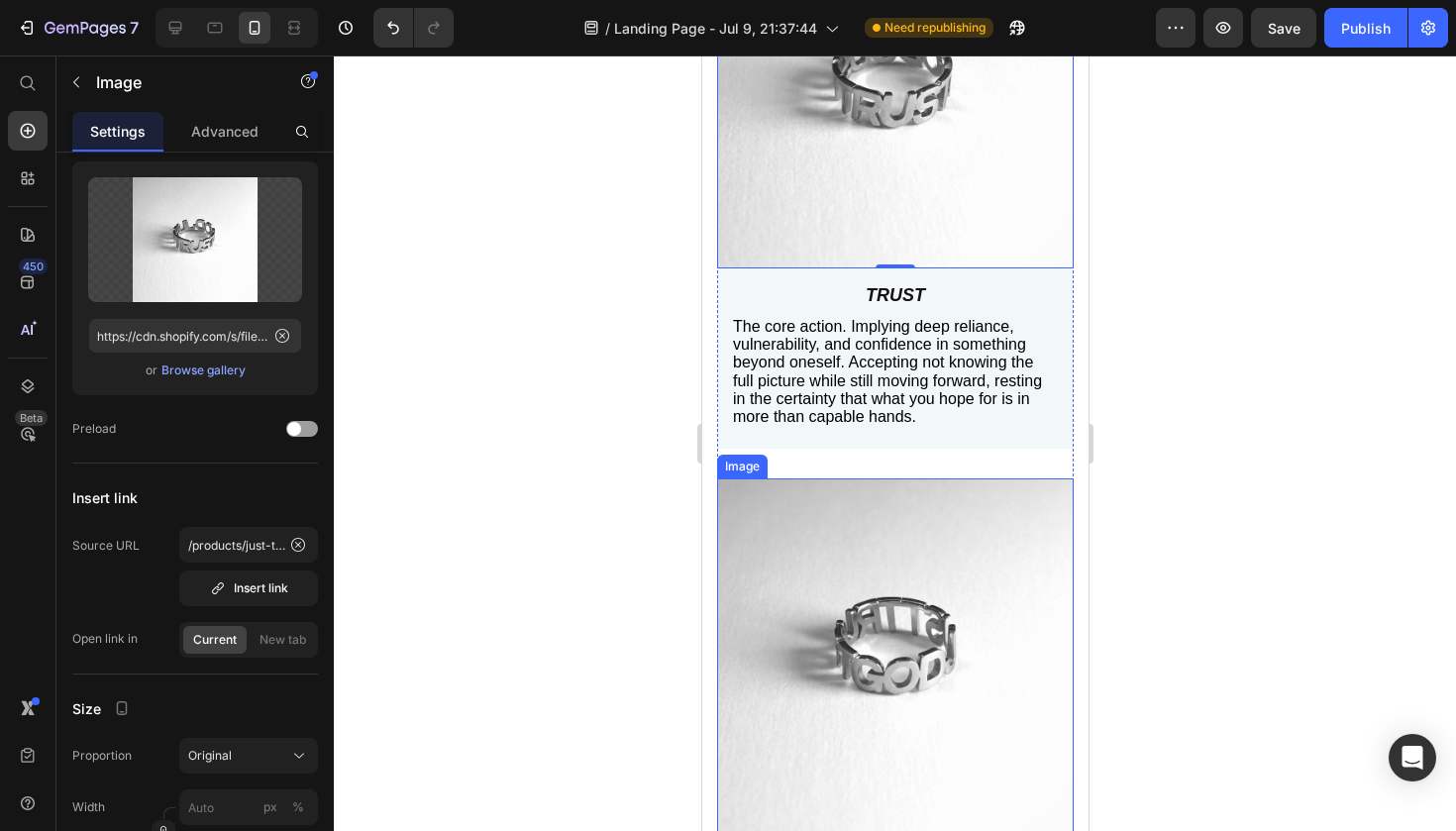 scroll, scrollTop: 1224, scrollLeft: 0, axis: vertical 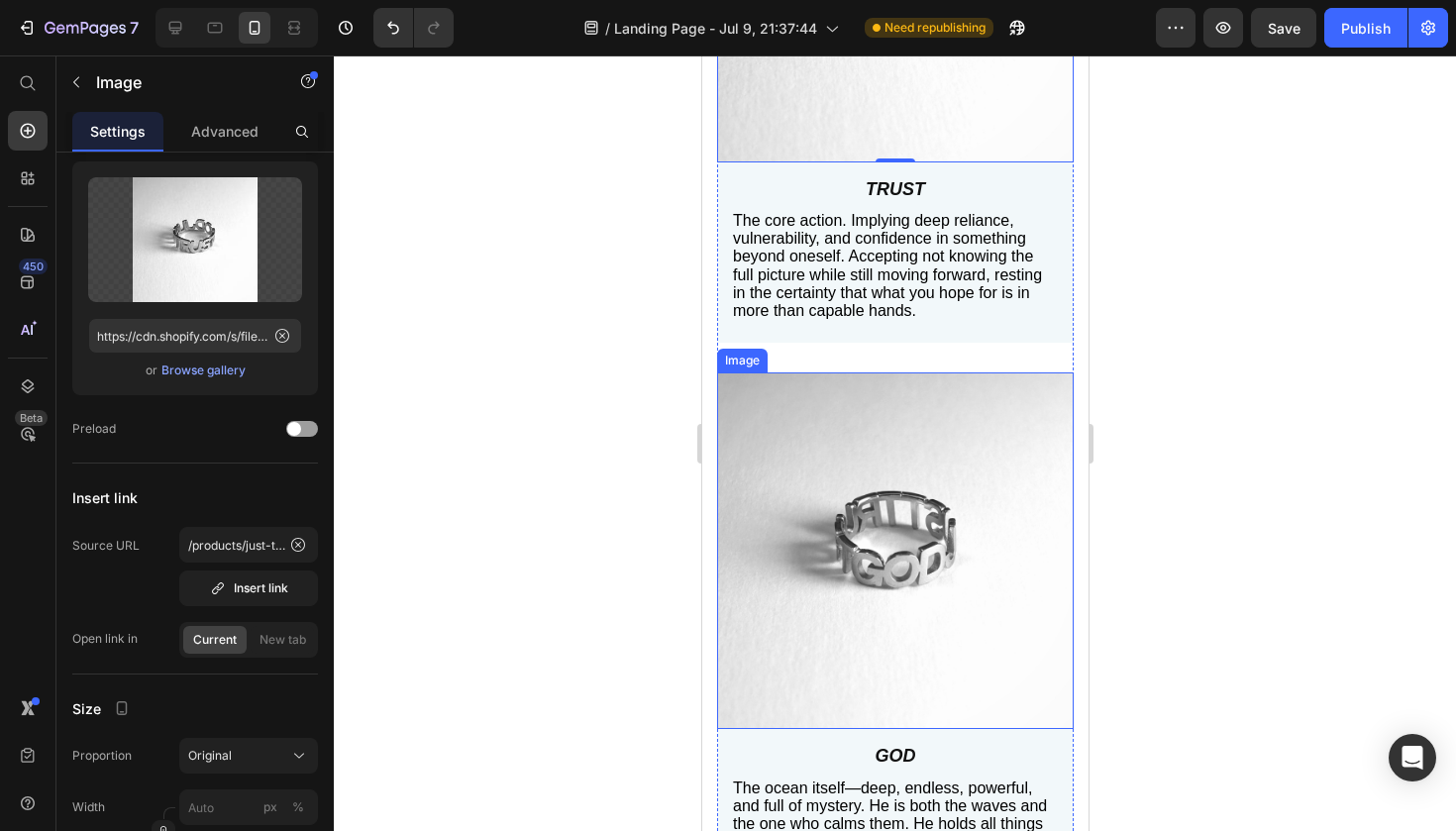 click at bounding box center (894, 551) 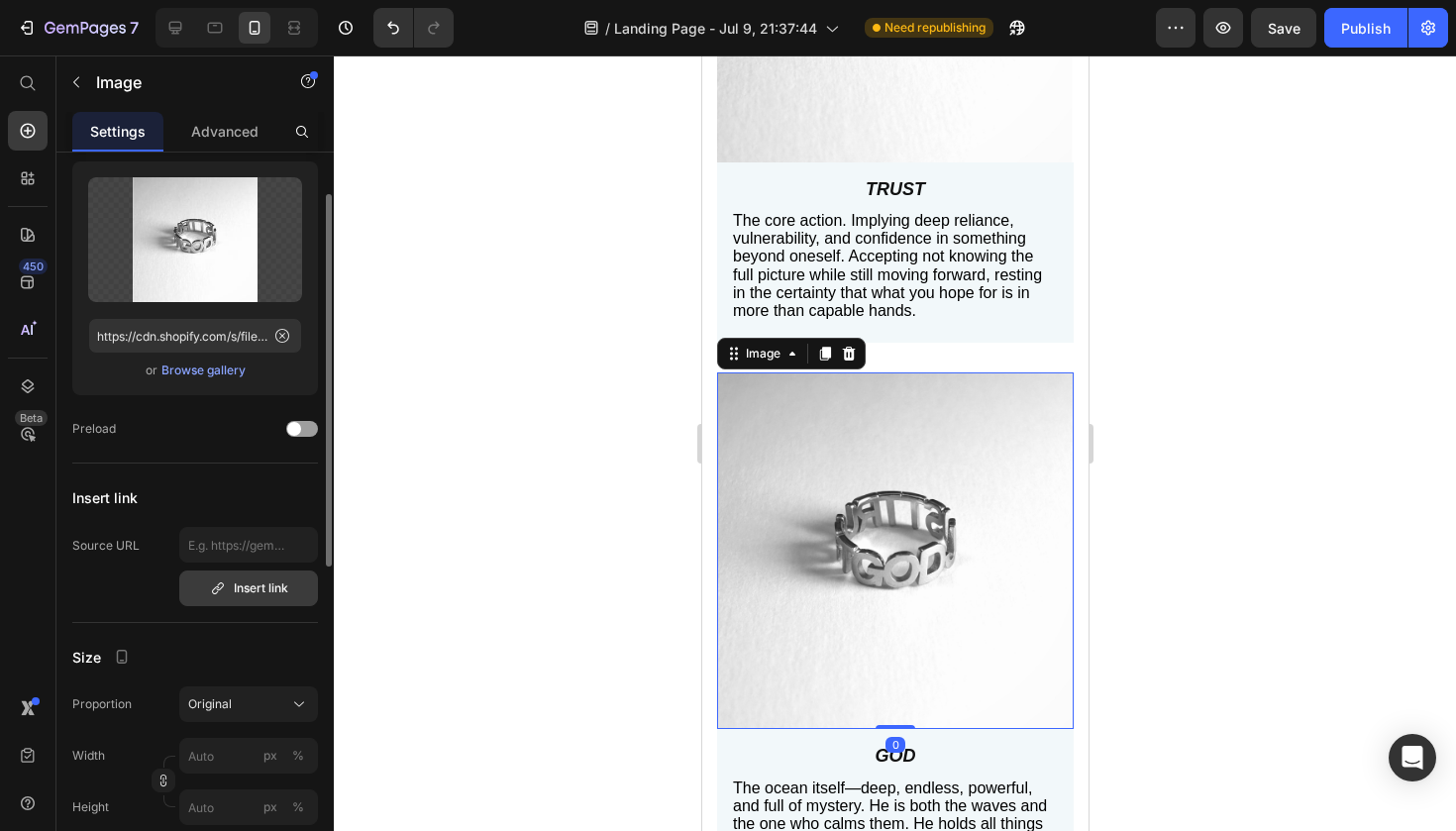 click on "Insert link" at bounding box center [249, 588] 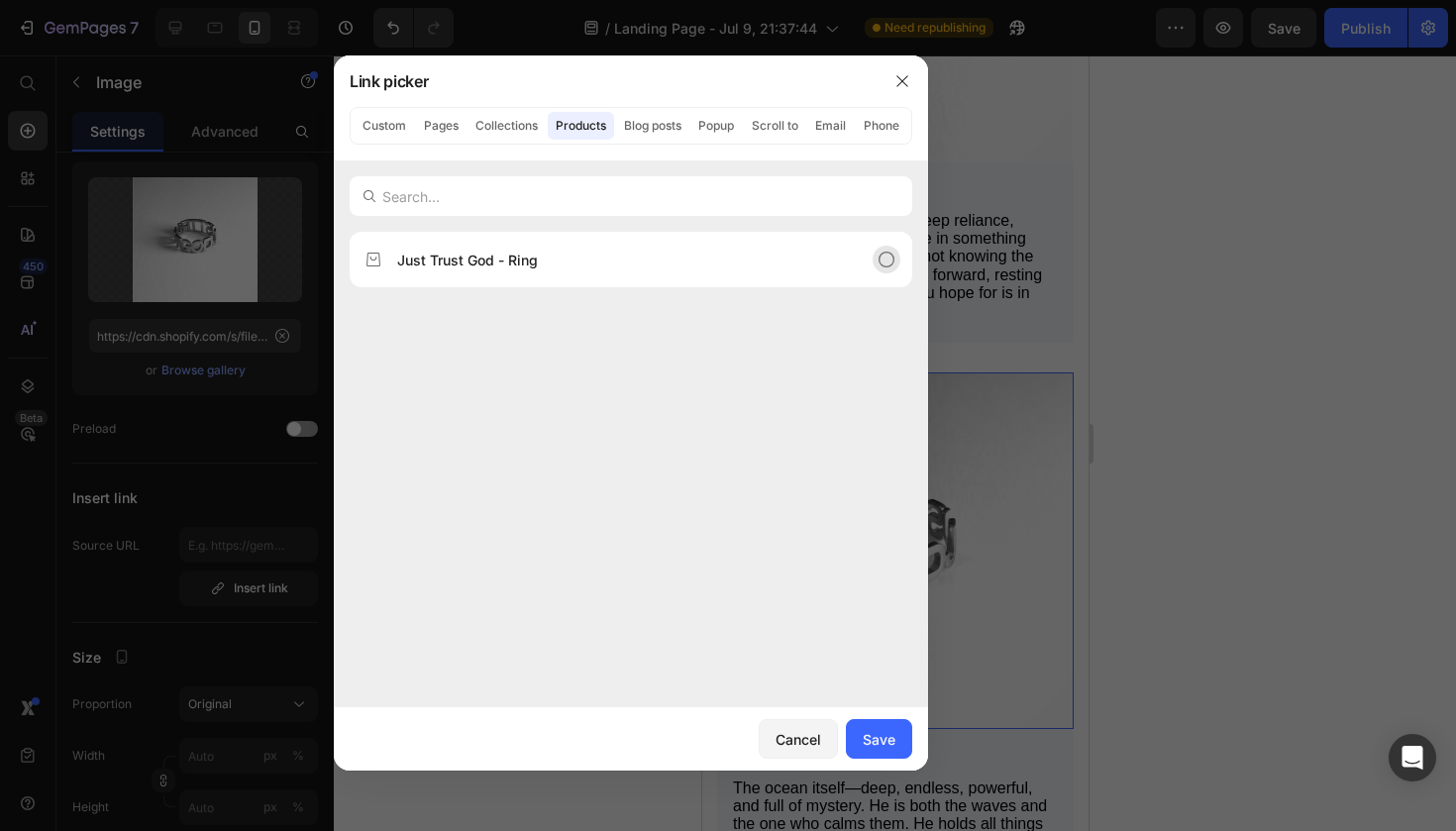click on "Just Trust God - Ring" at bounding box center (615, 260) 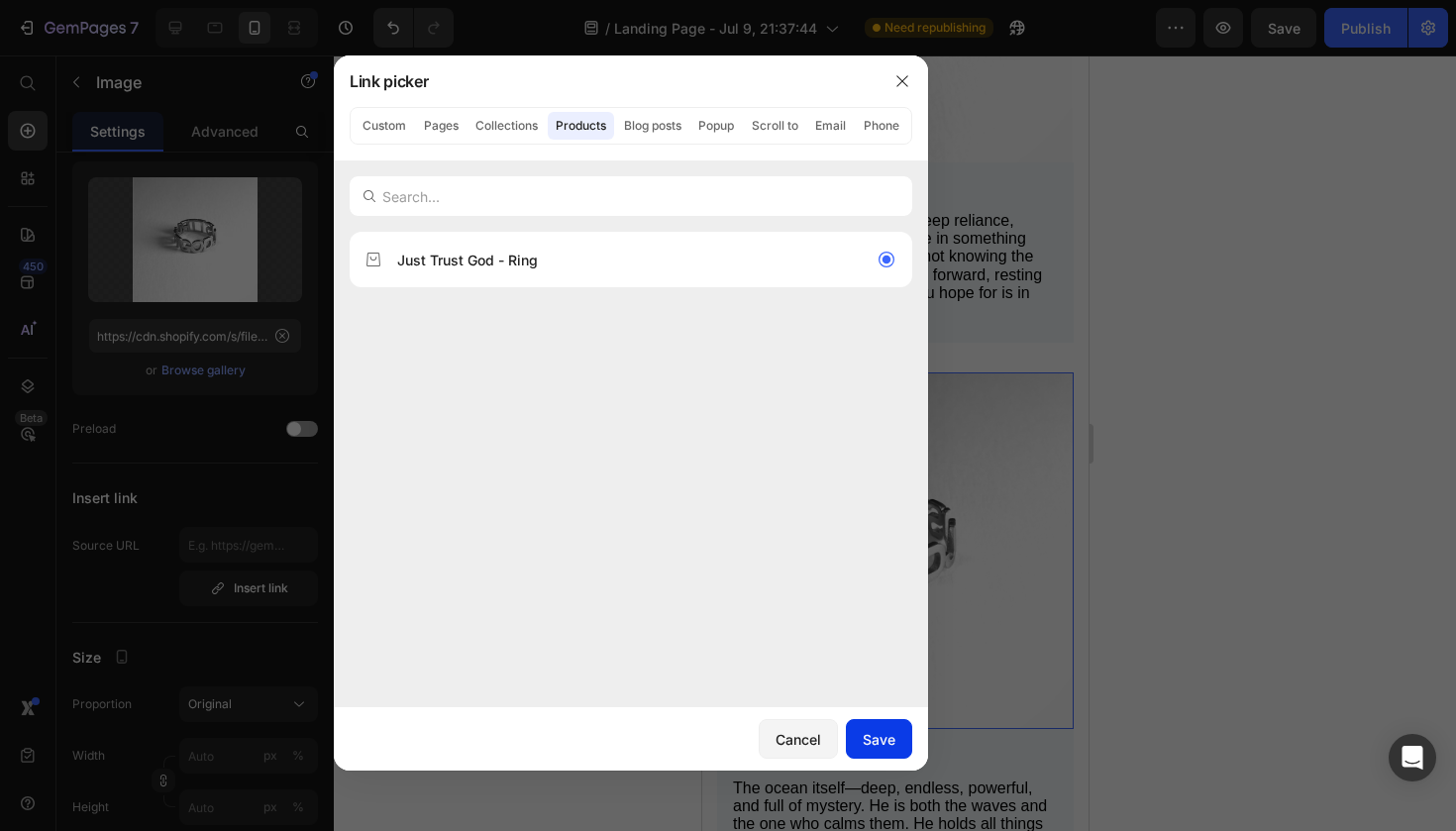 click on "Save" at bounding box center (879, 739) 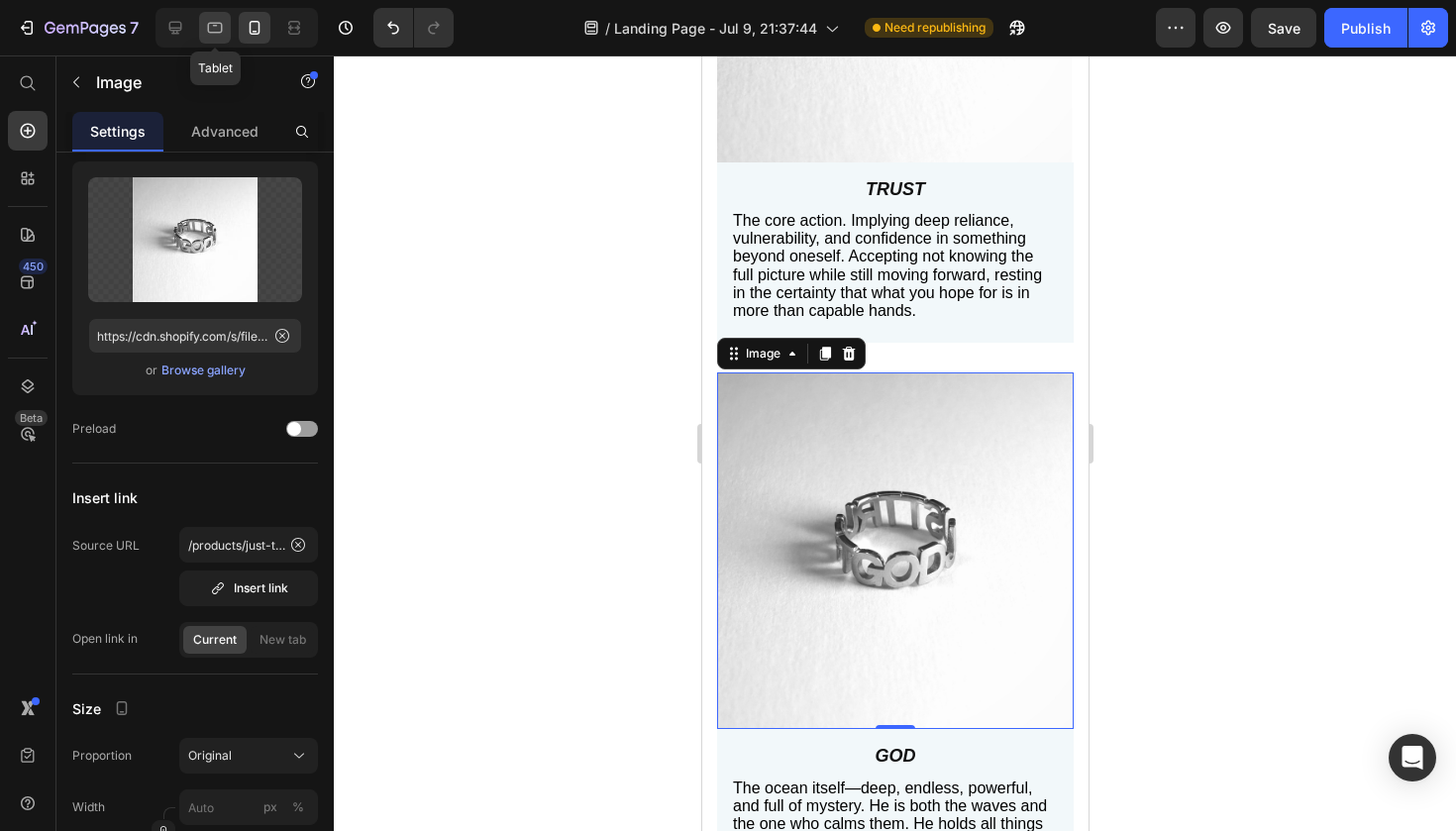 click 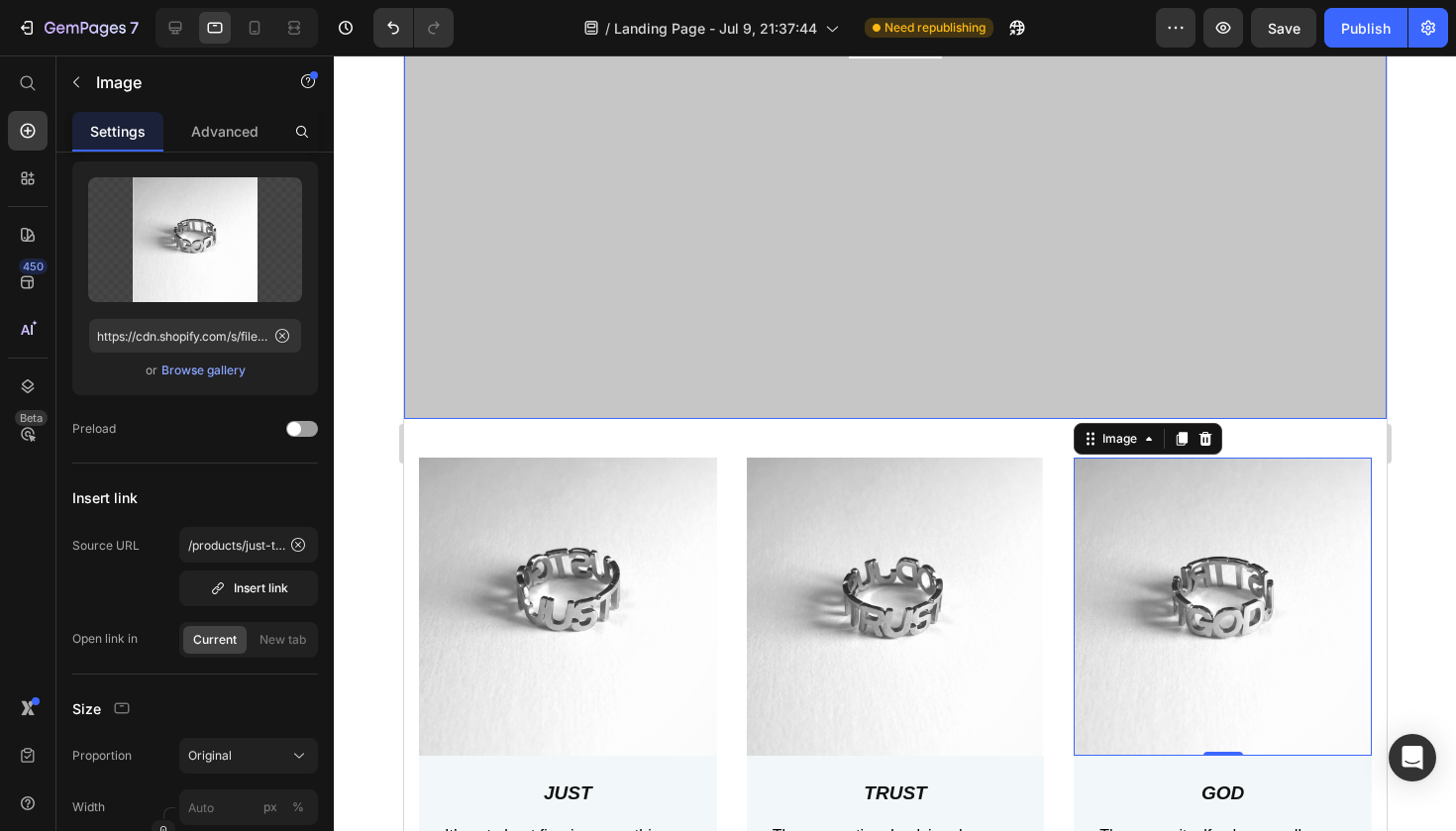 scroll, scrollTop: 355, scrollLeft: 0, axis: vertical 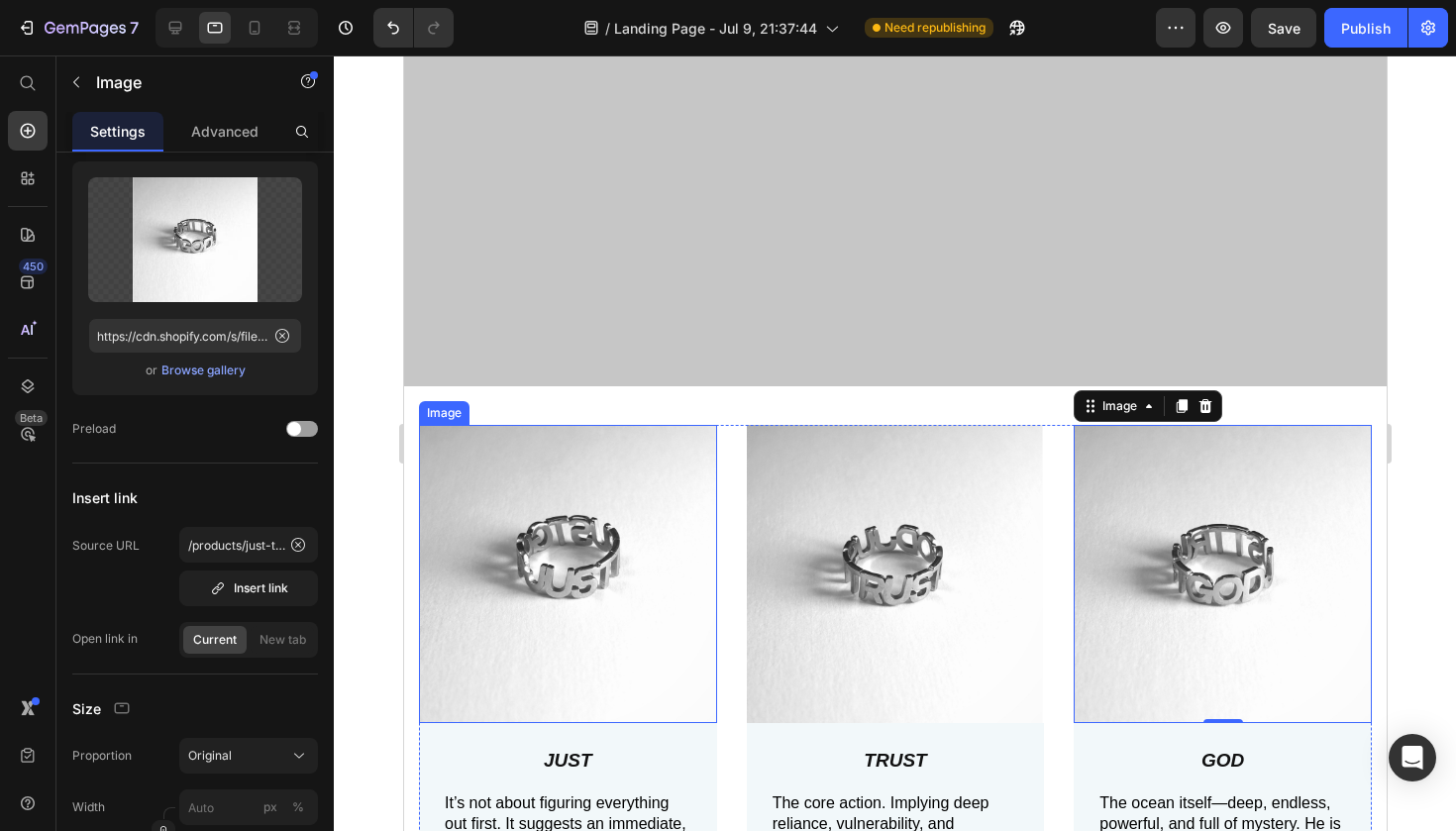 click at bounding box center (567, 573) 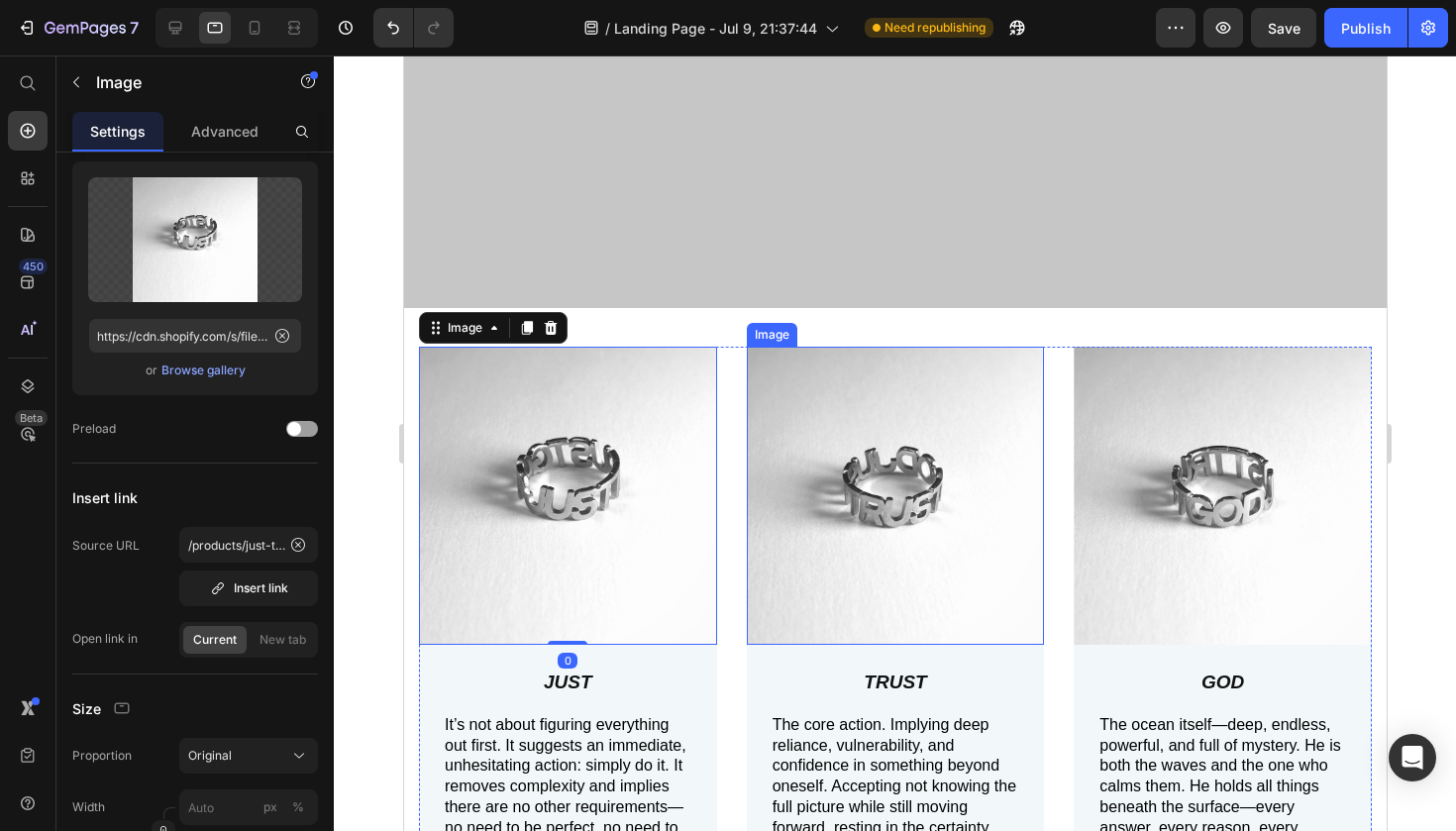 click at bounding box center (894, 495) 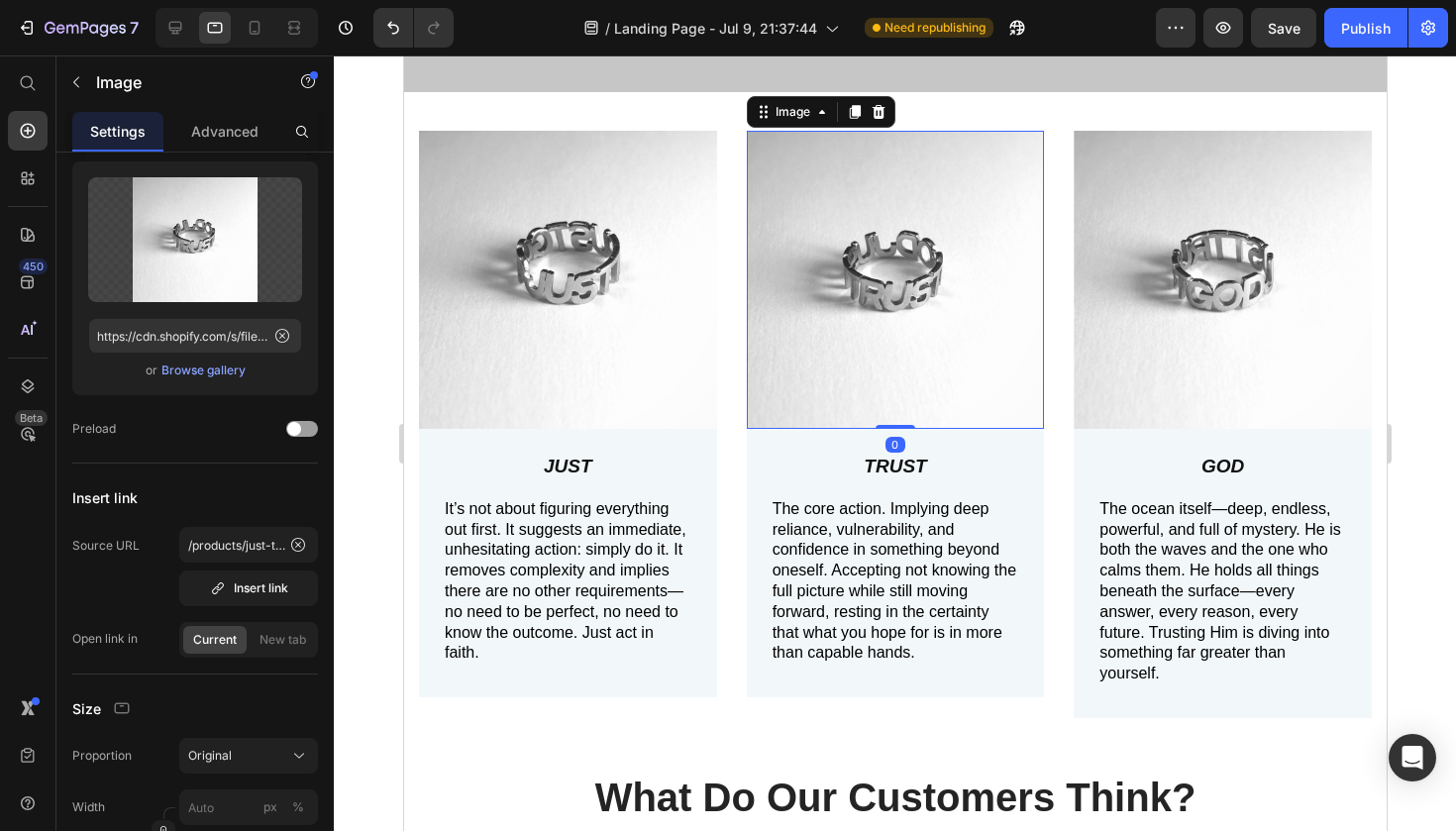 scroll, scrollTop: 664, scrollLeft: 0, axis: vertical 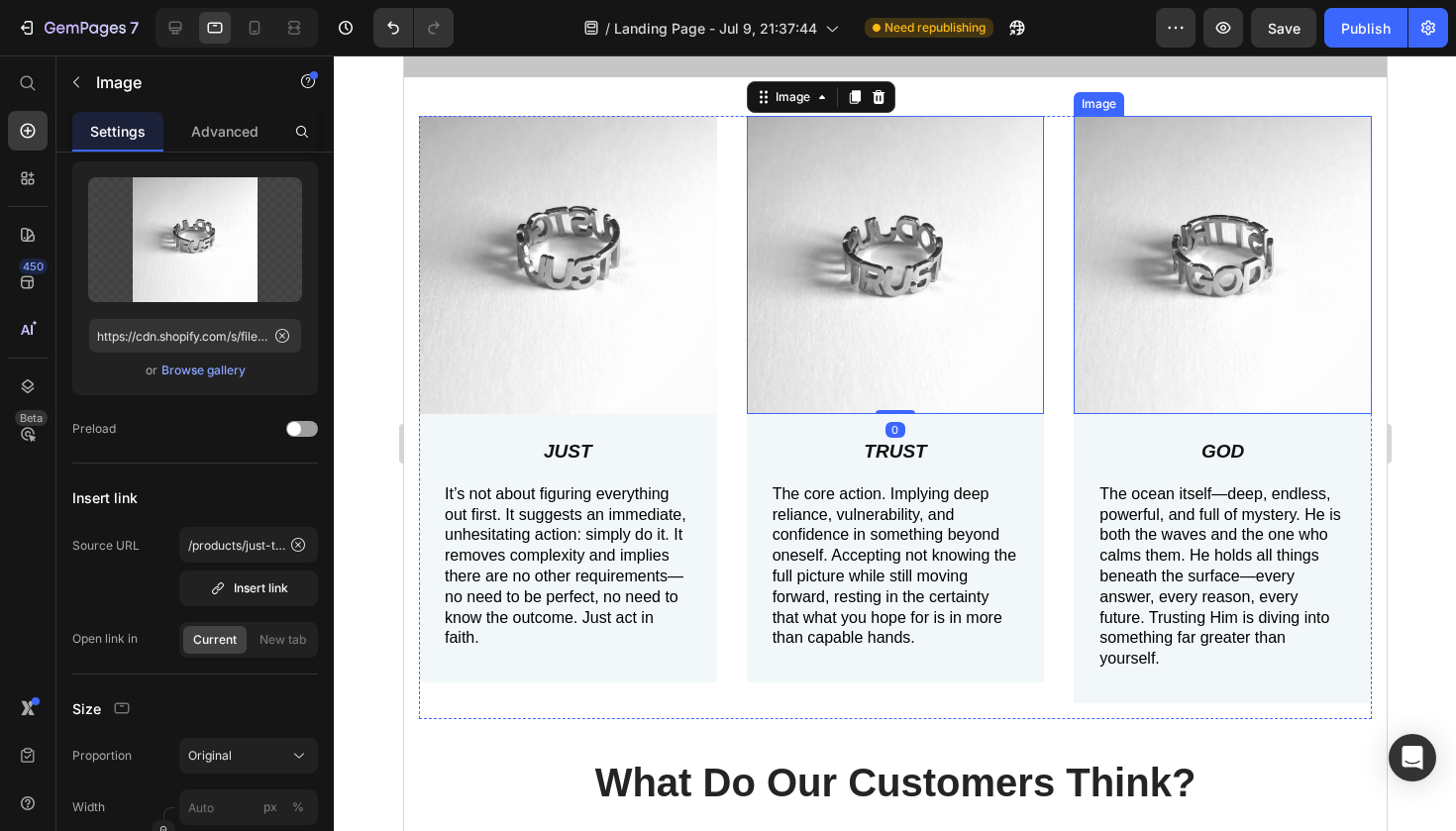 click at bounding box center [1221, 264] 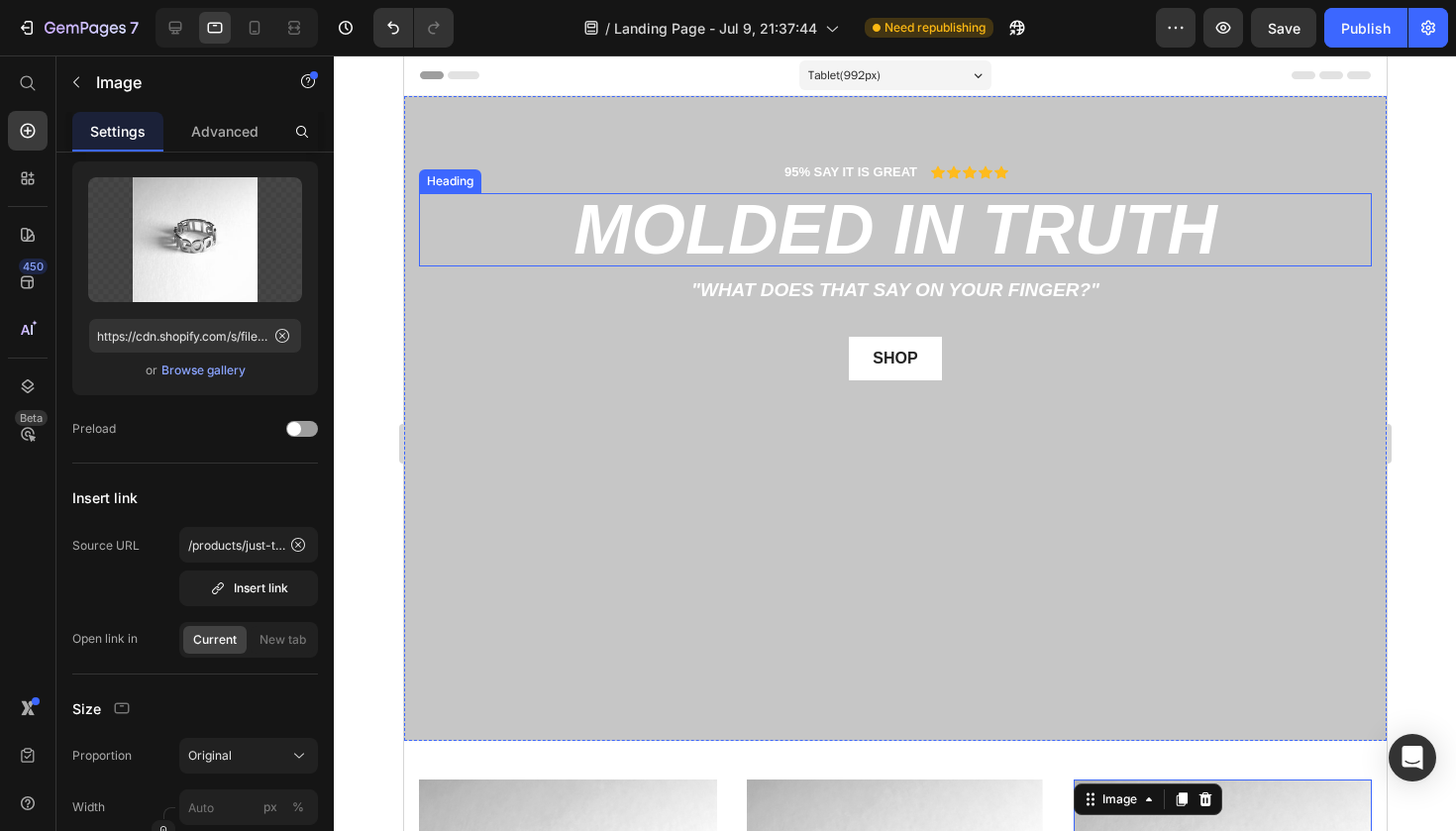 scroll, scrollTop: 0, scrollLeft: 0, axis: both 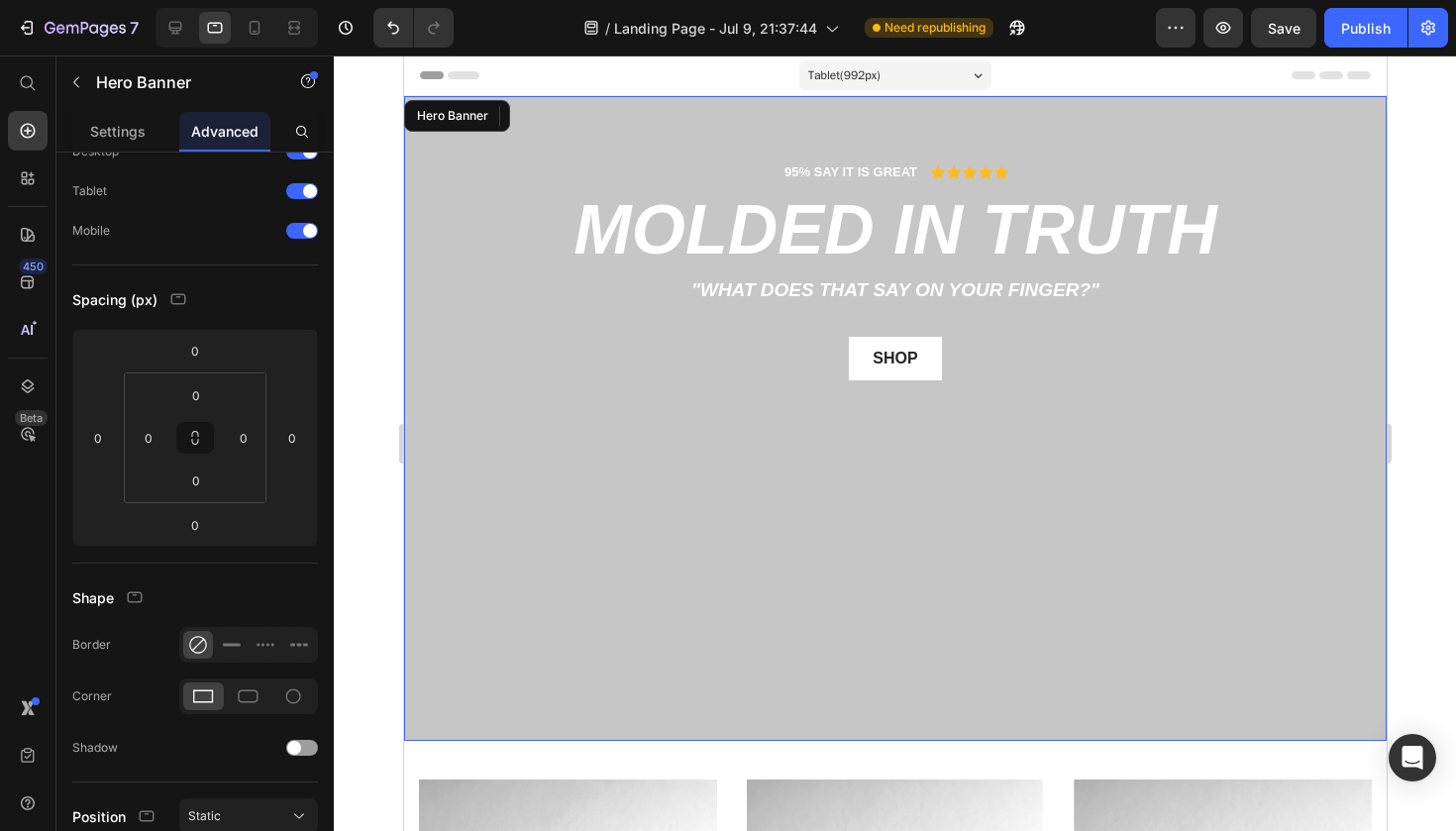 click on "95% SAY IT IS GREAT Text Block Icon Icon Icon Icon Icon Icon List Row molded in truth Heading "What does that say on your finger?" Text Block shop Button Row" at bounding box center [894, 418] 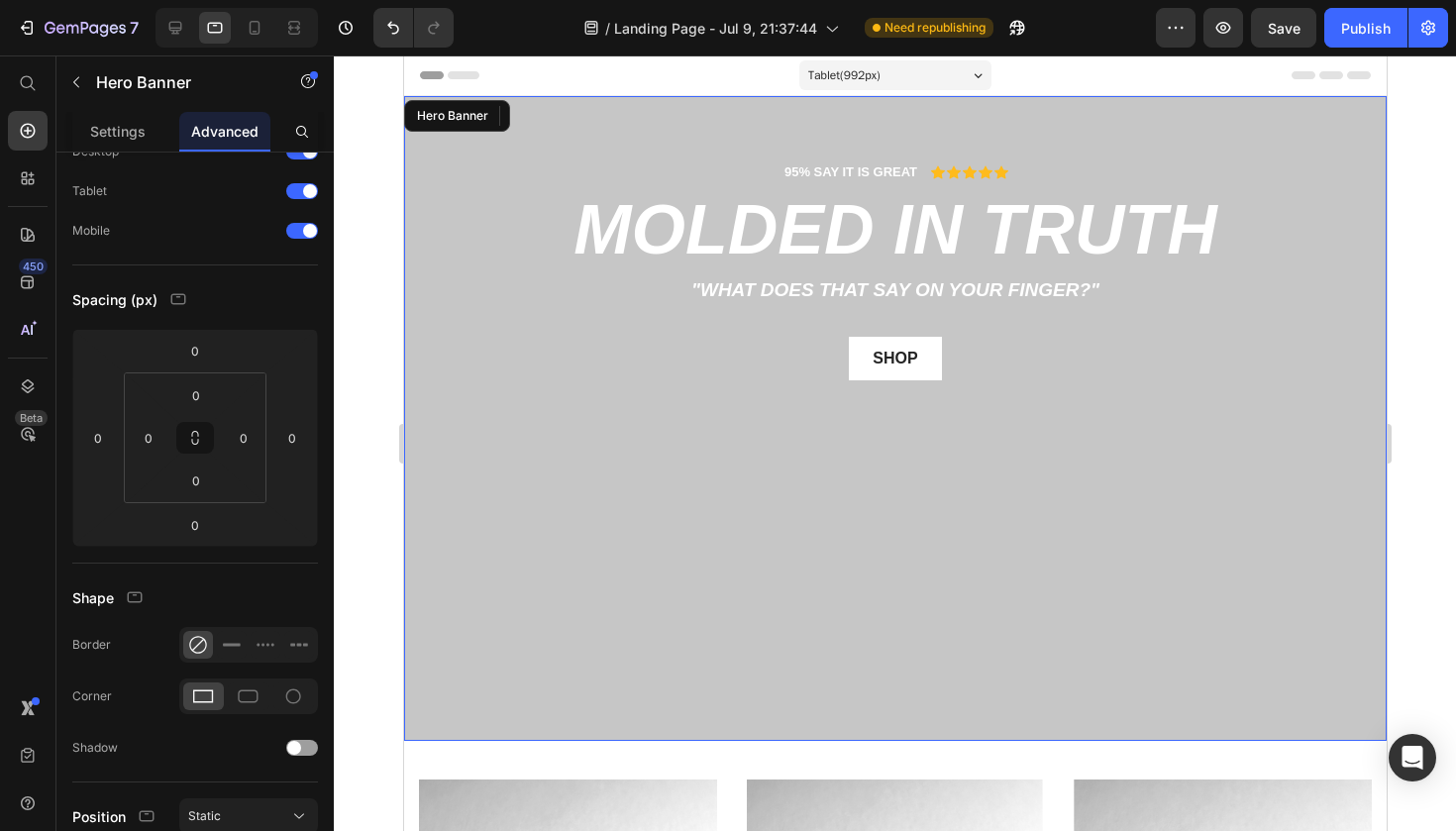 scroll, scrollTop: 0, scrollLeft: 0, axis: both 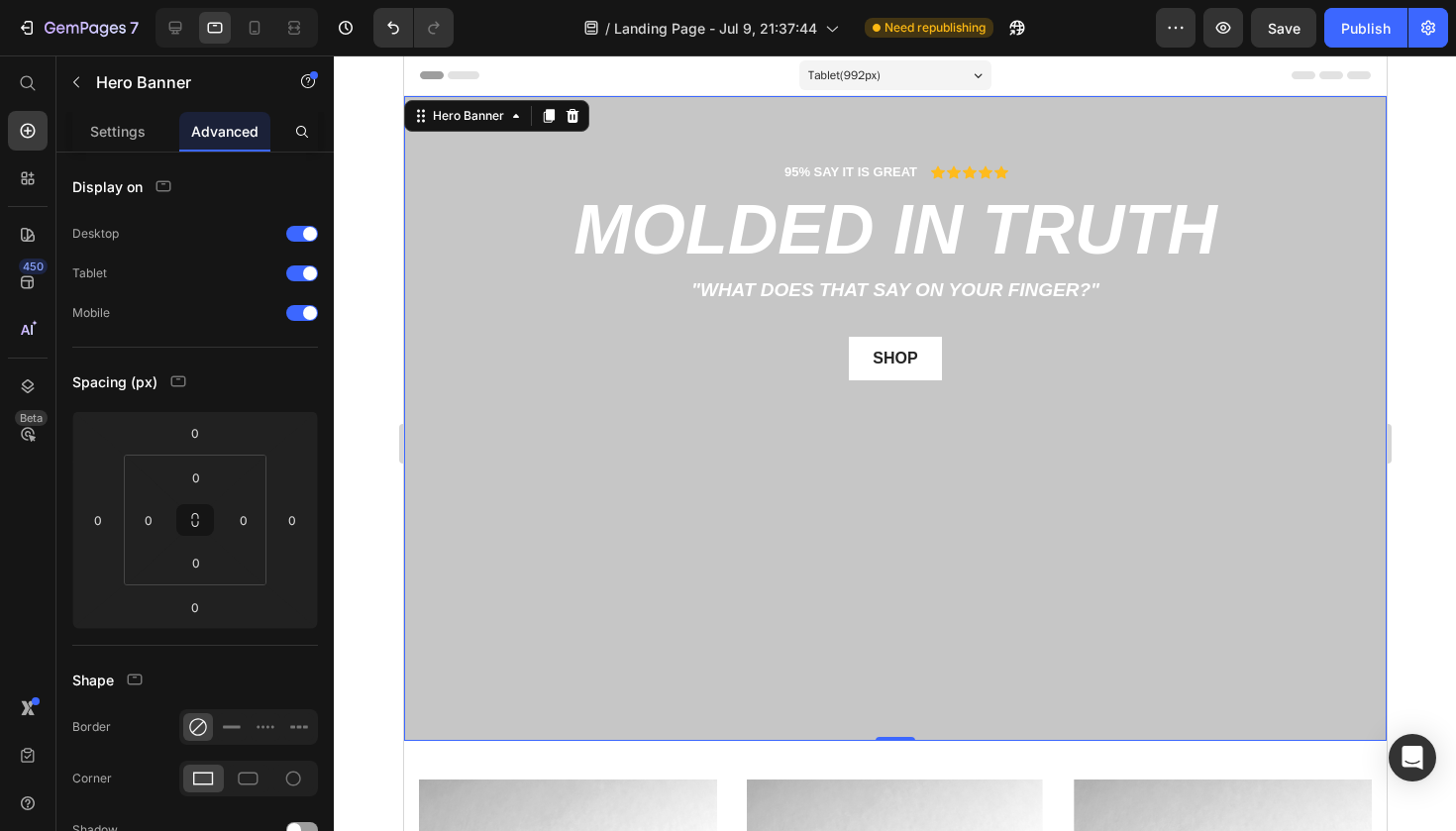 click on "Header" at bounding box center [894, 75] 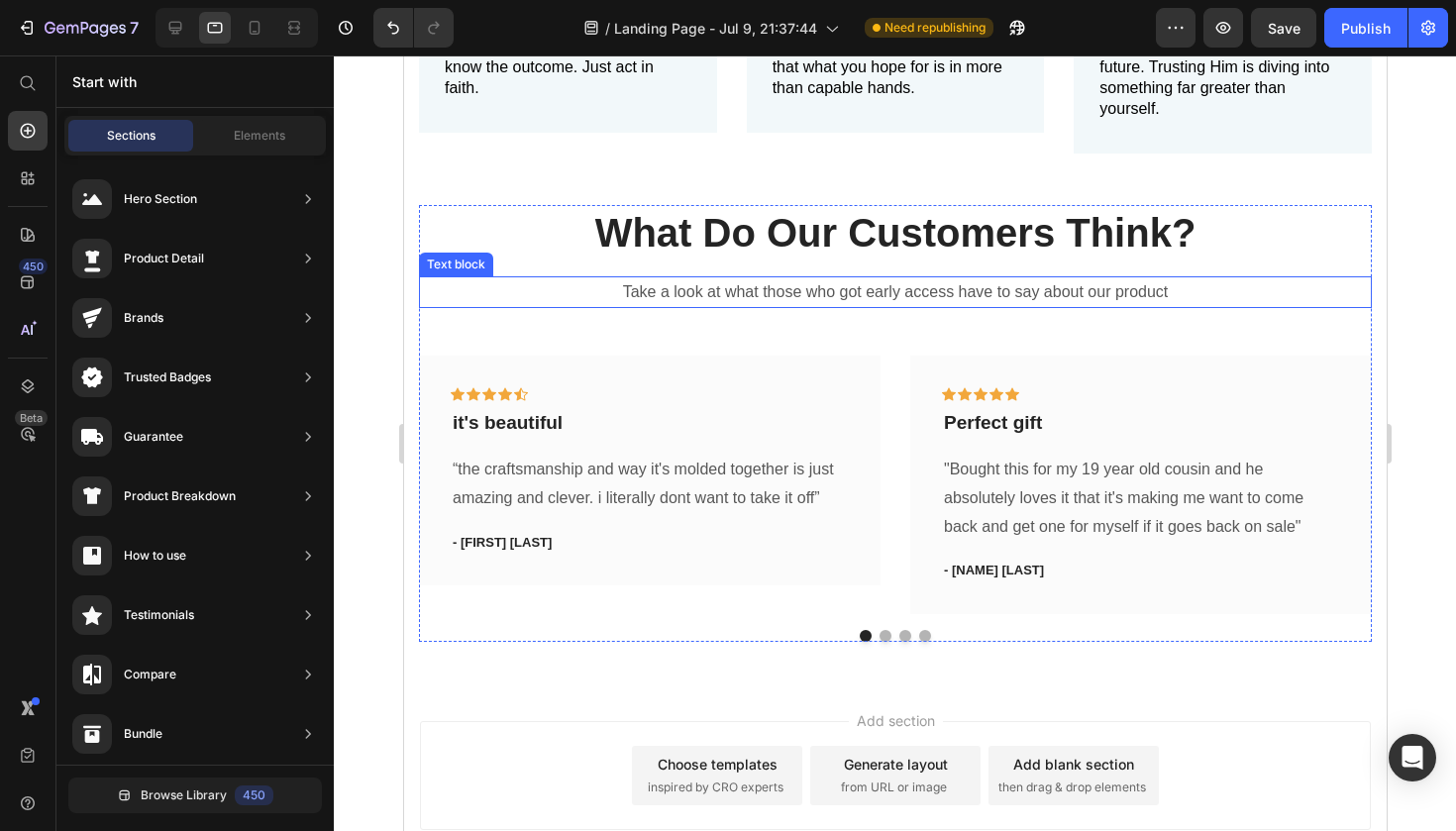 scroll, scrollTop: 1210, scrollLeft: 0, axis: vertical 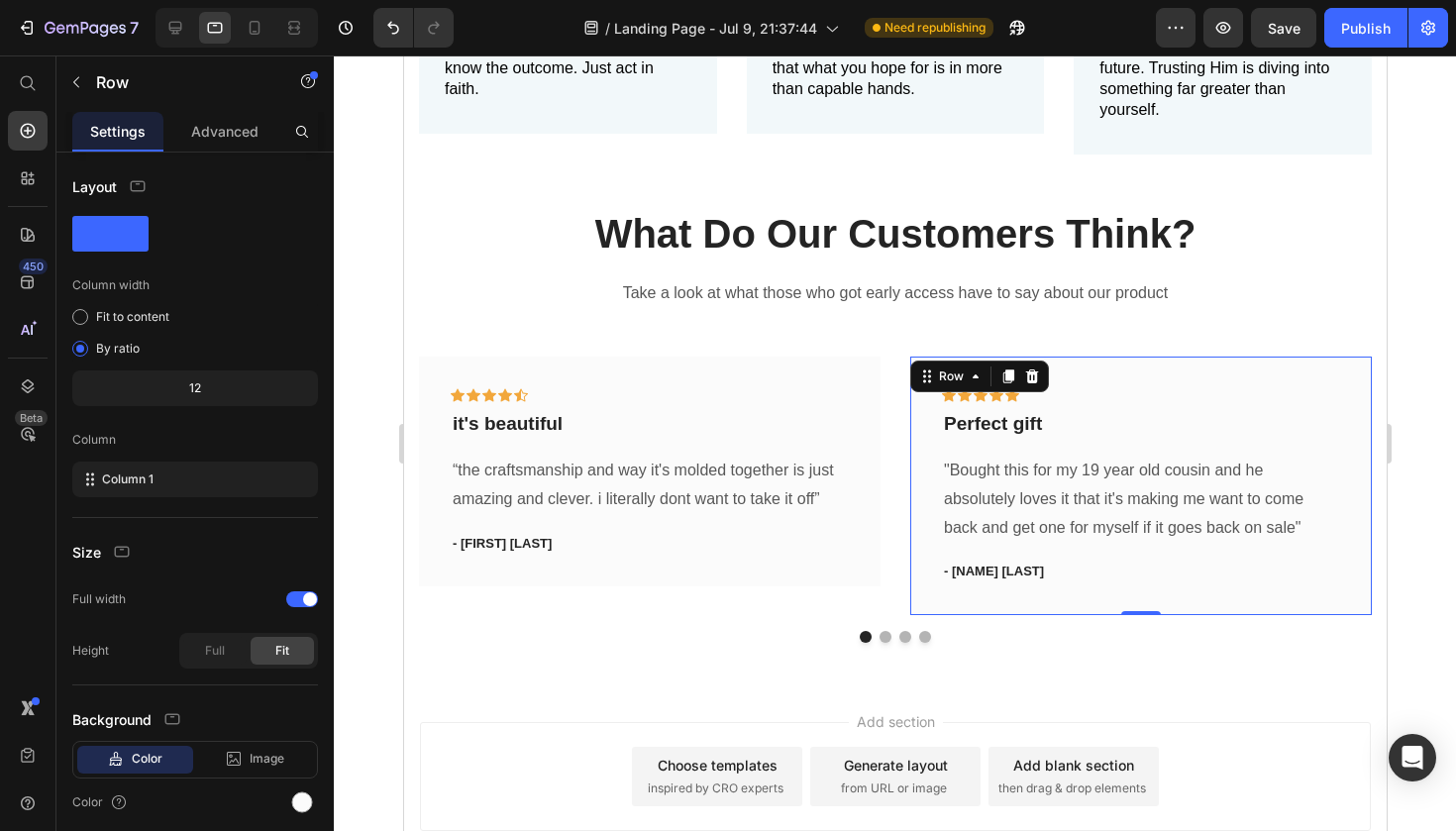 click on "Icon
Icon
Icon
Icon
Icon Row Perfect gift Text block "Bought this for my 19 year old cousin and he absolutely loves it that it's making me want to come back and get one for myself if it goes back on sale" Text block - Eliza M. Text block Row   0" at bounding box center (1140, 485) 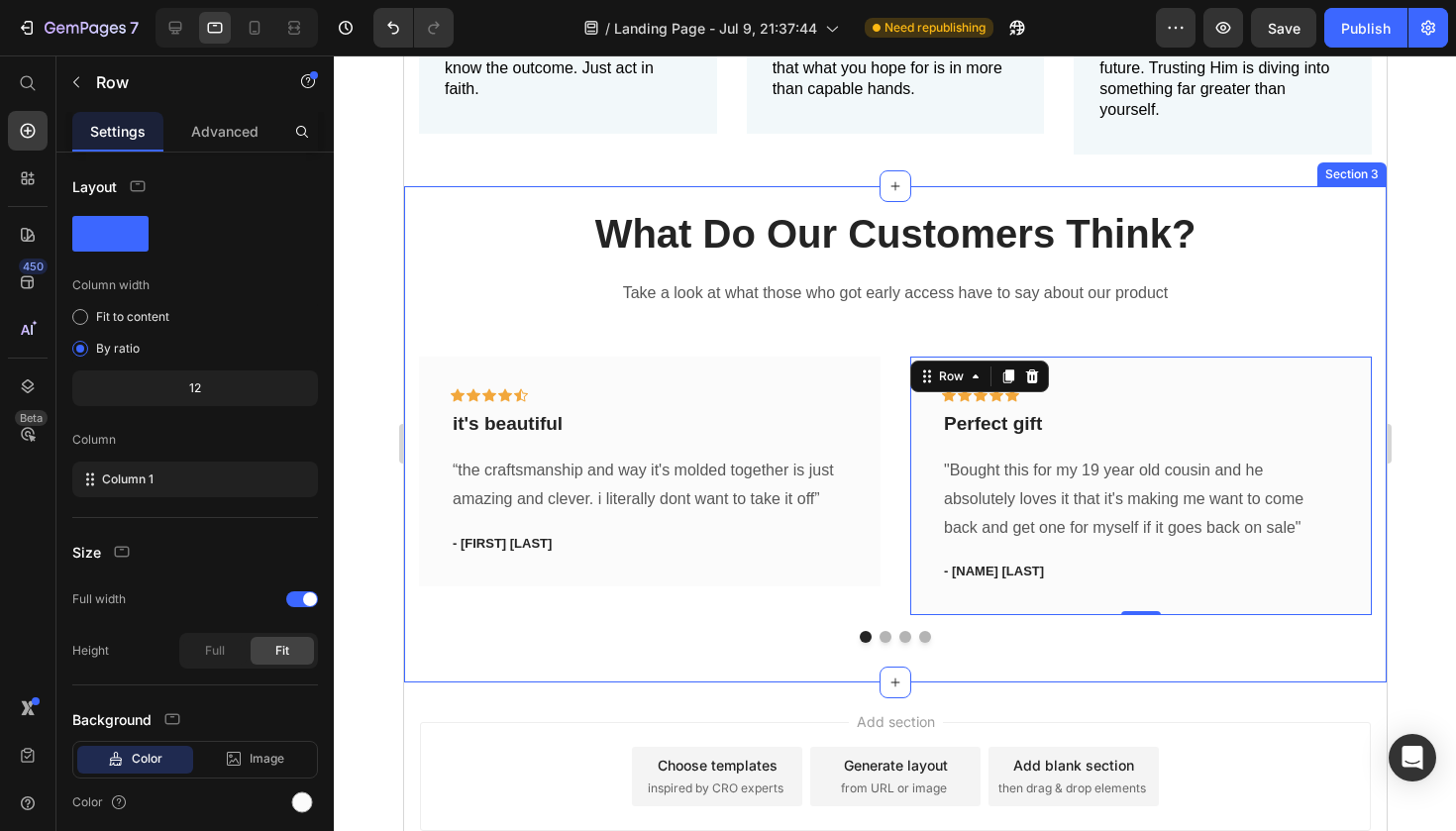 click on "What Do Our Customers Think? Heading Take a look at what those who got early access have to say about our product Text block
Icon
Icon
Icon
Icon
Icon Row it's beautiful Text block “the craftsmanship and way it's molded together is just amazing and clever. i literally dont want to take it off” Text block - Hannah G.  Text block Row
Icon
Icon
Icon
Icon
Icon Row Perfect gift Text block "Bought this for my 19 year old cousin and he absolutely loves it that it's making me want to come back and get one for myself if it goes back on sale" Text block - Eliza M. Text block Row   0
Icon
Icon
Icon
Icon
Icon Row :) Text block “ The detail is stunning, and the quality exceeded my expectations ” Text block - Jourdan J. Text block Row
Icon
Icon Row" at bounding box center [894, 434] 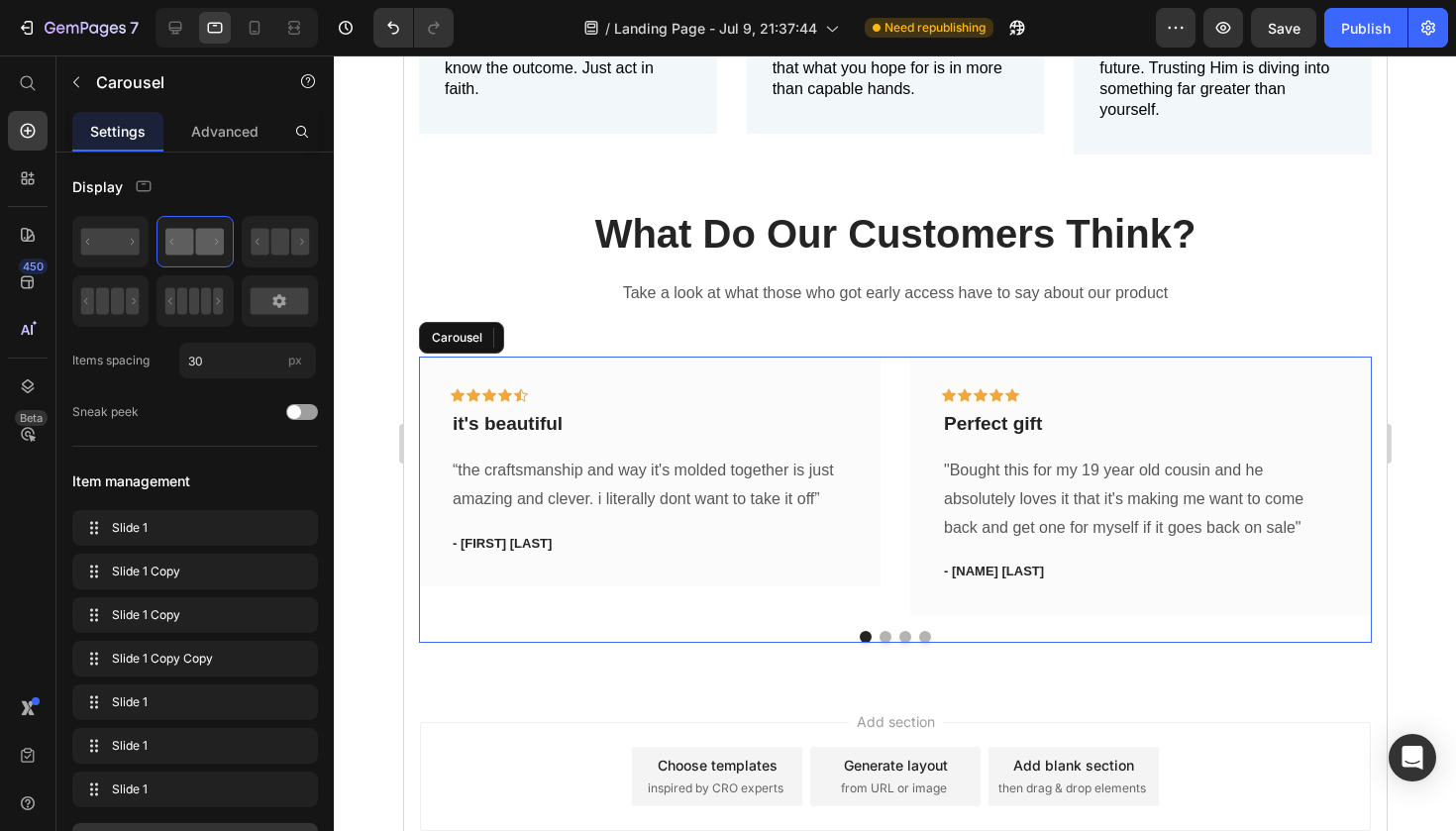 click on "Icon
Icon
Icon
Icon
Icon Row it's beautiful Text block “the craftsmanship and way it's molded together is just amazing and clever. i literally dont want to take it off” Text block - Hannah G.  Text block Row
Icon
Icon
Icon
Icon
Icon Row Perfect gift Text block "Bought this for my 19 year old cousin and he absolutely loves it that it's making me want to come back and get one for myself if it goes back on sale" Text block - Eliza M. Text block Row
Icon
Icon
Icon
Icon
Icon Row :) Text block “ The detail is stunning, and the quality exceeded my expectations ” Text block - Jourdan J. Text block Row
Icon
Icon
Icon
Icon
Icon Row God bless you all  Text block Text block - Anon. Text block Row" at bounding box center (894, 499) 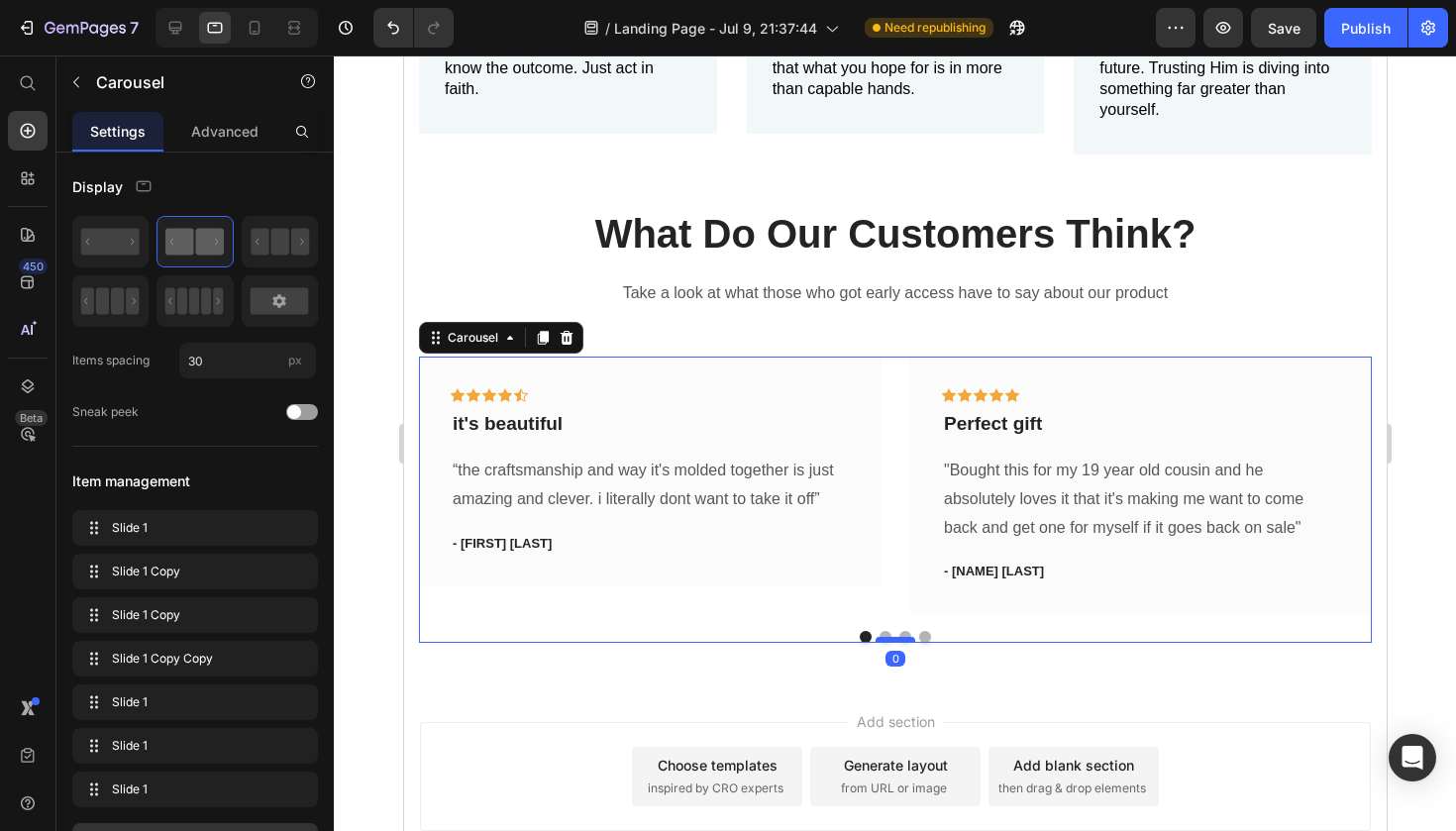 click at bounding box center (894, 640) 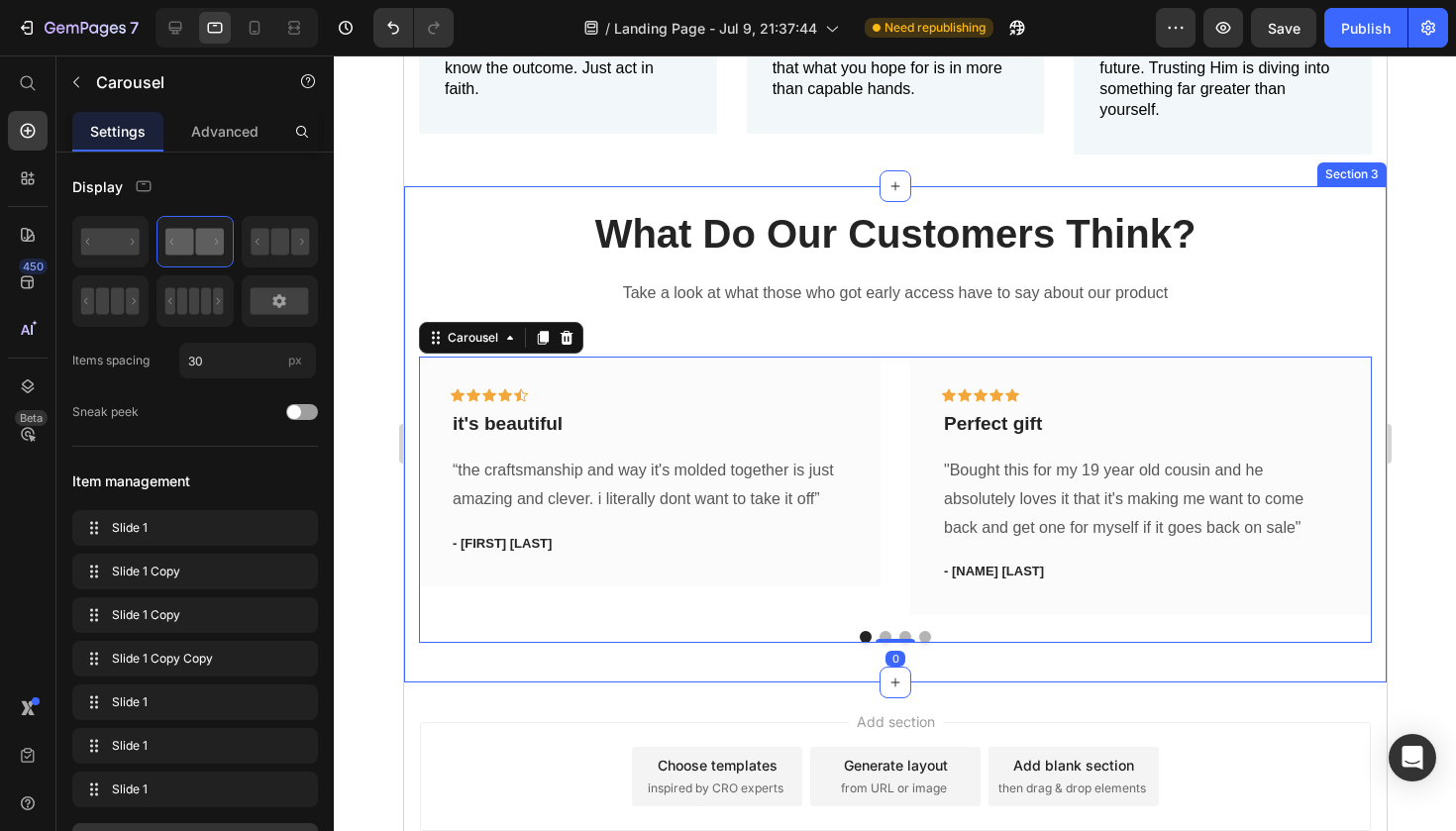 click on "What Do Our Customers Think? Heading Take a look at what those who got early access have to say about our product Text block
Icon
Icon
Icon
Icon
Icon Row it's beautiful Text block “the craftsmanship and way it's molded together is just amazing and clever. i literally dont want to take it off” Text block - Hannah G.  Text block Row
Icon
Icon
Icon
Icon
Icon Row Perfect gift Text block "Bought this for my 19 year old cousin and he absolutely loves it that it's making me want to come back and get one for myself if it goes back on sale" Text block - Eliza M. Text block Row
Icon
Icon
Icon
Icon
Icon Row :) Text block “ The detail is stunning, and the quality exceeded my expectations ” Text block - Jourdan J. Text block Row
Icon
Icon Icon" at bounding box center [894, 434] 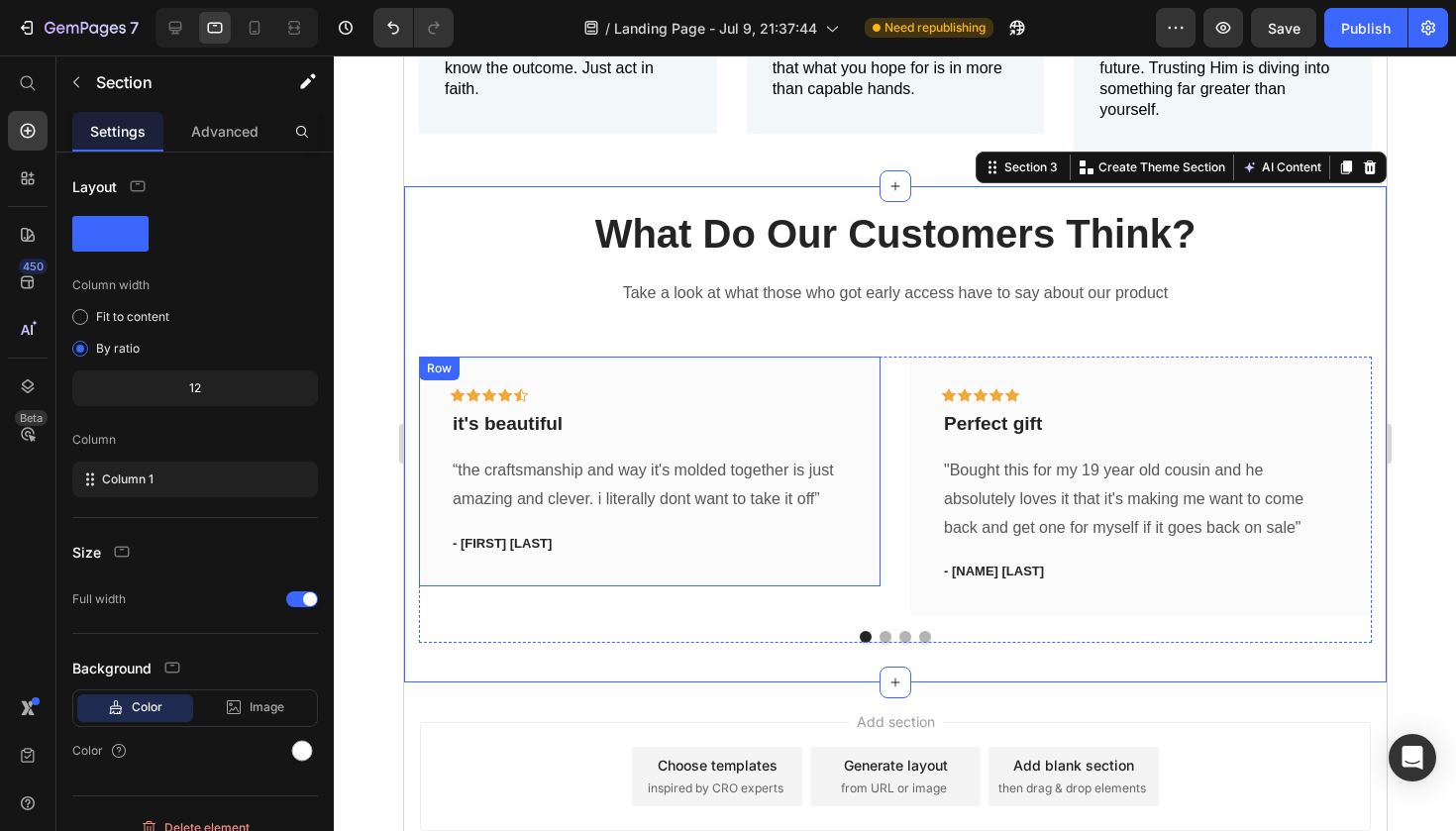 click on "Icon
Icon
Icon
Icon
Icon Row it's beautiful Text block “the craftsmanship and way it's molded together is just amazing and clever. i literally dont want to take it off” Text block - Hannah G.  Text block Row" at bounding box center [649, 471] 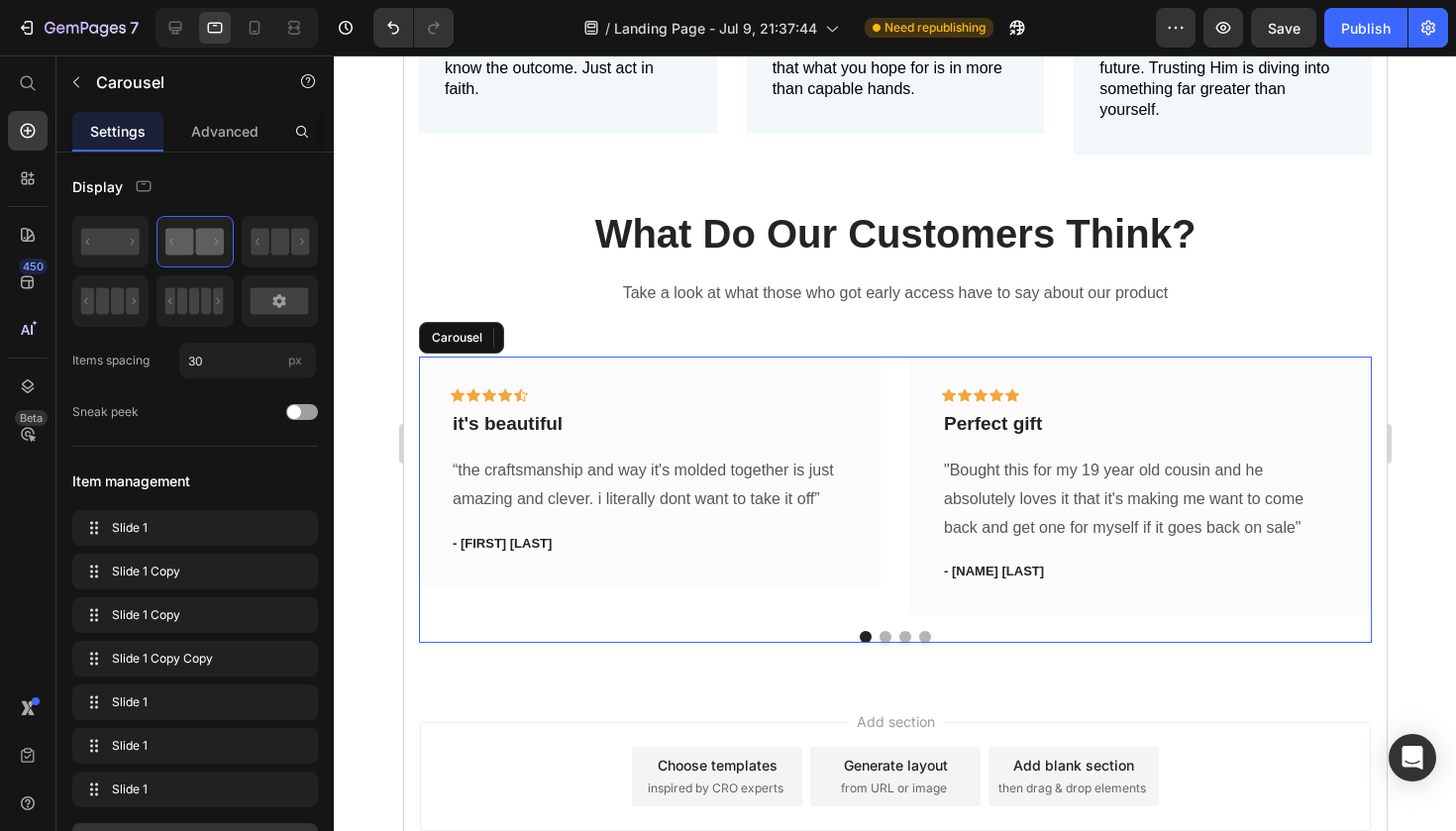 click on "Icon
Icon
Icon
Icon
Icon Row it's beautiful Text block “the craftsmanship and way it's molded together is just amazing and clever. i literally dont want to take it off” Text block - Hannah G.  Text block Row   0" at bounding box center (649, 485) 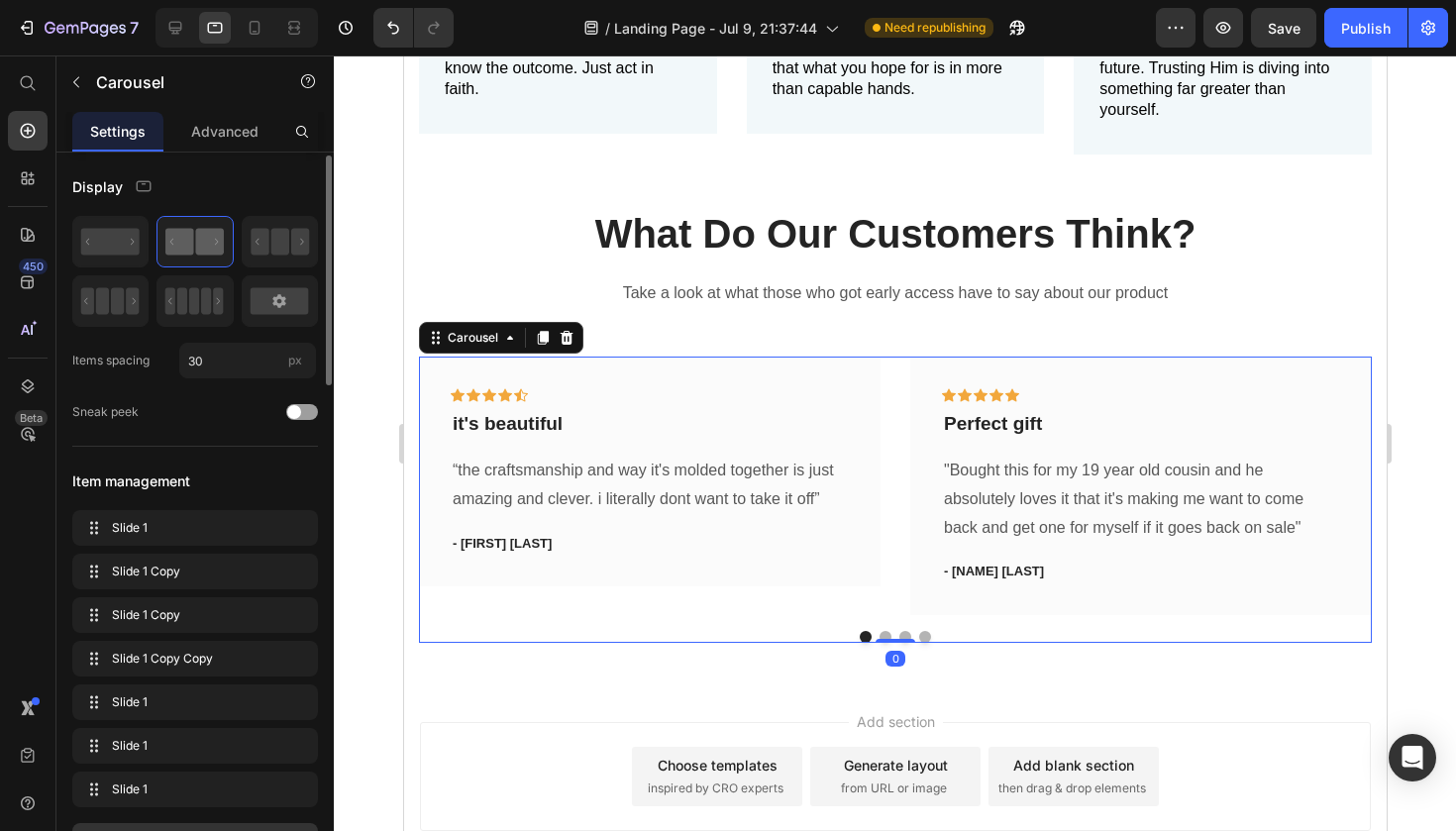 scroll, scrollTop: 5, scrollLeft: 0, axis: vertical 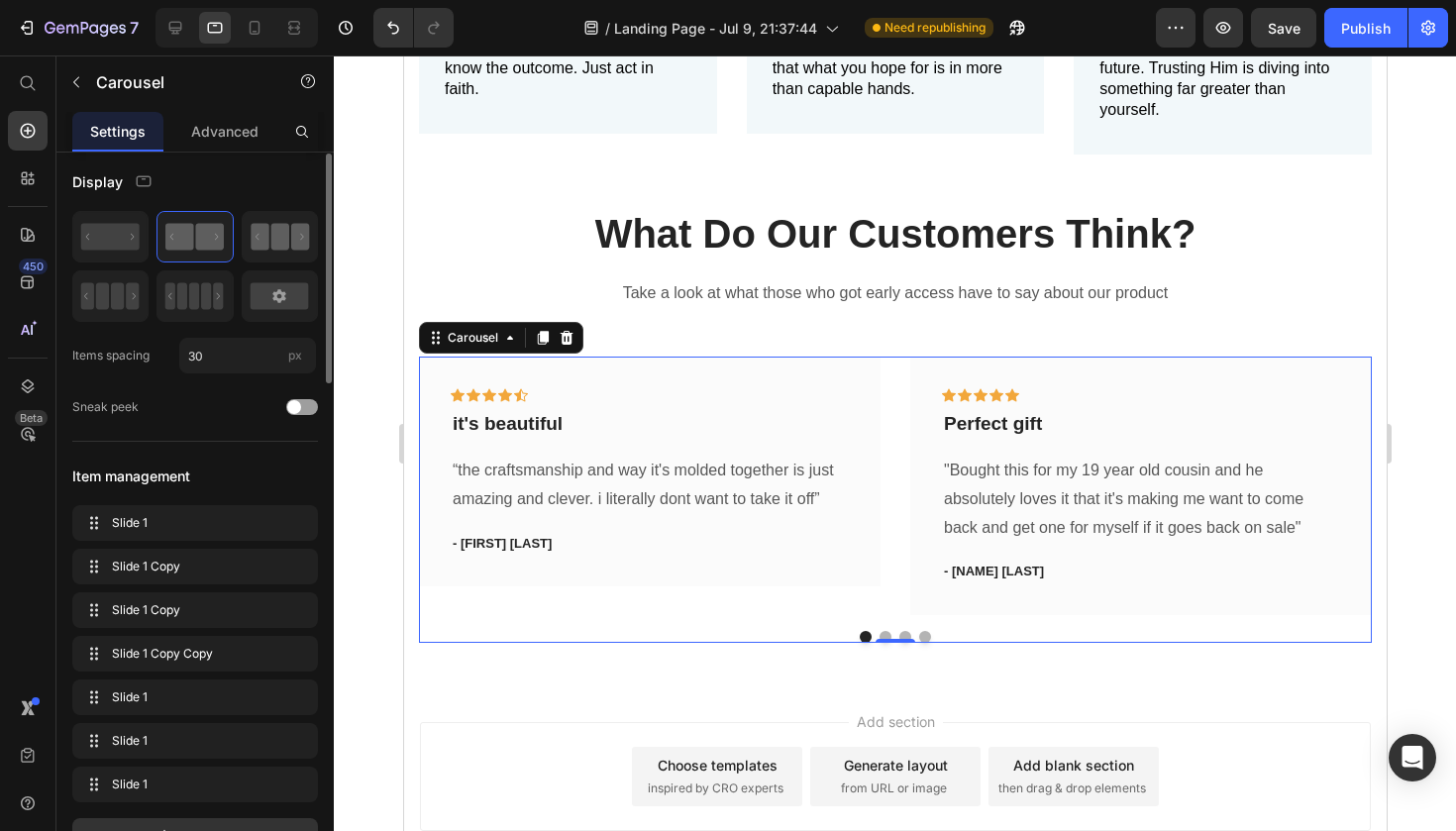 click 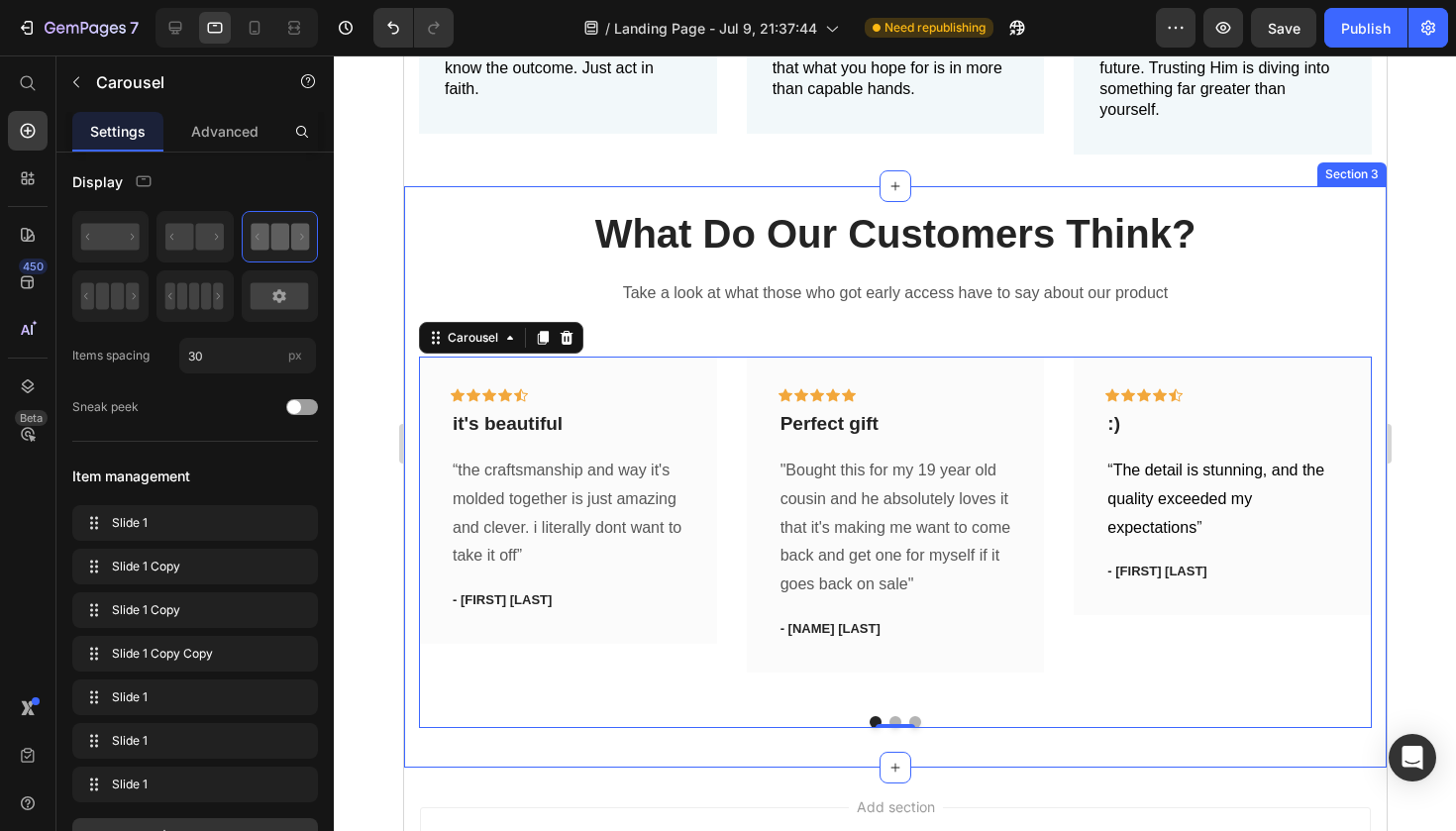click on "What Do Our Customers Think?" at bounding box center (894, 234) 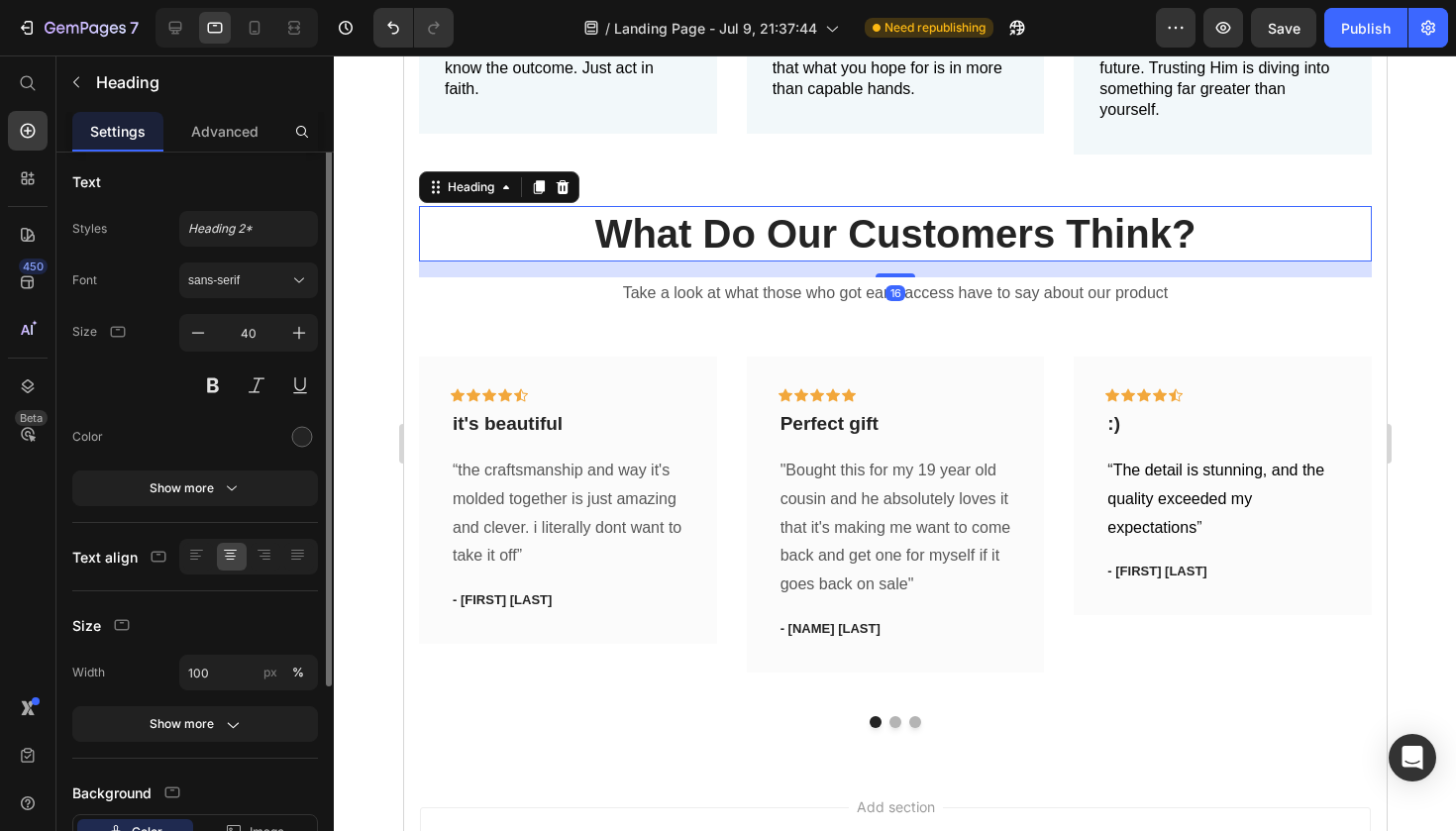 scroll, scrollTop: 0, scrollLeft: 0, axis: both 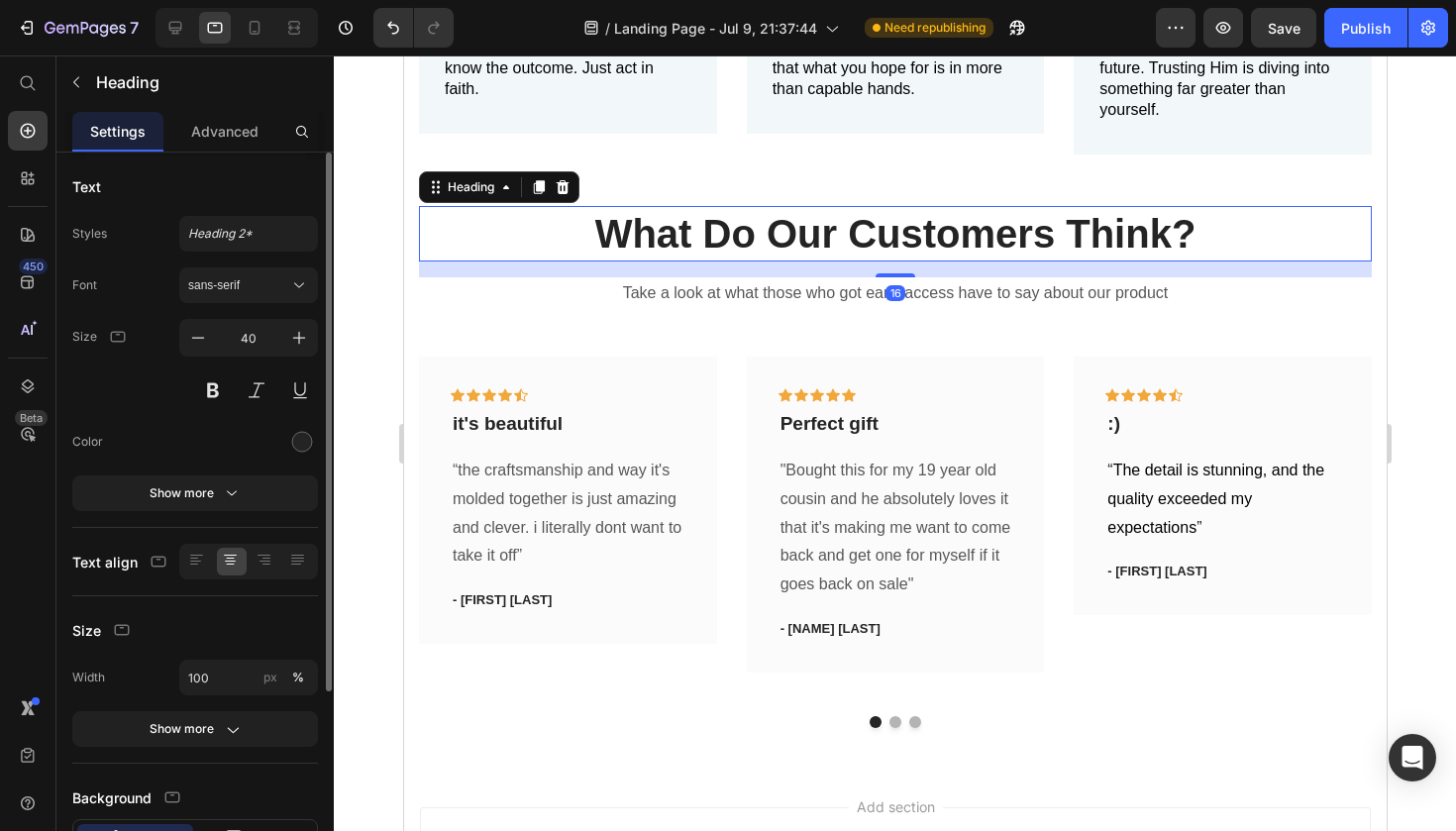 click 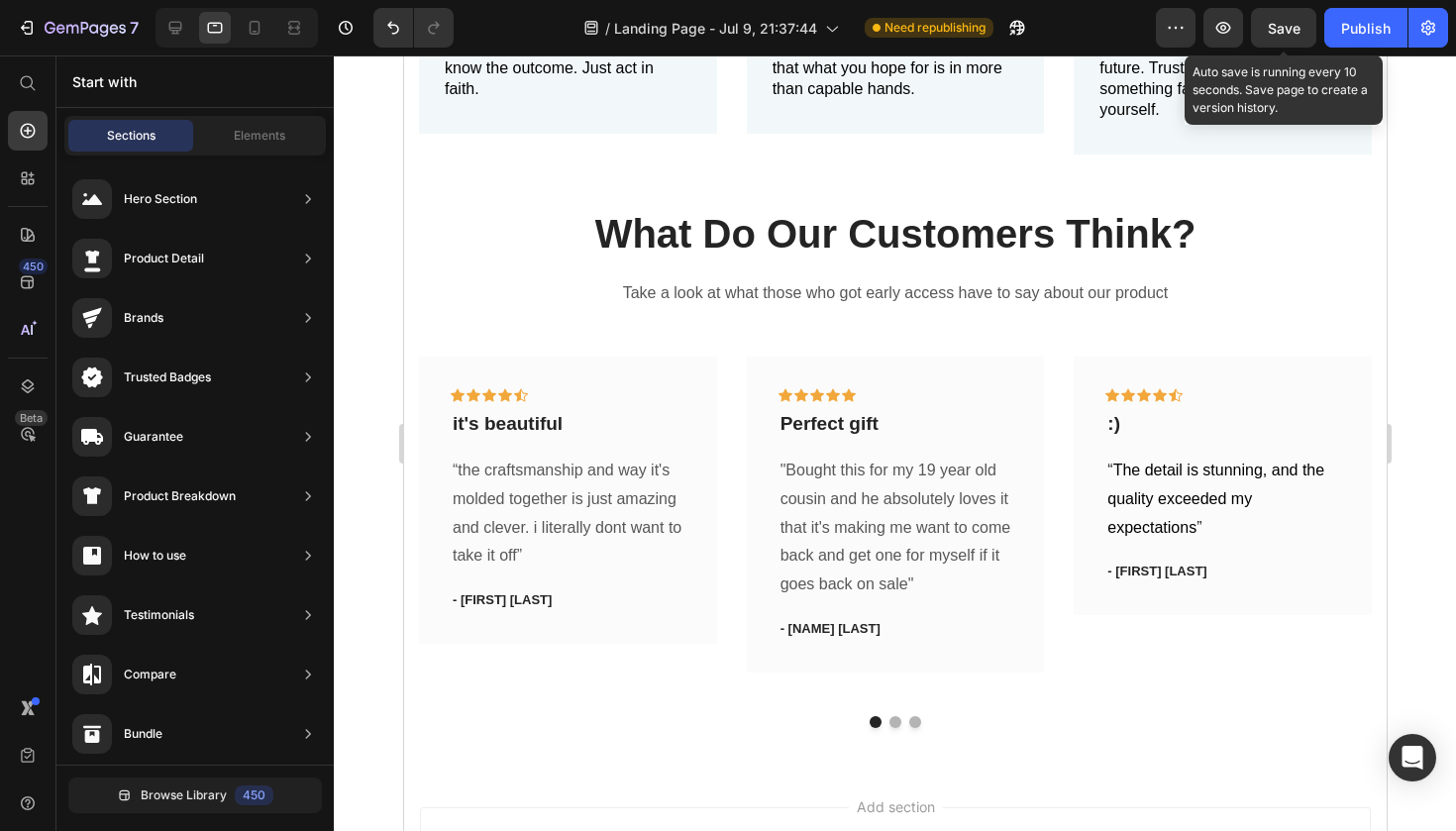 click on "Save" at bounding box center (1284, 28) 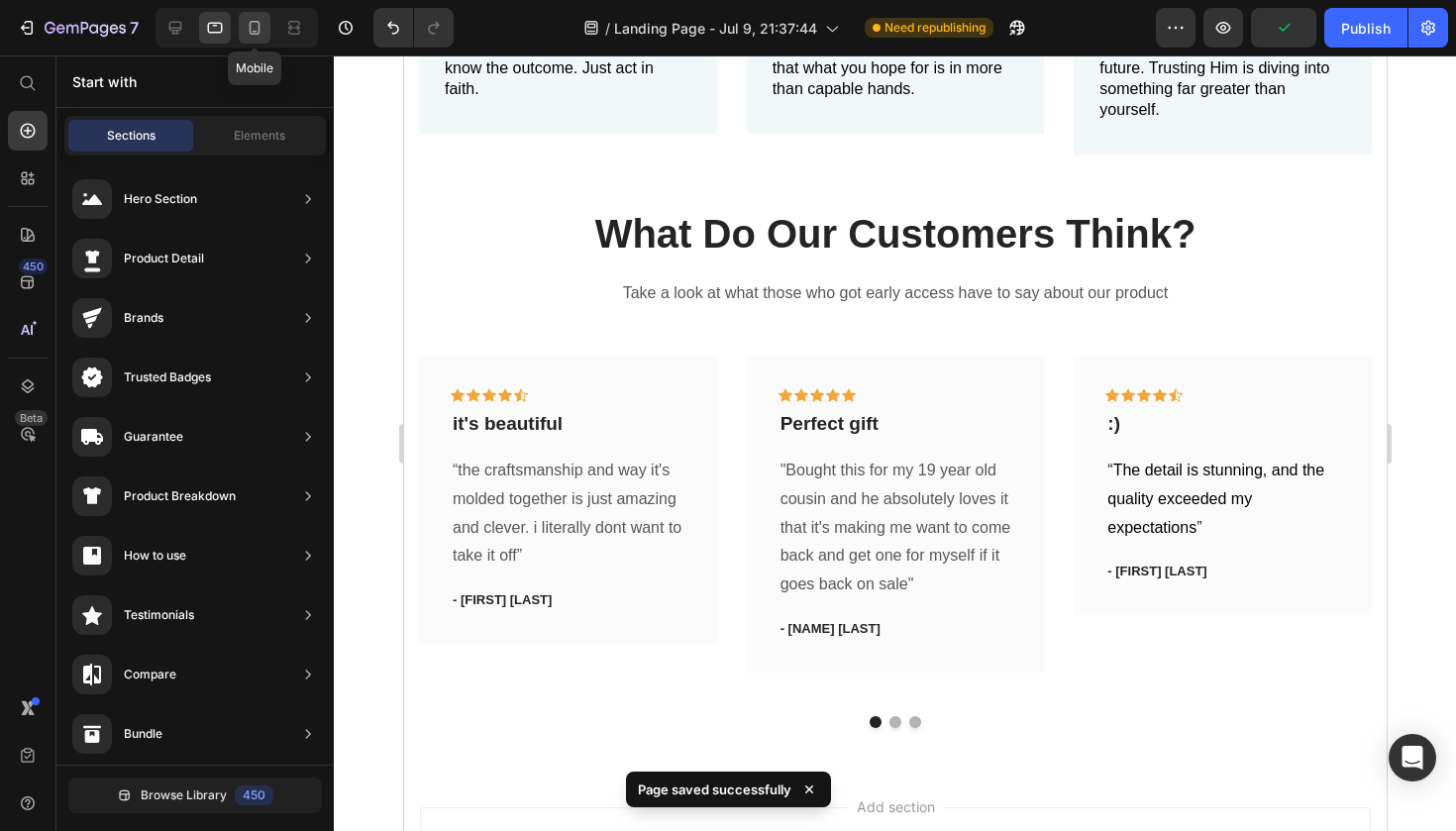 click 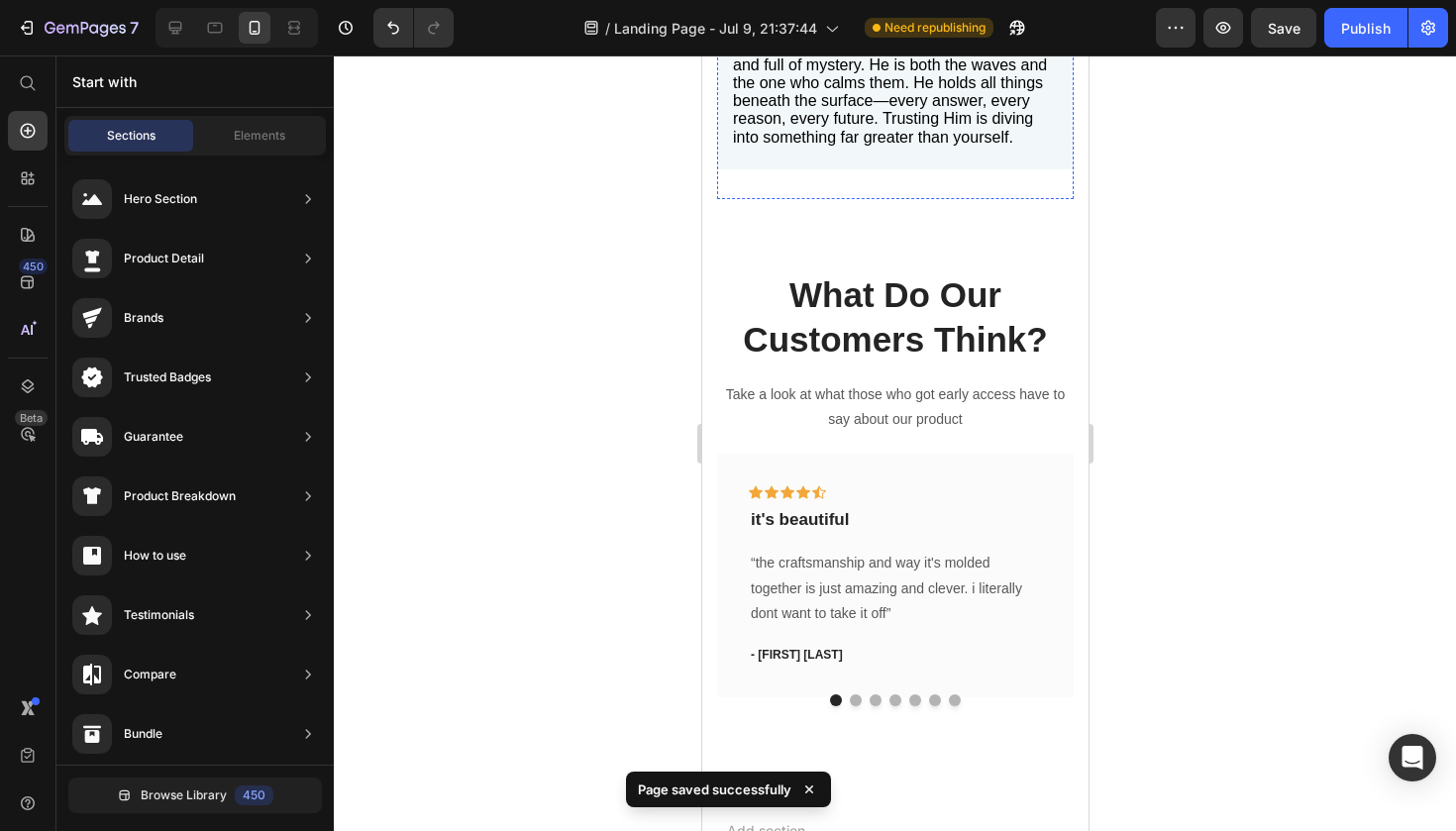 scroll, scrollTop: 2516, scrollLeft: 0, axis: vertical 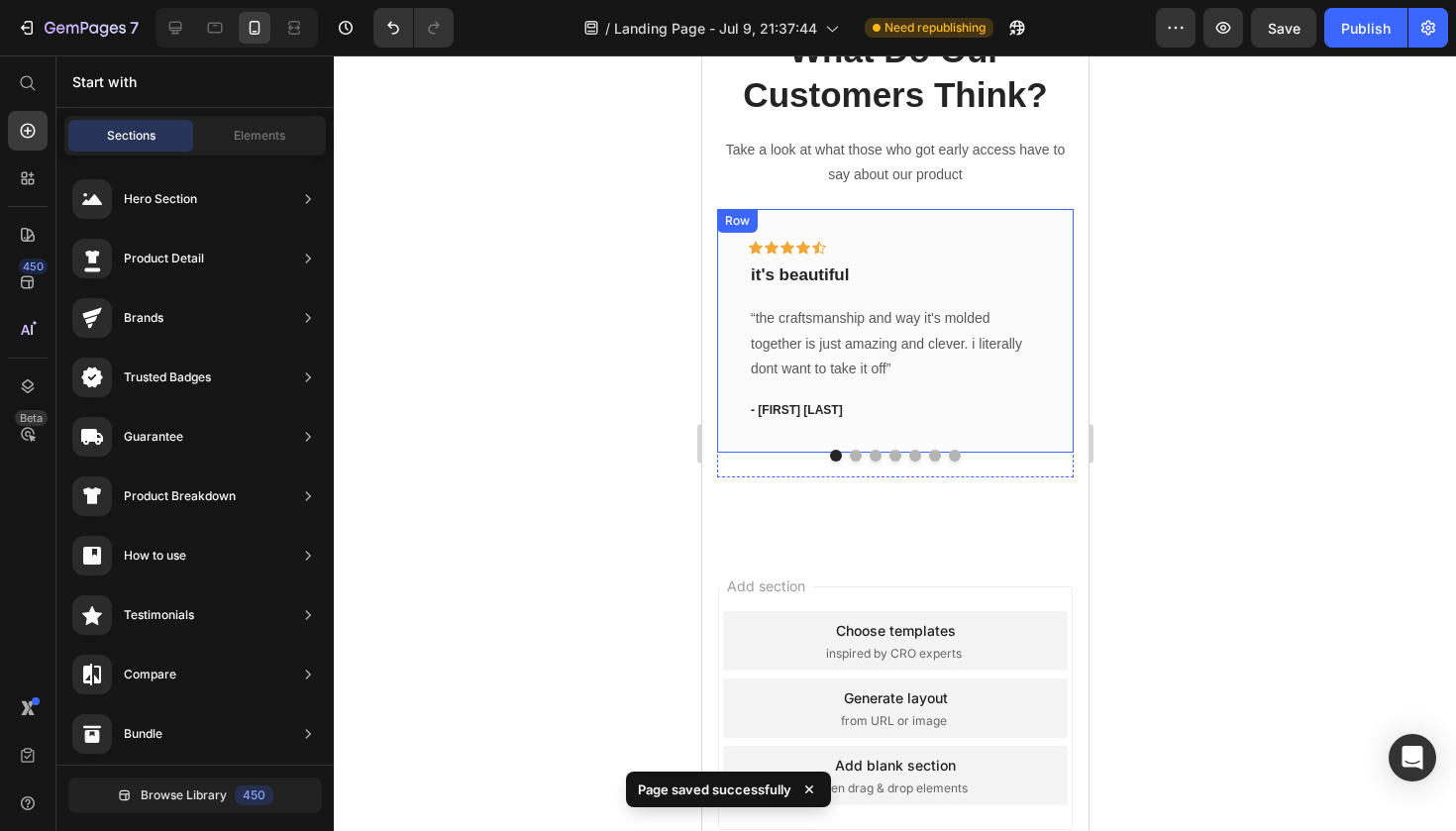 click on "- Hannah G." at bounding box center (894, 410) 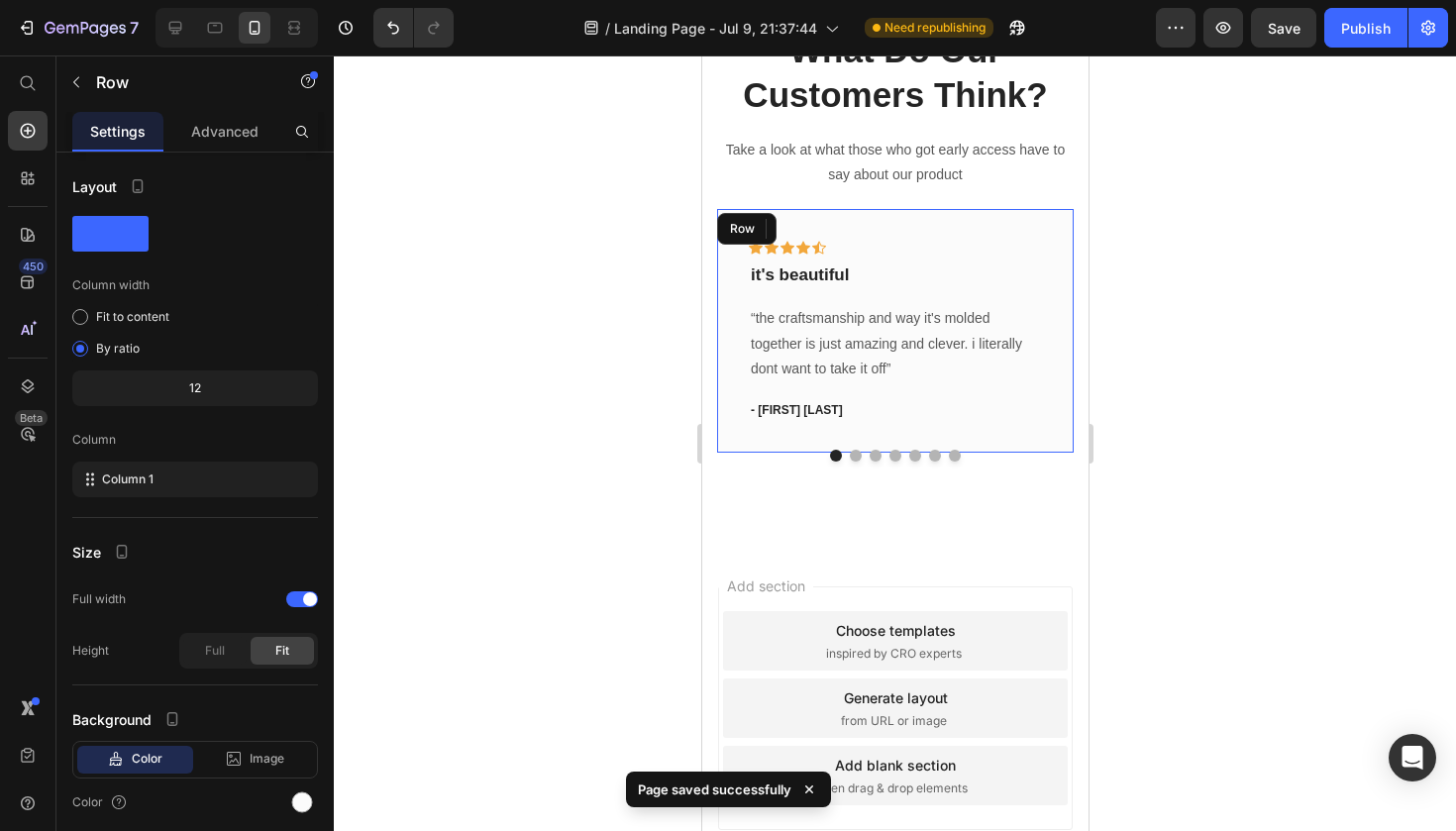 click on "Icon
Icon
Icon
Icon
Icon Row it's beautiful Text block “the craftsmanship and way it's molded together is just amazing and clever. i literally dont want to take it off” Text block - Hannah G.  Text block   0 Row" at bounding box center (894, 331) 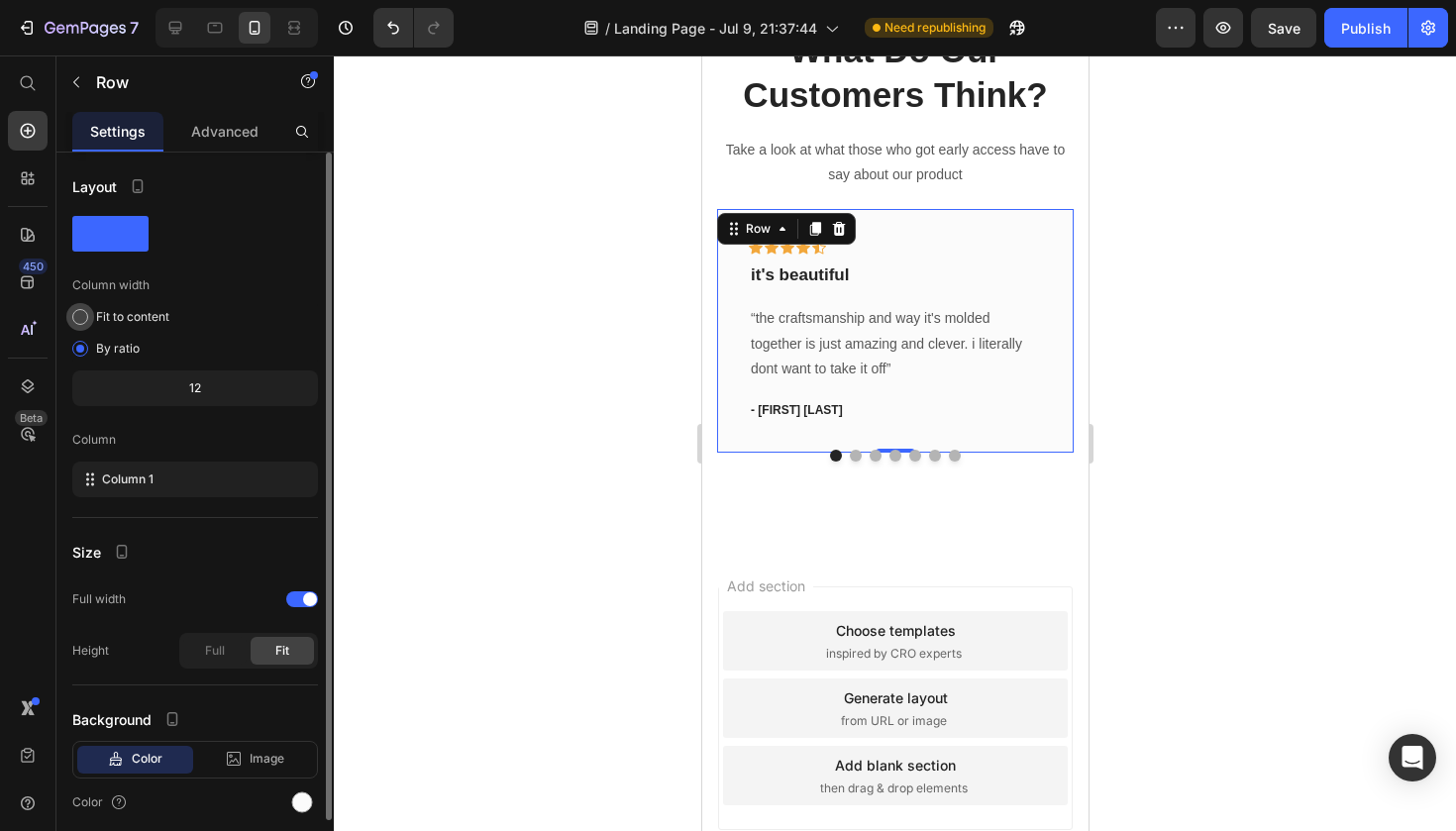 click at bounding box center (80, 317) 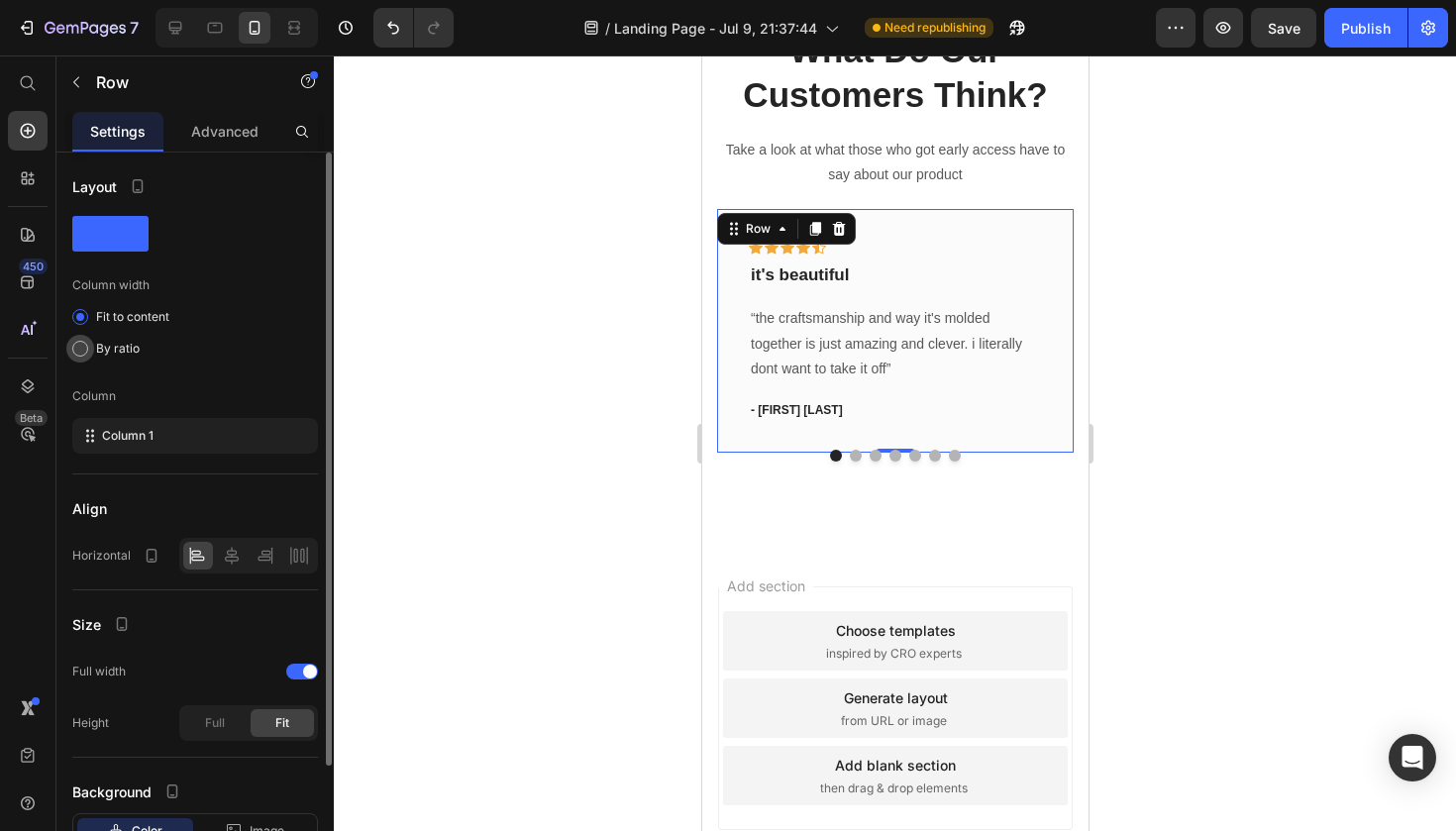 click at bounding box center [80, 349] 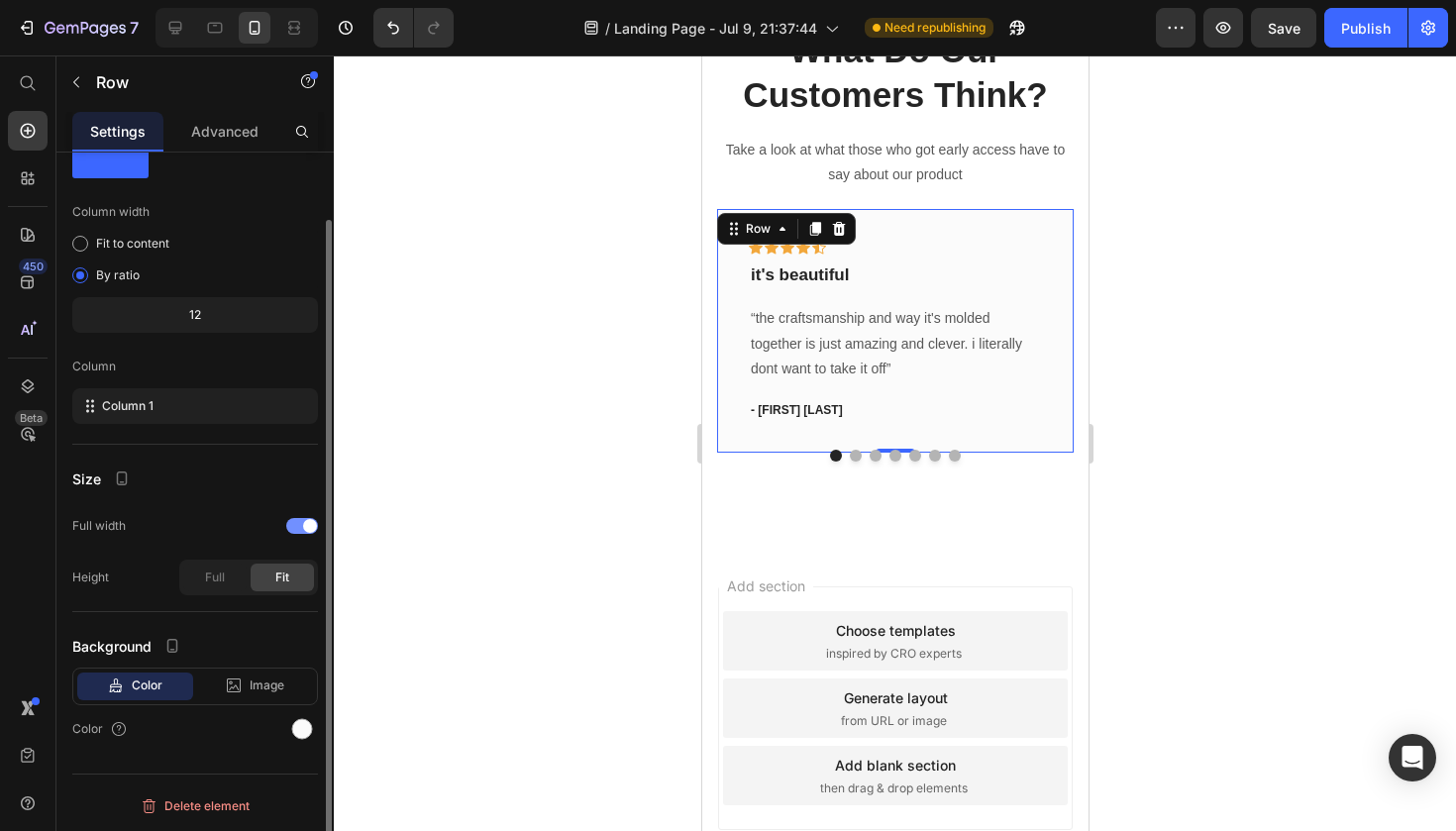 scroll, scrollTop: 0, scrollLeft: 0, axis: both 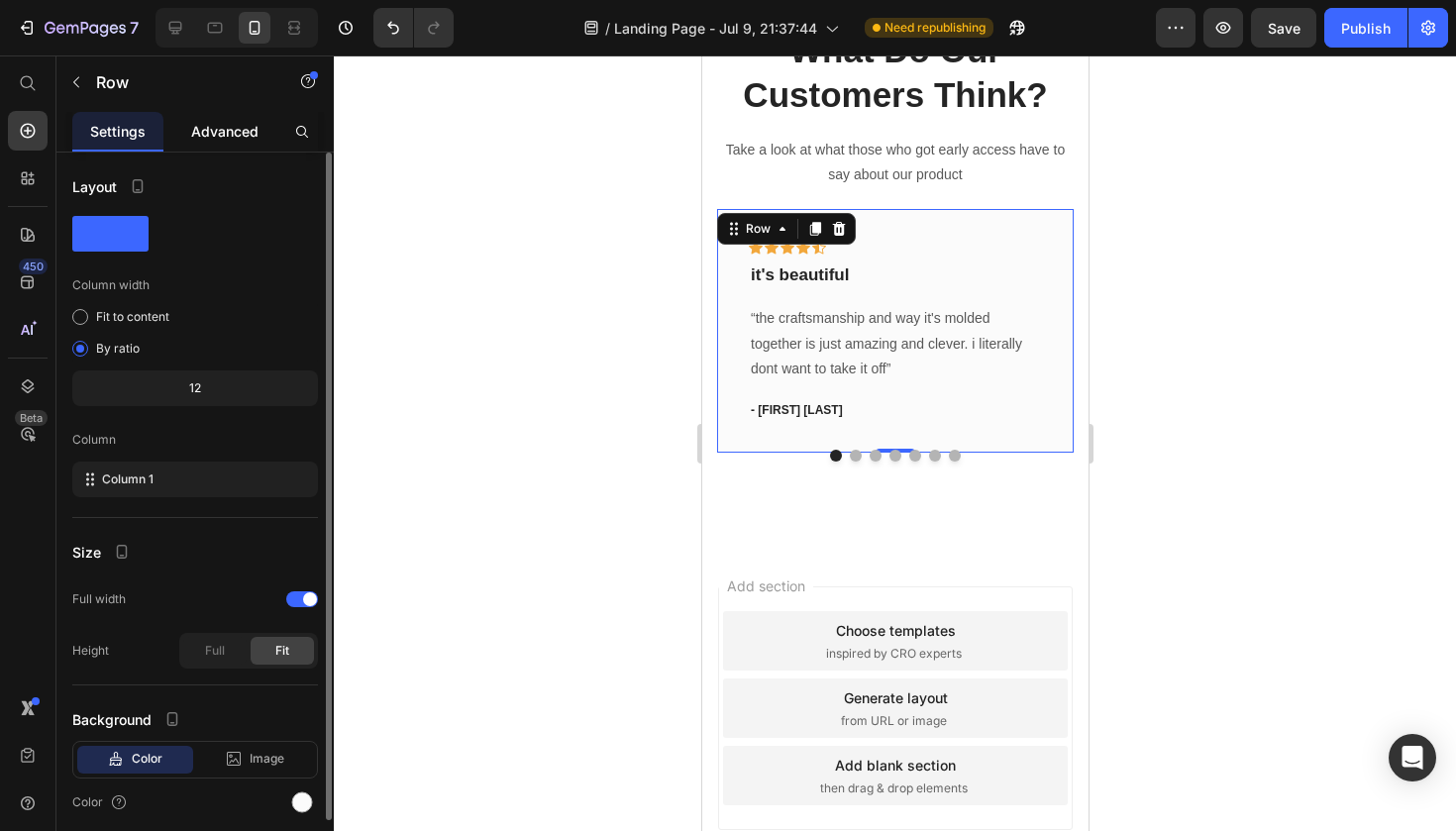 click on "Advanced" at bounding box center [225, 131] 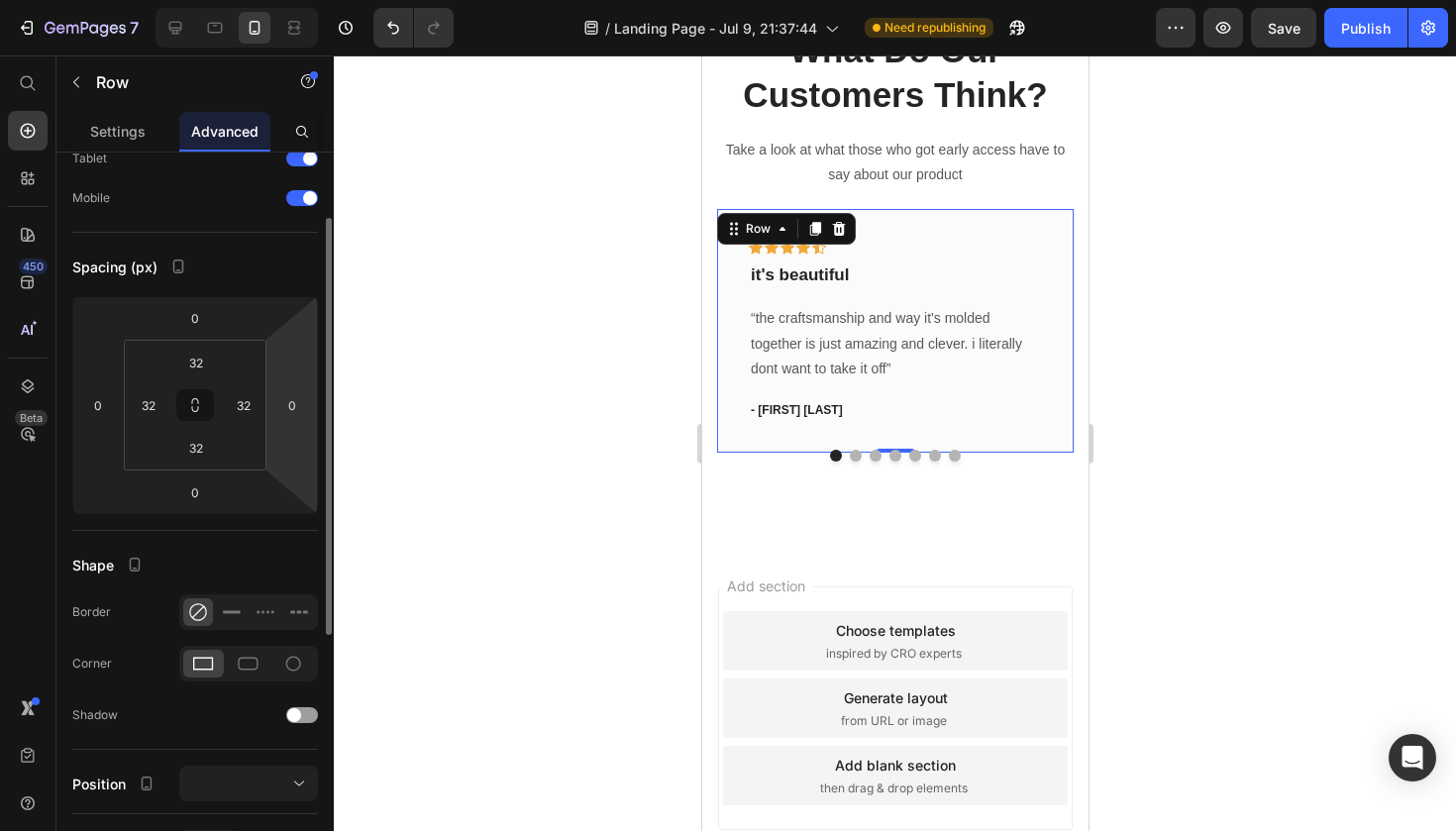 scroll, scrollTop: 117, scrollLeft: 0, axis: vertical 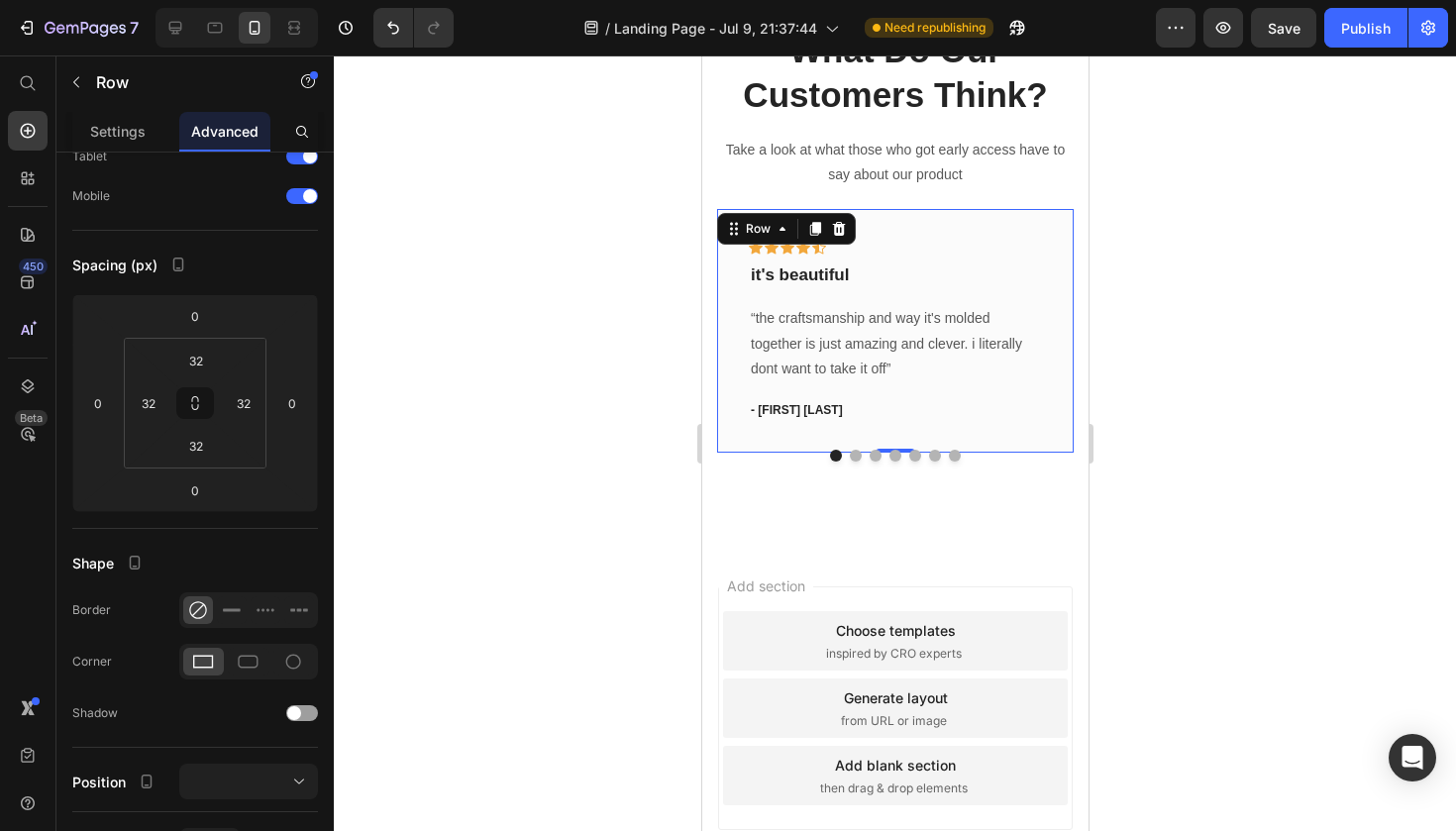 click 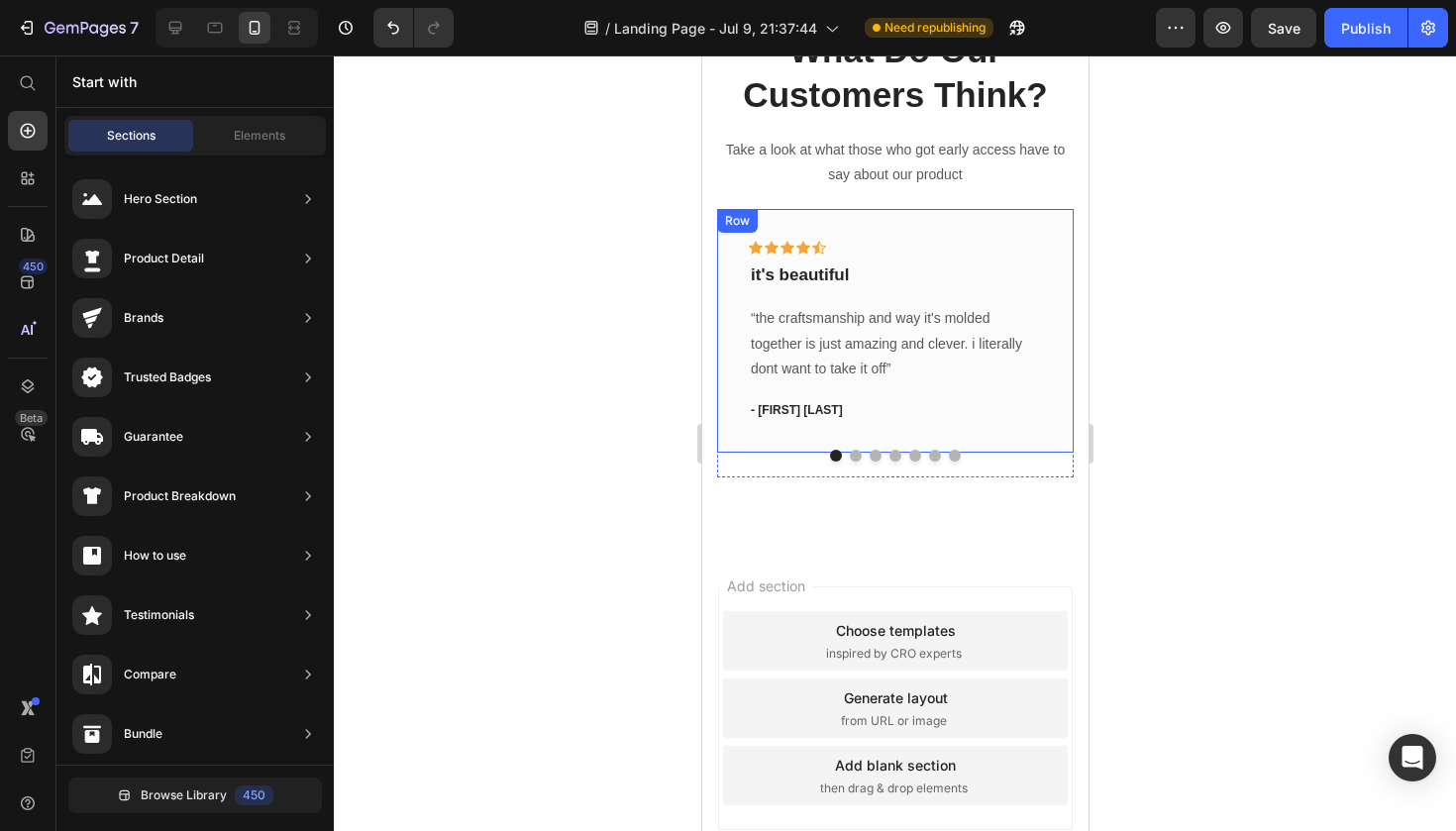 click on "Icon
Icon
Icon
Icon
Icon Row it's beautiful Text block “the craftsmanship and way it's molded together is just amazing and clever. i literally dont want to take it off” Text block - Hannah G.  Text block Row" at bounding box center (894, 331) 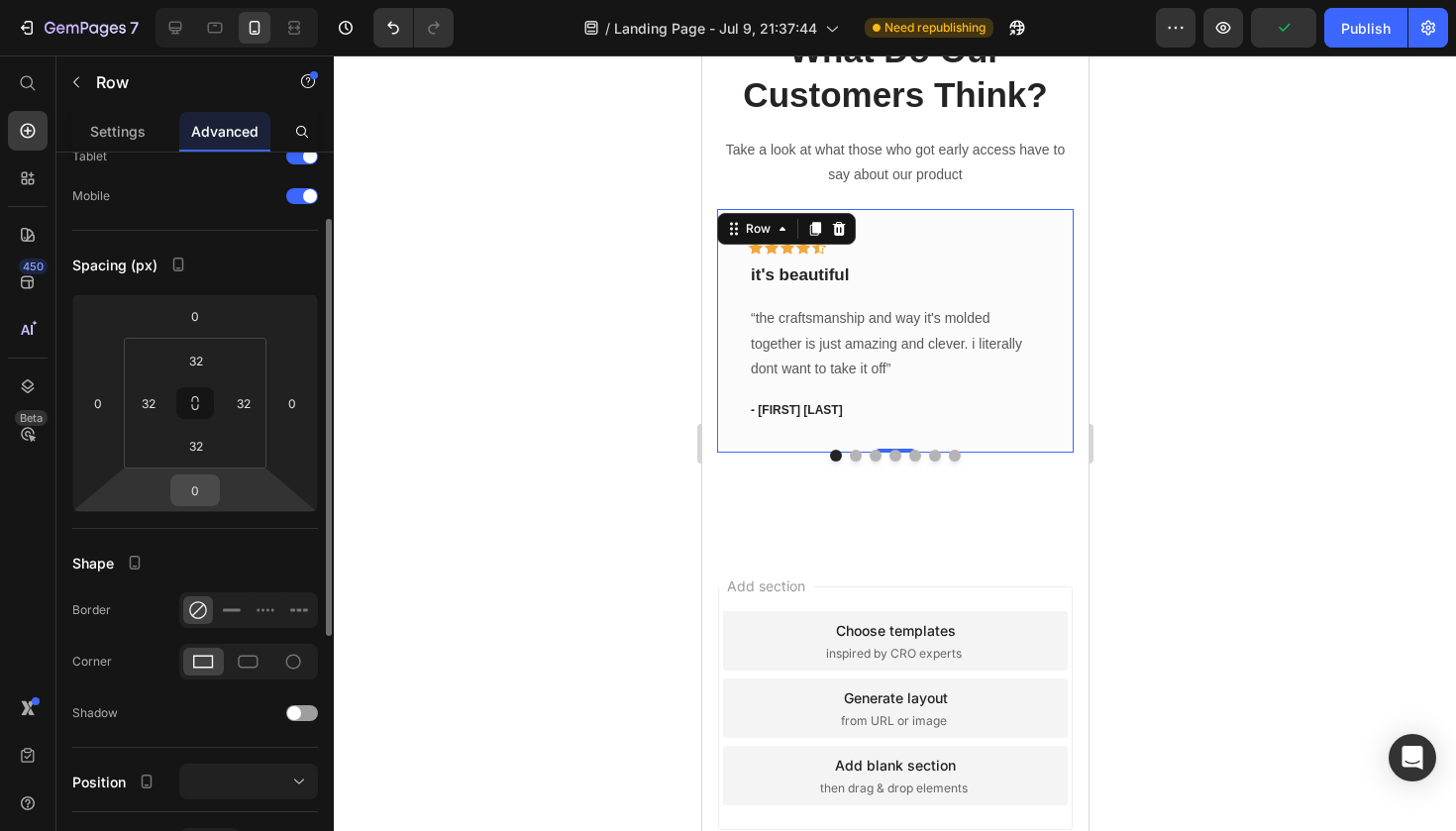 click on "0" at bounding box center (195, 490) 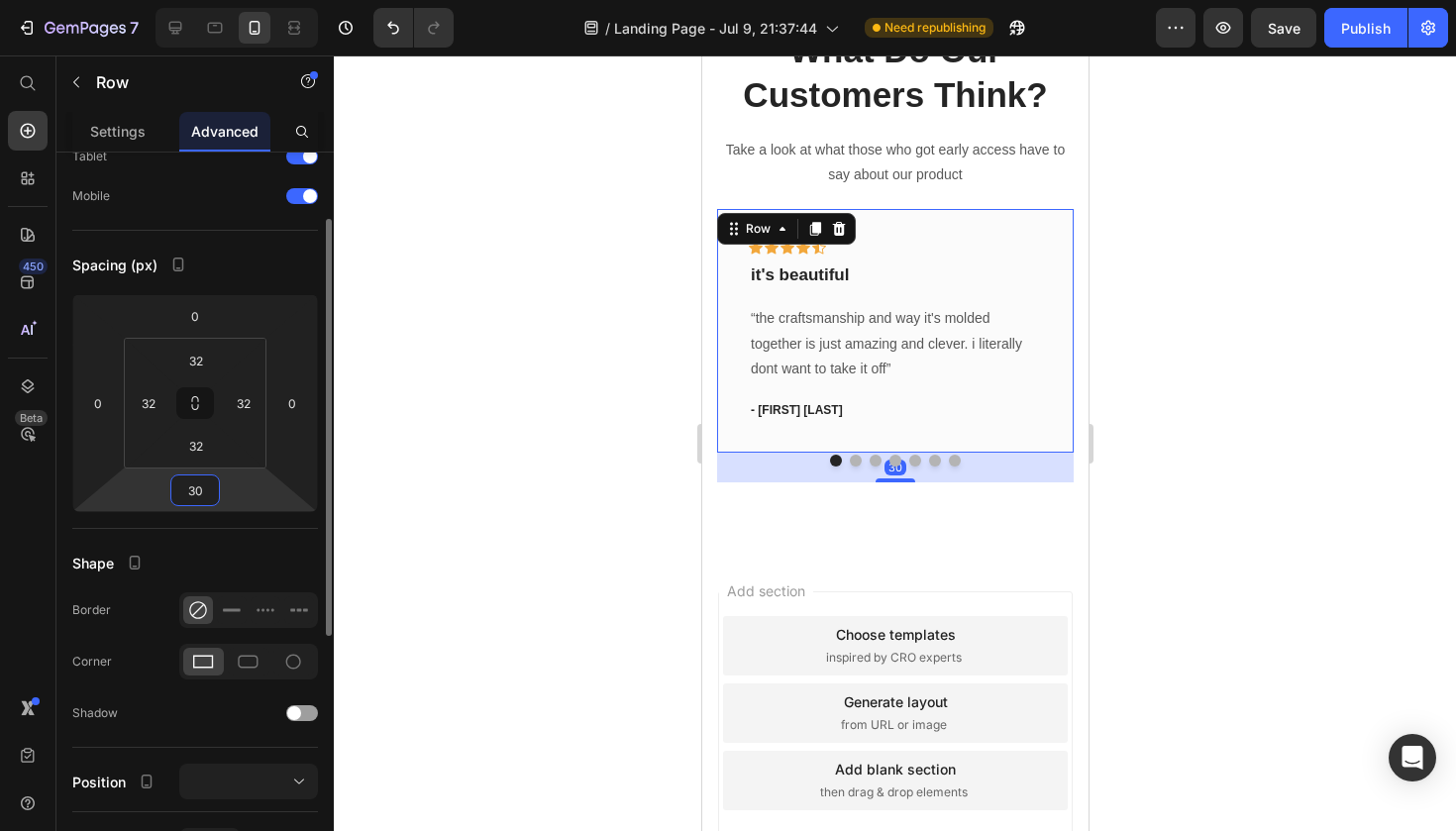 type on "3" 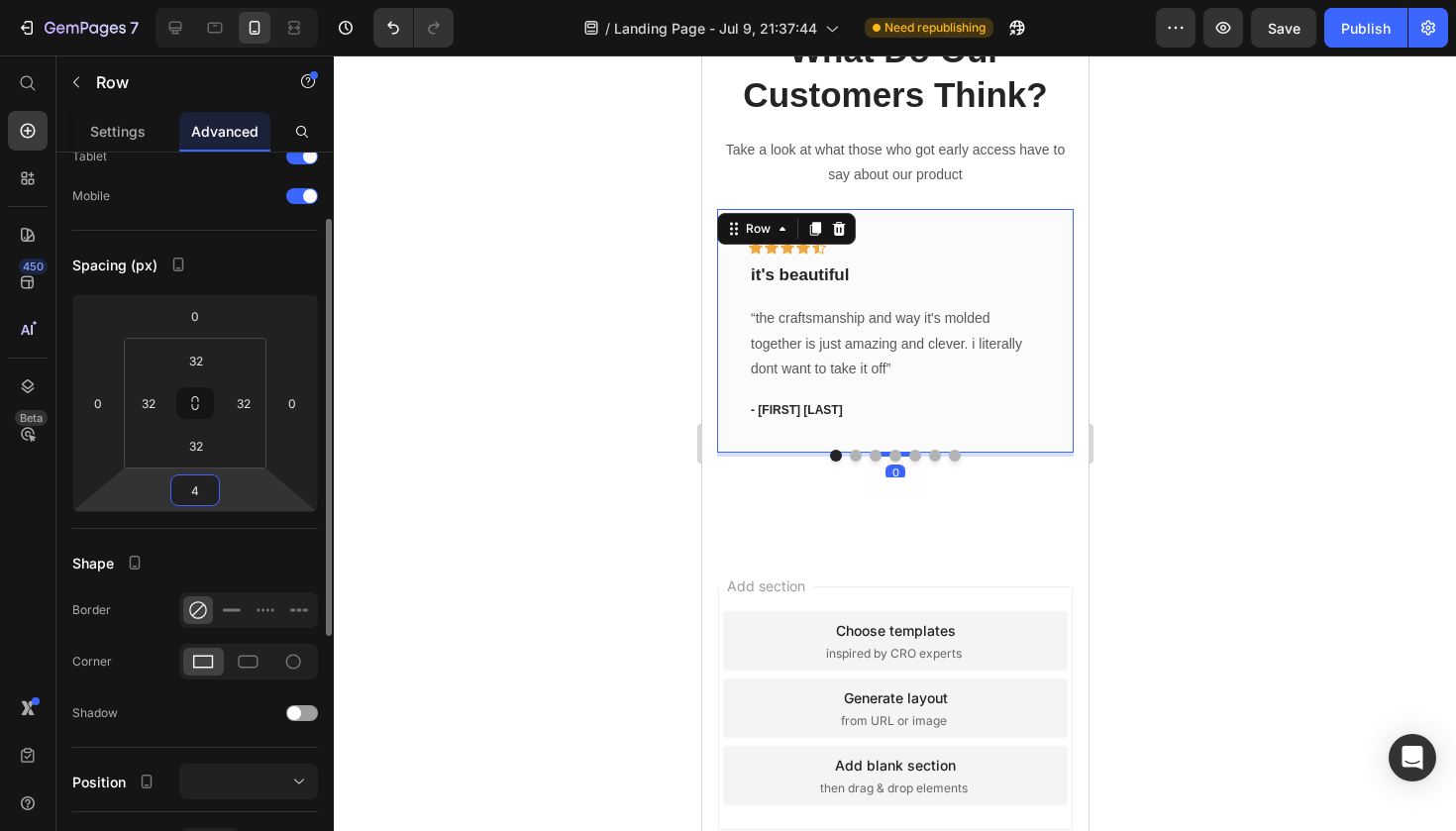 type on "40" 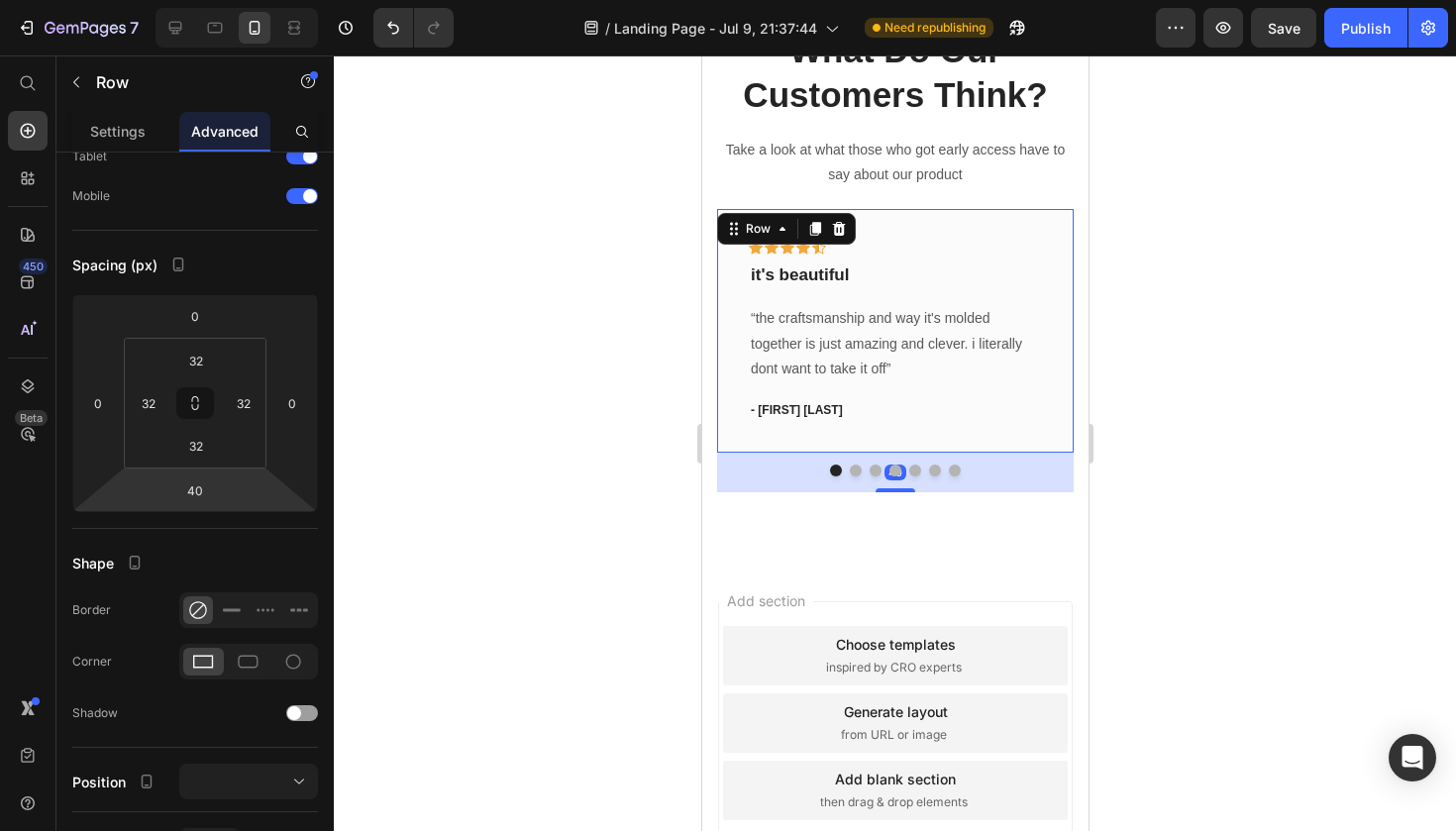 click 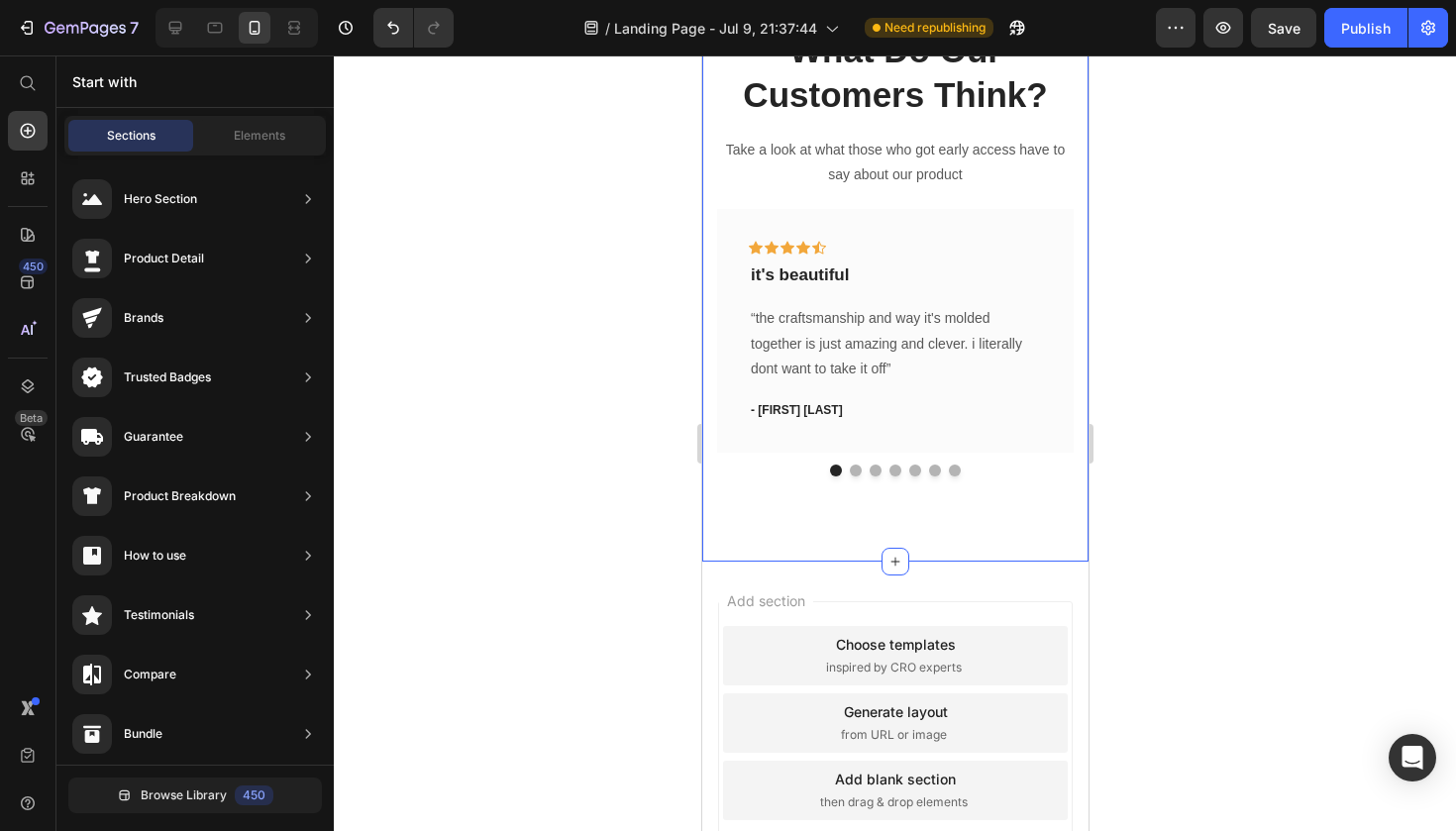 click on "What Do Our Customers Think? Heading Take a look at what those who got early access have to say about our product Text block
Icon
Icon
Icon
Icon
Icon Row it's beautiful Text block “the craftsmanship and way it's molded together is just amazing and clever. i literally dont want to take it off” Text block - Hannah G.  Text block Row
Icon
Icon
Icon
Icon
Icon Row Perfect gift Text block "Bought this for my 19 year old cousin and he absolutely loves it that it's making me want to come back and get one for myself if it goes back on sale" Text block - Eliza M. Text block Row
Icon
Icon
Icon
Icon
Icon Row :) Text block “ The detail is stunning, and the quality exceeded my expectations ” Text block - Jourdan J. Text block Row
Icon
Icon Icon" at bounding box center (894, 278) 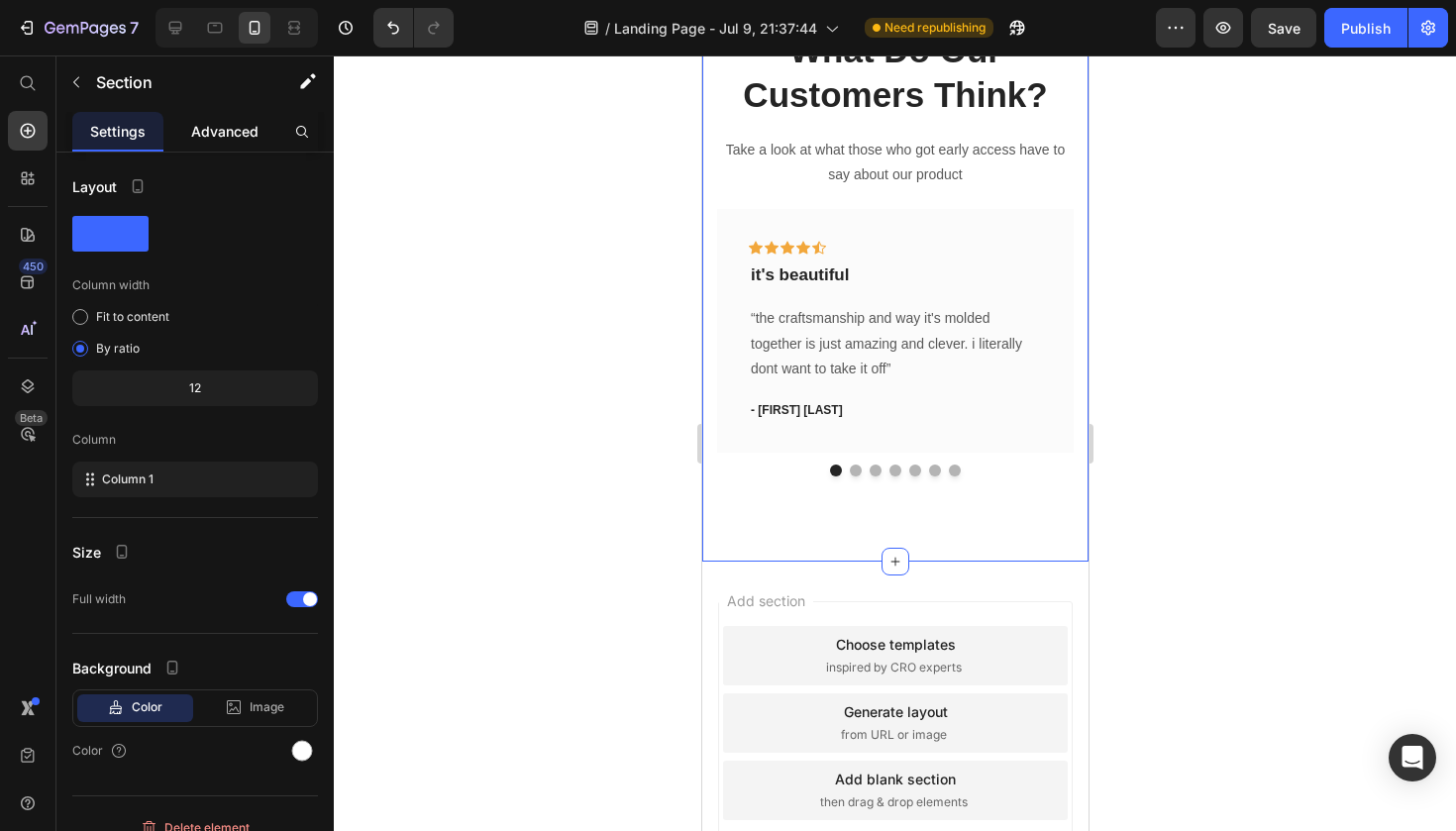 click on "Advanced" 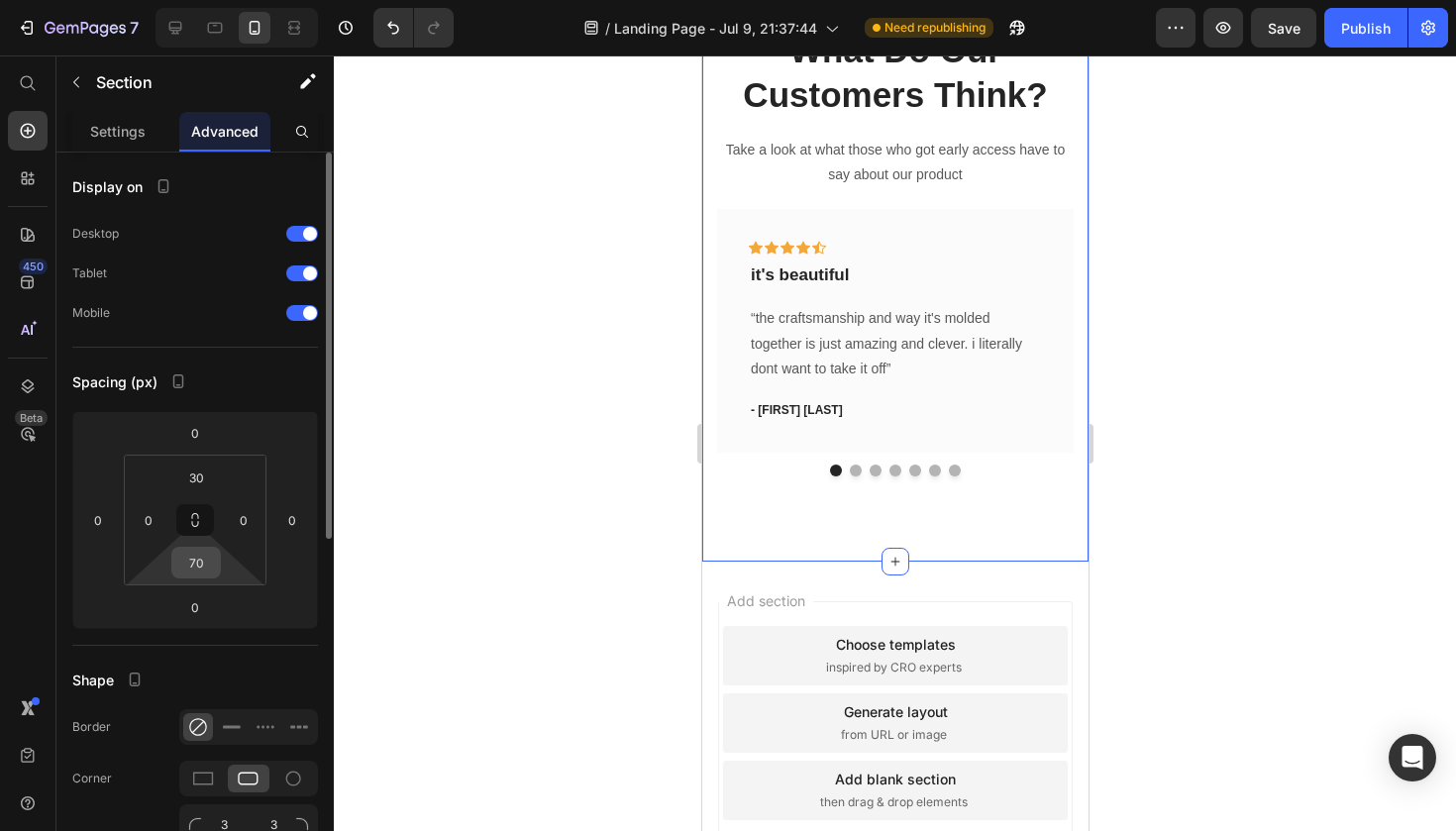 click on "70" at bounding box center (196, 563) 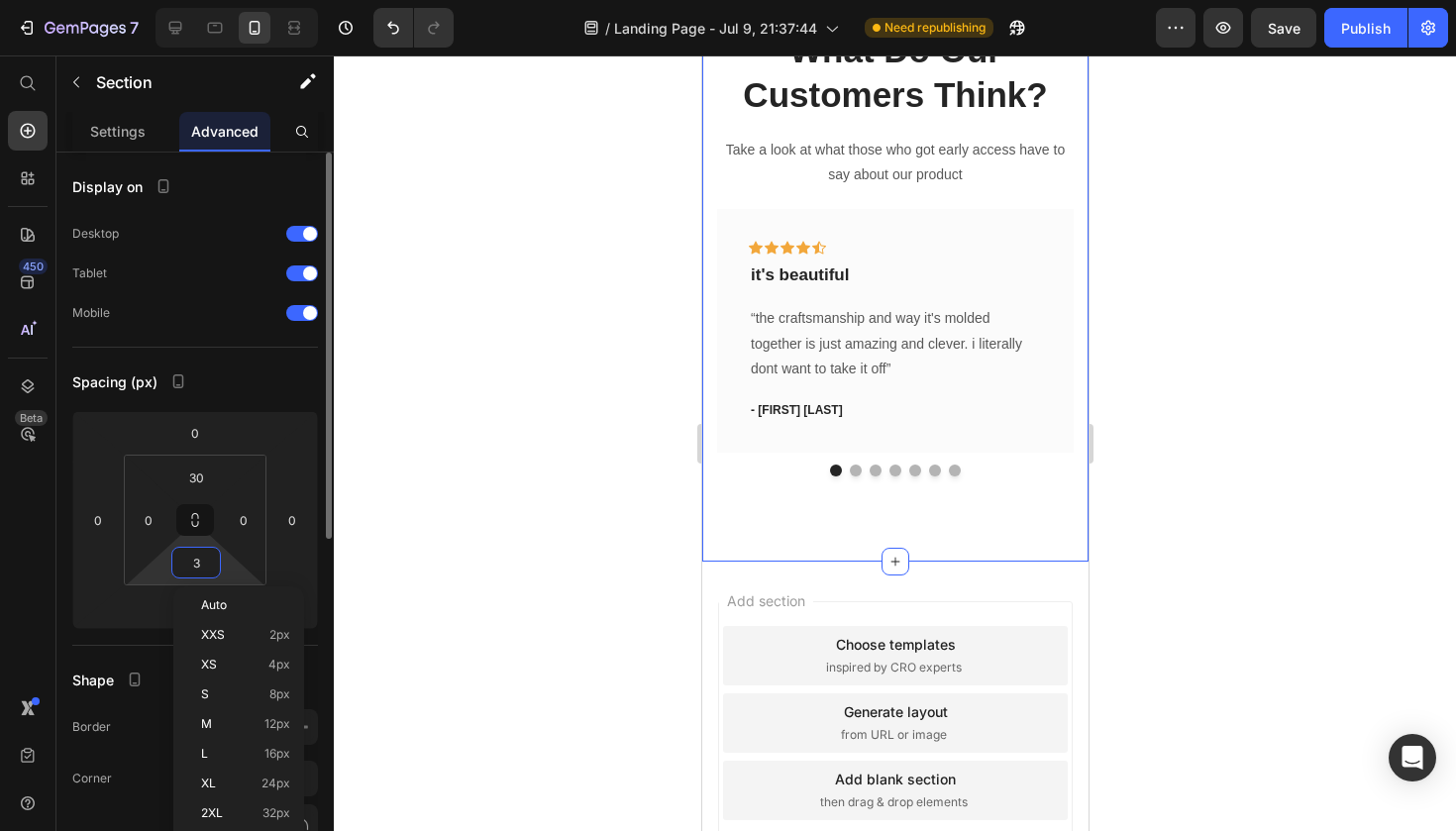 type on "30" 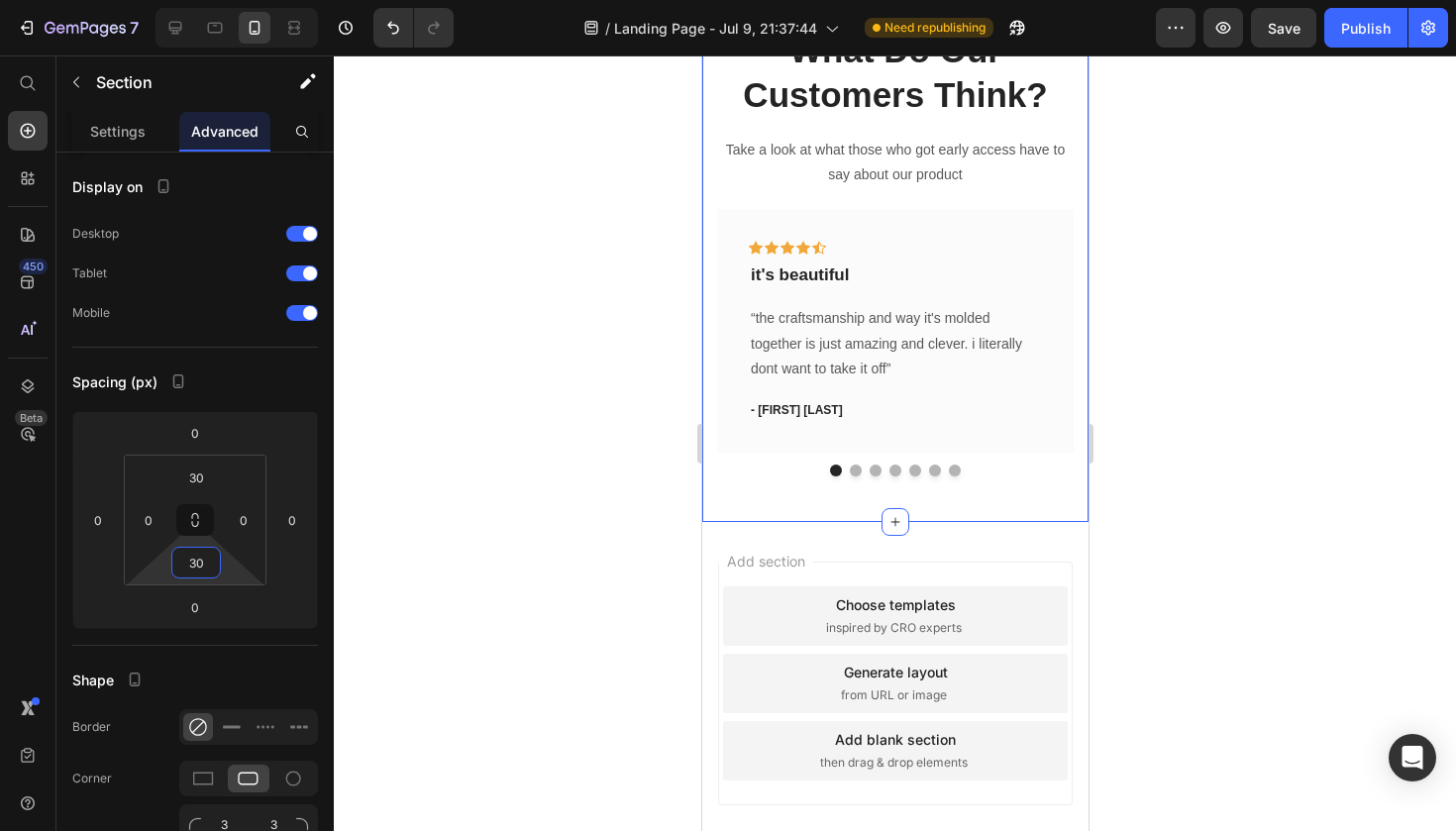 click 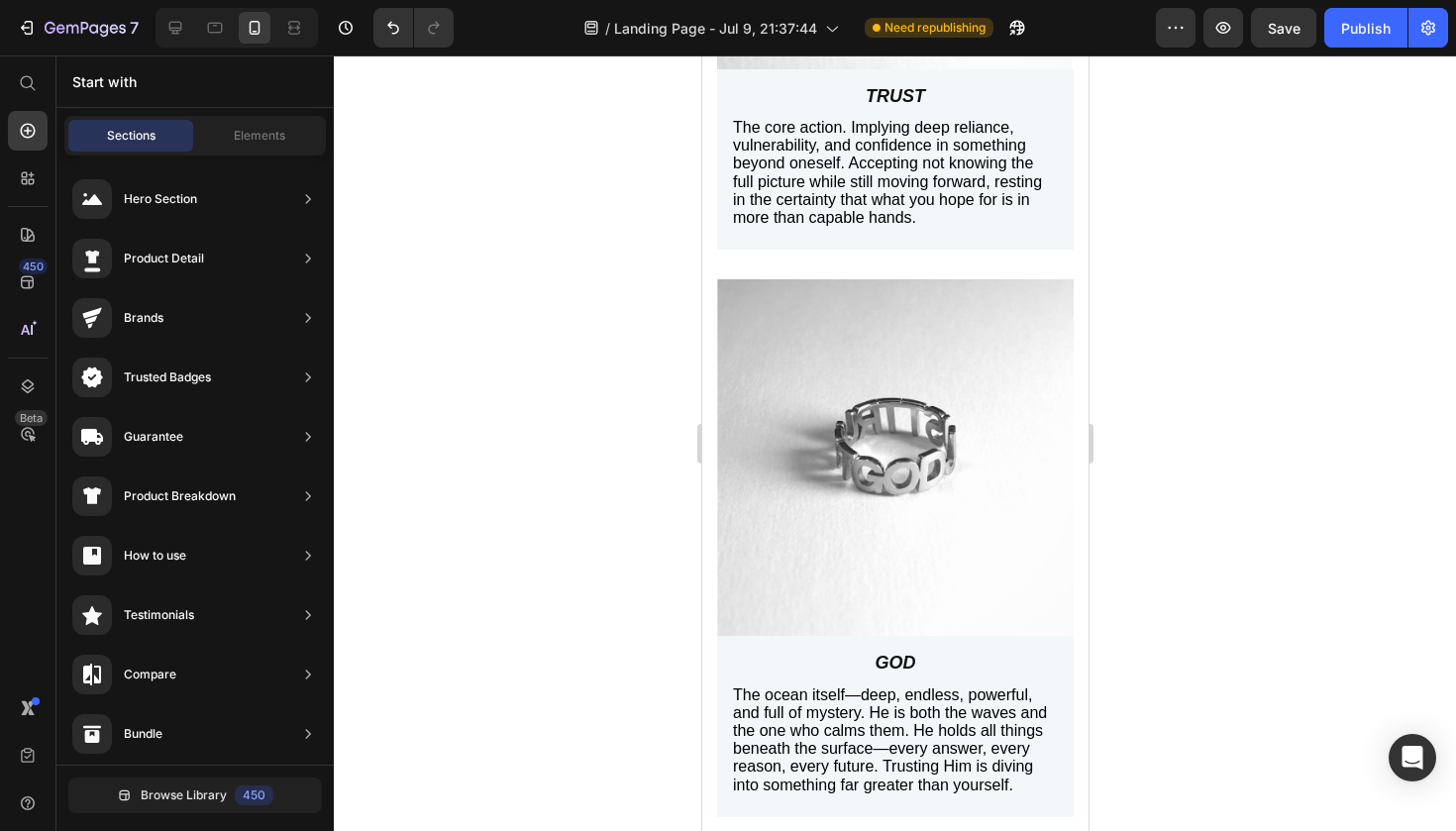scroll, scrollTop: 883, scrollLeft: 0, axis: vertical 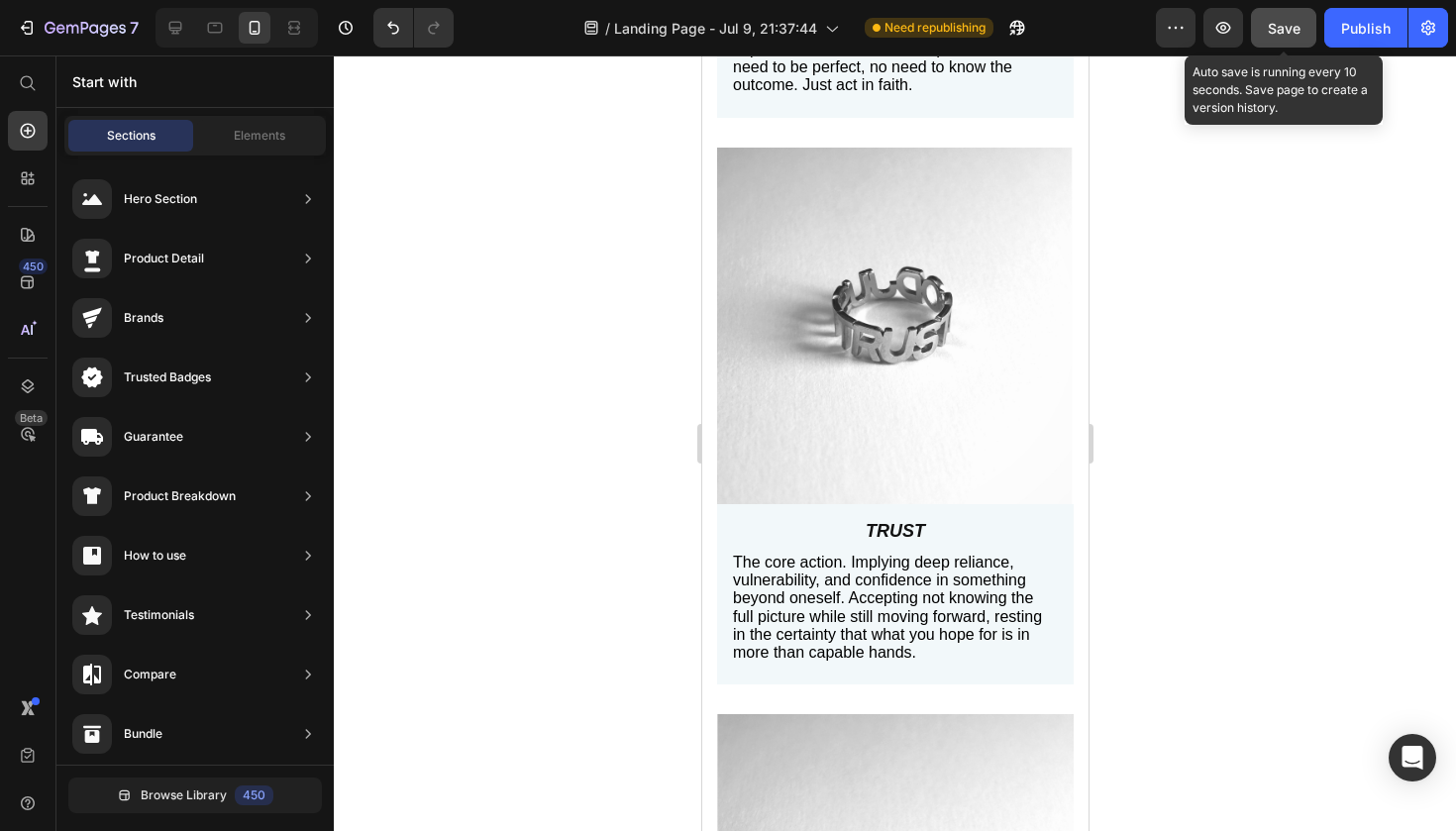 click on "Save" 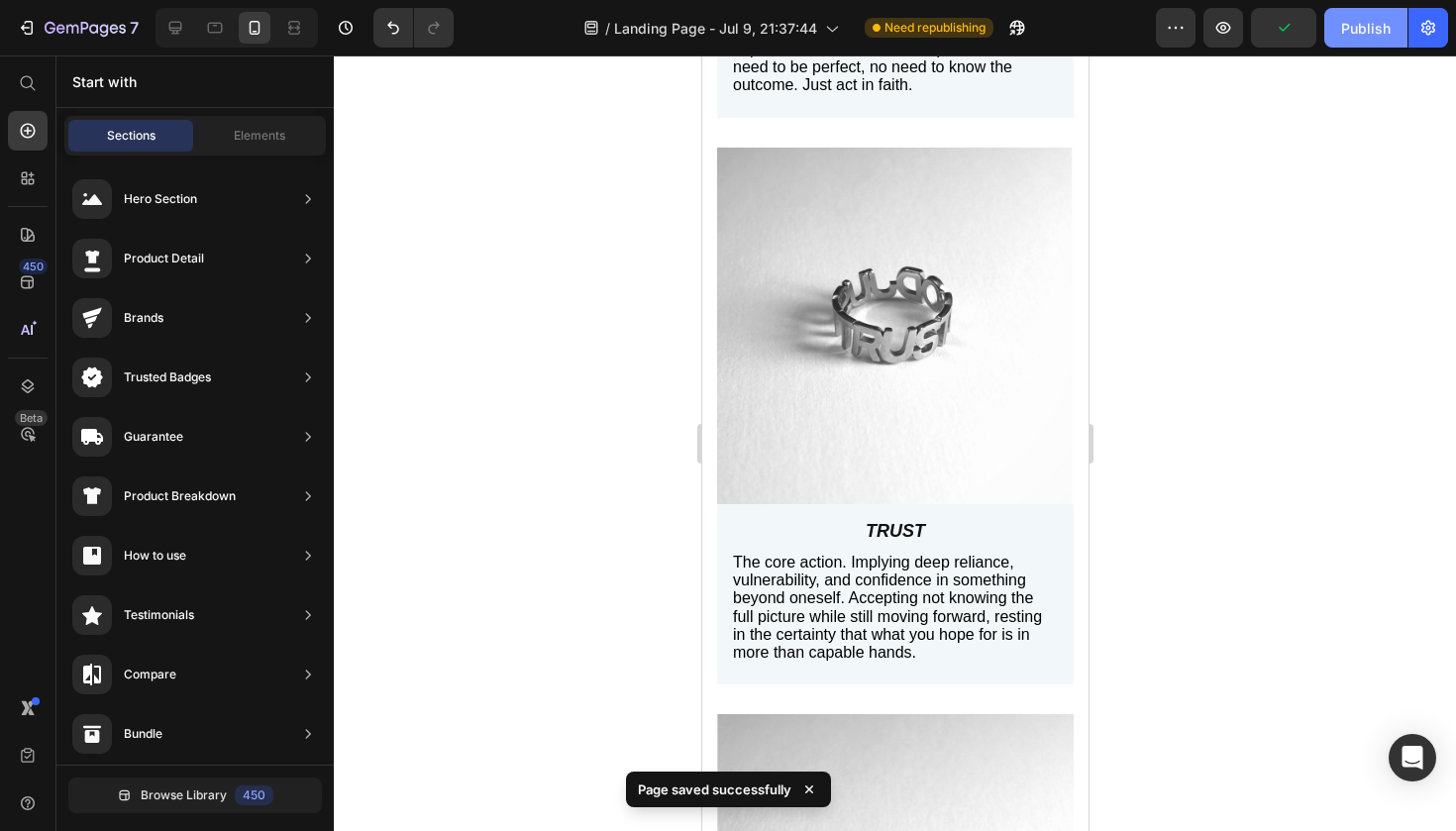 click on "Publish" 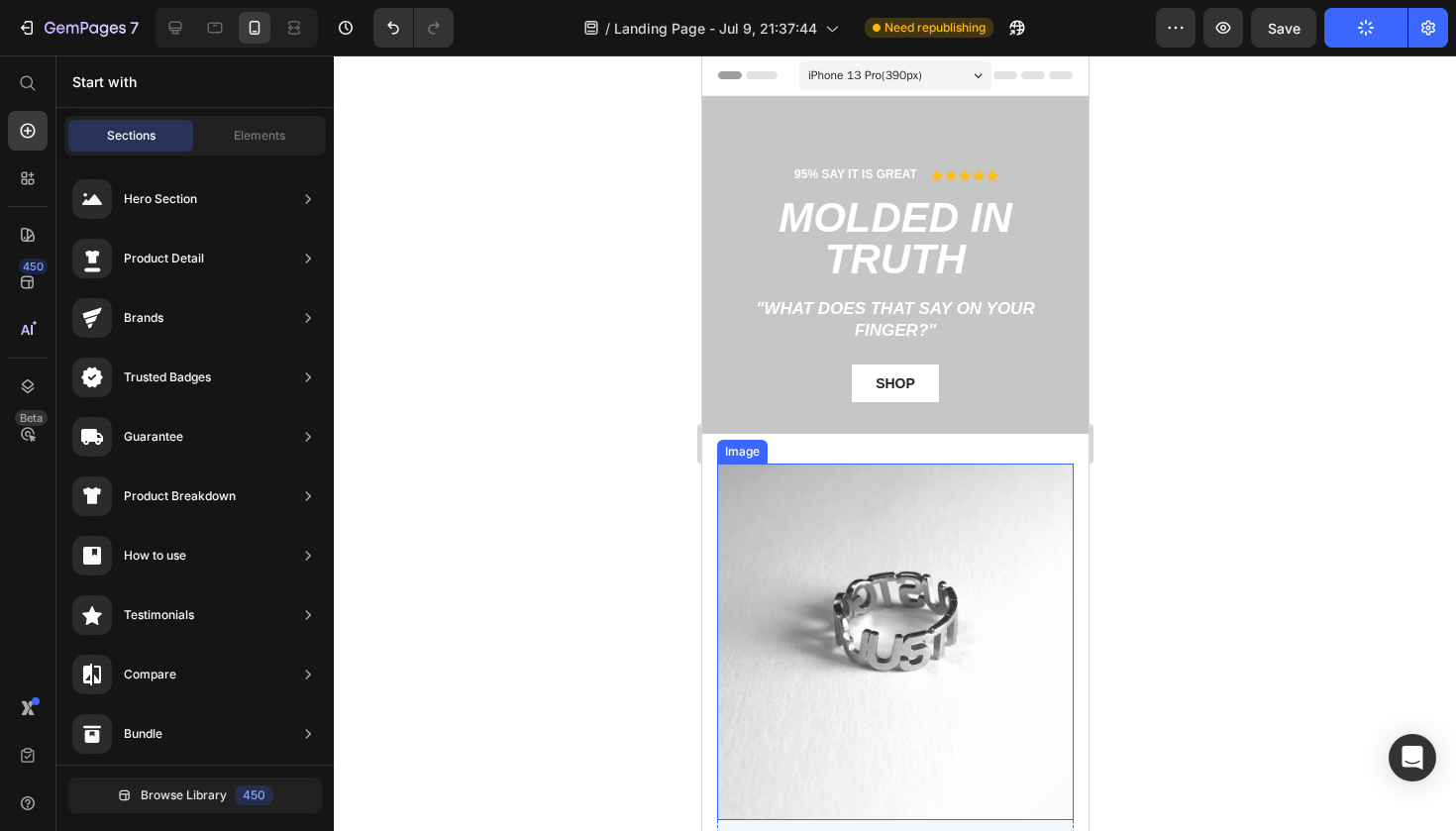 scroll, scrollTop: 0, scrollLeft: 0, axis: both 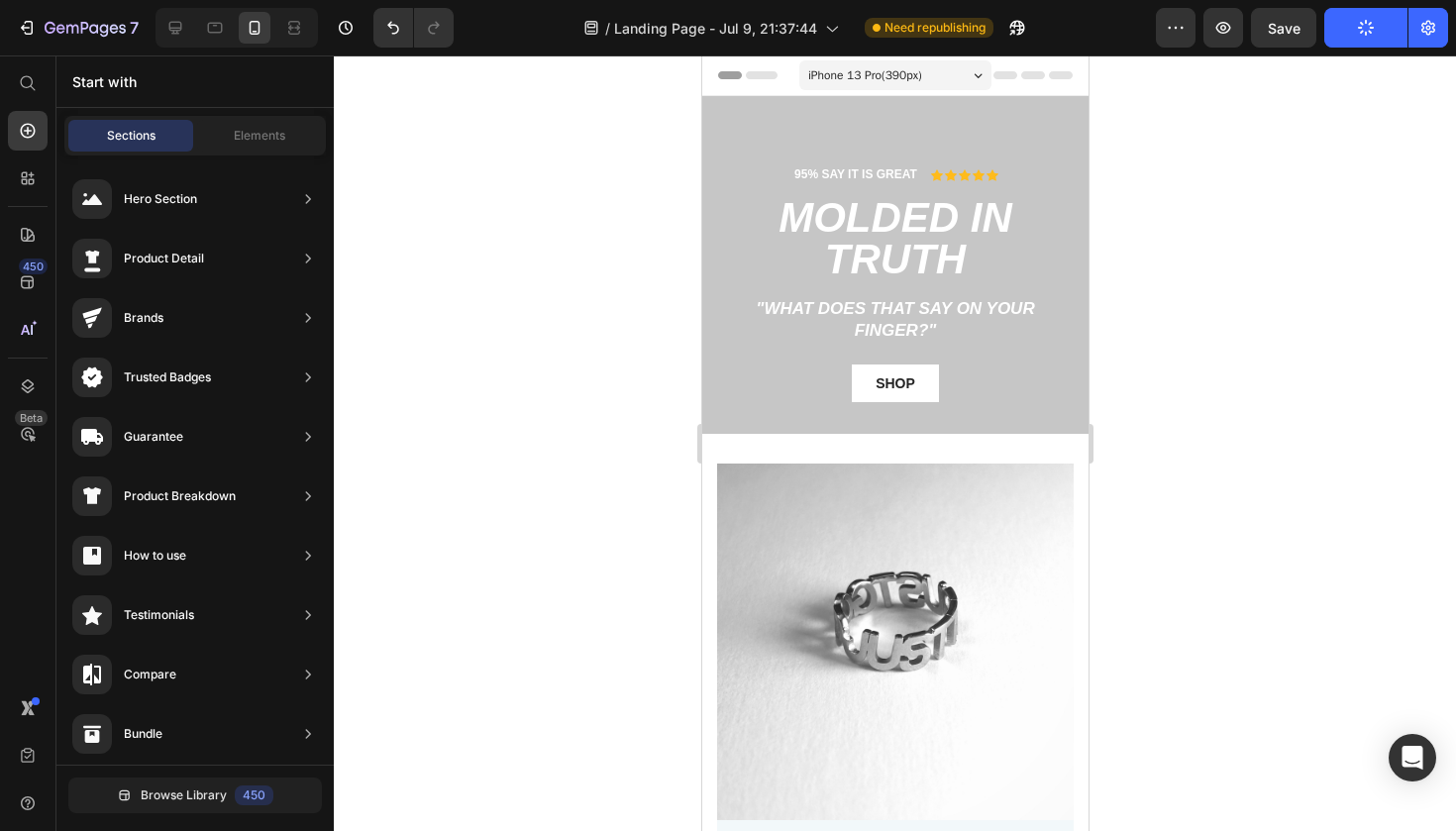 click on "iPhone 13 Pro  ( 390 px)" at bounding box center [894, 75] 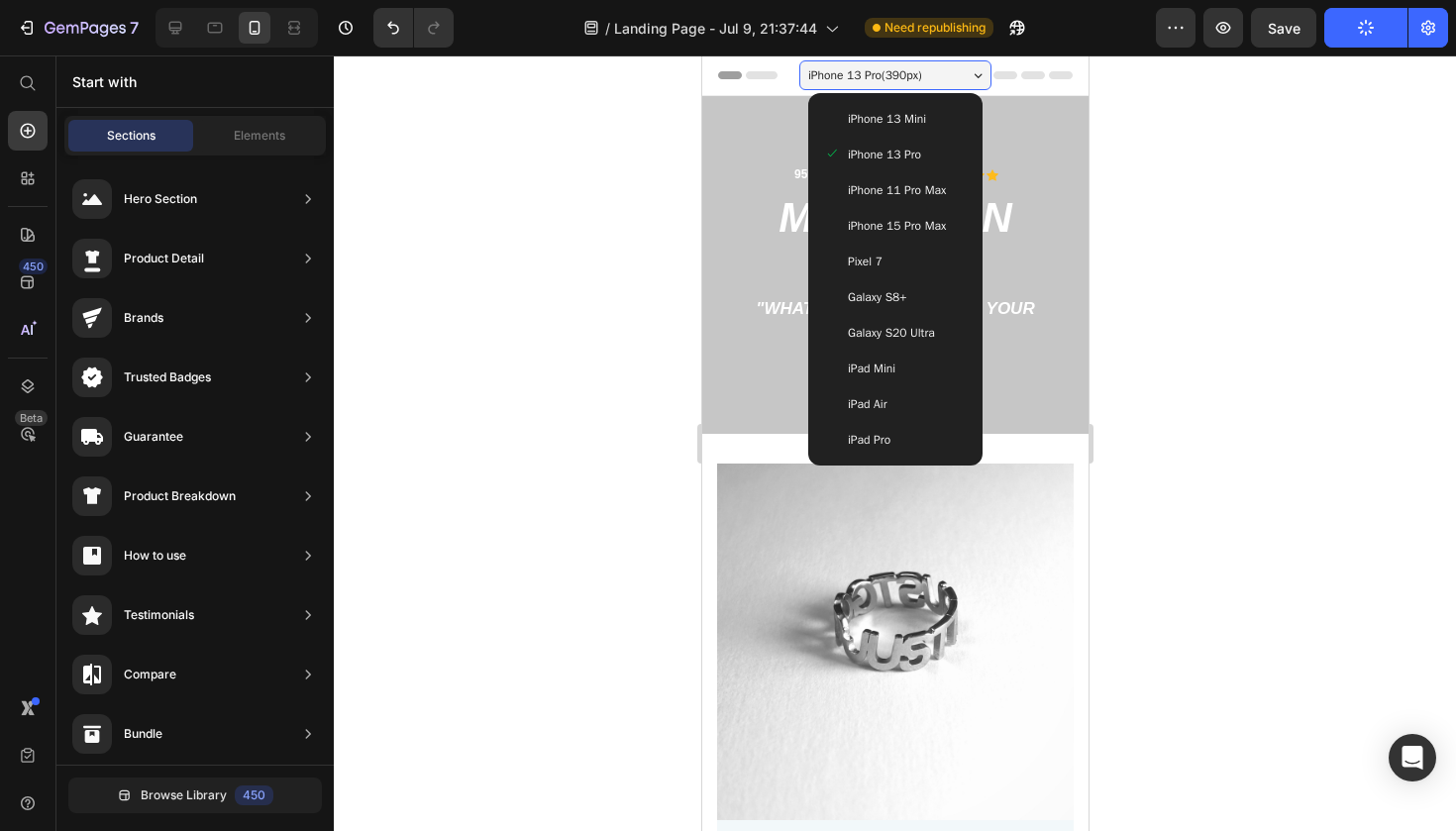 click on "iPad Pro" at bounding box center [868, 440] 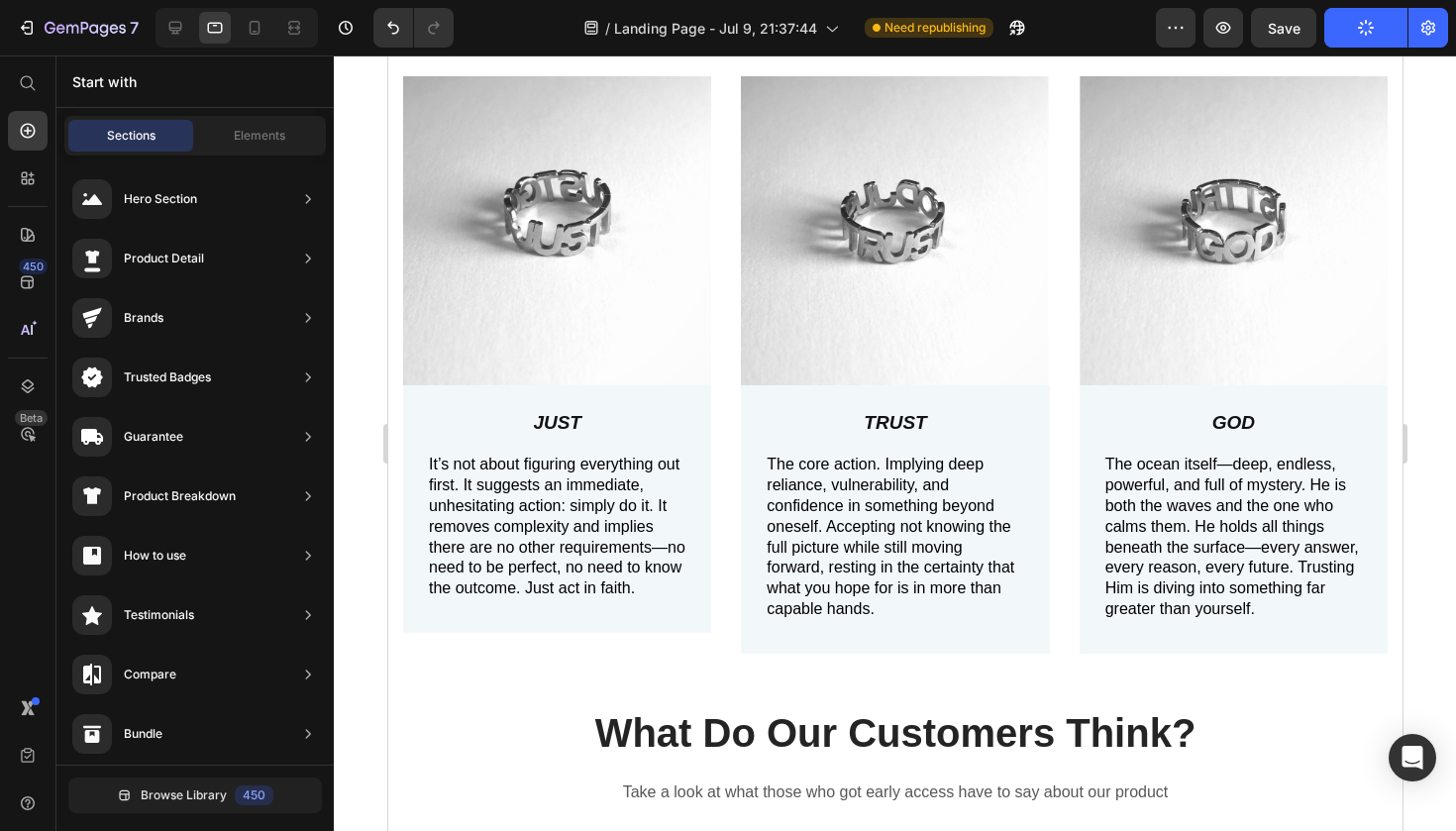 scroll, scrollTop: 936, scrollLeft: 0, axis: vertical 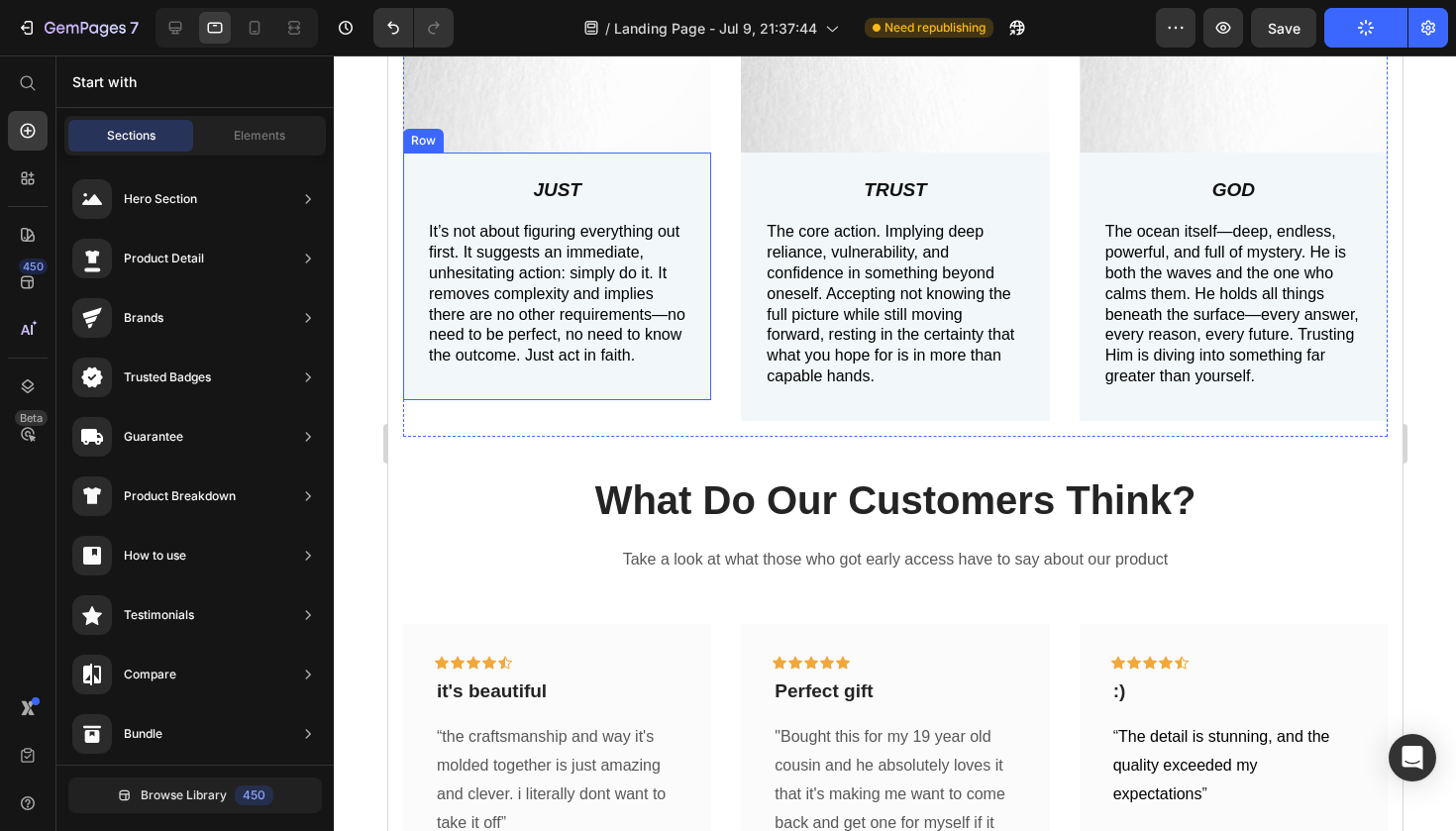 click on "JUST Text Block It’s not about figuring everything out first. It suggests an immediate, unhesitating action: simply do it. It removes complexity and implies there are no other requirements—no need to be perfect, no need to know the outcome. Just act in faith. Text Block Row" at bounding box center [556, 276] 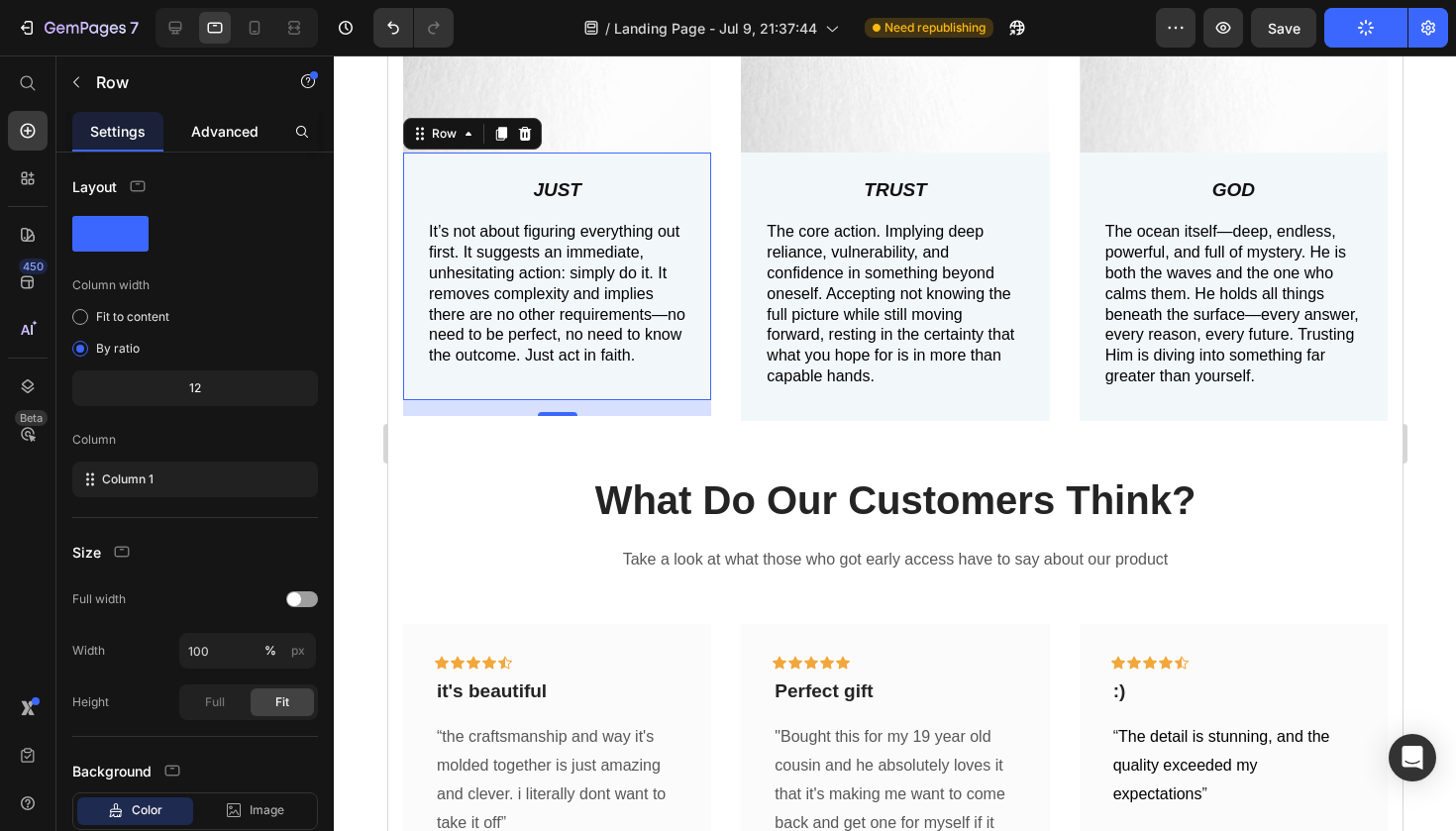 click on "Advanced" at bounding box center [225, 131] 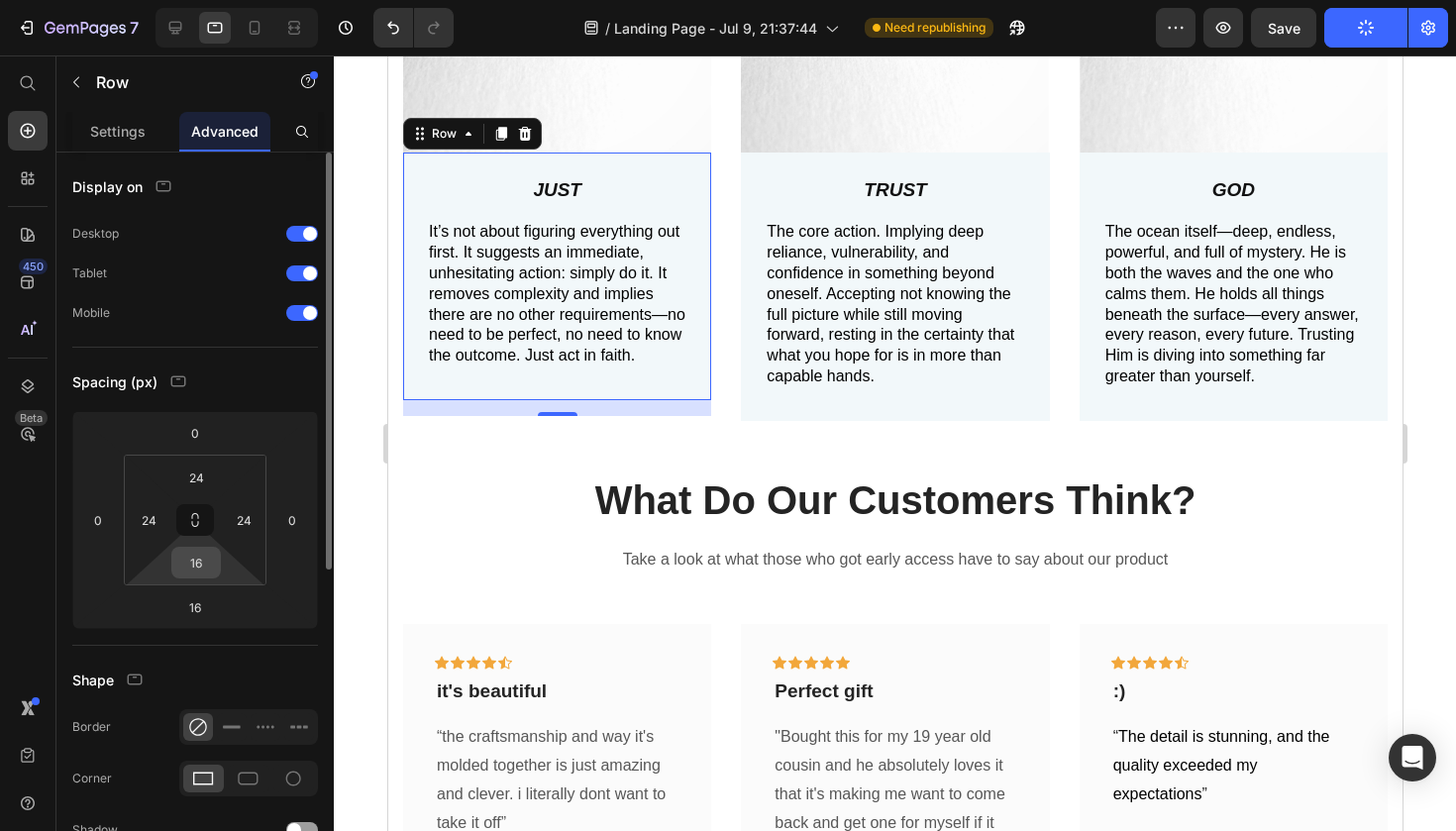 click on "16" at bounding box center (196, 563) 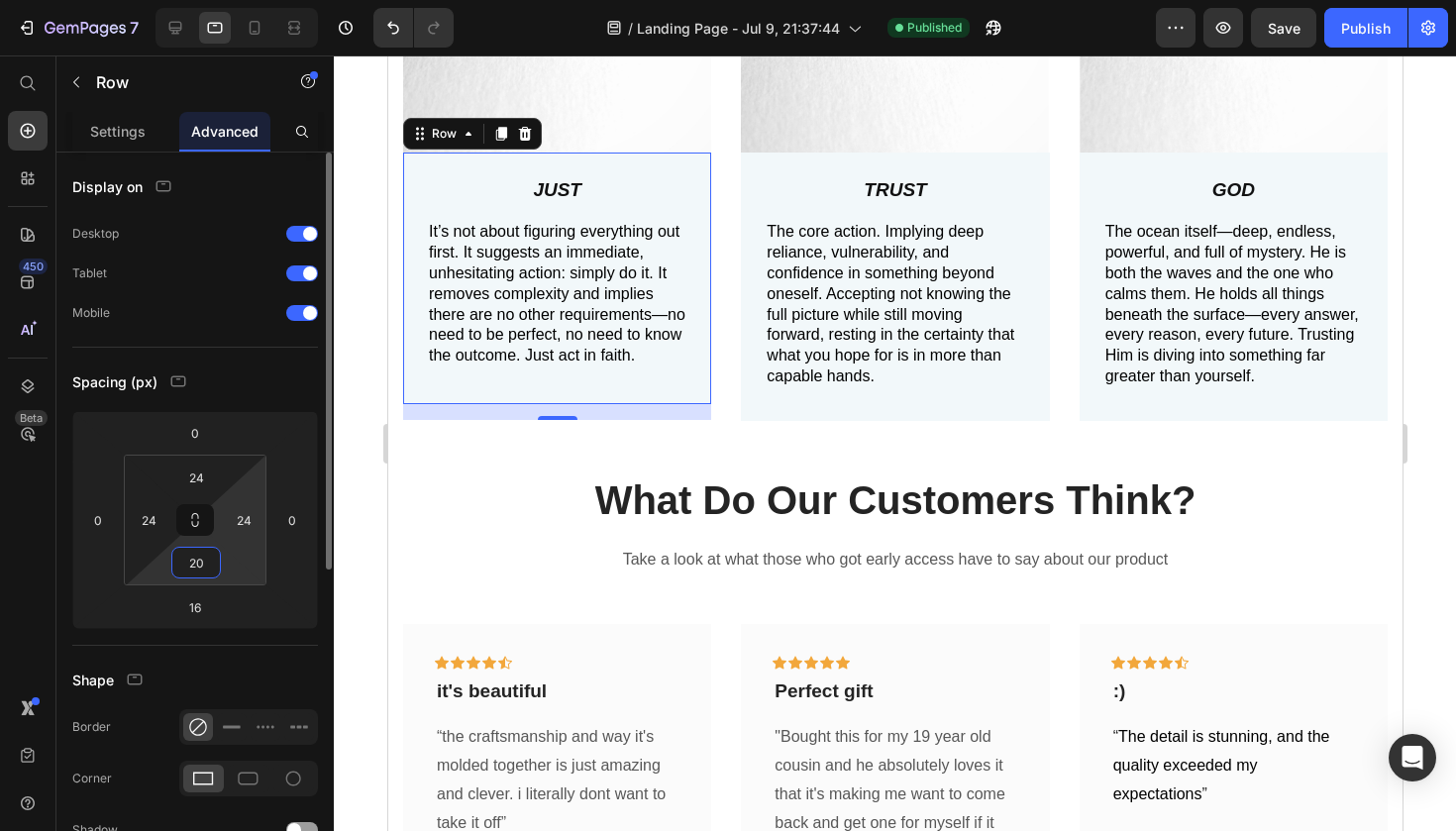 type on "2" 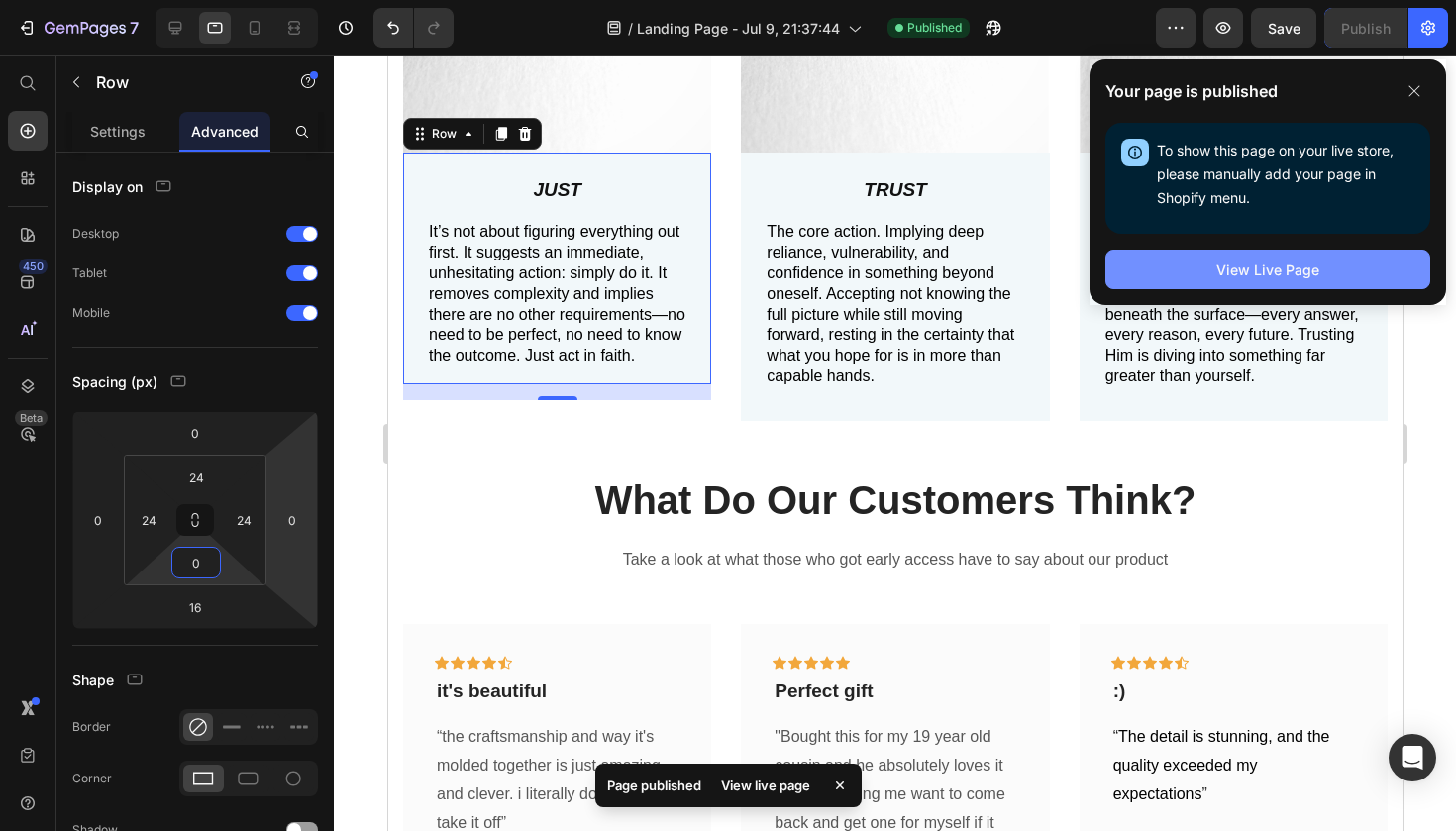 click on "View Live Page" at bounding box center [1268, 269] 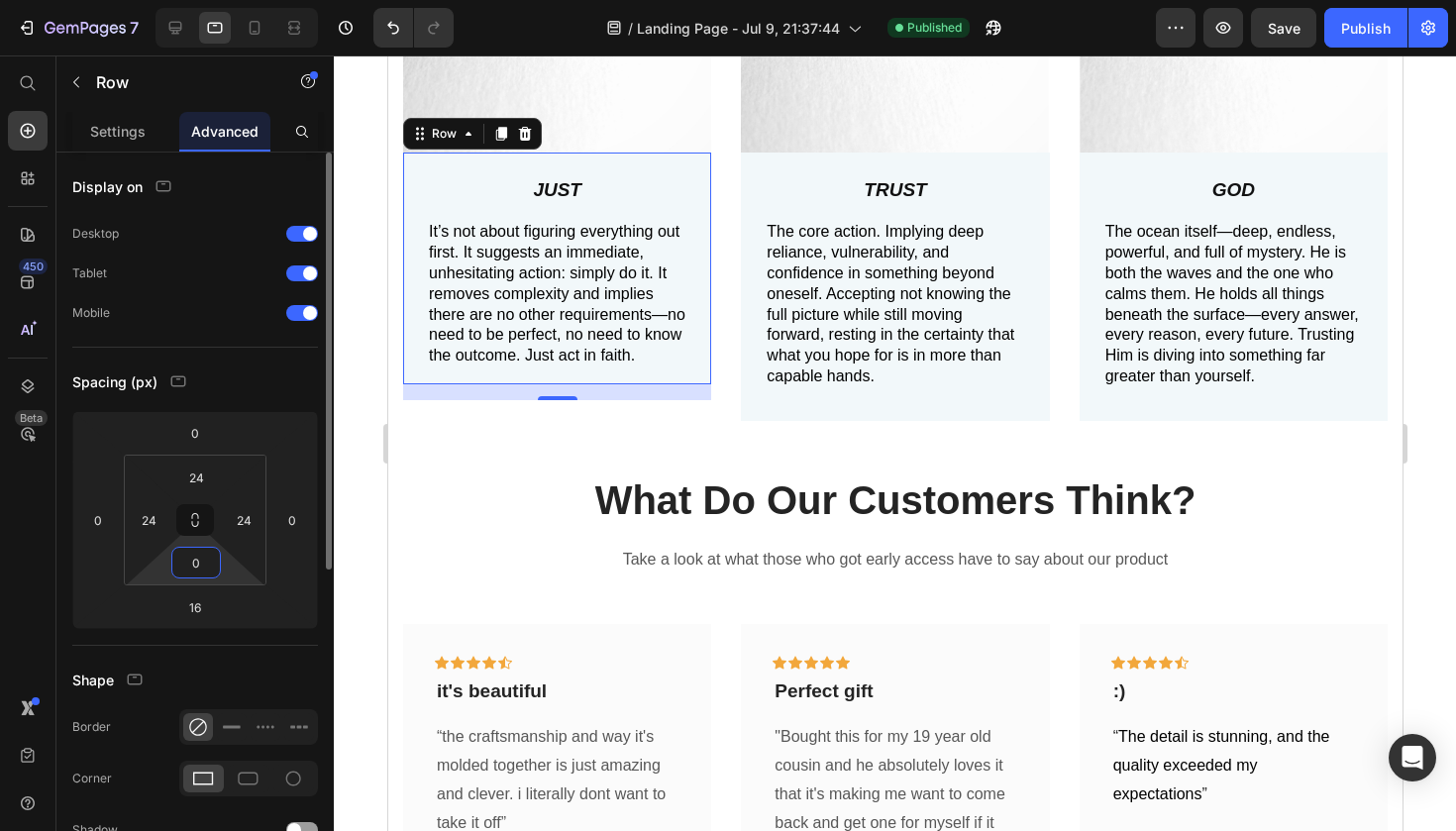 click on "0" at bounding box center [196, 563] 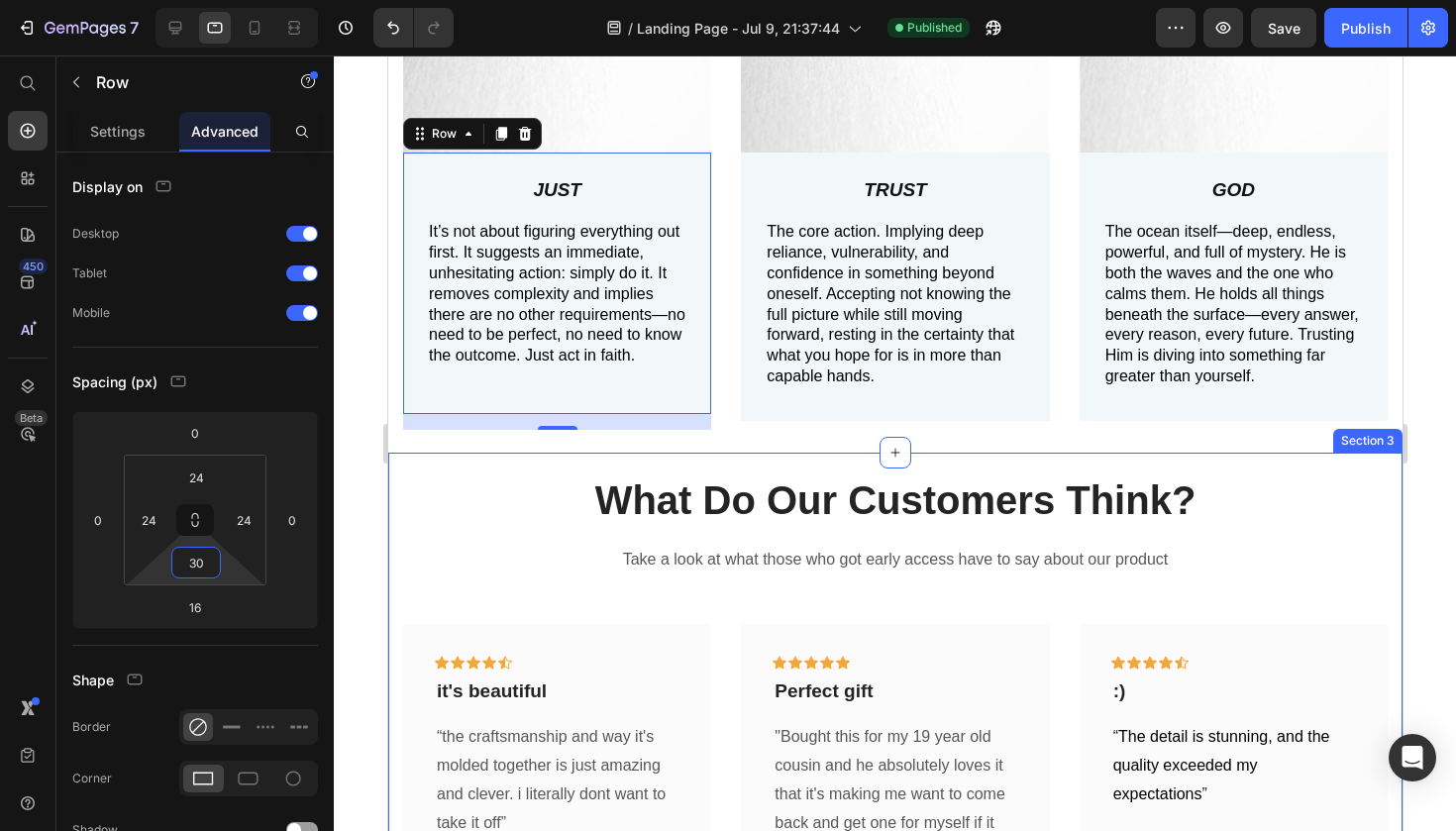 type on "3" 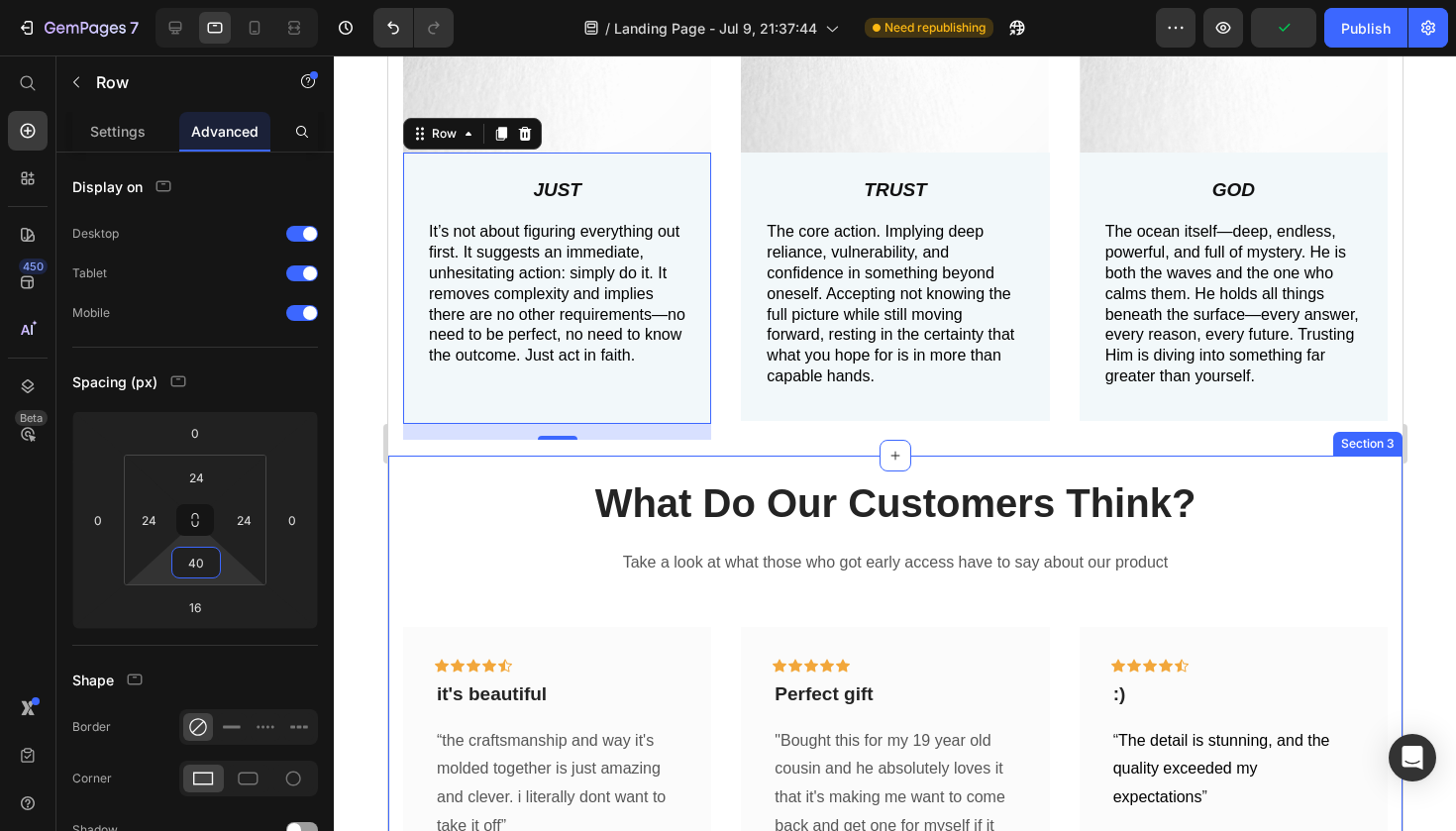 type on "4" 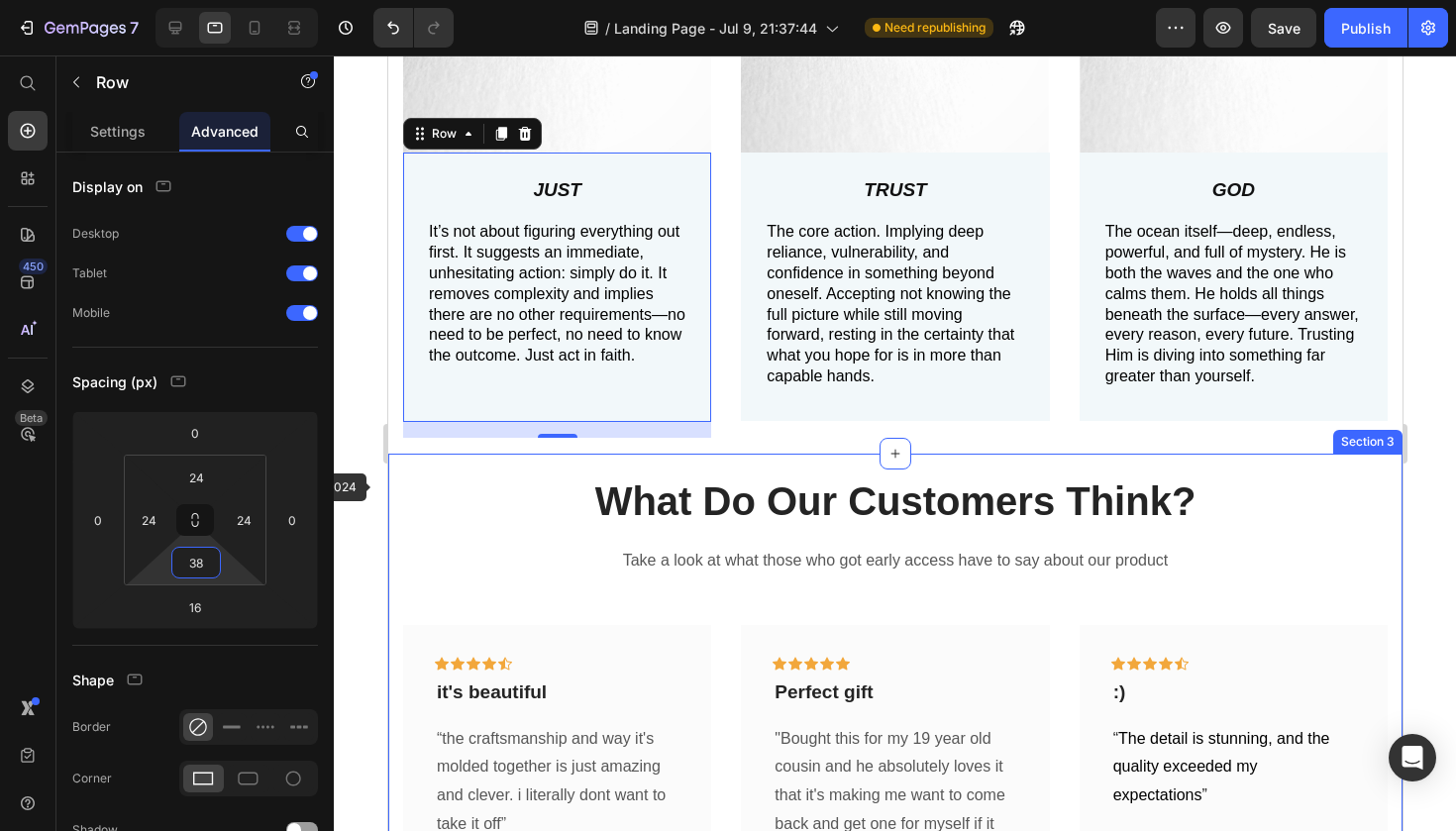 type on "38" 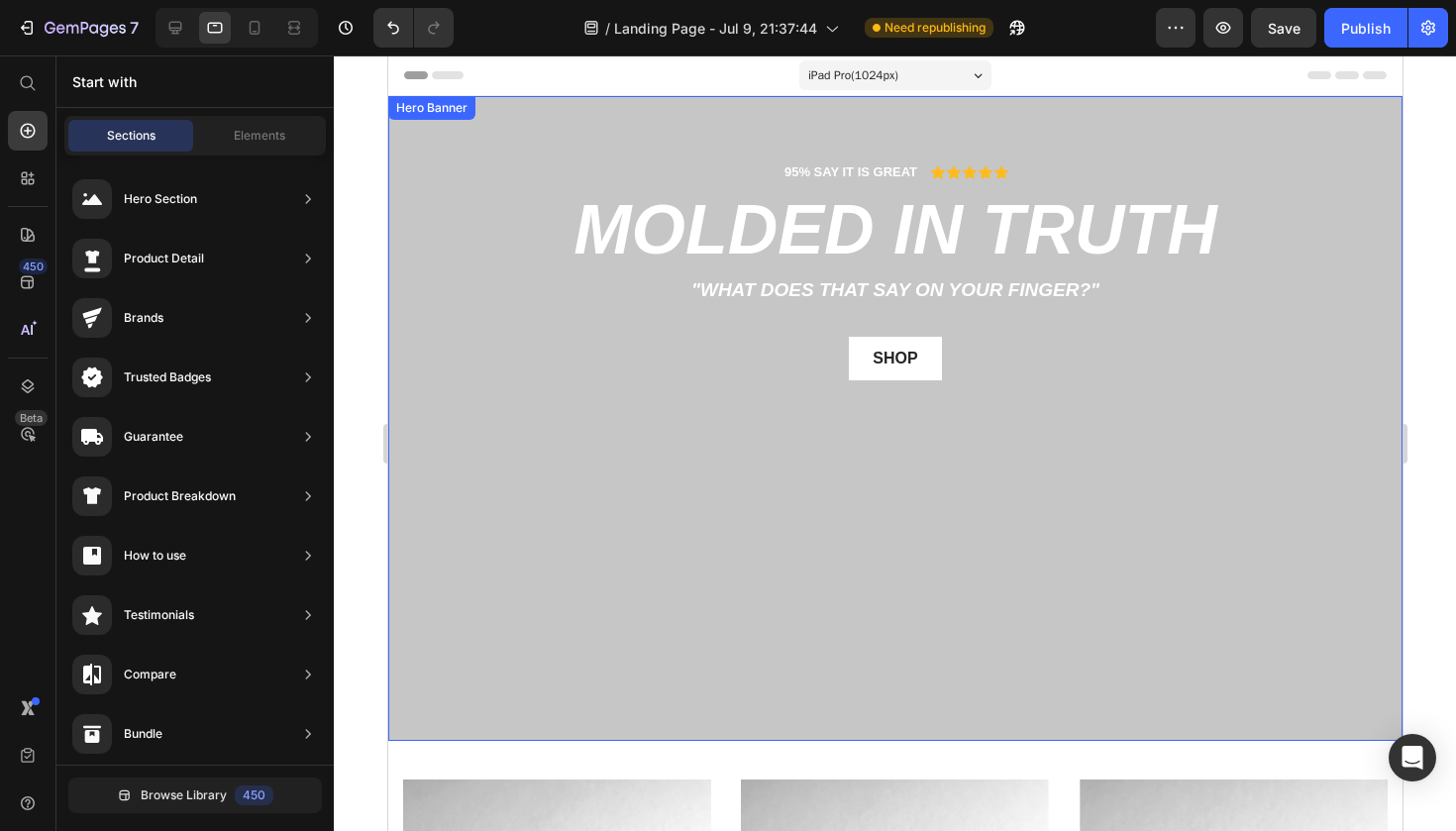 scroll, scrollTop: 0, scrollLeft: 0, axis: both 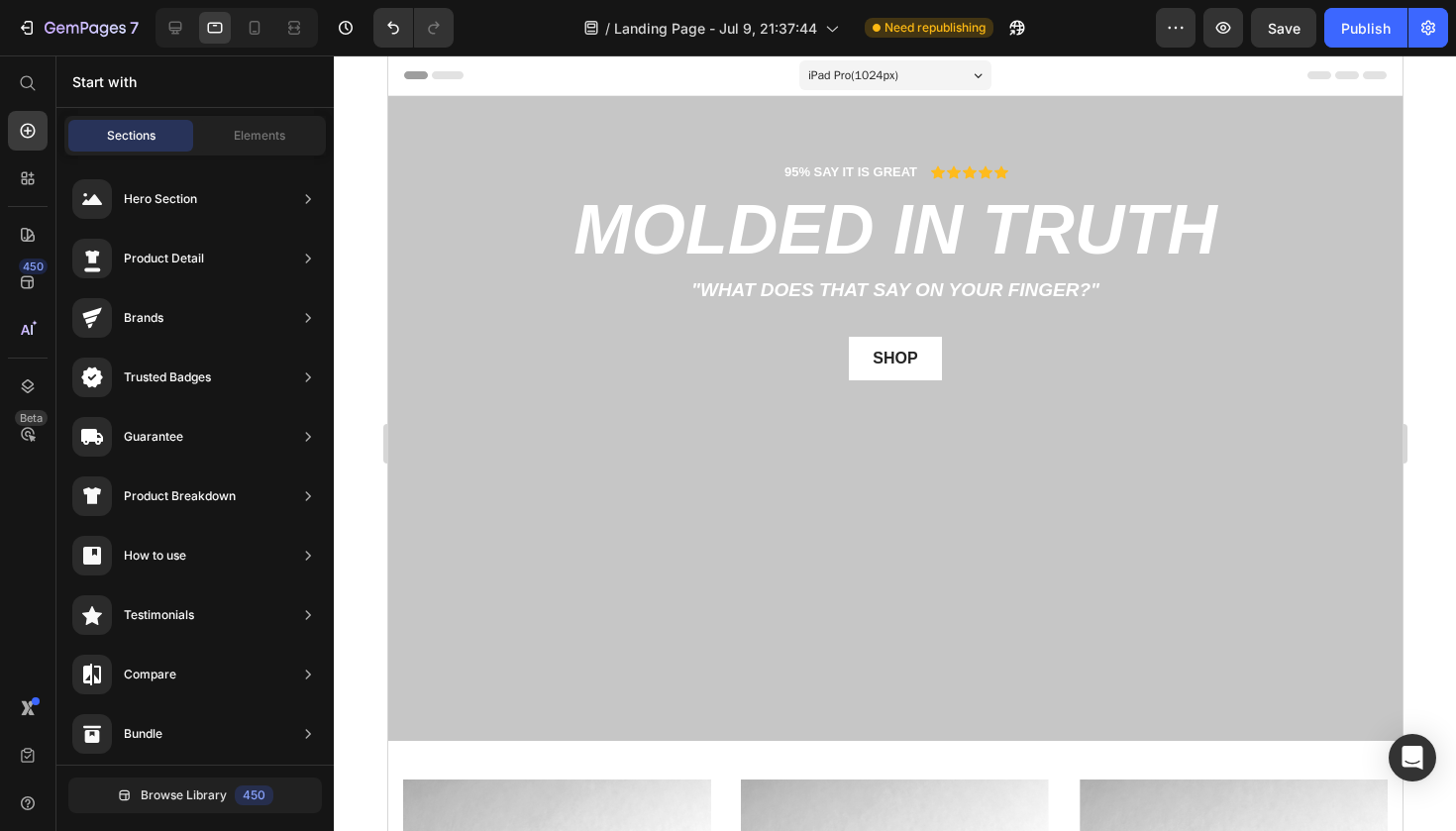 click on "iPad Pro  ( 1024 px)" at bounding box center [894, 75] 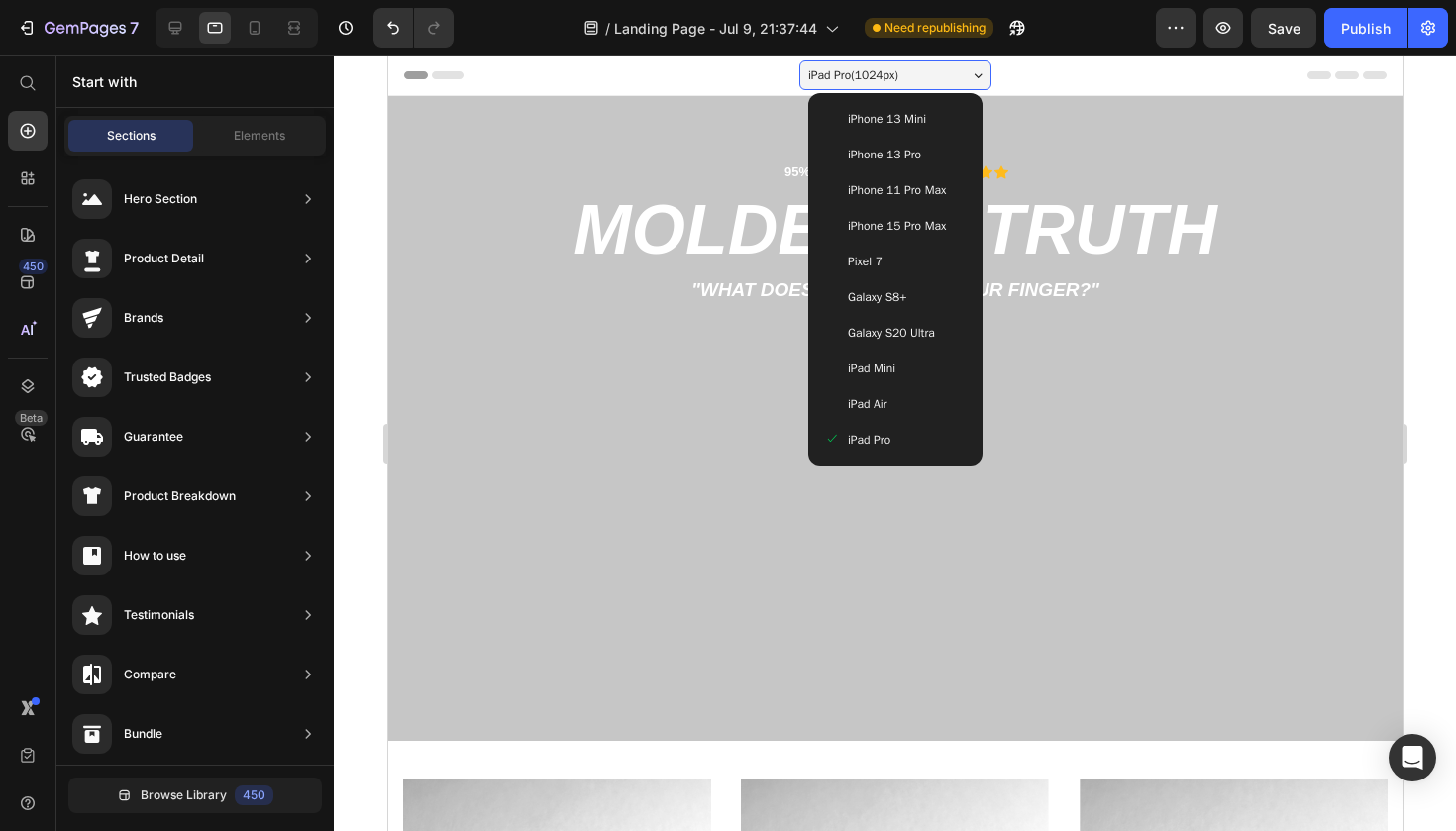 click on "iPad Air" at bounding box center (894, 404) 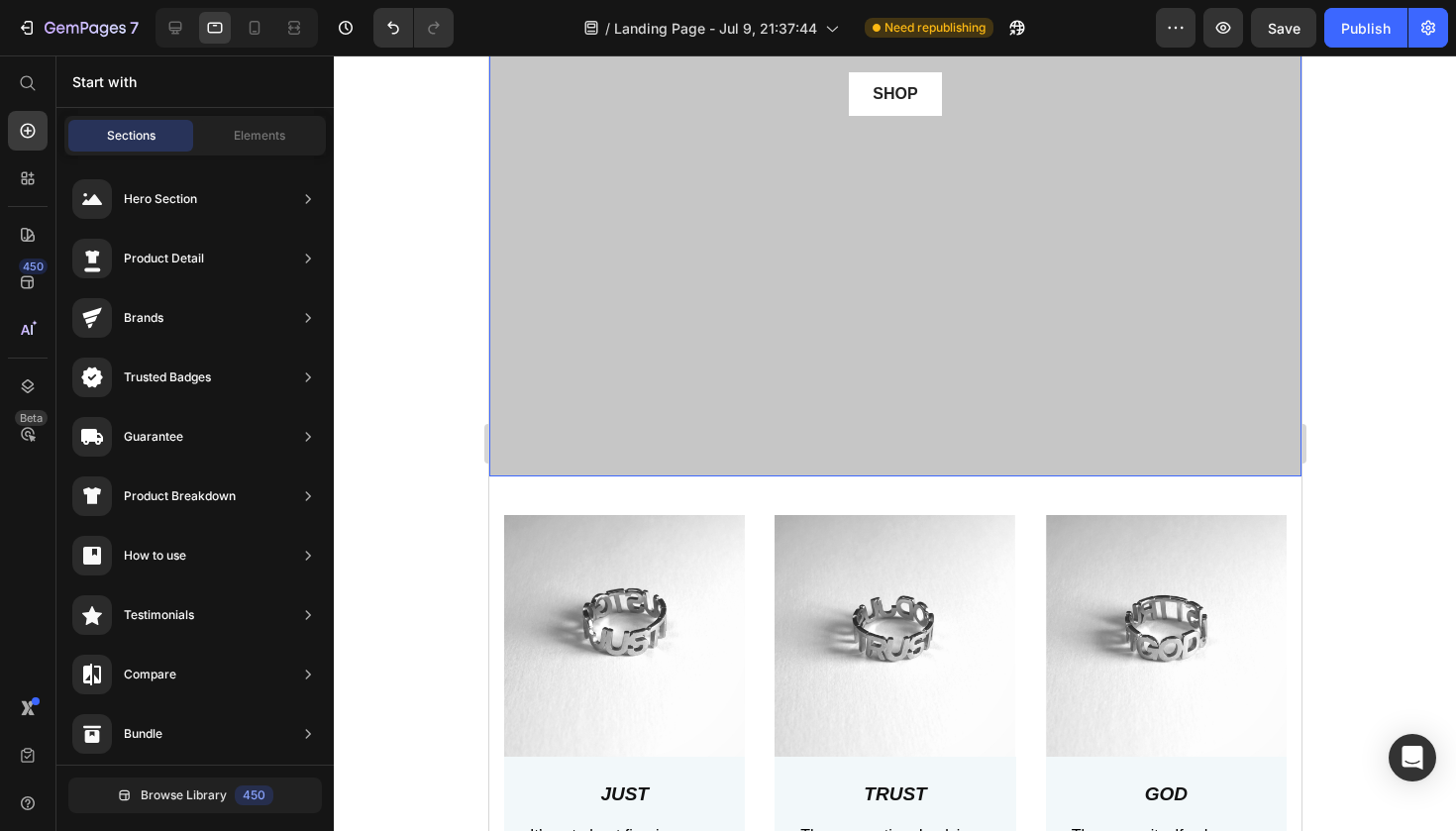 scroll, scrollTop: 266, scrollLeft: 0, axis: vertical 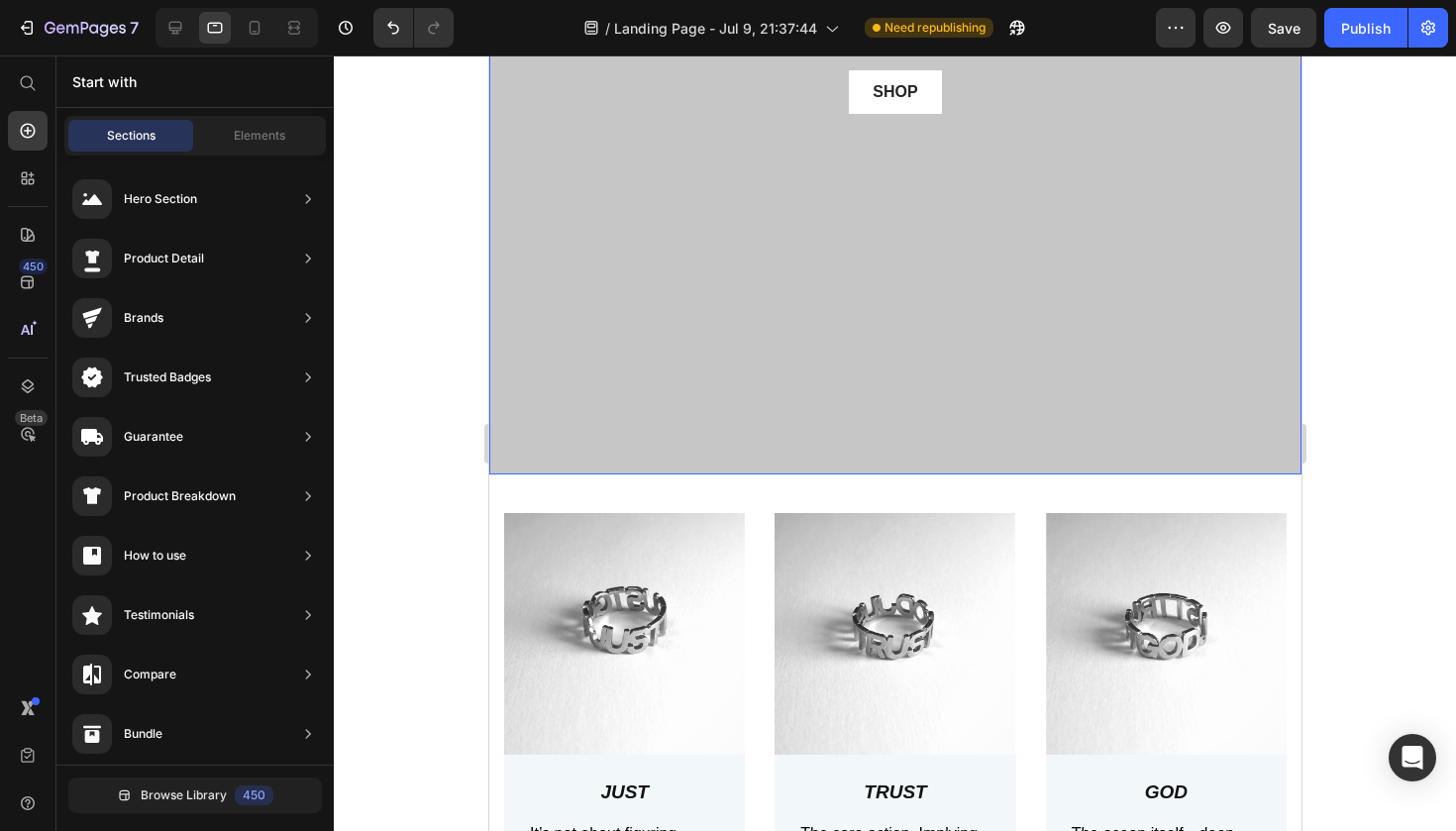 click on "95% SAY IT IS GREAT Text Block Icon Icon Icon Icon Icon Icon List Row molded in truth Heading "What does that say on your finger?" Text Block shop Button Row" at bounding box center (894, 152) 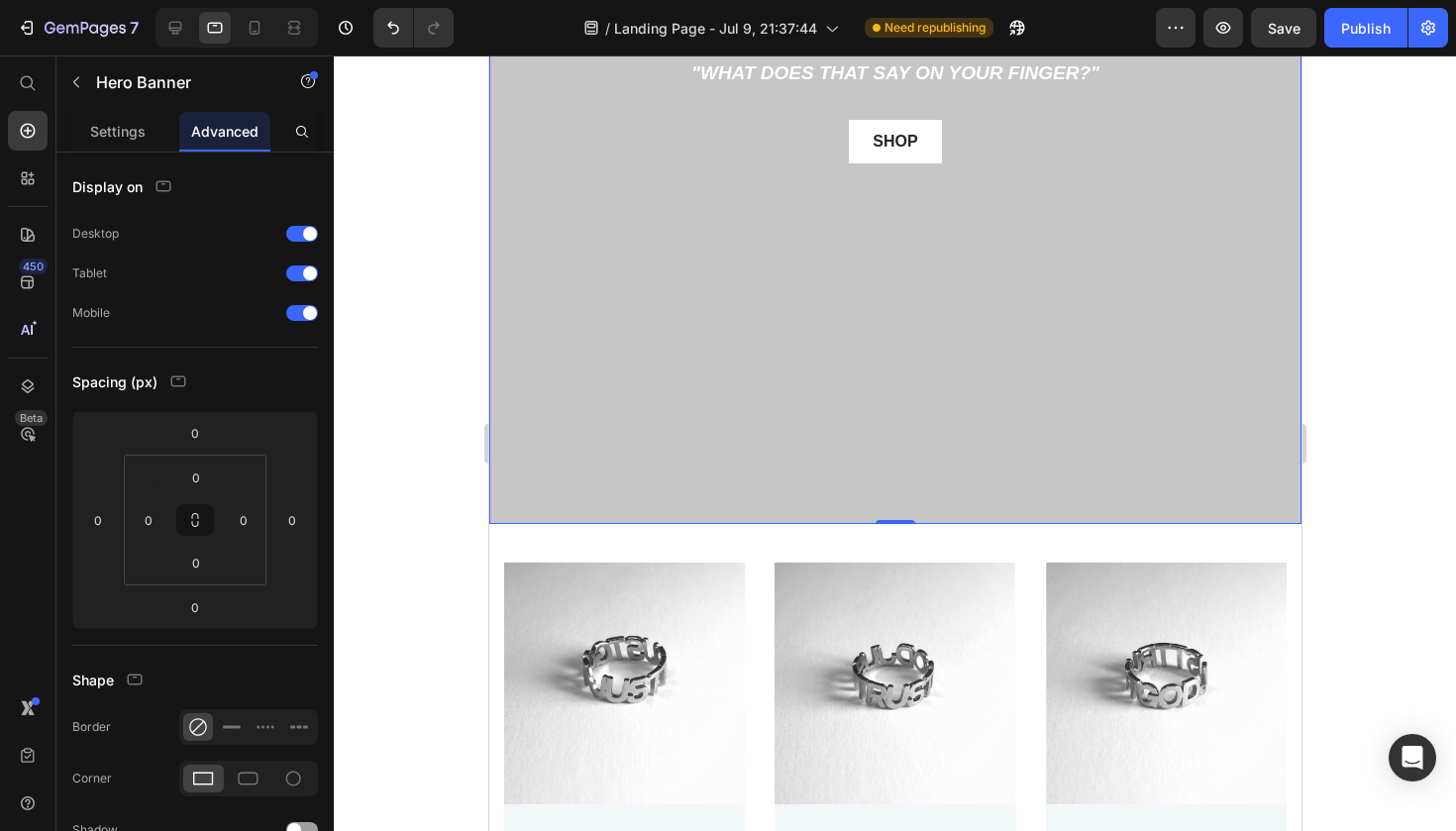 scroll, scrollTop: 142, scrollLeft: 0, axis: vertical 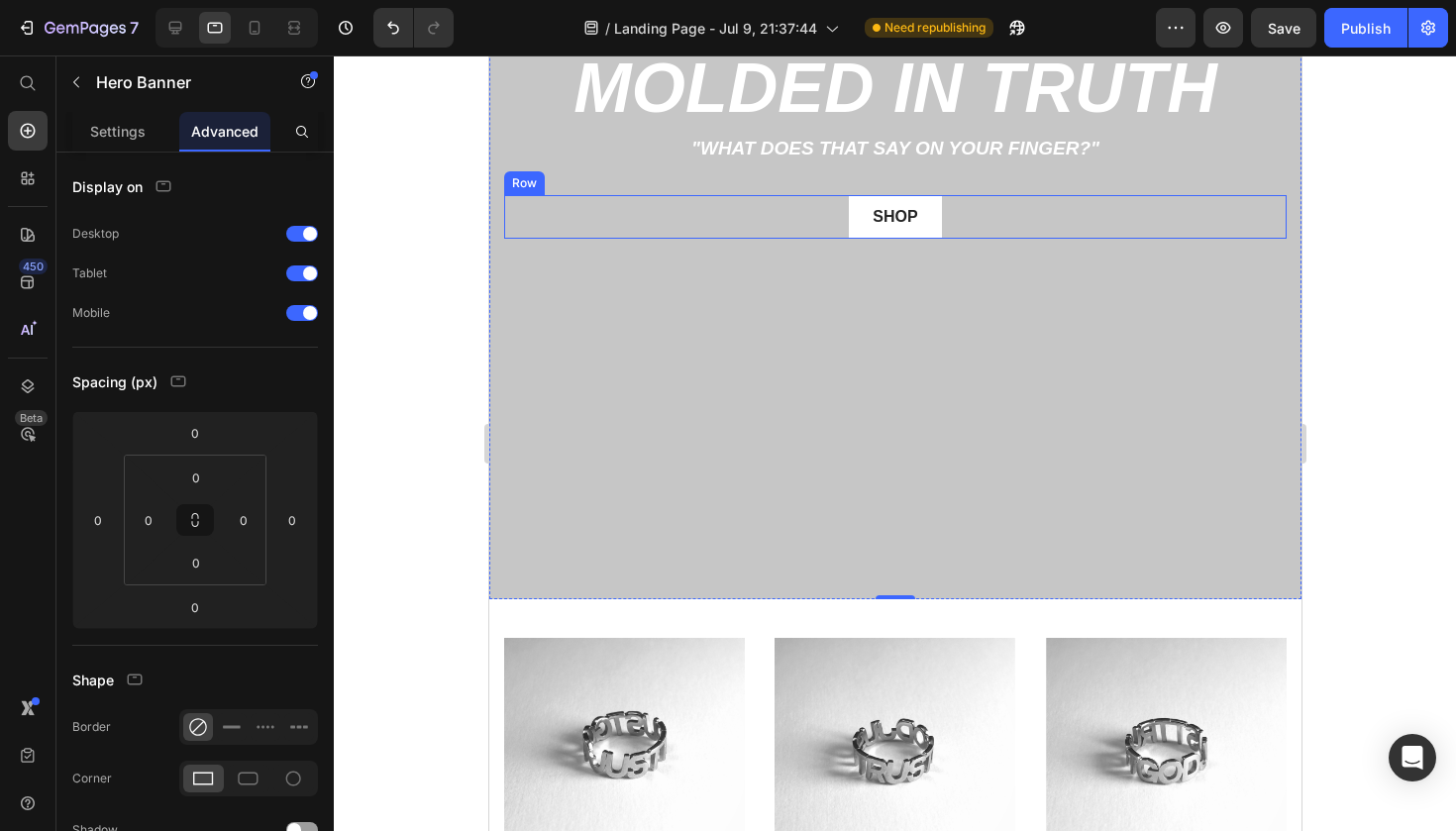 click on "shop Button Row" at bounding box center [894, 217] 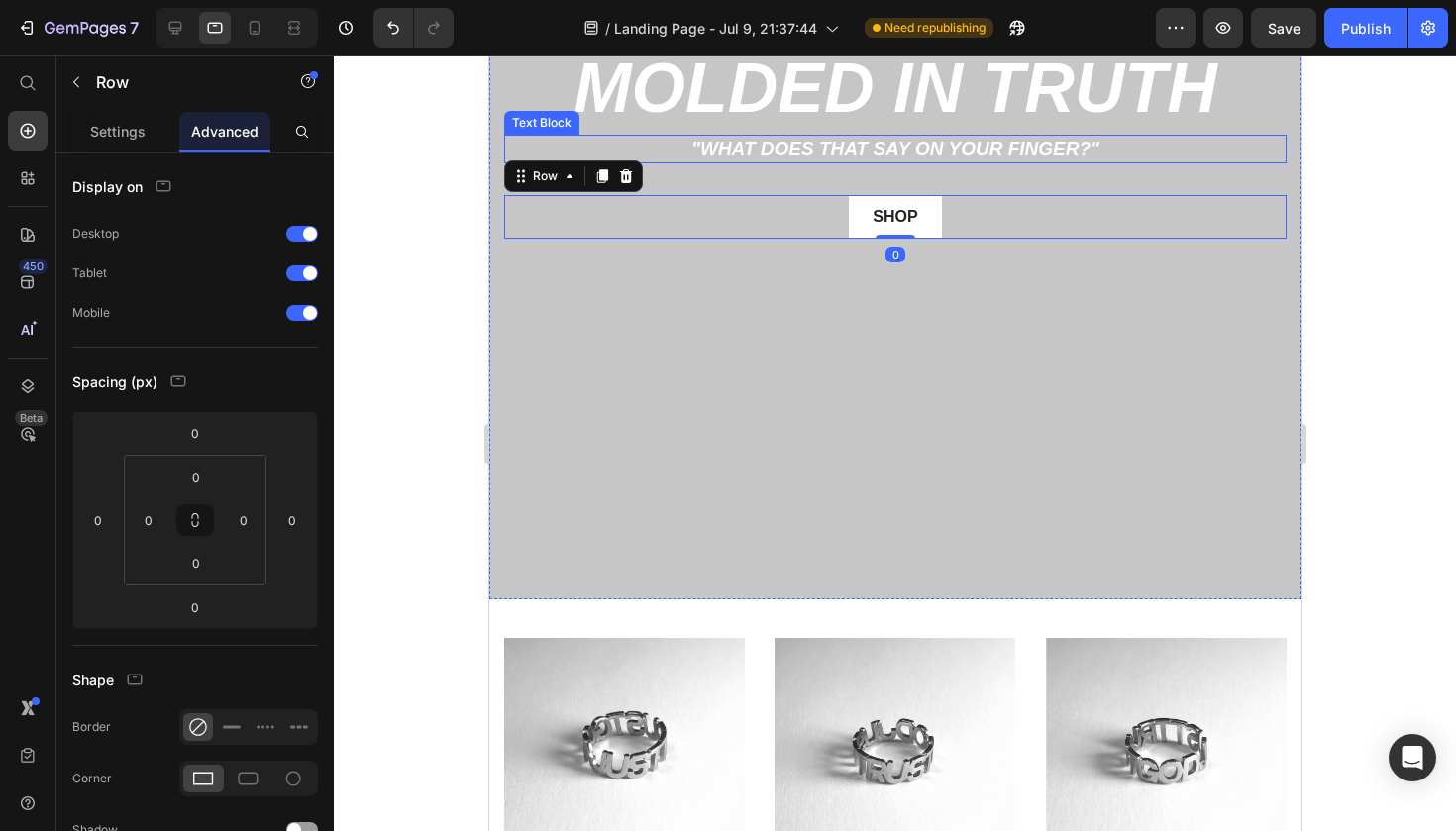 click on ""What does that say on your finger?"" at bounding box center (894, 148) 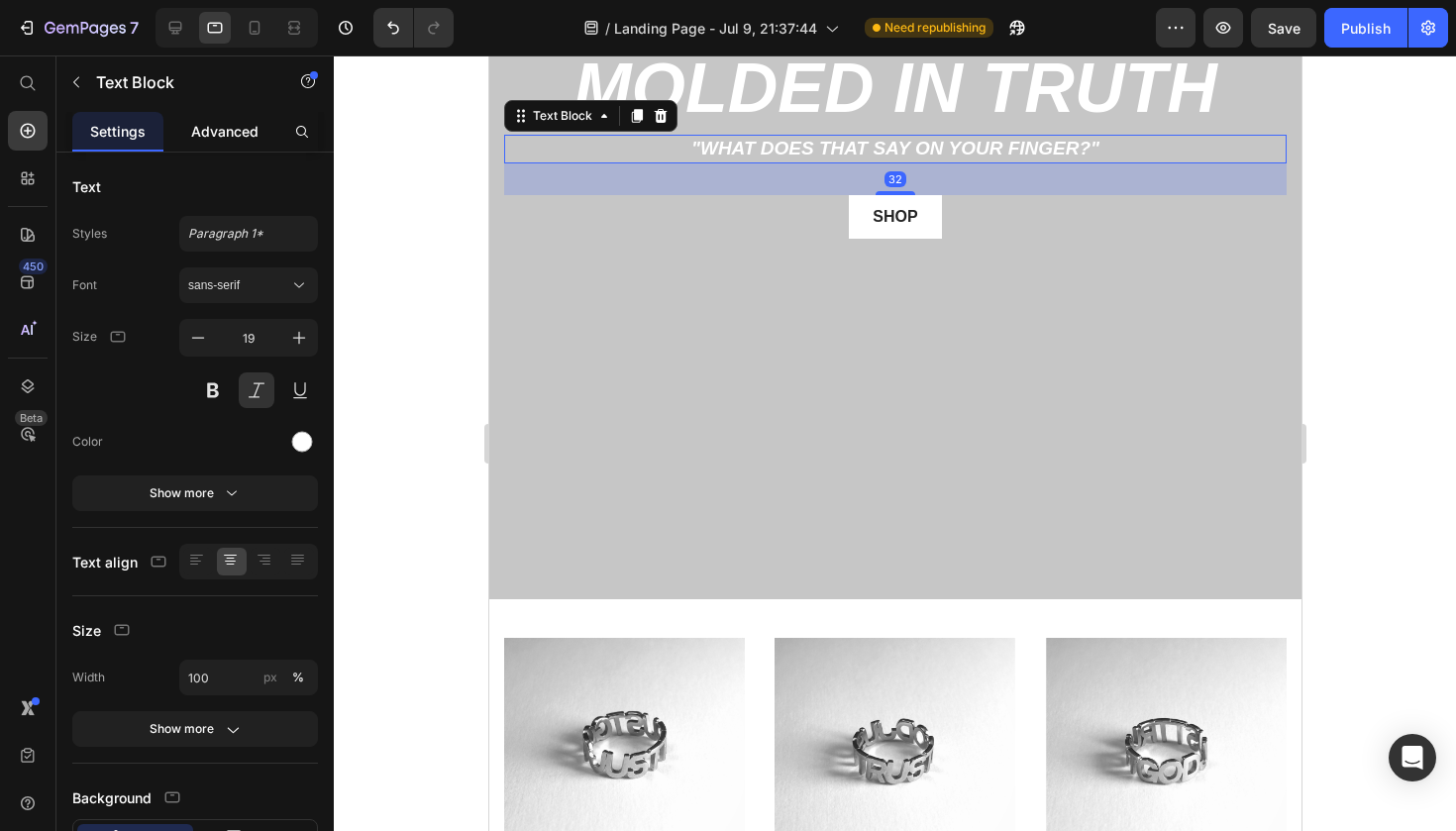 click on "Advanced" at bounding box center [225, 131] 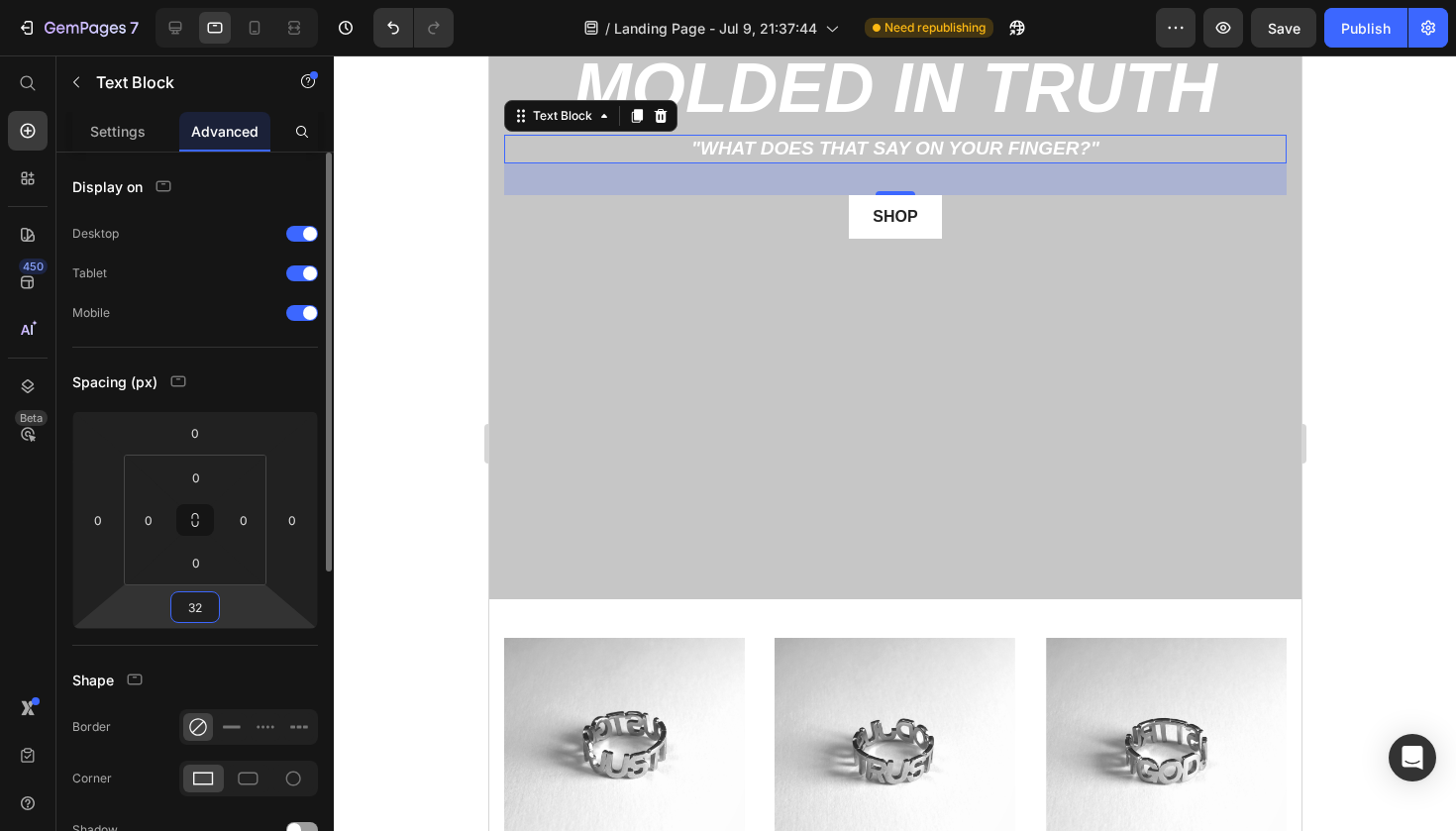 click on "32" at bounding box center (195, 607) 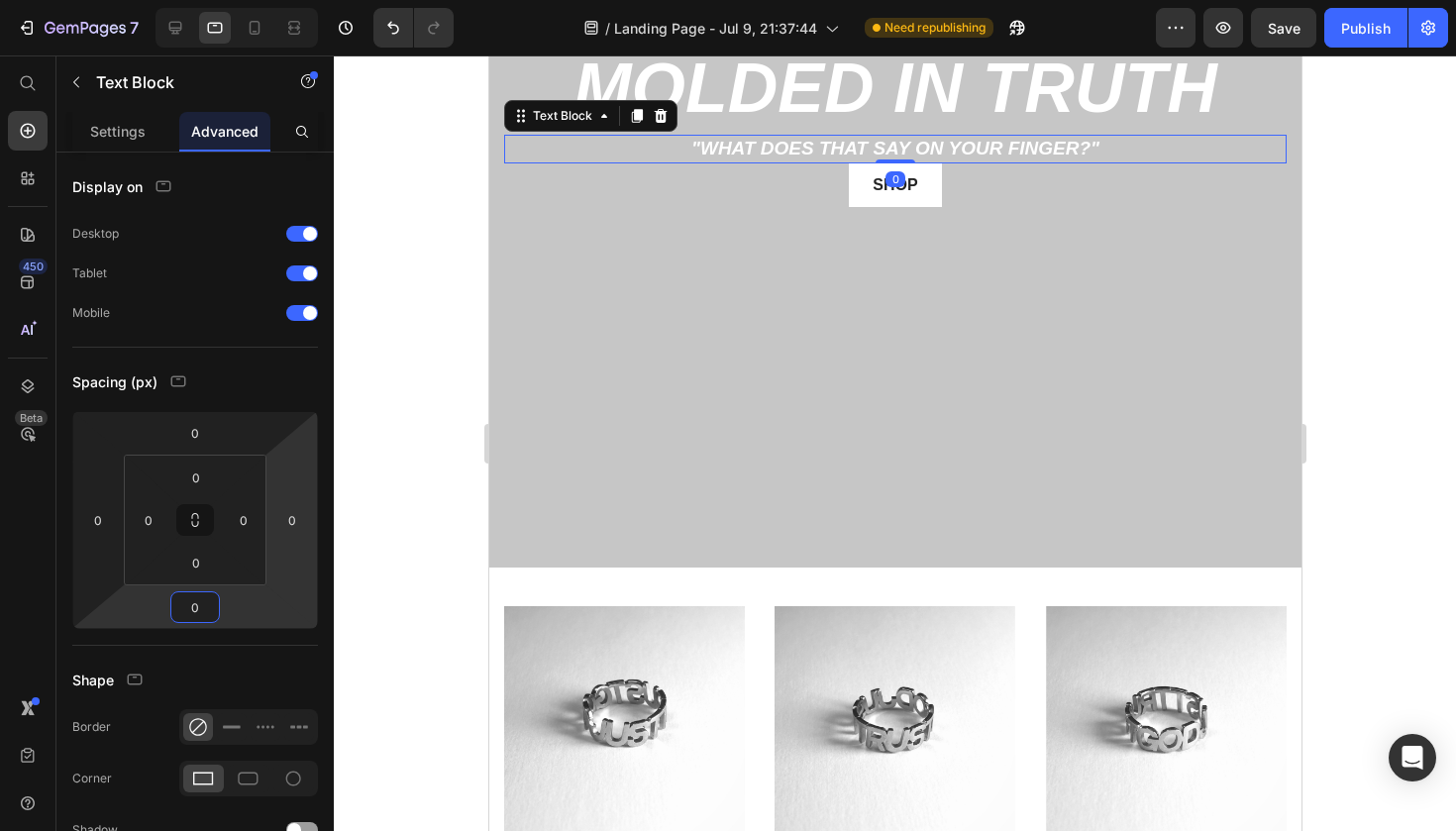 type on "0" 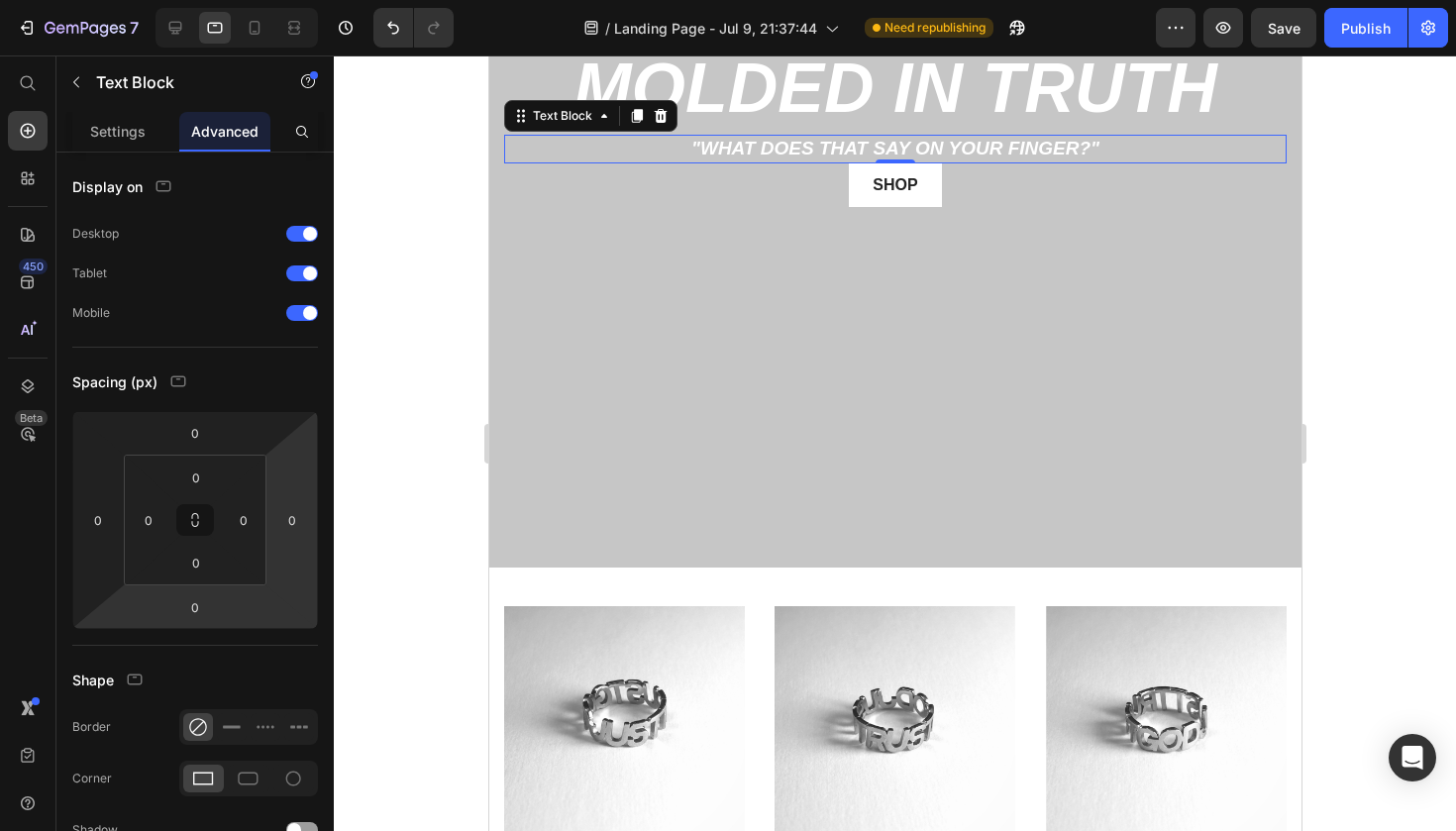 click 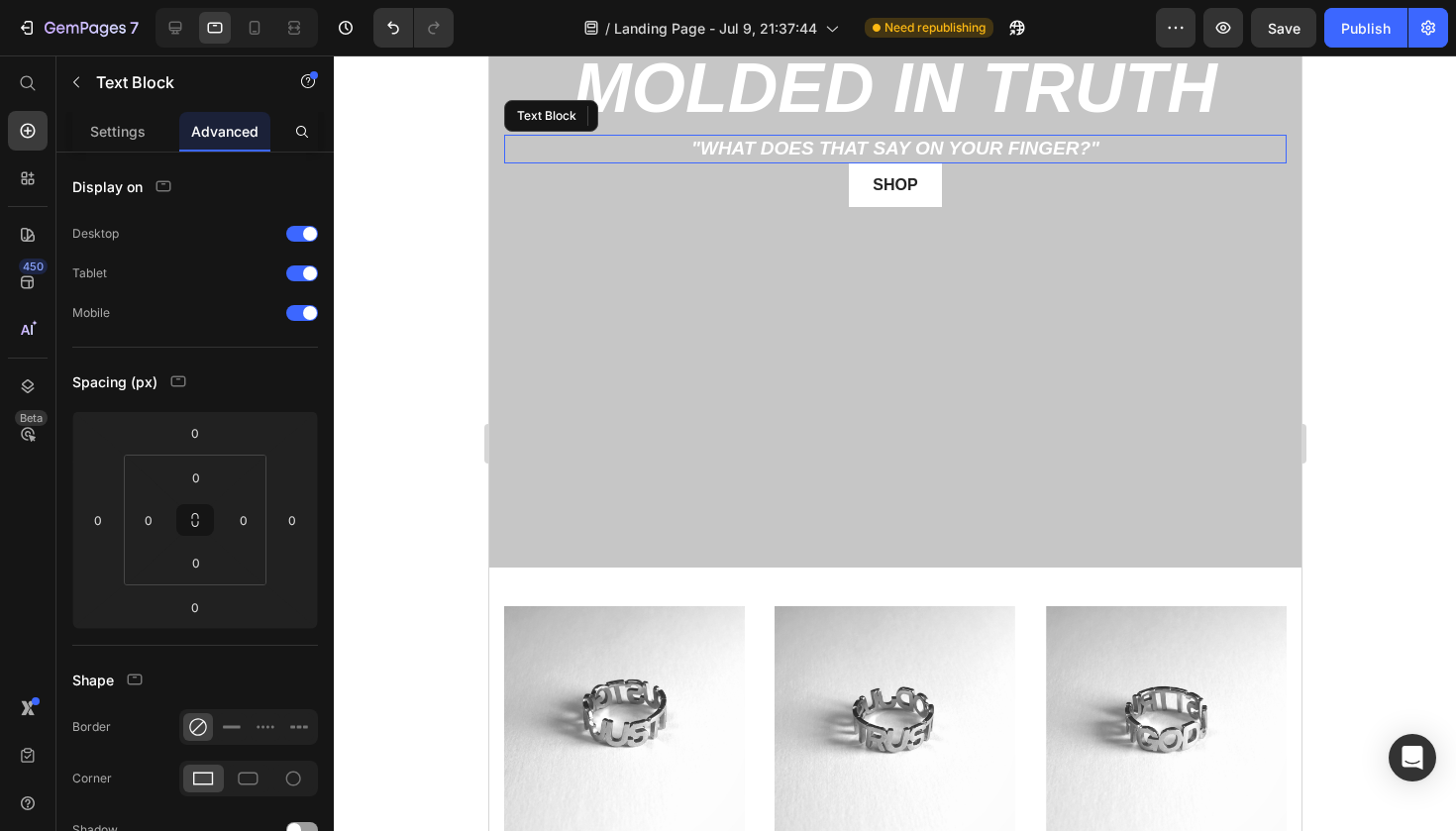 click on ""What does that say on your finger?"" at bounding box center (894, 148) 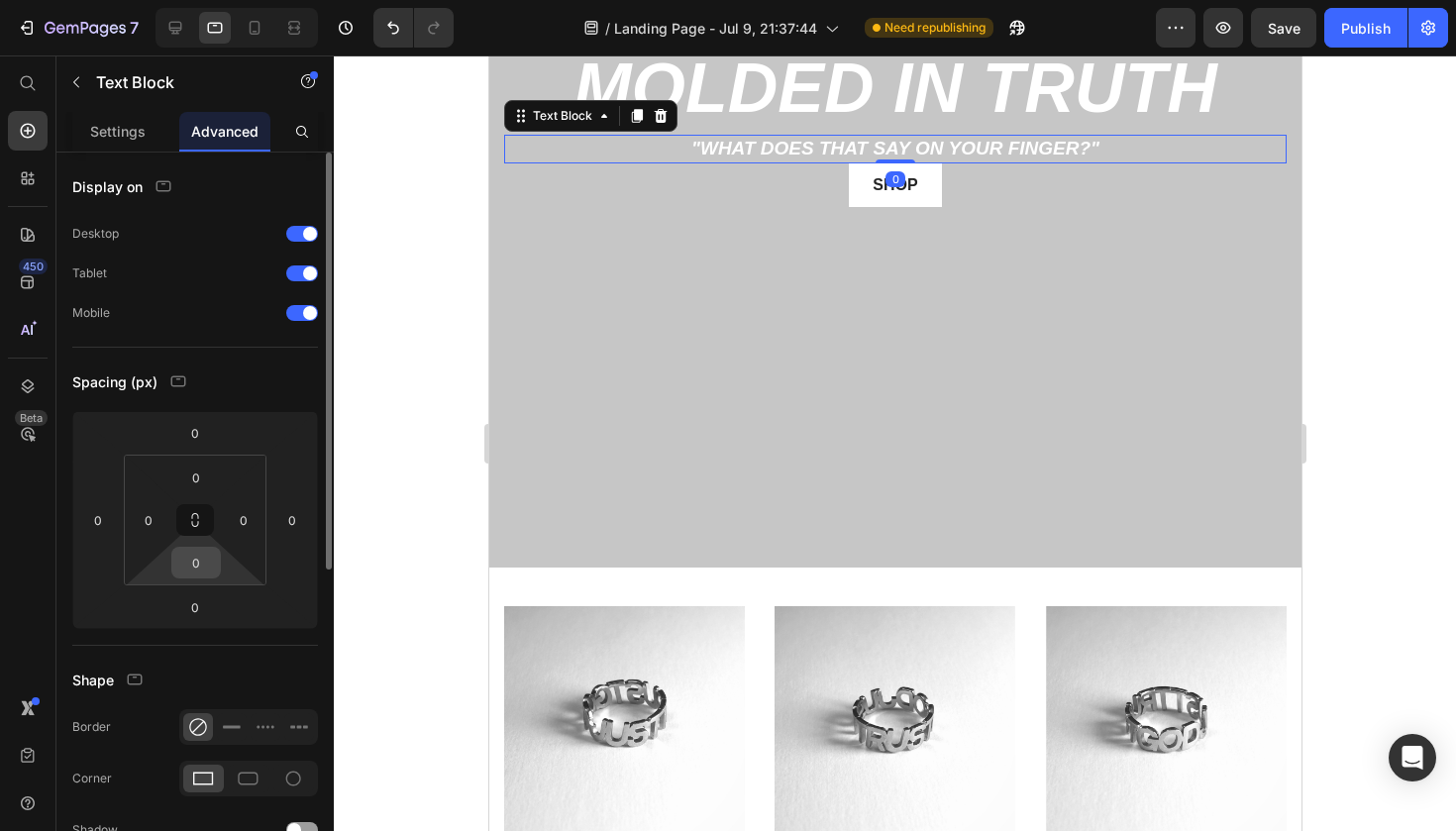 click on "0" at bounding box center (196, 563) 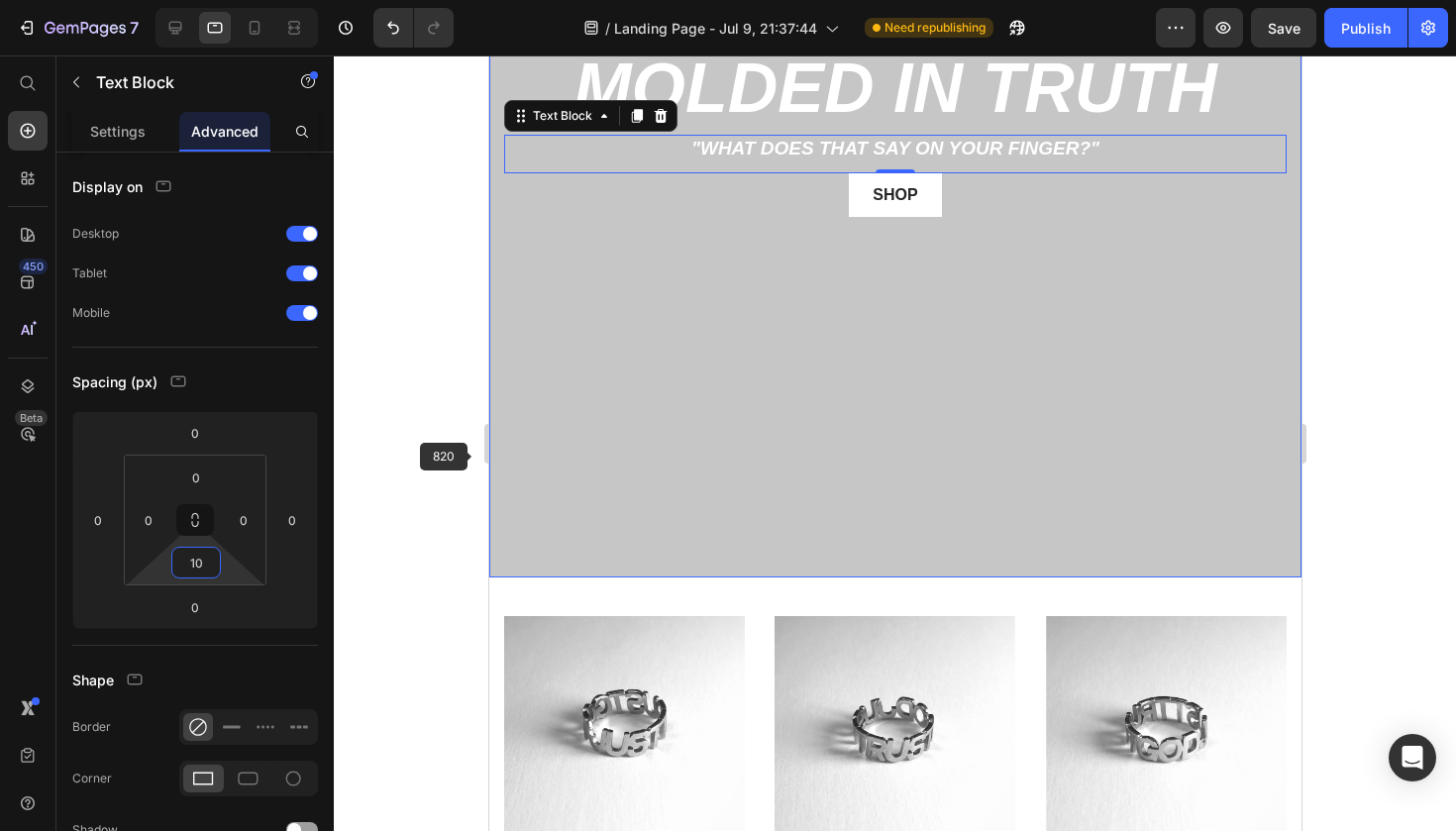 type on "10" 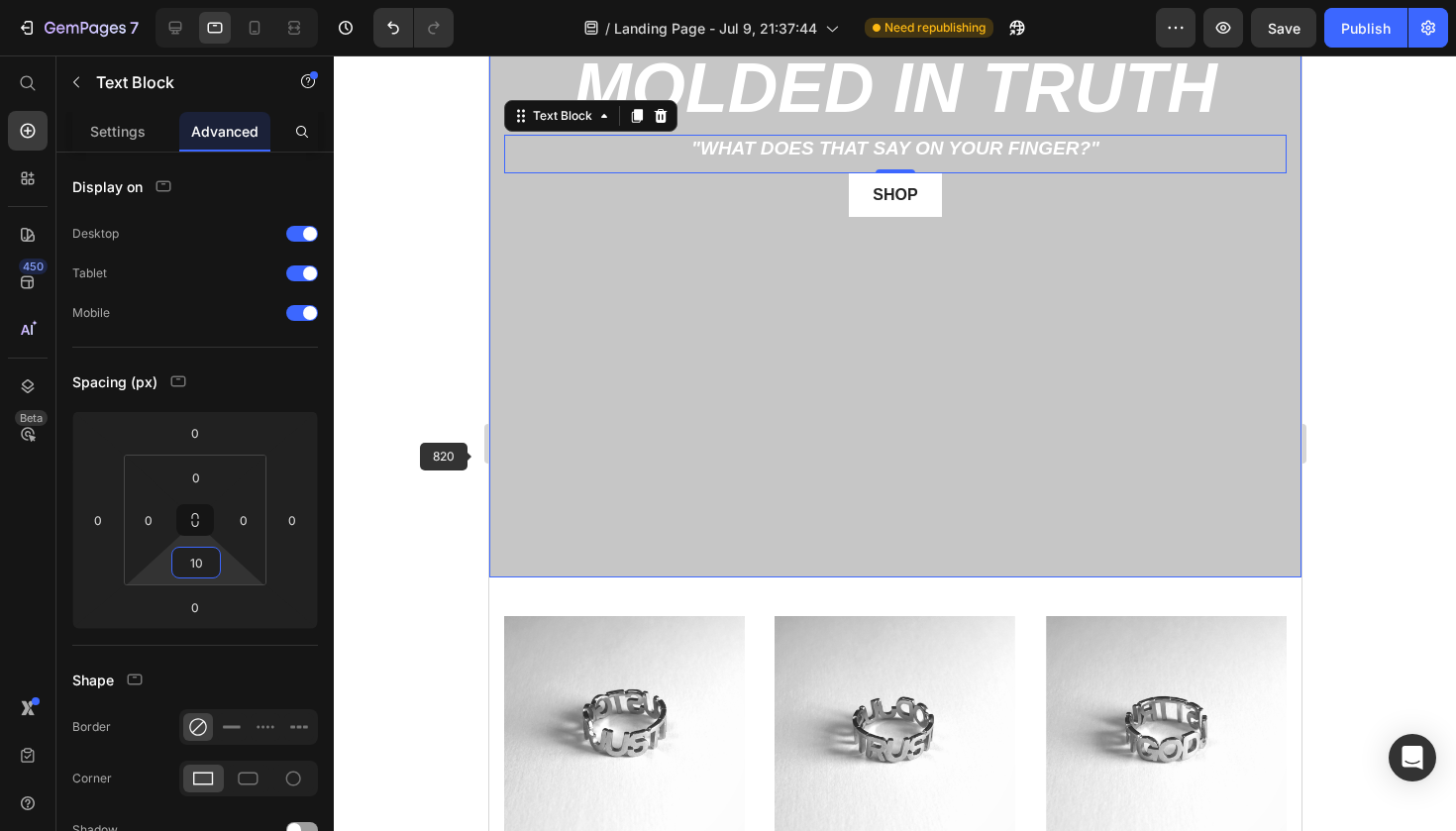 click 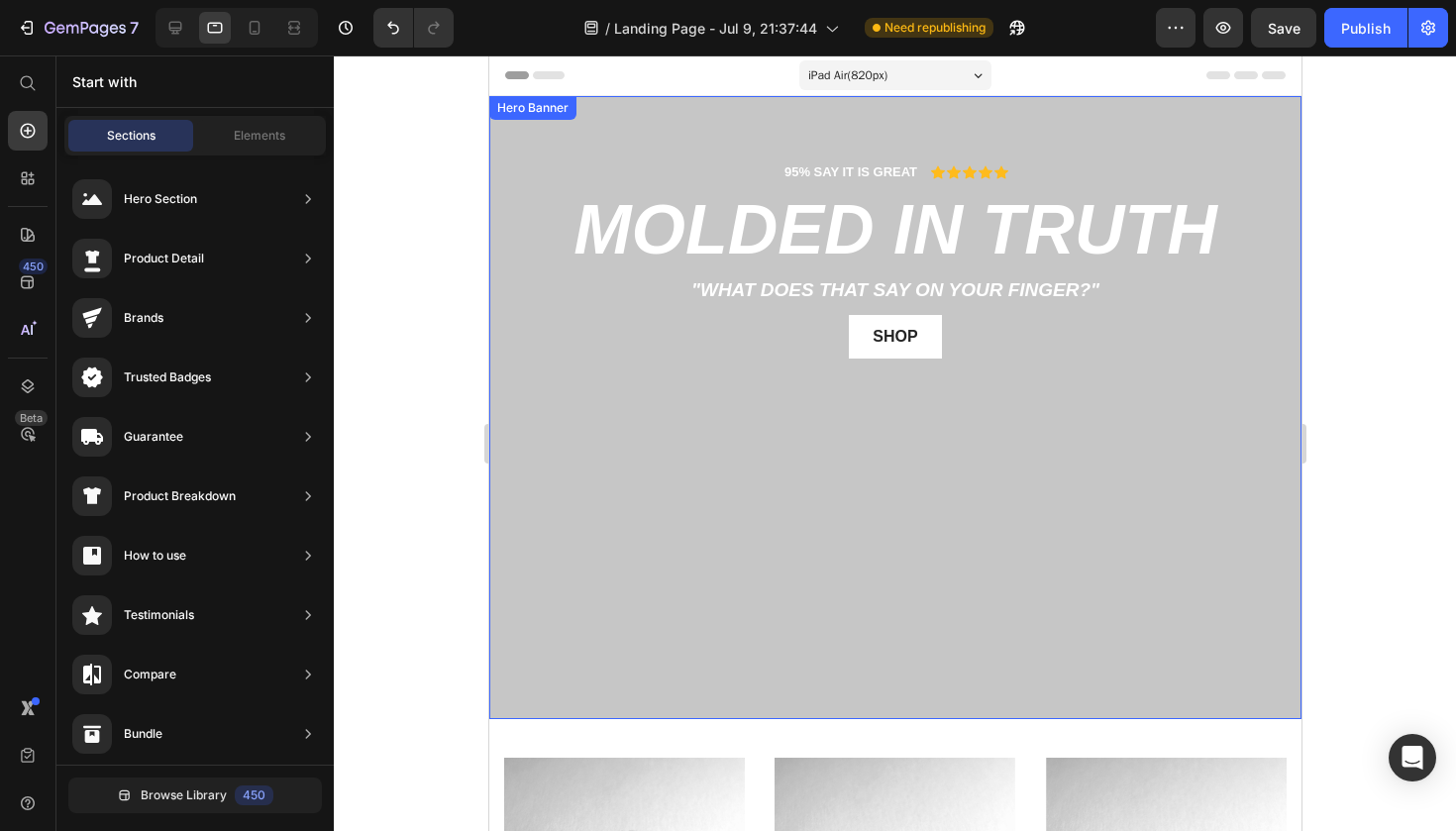 scroll, scrollTop: 0, scrollLeft: 0, axis: both 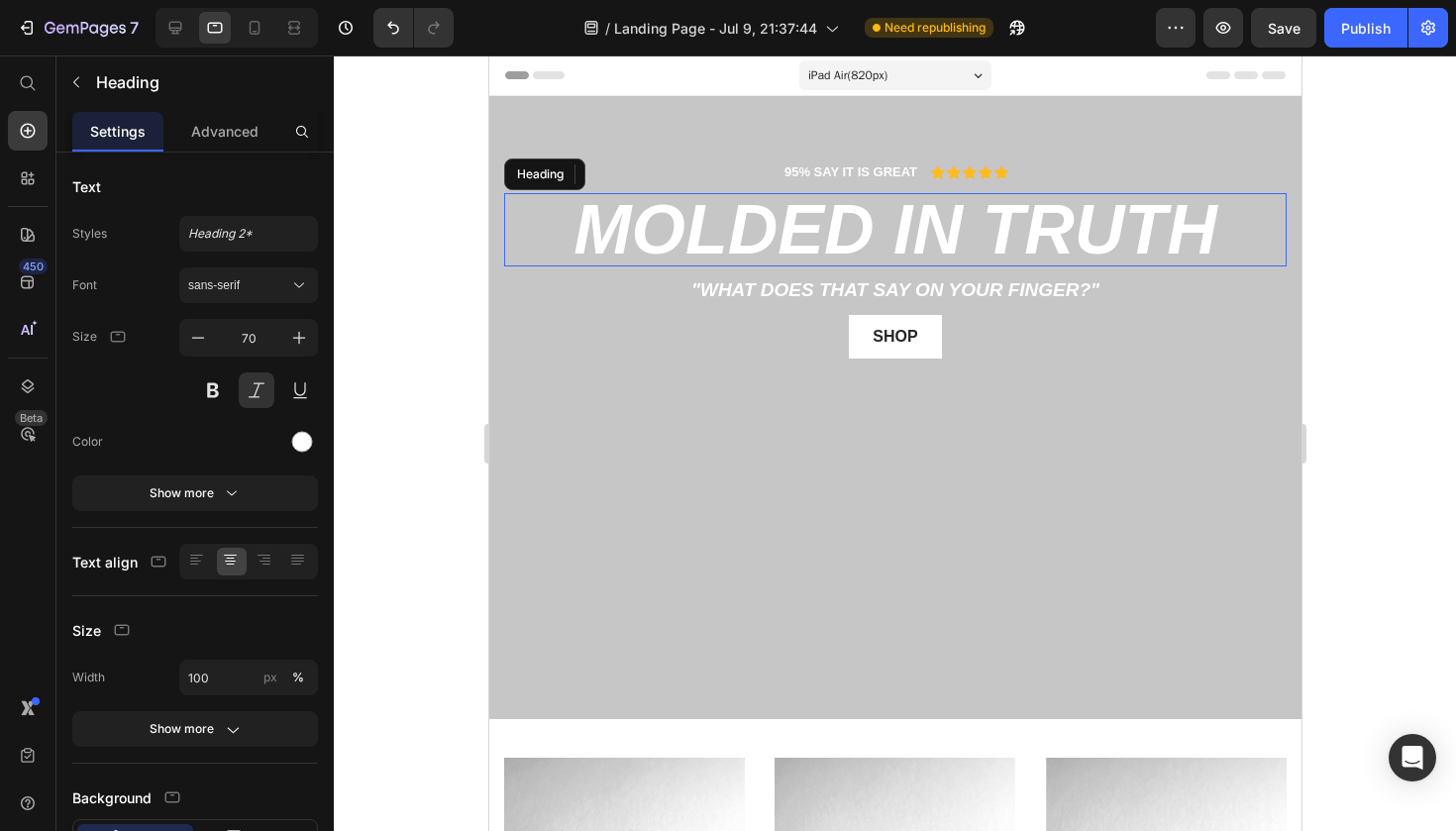 click on "molded in truth" at bounding box center [894, 230] 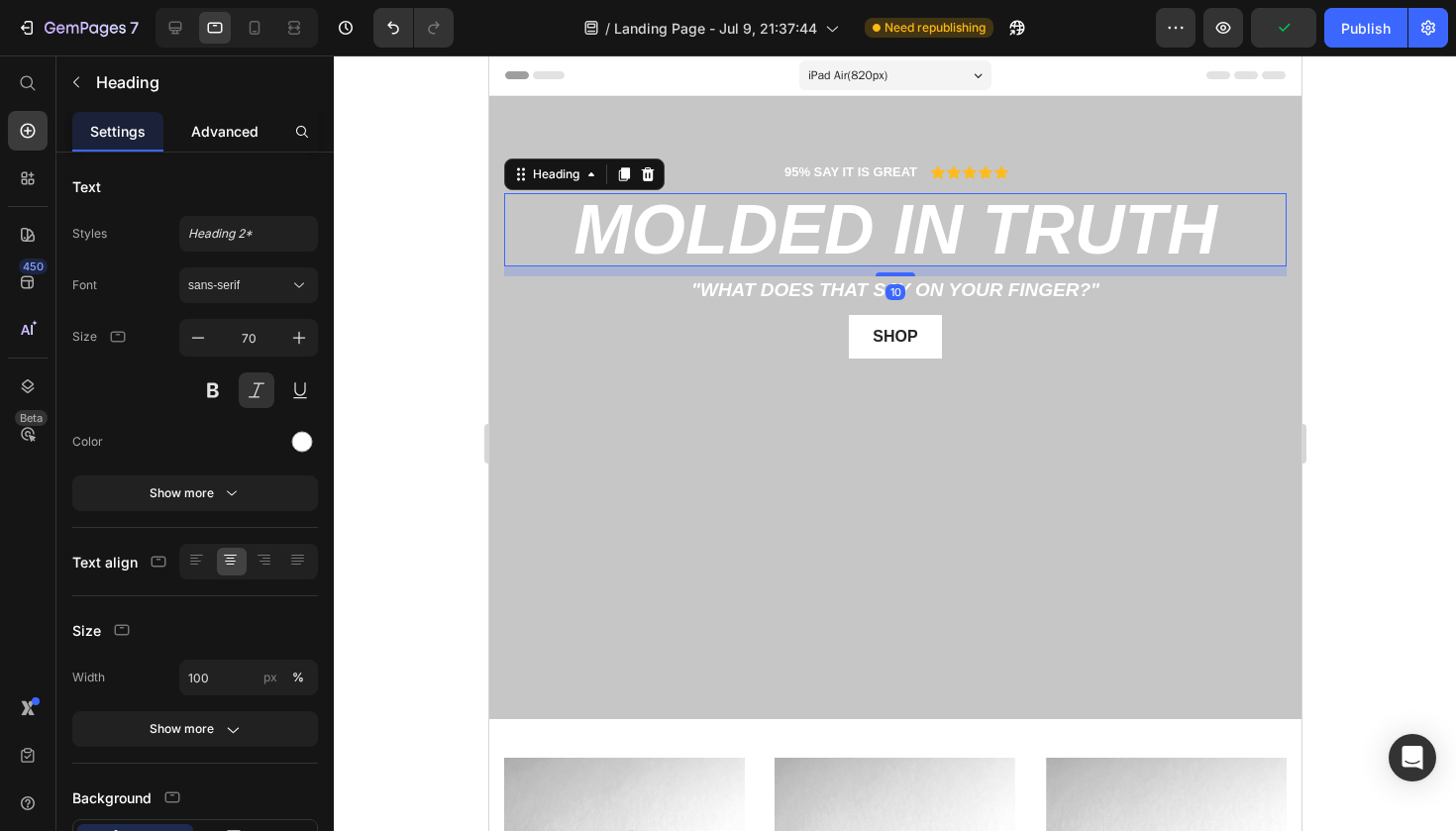 click on "Advanced" 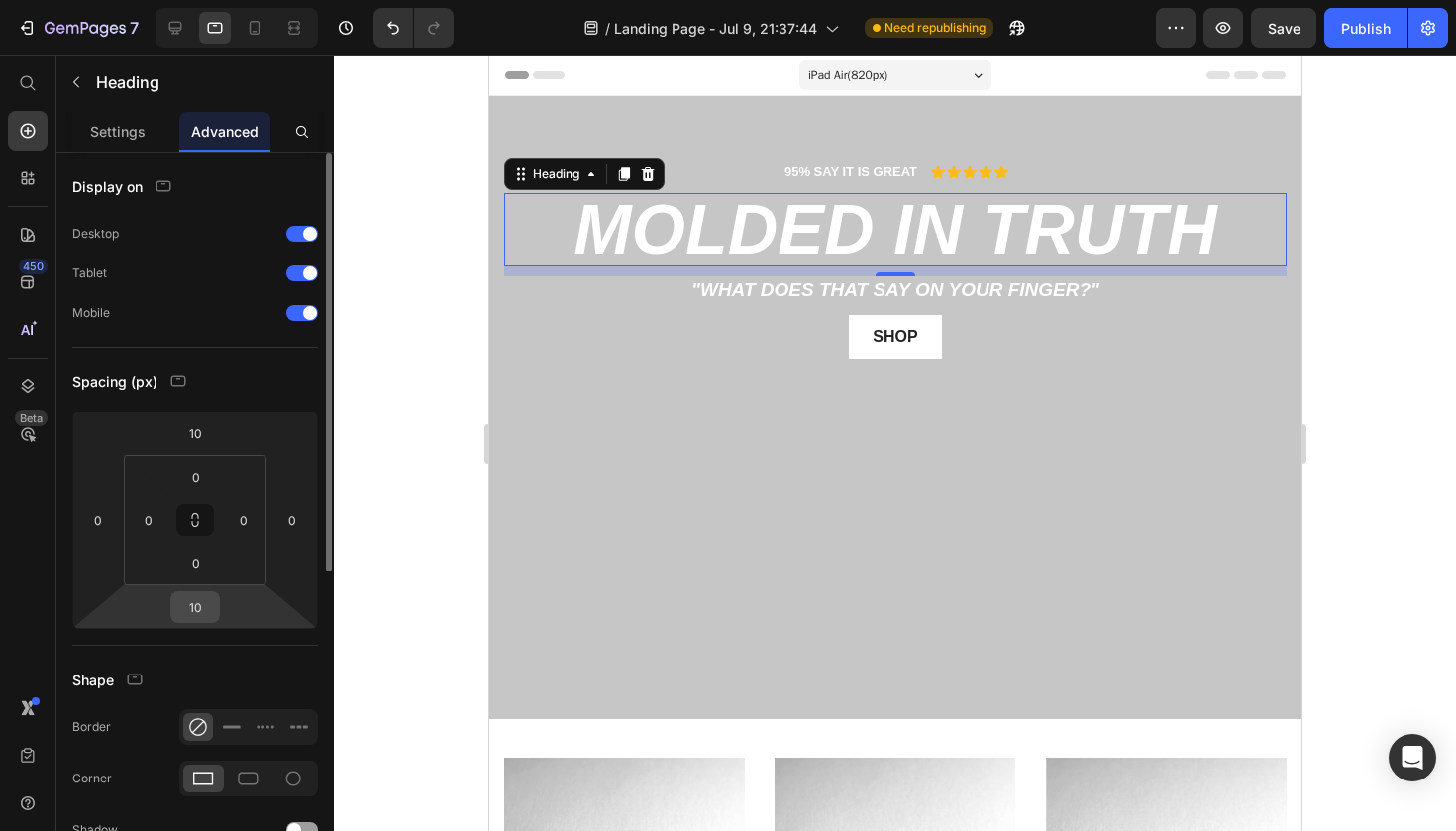 click on "10" at bounding box center (195, 607) 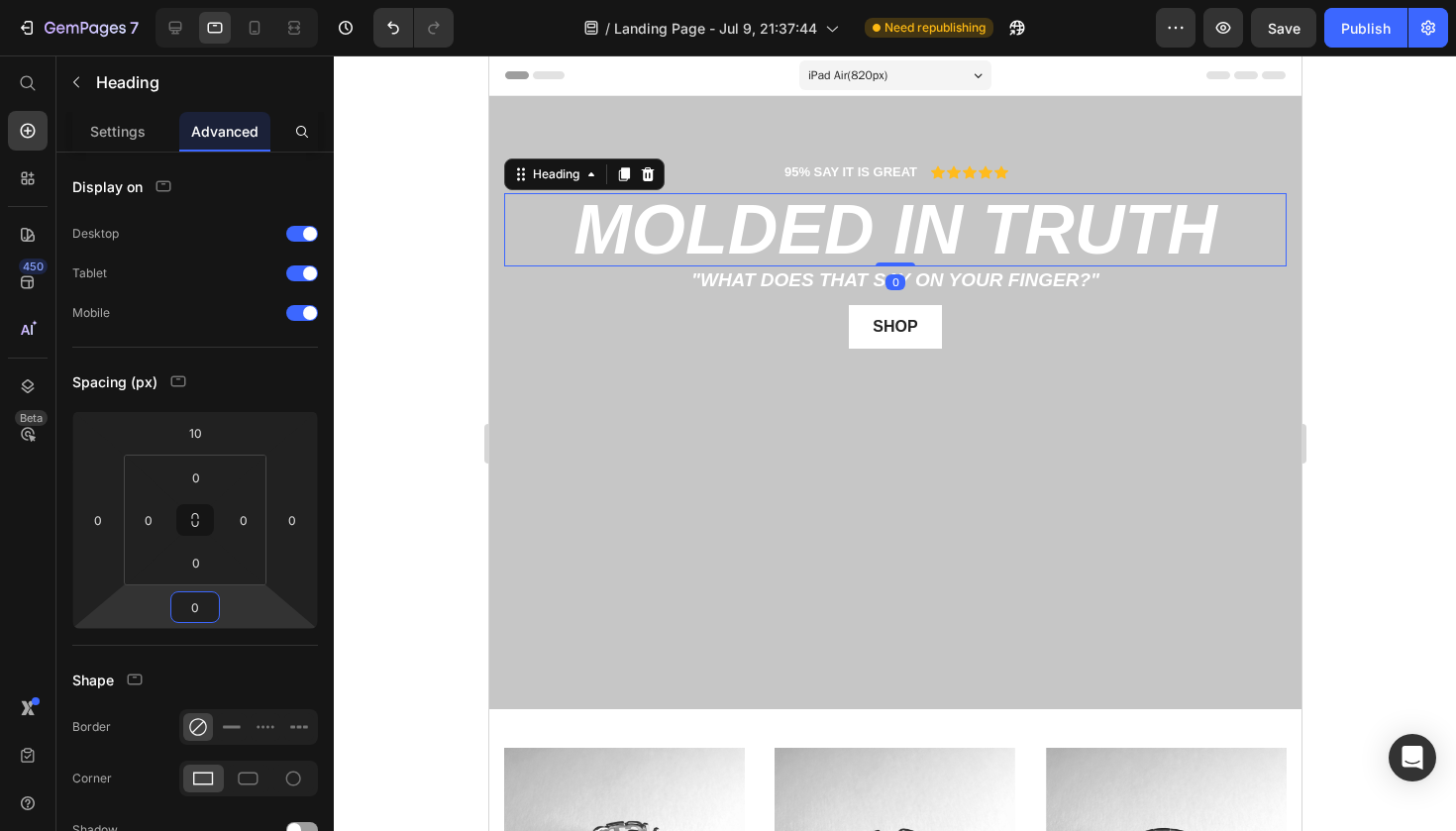 type on "0" 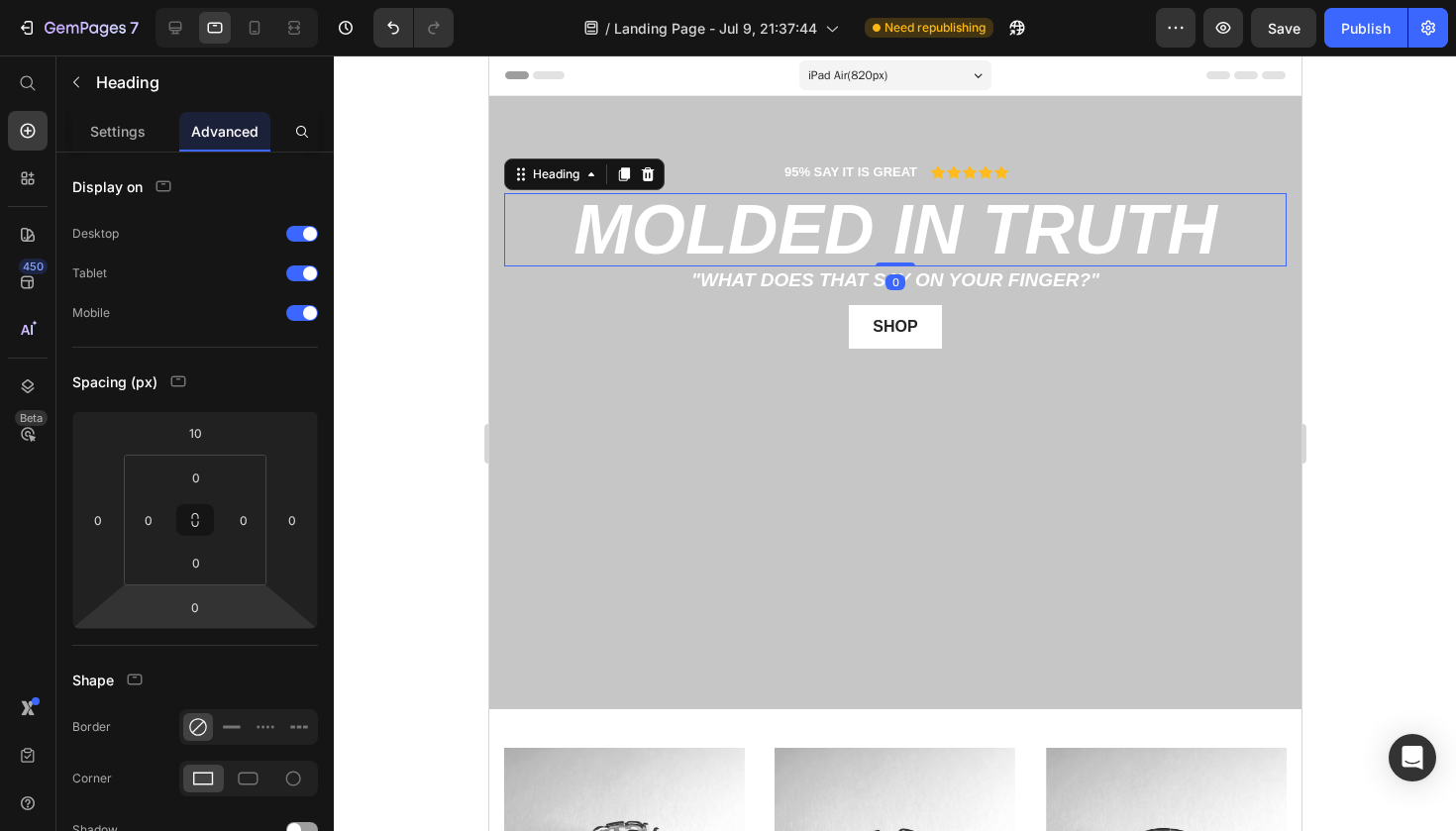 click 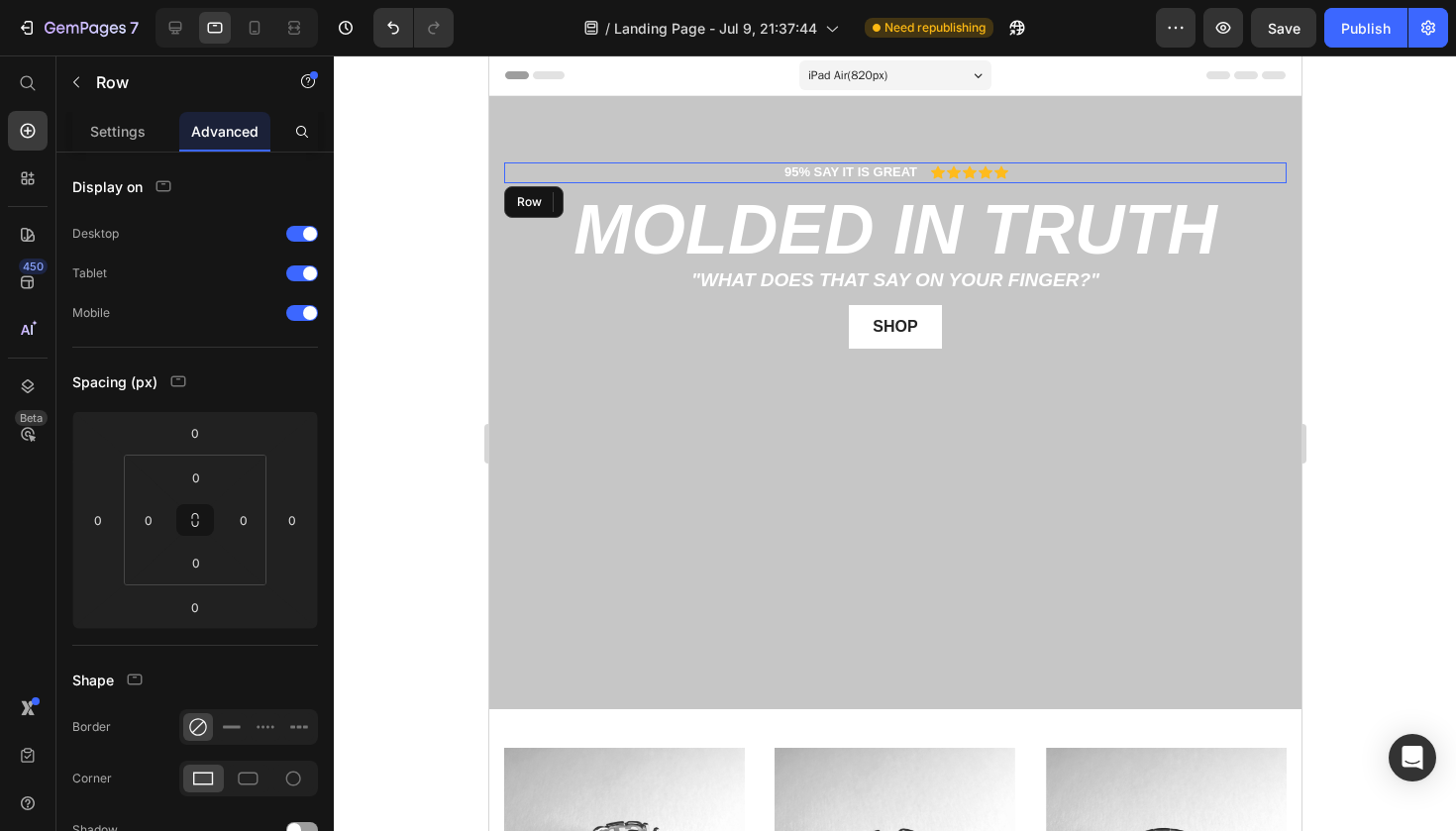 click on "95% SAY IT IS GREAT Text Block Icon Icon Icon Icon Icon Icon List Row" at bounding box center (894, 172) 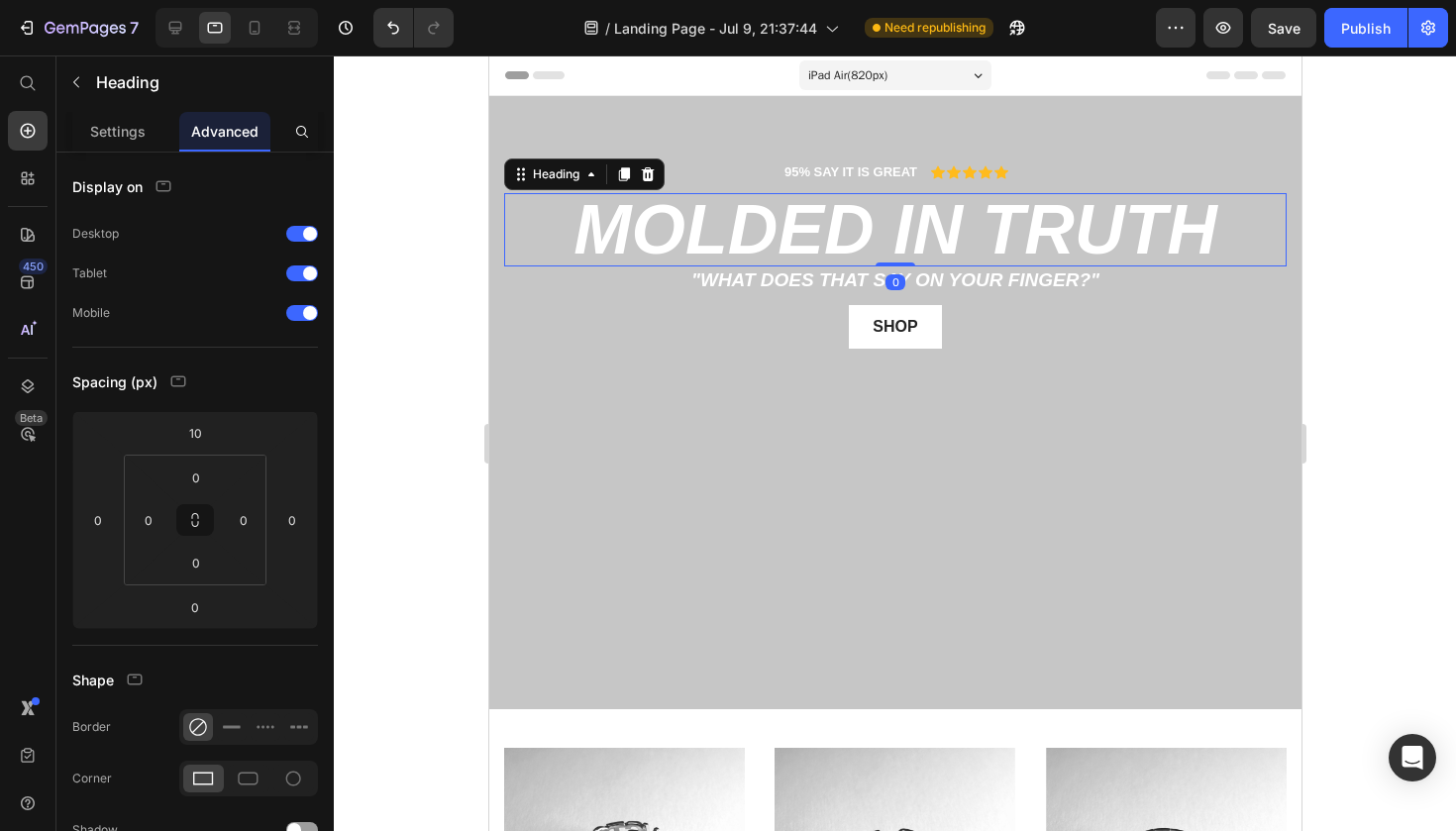 click on "molded in truth" at bounding box center (894, 230) 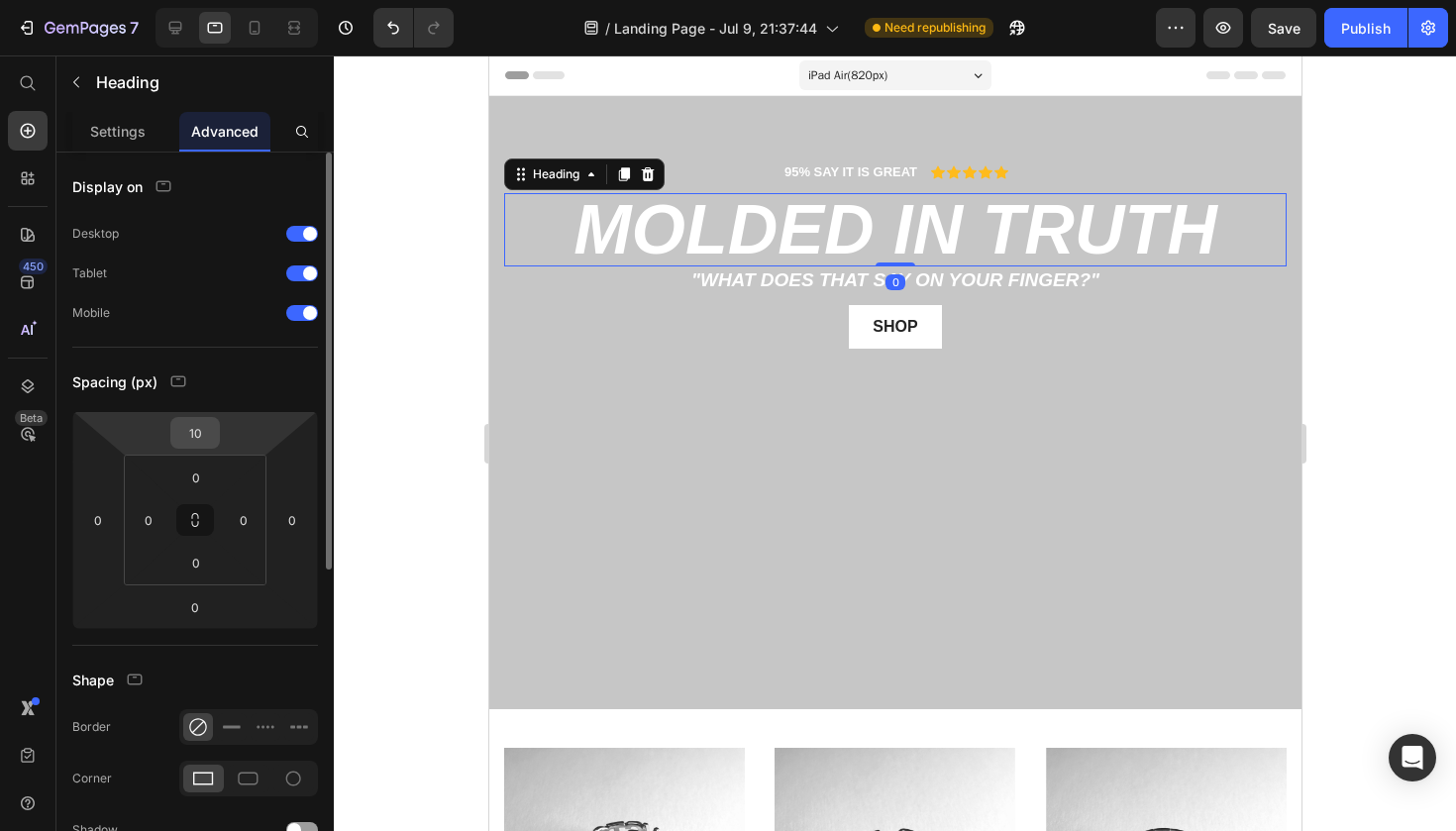click on "10" at bounding box center [195, 433] 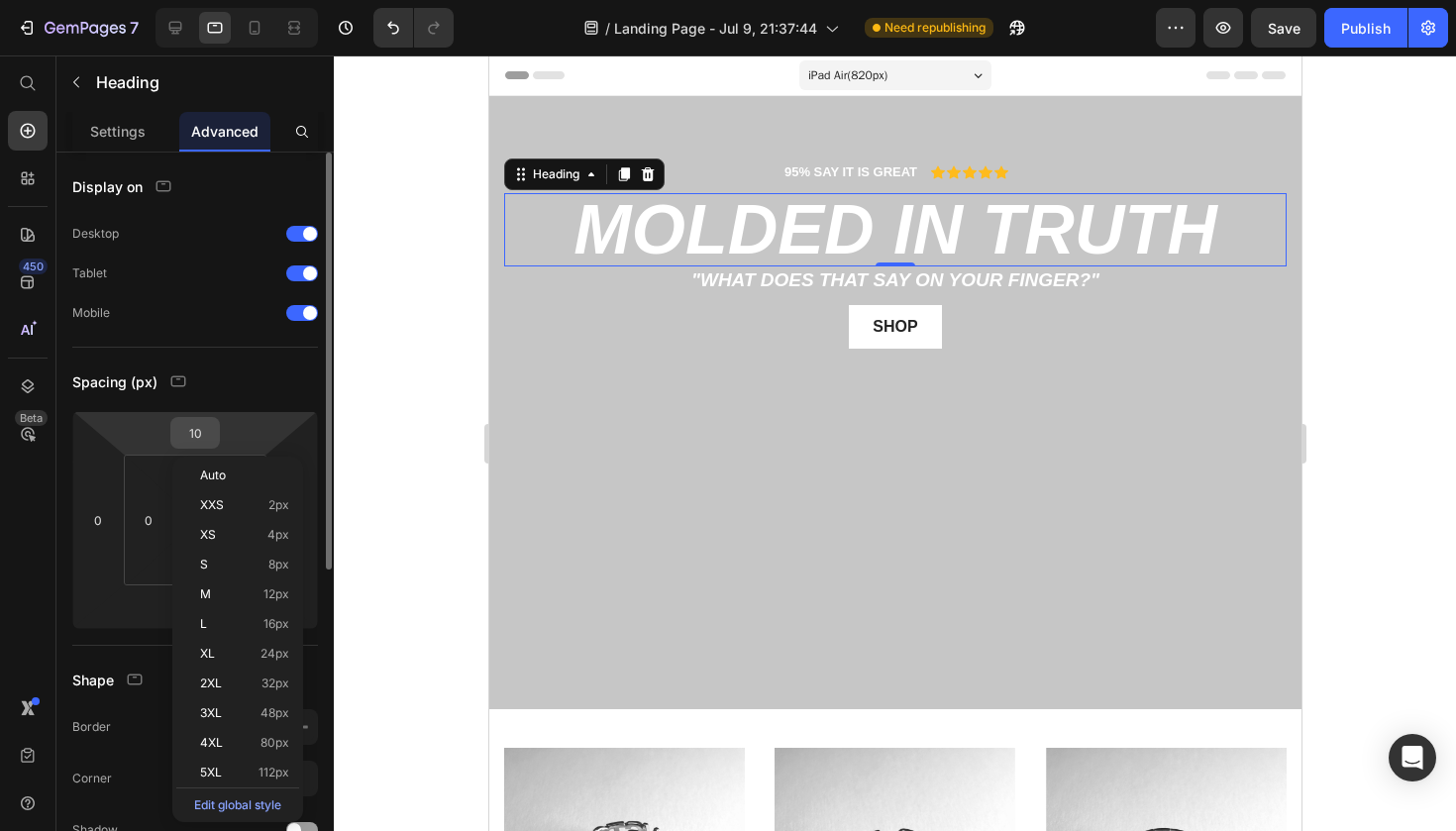 click on "10" at bounding box center [195, 433] 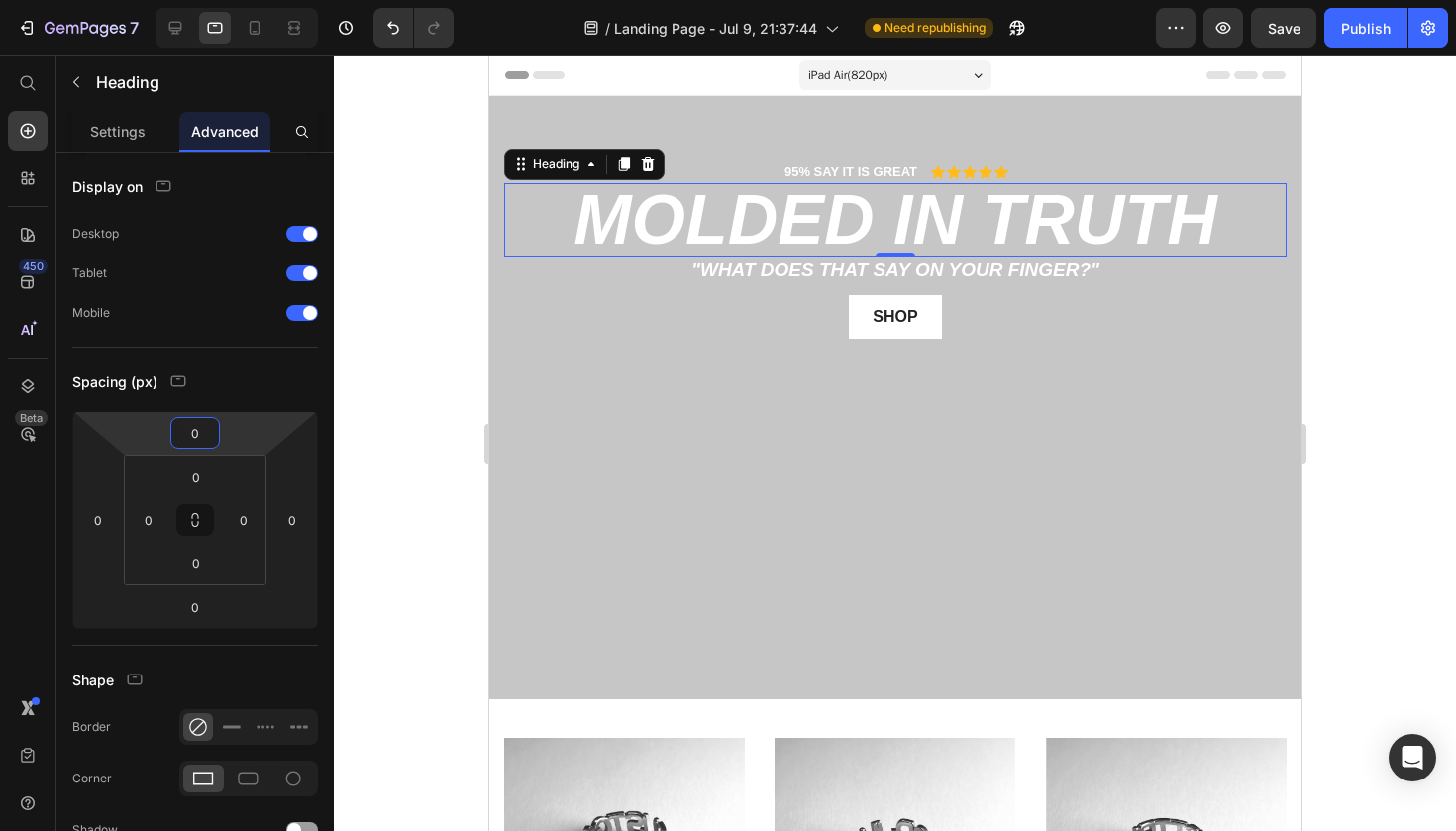 type on "0" 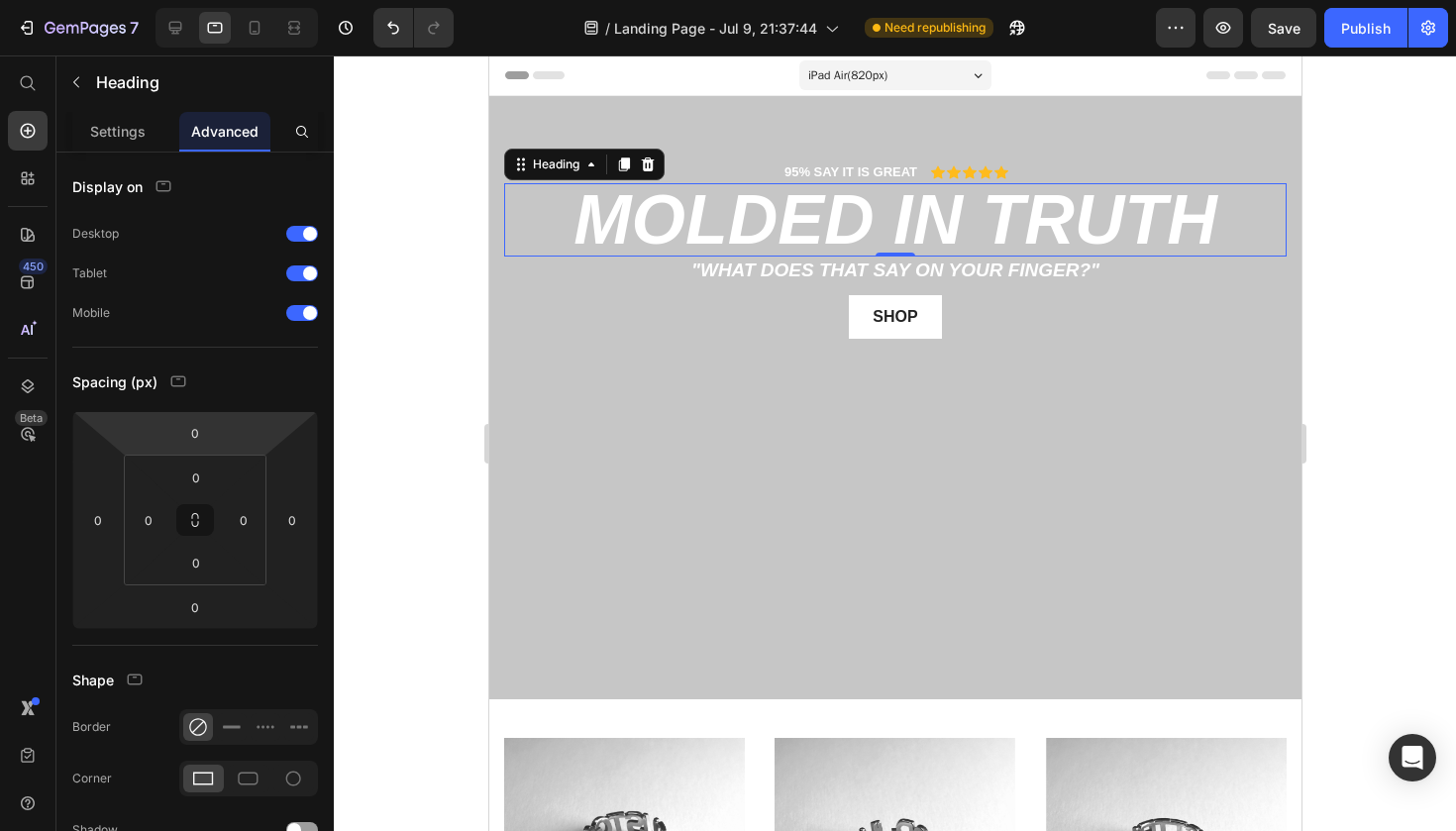 click 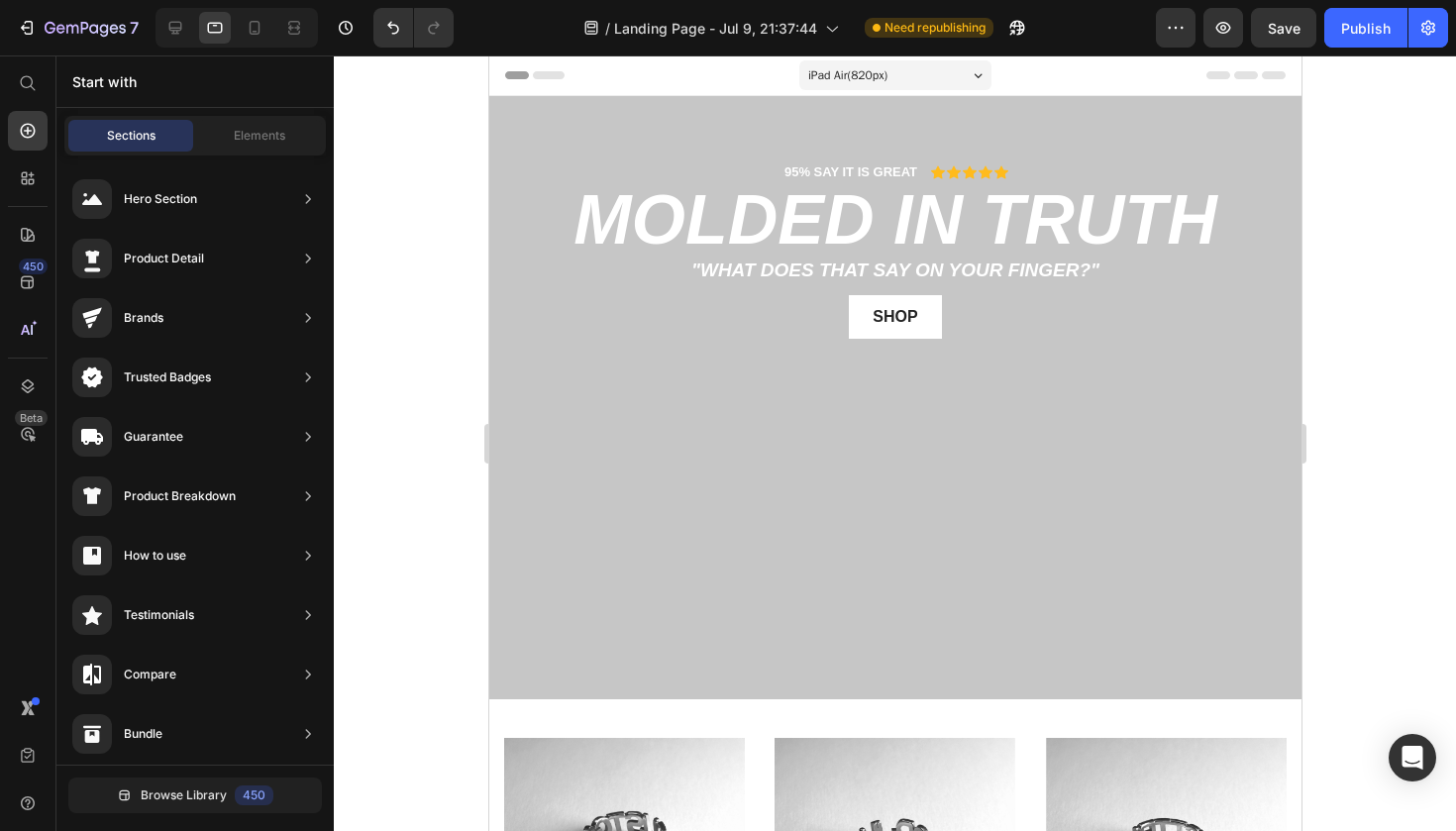 click on "iPad Air  ( 820 px)" at bounding box center [847, 75] 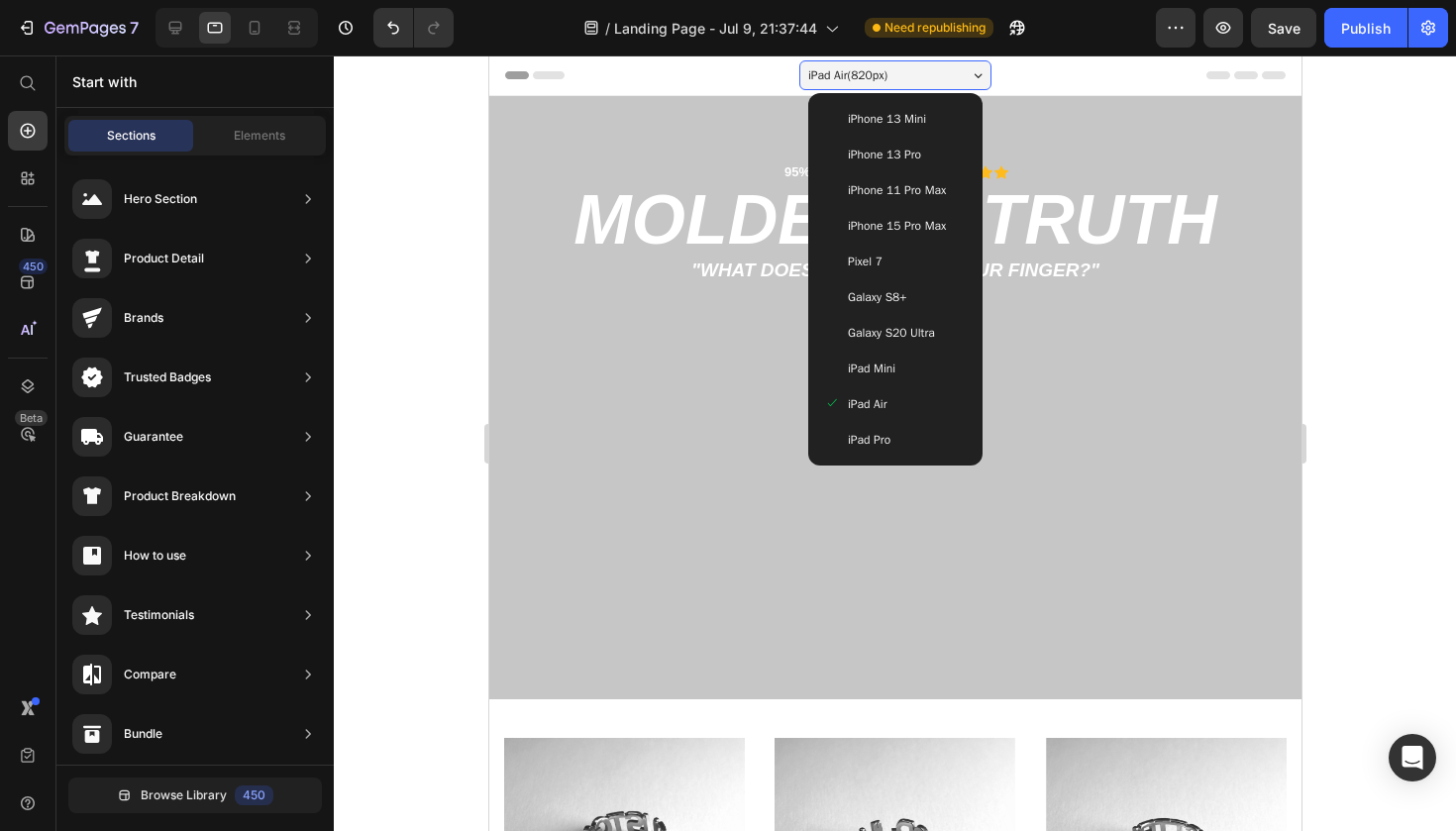 click on "iPhone 13 Pro" at bounding box center (884, 155) 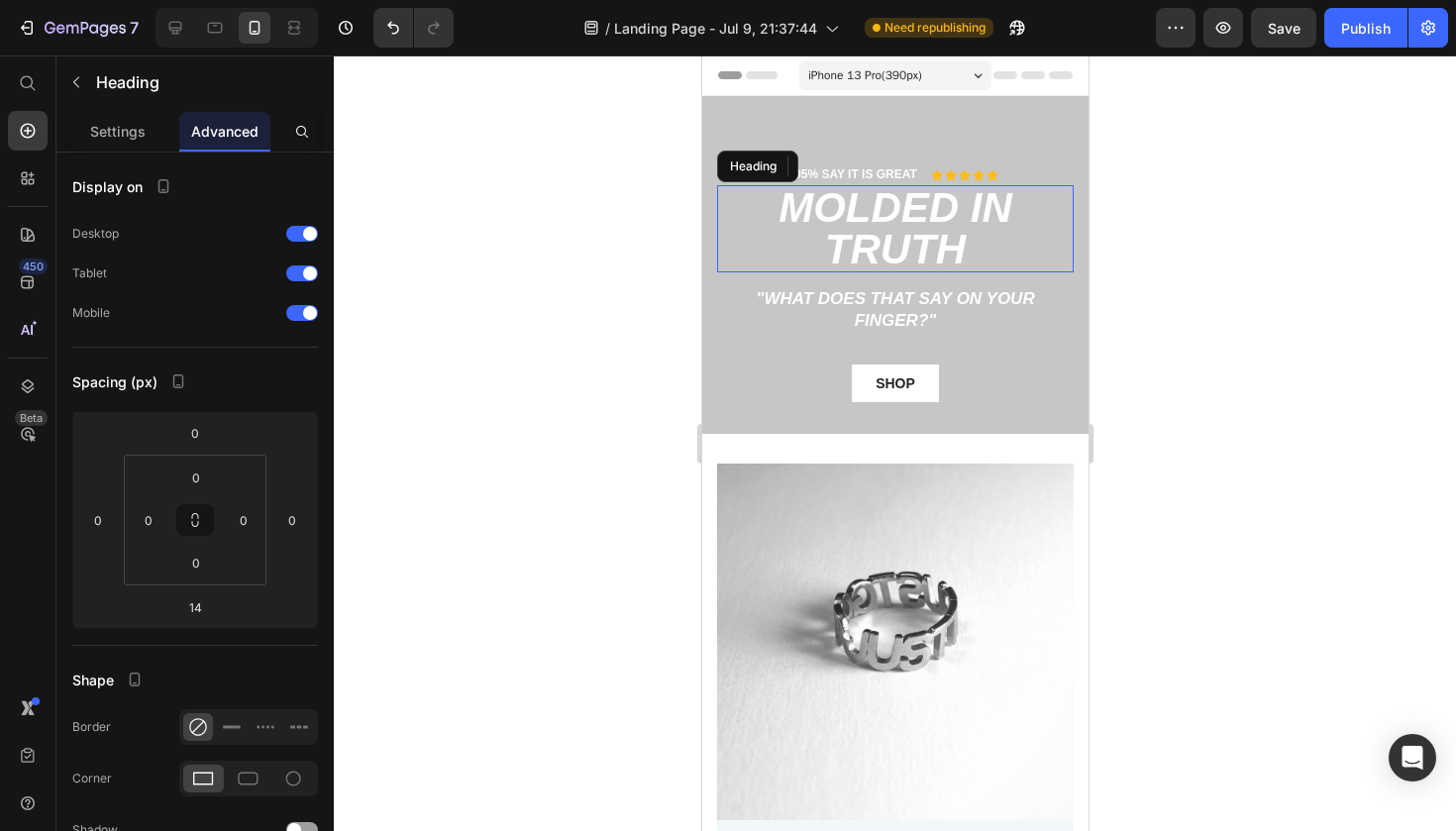 click on "molded in truth" at bounding box center (894, 229) 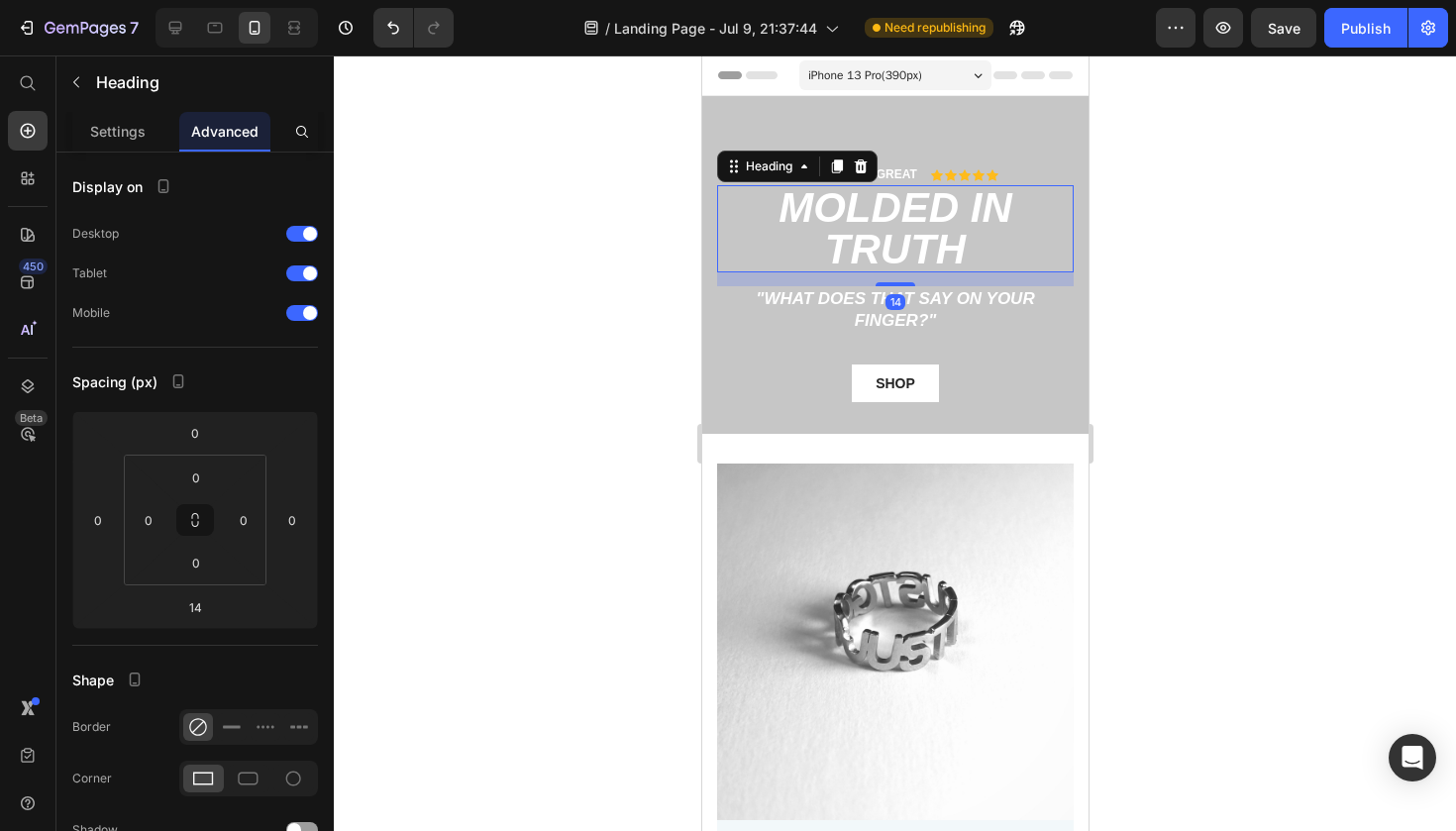 click 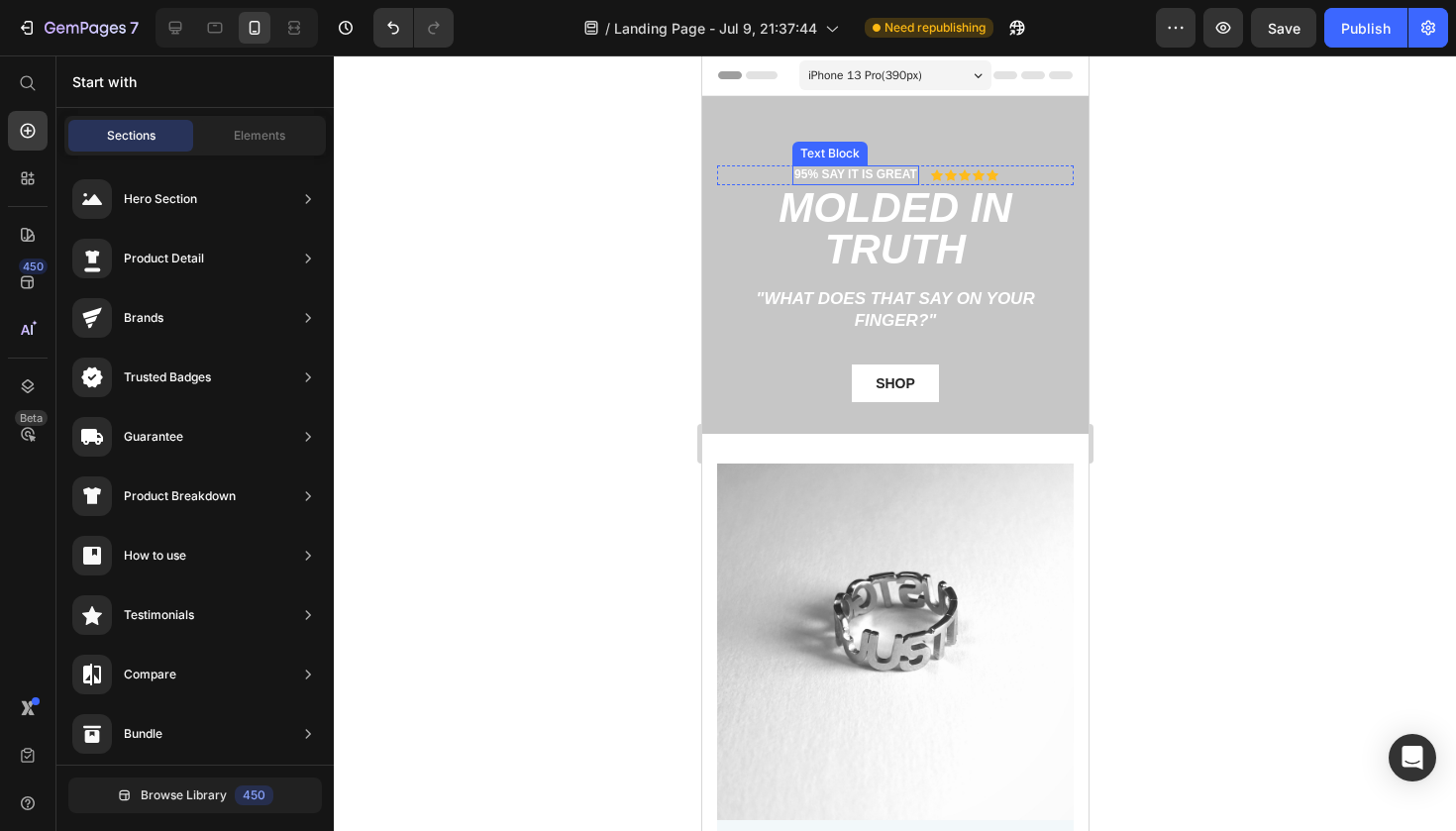 click on "95% SAY IT IS GREAT" at bounding box center [855, 175] 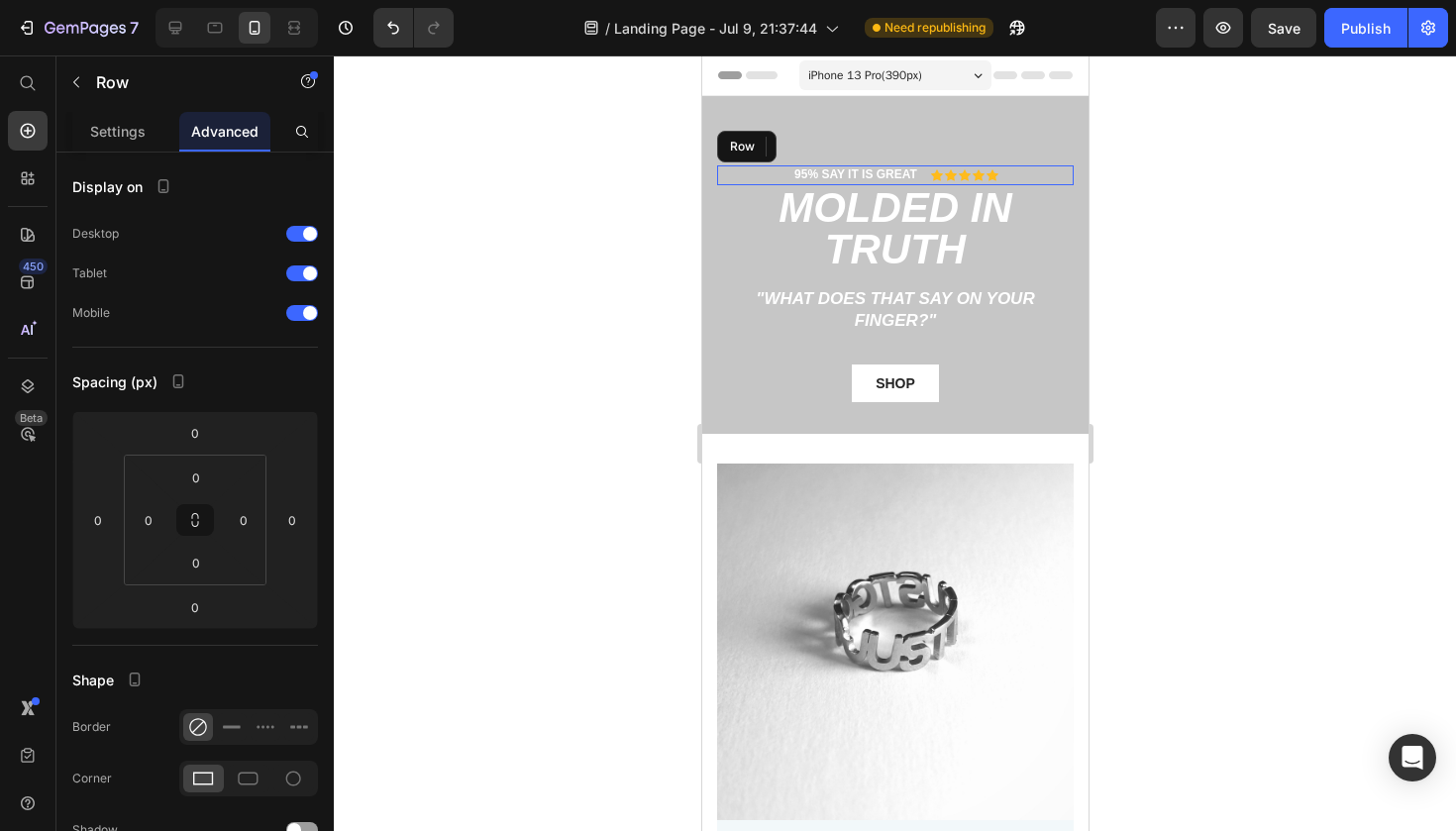 click on "95% SAY IT IS GREAT Text Block   0 Icon Icon Icon Icon Icon Icon List Row" at bounding box center [894, 175] 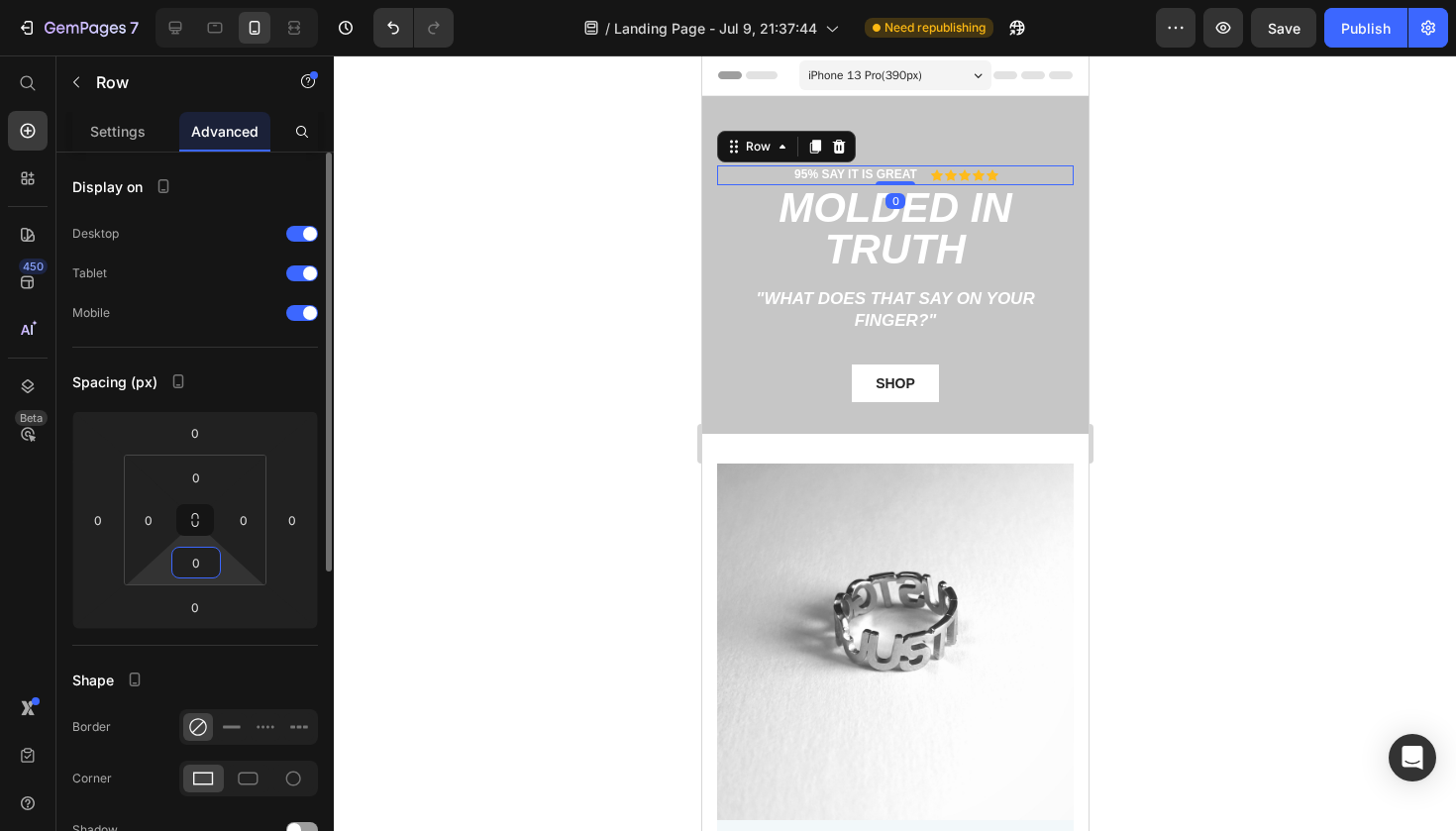 click on "0" at bounding box center [196, 563] 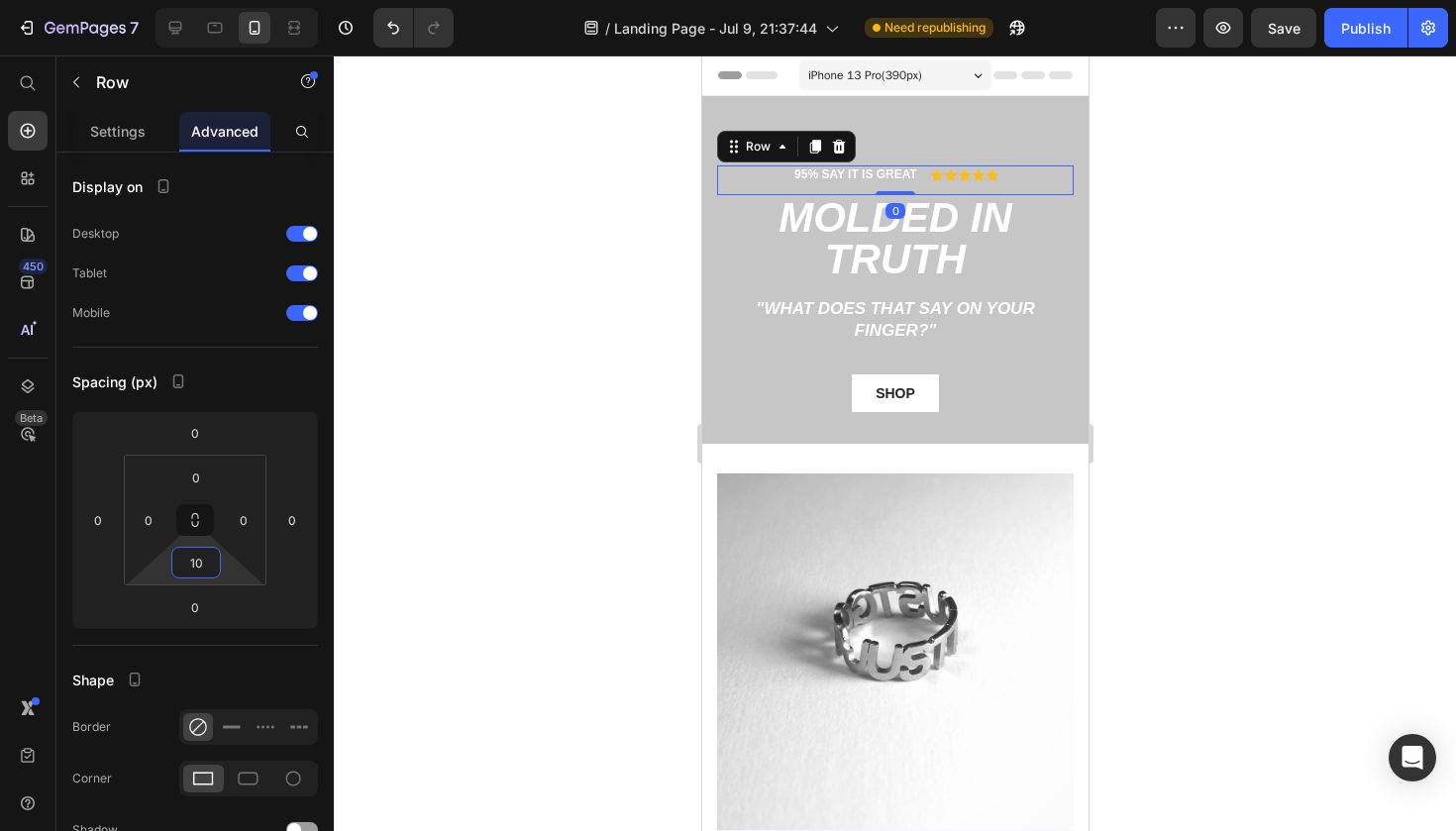 type on "10" 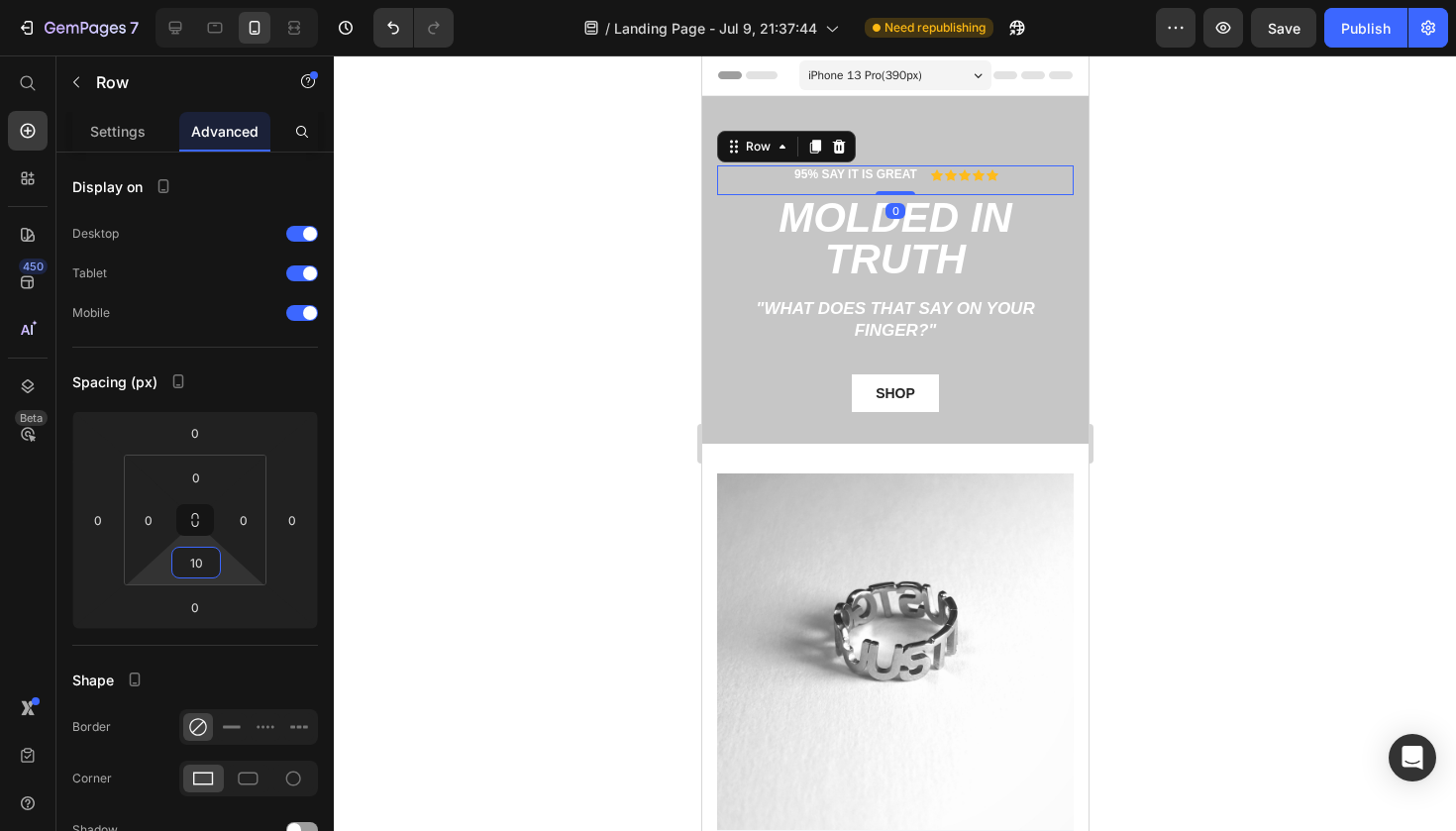 click 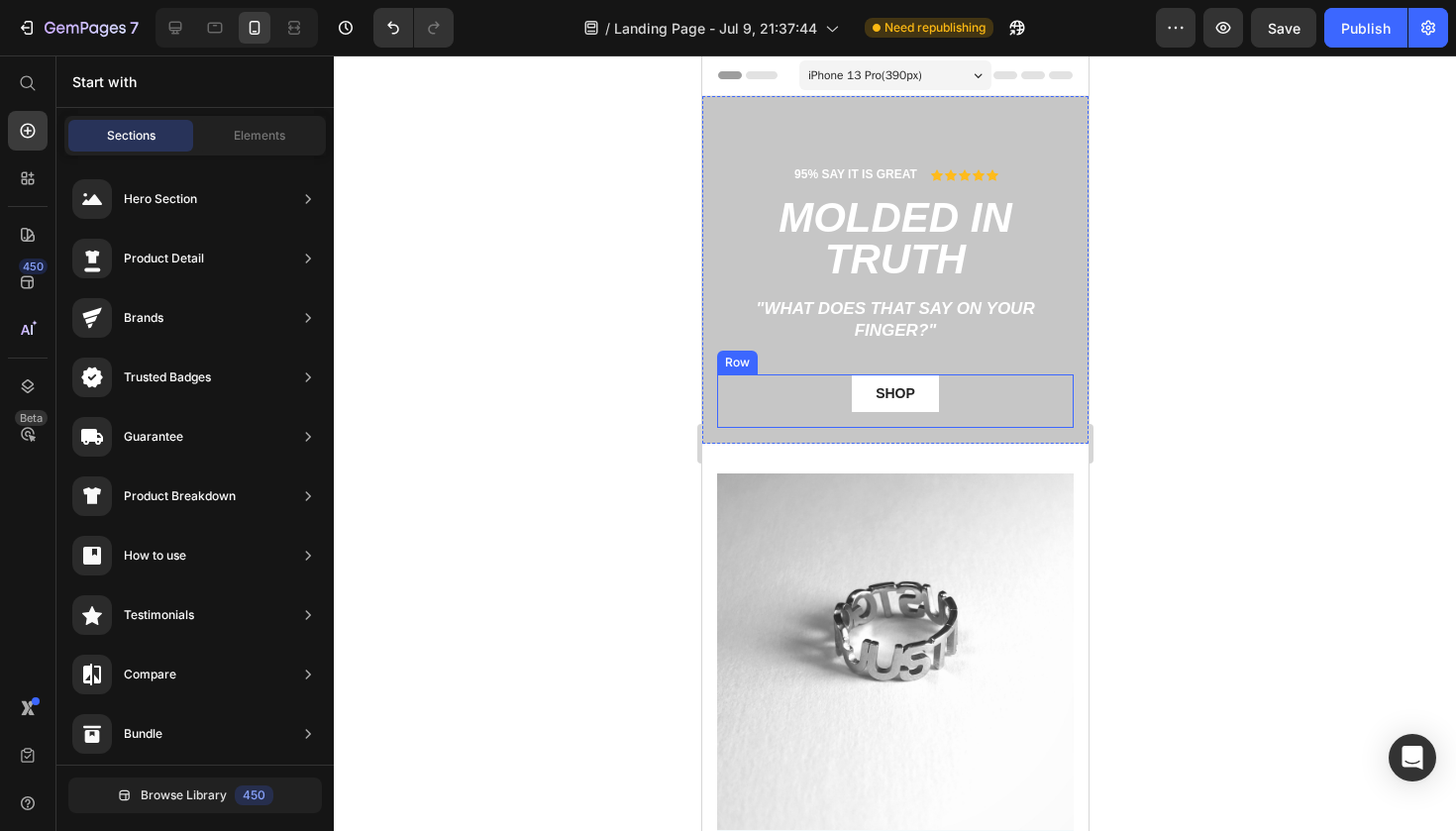 click on "shop Button Row" at bounding box center (894, 401) 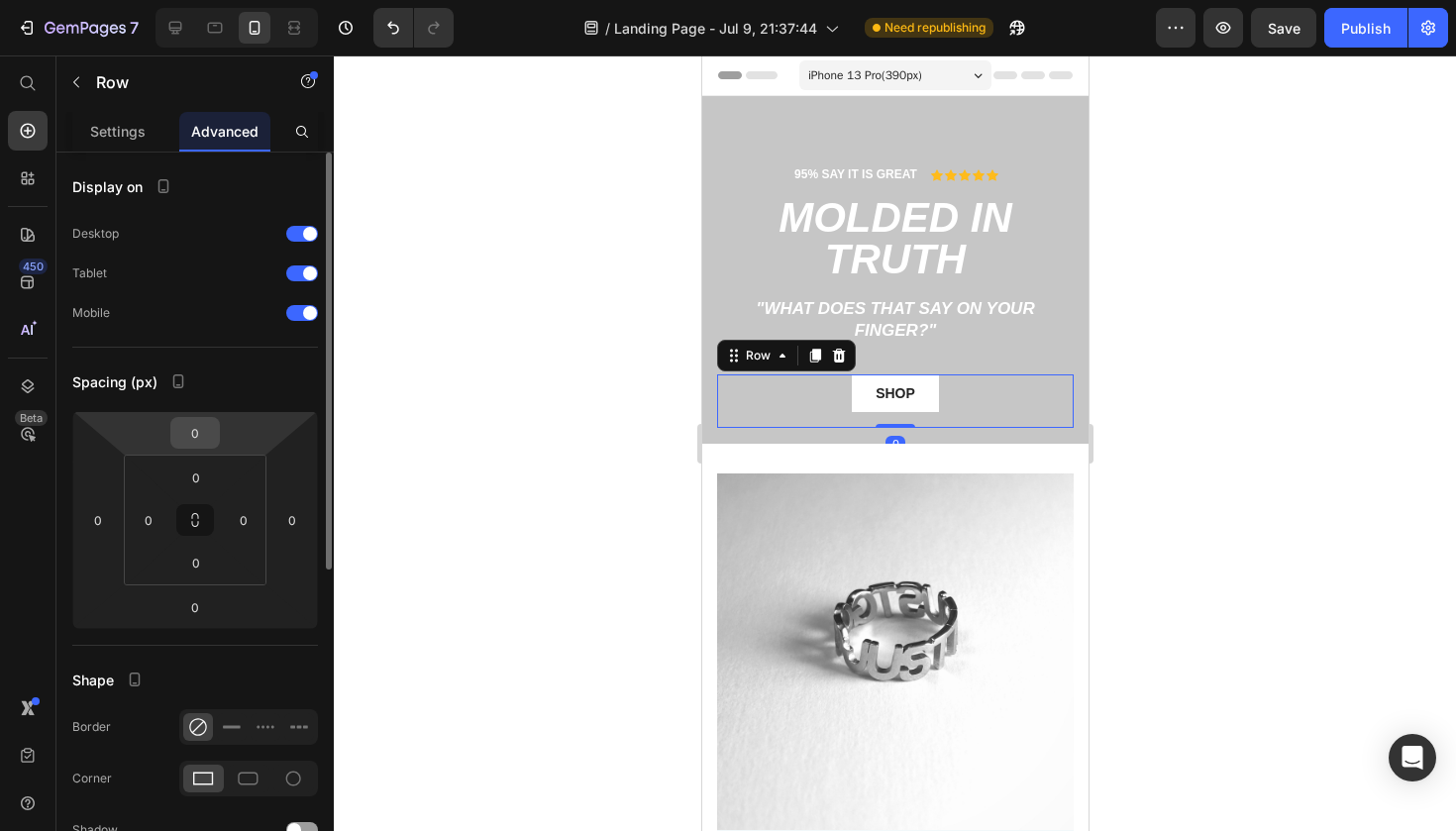 click on "0" at bounding box center (195, 433) 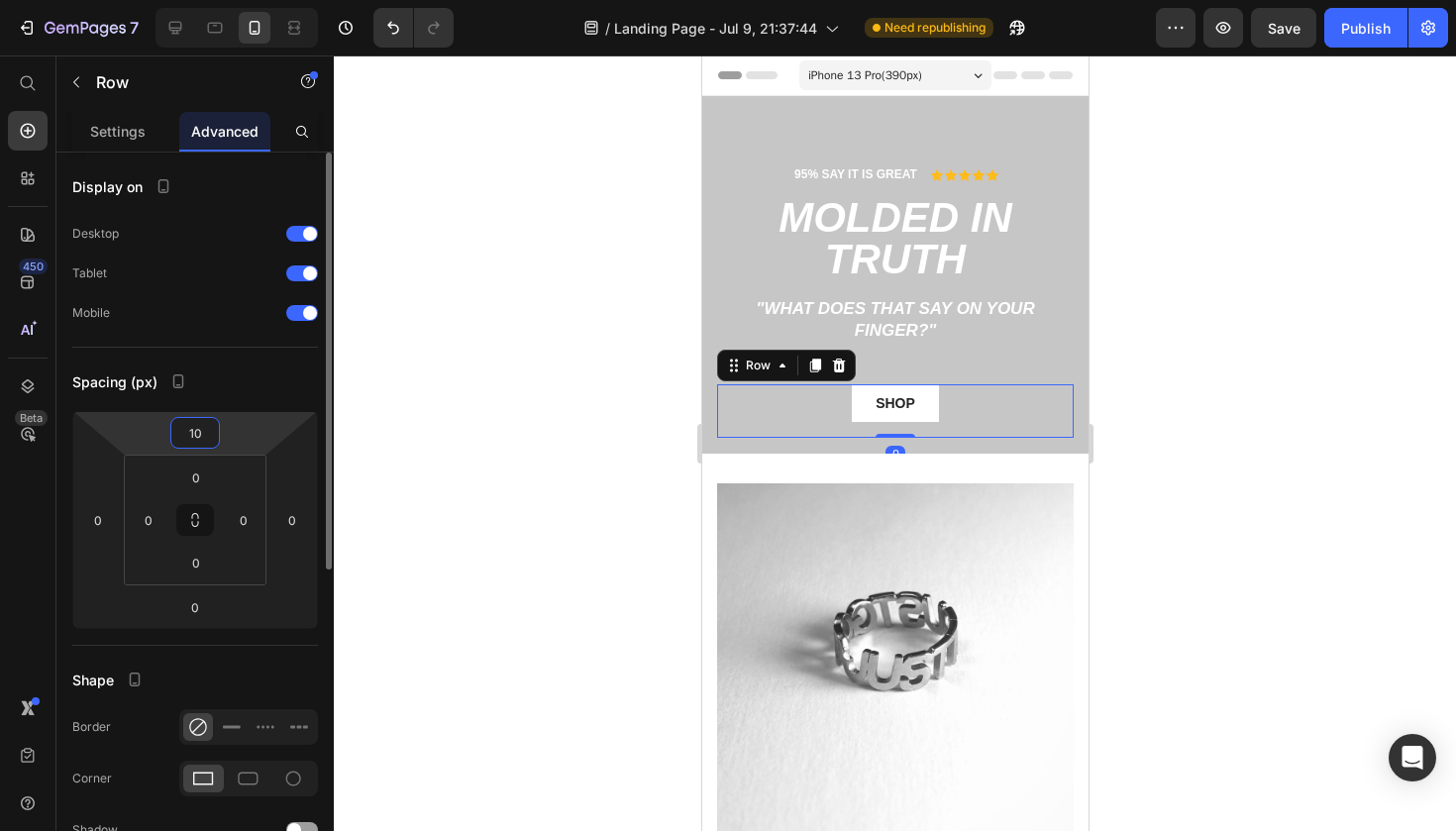 type on "1" 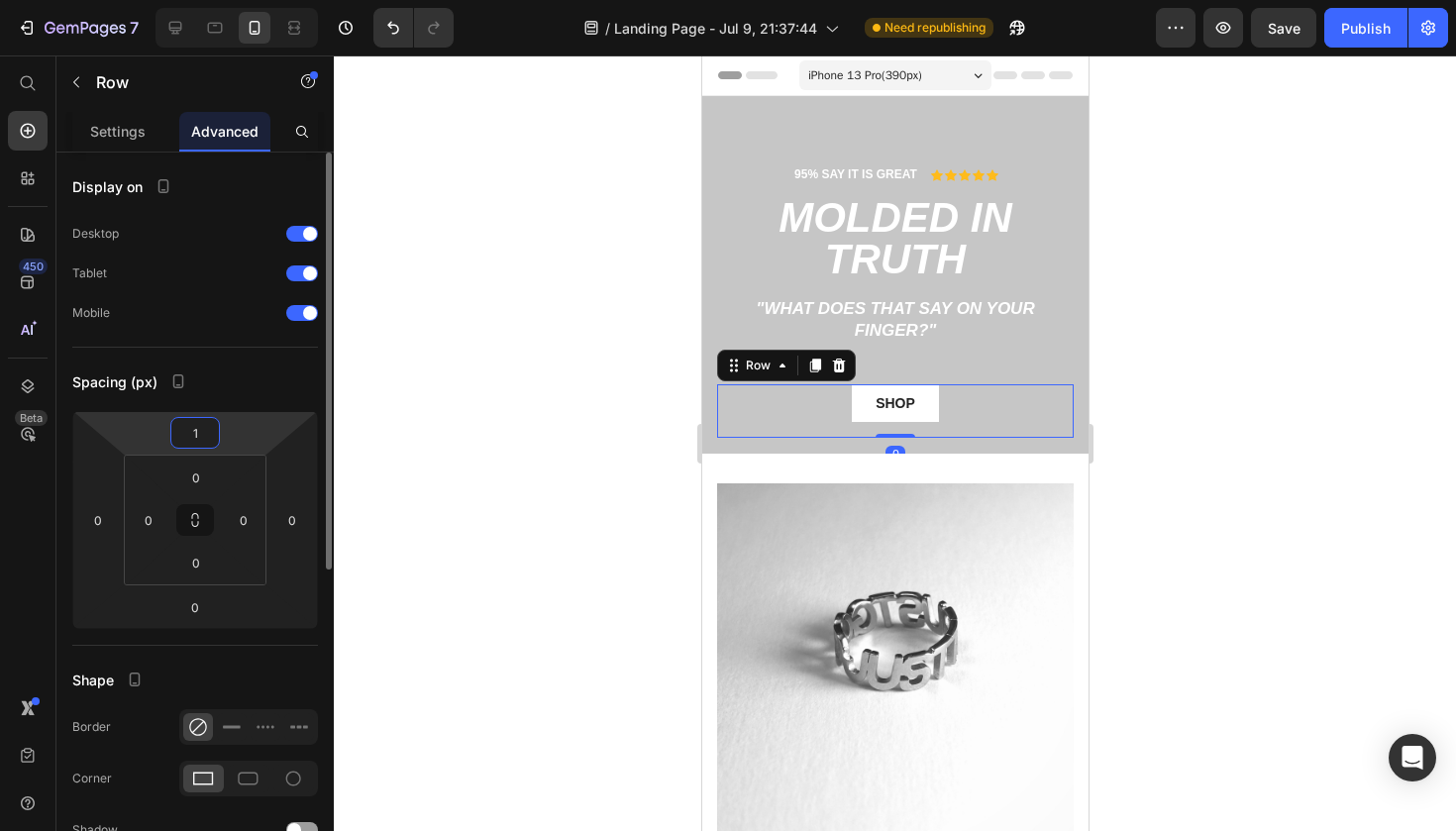 type 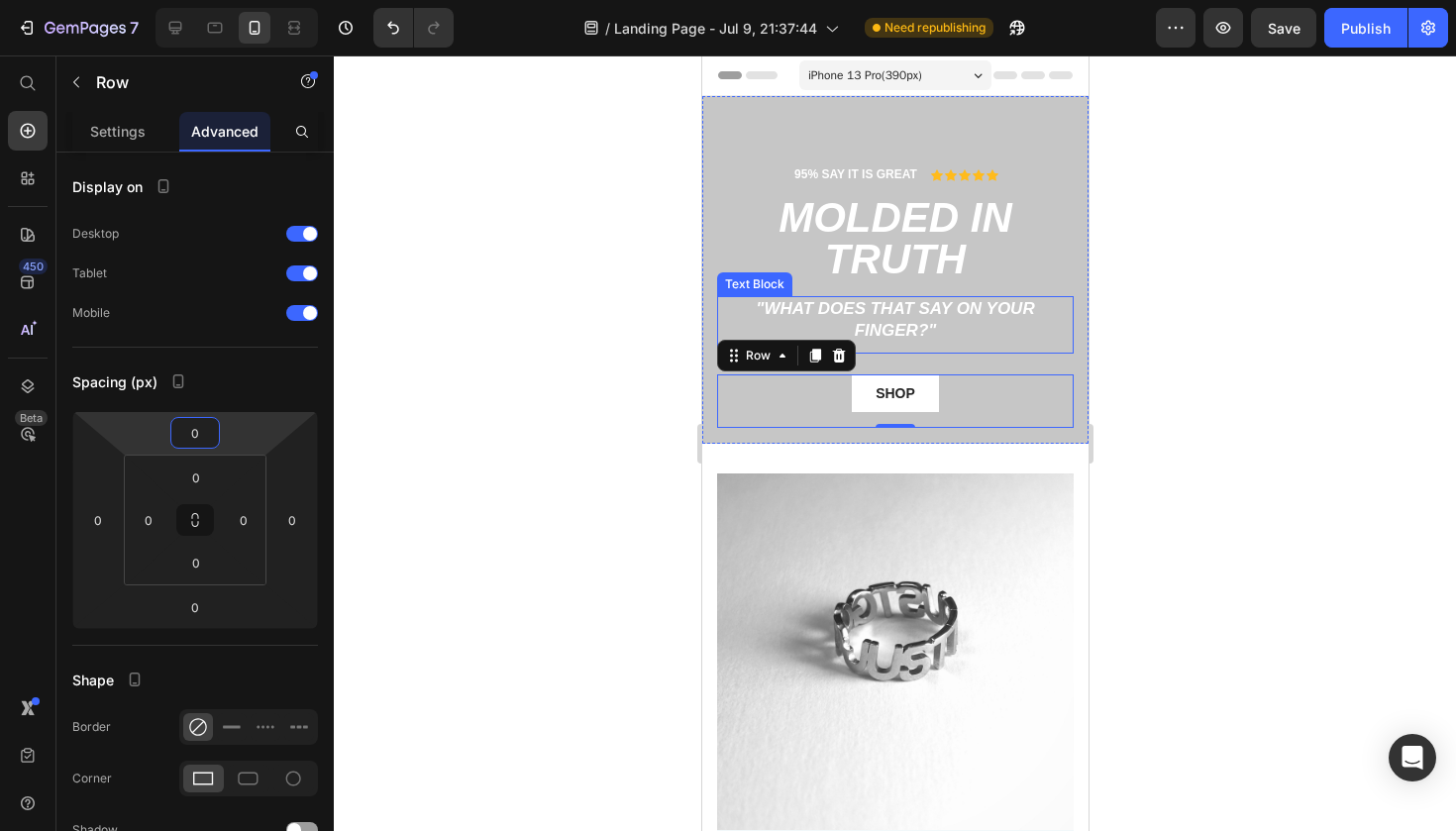 click on ""What does that say on your finger?"" at bounding box center [894, 320] 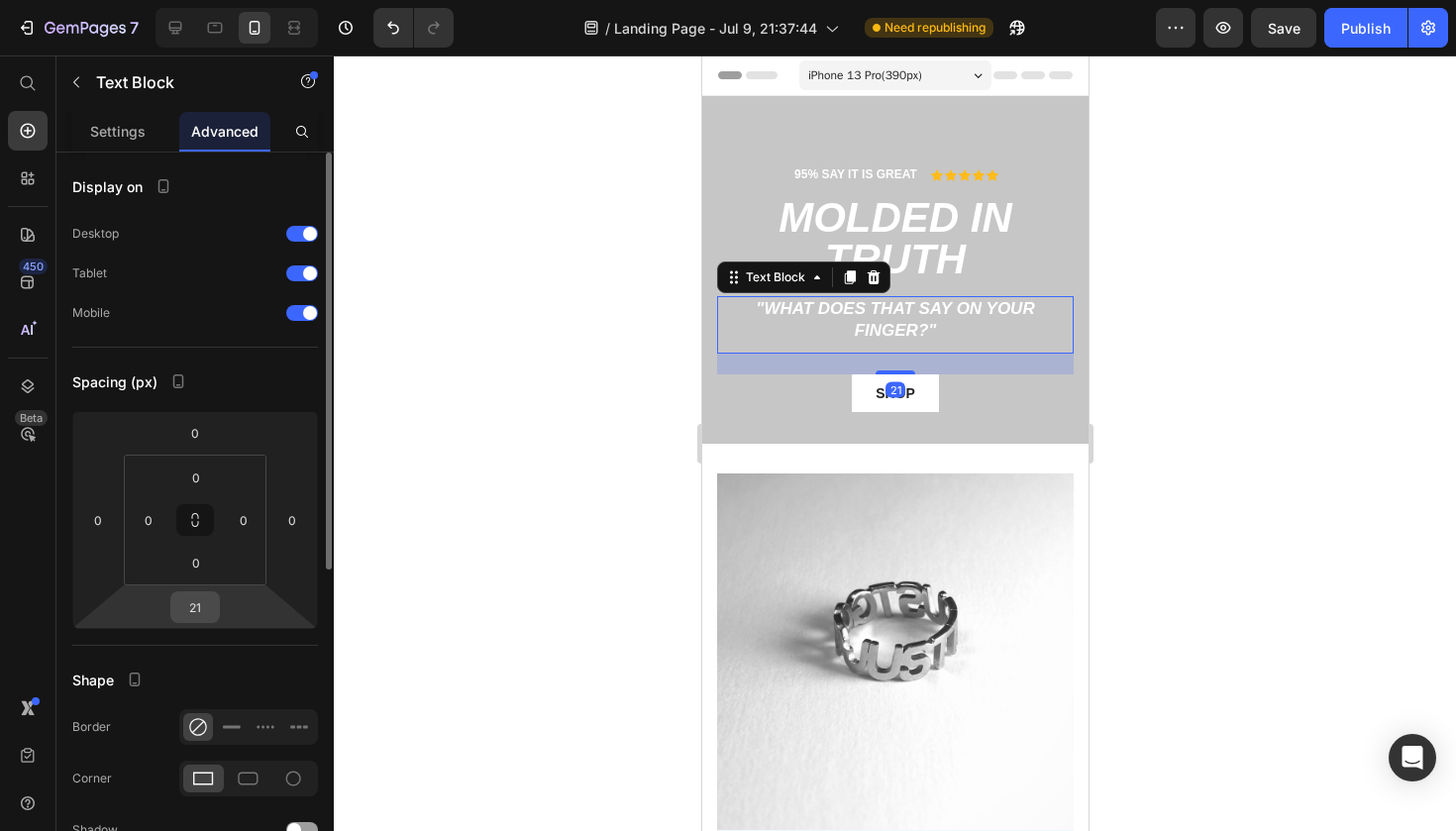 click on "21" at bounding box center [195, 607] 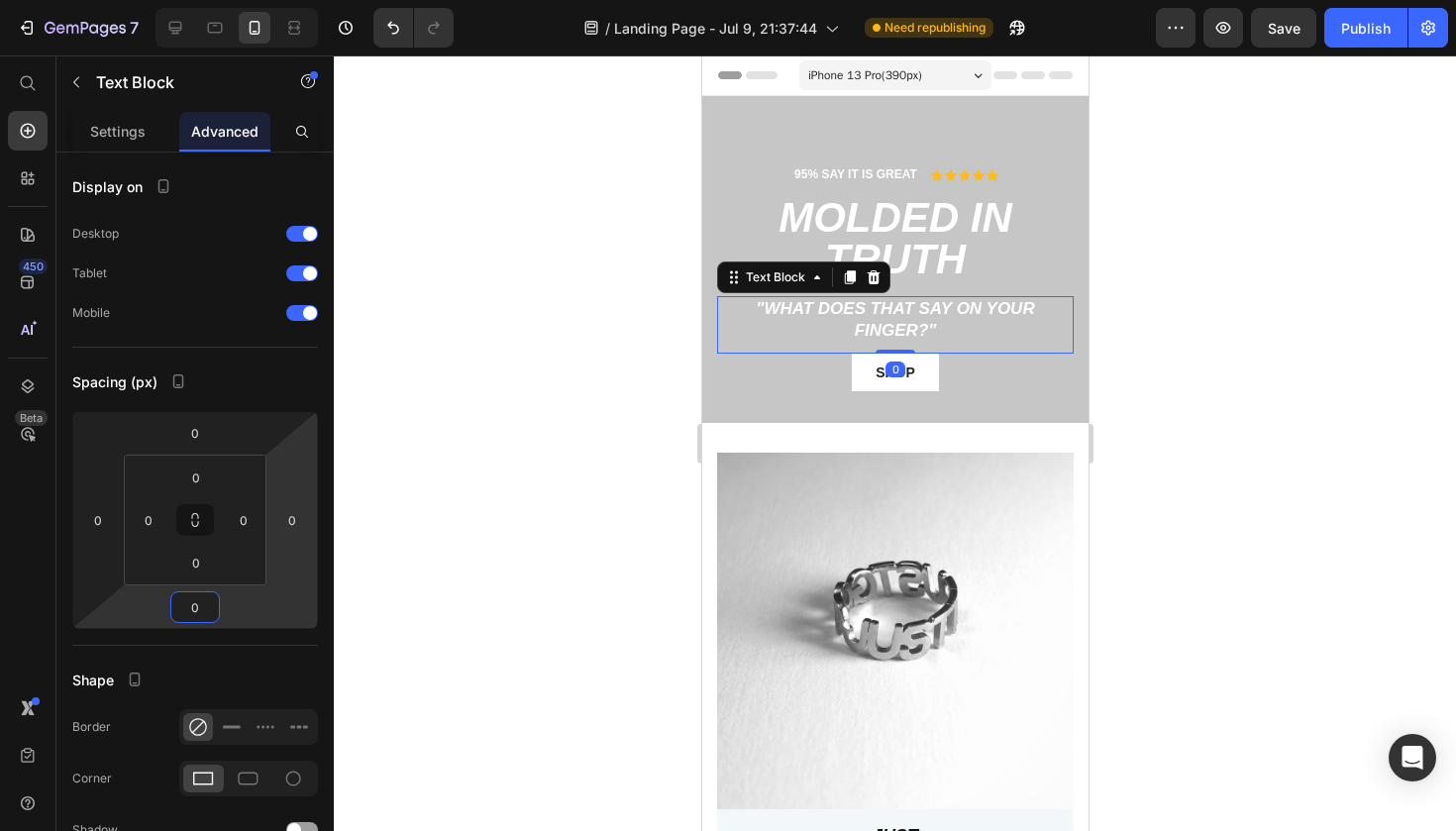 type on "0" 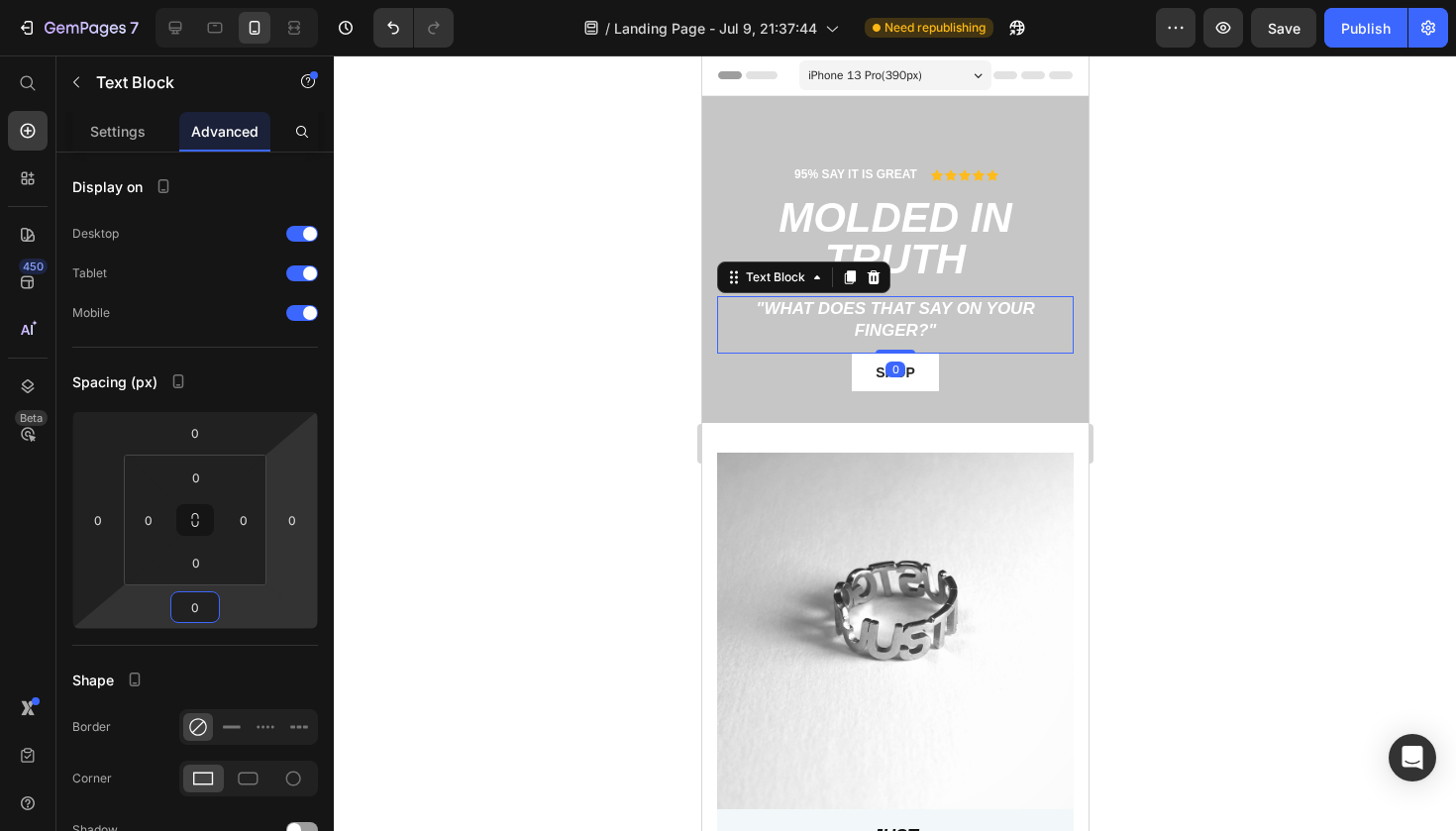 click 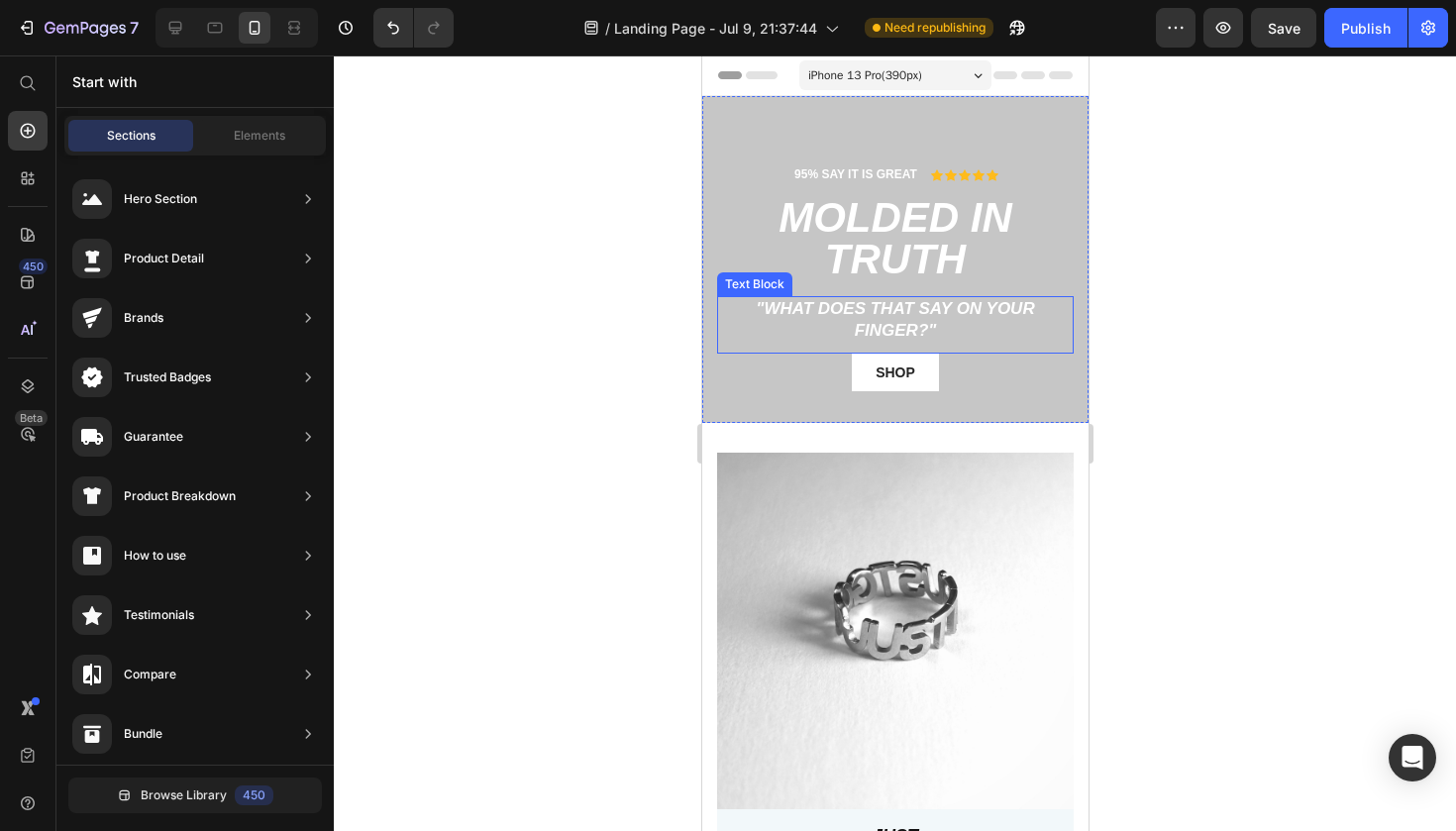 click on ""What does that say on your finger?"" at bounding box center (894, 320) 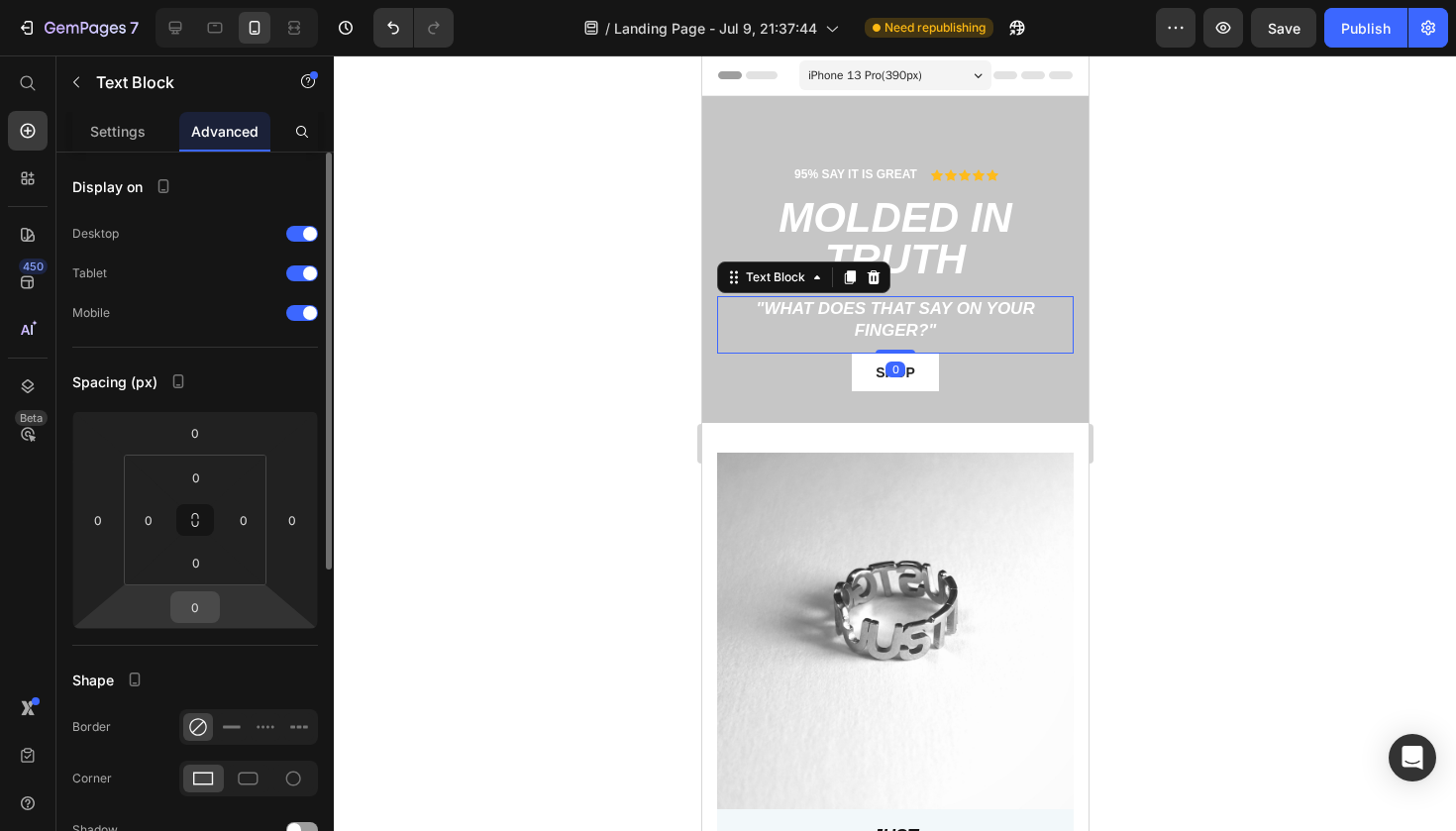 click on "0" at bounding box center [195, 607] 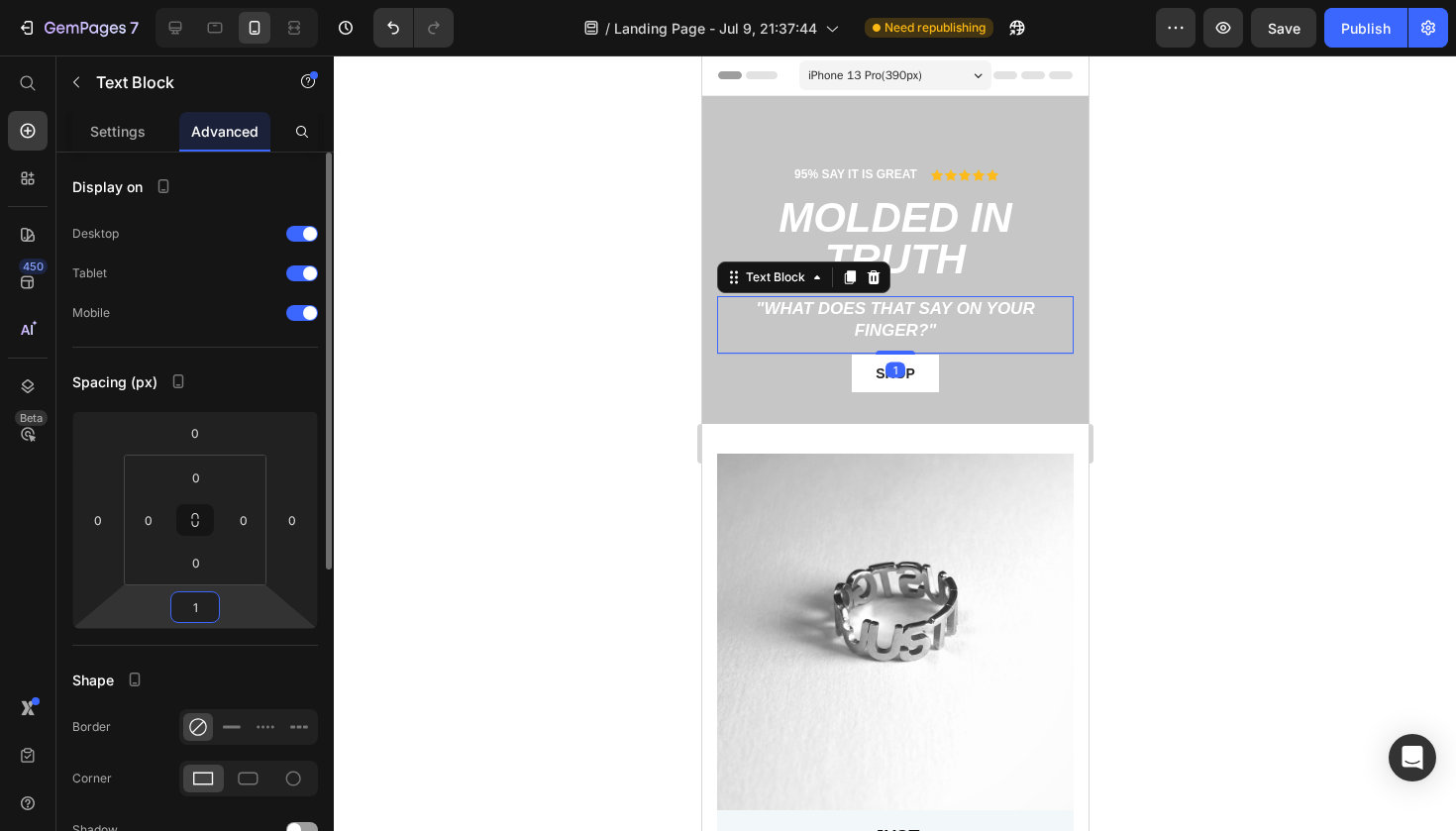 type on "10" 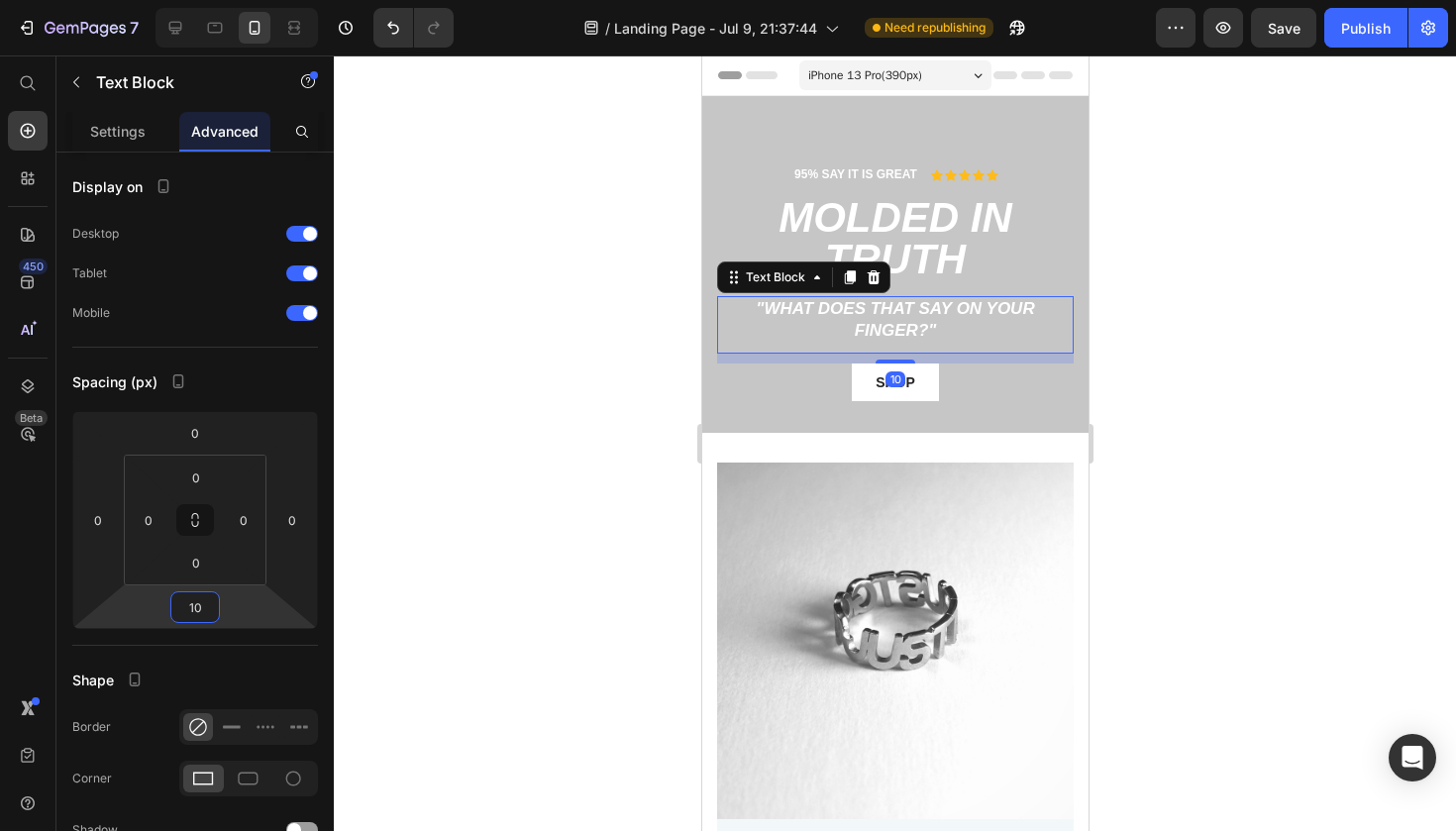click 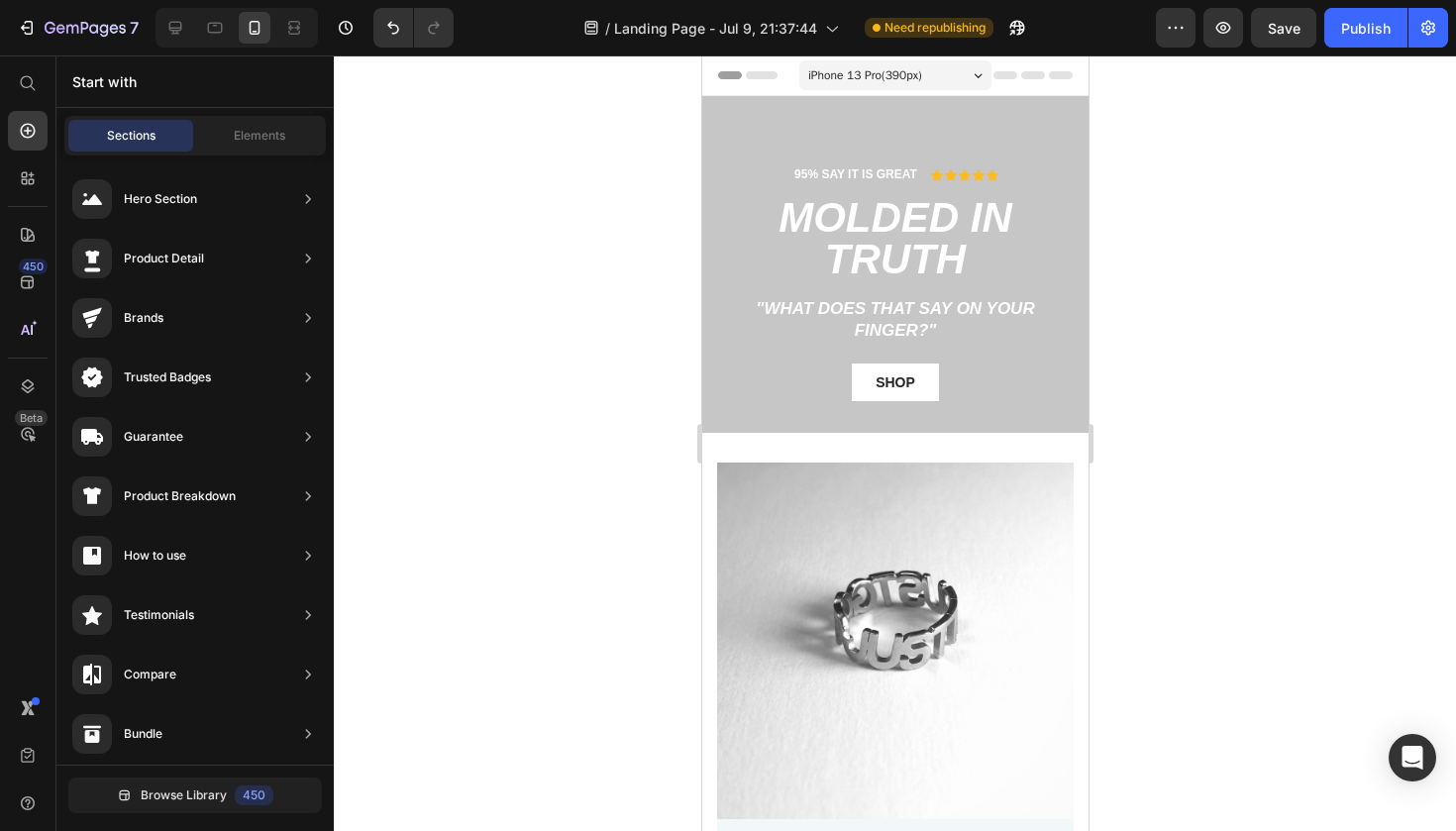 click on "iPhone 13 Pro  ( 390 px)" at bounding box center [894, 75] 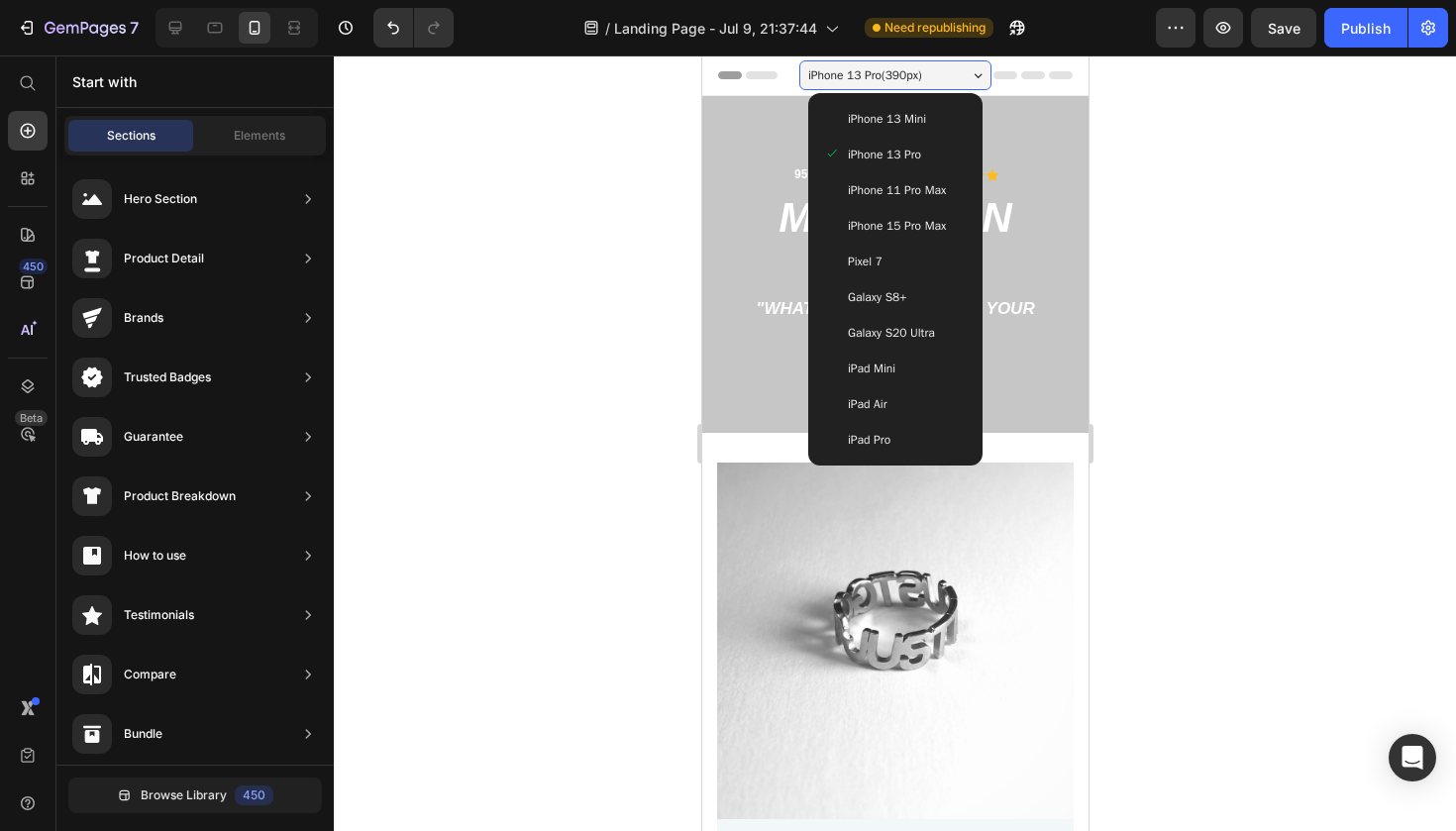 click on ""What does that say on your finger?"" at bounding box center [894, 320] 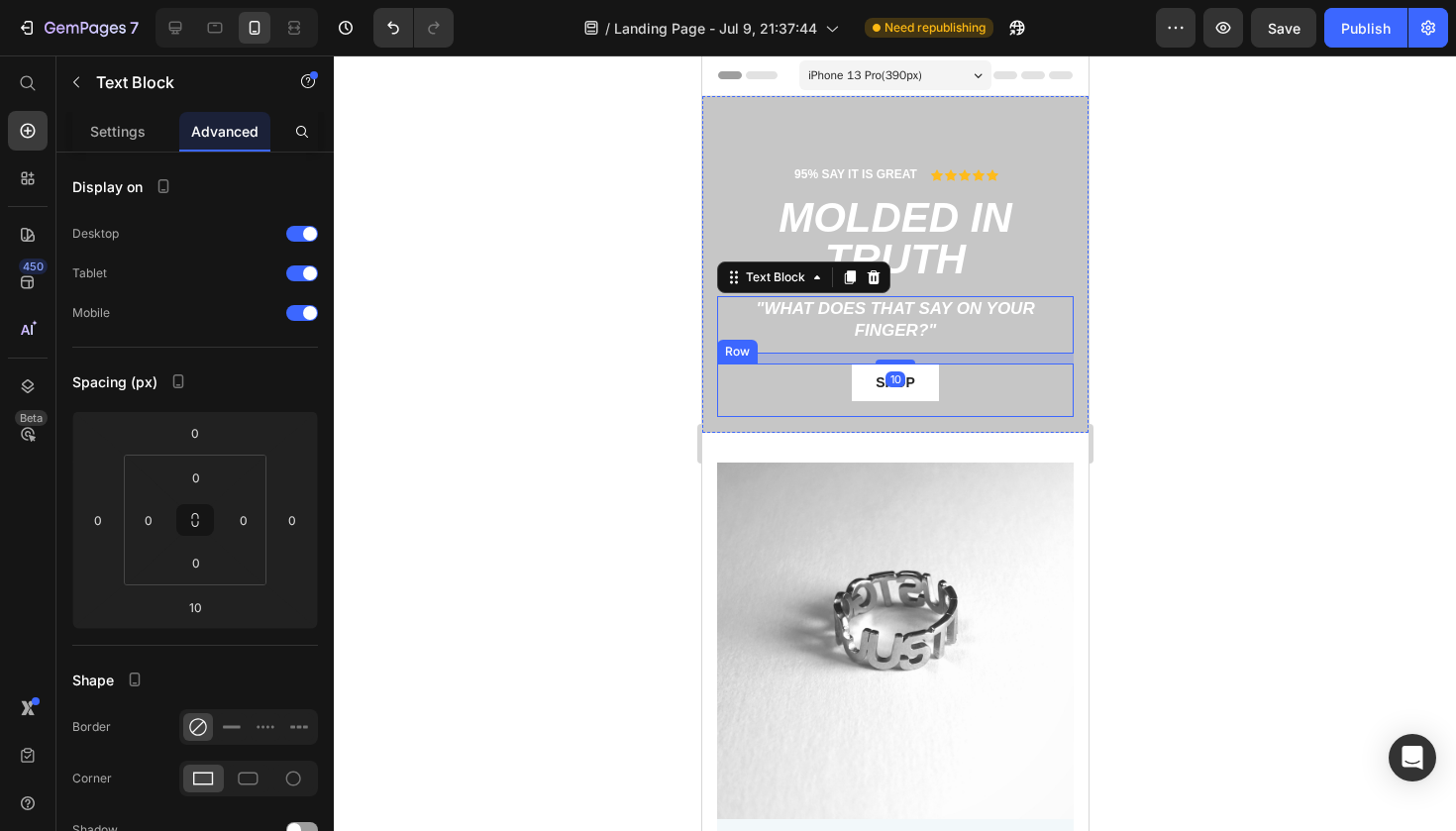 click 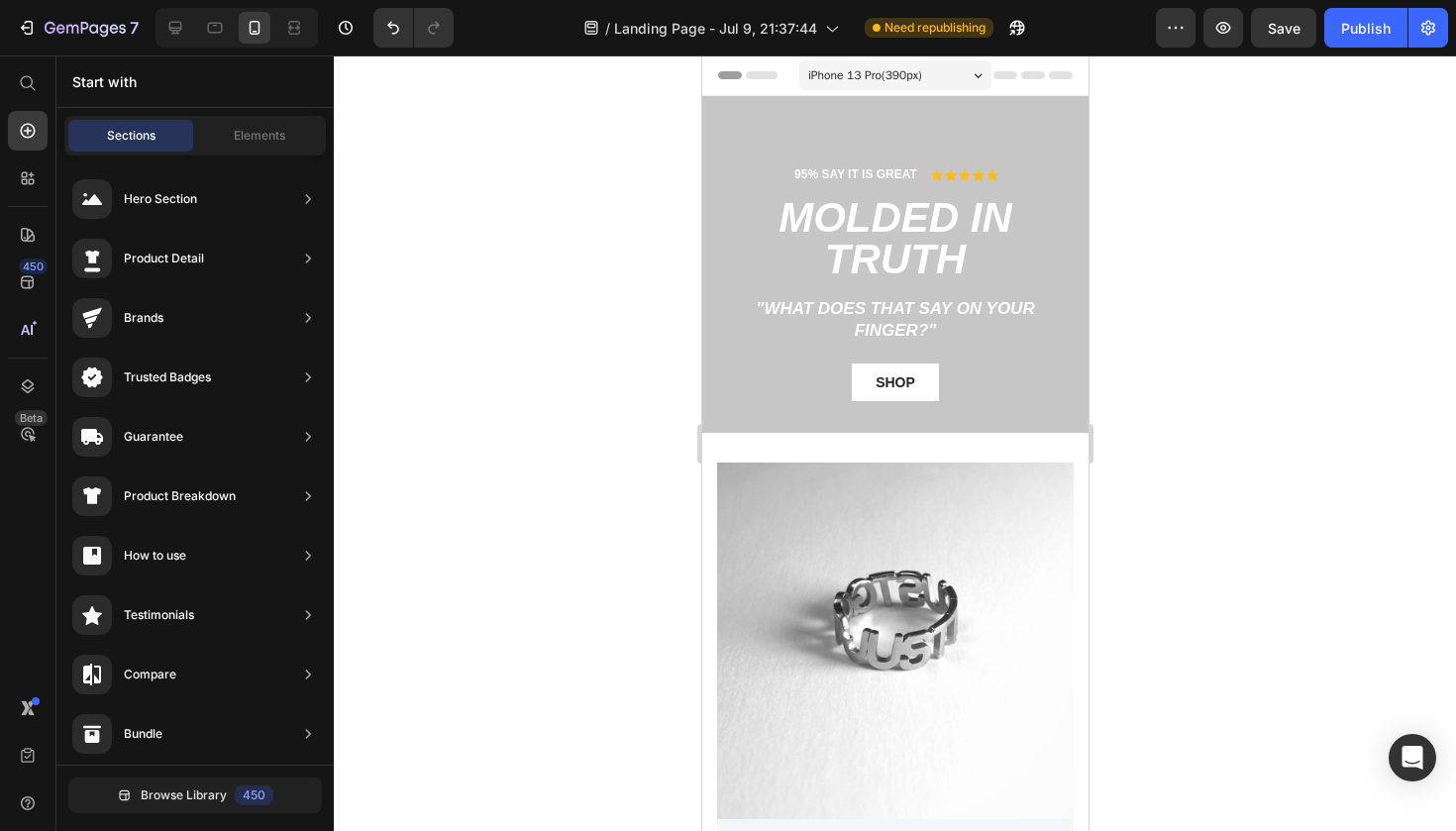 click on "iPhone 13 Pro  ( 390 px)" at bounding box center [894, 75] 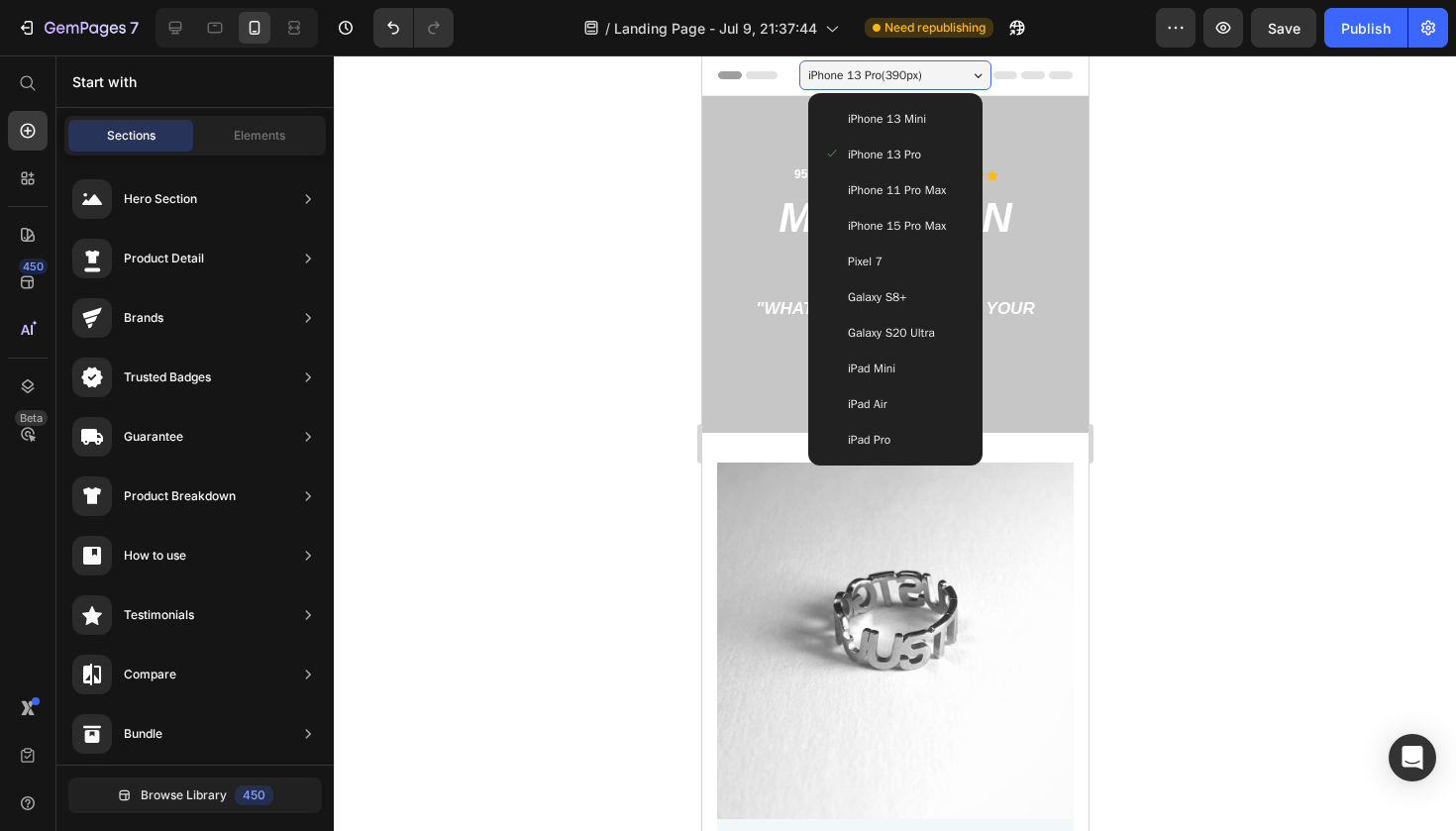 click 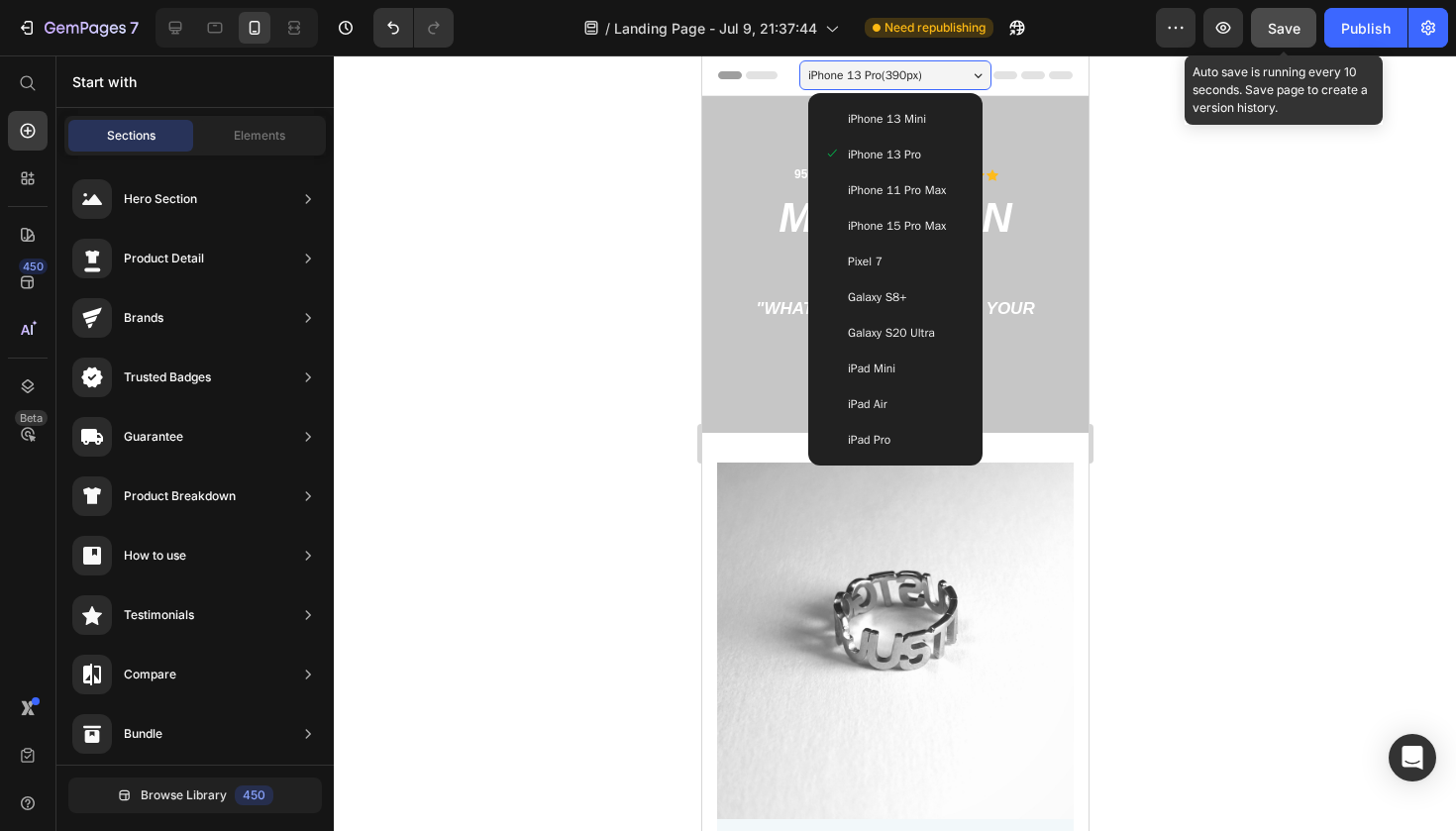 click on "Save" 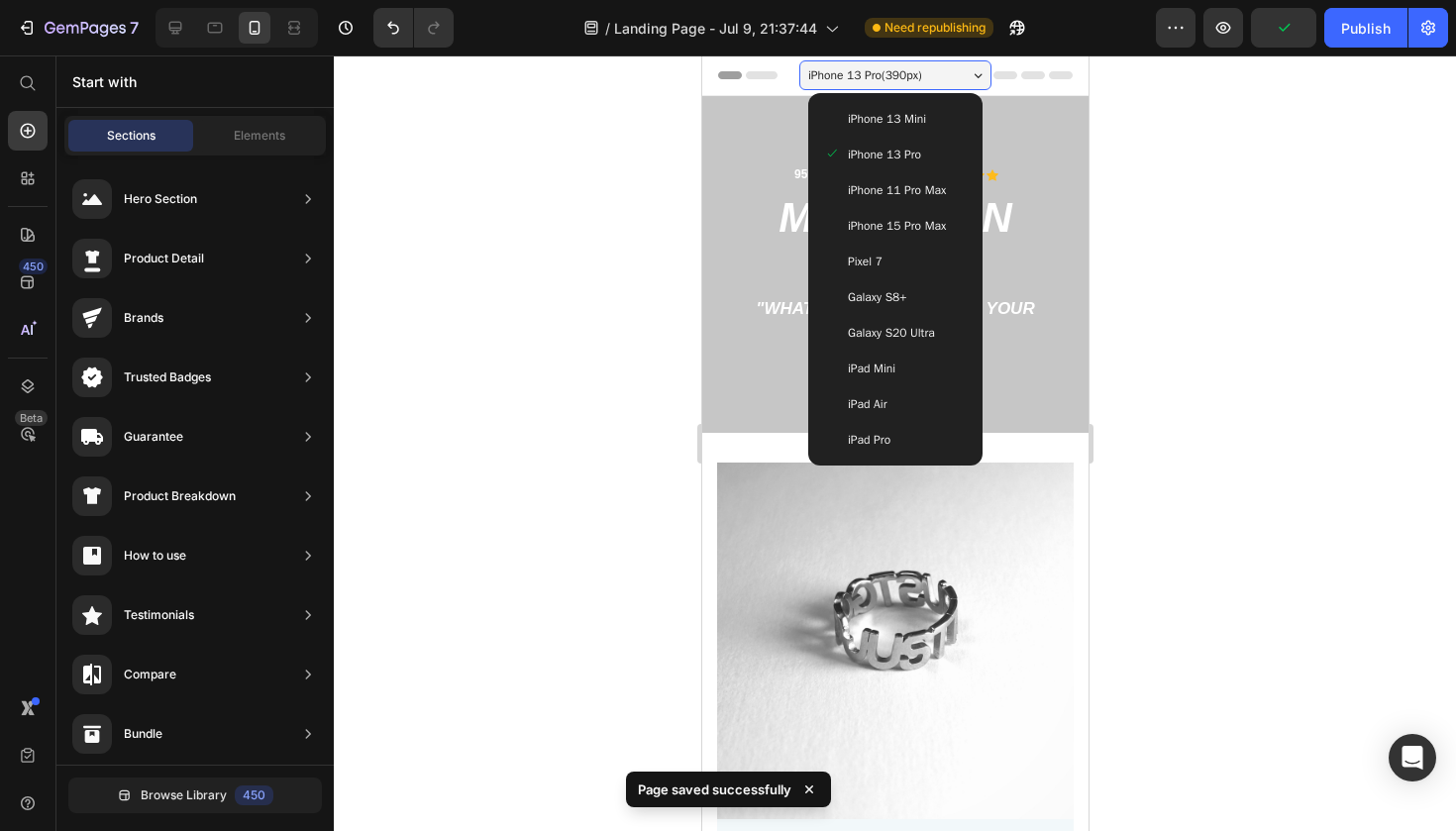 click on "Galaxy S20 Ultra" at bounding box center [890, 333] 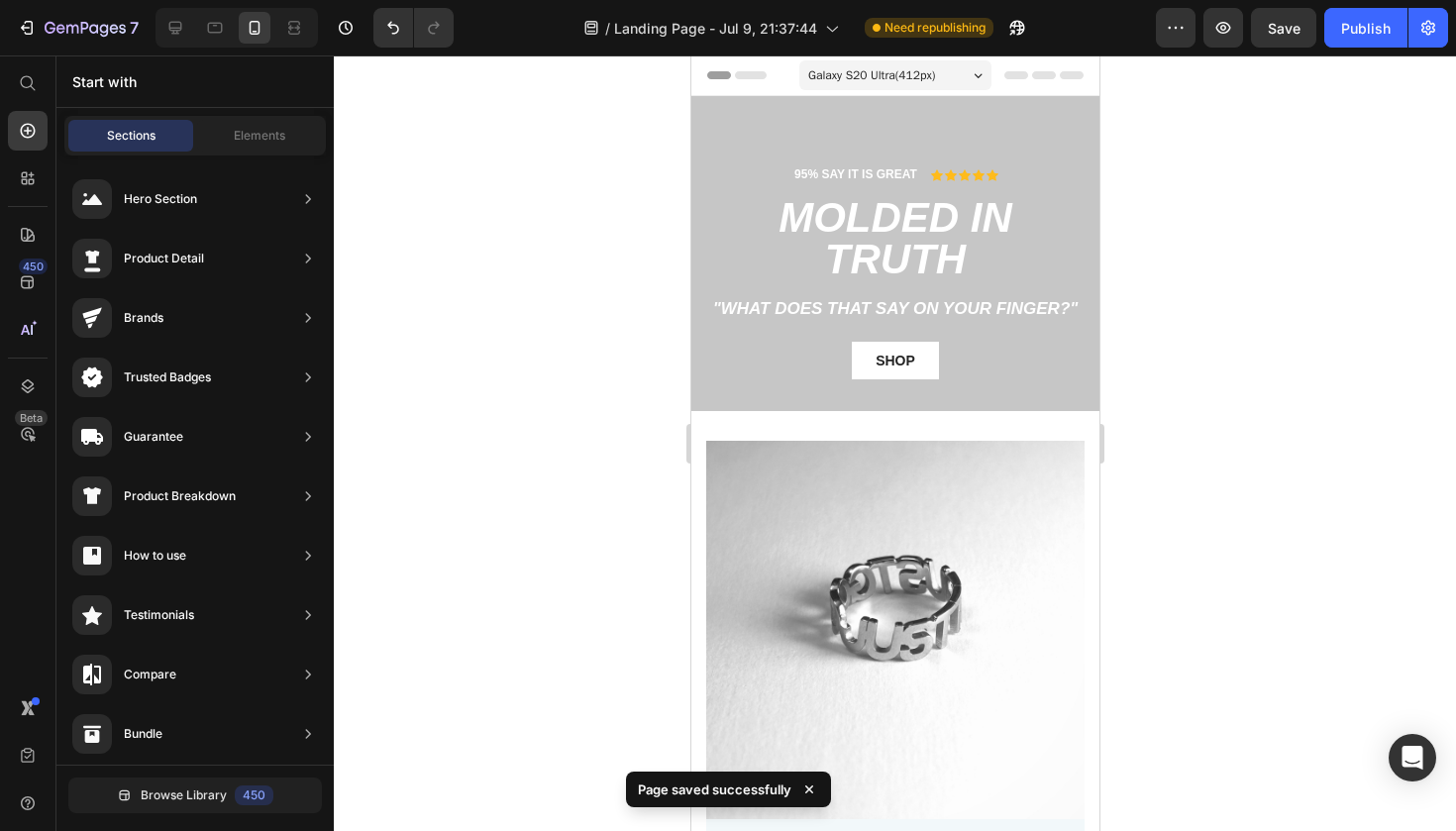 click on "Galaxy S20 Ultra  ( 412 px)" at bounding box center [894, 75] 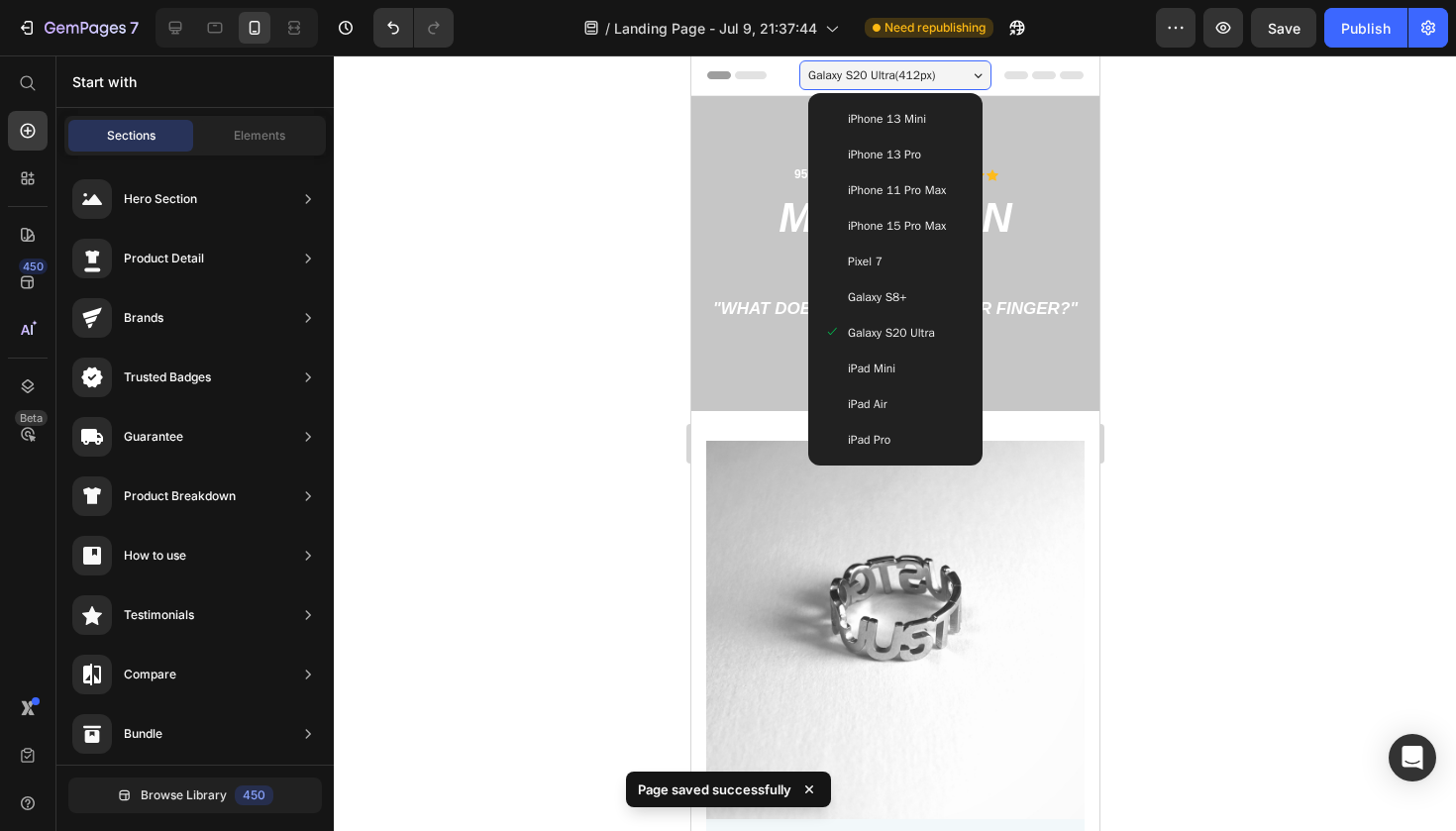click on "Galaxy S8+" at bounding box center [876, 297] 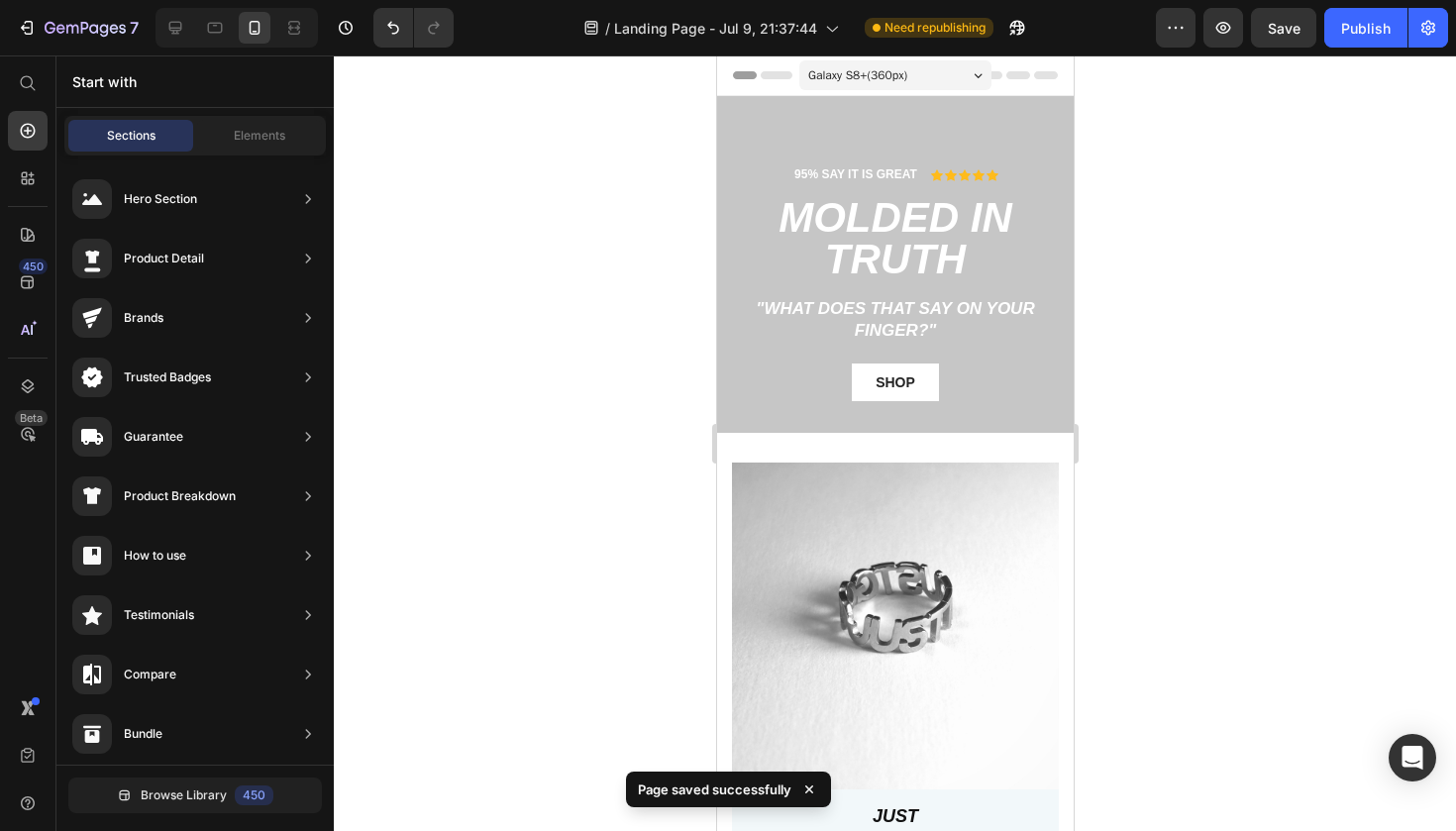 click on "Galaxy S8+  ( 360 px)" at bounding box center (857, 75) 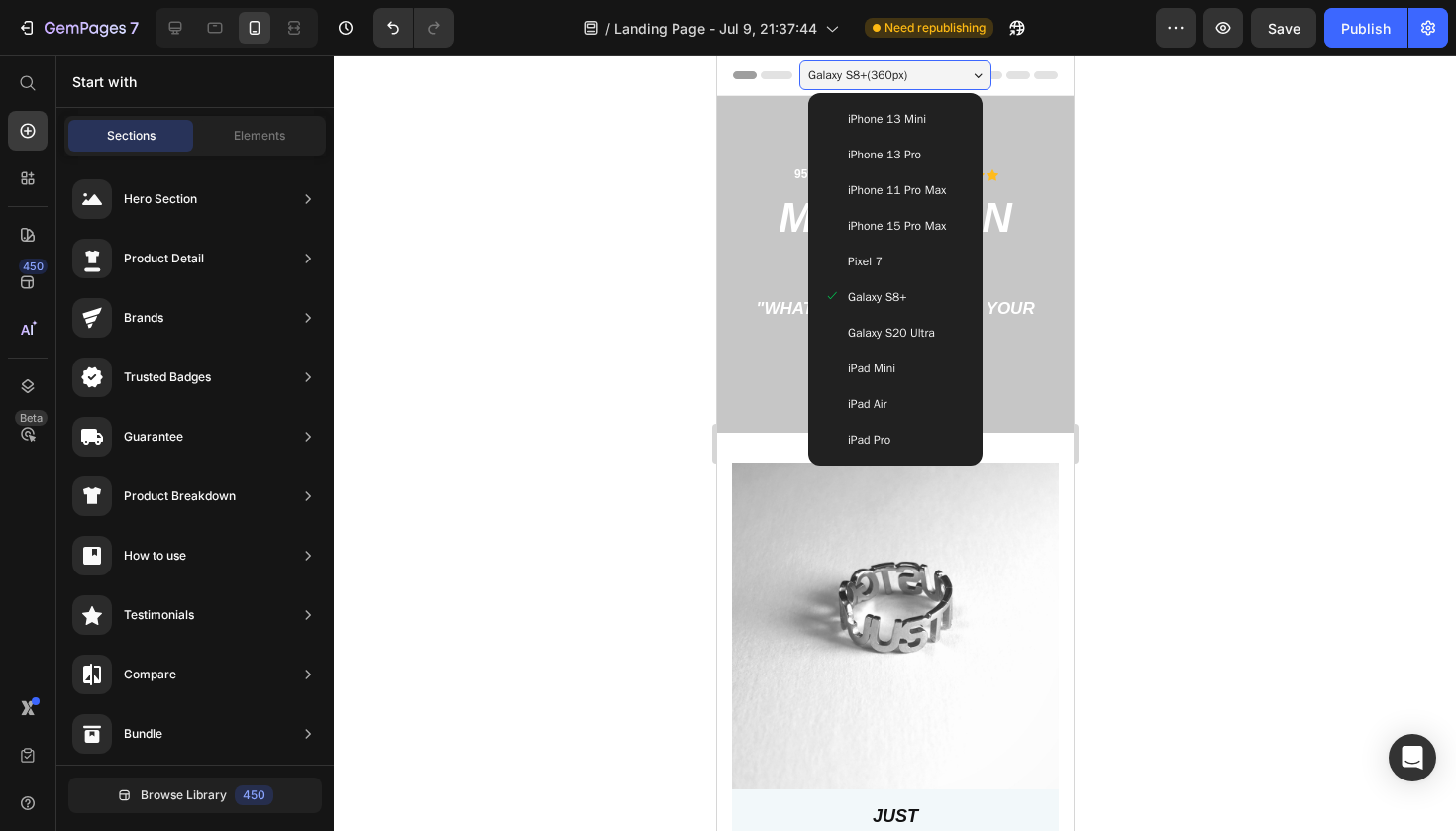 click 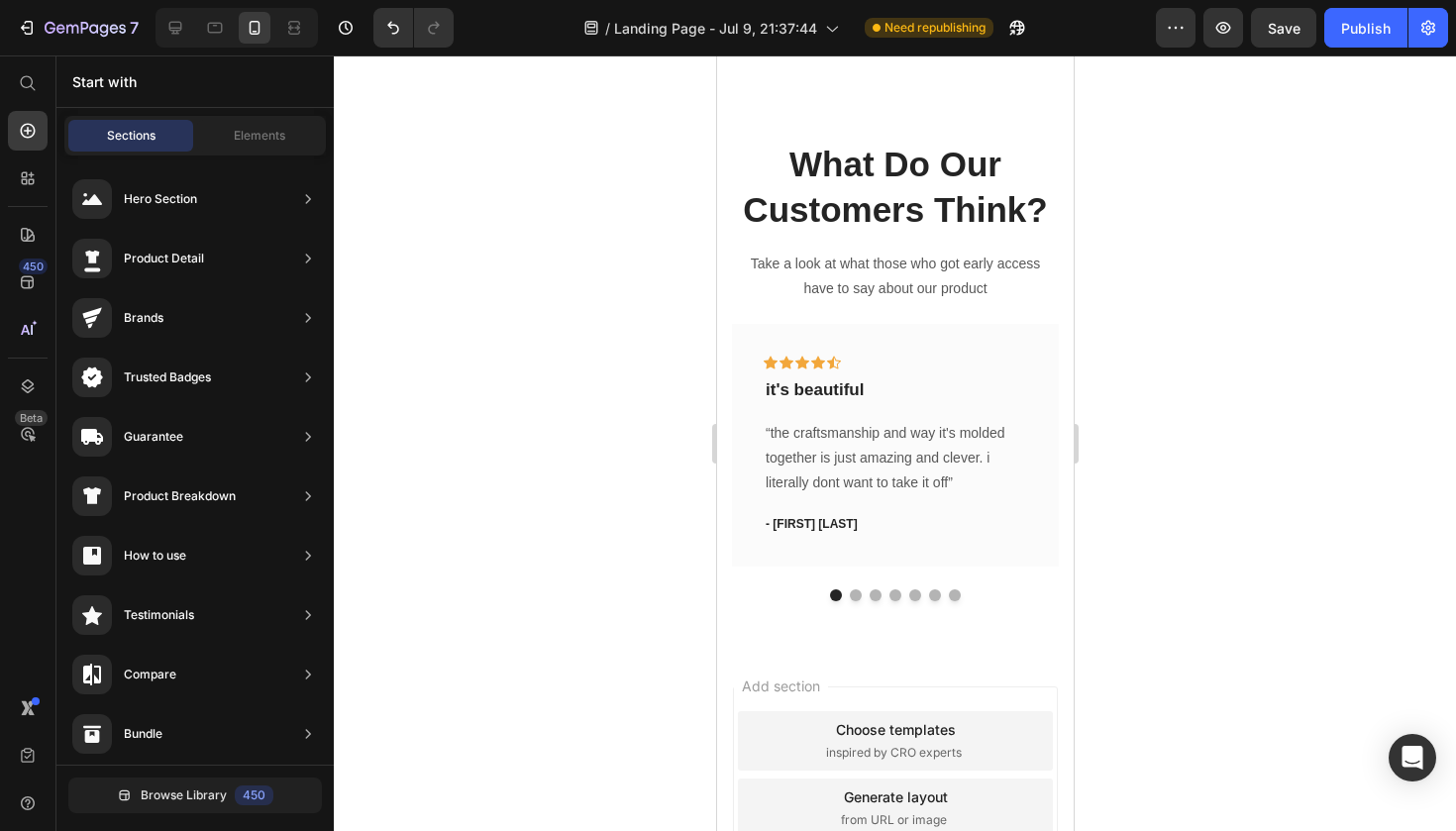 scroll, scrollTop: 1967, scrollLeft: 0, axis: vertical 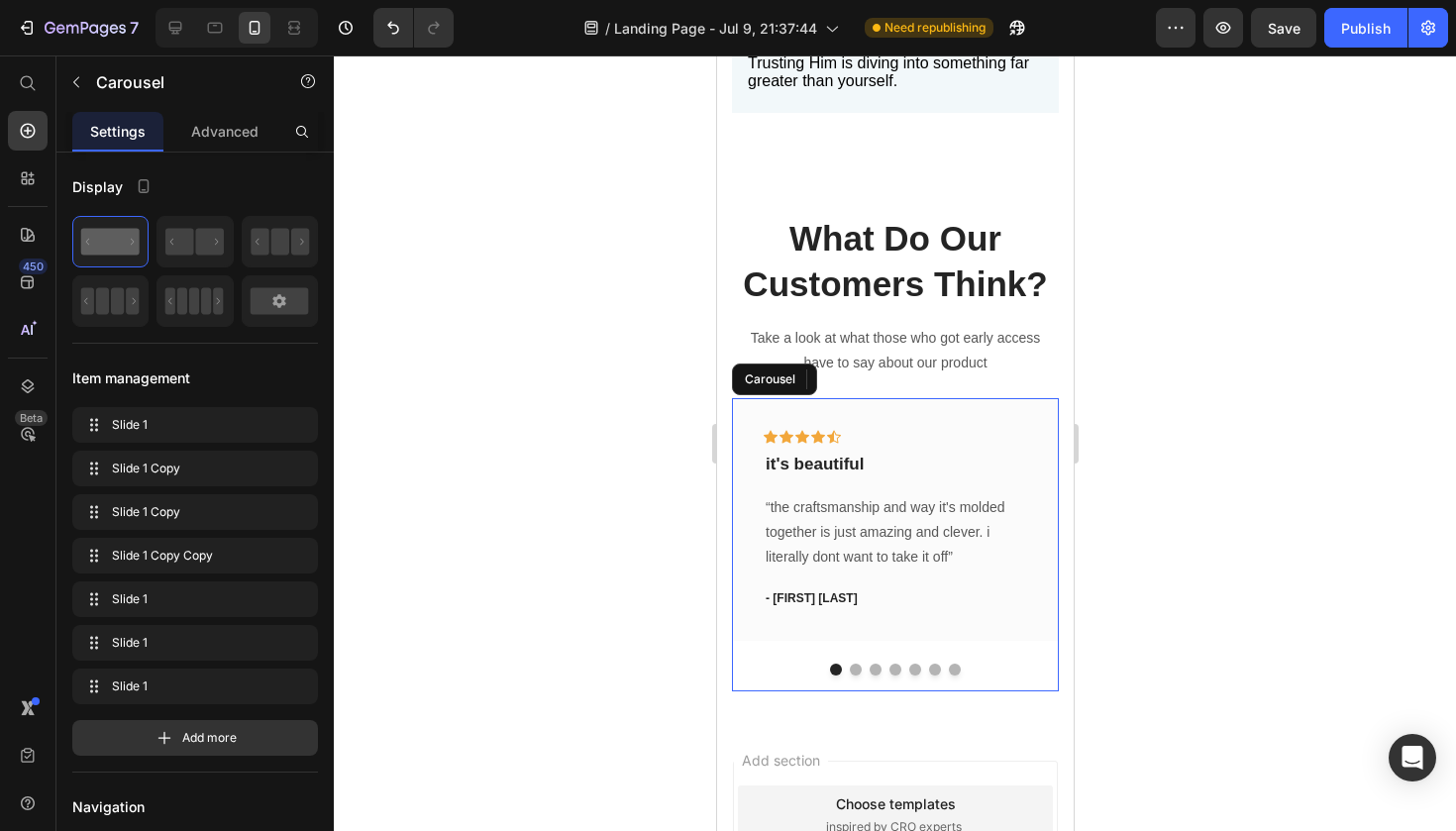 click at bounding box center [855, 670] 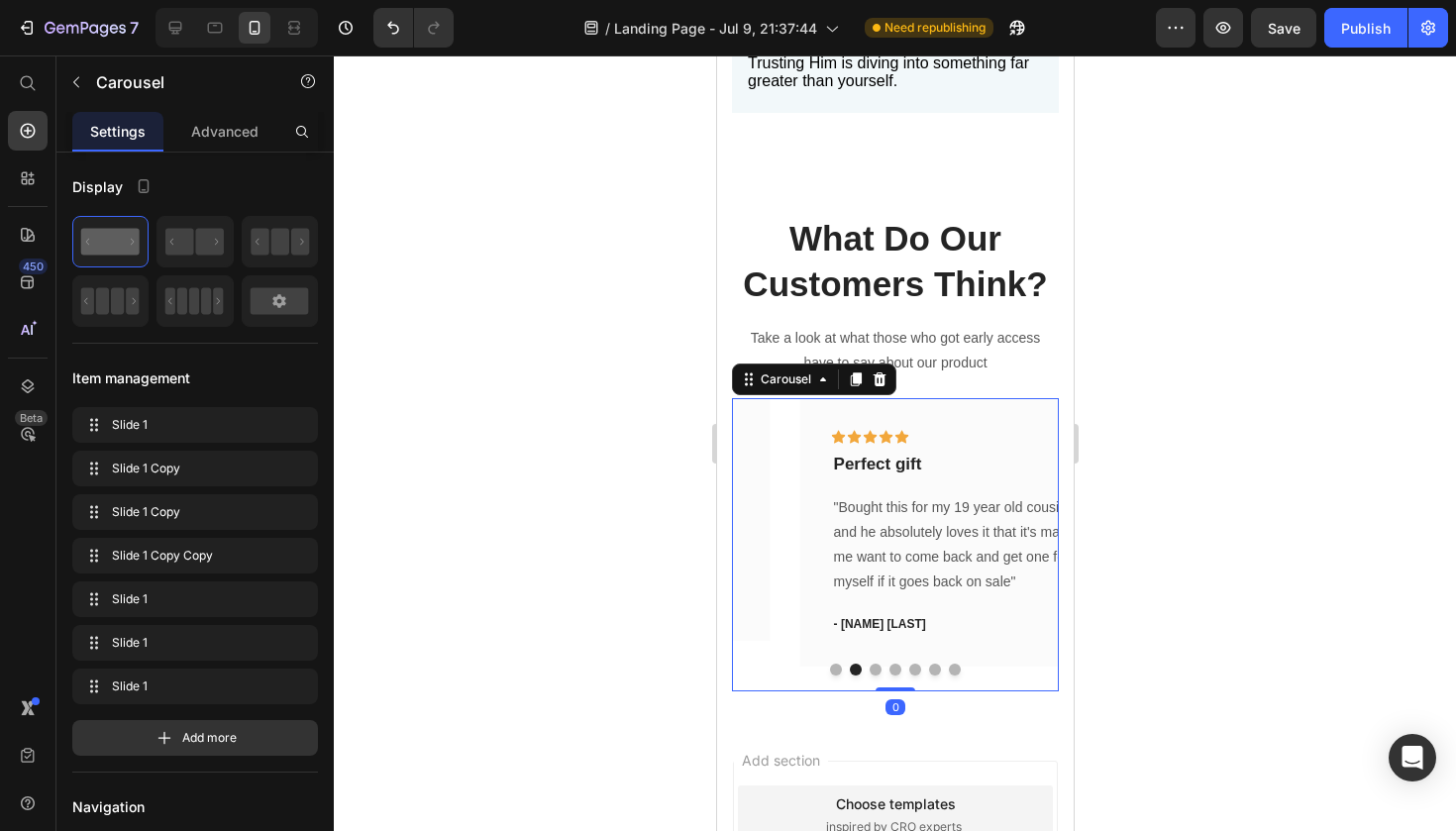 click 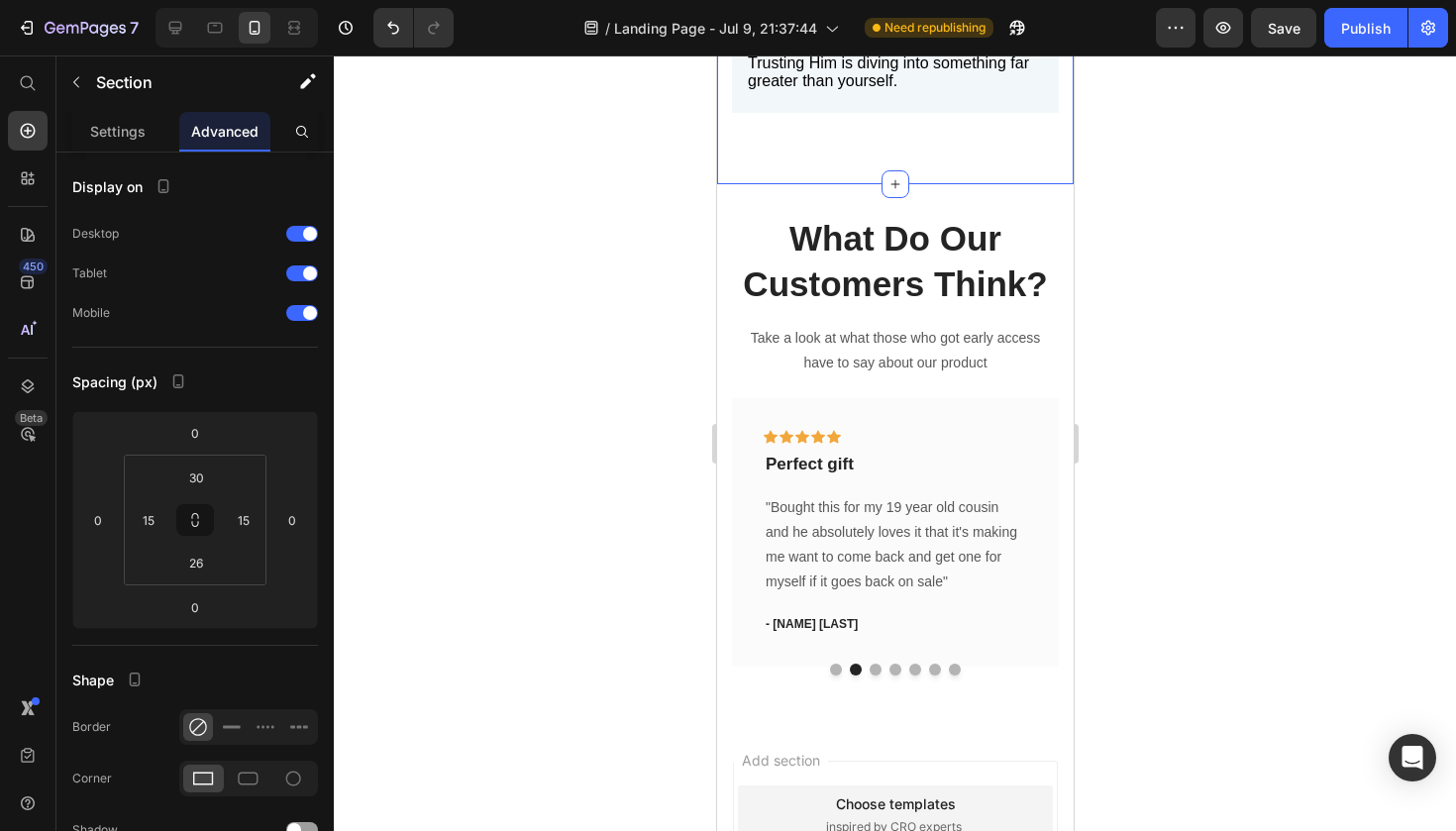 click on "Image JUST Text Block It’s not about figuring everything out first. It suggests an immediate, unhesitating action: simply do it. It removes complexity and implies there are no other requirements—no need to be perfect, no need to know the outcome. Just act in faith. Text Block Row Image TRUST Text Block The core action. Implying deep reliance, vulnerability, and confidence in something beyond oneself. Accepting not knowing the full picture while still moving forward, resting in the certainty that what you hope for is in more than capable hands. Text Block Row Image GOD Text Block The ocean itself—deep, endless, powerful, and full of mystery. He is both the waves and the one who calms them. He holds all things beneath the surface—every answer, every reason, every future. Trusting Him is diving into something far greater than yourself. Text Block Row Row" at bounding box center [894, -674] 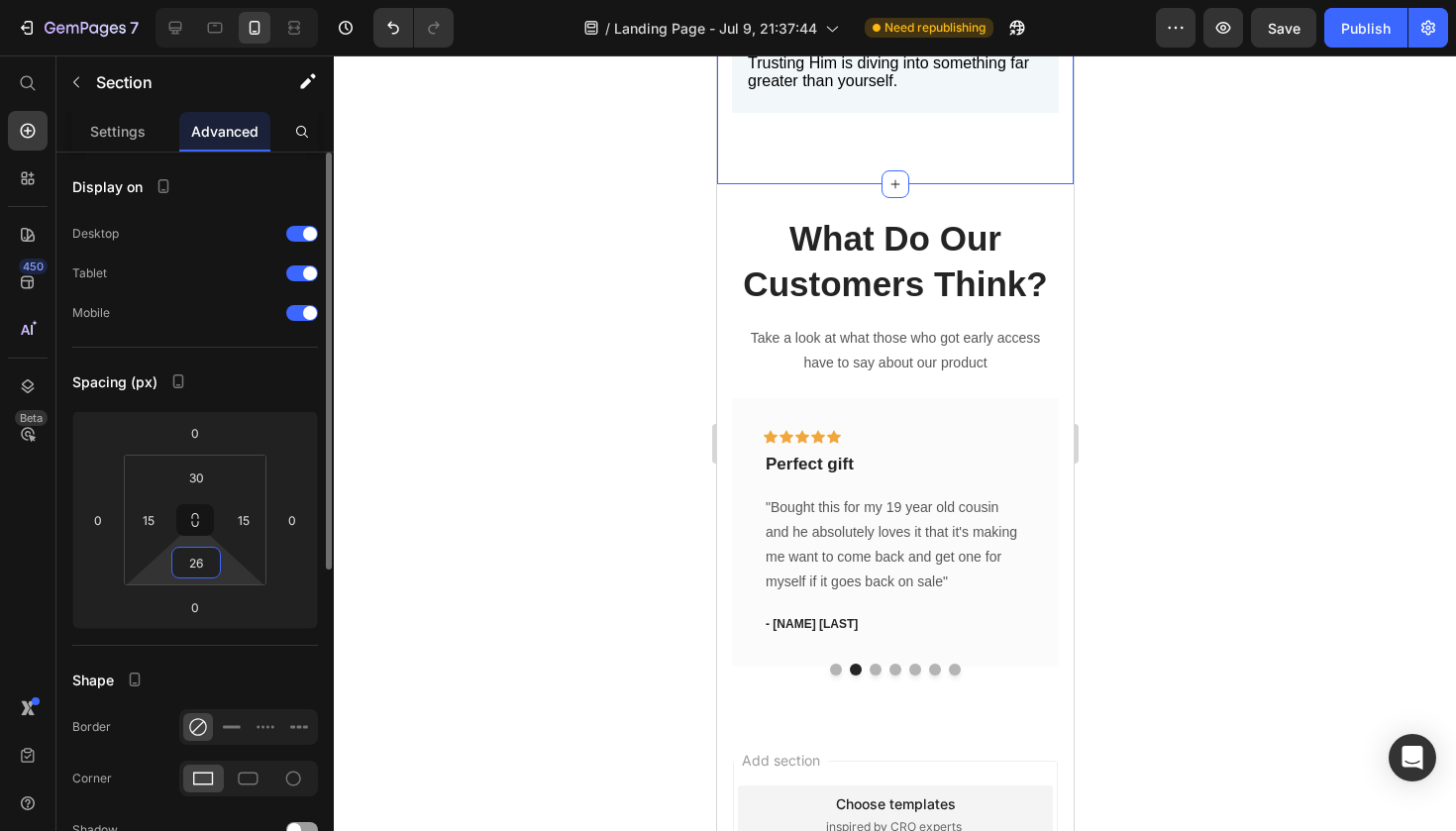 click on "26" at bounding box center (196, 563) 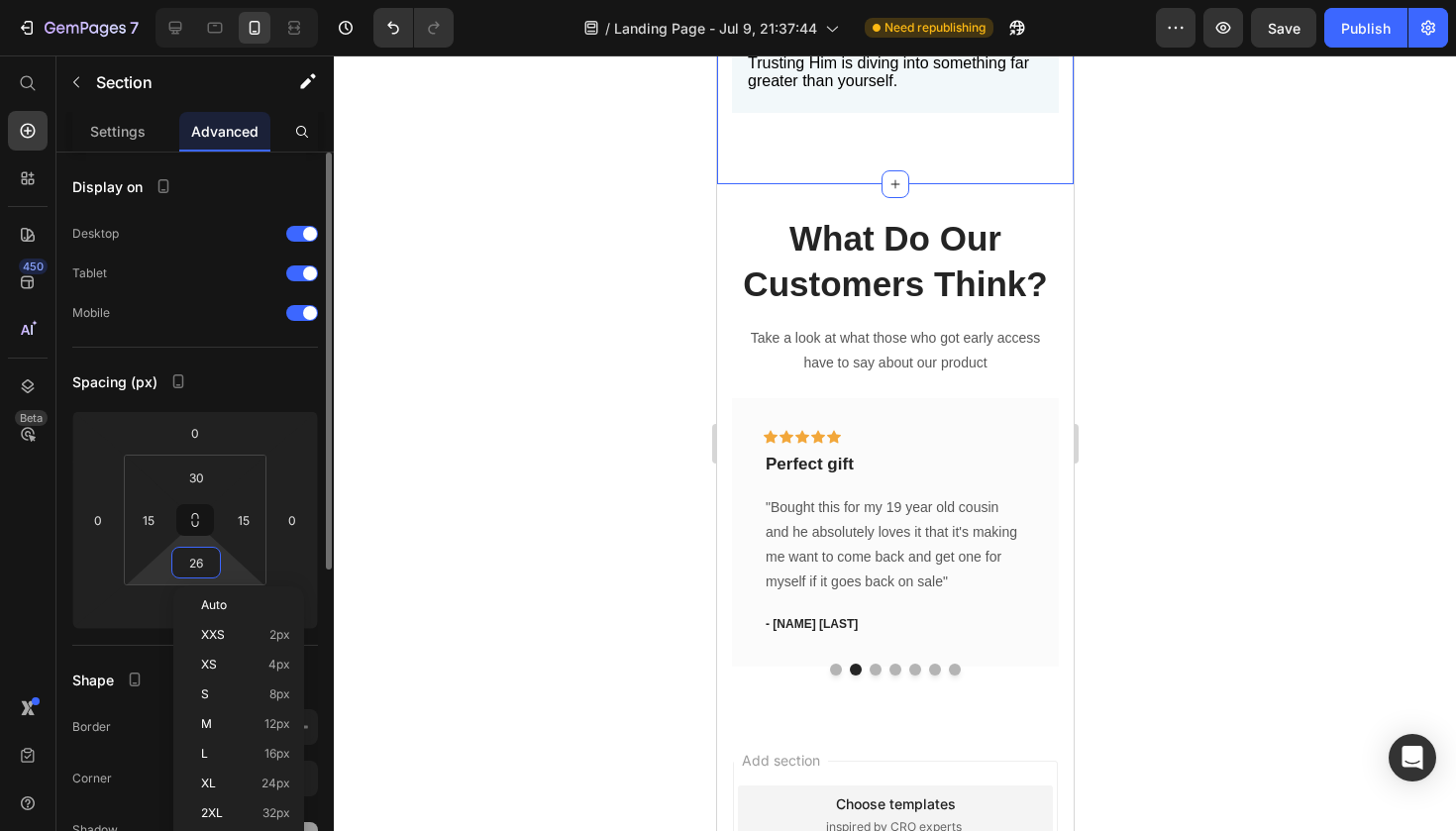 type on "0" 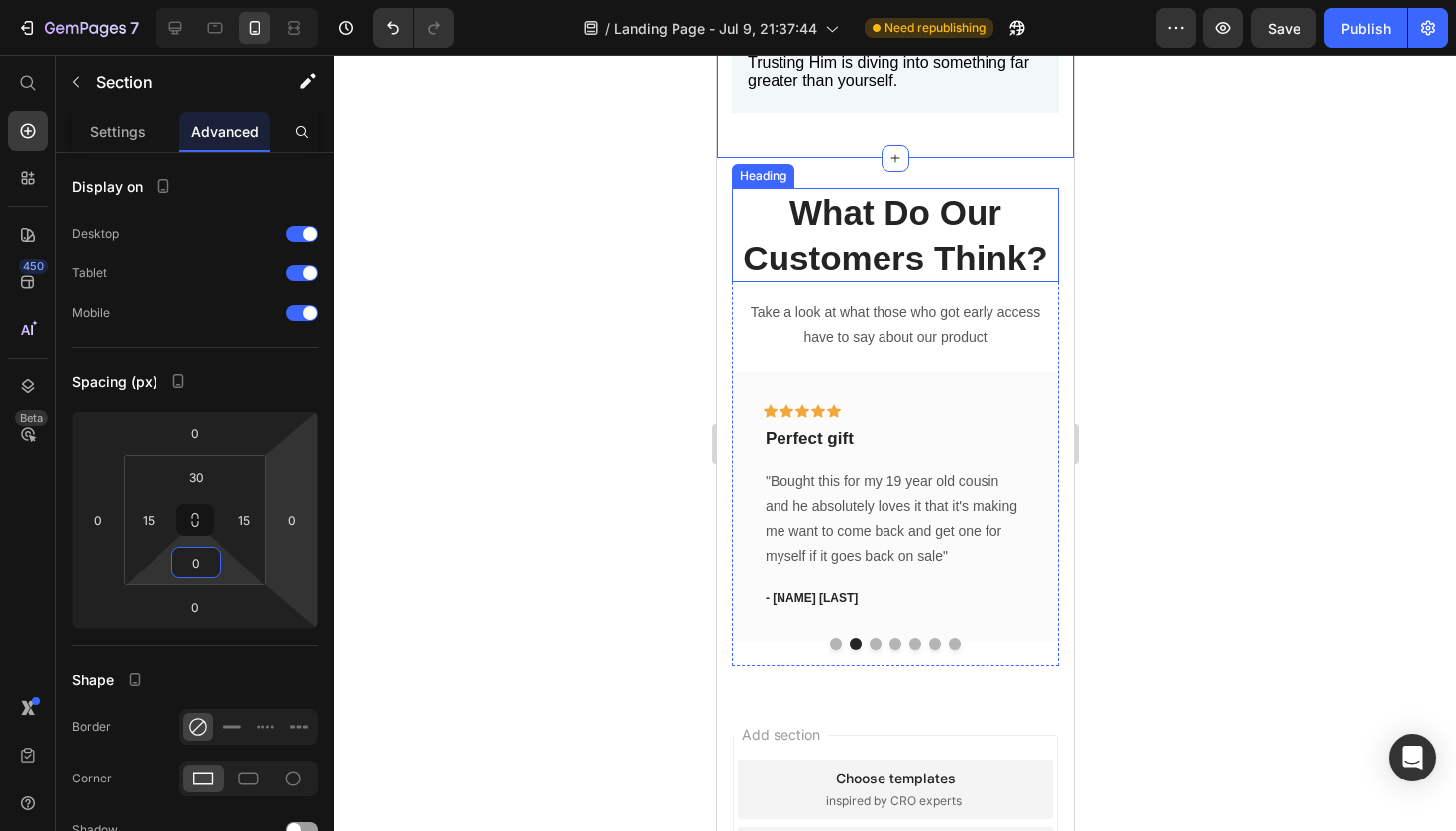 click on "What Do Our Customers Think?" at bounding box center [894, 235] 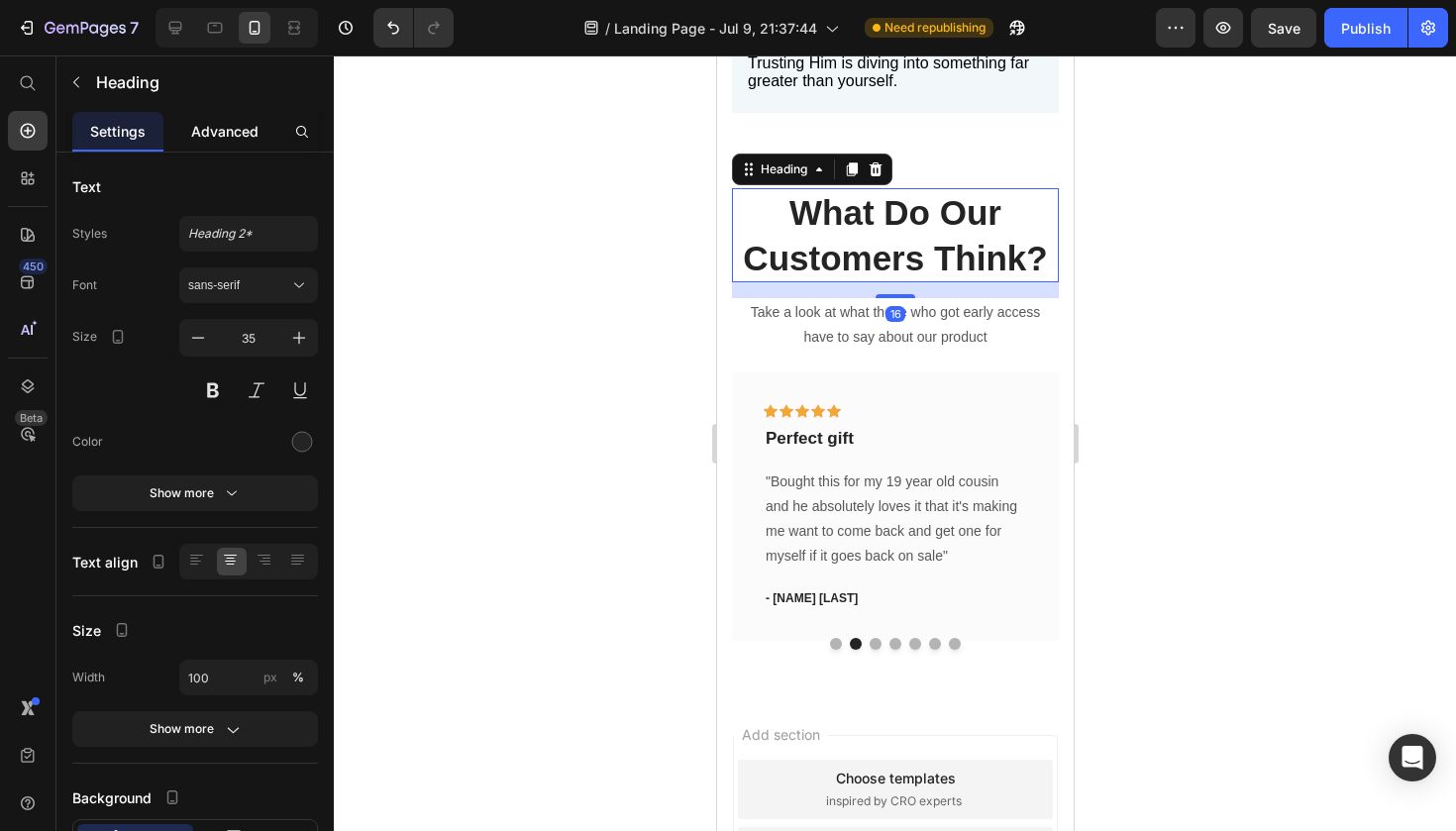 click on "Advanced" at bounding box center (225, 131) 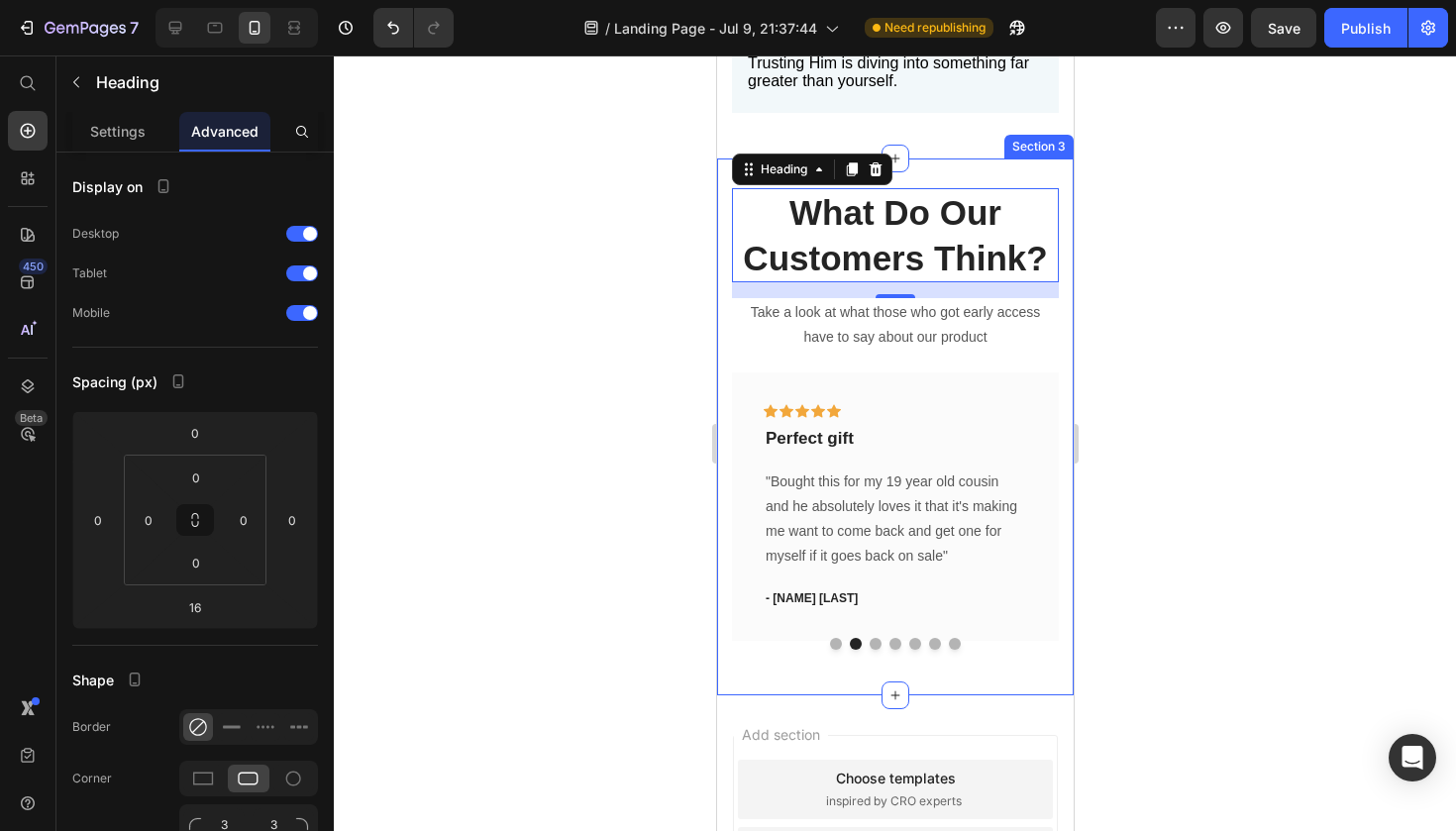 click on "What Do Our Customers Think? Heading   16 Take a look at what those who got early access have to say about our product Text block
Icon
Icon
Icon
Icon
Icon Row it's beautiful Text block “the craftsmanship and way it's molded together is just amazing and clever. i literally dont want to take it off” Text block - Hannah G.  Text block Row
Icon
Icon
Icon
Icon
Icon Row Perfect gift Text block "Bought this for my 19 year old cousin and he absolutely loves it that it's making me want to come back and get one for myself if it goes back on sale" Text block - Eliza M. Text block Row
Icon
Icon
Icon
Icon
Icon Row :) Text block “ The detail is stunning, and the quality exceeded my expectations ” Text block - Jourdan J. Text block Row
Icon
Icon" at bounding box center [894, 427] 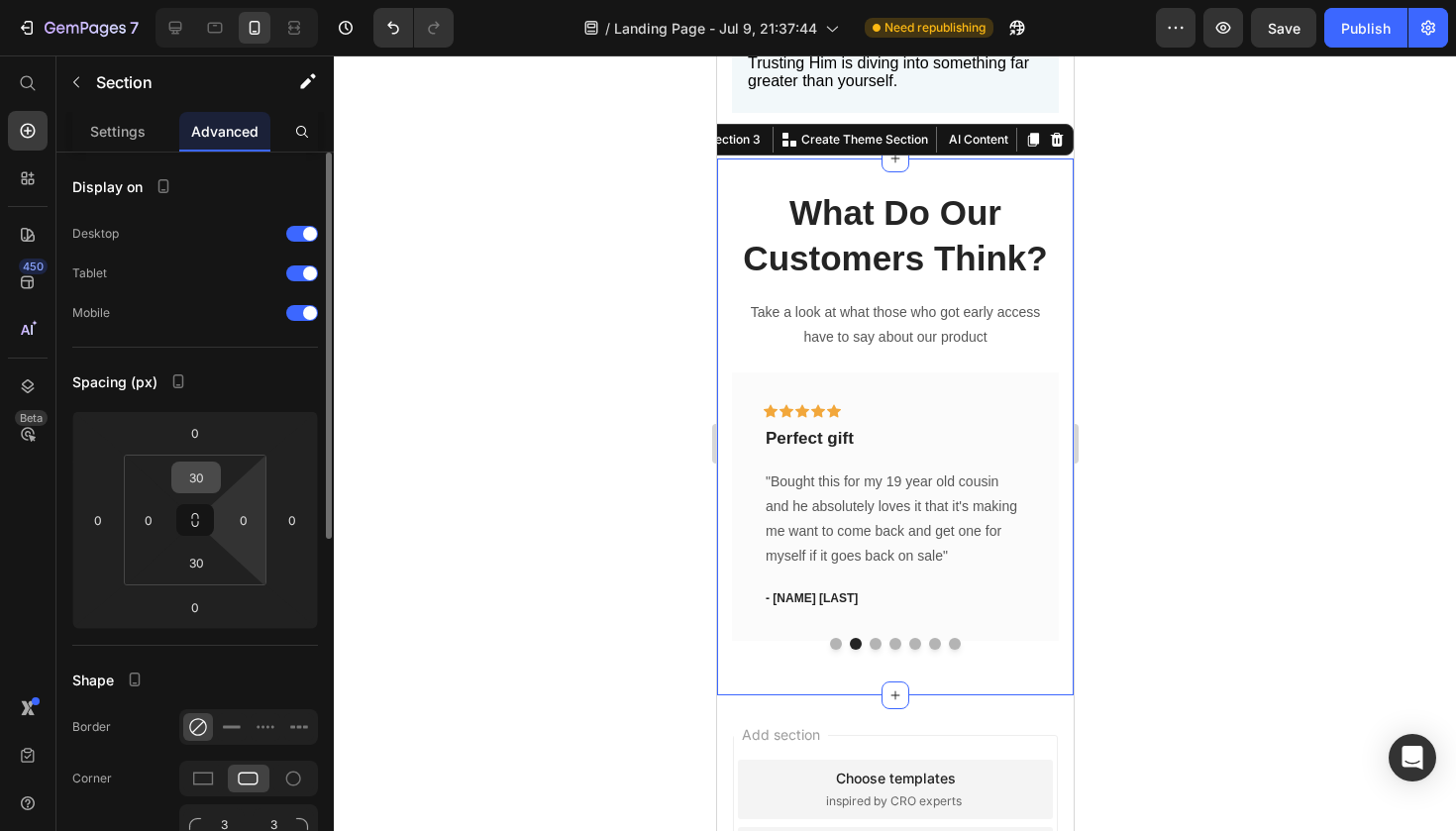 click on "30" at bounding box center [196, 477] 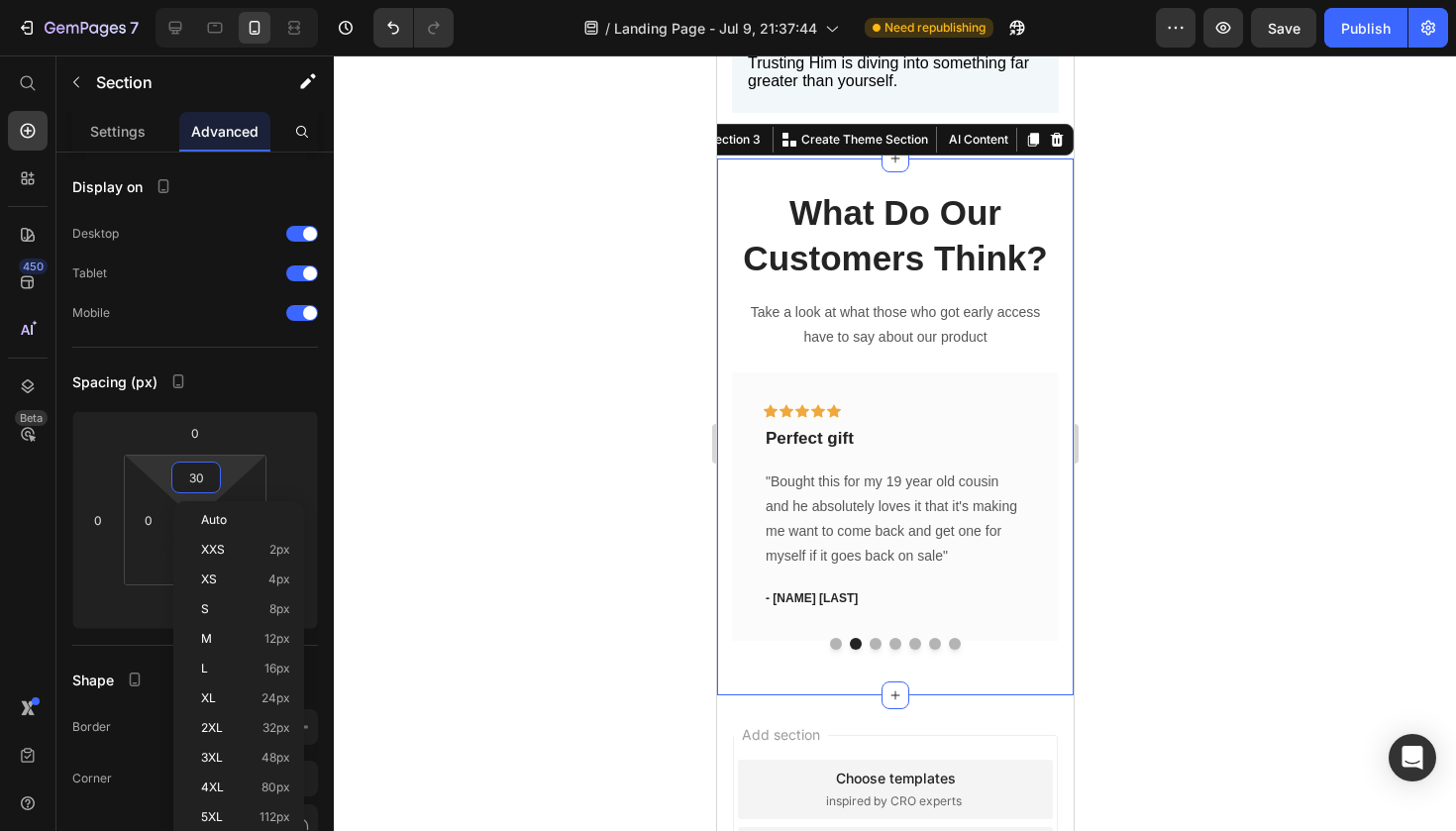 type on "0" 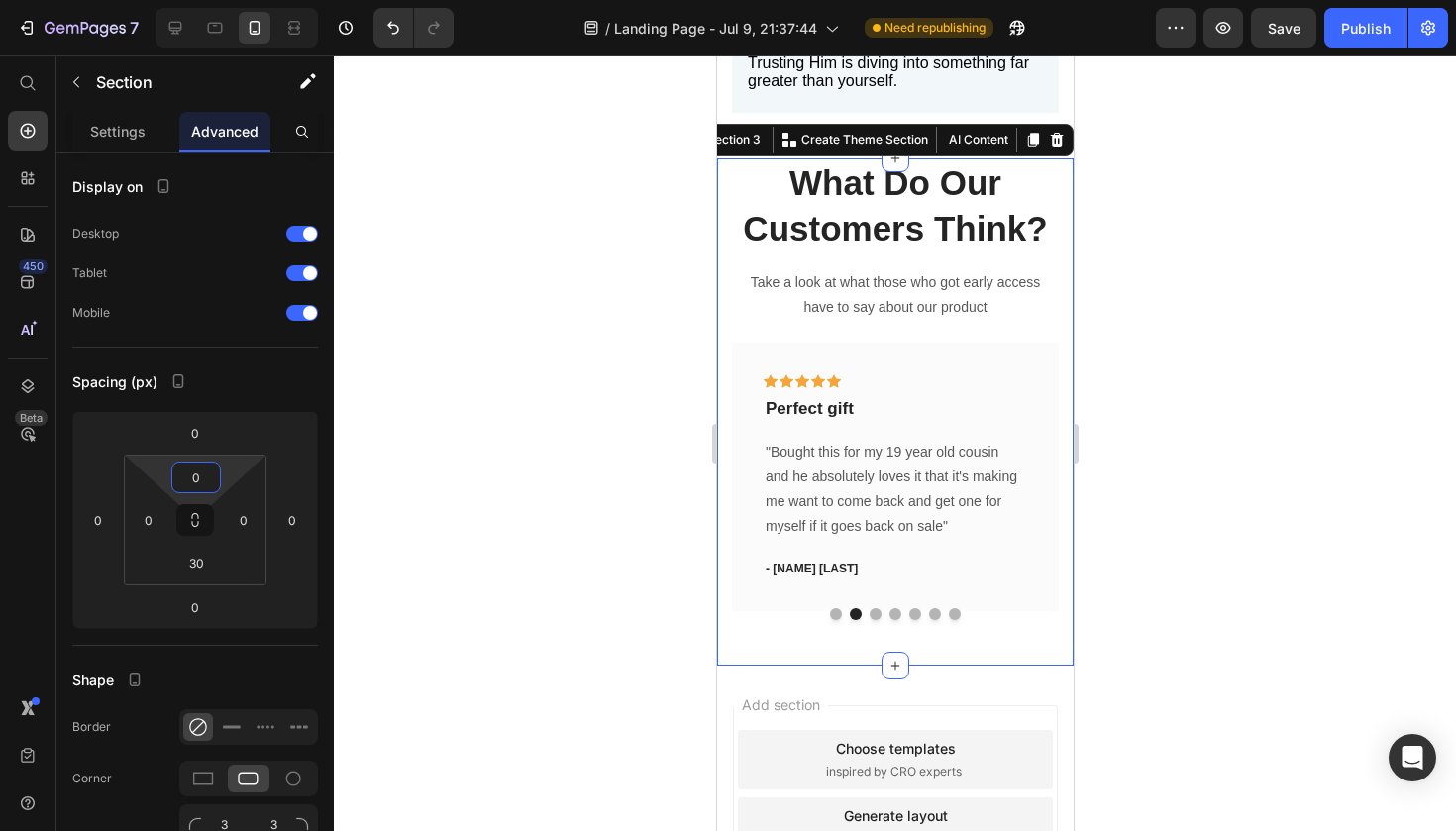 click 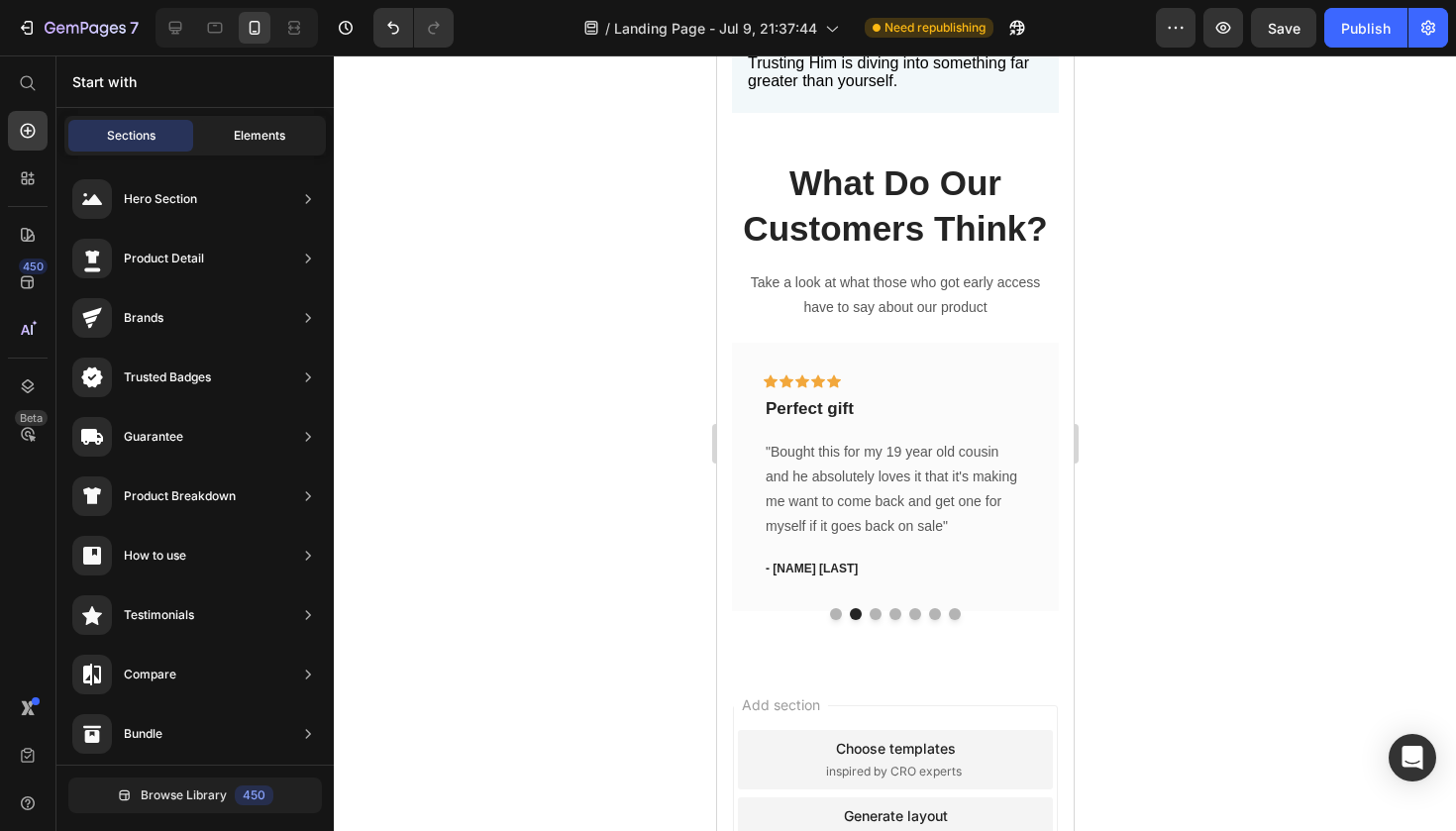 click on "Elements" at bounding box center (260, 136) 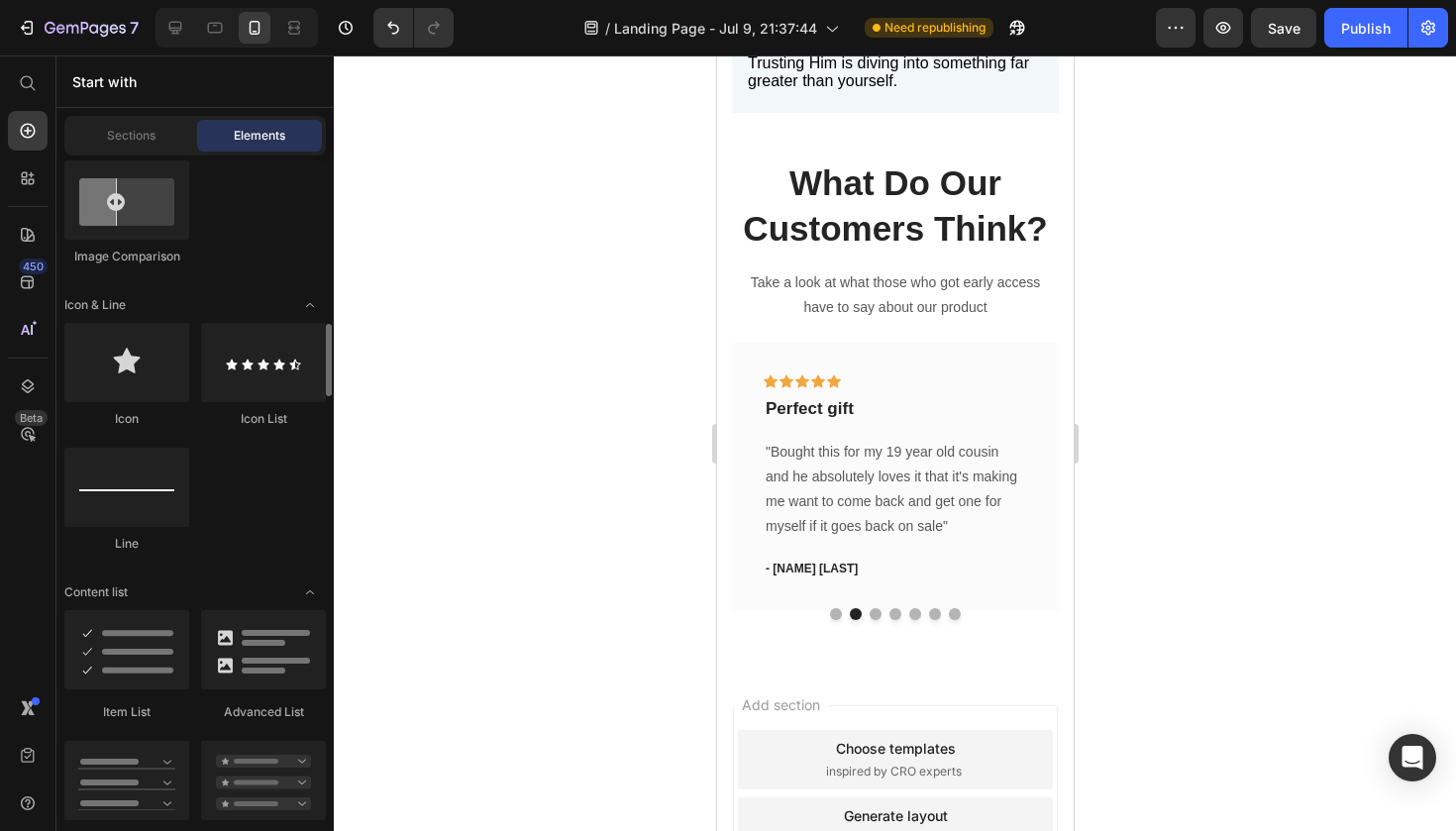 scroll, scrollTop: 1229, scrollLeft: 0, axis: vertical 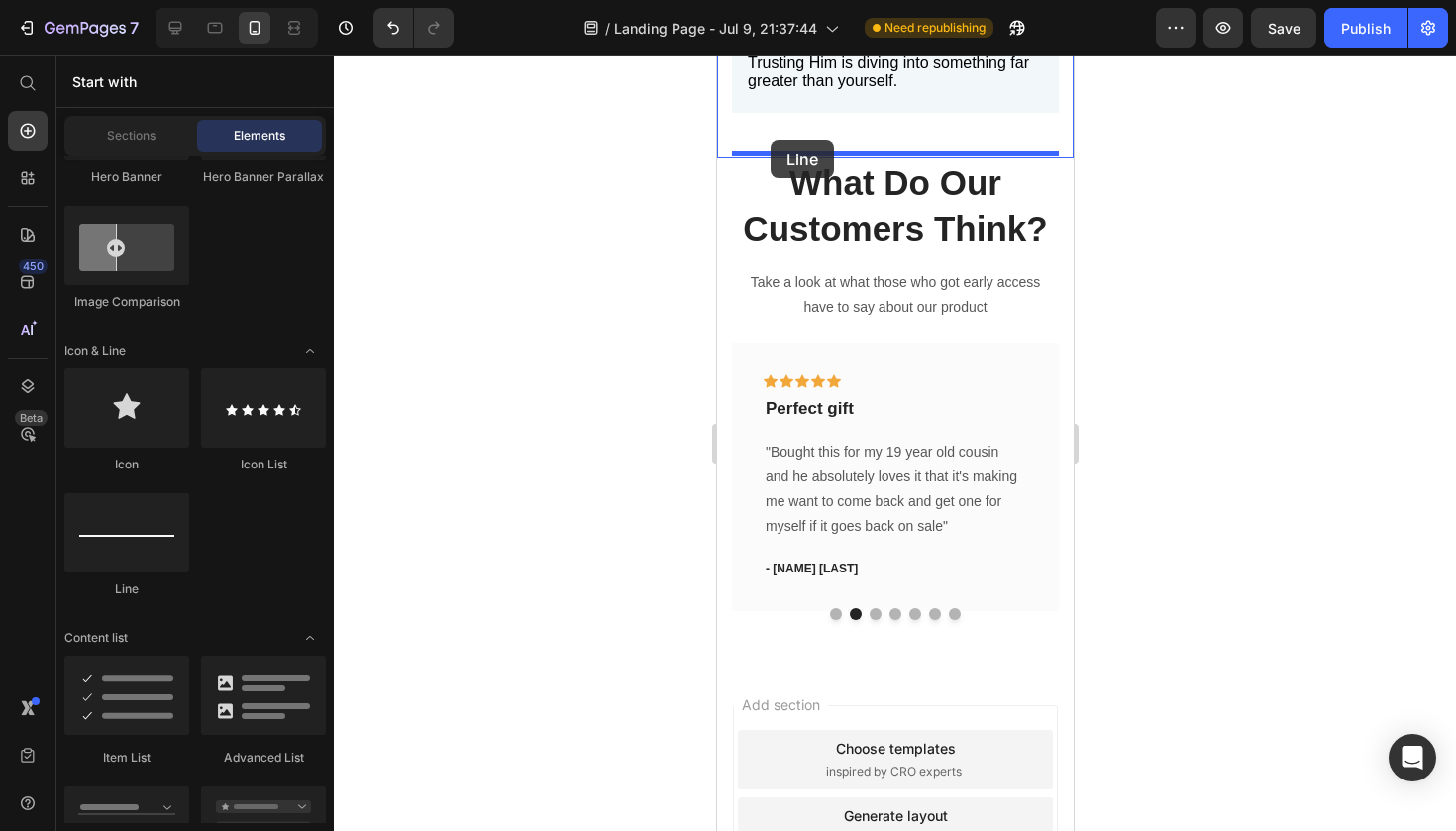 drag, startPoint x: 854, startPoint y: 594, endPoint x: 770, endPoint y: 140, distance: 461.70553 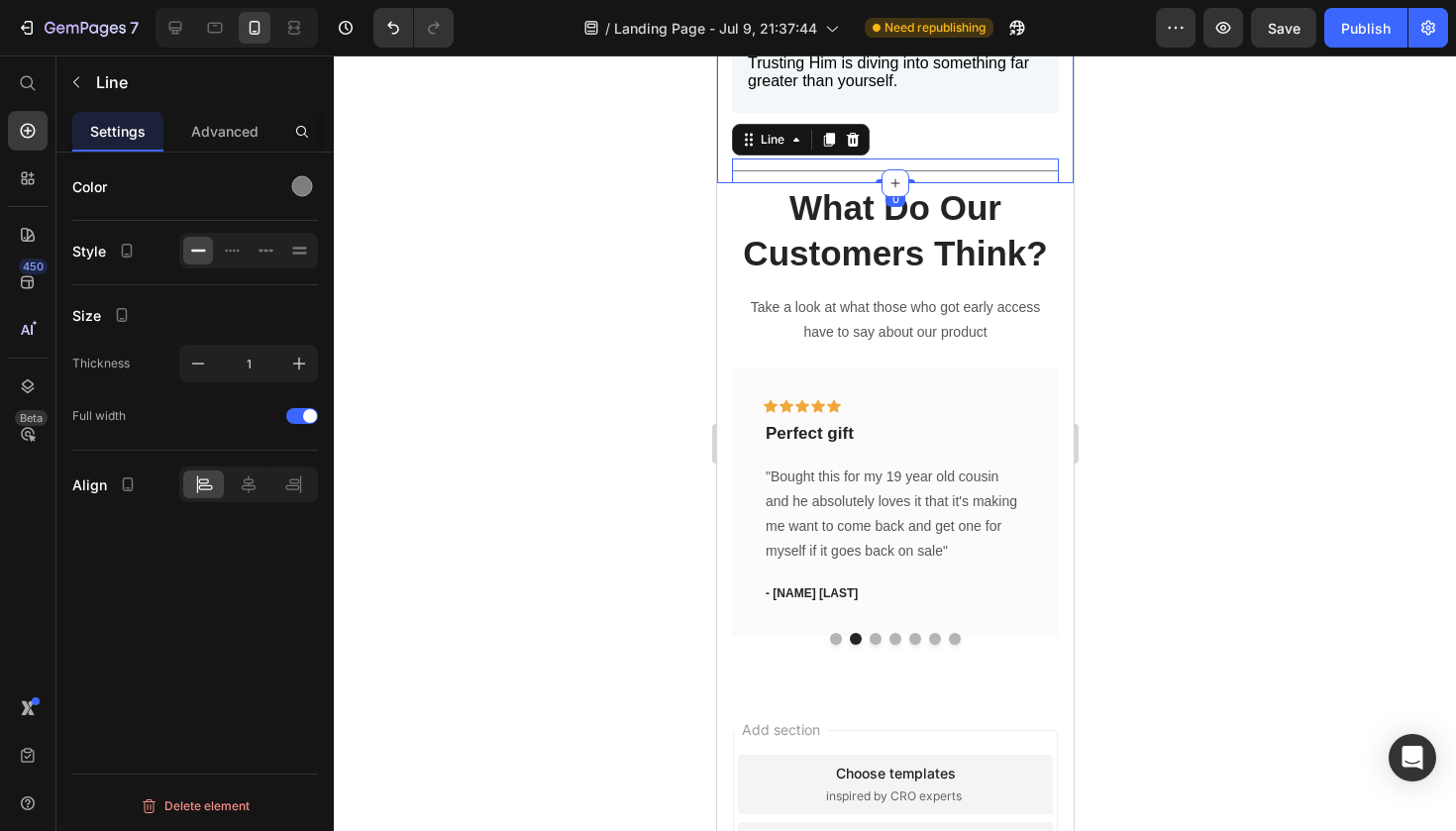 click 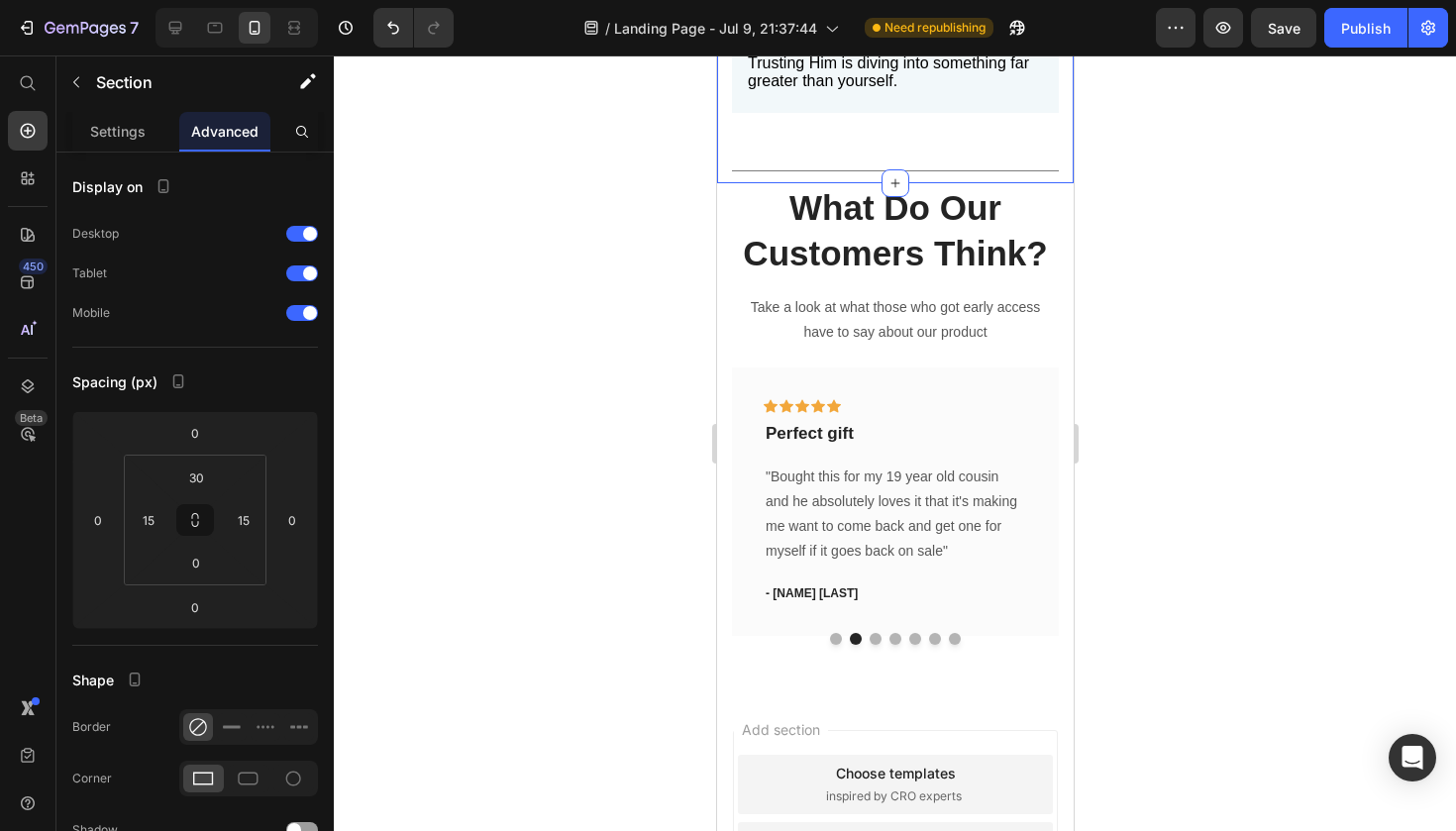 click on "Image JUST Text Block It’s not about figuring everything out first. It suggests an immediate, unhesitating action: simply do it. It removes complexity and implies there are no other requirements—no need to be perfect, no need to know the outcome. Just act in faith. Text Block Row Image TRUST Text Block The core action. Implying deep reliance, vulnerability, and confidence in something beyond oneself. Accepting not knowing the full picture while still moving forward, resting in the certainty that what you hope for is in more than capable hands. Text Block Row Image GOD Text Block The ocean itself—deep, endless, powerful, and full of mystery. He is both the waves and the one who calms them. He holds all things beneath the surface—every answer, every reason, every future. Trusting Him is diving into something far greater than yourself. Text Block Row Row                Title Line" at bounding box center (894, -662) 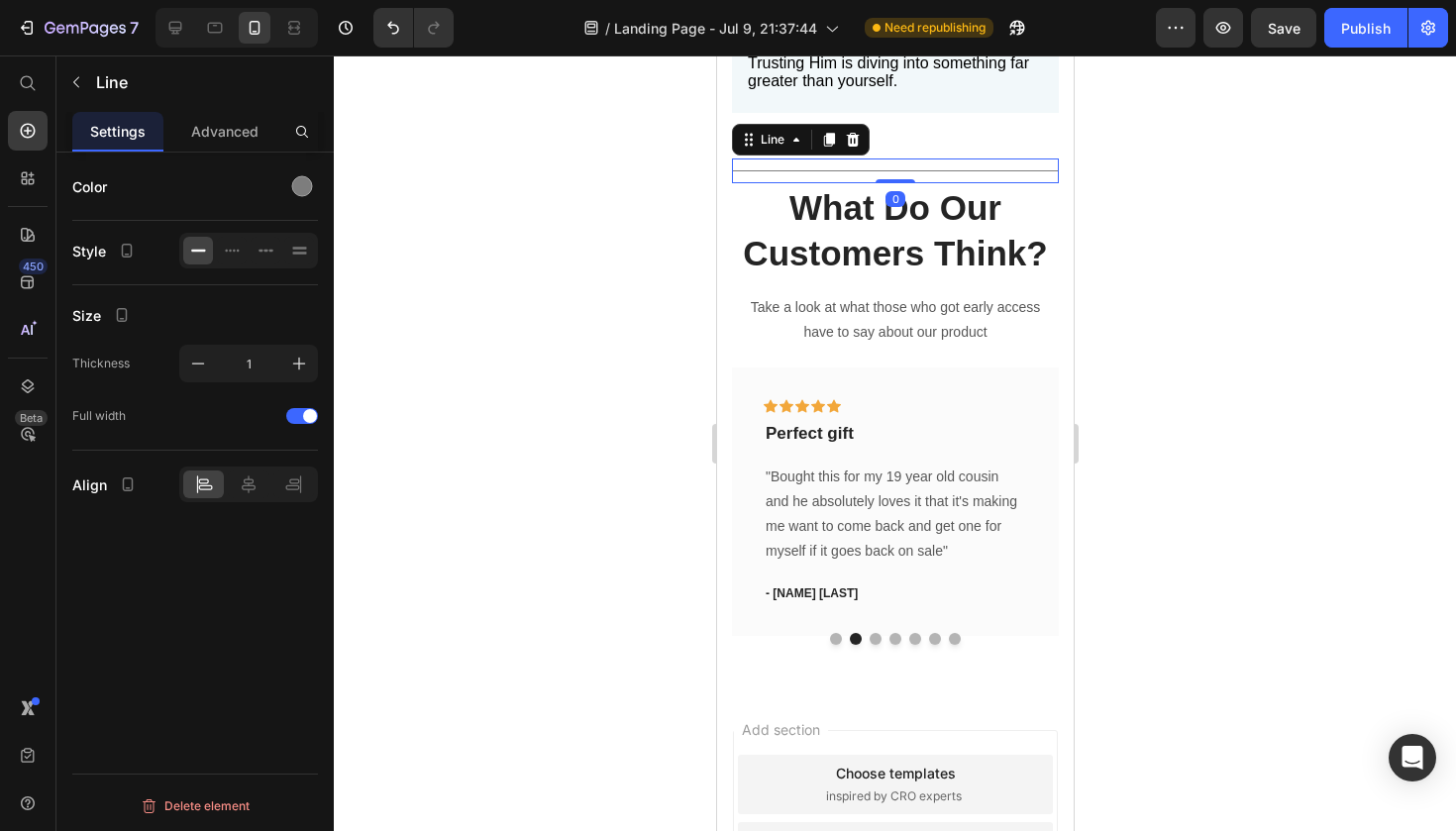 click on "Title Line   0" at bounding box center (894, 170) 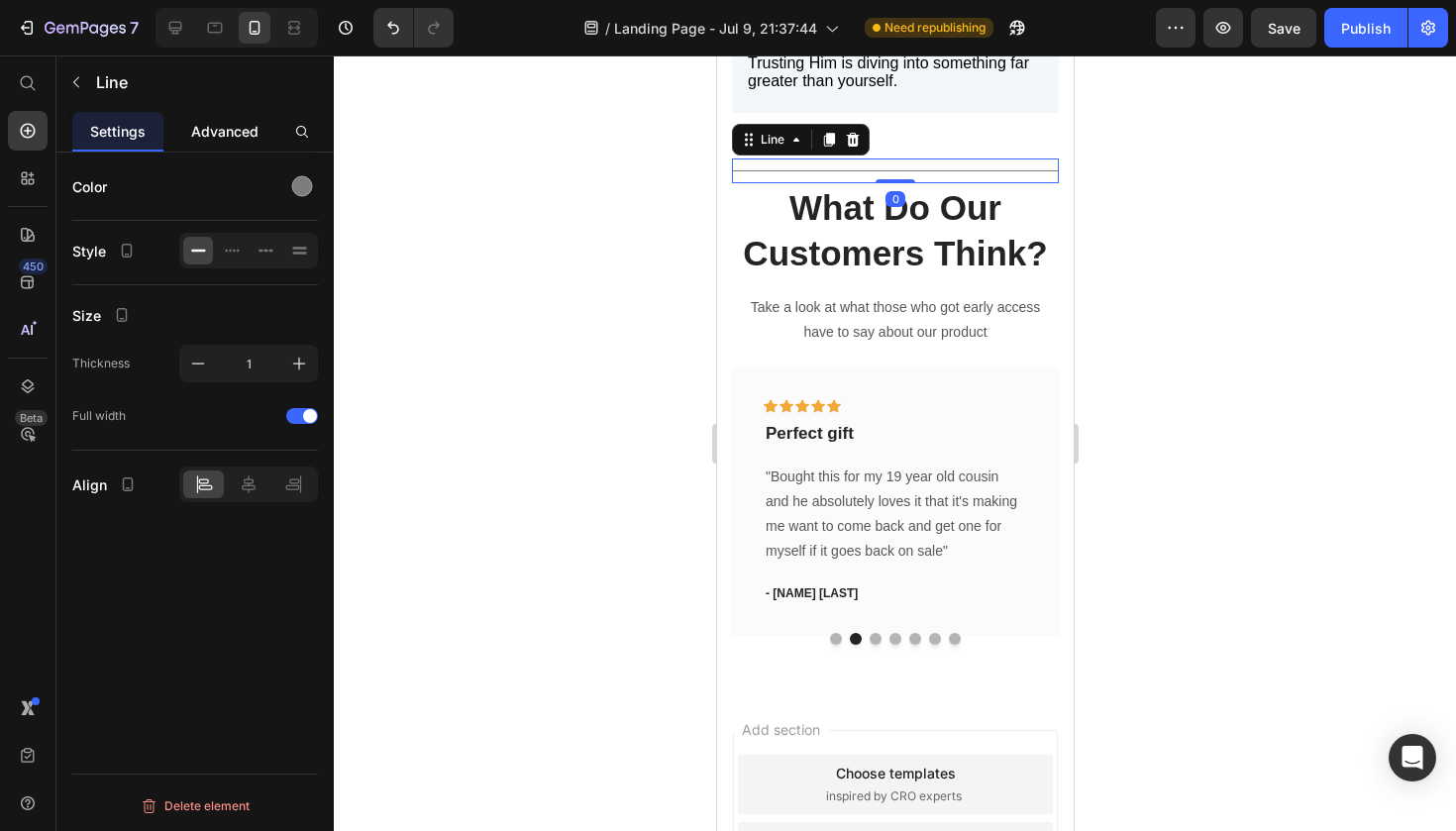 click on "Advanced" 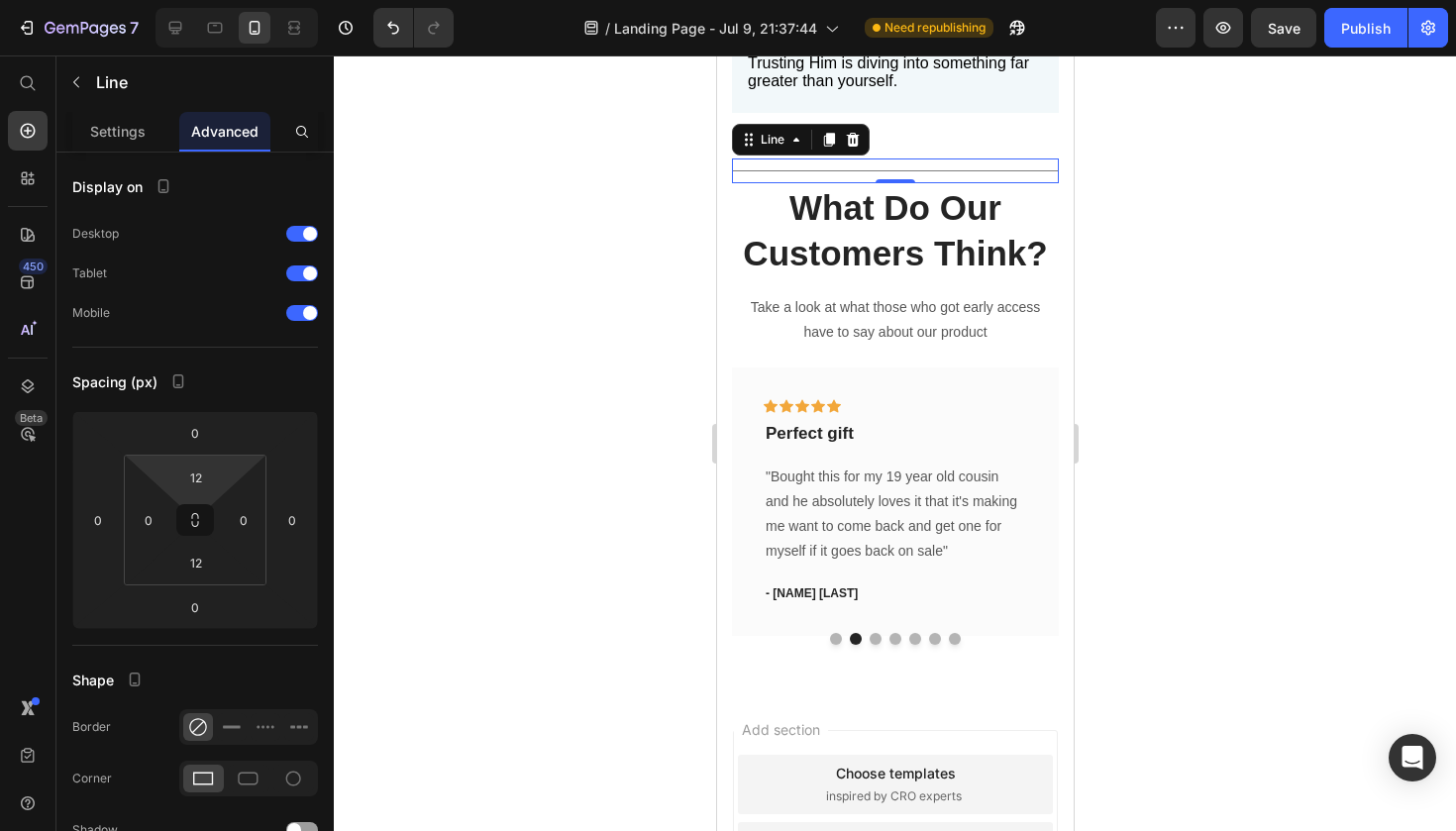 click on "7   /  Landing Page - Jul 9, 21:37:44 Need republishing Preview  Save   Publish  450 Beta Start with Sections Elements Hero Section Product Detail Brands Trusted Badges Guarantee Product Breakdown How to use Testimonials Compare Bundle FAQs Social Proof Brand Story Product List Collection Blog List Contact Sticky Add to Cart Custom Footer Browse Library 450 Layout
Row
Row
Row
Row Text
Heading
Text Block Button
Button
Button
Sticky Back to top Media
Image" at bounding box center [728, 0] 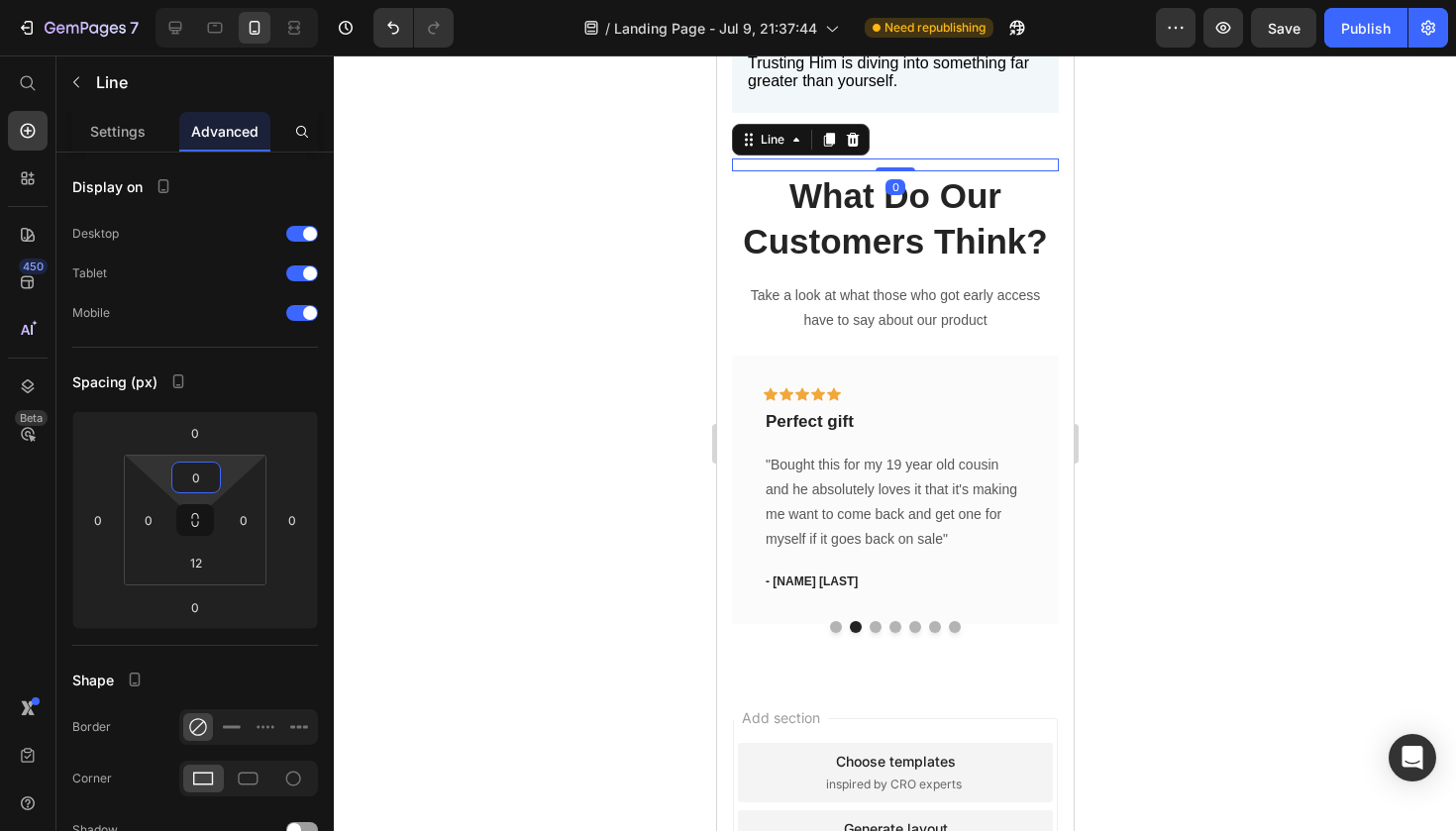 type on "0" 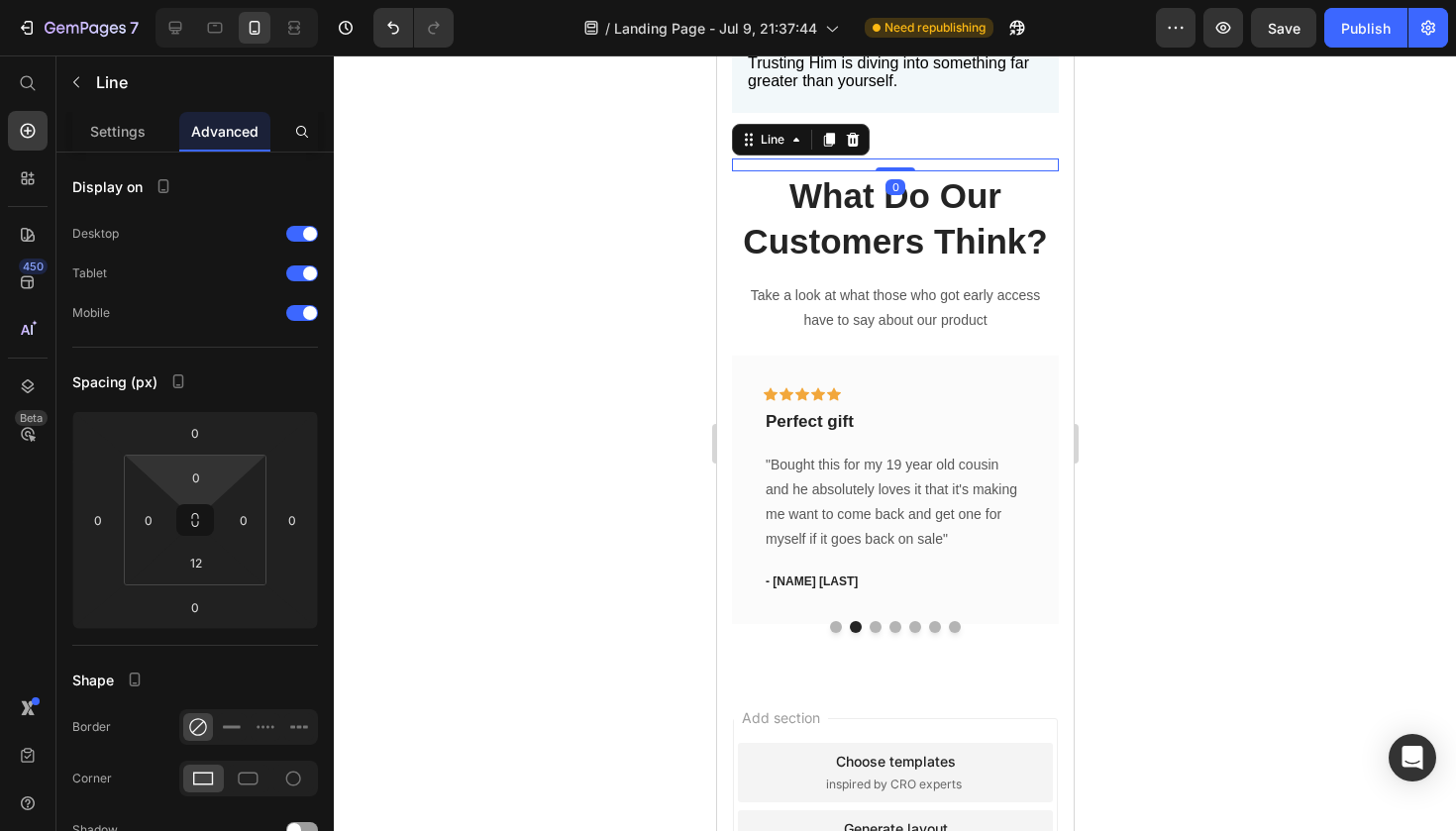 click 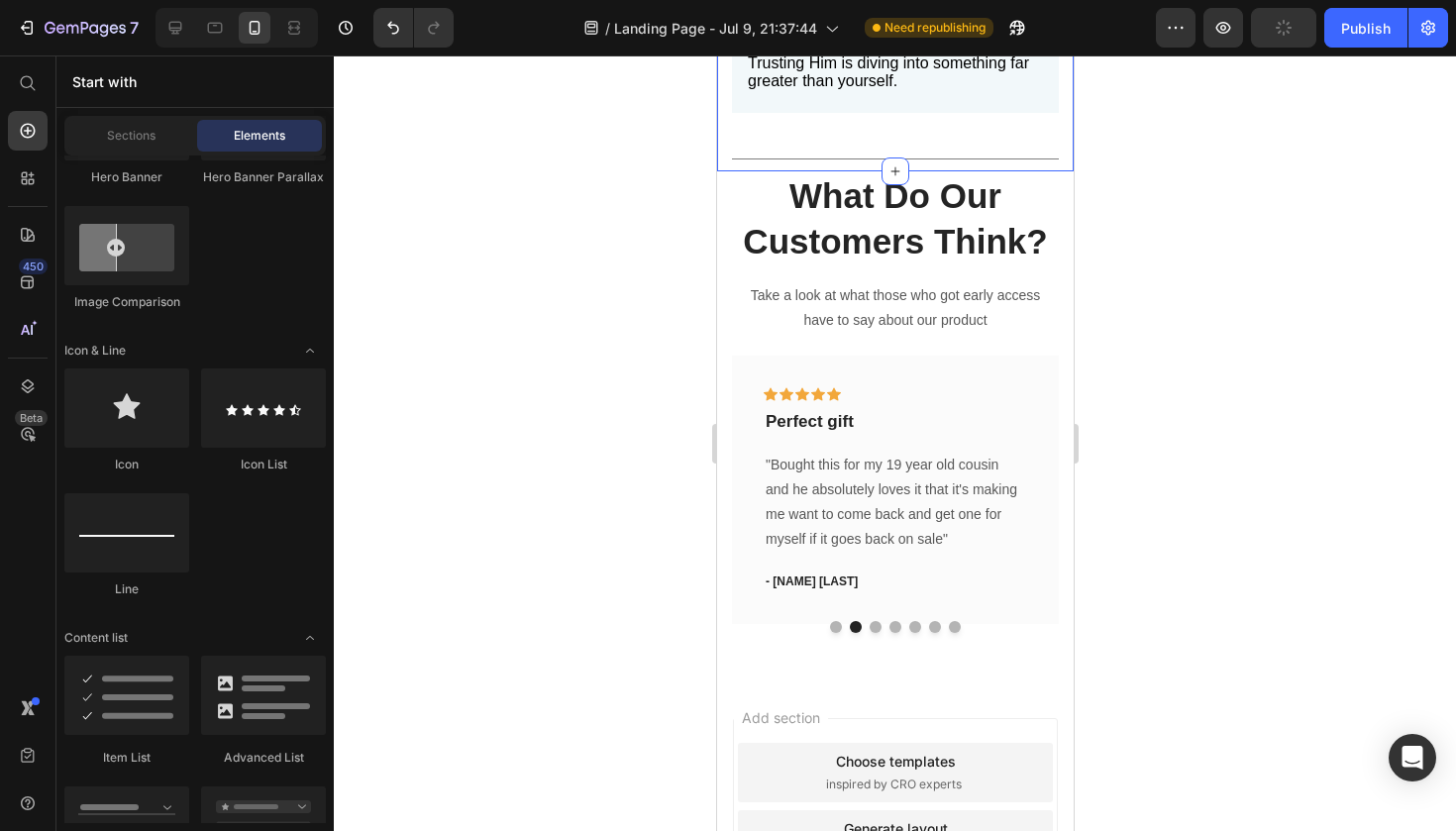 click on "Image JUST Text Block It’s not about figuring everything out first. It suggests an immediate, unhesitating action: simply do it. It removes complexity and implies there are no other requirements—no need to be perfect, no need to know the outcome. Just act in faith. Text Block Row Image TRUST Text Block The core action. Implying deep reliance, vulnerability, and confidence in something beyond oneself. Accepting not knowing the full picture while still moving forward, resting in the certainty that what you hope for is in more than capable hands. Text Block Row Image GOD Text Block The ocean itself—deep, endless, powerful, and full of mystery. He is both the waves and the one who calms them. He holds all things beneath the surface—every answer, every reason, every future. Trusting Him is diving into something far greater than yourself. Text Block Row Row                Title Line" at bounding box center (894, -668) 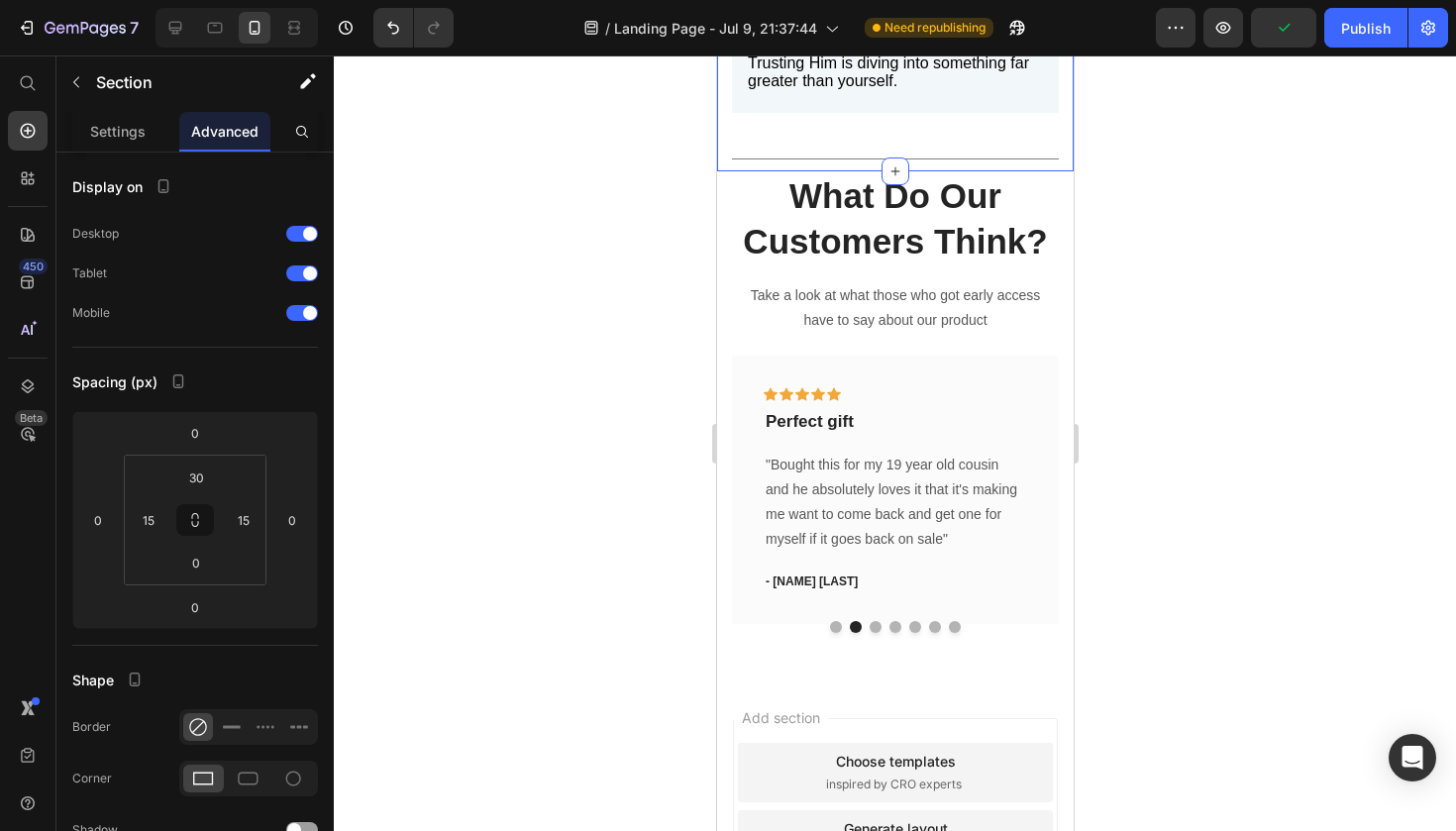 click on "Image JUST Text Block It’s not about figuring everything out first. It suggests an immediate, unhesitating action: simply do it. It removes complexity and implies there are no other requirements—no need to be perfect, no need to know the outcome. Just act in faith. Text Block Row Image TRUST Text Block The core action. Implying deep reliance, vulnerability, and confidence in something beyond oneself. Accepting not knowing the full picture while still moving forward, resting in the certainty that what you hope for is in more than capable hands. Text Block Row Image GOD Text Block The ocean itself—deep, endless, powerful, and full of mystery. He is both the waves and the one who calms them. He holds all things beneath the surface—every answer, every reason, every future. Trusting Him is diving into something far greater than yourself. Text Block Row Row                Title Line" at bounding box center [894, -668] 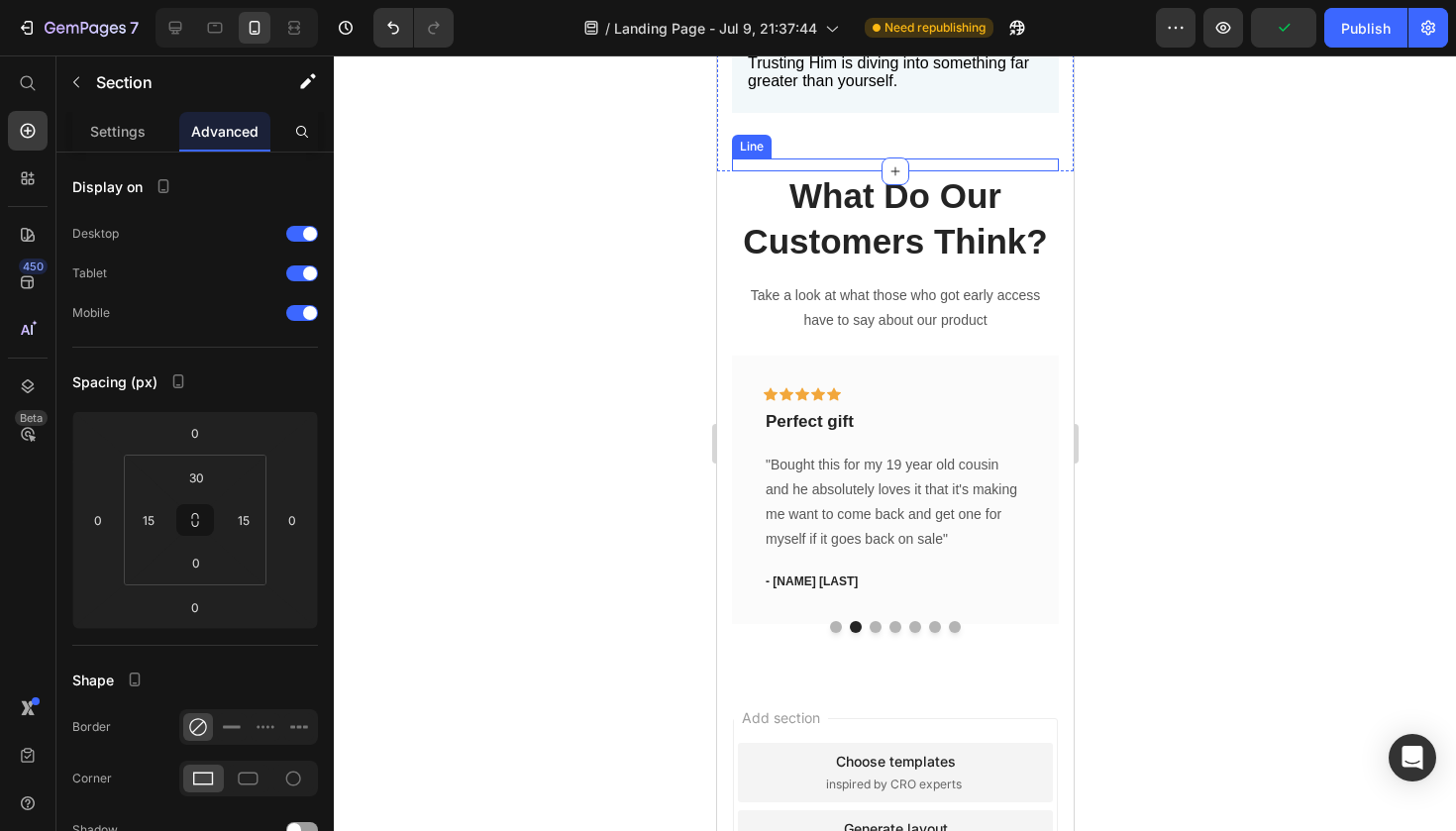 click on "Title Line" at bounding box center [894, 164] 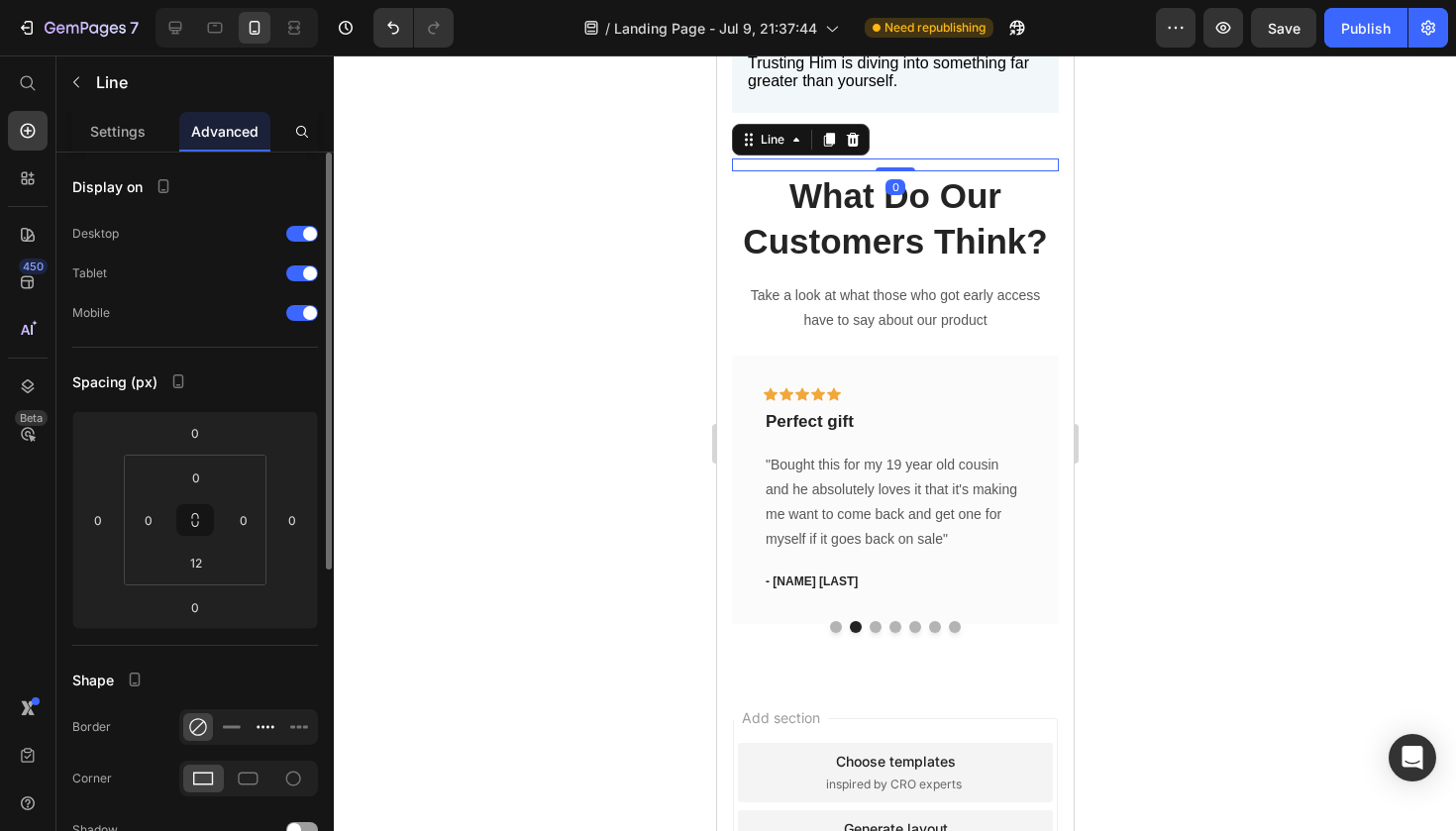 click 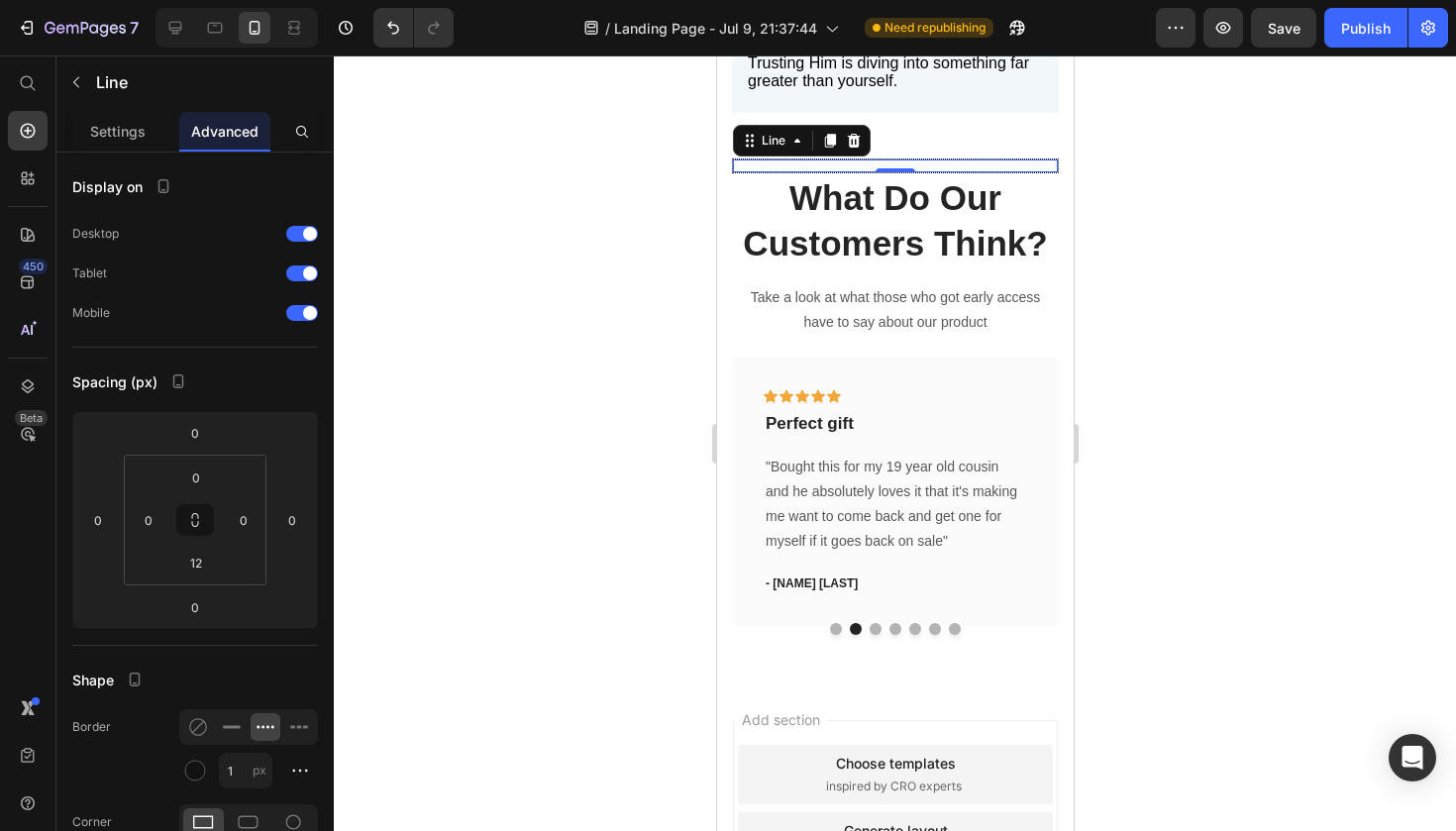 click 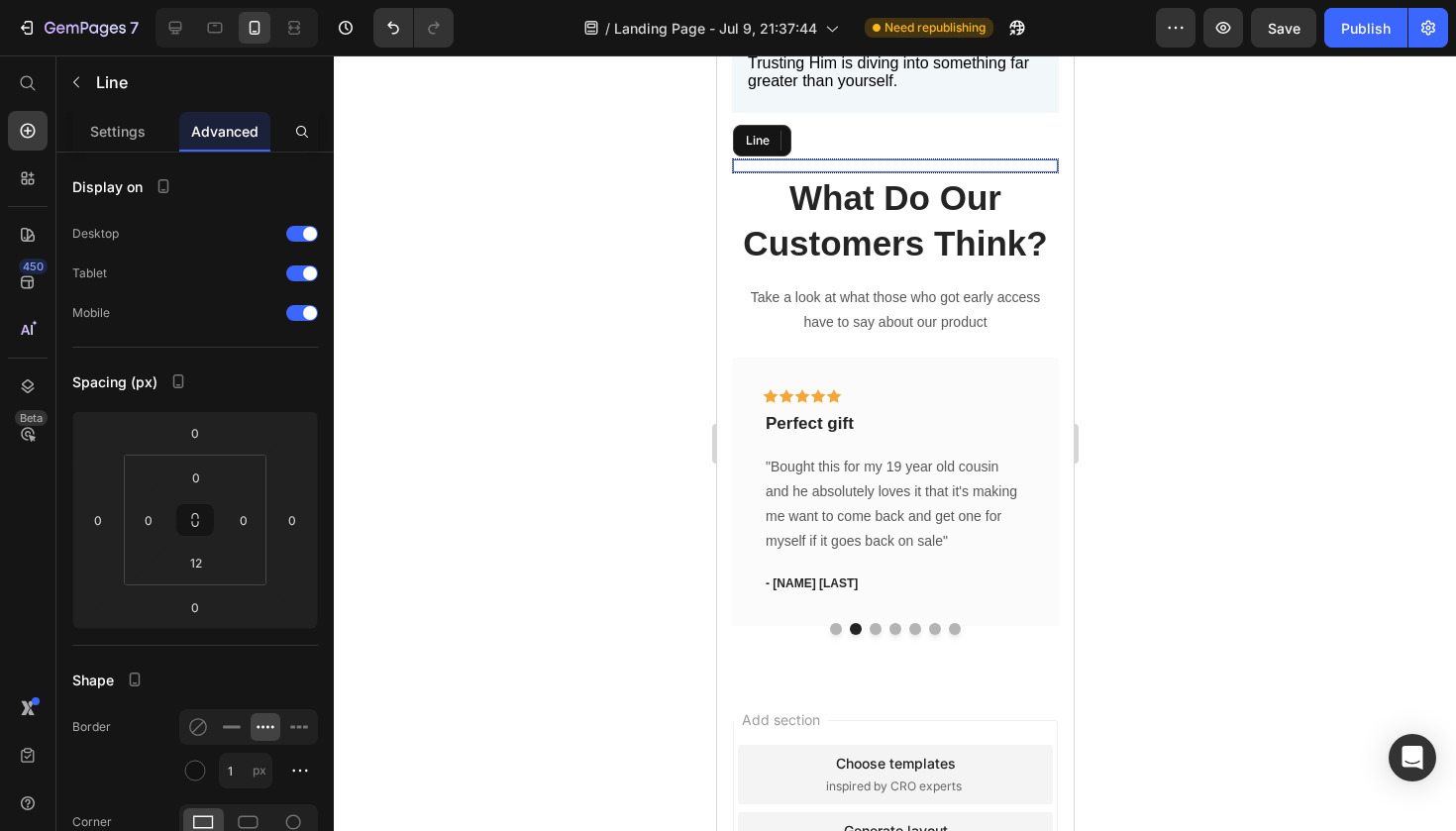 click on "Title Line" at bounding box center (894, 165) 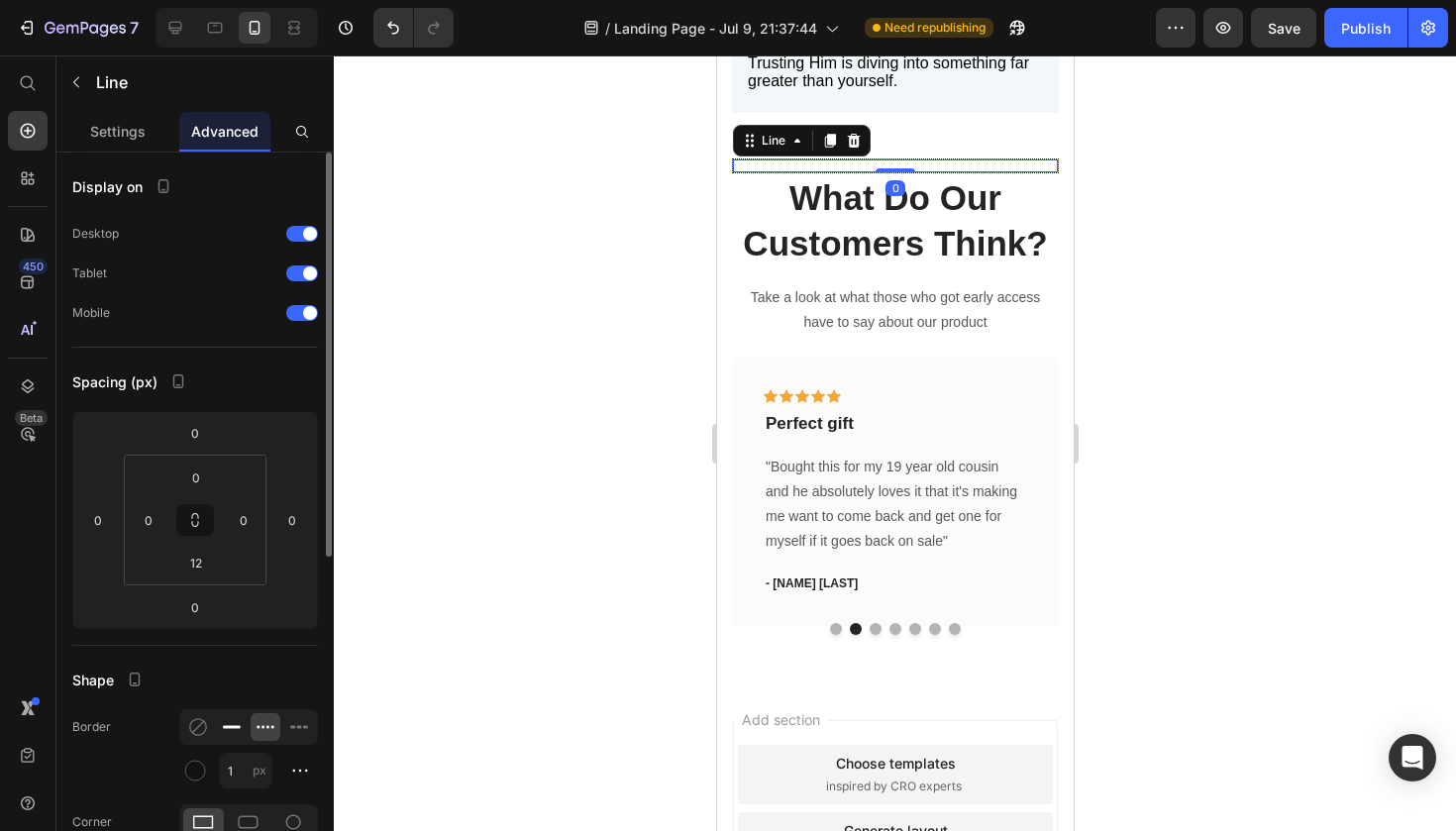 click 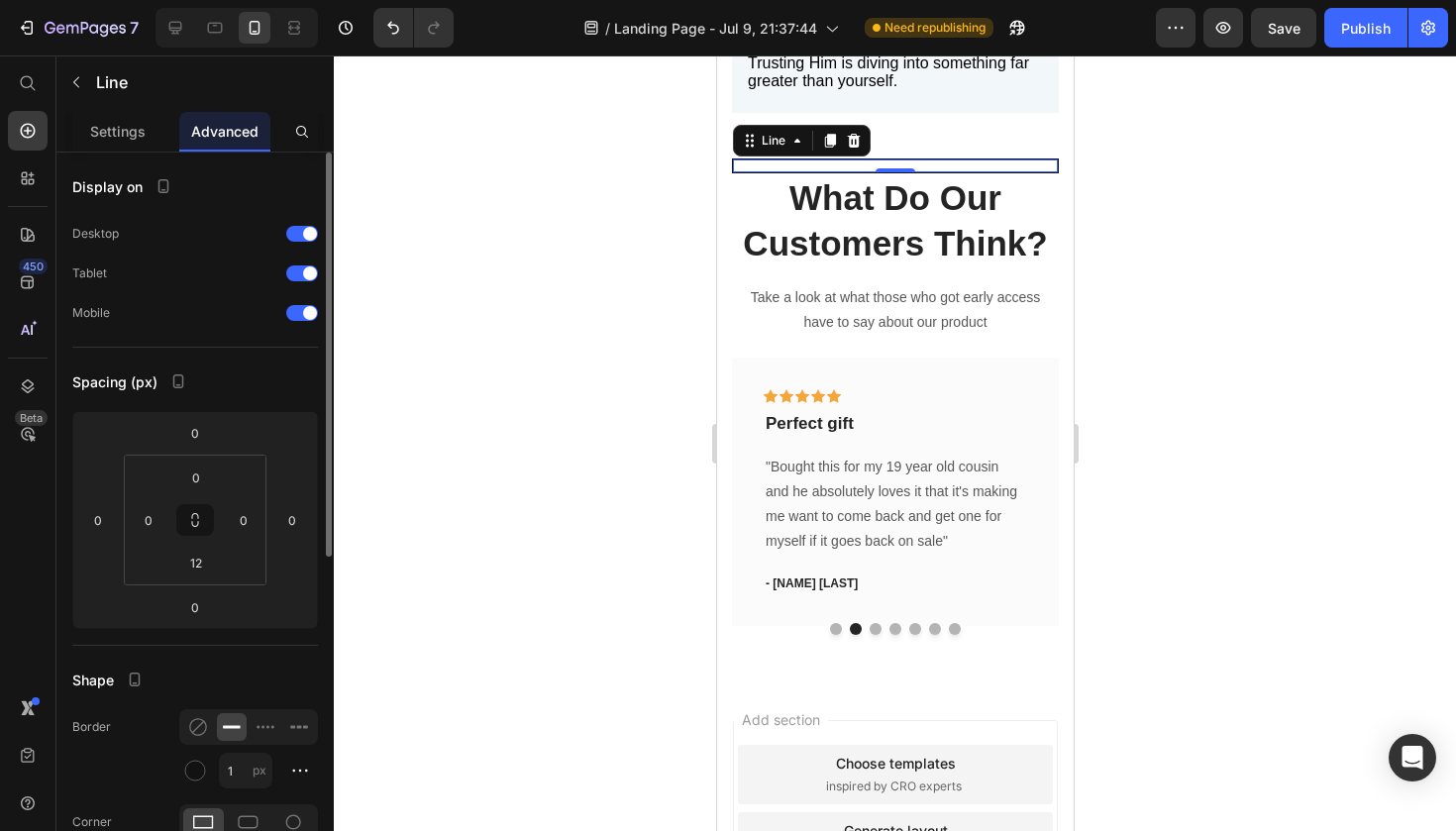 click 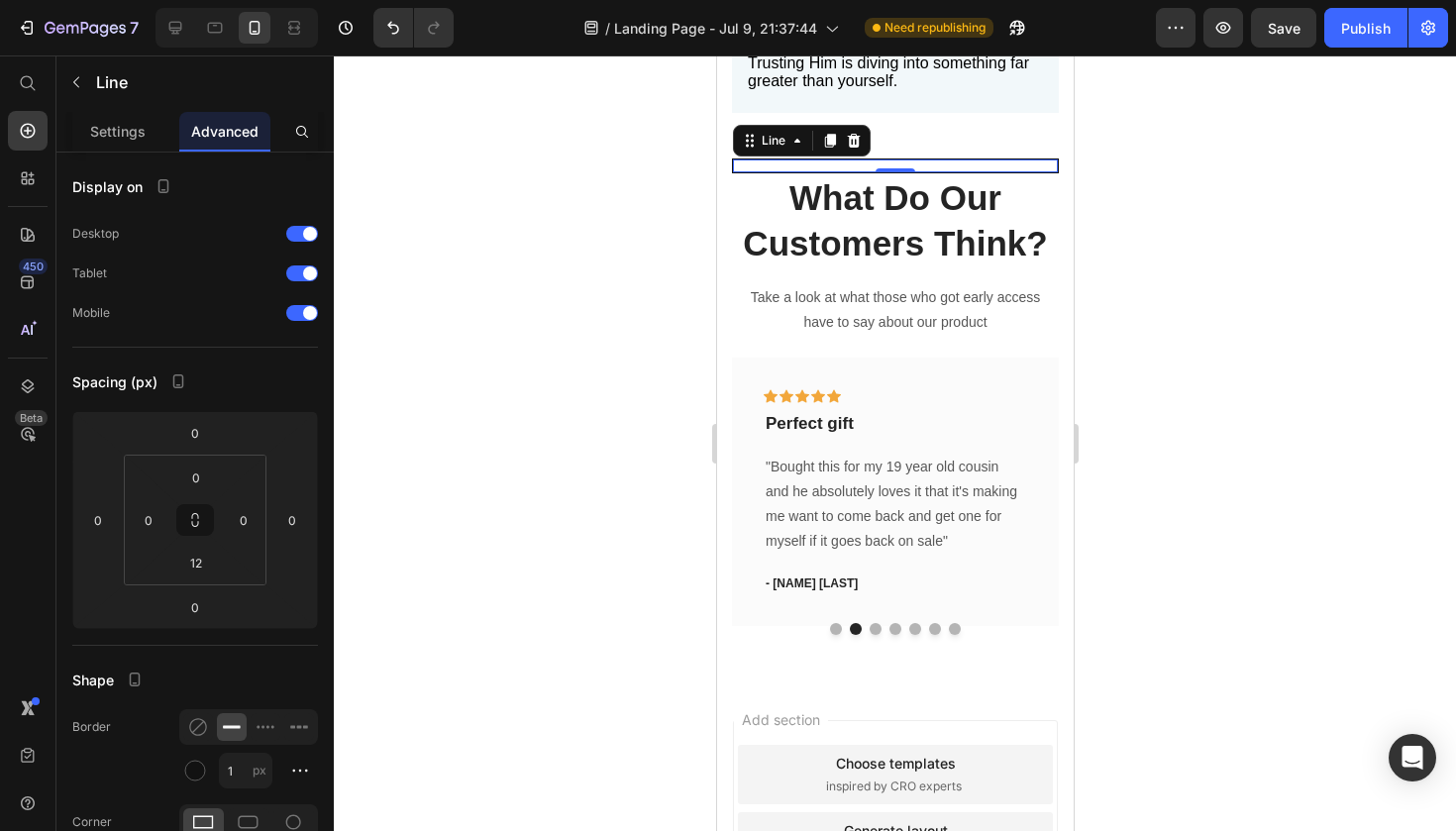 click 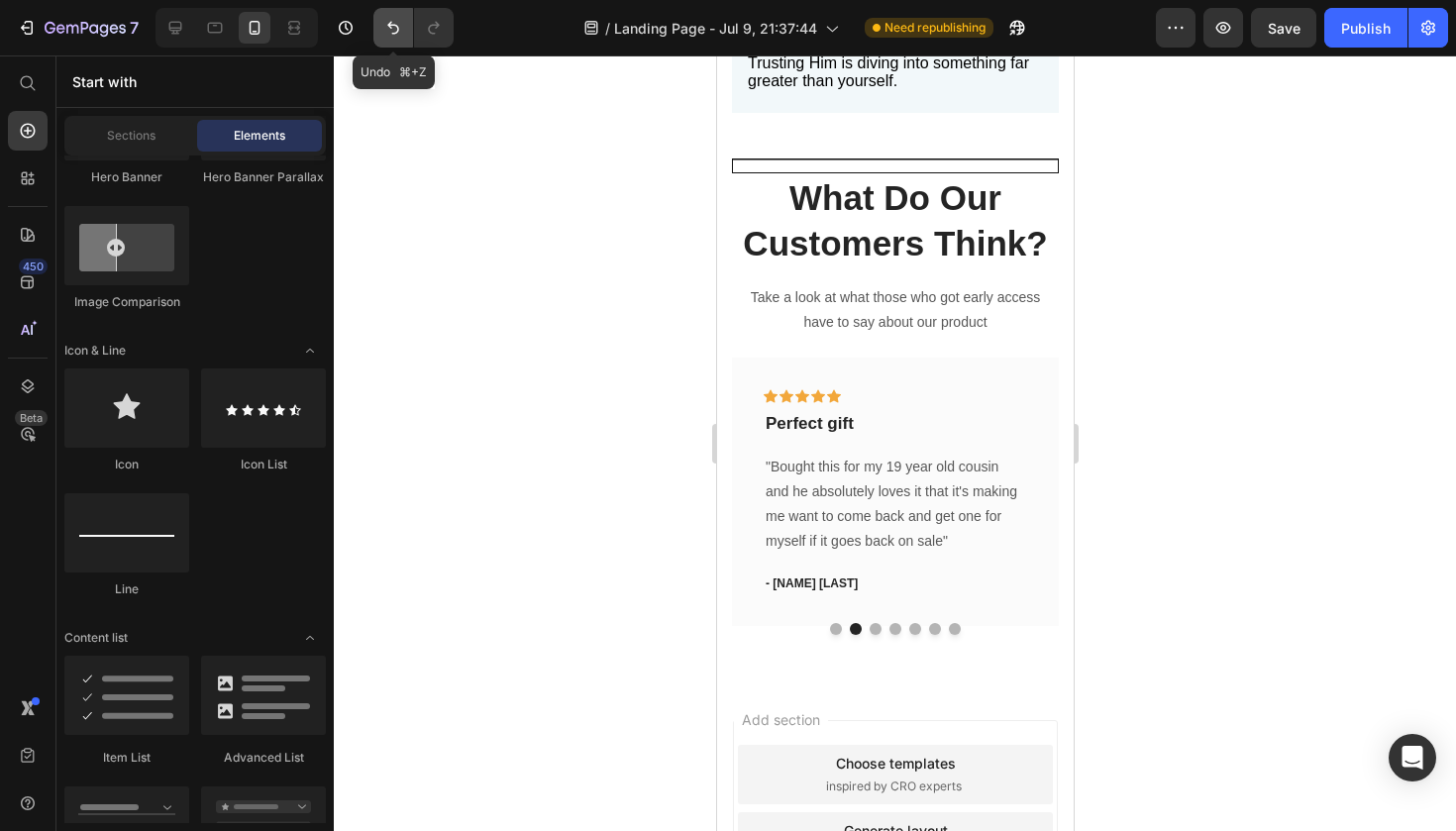 click 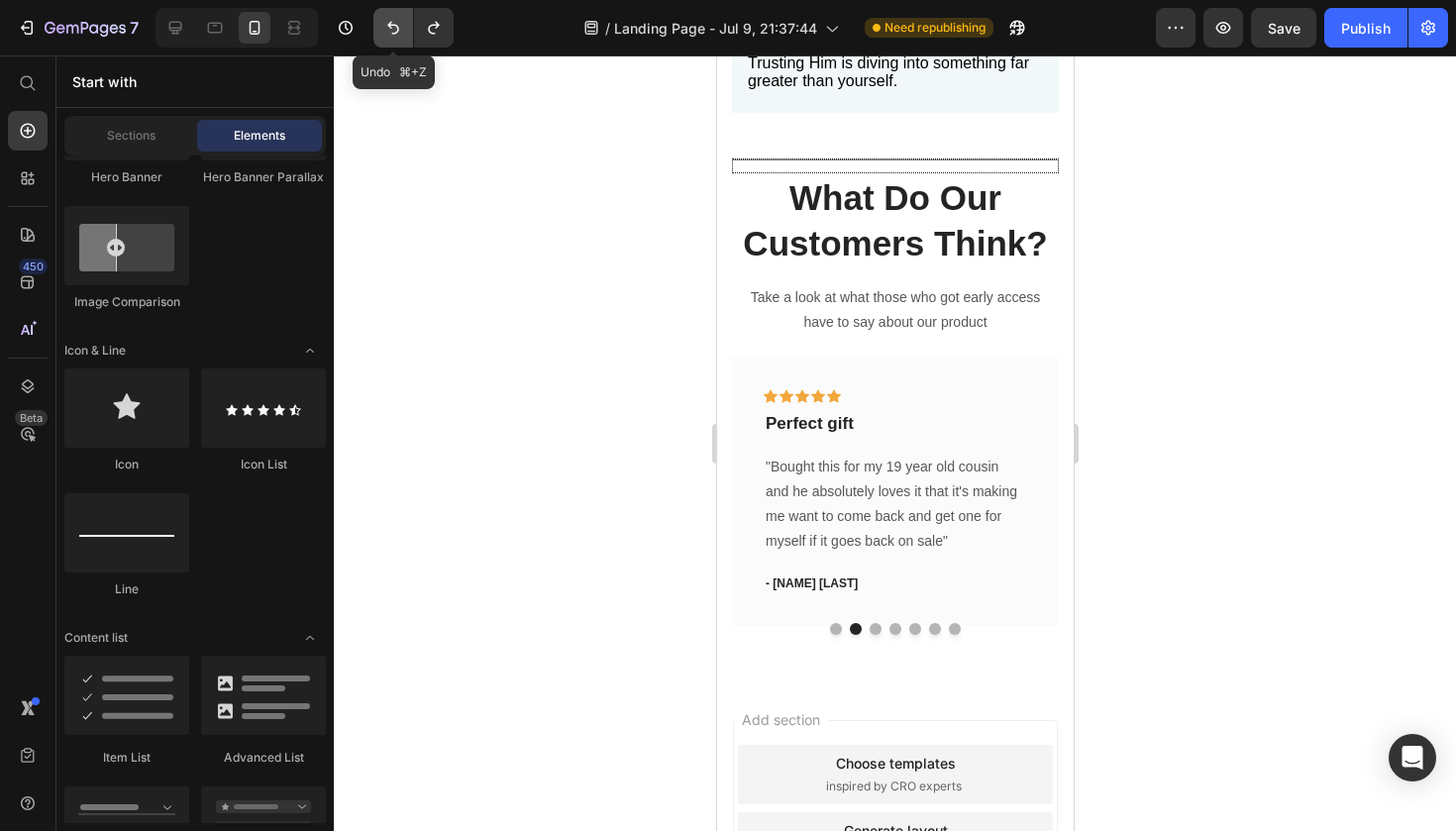 click 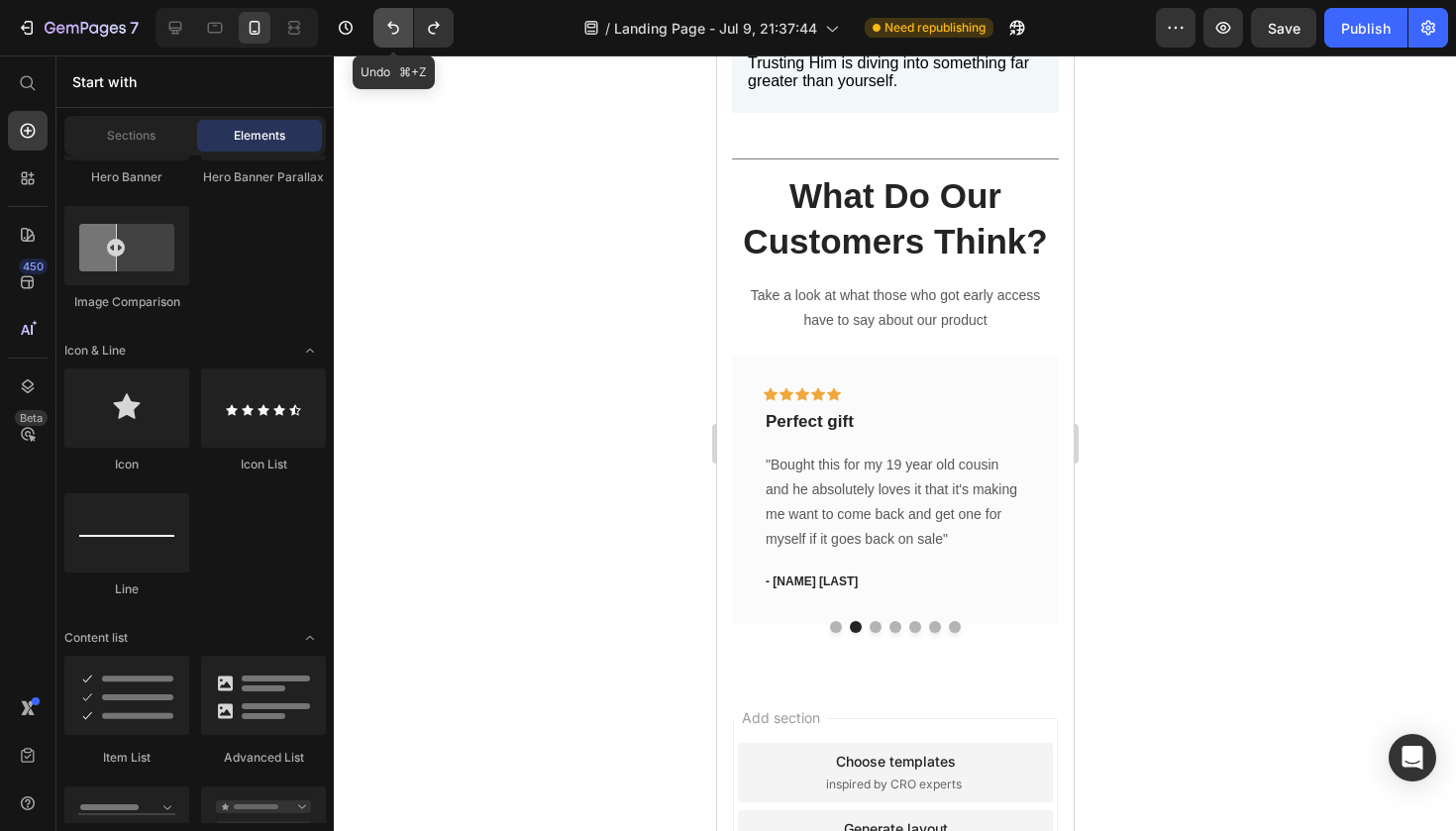 click 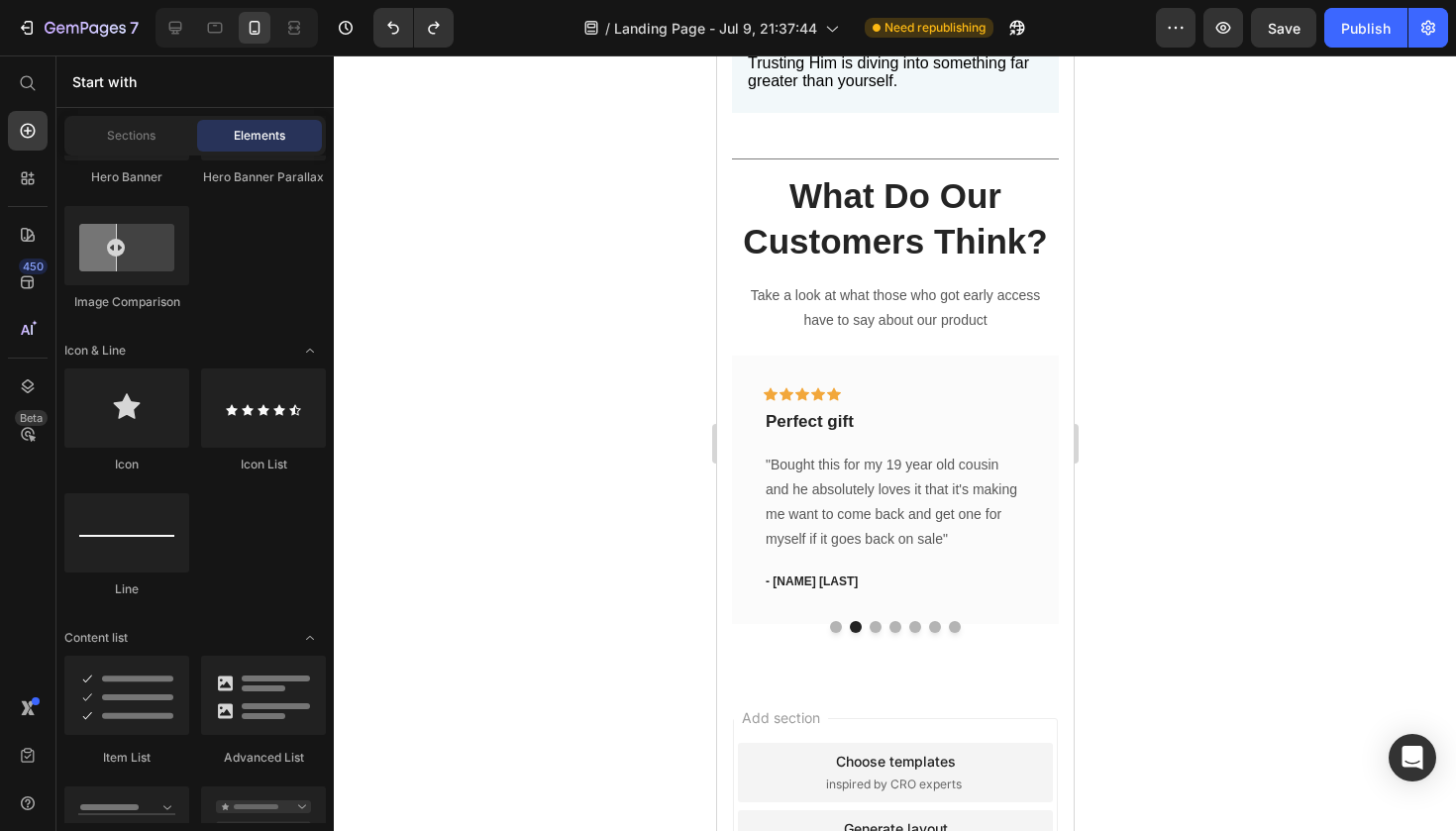 click 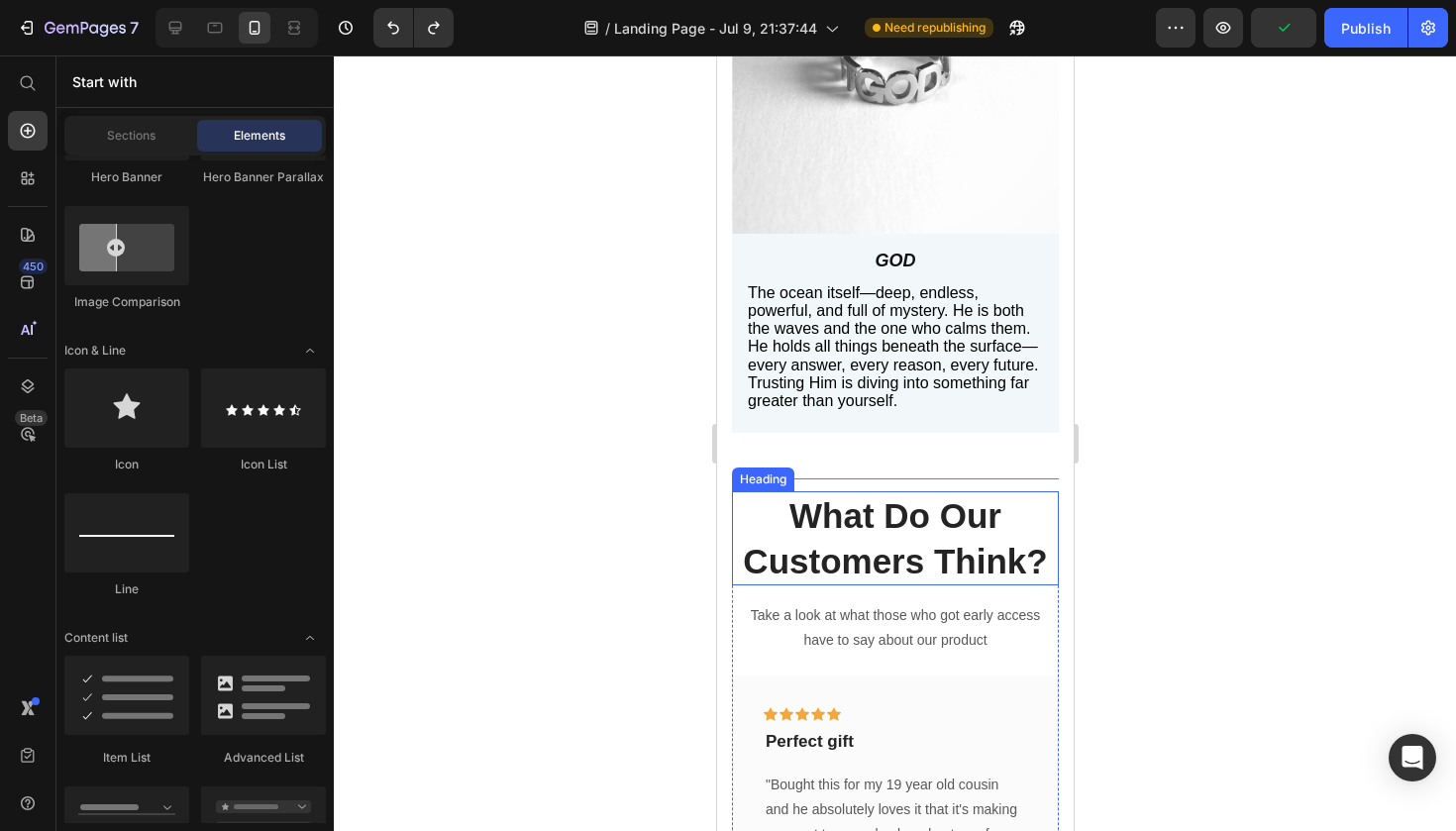 scroll, scrollTop: 1598, scrollLeft: 0, axis: vertical 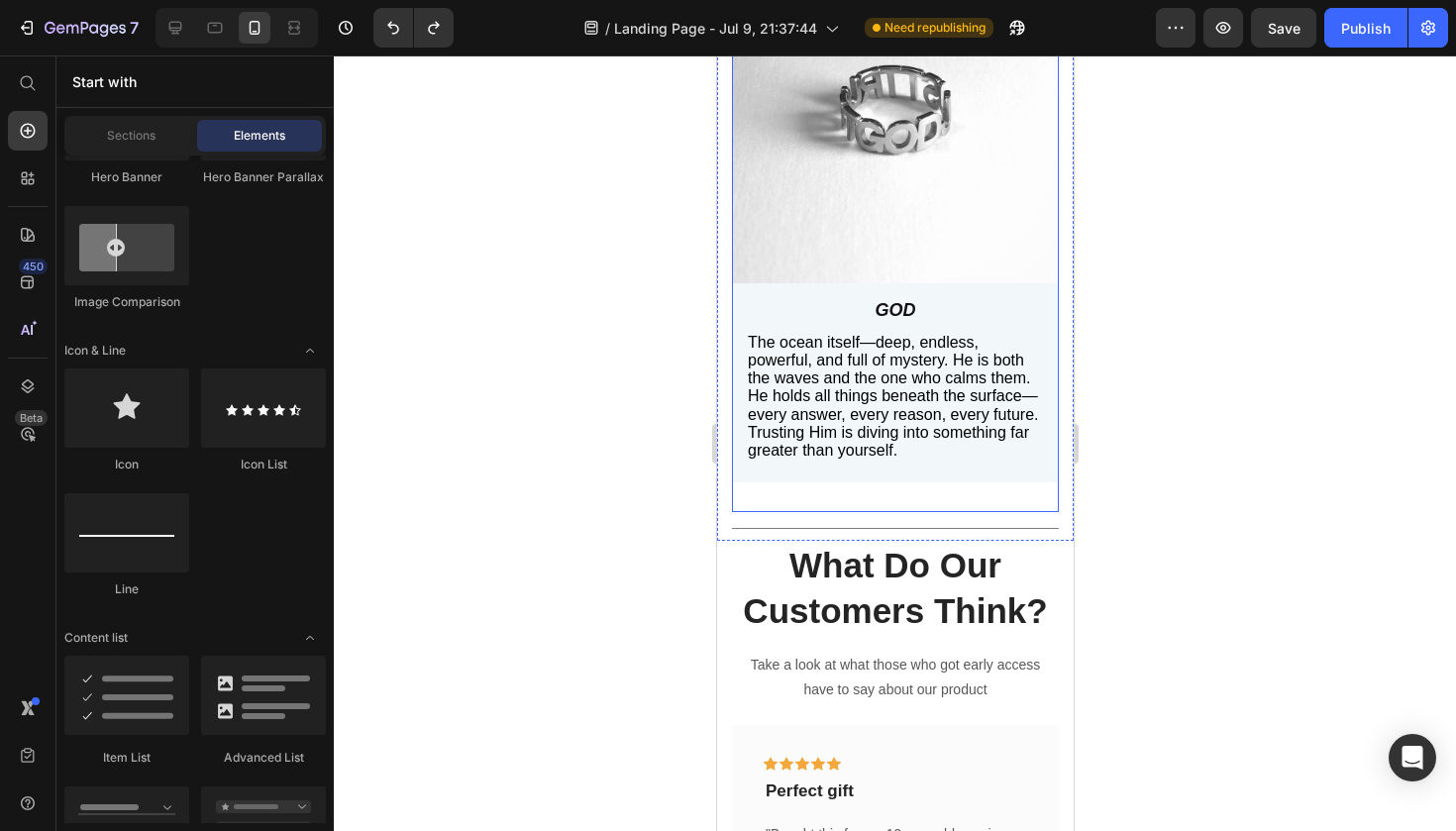 click on "Image GOD Text Block The ocean itself—deep, endless, powerful, and full of mystery. He is both the waves and the one who calms them. He holds all things beneath the surface—every answer, every reason, every future. Trusting Him is diving into something far greater than yourself. Text Block Row" at bounding box center (894, 234) 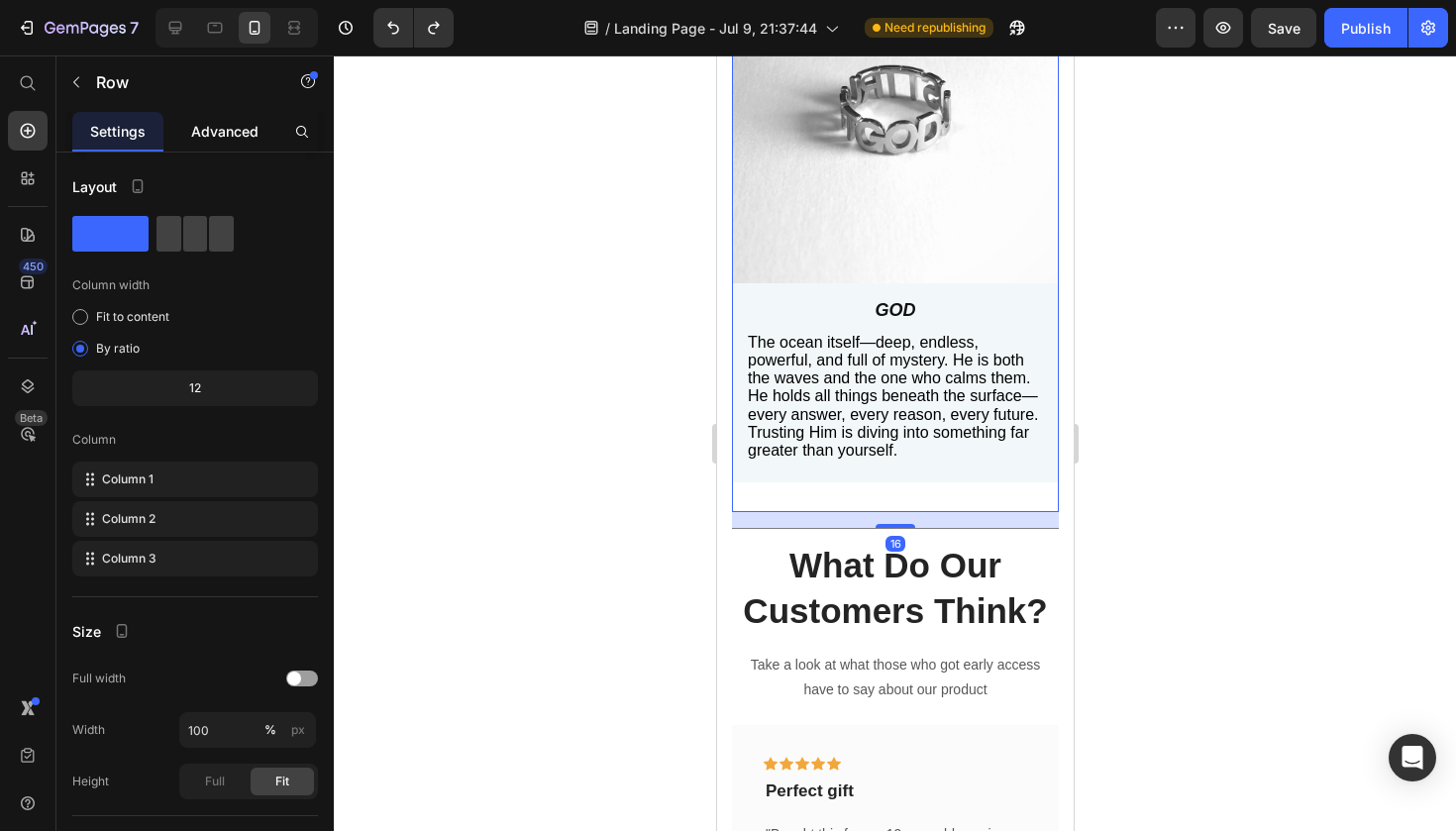 click on "Advanced" 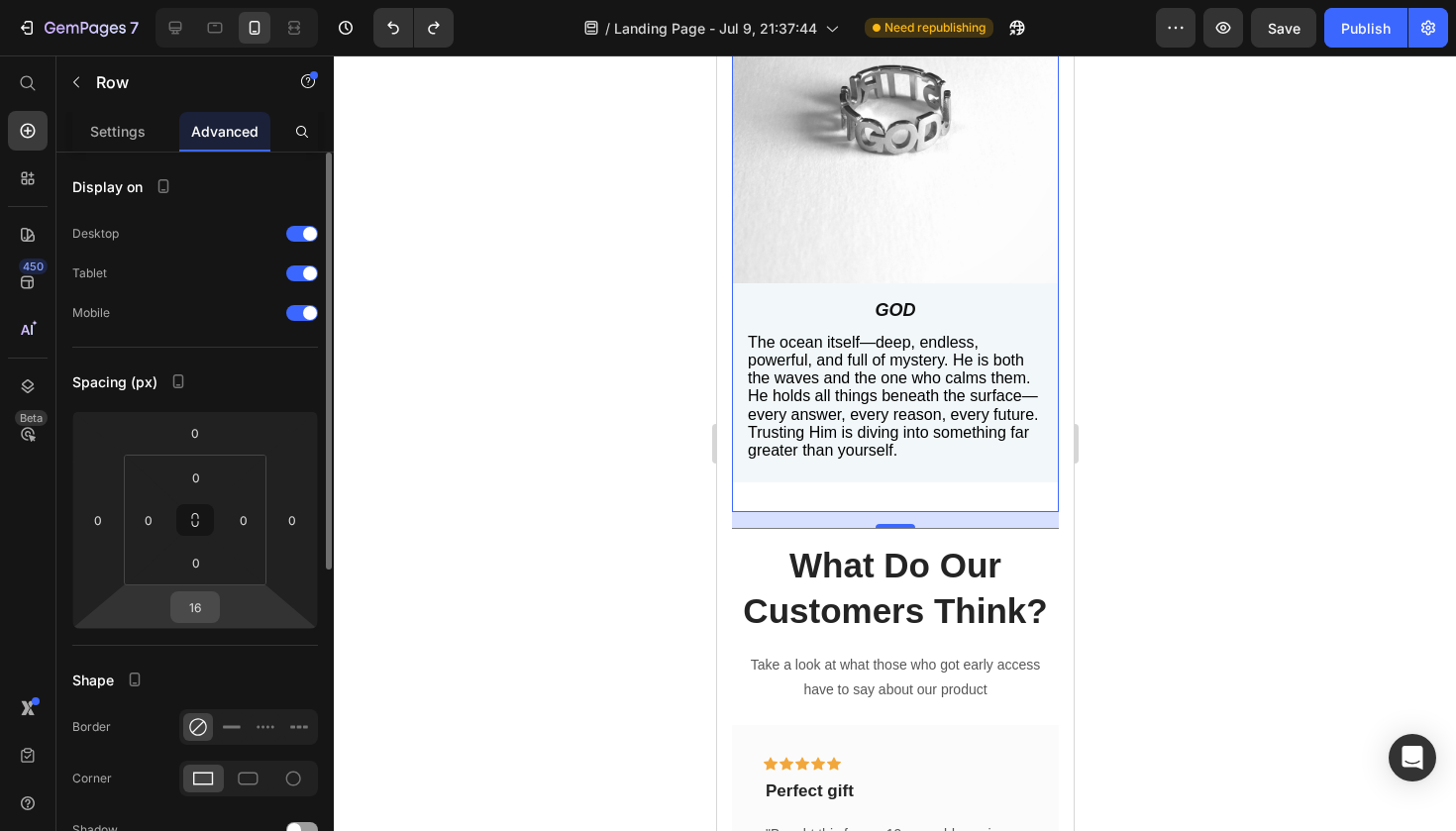 click on "16" at bounding box center [195, 607] 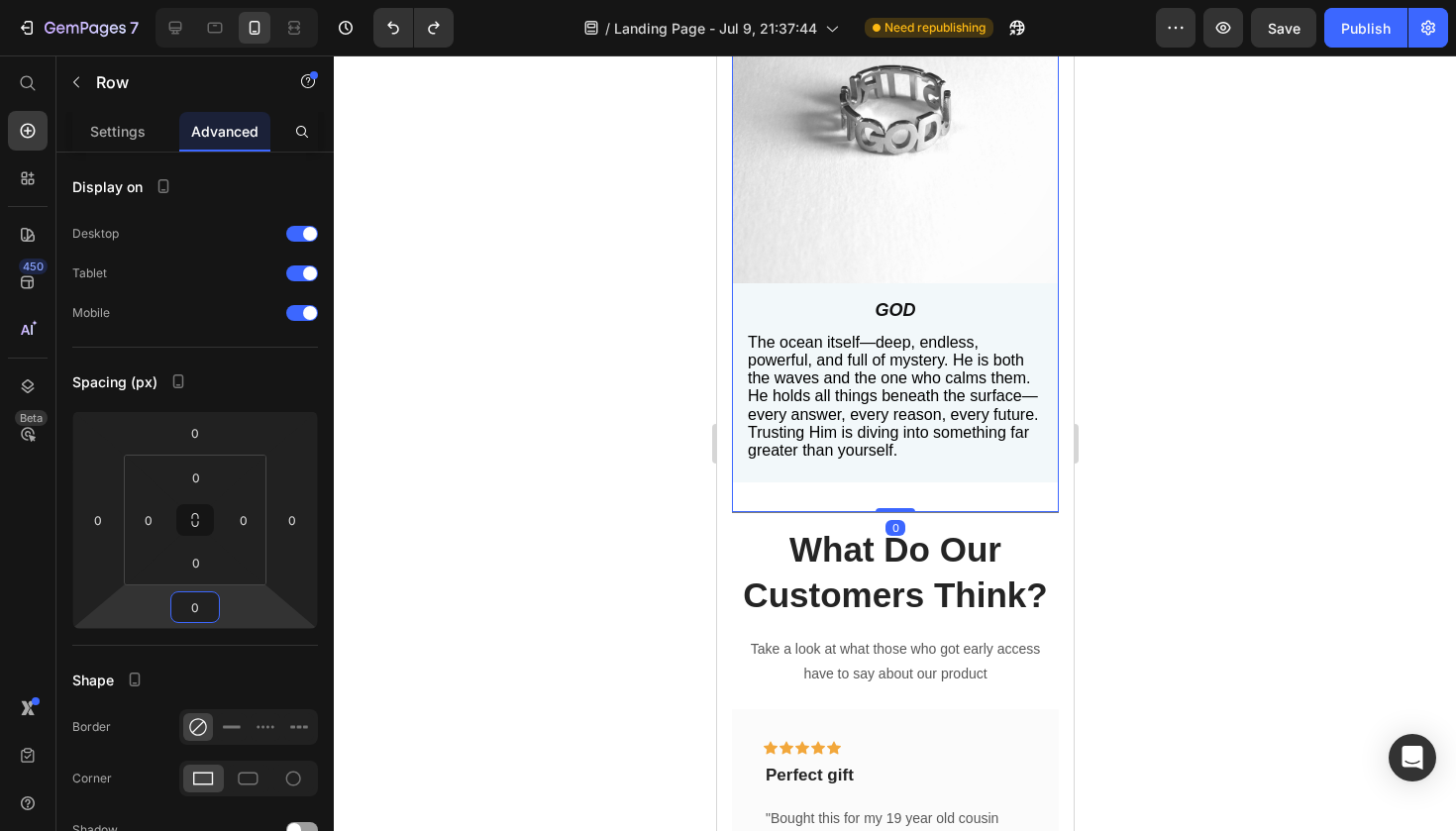 type on "0" 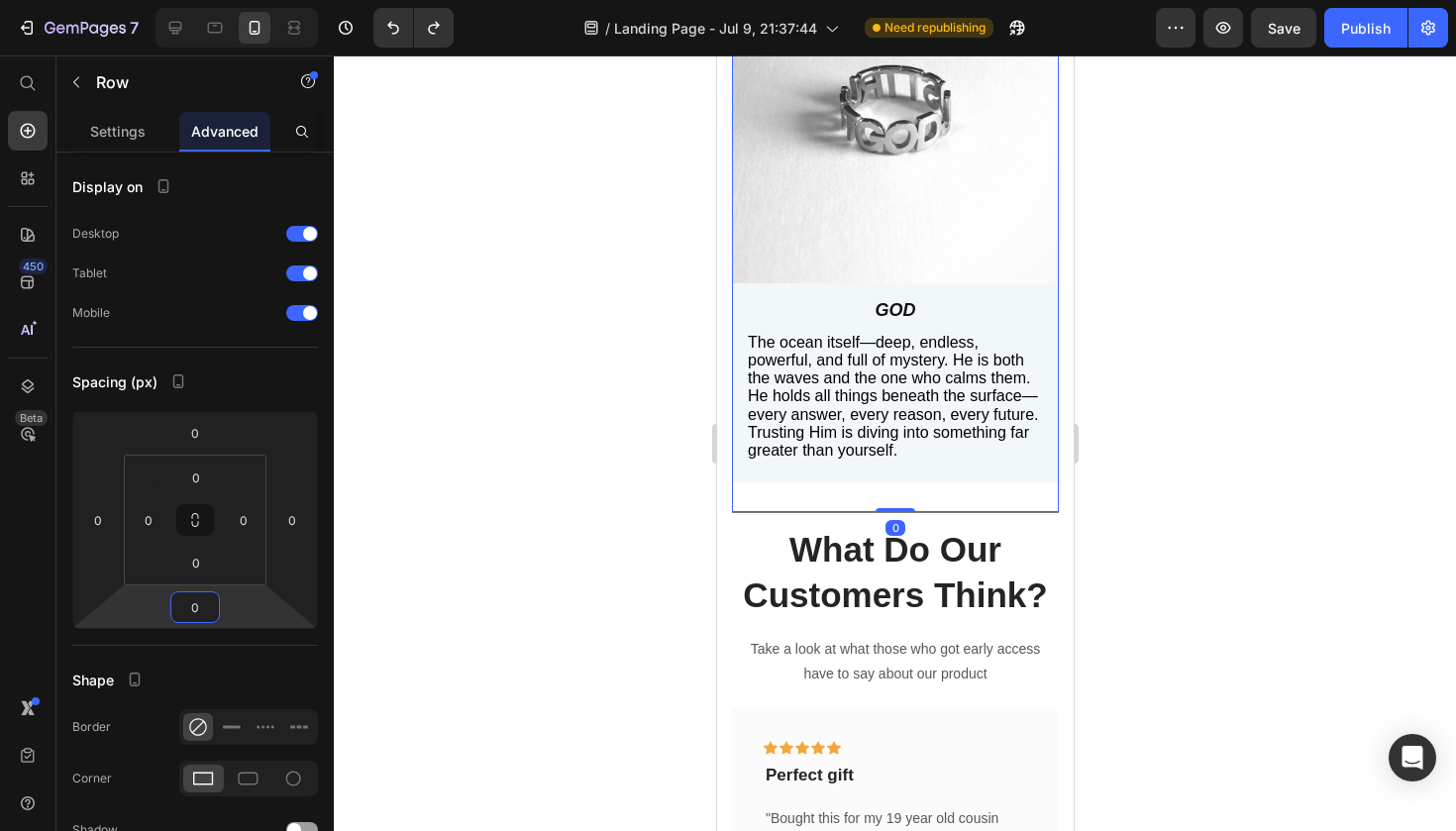 click 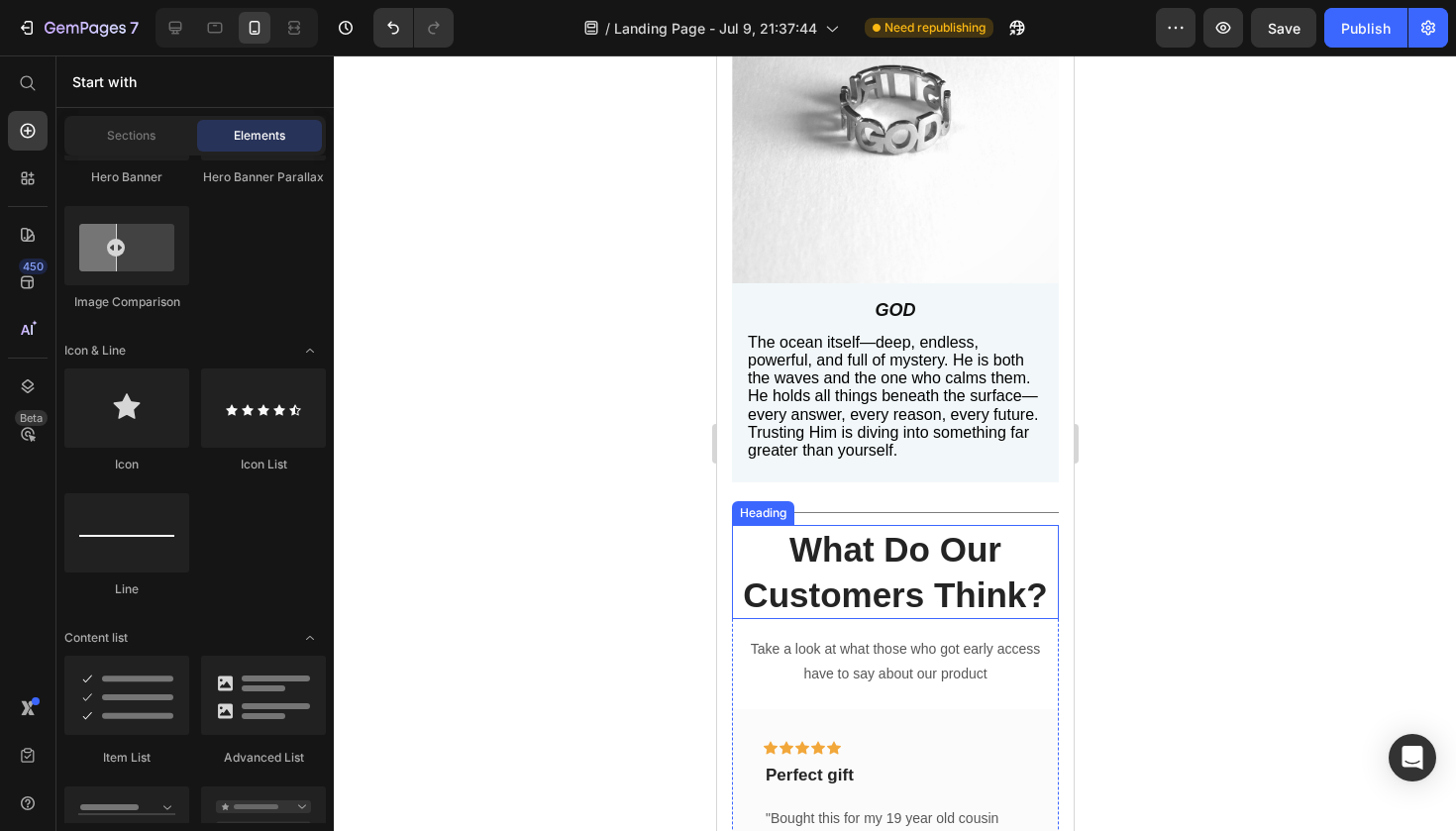 click on "What Do Our Customers Think?" at bounding box center [894, 571] 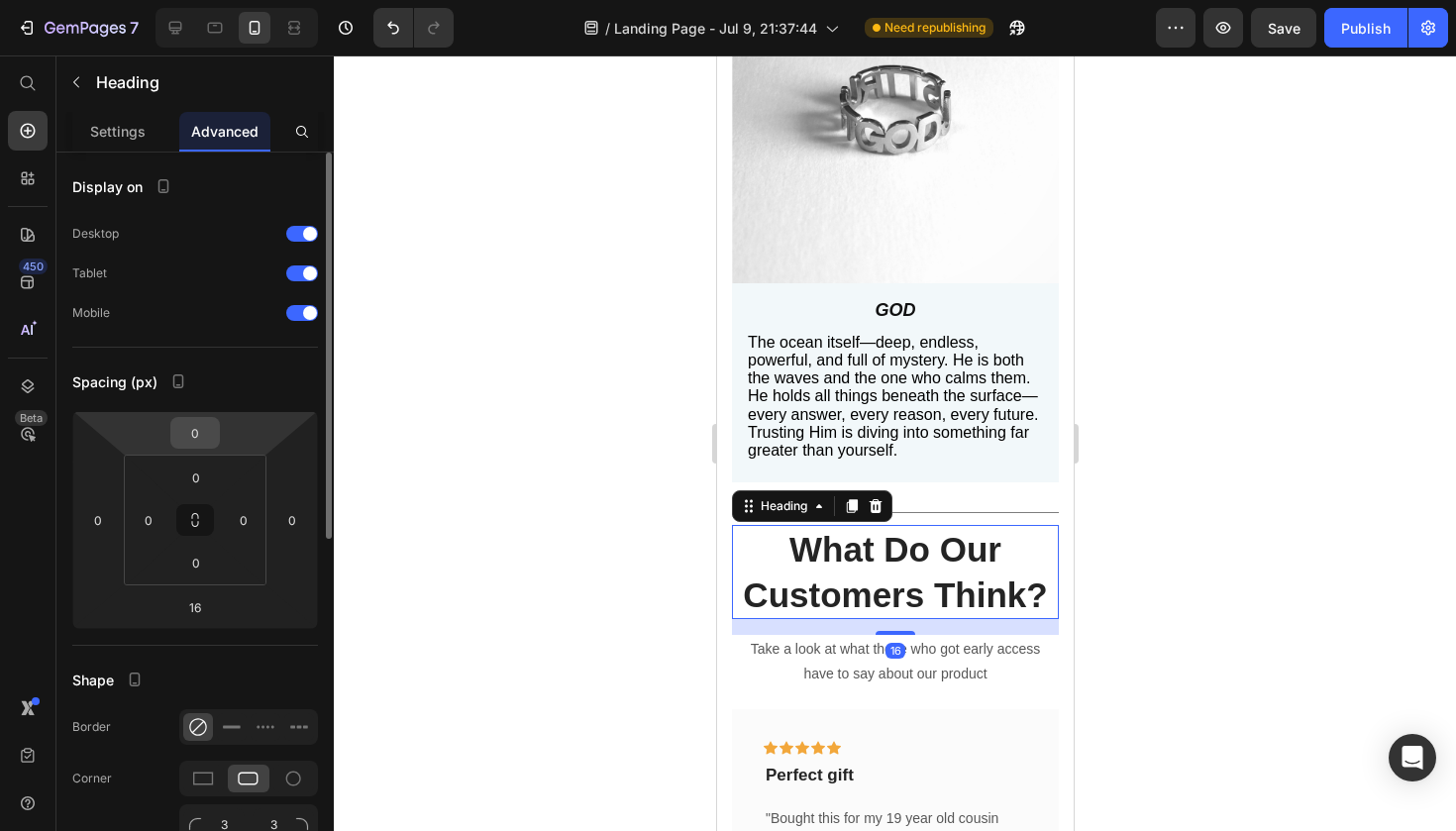 click on "0" at bounding box center [195, 433] 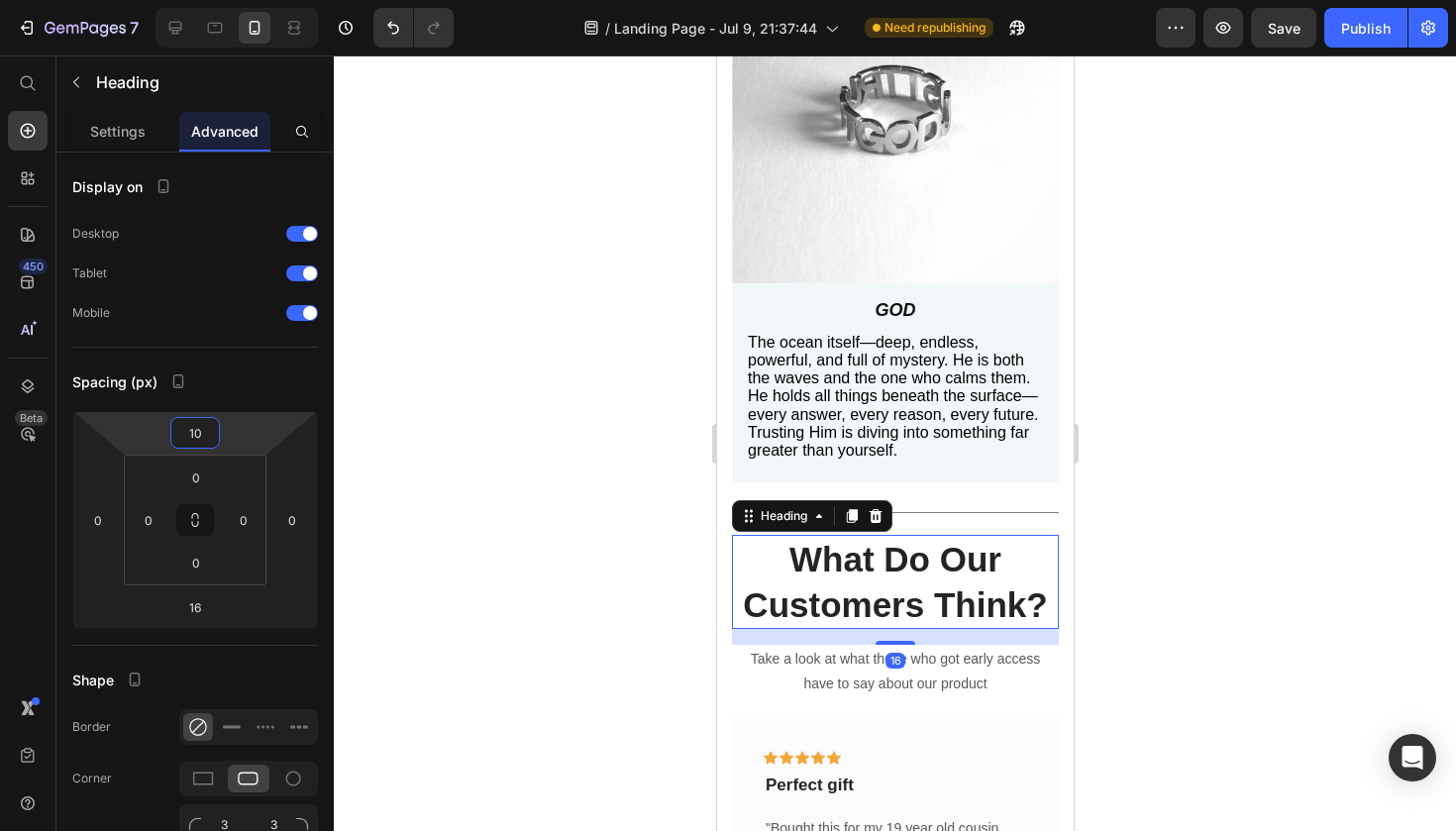 type on "10" 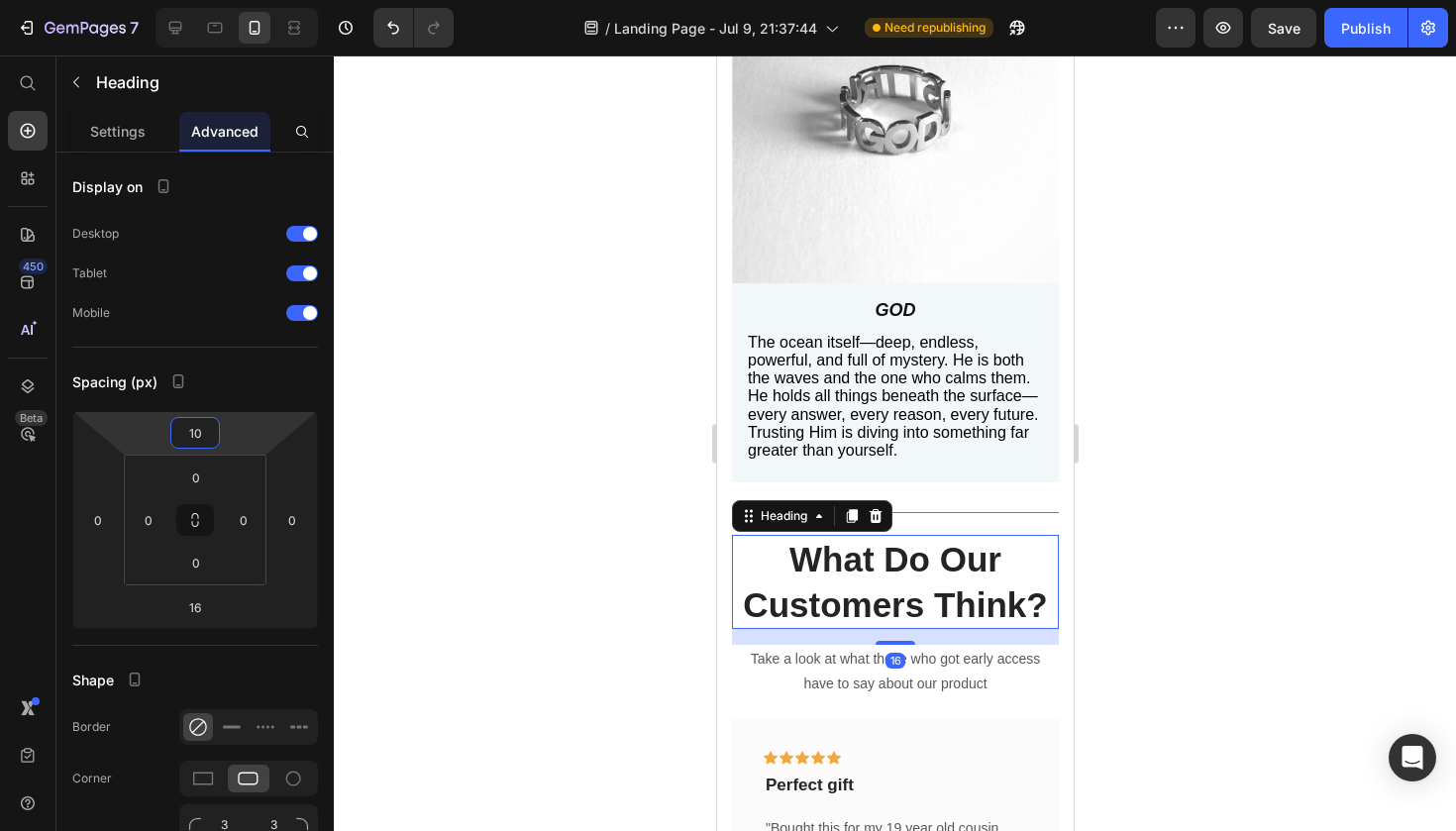 click 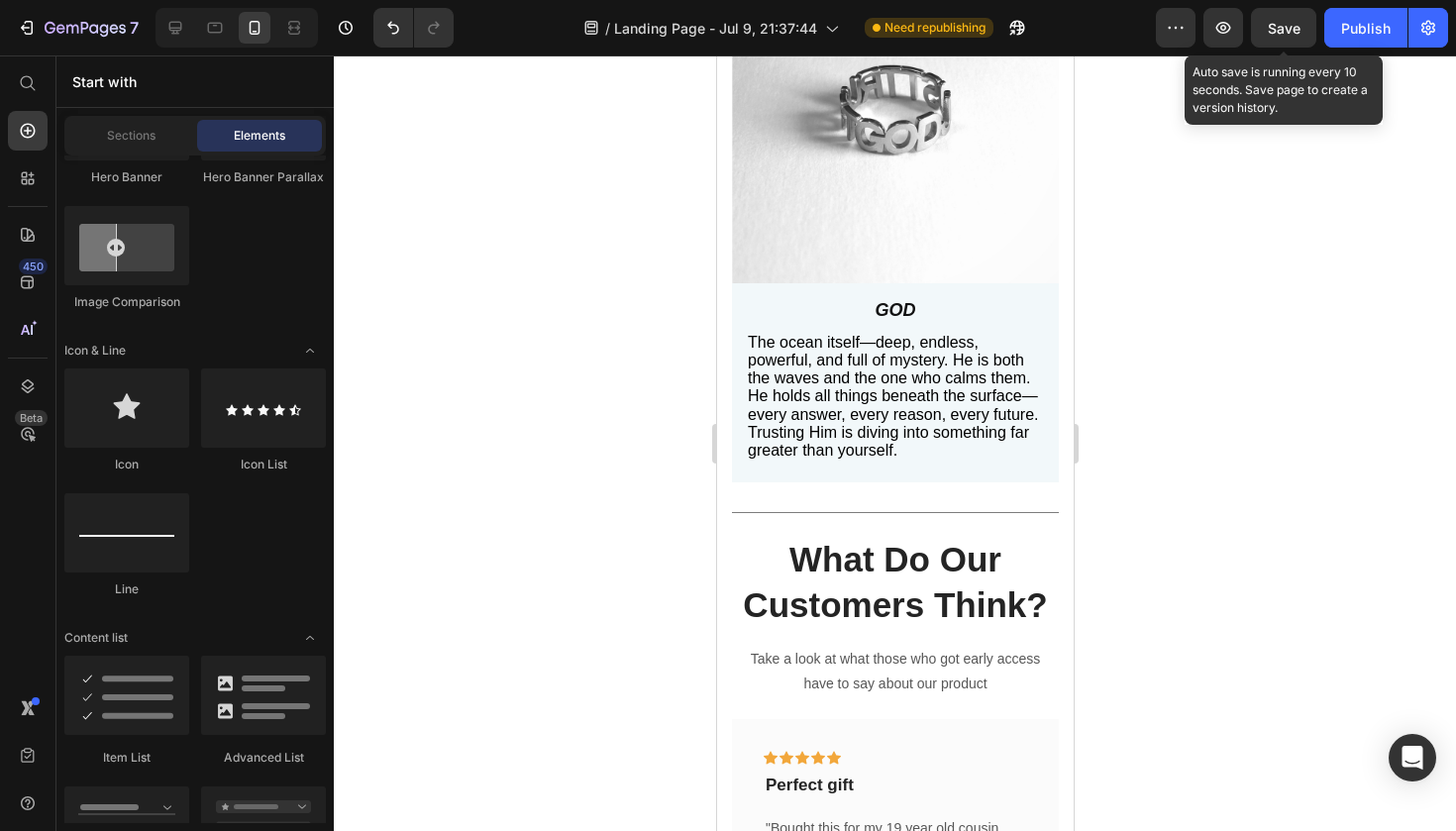 click on "Save" at bounding box center (1284, 28) 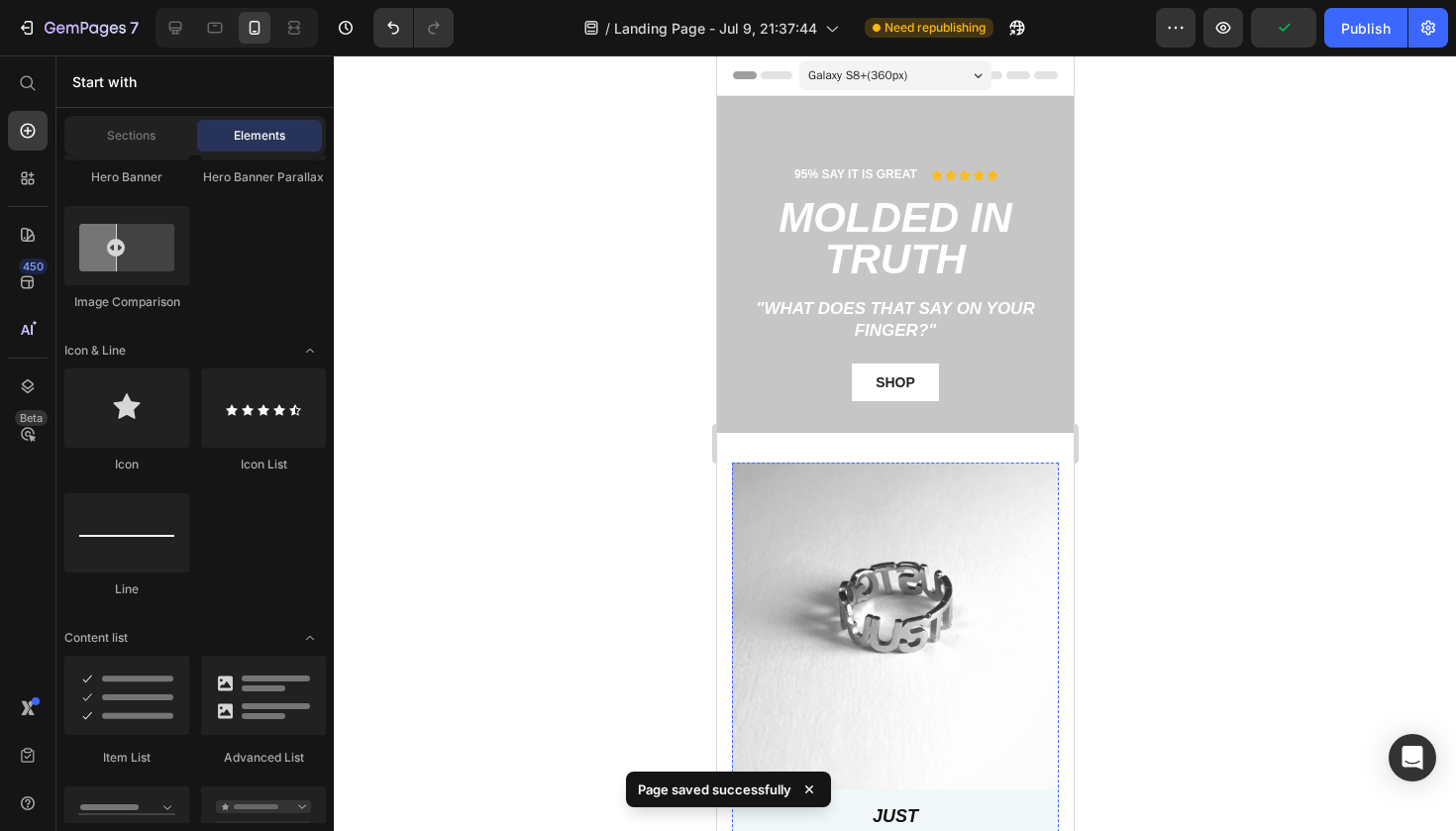 scroll, scrollTop: 0, scrollLeft: 0, axis: both 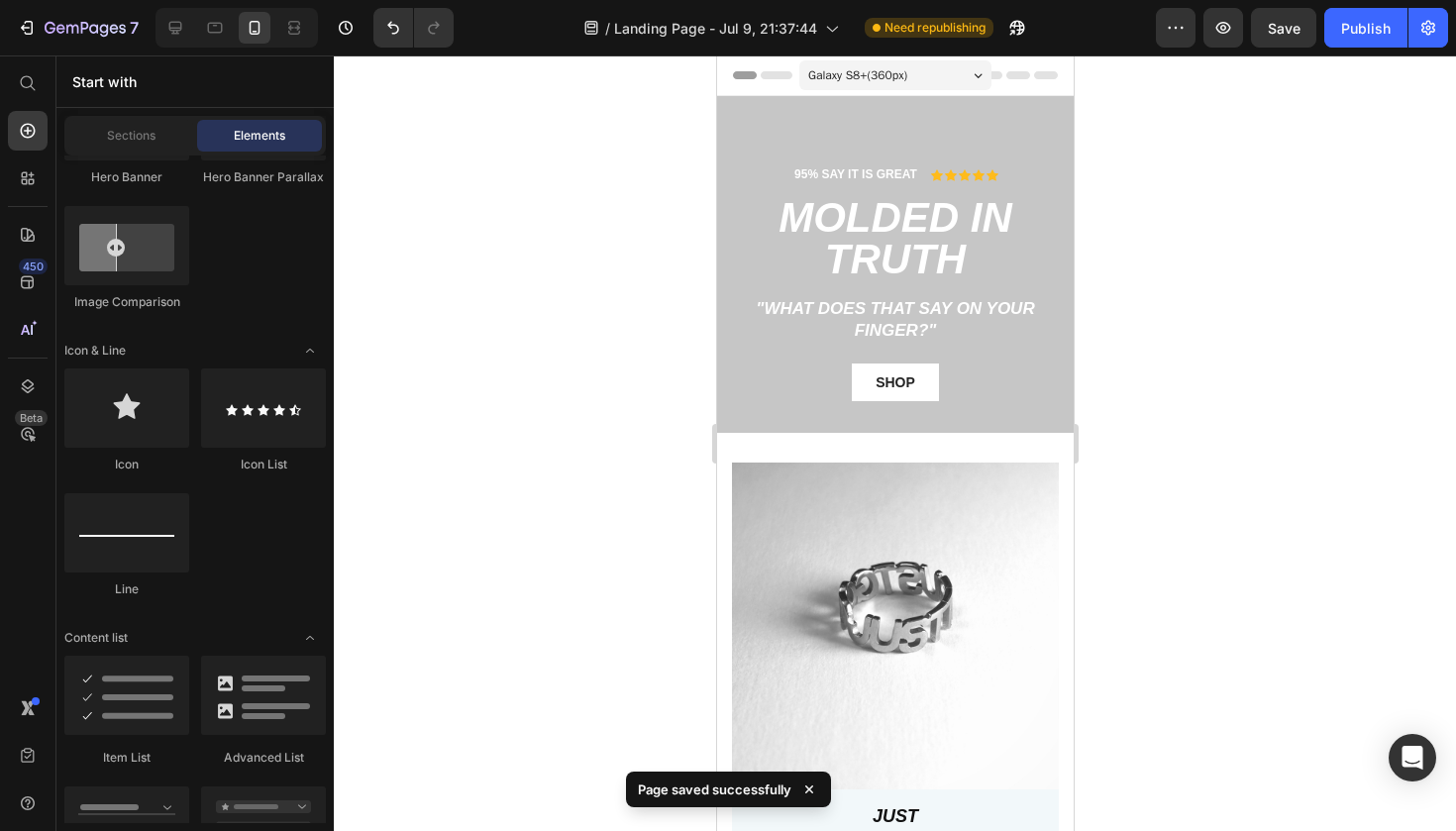 click on "Galaxy S8+  ( 360 px)" at bounding box center [894, 75] 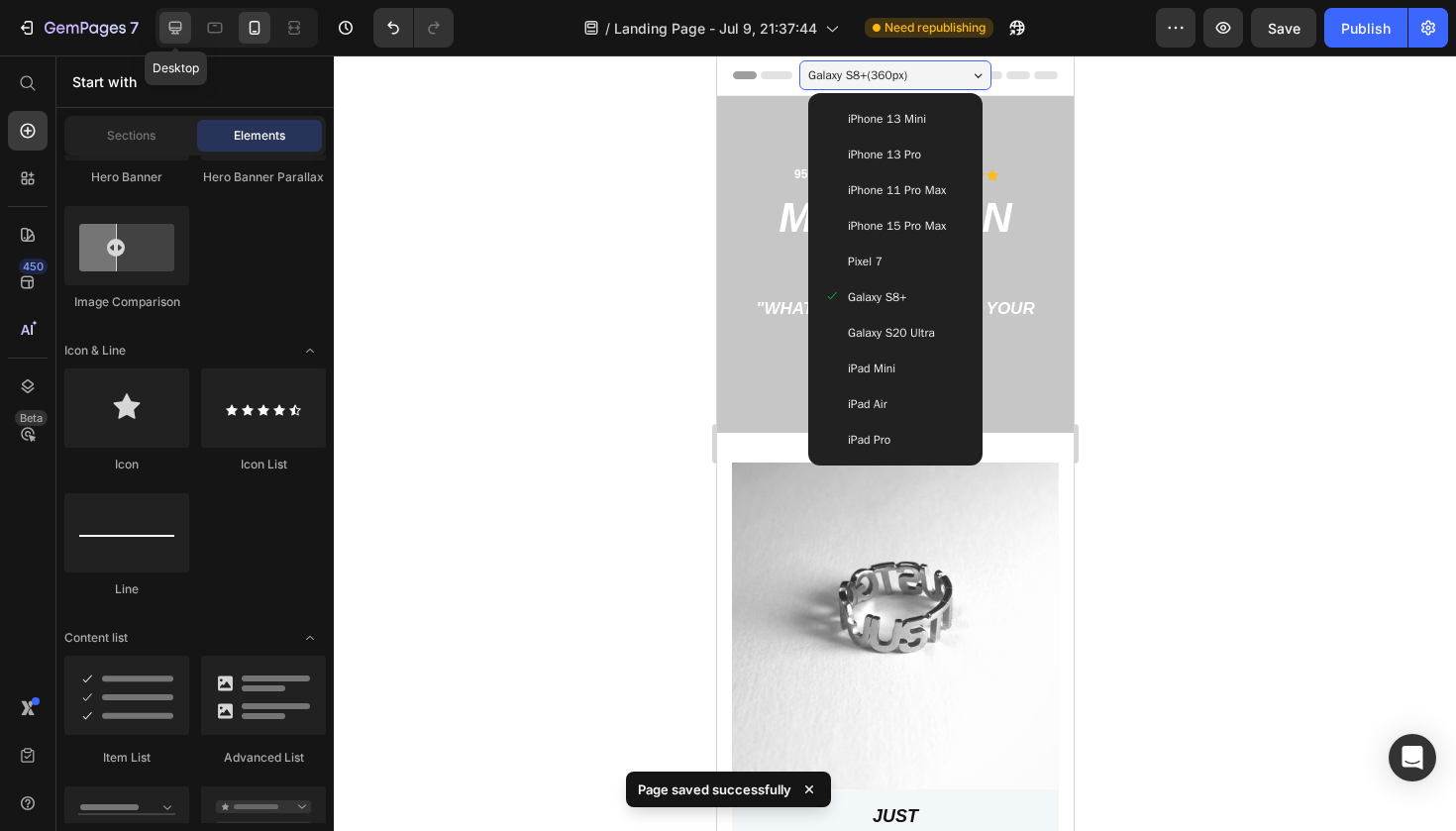 click 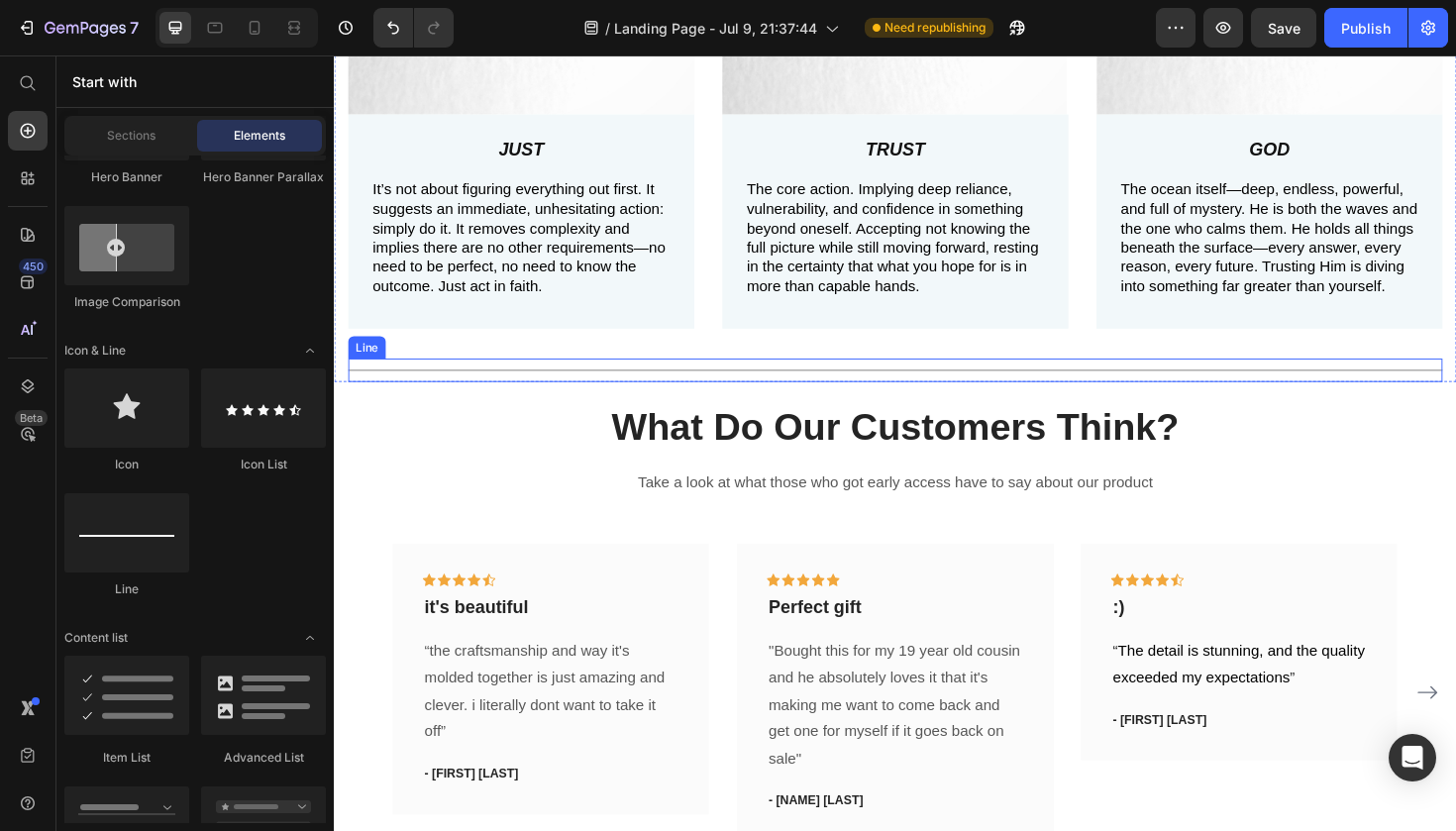 scroll, scrollTop: 714, scrollLeft: 0, axis: vertical 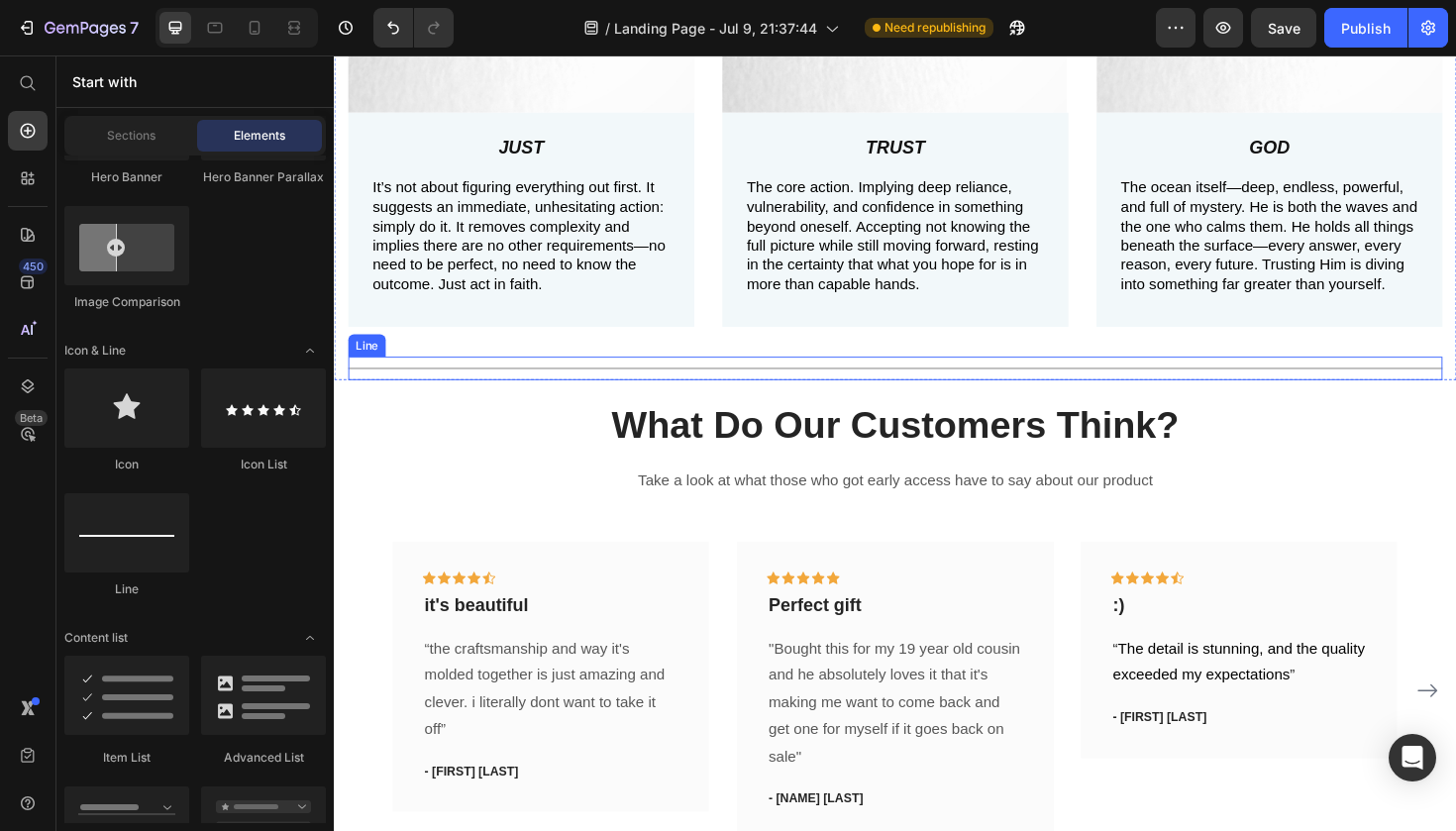 click on "Title Line" at bounding box center [928, 386] 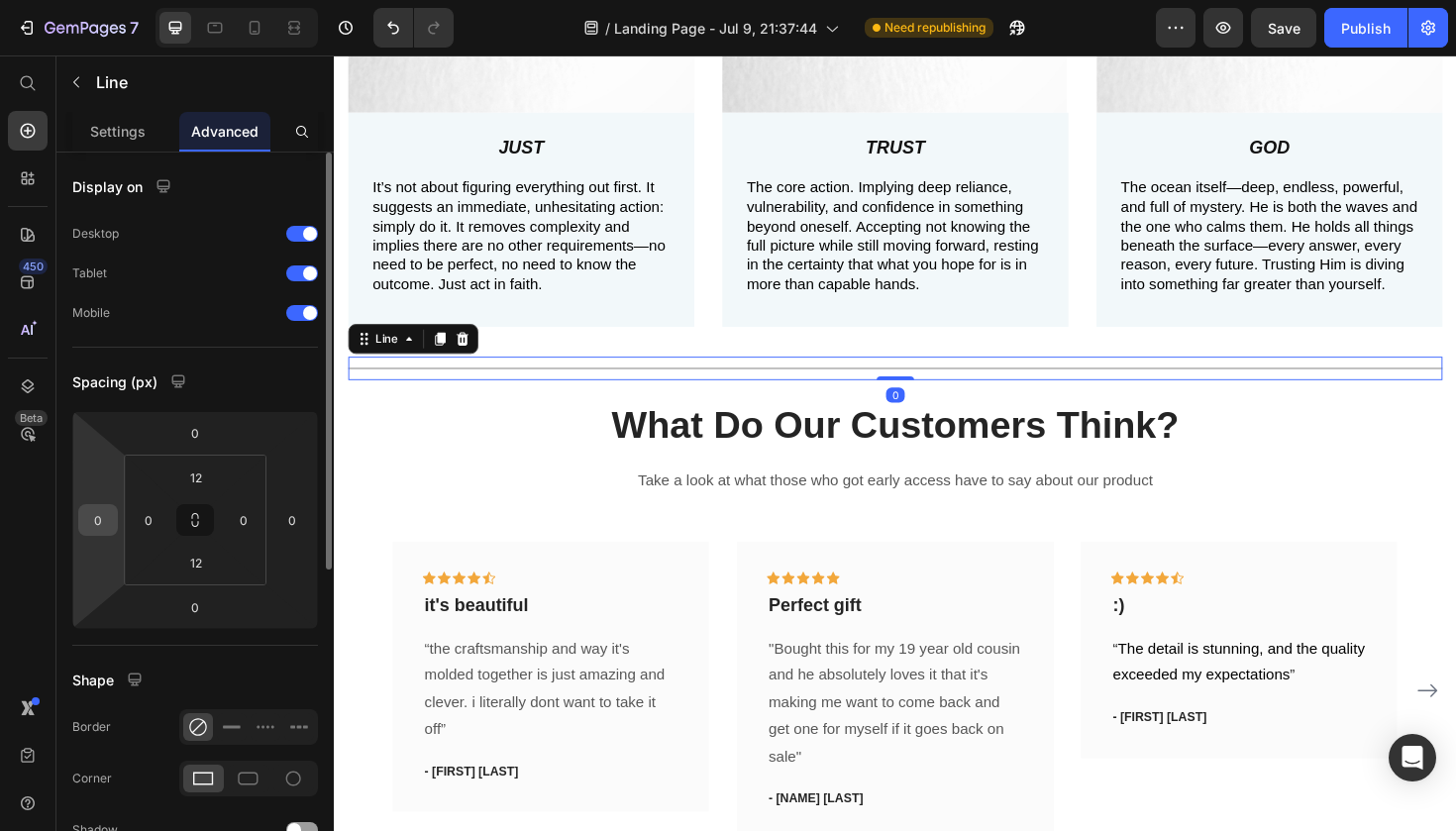 click on "0" at bounding box center [98, 520] 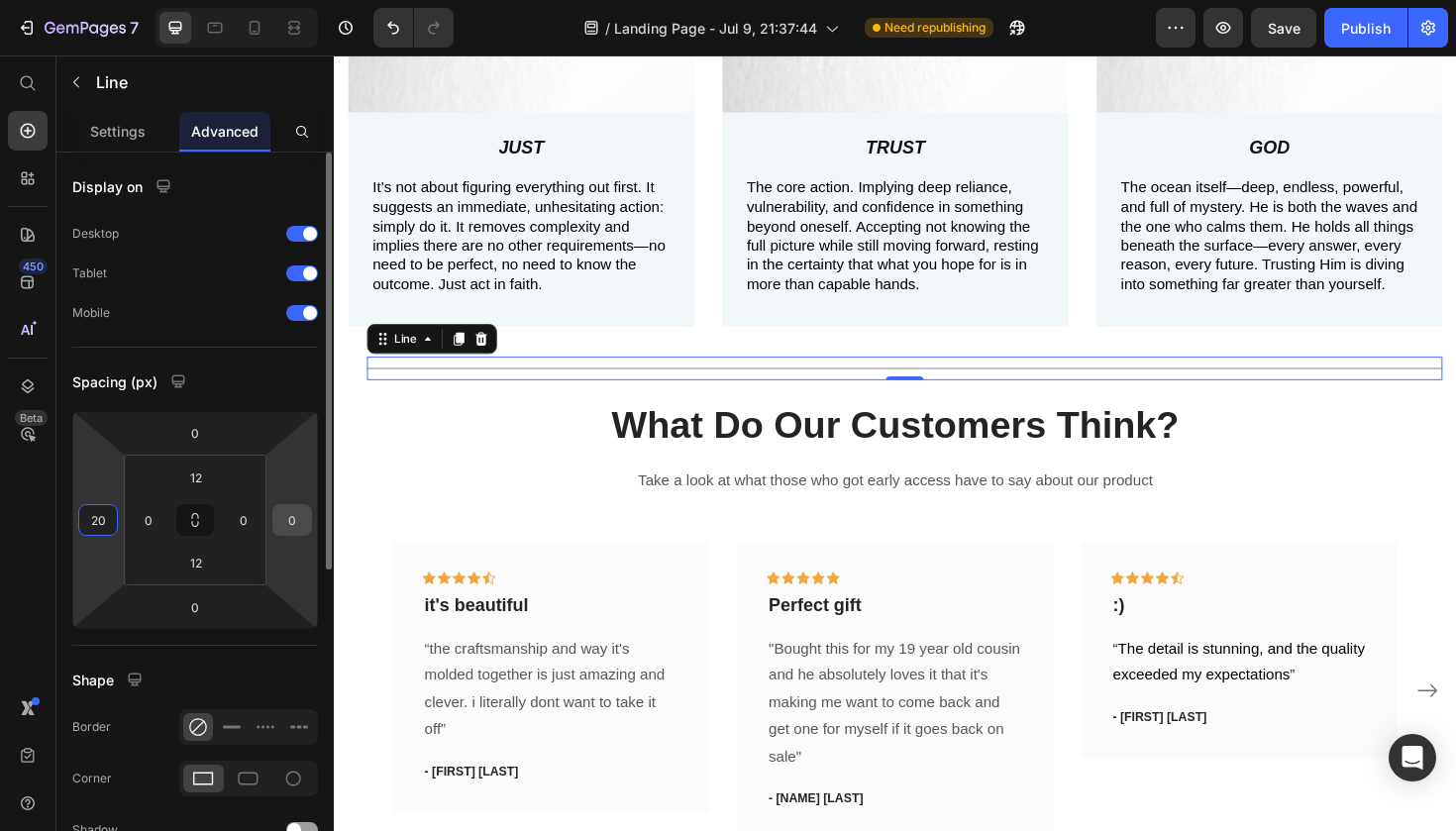 type on "20" 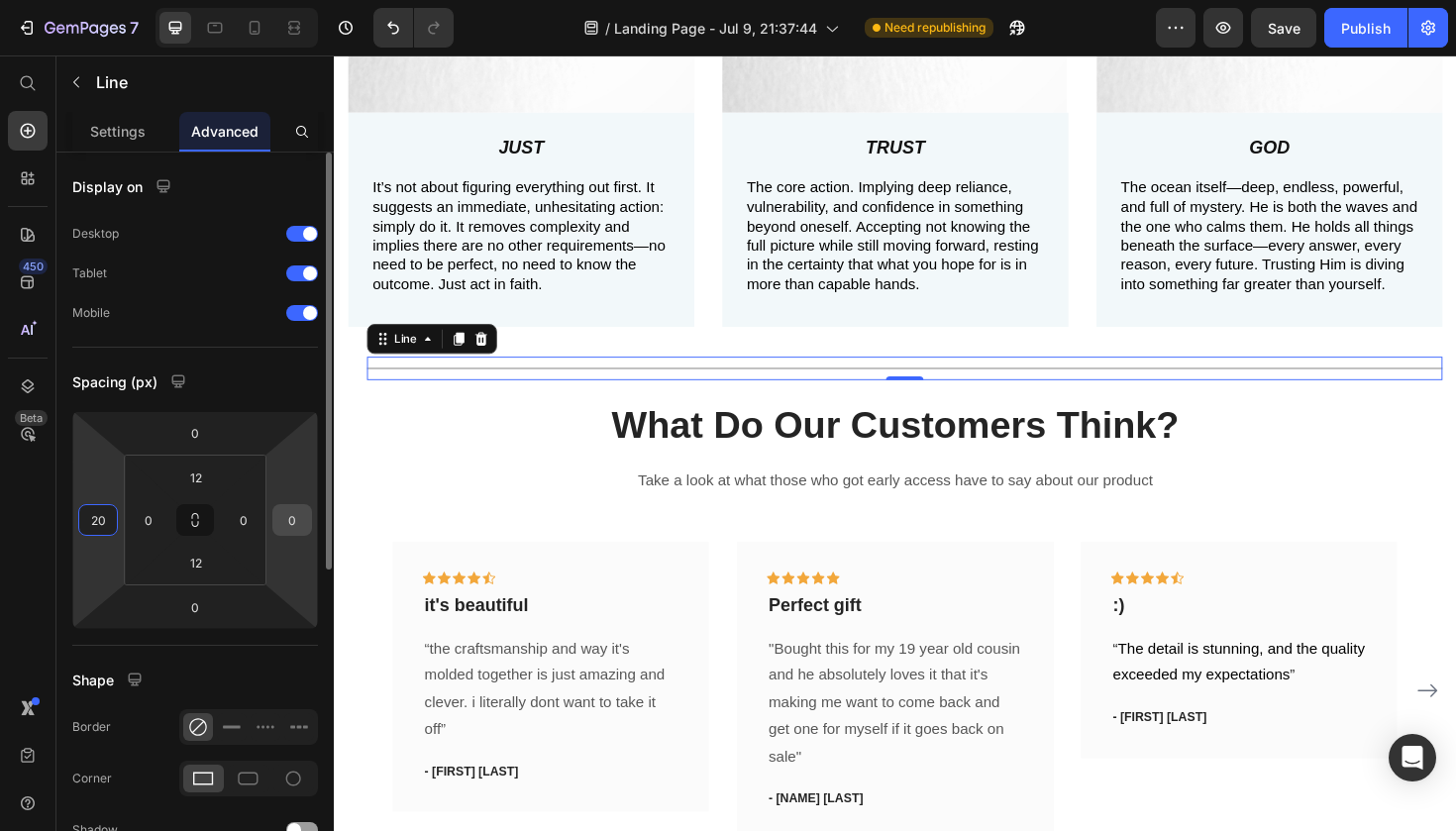 click on "0" at bounding box center [292, 520] 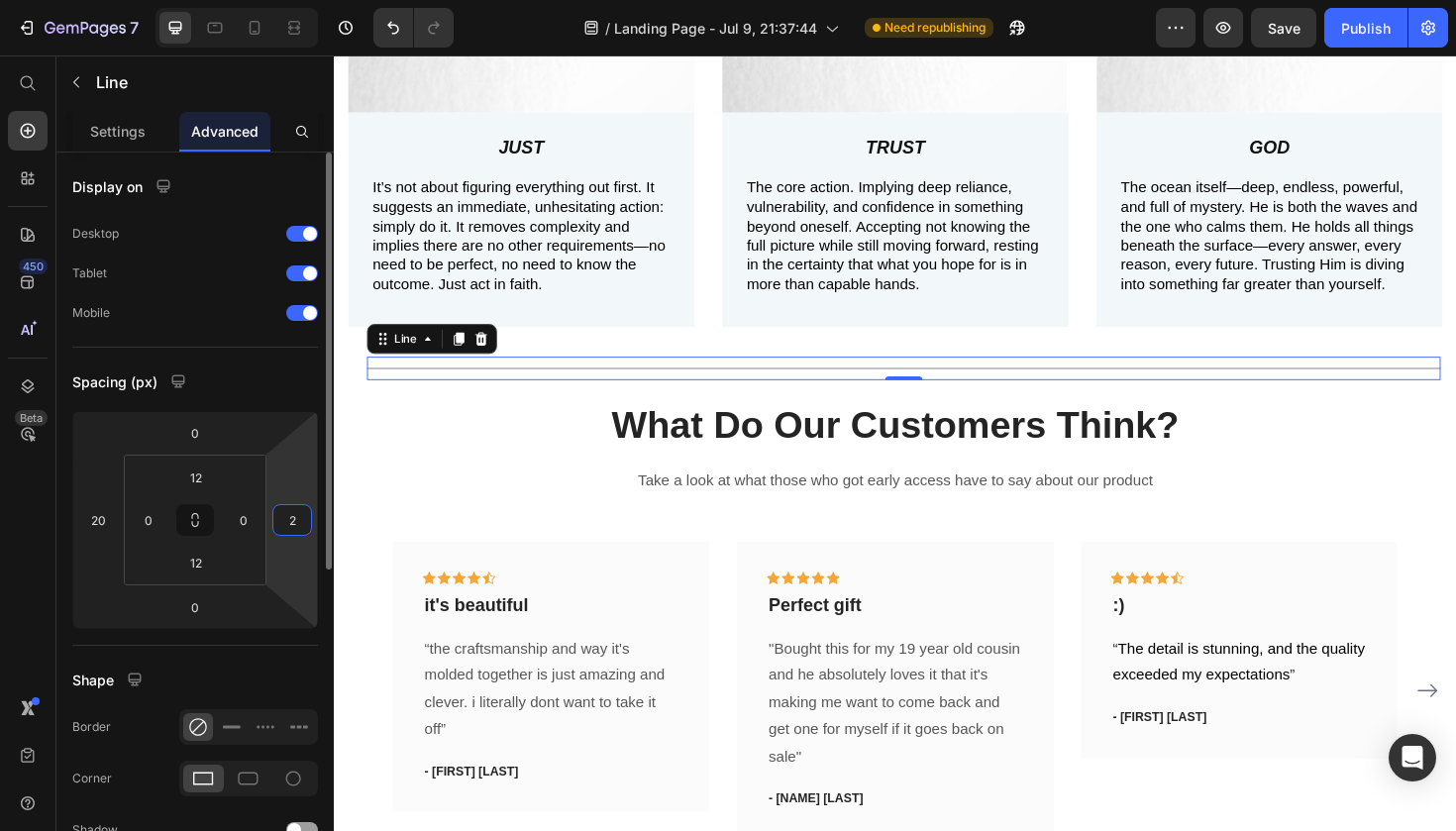 type on "20" 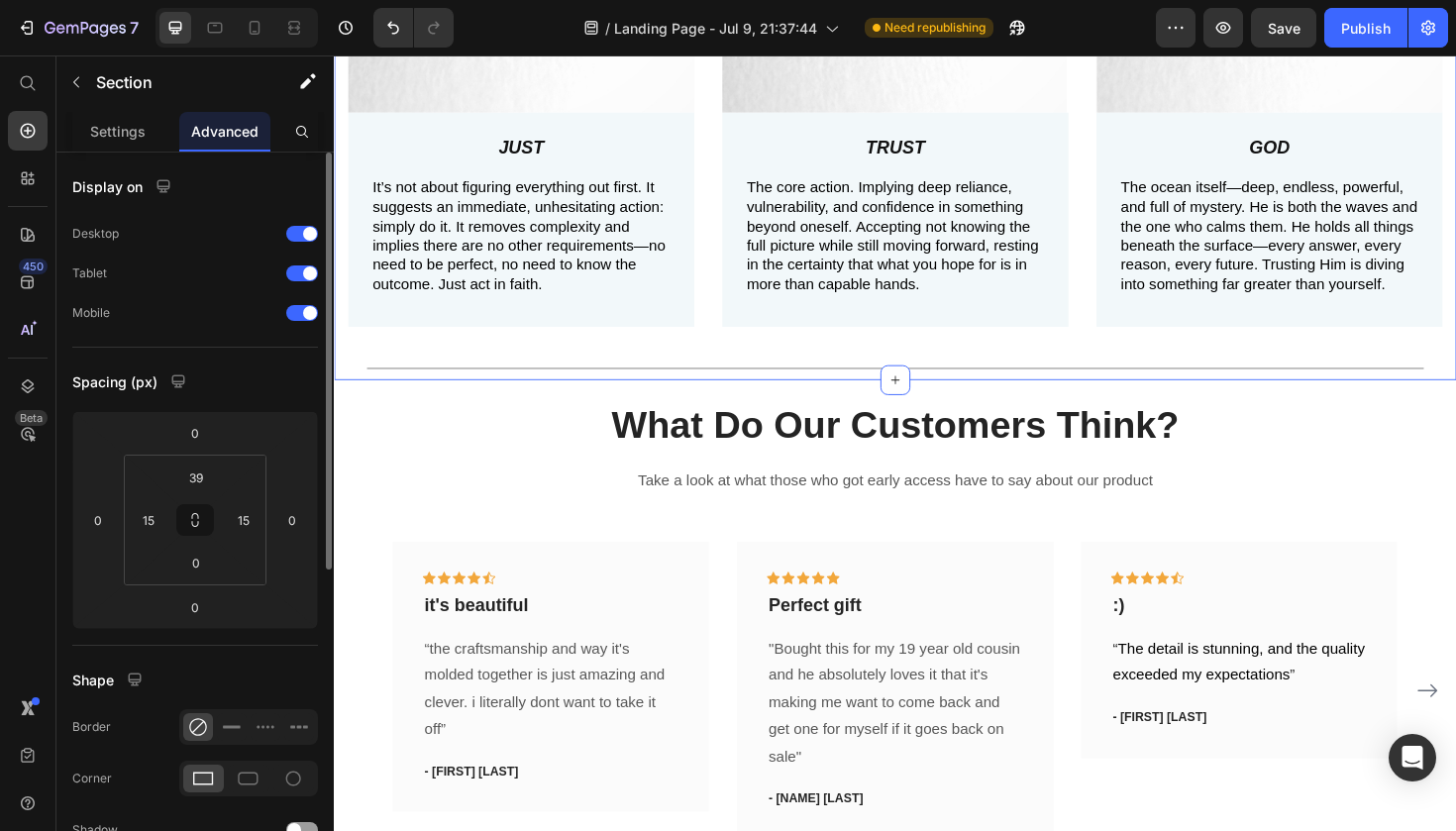 click on "Image JUST Text Block It’s not about figuring everything out first. It suggests an immediate, unhesitating action: simply do it. It removes complexity and implies there are no other requirements—no need to be perfect, no need to know the outcome. Just act in faith. Text Block Row Image TRUST Text Block The core action. Implying deep reliance, vulnerability, and confidence in something beyond oneself. Accepting not knowing the full picture while still moving forward, resting in the certainty that what you hope for is in more than capable hands. Text Block Row Image GOD Text Block The ocean itself—deep, endless, powerful, and full of mystery. He is both the waves and the one who calms them. He holds all things beneath the surface—every answer, every reason, every future. Trusting Him is diving into something far greater than yourself. Text Block Row Row                Title Line   0" at bounding box center [928, 74] 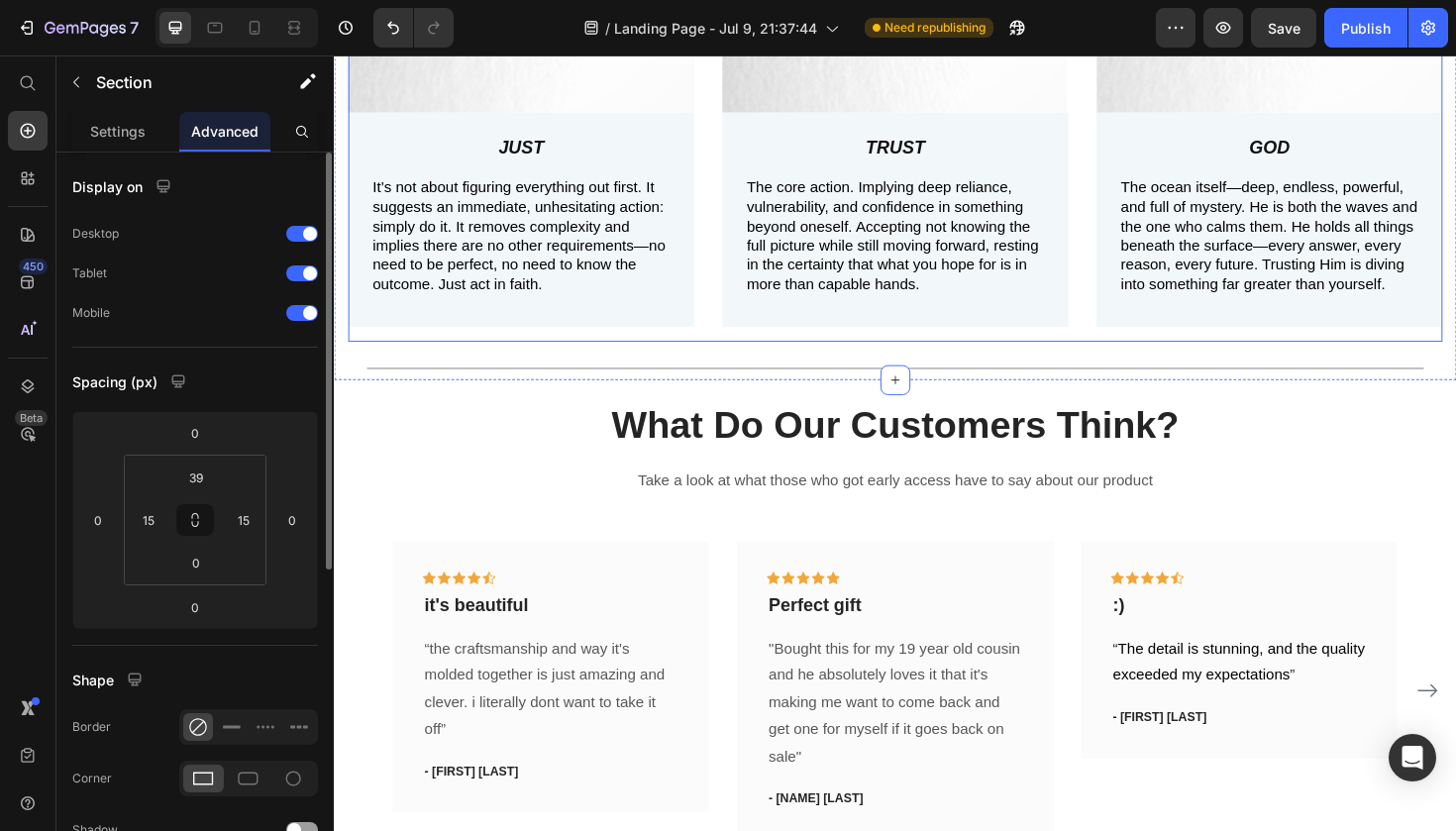 click on "Image JUST Text Block It’s not about figuring everything out first. It suggests an immediate, unhesitating action: simply do it. It removes complexity and implies there are no other requirements—no need to be perfect, no need to know the outcome. Just act in faith. Text Block Row" at bounding box center [532, 53] 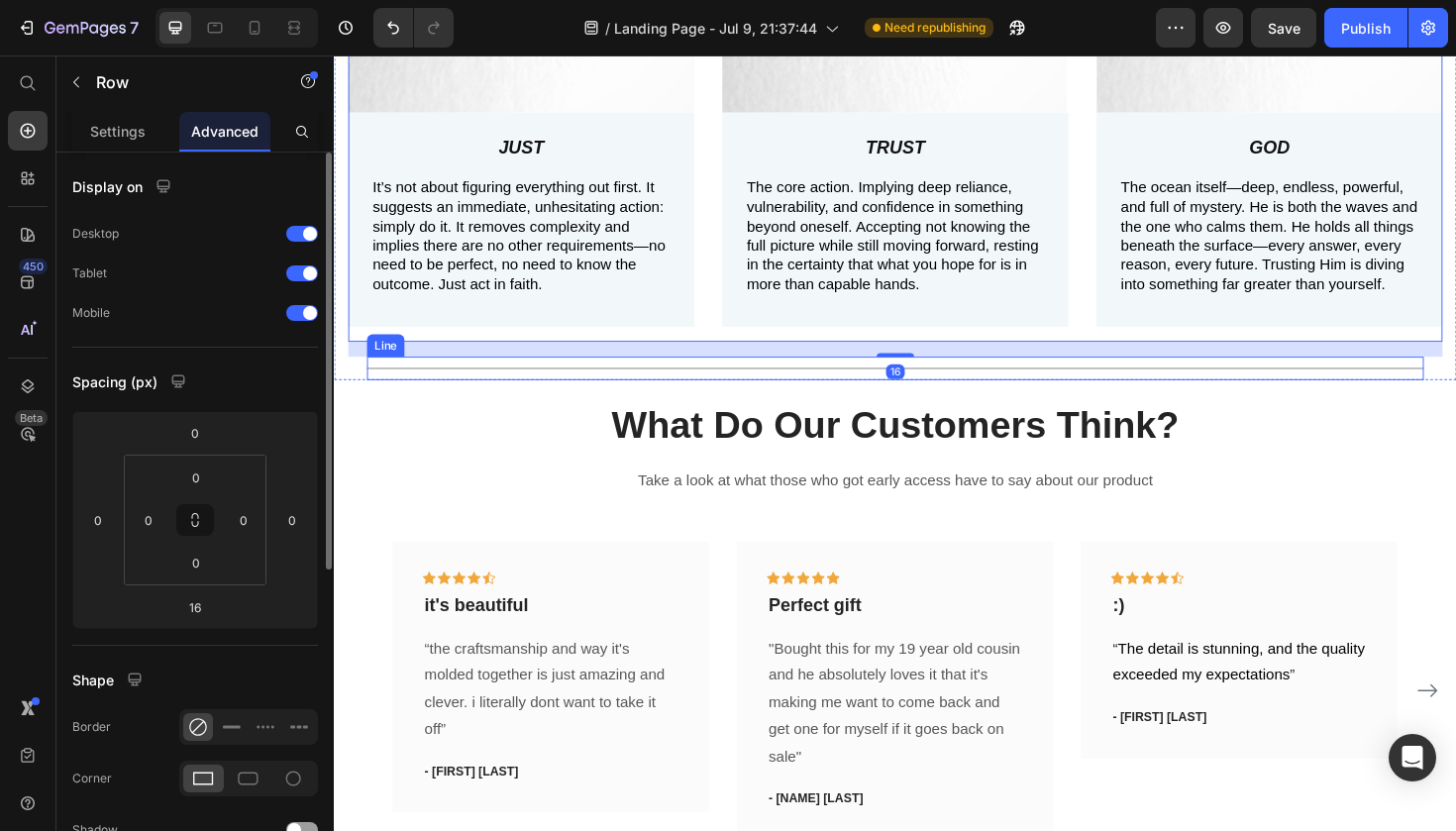click on "Title Line" at bounding box center [928, 386] 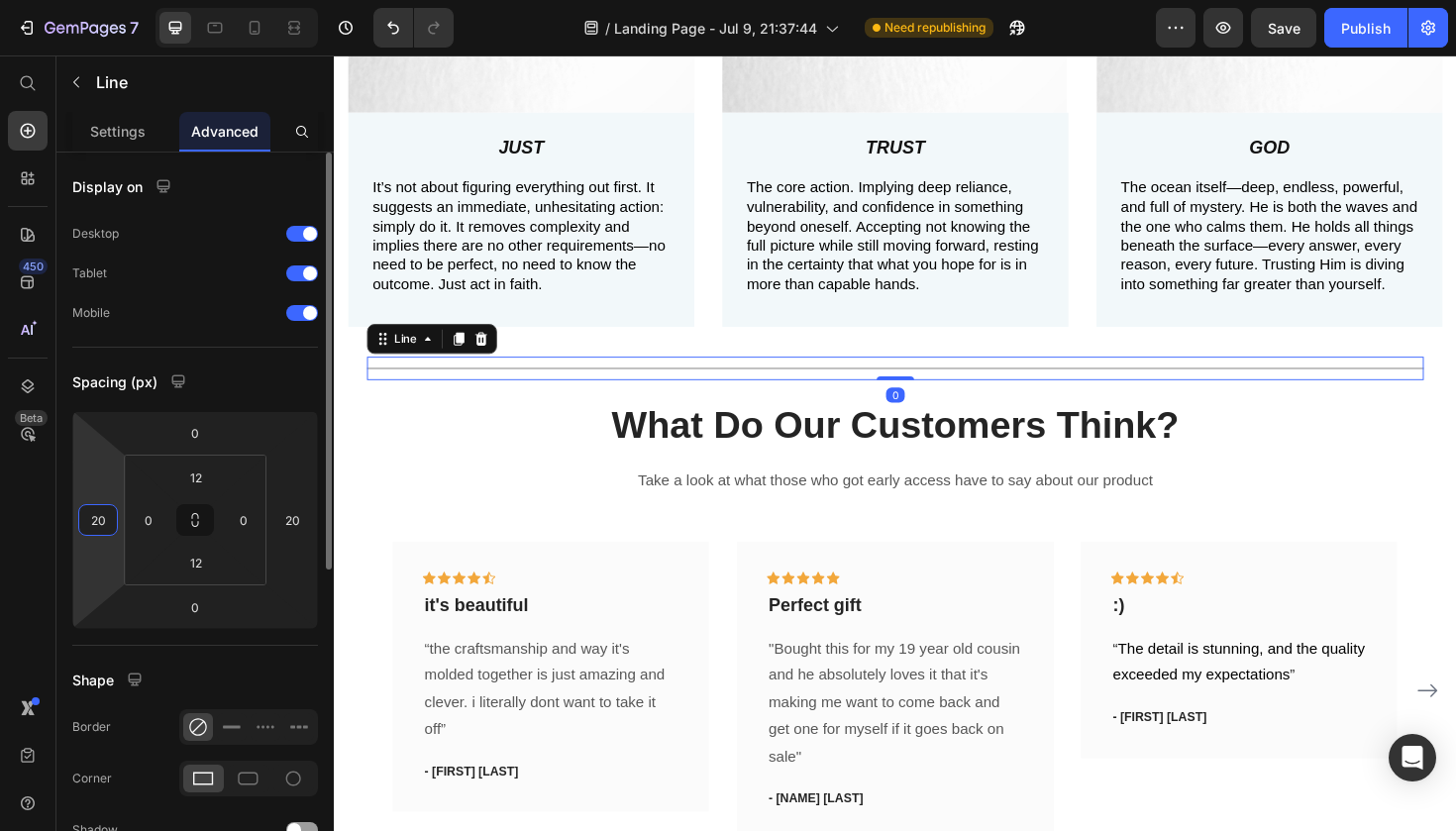 click on "20" at bounding box center (98, 520) 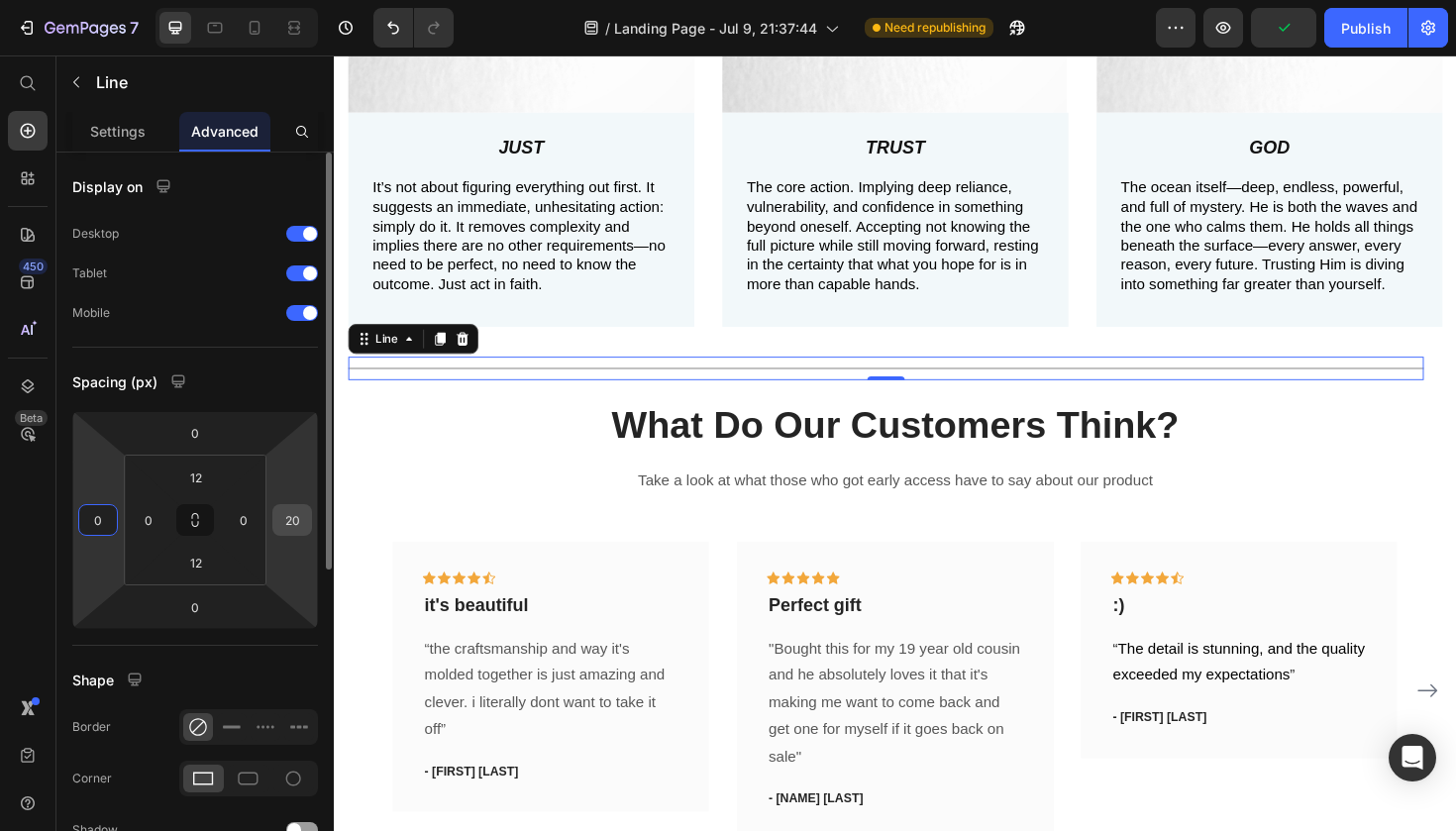 type on "0" 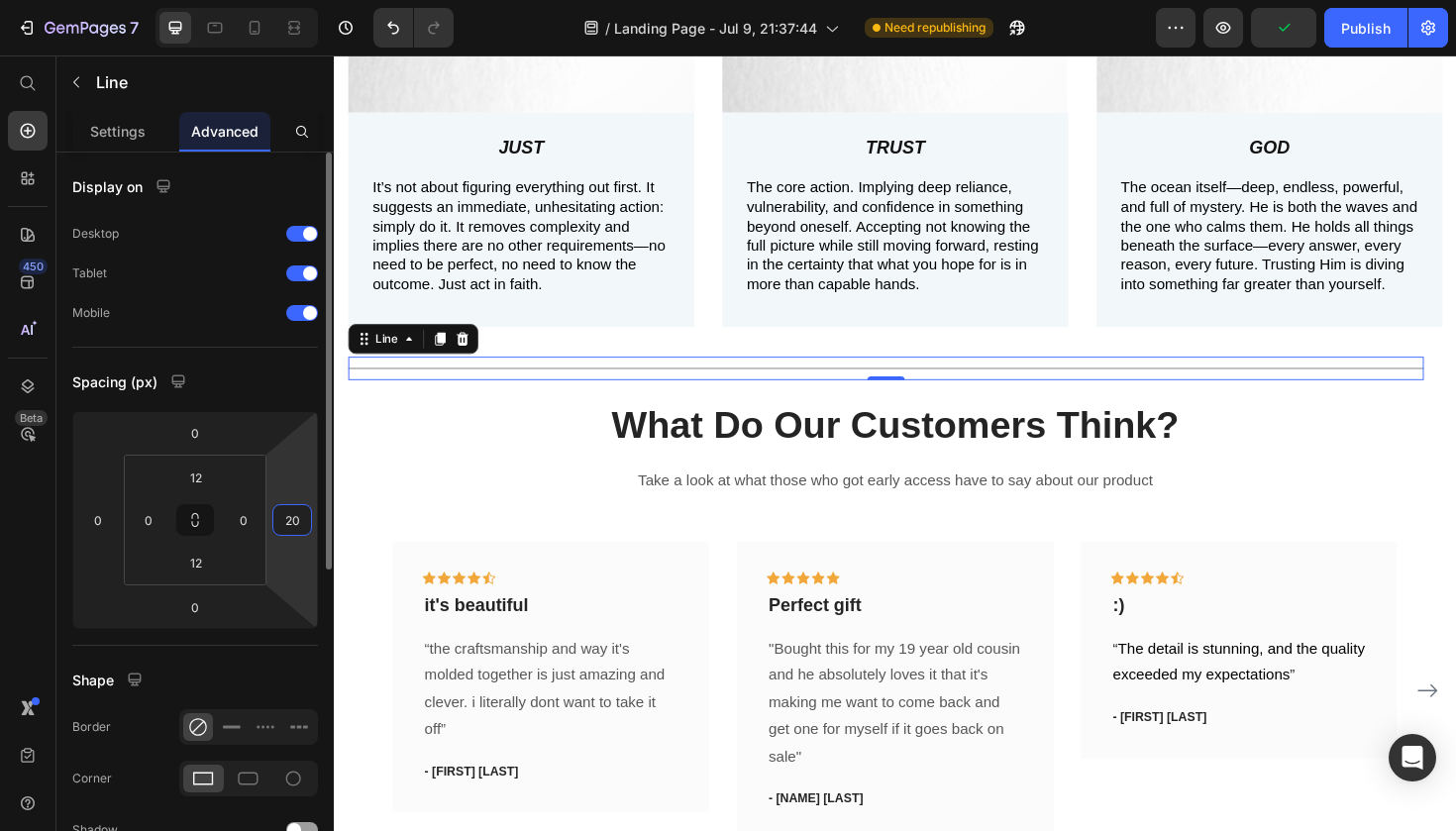 click on "20" at bounding box center [292, 520] 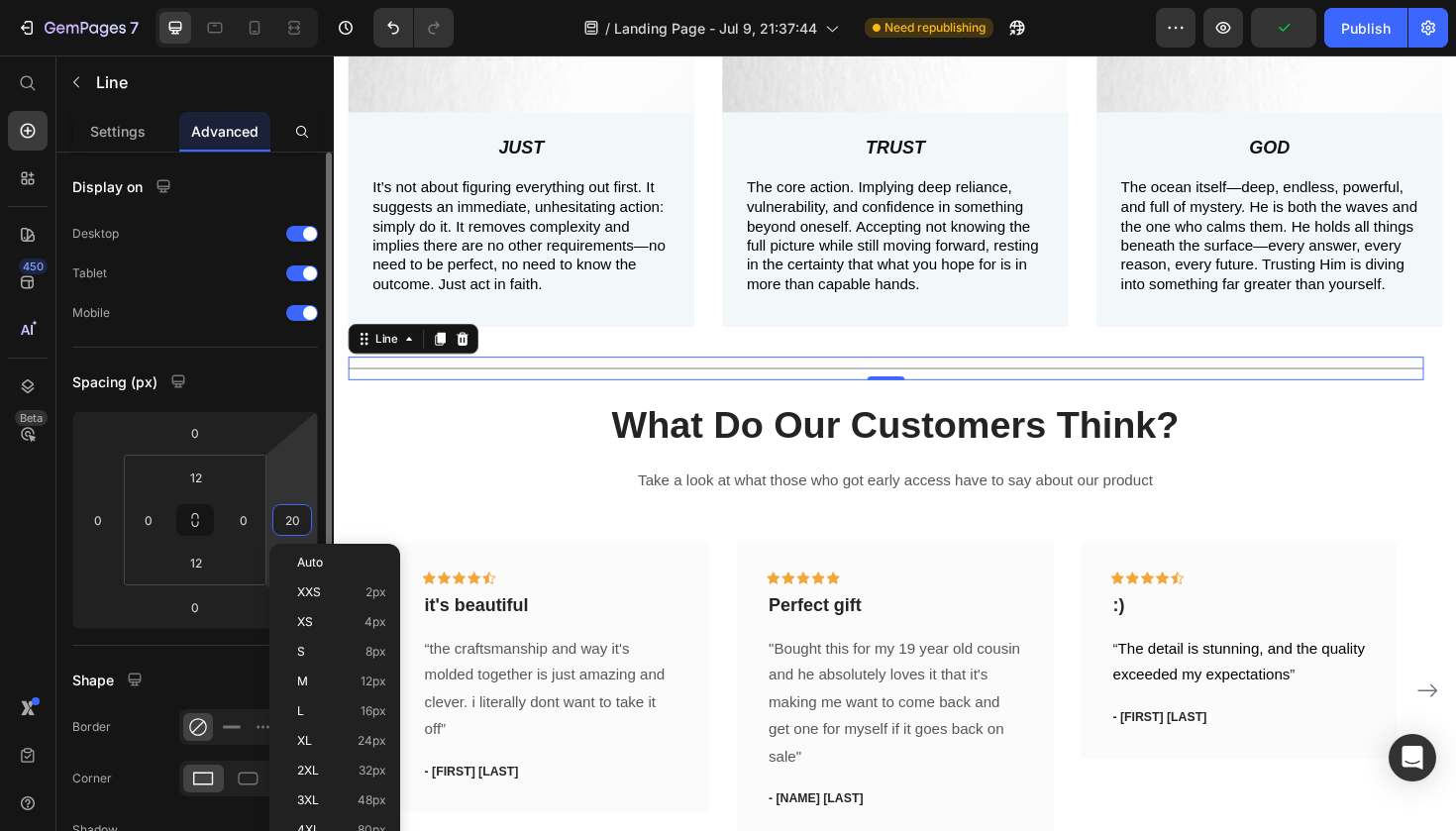 type on "0" 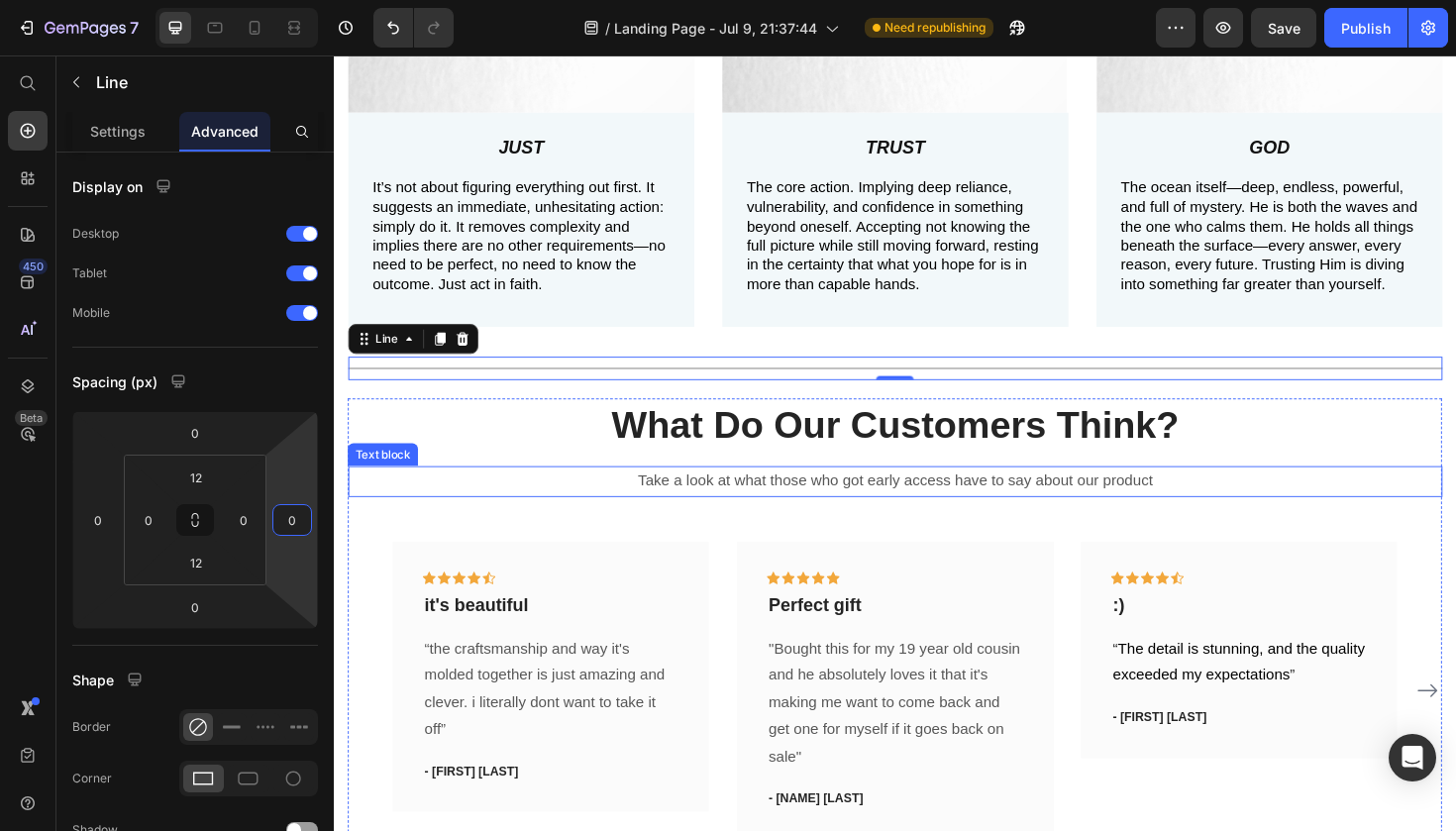 click on "Take a look at what those who got early access have to say about our product Text block" at bounding box center (928, 506) 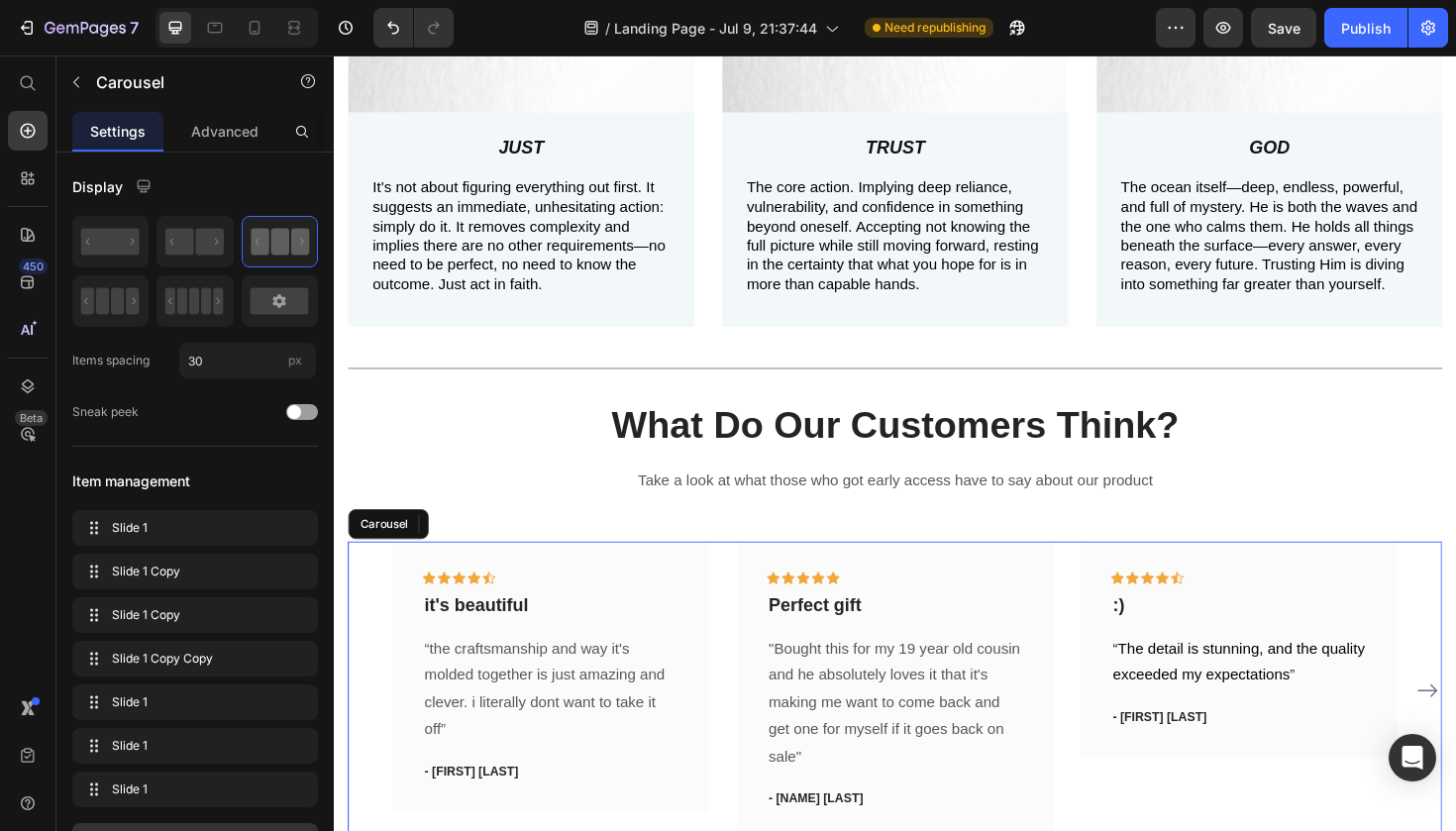 click on "Icon
Icon
Icon
Icon
Icon Row it's beautiful Text block “the craftsmanship and way it's molded together is just amazing and clever. i literally dont want to take it off” Text block - Hannah G.  Text block Row
Icon
Icon
Icon
Icon
Icon Row Perfect gift Text block "Bought this for my 19 year old cousin and he absolutely loves it that it's making me want to come back and get one for myself if it goes back on sale" Text block - Eliza M. Text block Row
Icon
Icon
Icon
Icon
Icon Row :) Text block “ The detail is stunning, and the quality exceeded my expectations ” Text block - Jourdan J. Text block Row
Icon
Icon
Icon
Icon
Icon Row God bless you all  Text block Text block - Anon." at bounding box center [928, 728] 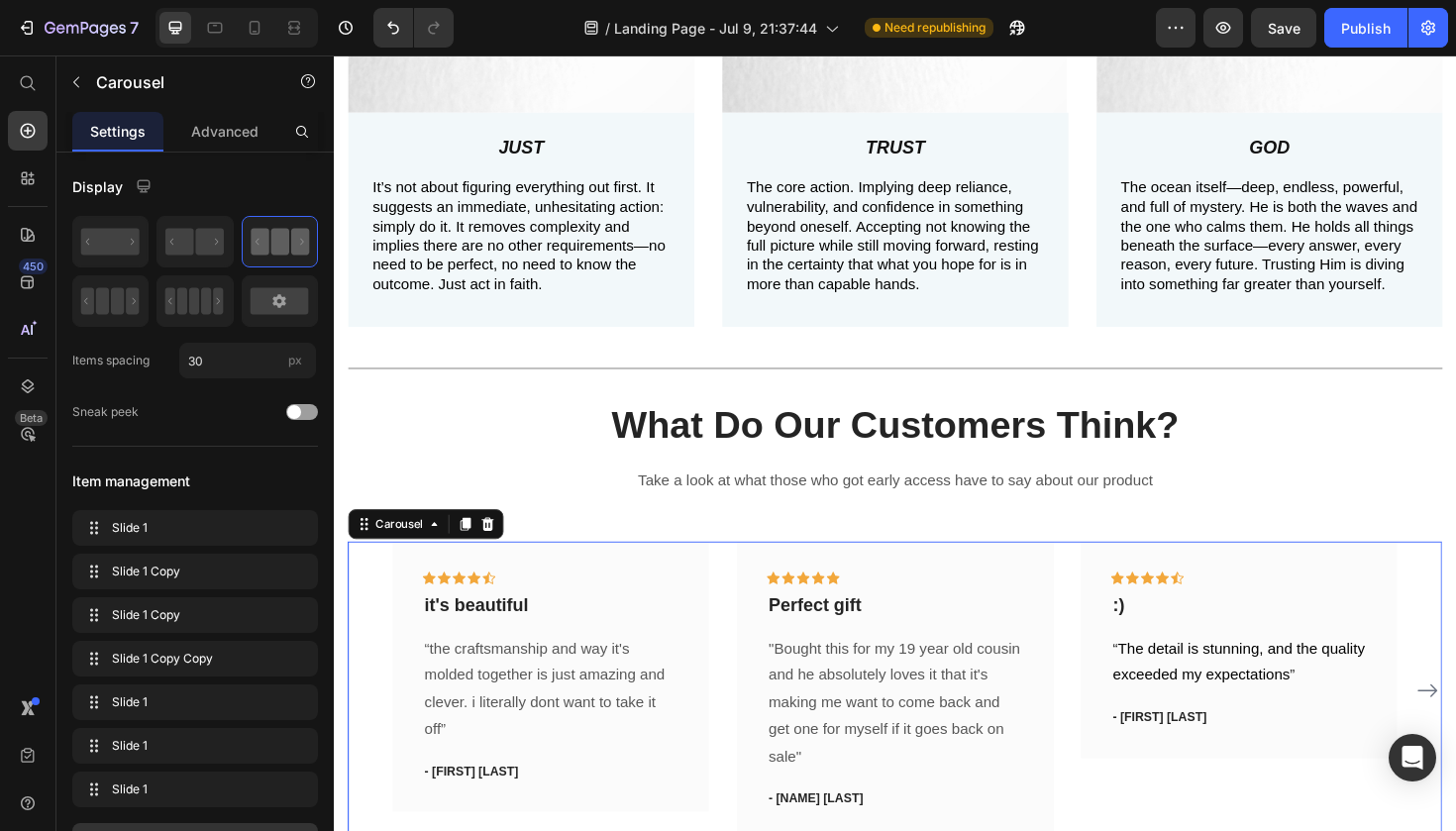 click on "Icon
Icon
Icon
Icon
Icon Row it's beautiful Text block “the craftsmanship and way it's molded together is just amazing and clever. i literally dont want to take it off” Text block - Hannah G.  Text block Row
Icon
Icon
Icon
Icon
Icon Row Perfect gift Text block "Bought this for my 19 year old cousin and he absolutely loves it that it's making me want to come back and get one for myself if it goes back on sale" Text block - Eliza M. Text block Row
Icon
Icon
Icon
Icon
Icon Row :) Text block “ The detail is stunning, and the quality exceeded my expectations ” Text block - Jourdan J. Text block Row
Icon
Icon
Icon
Icon
Icon Row God bless you all  Text block Text block - Anon." at bounding box center (928, 728) 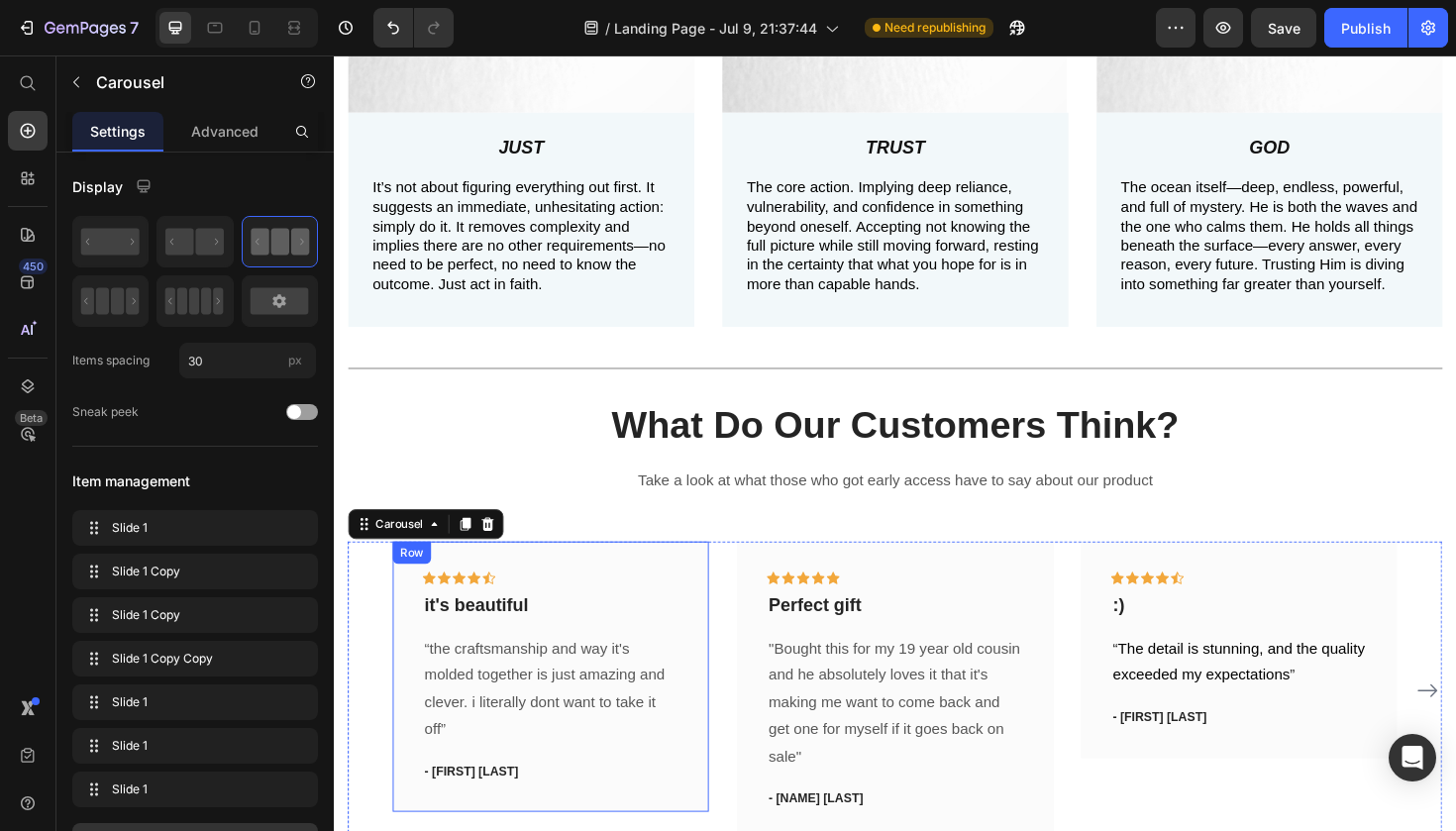 click on "Icon
Icon
Icon
Icon
Icon Row it's beautiful Text block “the craftsmanship and way it's molded together is just amazing and clever. i literally dont want to take it off” Text block - Hannah G.  Text block Row" at bounding box center (564, 713) 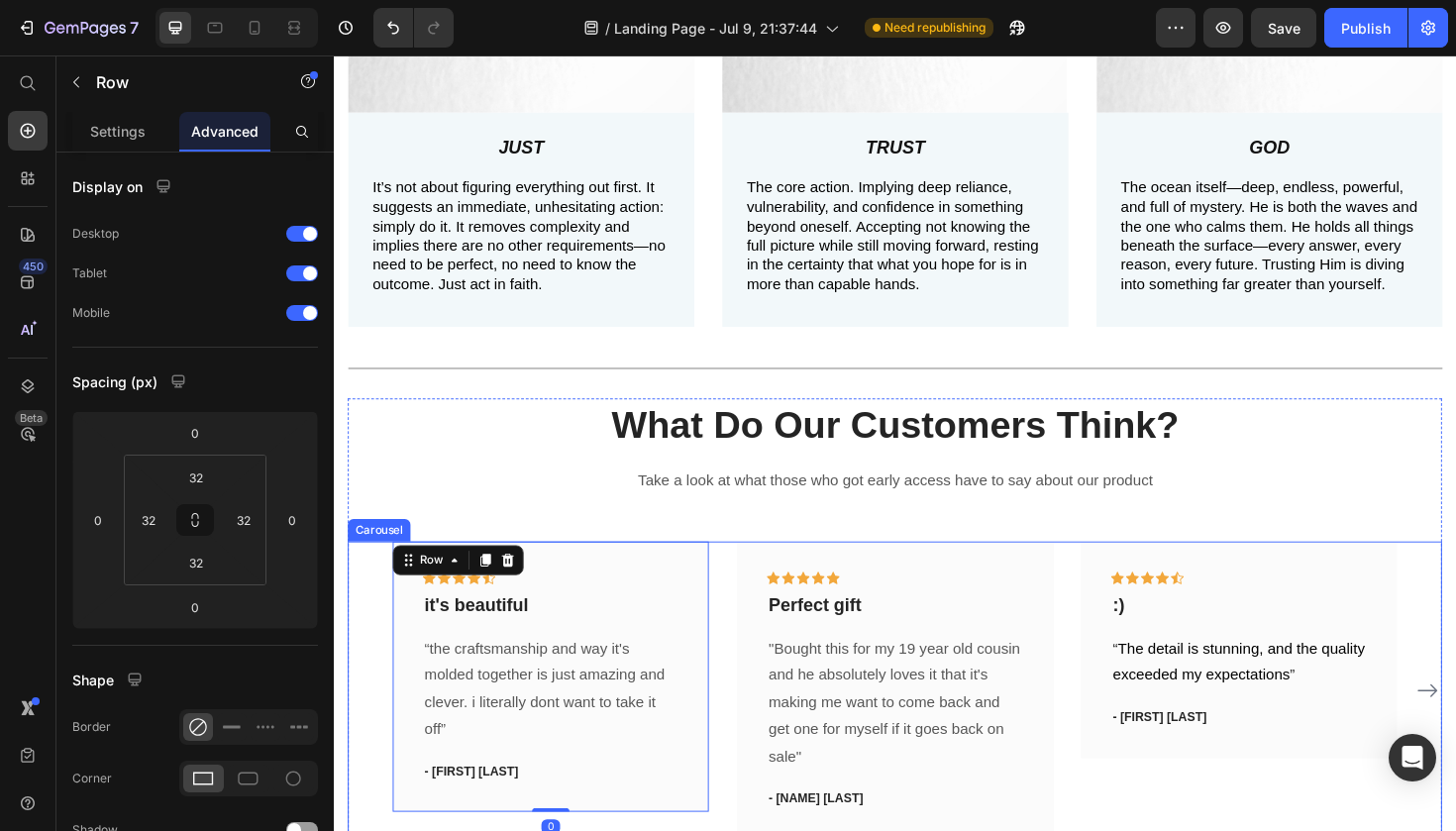 click on "Icon
Icon
Icon
Icon
Icon Row it's beautiful Text block “the craftsmanship and way it's molded together is just amazing and clever. i literally dont want to take it off” Text block - Hannah G.  Text block Row   0
Icon
Icon
Icon
Icon
Icon Row Perfect gift Text block "Bought this for my 19 year old cousin and he absolutely loves it that it's making me want to come back and get one for myself if it goes back on sale" Text block - Eliza M. Text block Row
Icon
Icon
Icon
Icon
Icon Row :) Text block “ The detail is stunning, and the quality exceeded my expectations ” Text block - Jourdan J. Text block Row
Icon
Icon
Icon
Icon
Icon Row God bless you all  Text block Text block Row" at bounding box center (928, 728) 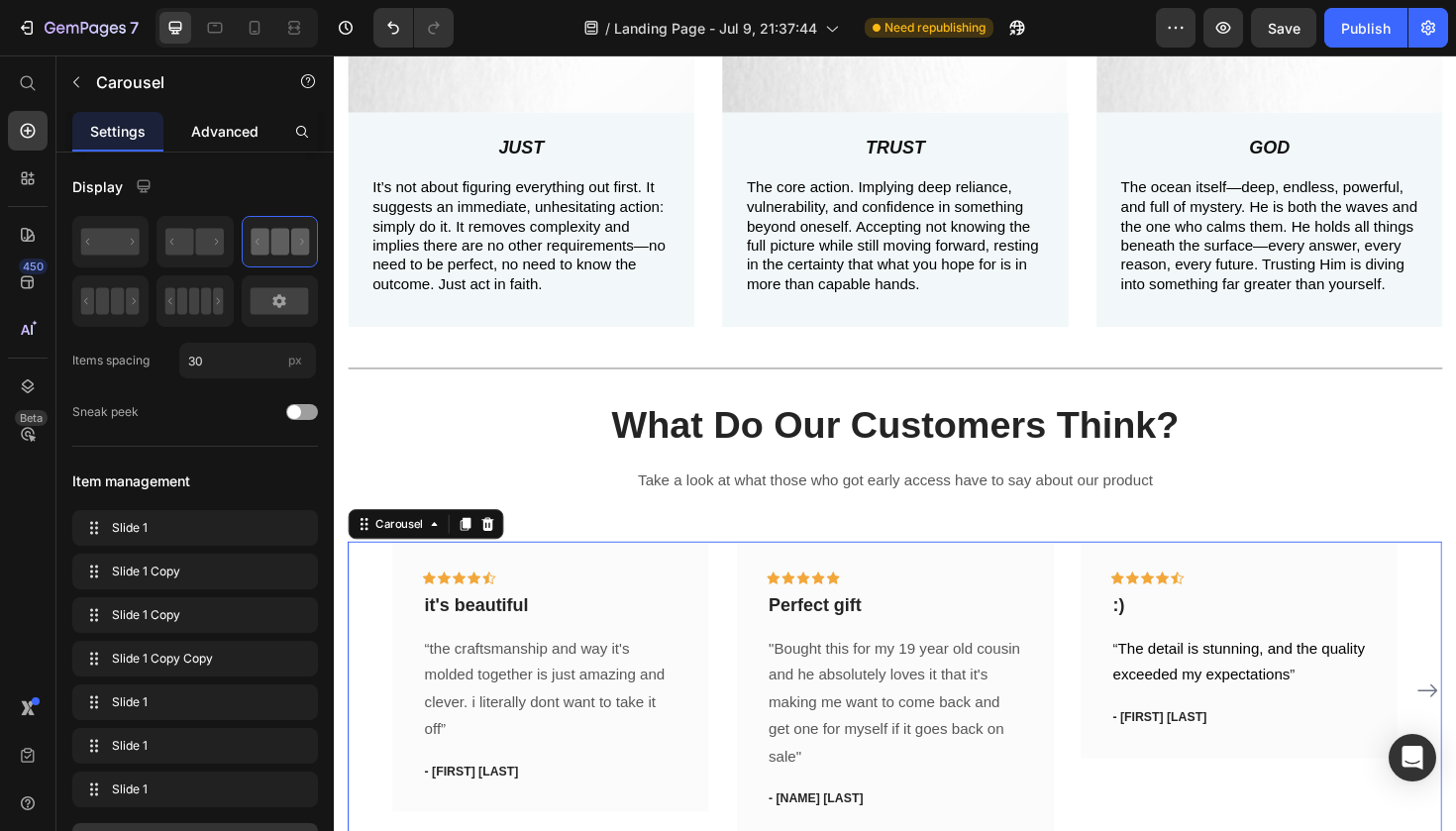 click on "Advanced" at bounding box center [225, 131] 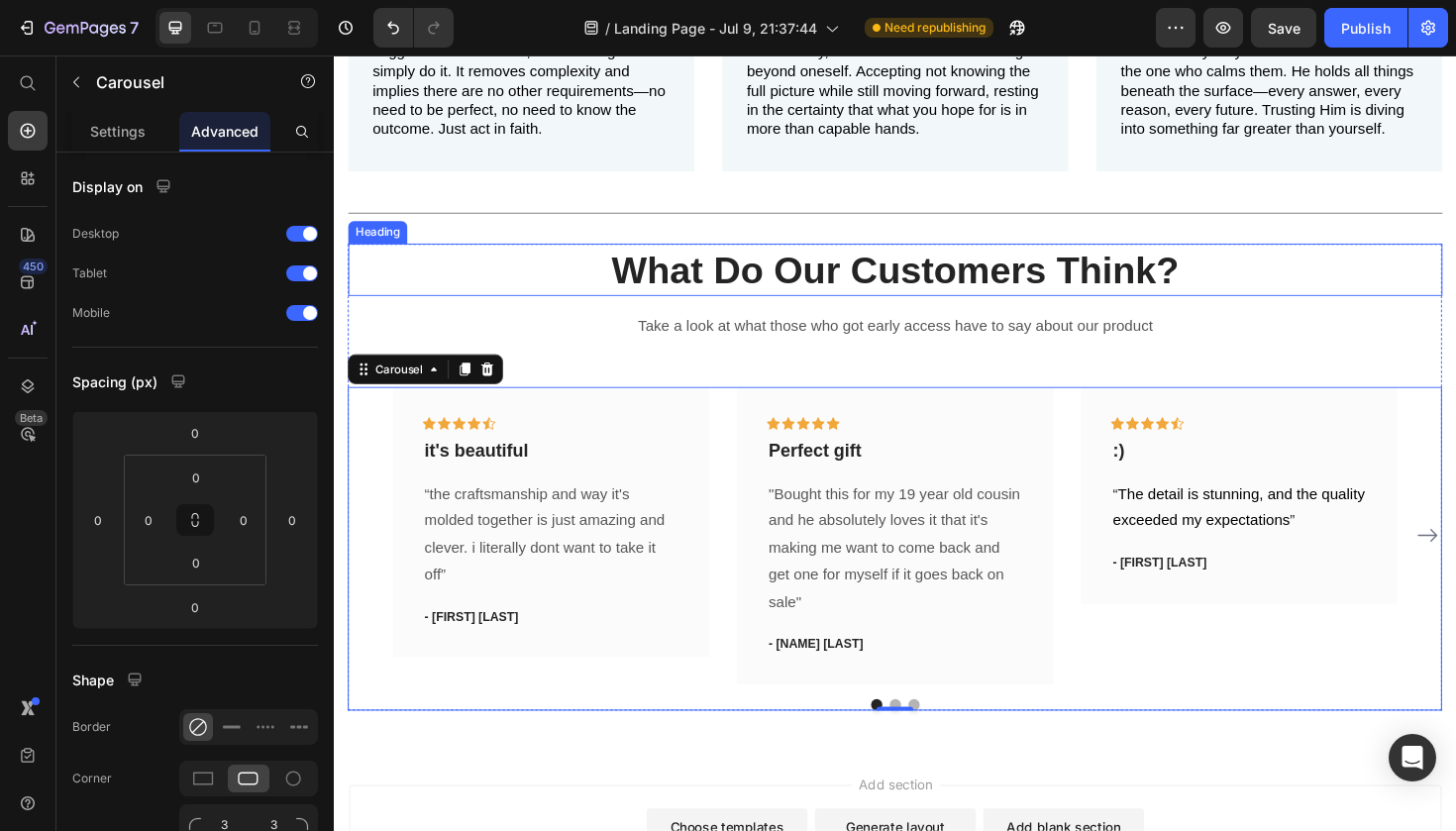 scroll, scrollTop: 1065, scrollLeft: 0, axis: vertical 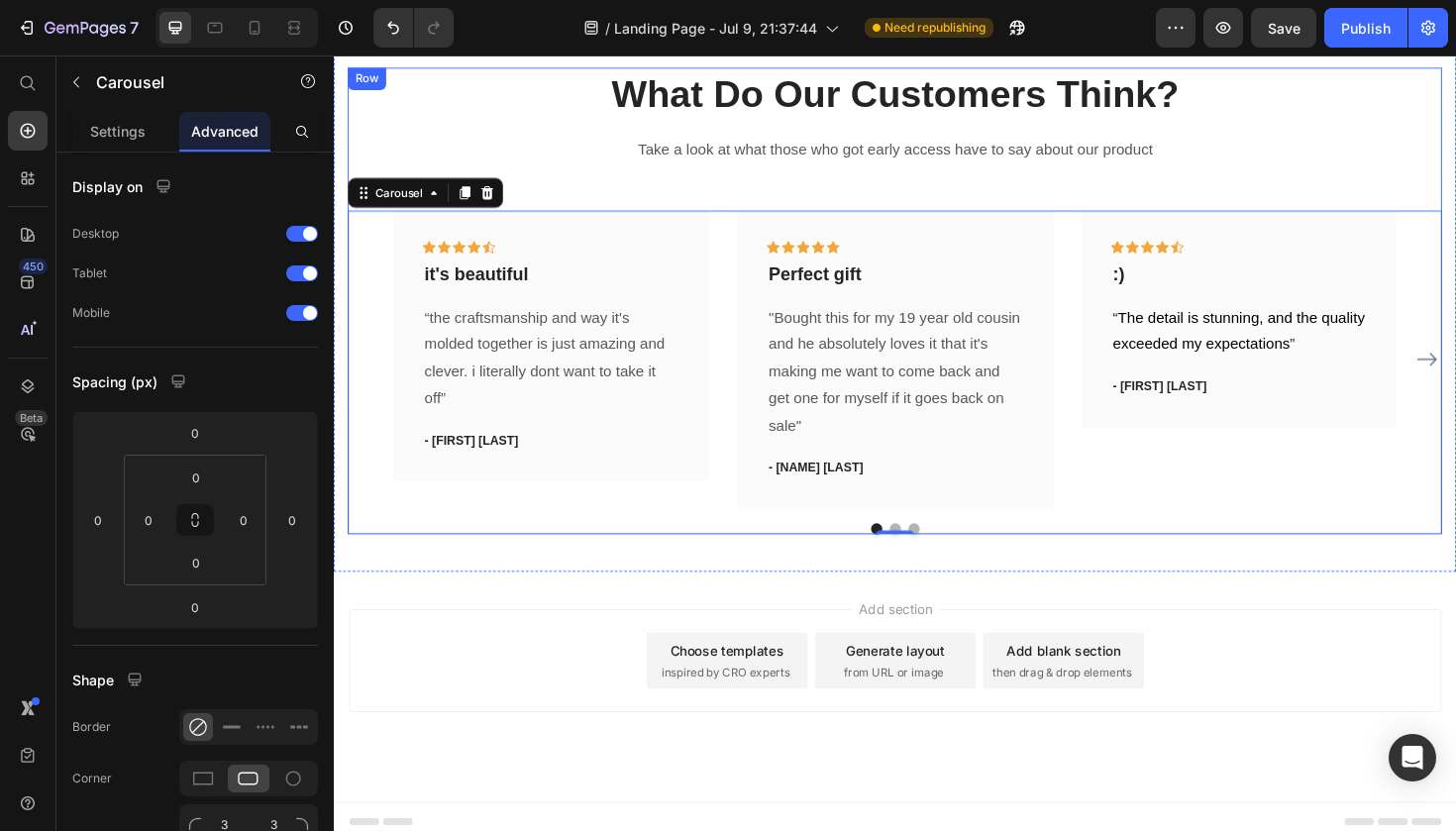 click on "What Do Our Customers Think? Heading Take a look at what those who got early access have to say about our product Text block
Icon
Icon
Icon
Icon
Icon Row it's beautiful Text block “the craftsmanship and way it's molded together is just amazing and clever. i literally dont want to take it off” Text block - Hannah G.  Text block Row
Icon
Icon
Icon
Icon
Icon Row Perfect gift Text block "Bought this for my 19 year old cousin and he absolutely loves it that it's making me want to come back and get one for myself if it goes back on sale" Text block - Eliza M. Text block Row
Icon
Icon
Icon
Icon
Icon Row :) Text block “ The detail is stunning, and the quality exceeded my expectations ” Text block - Jourdan J. Text block Row
Icon Icon Icon" at bounding box center [928, 315] 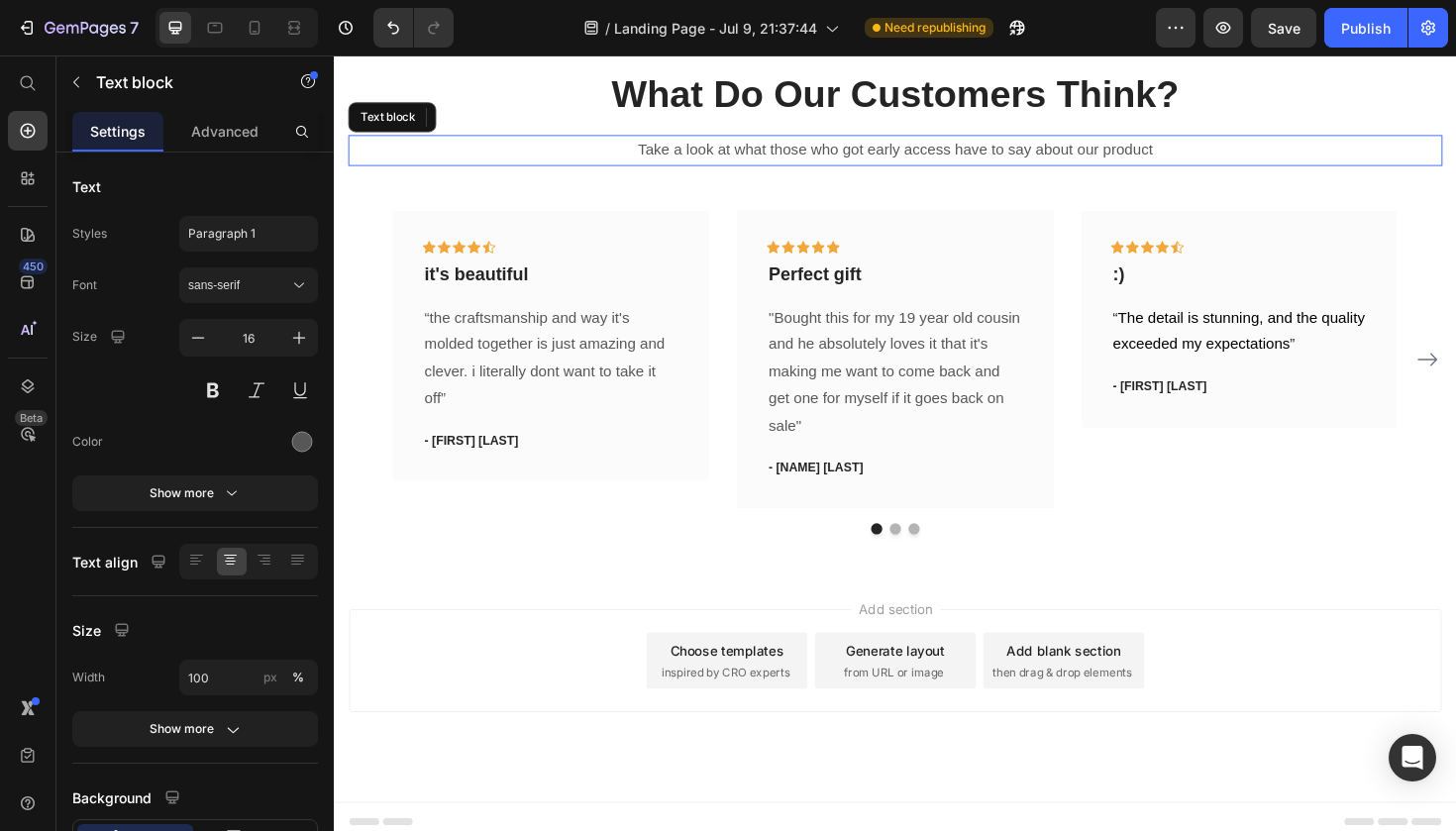 click on "Take a look at what those who got early access have to say about our product" at bounding box center (928, 156) 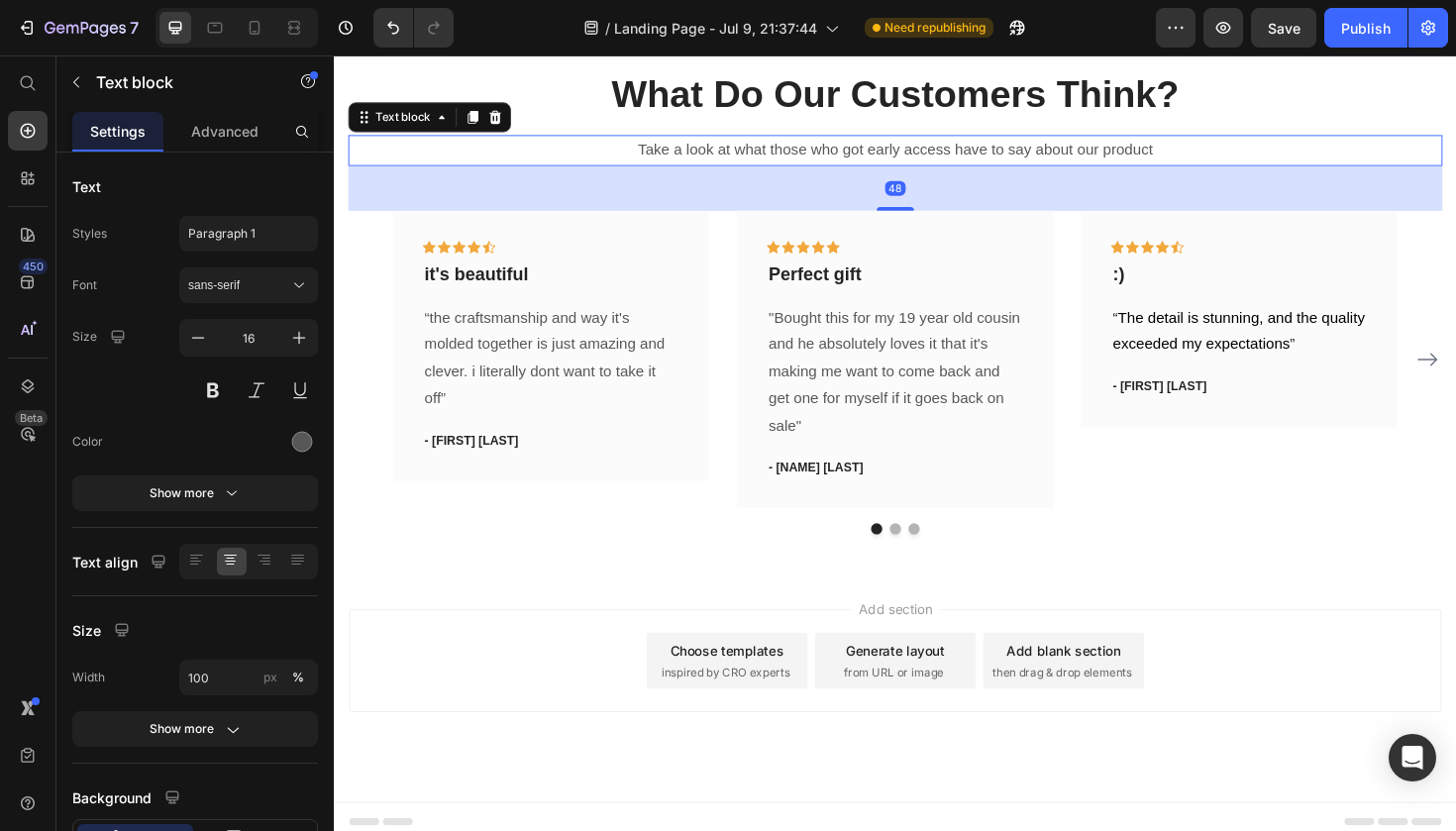 click on "Settings Advanced" at bounding box center (195, 132) 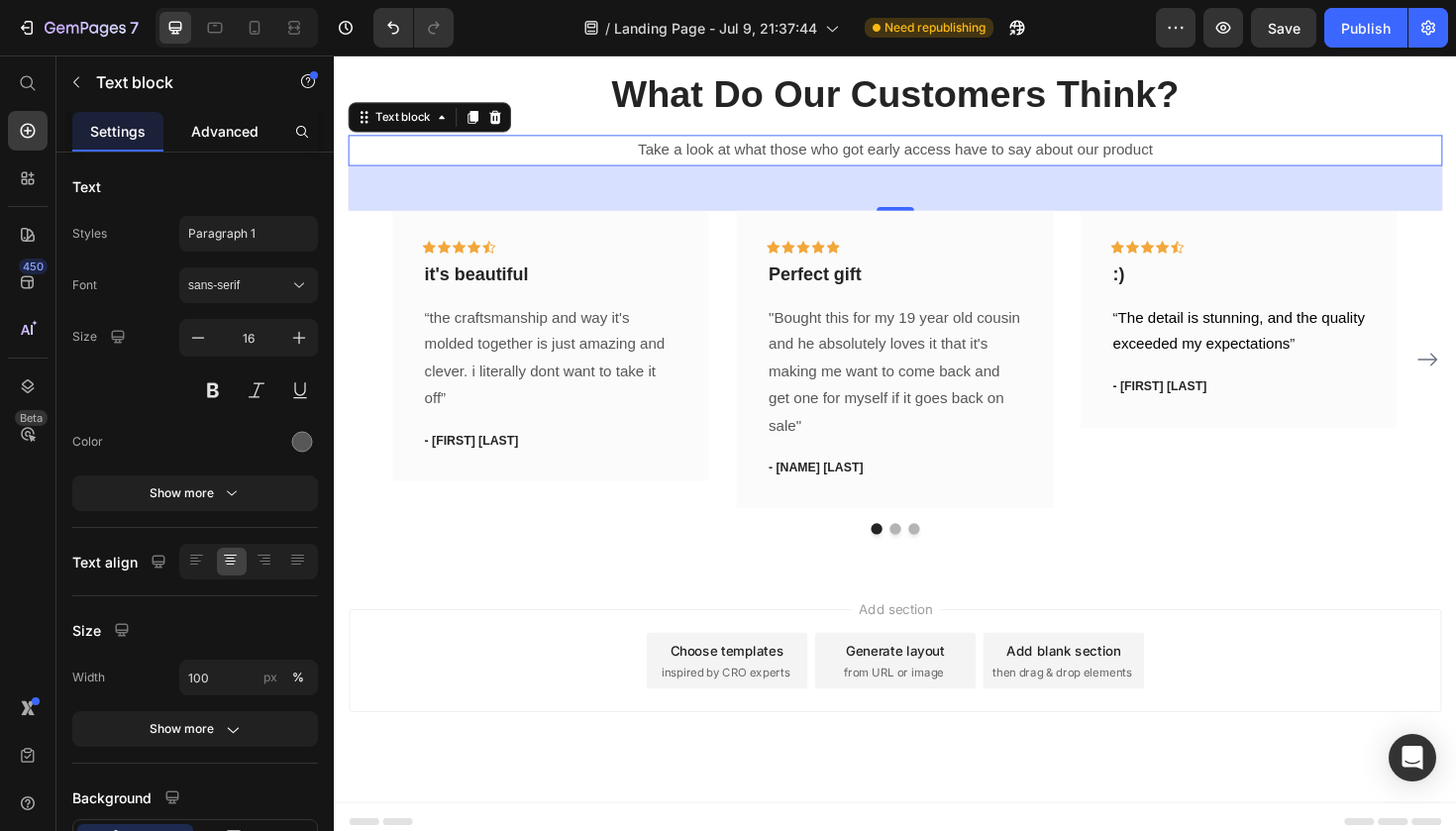 click on "Advanced" at bounding box center (225, 131) 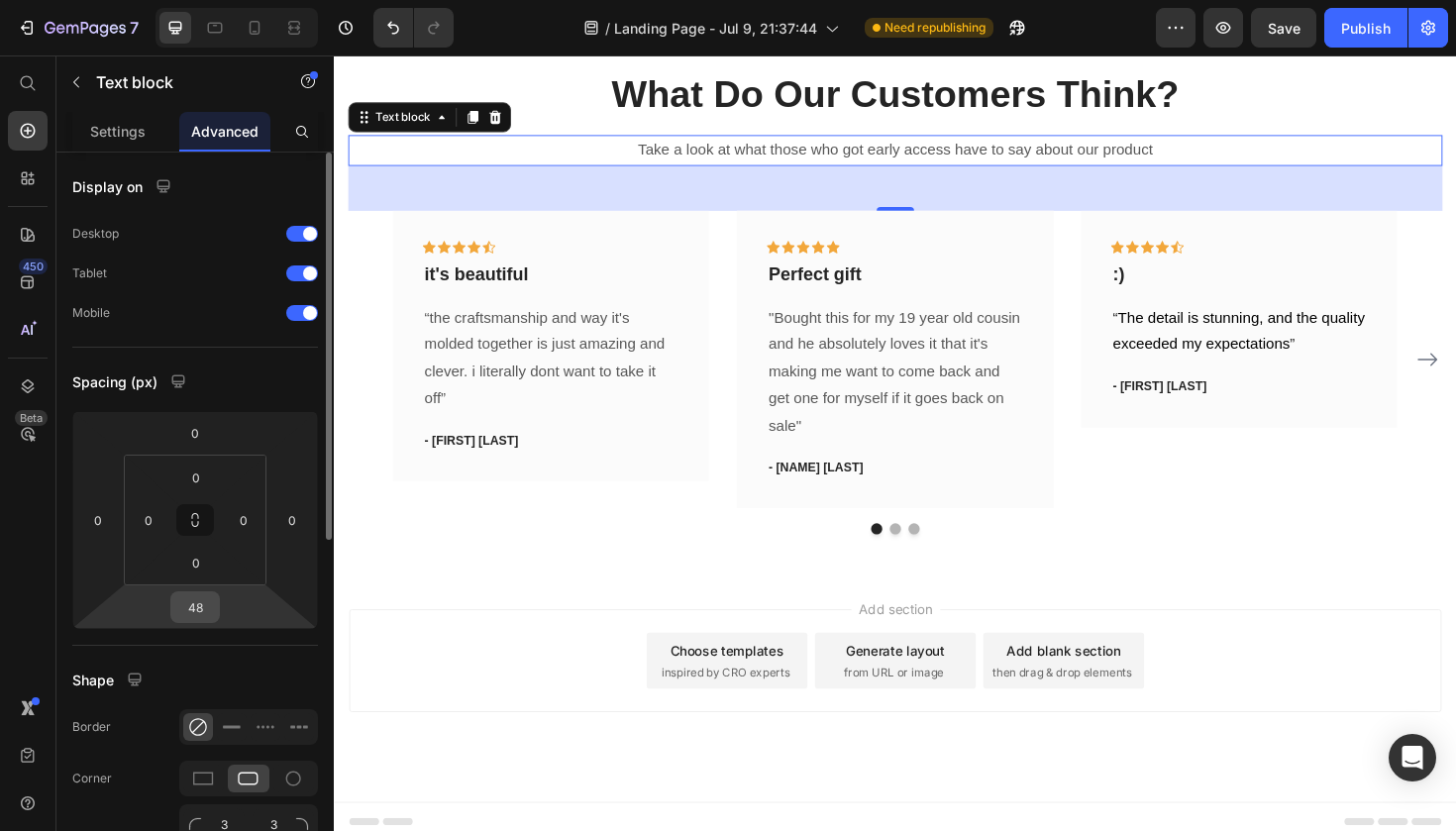 click on "48" at bounding box center (195, 607) 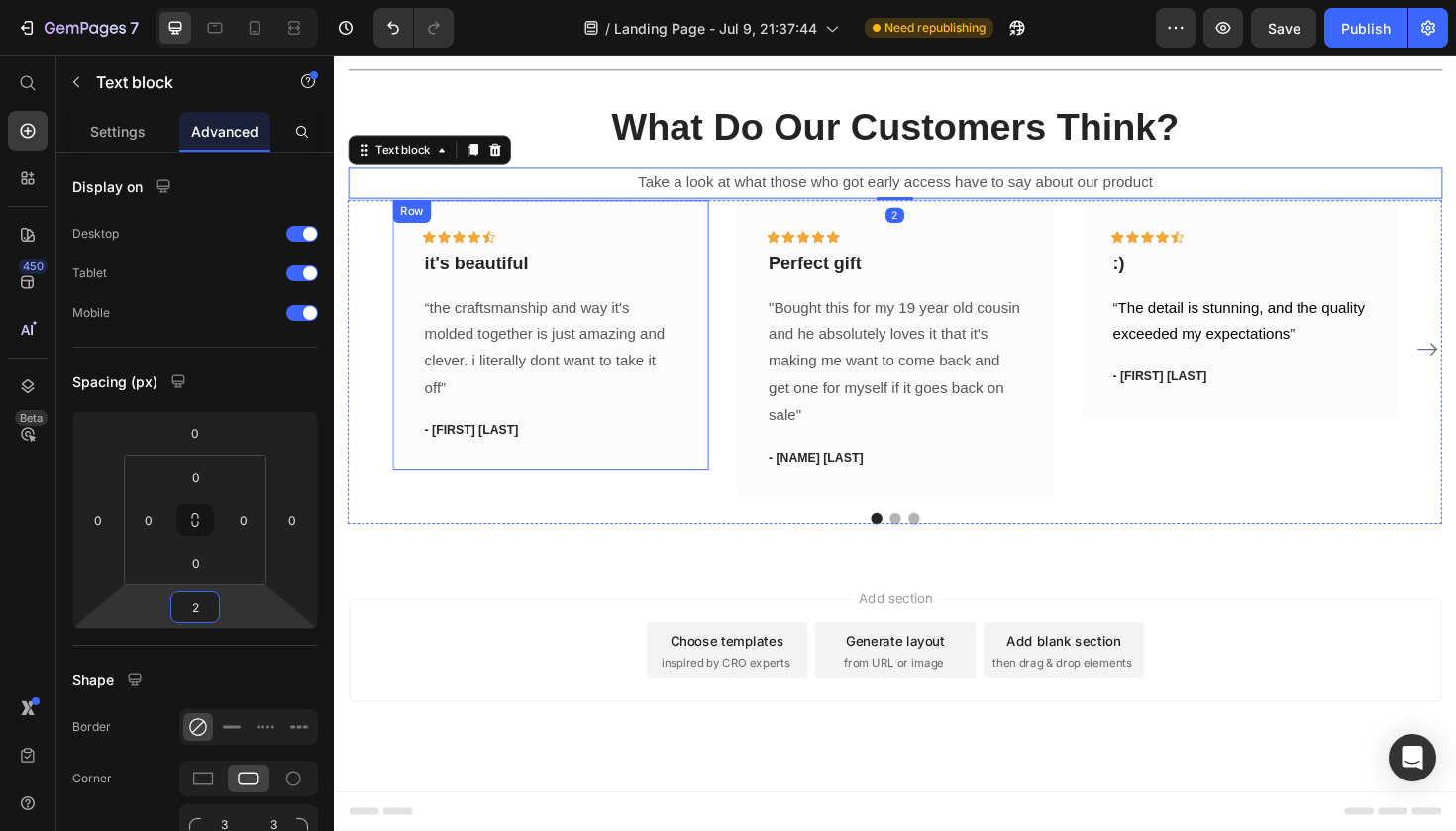 type on "20" 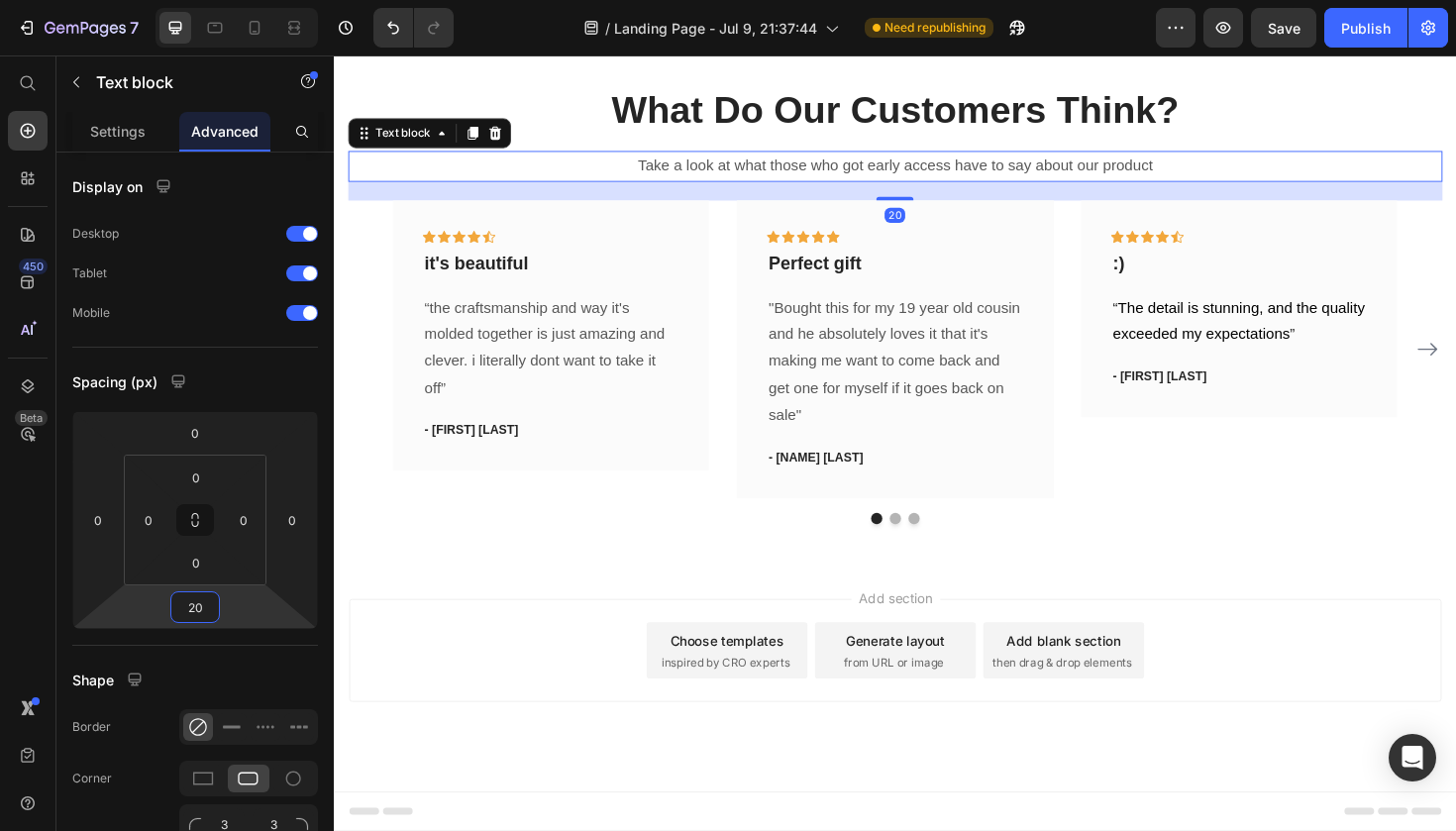 click on "Add section Choose templates inspired by CRO experts Generate layout from URL or image Add blank section then drag & drop elements" at bounding box center (928, 713) 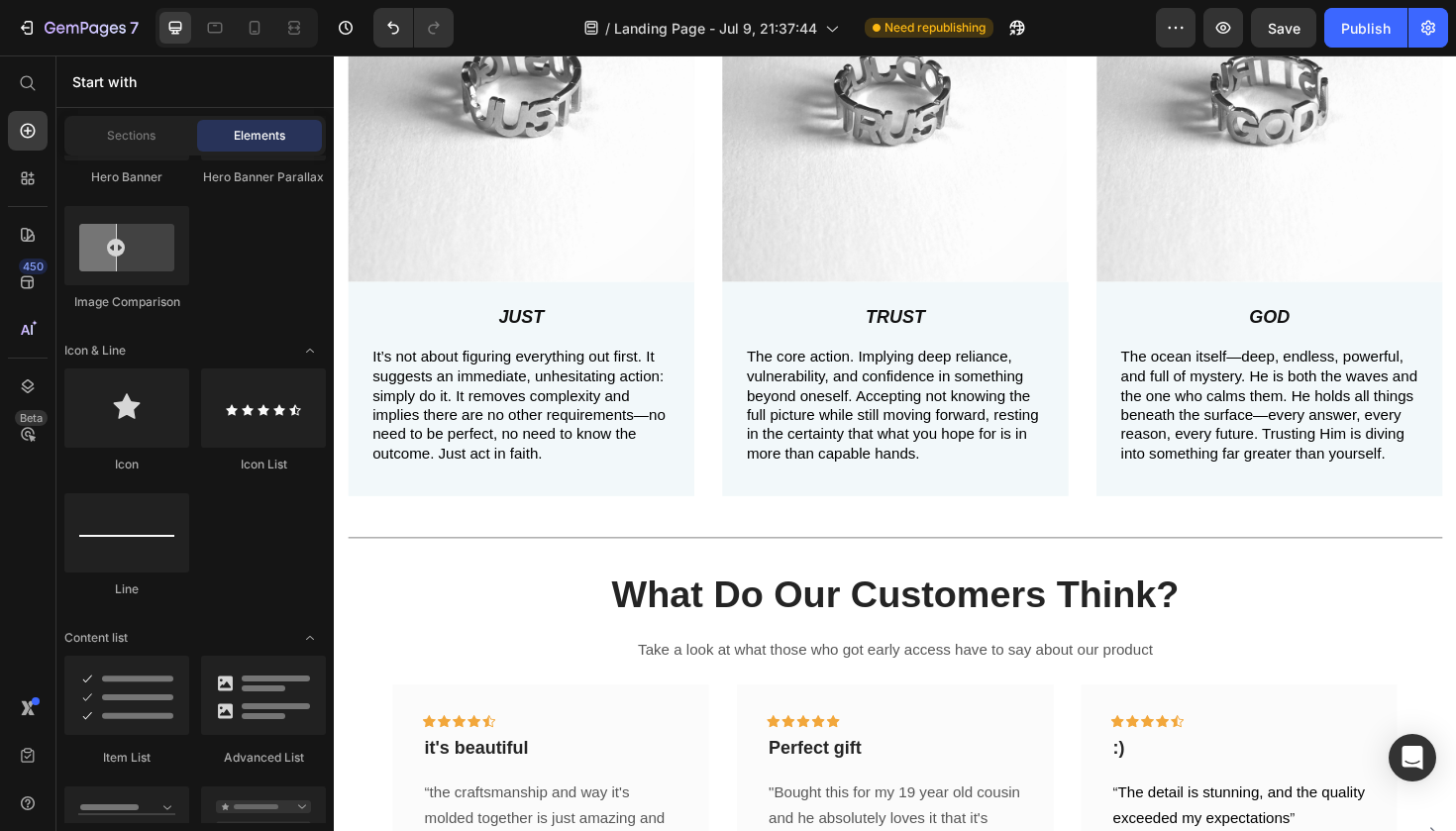 scroll, scrollTop: 581, scrollLeft: 0, axis: vertical 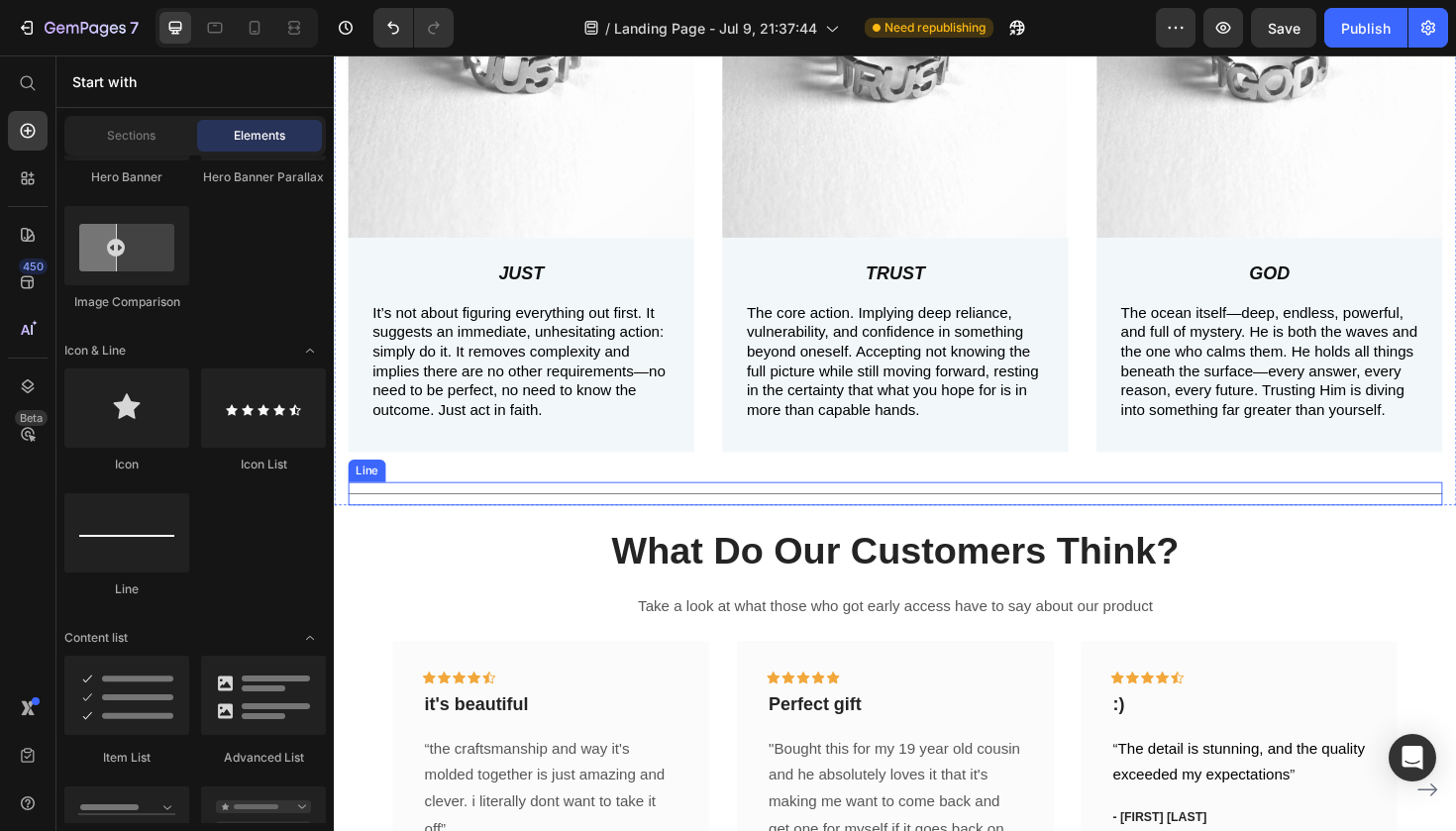 click on "Title Line" at bounding box center (928, 519) 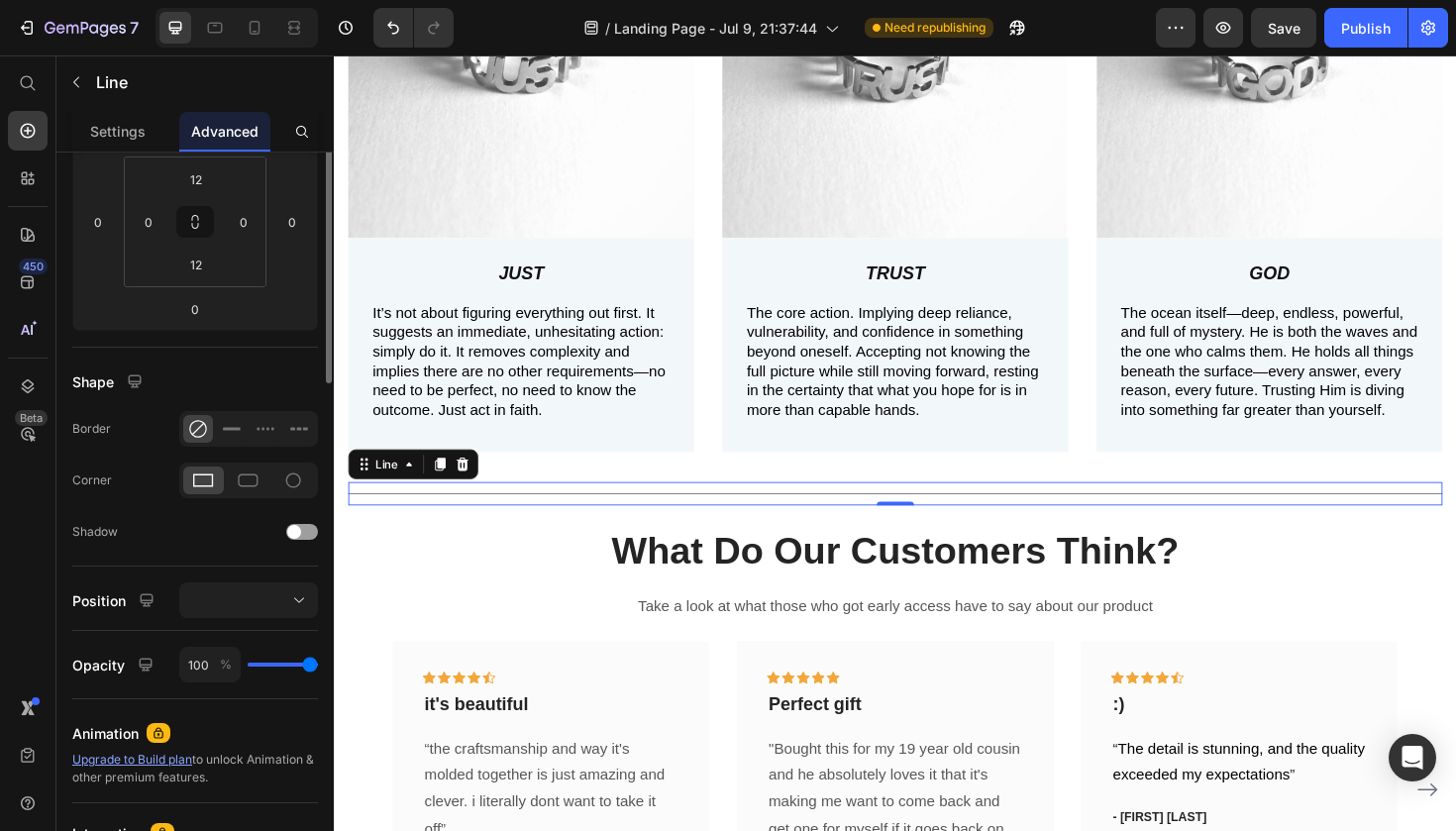 scroll, scrollTop: 0, scrollLeft: 0, axis: both 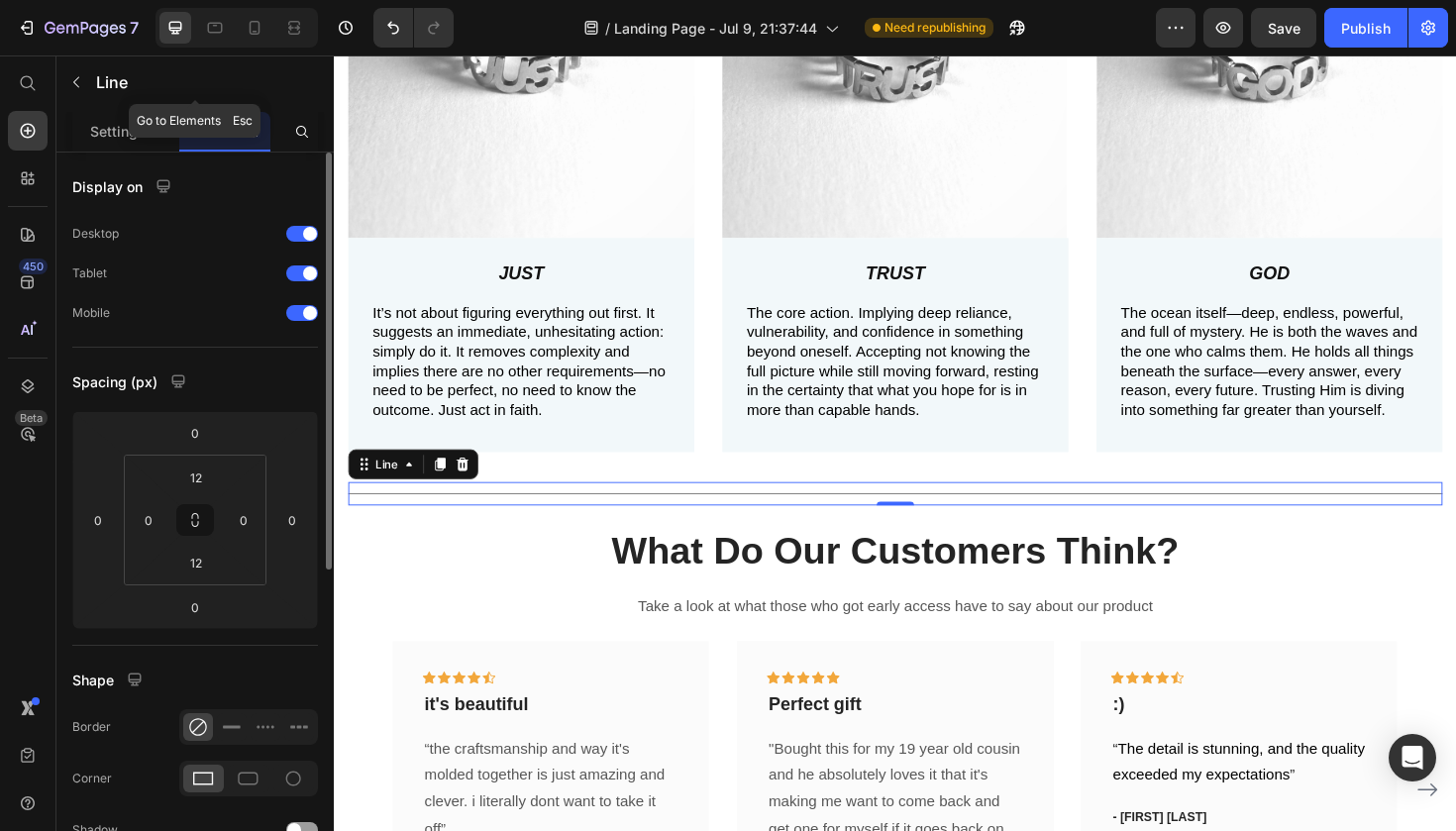 click on "Line" 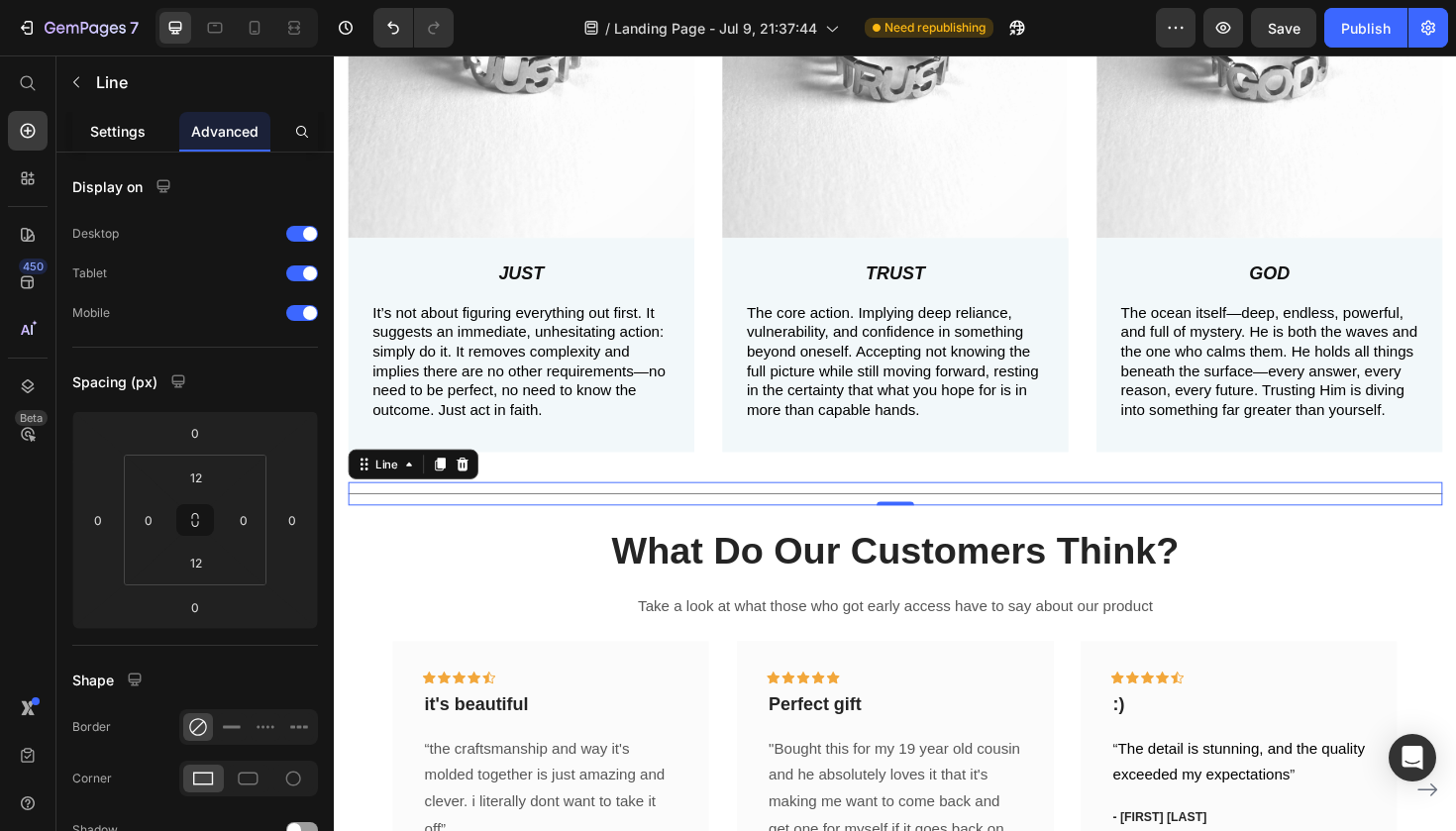 click on "Settings" at bounding box center [118, 131] 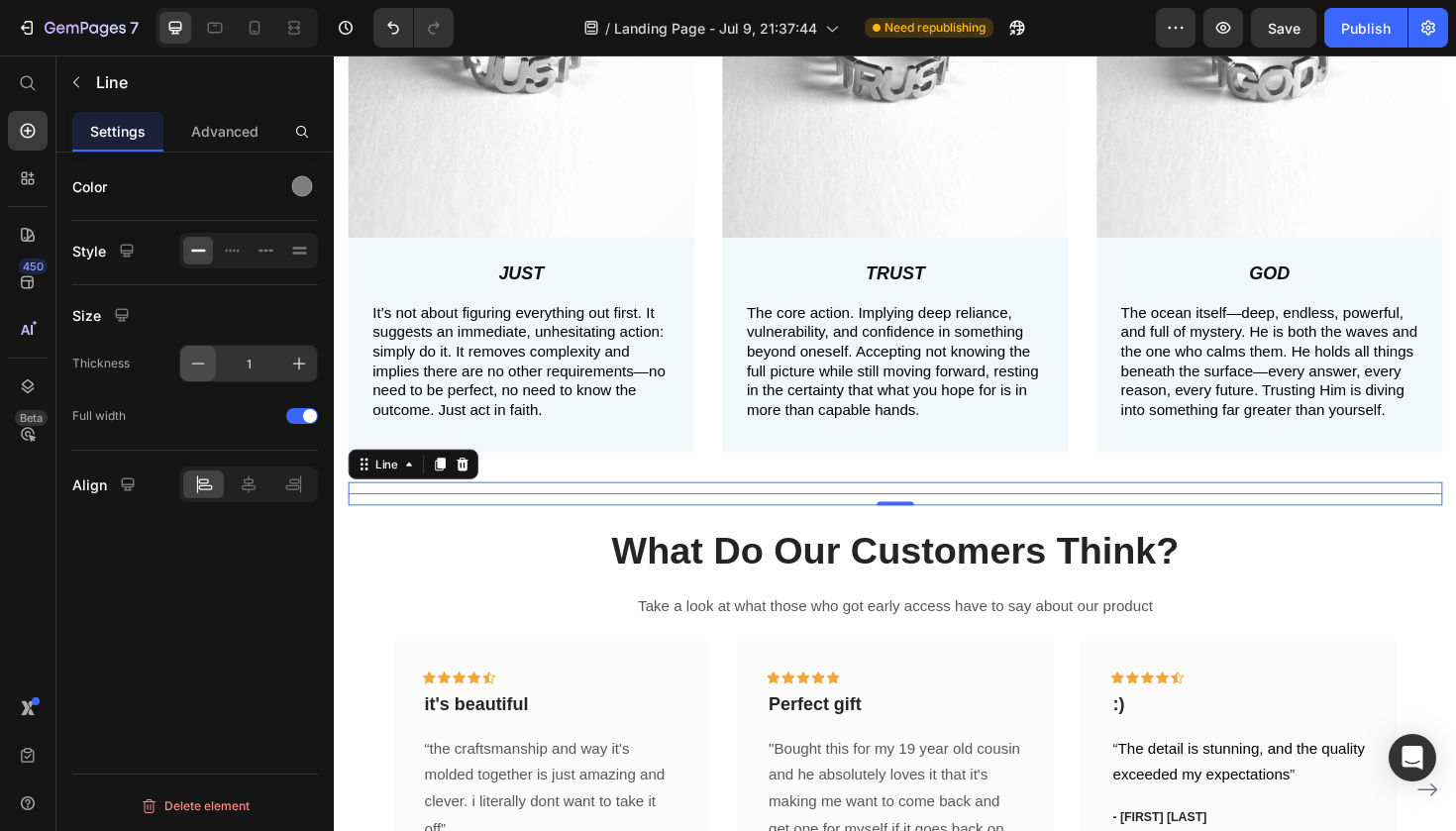click at bounding box center (198, 364) 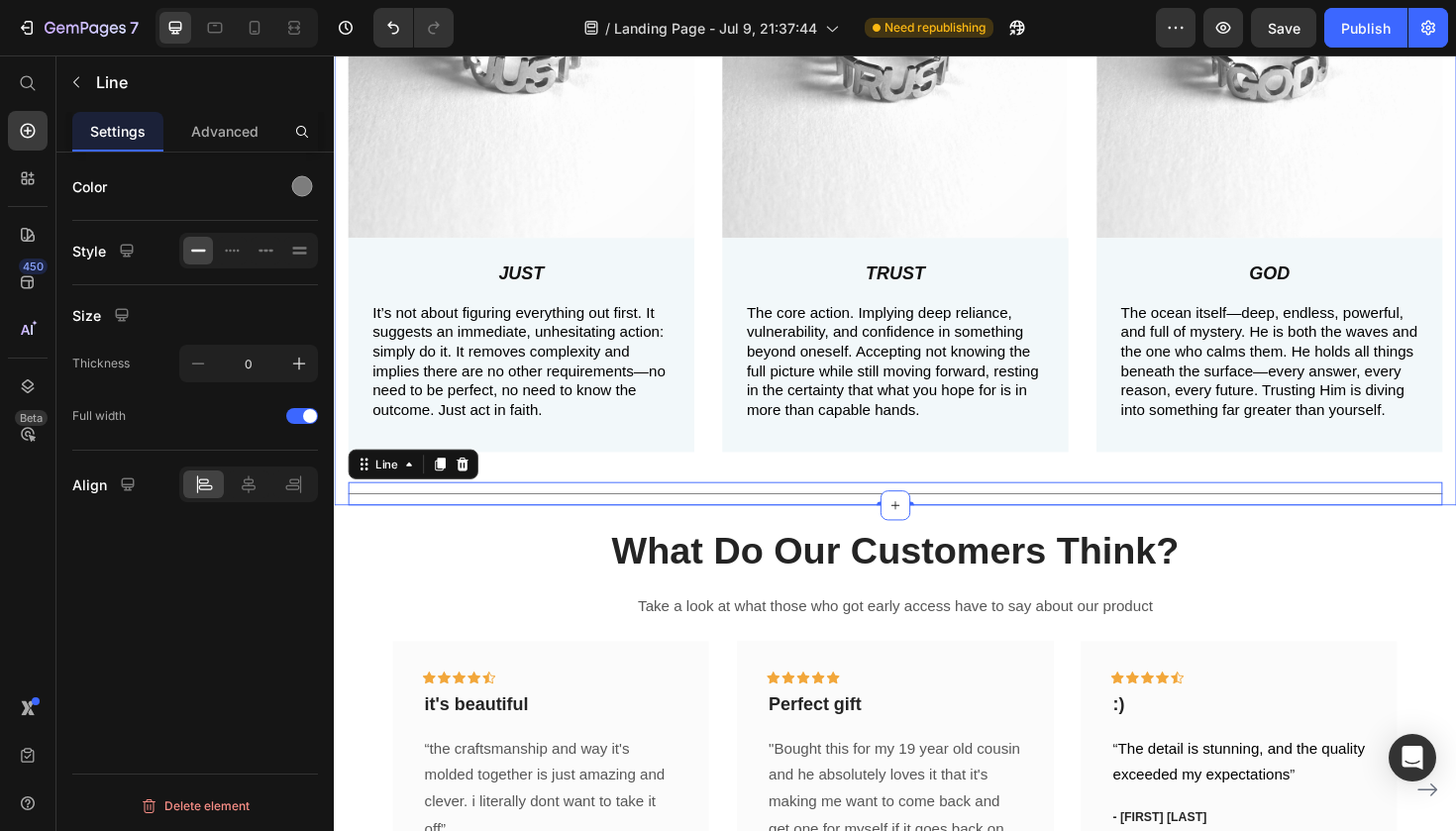 click on "Image JUST Text Block It’s not about figuring everything out first. It suggests an immediate, unhesitating action: simply do it. It removes complexity and implies there are no other requirements—no need to be perfect, no need to know the outcome. Just act in faith. Text Block Row Image TRUST Text Block The core action. Implying deep reliance, vulnerability, and confidence in something beyond oneself. Accepting not knowing the full picture while still moving forward, resting in the certainty that what you hope for is in more than capable hands. Text Block Row Image GOD Text Block The ocean itself—deep, endless, powerful, and full of mystery. He is both the waves and the one who calms them. He holds all things beneath the surface—every answer, every reason, every future. Trusting Him is diving into something far greater than yourself. Text Block Row Row                Title Line   0 Section 2" at bounding box center [928, 187] 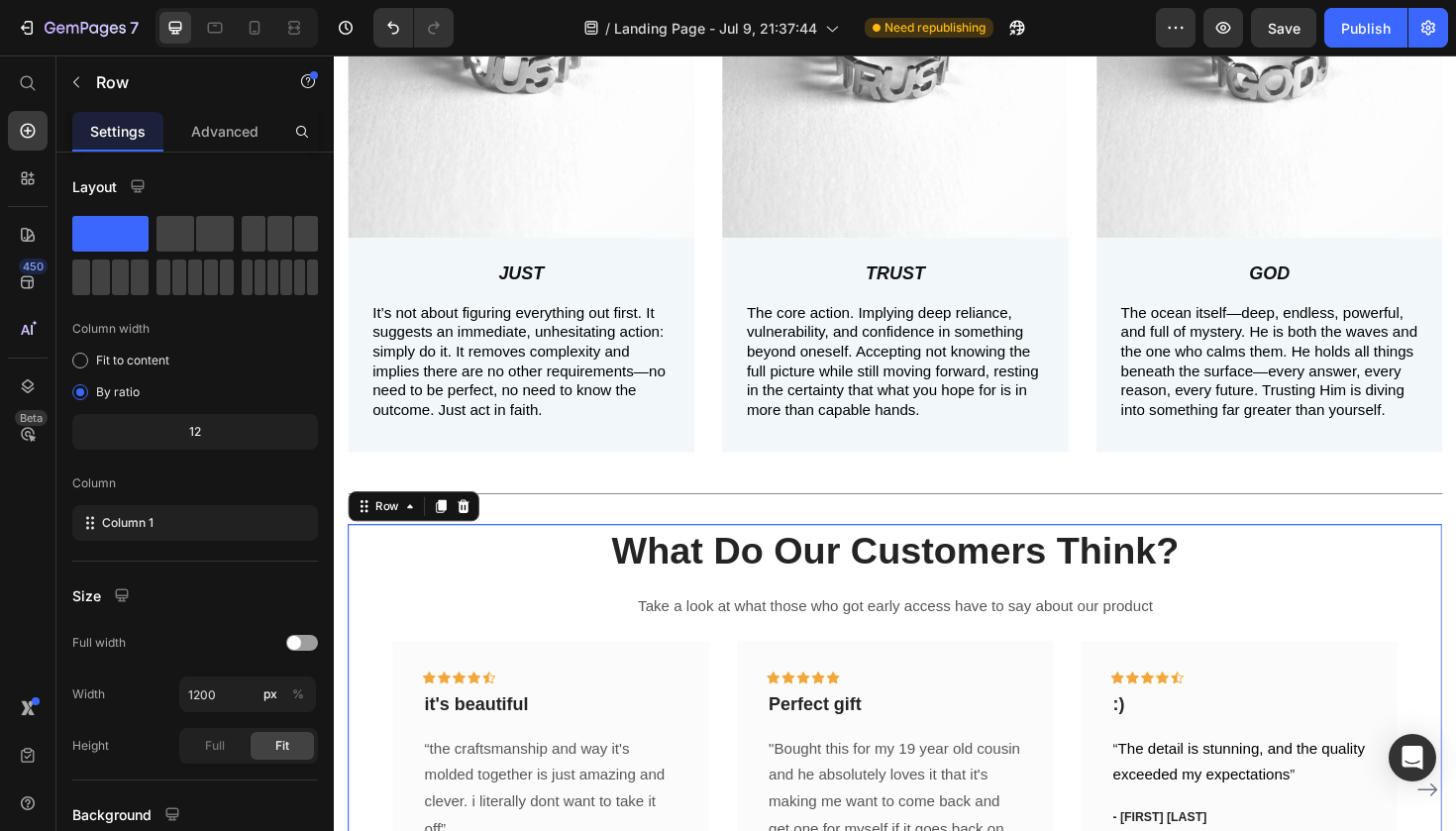 click on "What Do Our Customers Think? Heading Take a look at what those who got early access have to say about our product Text block
Icon
Icon
Icon
Icon
Icon Row it's beautiful Text block “the craftsmanship and way it's molded together is just amazing and clever. i literally dont want to take it off” Text block - Hannah G.  Text block Row
Icon
Icon
Icon
Icon
Icon Row Perfect gift Text block "Bought this for my 19 year old cousin and he absolutely loves it that it's making me want to come back and get one for myself if it goes back on sale" Text block - Eliza M. Text block Row
Icon
Icon
Icon
Icon
Icon Row :) Text block “ The detail is stunning, and the quality exceeded my expectations ” Text block - Jourdan J. Text block Row
Icon Icon Icon" at bounding box center (928, 784) 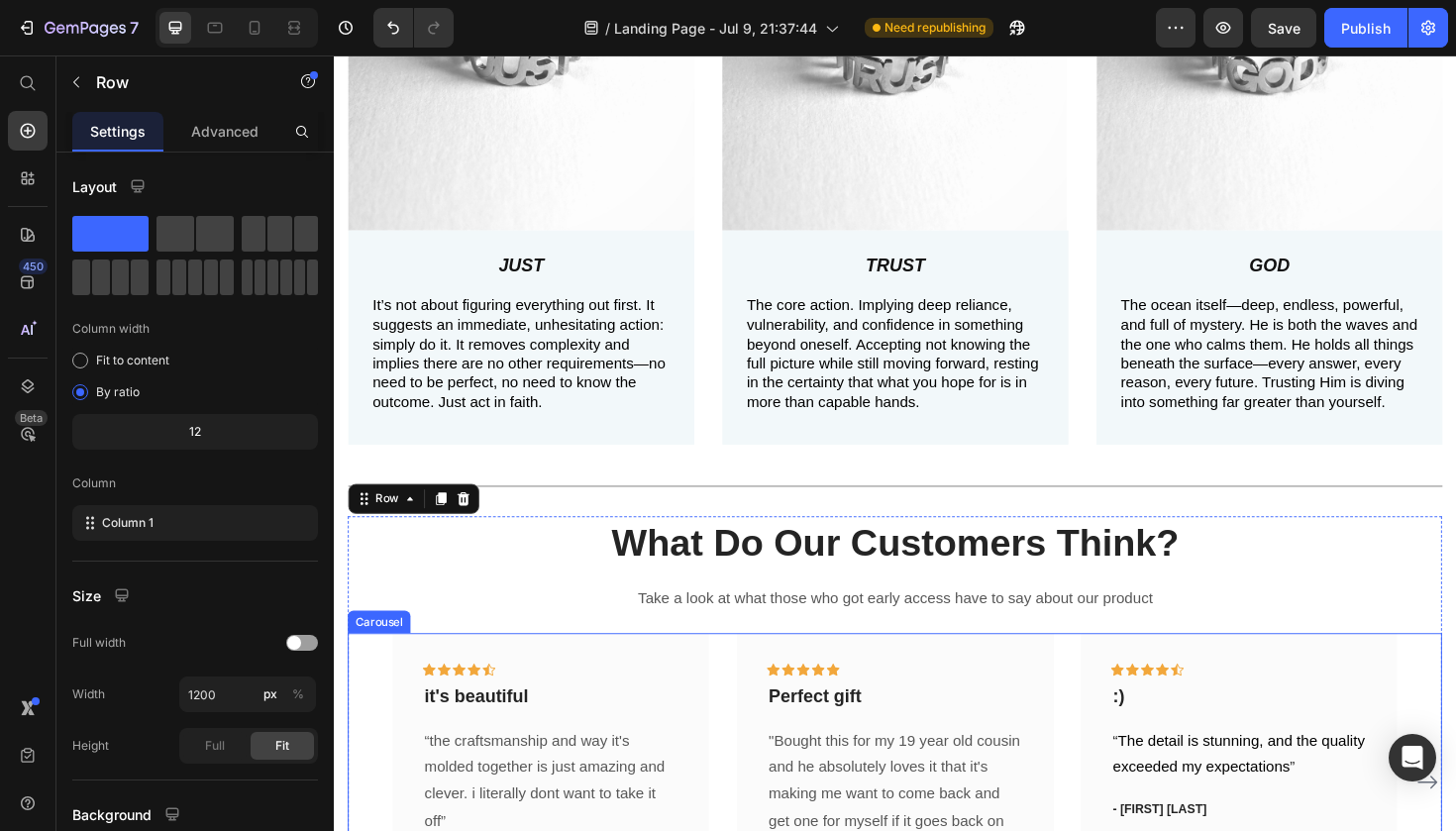 scroll, scrollTop: 591, scrollLeft: 0, axis: vertical 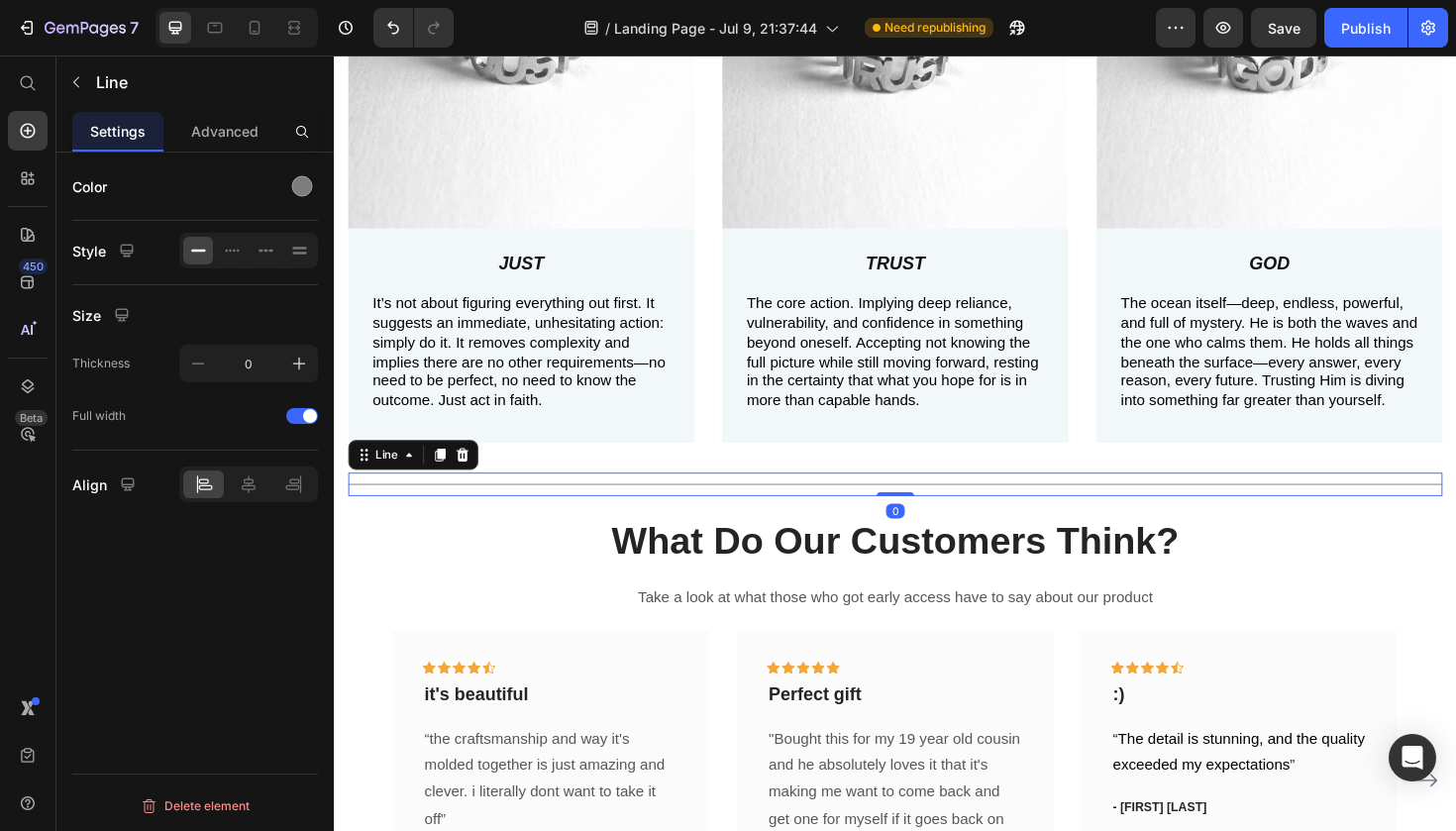click on "Title Line   0" at bounding box center [928, 509] 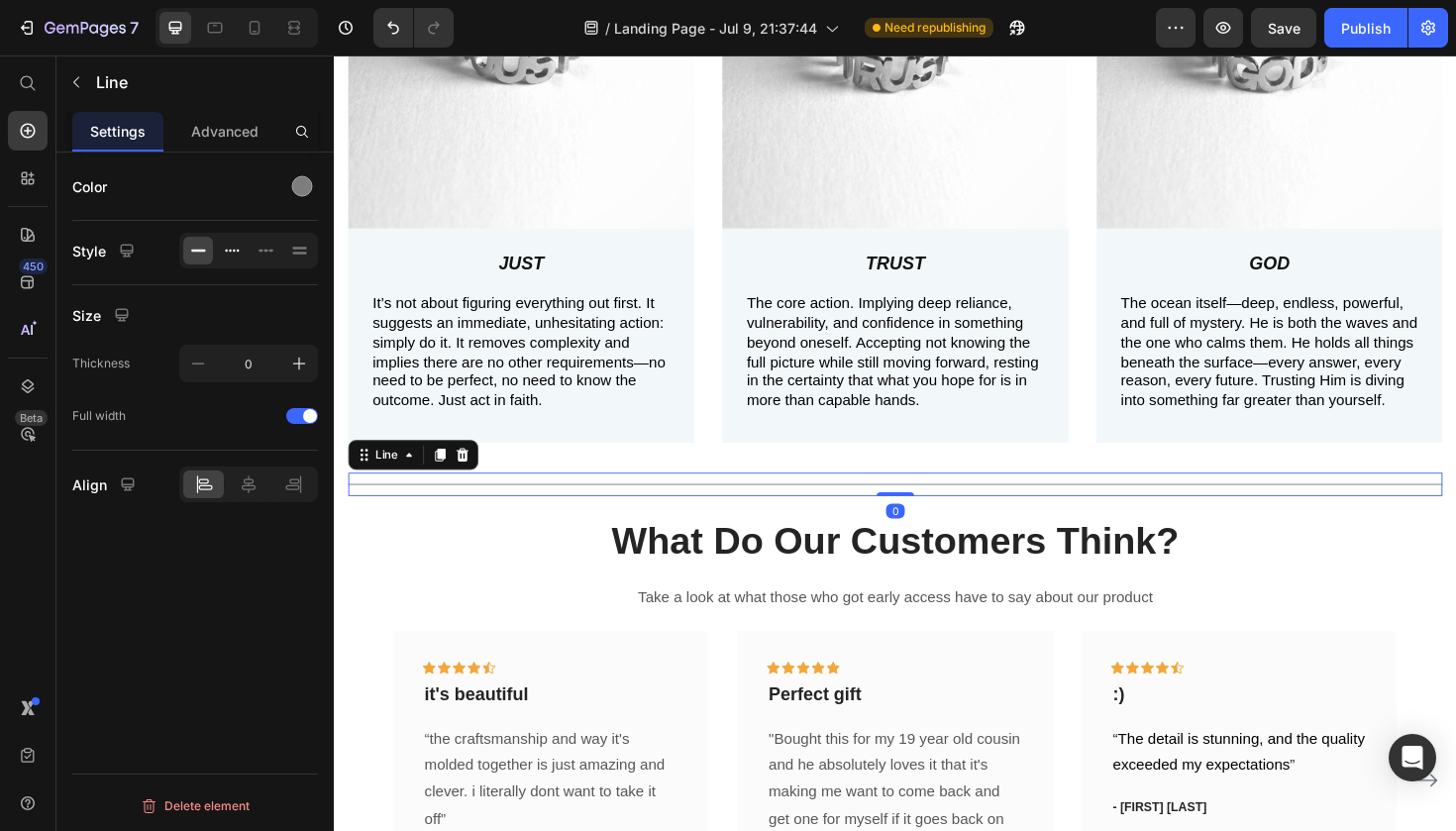 click 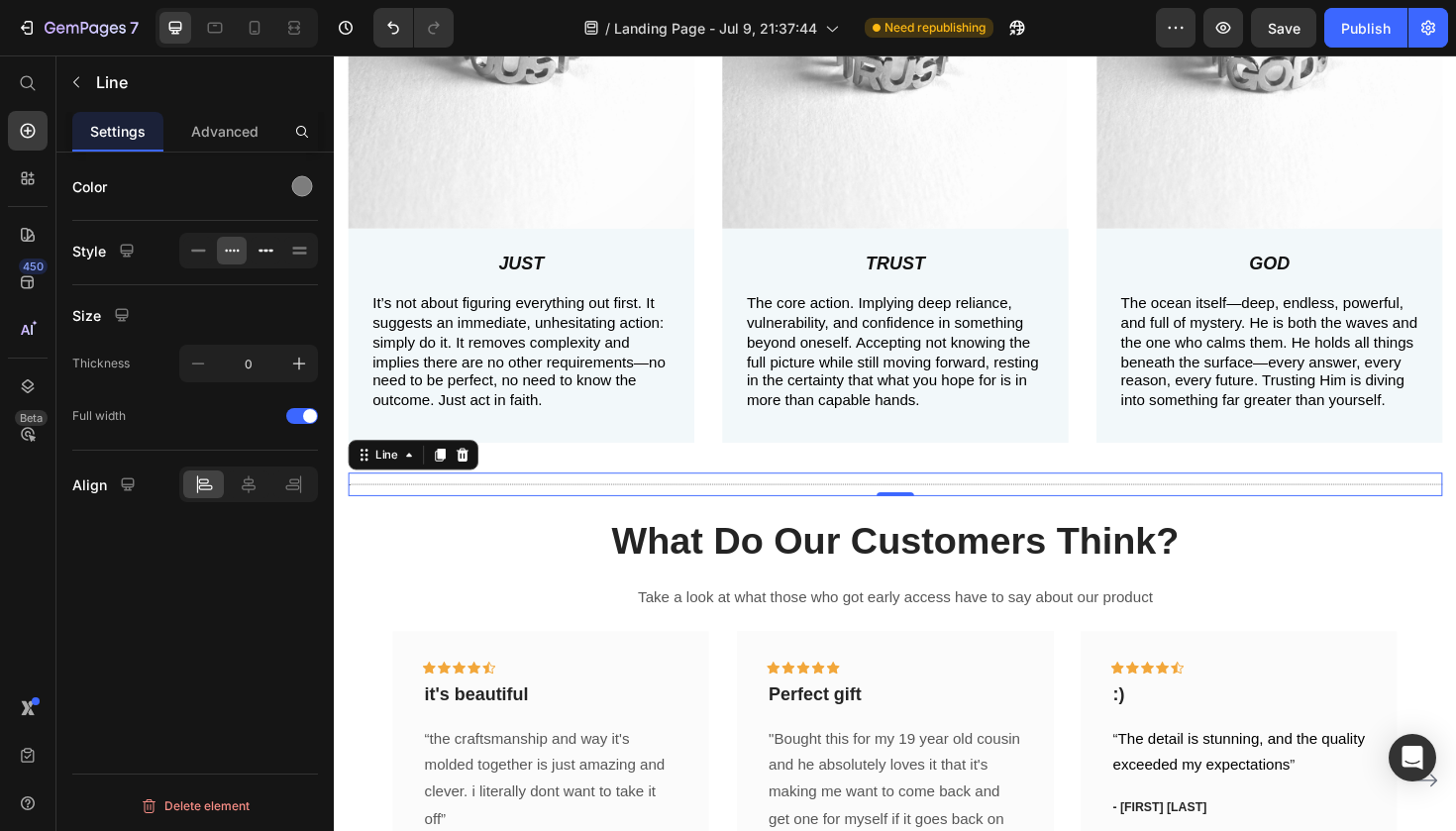 click 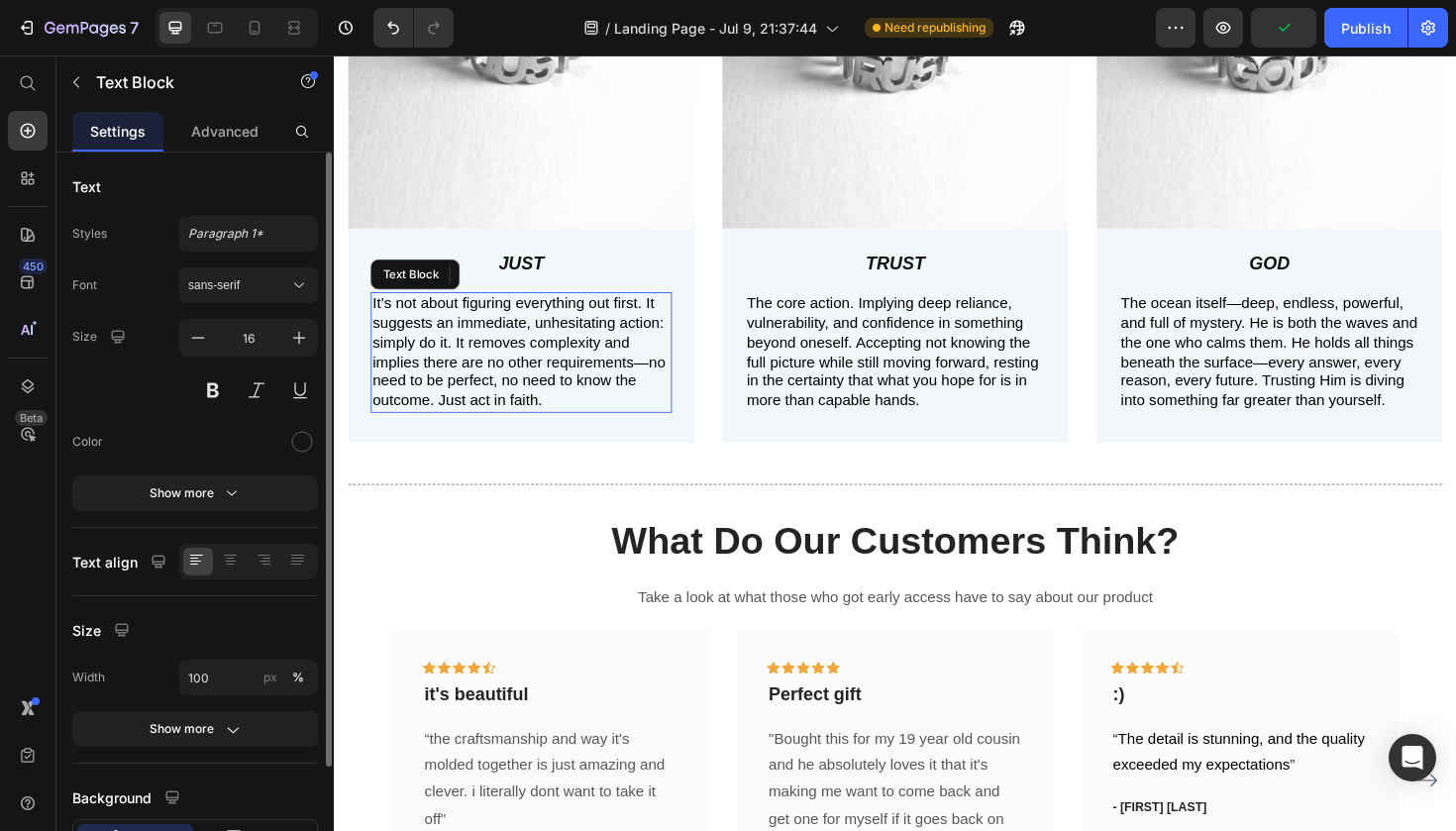 click on "It’s not about figuring everything out first. It suggests an immediate, unhesitating action: simply do it. It removes complexity and implies there are no other requirements—no need to be perfect, no need to know the outcome. Just act in faith." at bounding box center [529, 368] 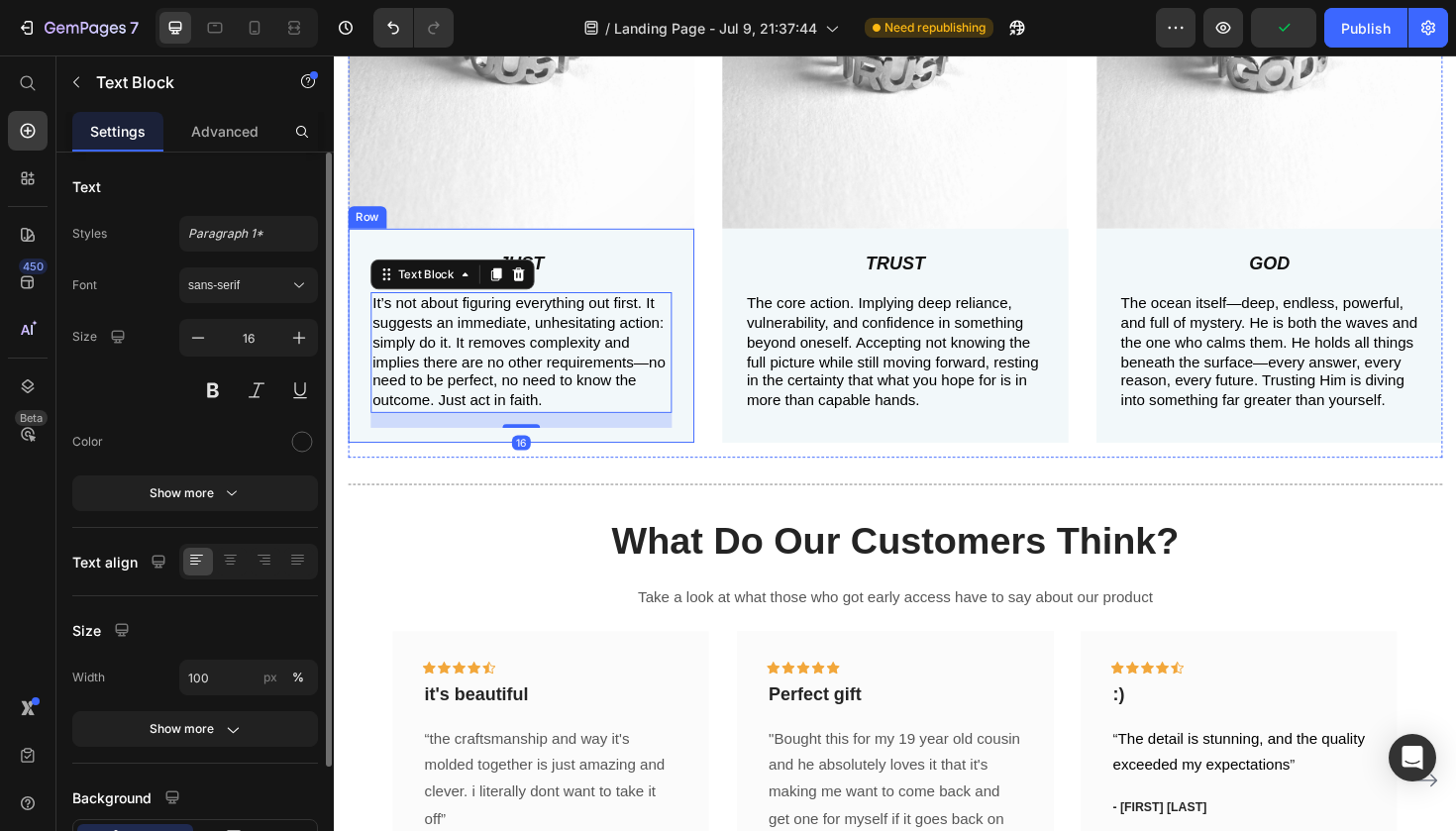 click on "JUST Text Block It’s not about figuring everything out first. It suggests an immediate, unhesitating action: simply do it. It removes complexity and implies there are no other requirements—no need to be perfect, no need to know the outcome. Just act in faith. Text Block   16 Row" at bounding box center [532, 352] 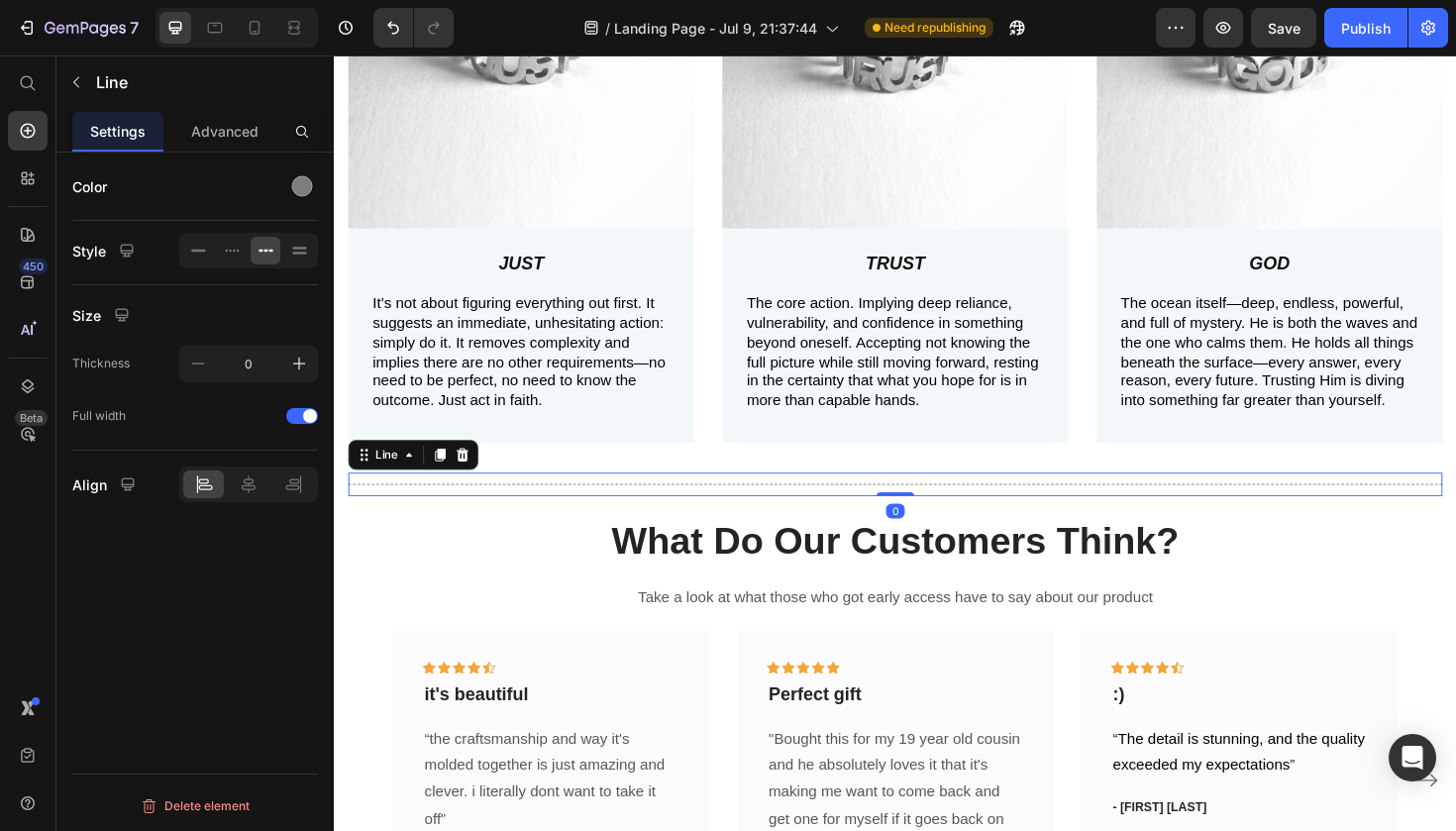 click on "Title Line   0" at bounding box center [928, 509] 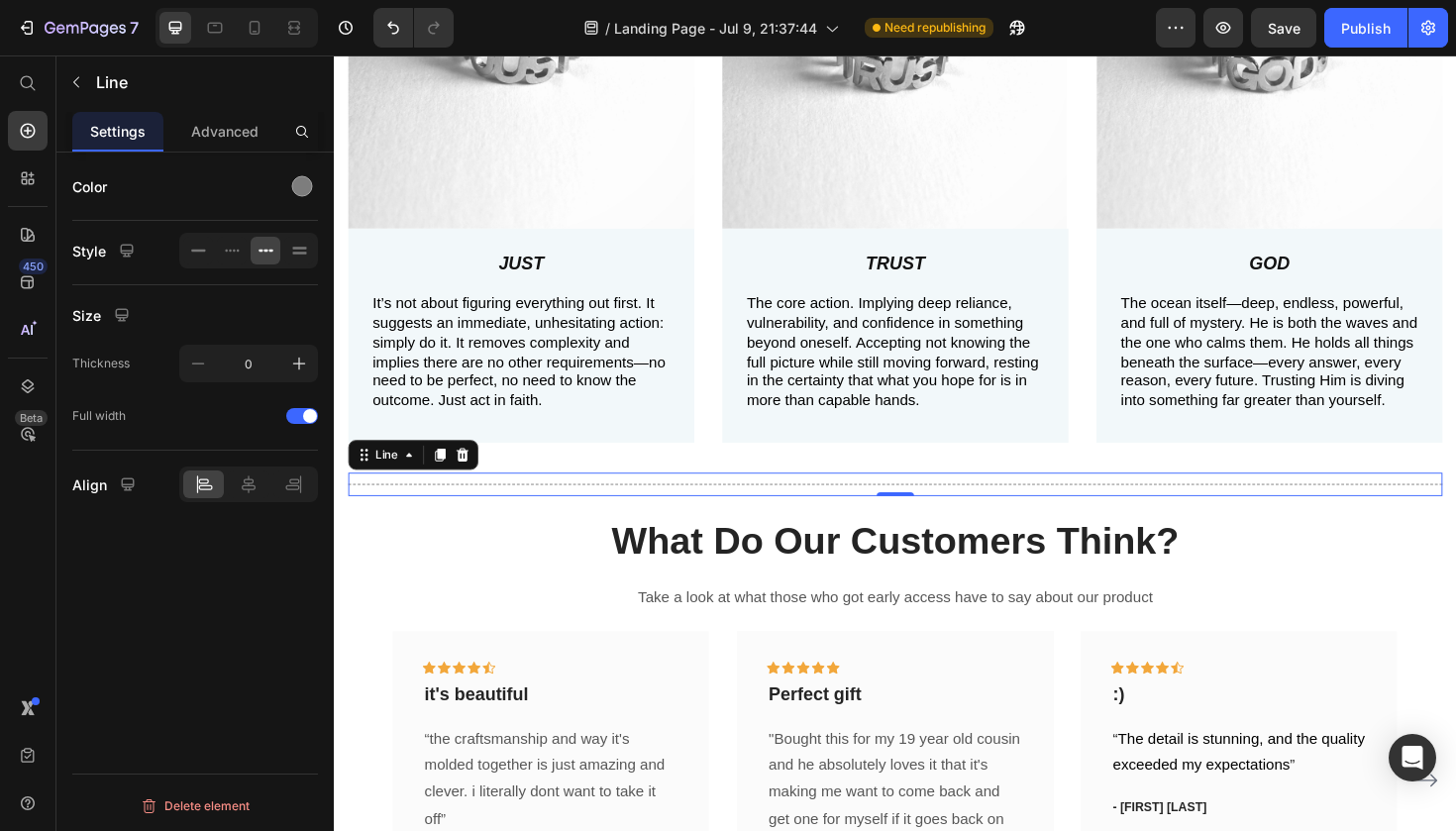 click 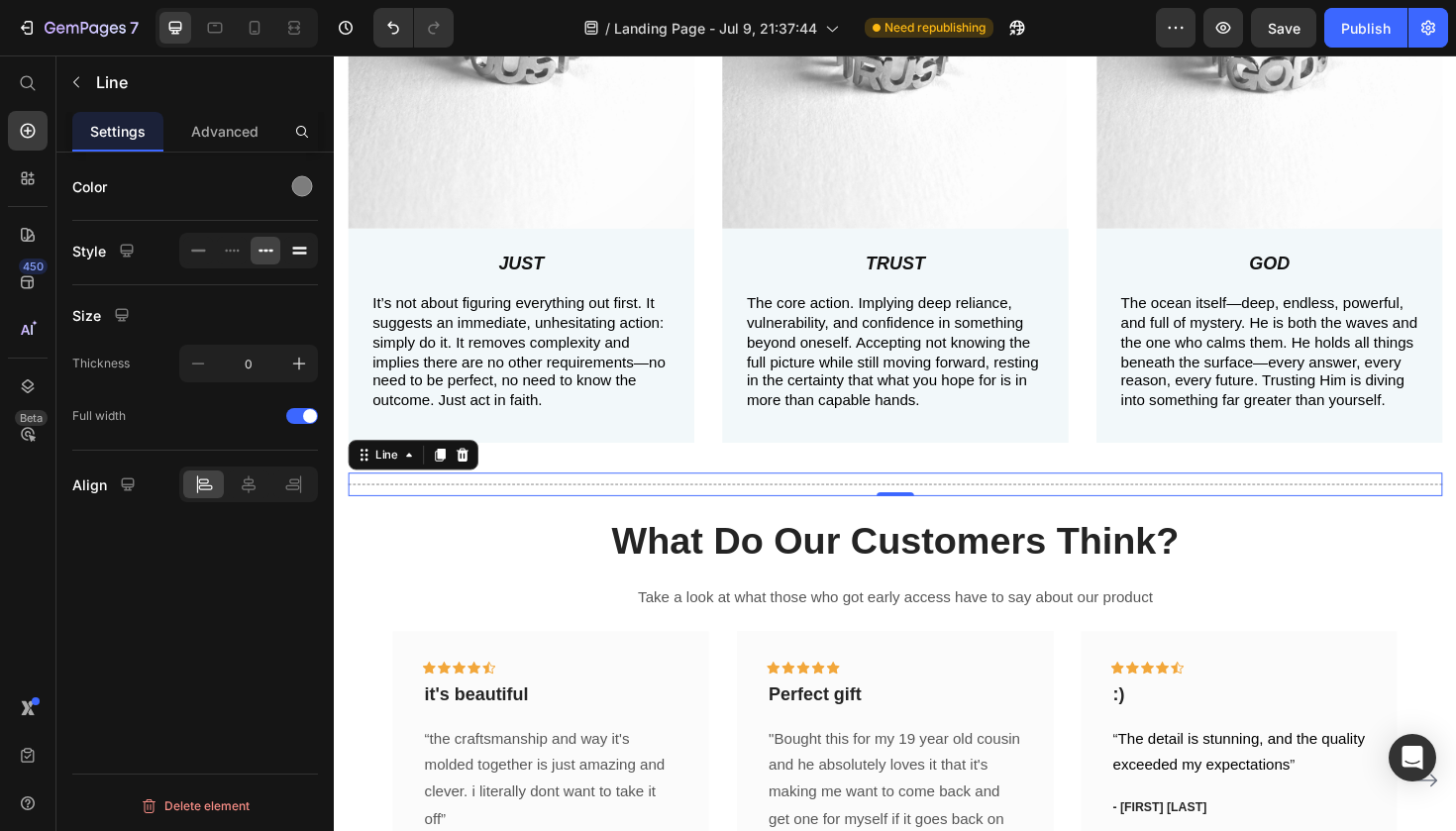 click 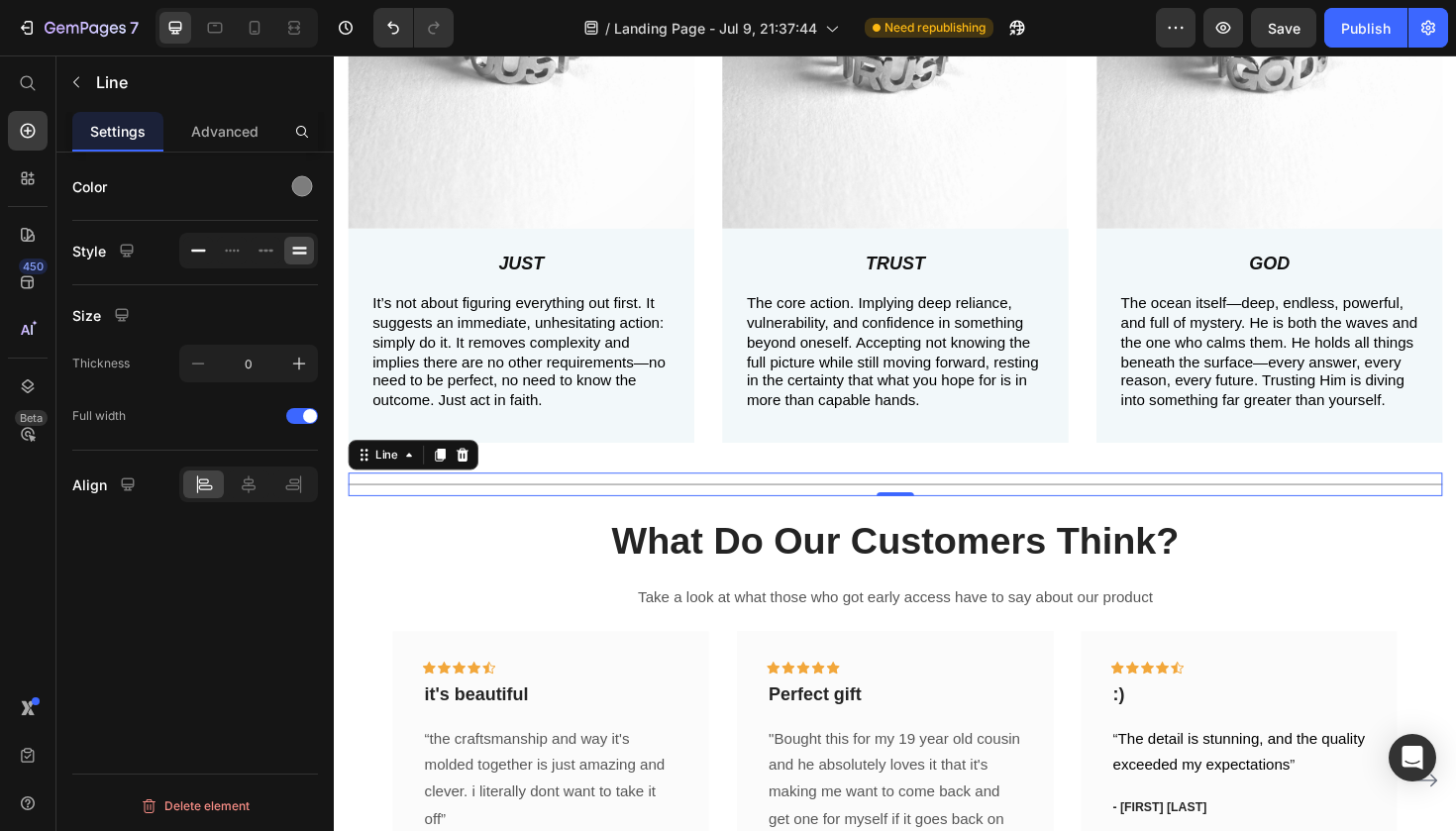 click 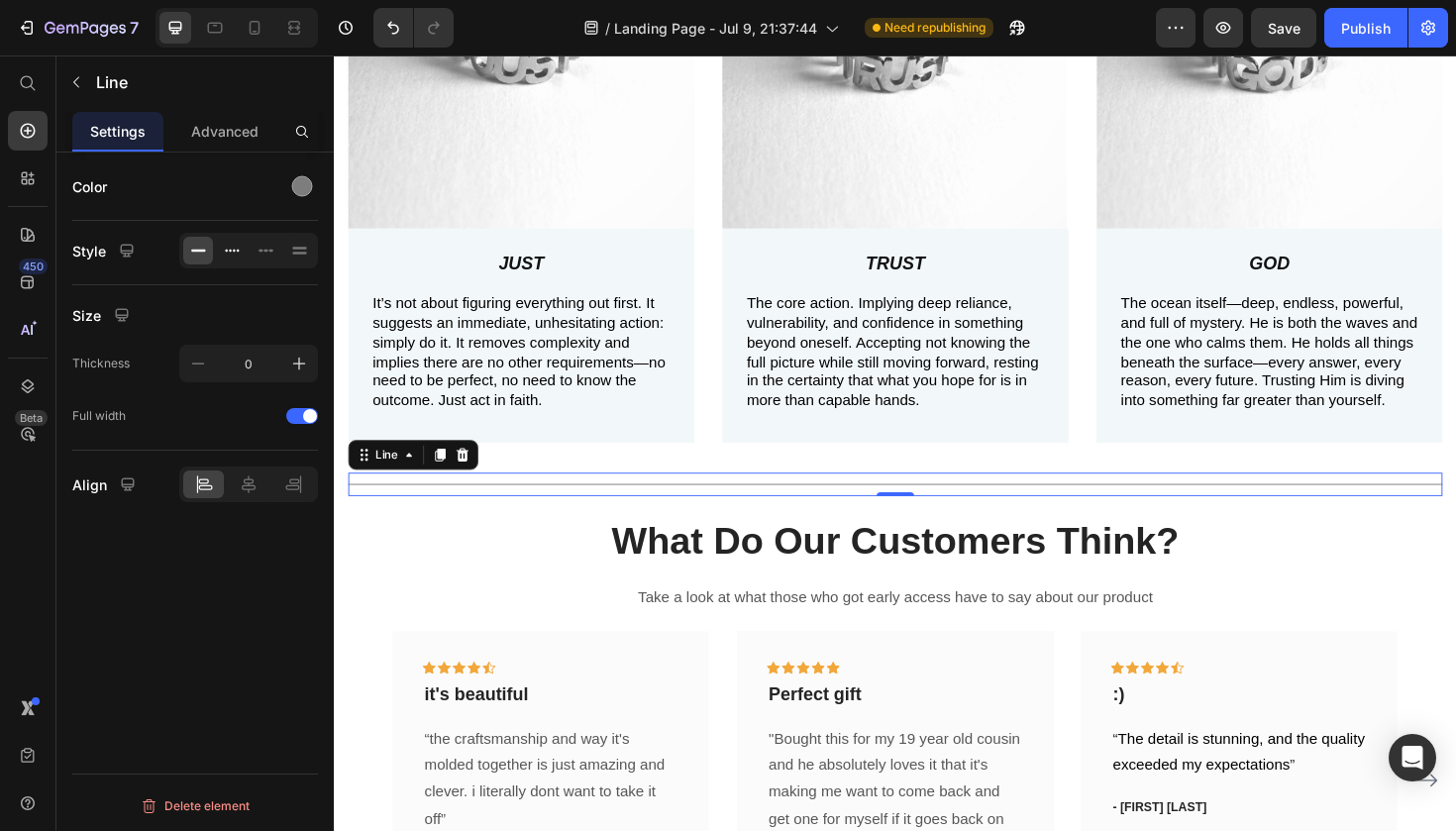 click 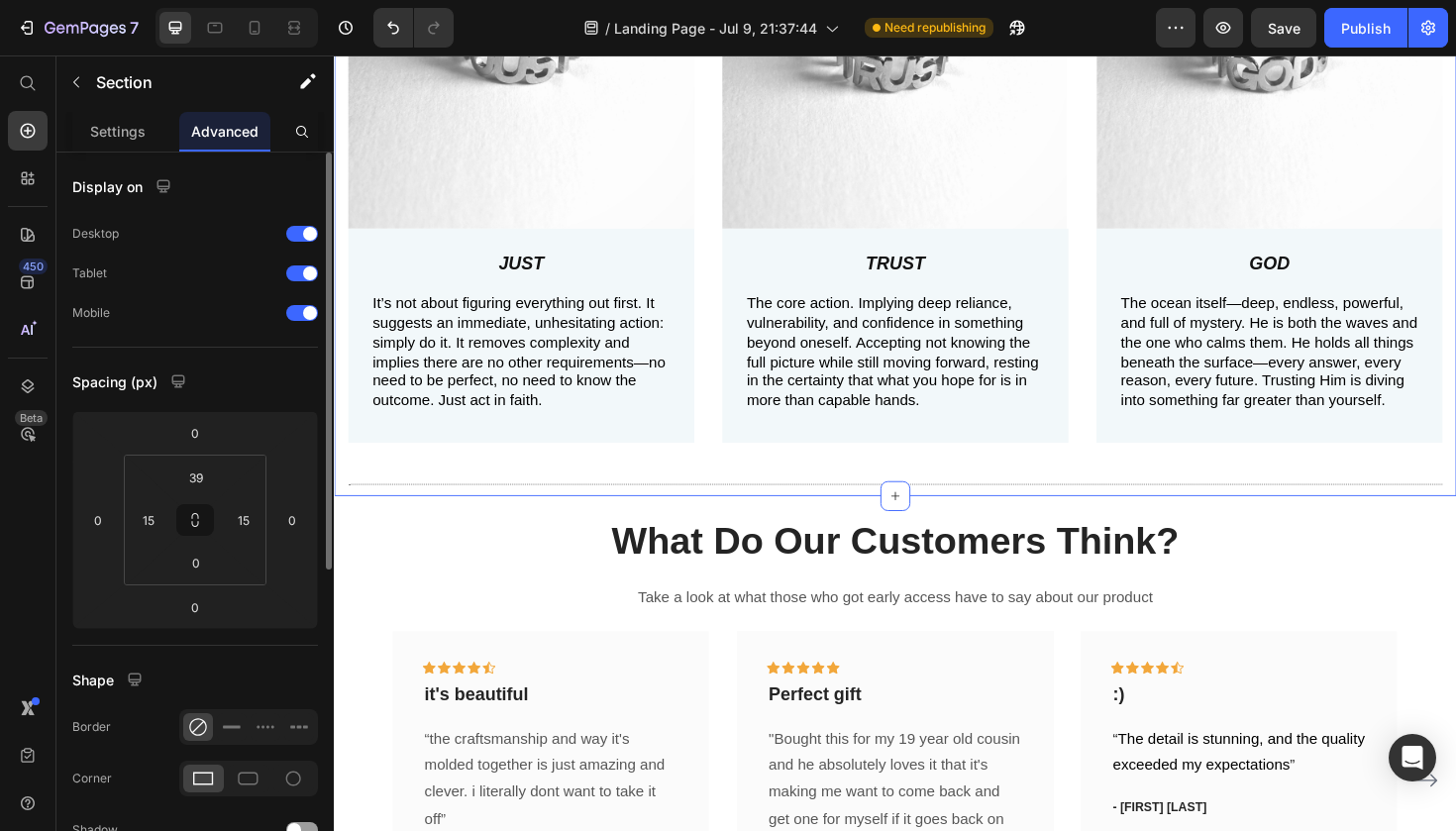 click on "Image JUST Text Block It’s not about figuring everything out first. It suggests an immediate, unhesitating action: simply do it. It removes complexity and implies there are no other requirements—no need to be perfect, no need to know the outcome. Just act in faith. Text Block Row Image TRUST Text Block The core action. Implying deep reliance, vulnerability, and confidence in something beyond oneself. Accepting not knowing the full picture while still moving forward, resting in the certainty that what you hope for is in more than capable hands. Text Block Row Image GOD Text Block The ocean itself—deep, endless, powerful, and full of mystery. He is both the waves and the one who calms them. He holds all things beneath the surface—every answer, every reason, every future. Trusting Him is diving into something far greater than yourself. Text Block Row Row                Title Line   0 Section 2" at bounding box center [928, 177] 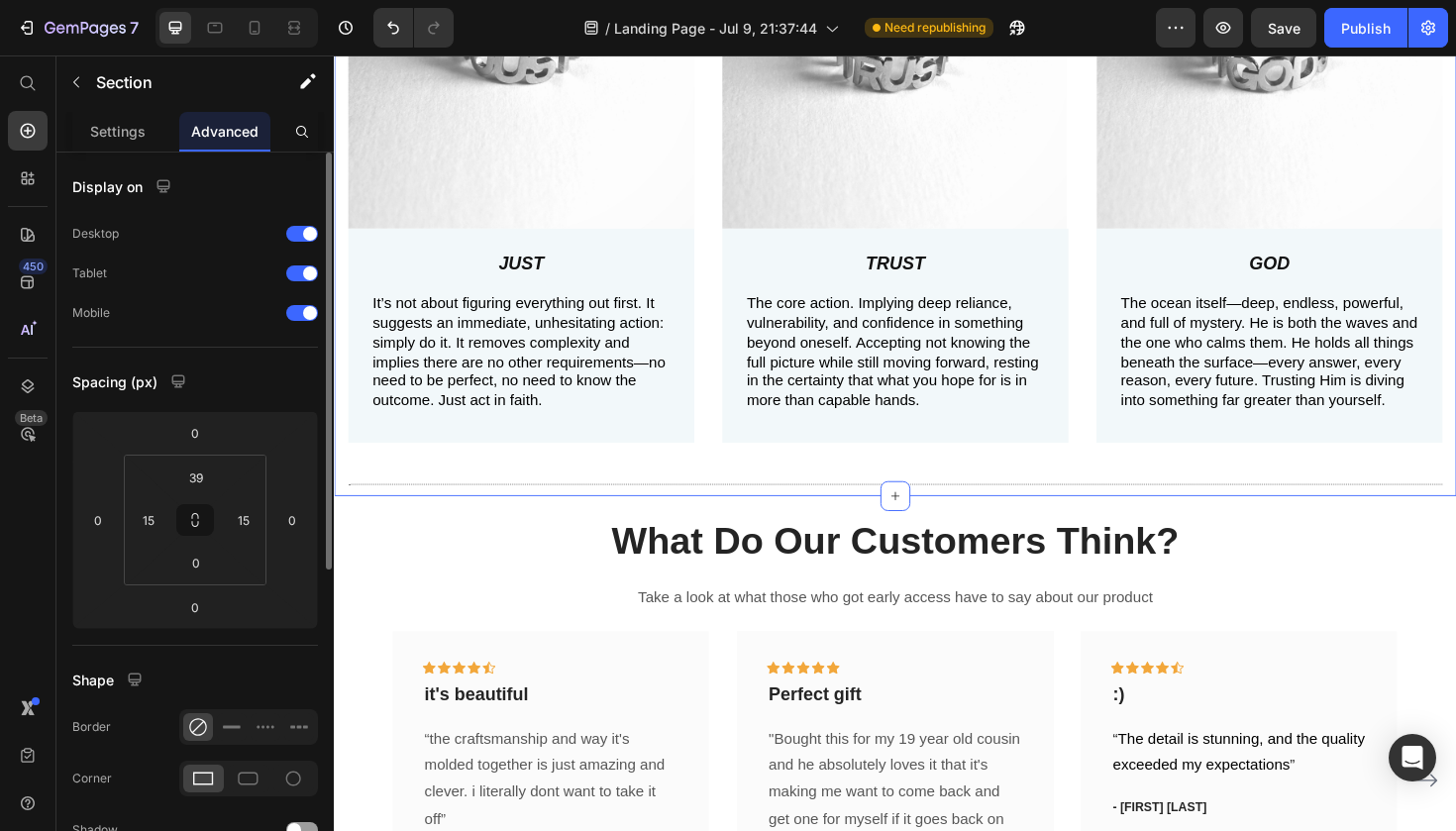 click on "JUST Text Block It’s not about figuring everything out first. It suggests an immediate, unhesitating action: simply do it. It removes complexity and implies there are no other requirements—no need to be perfect, no need to know the outcome. Just act in faith. Text Block Row" at bounding box center [532, 352] 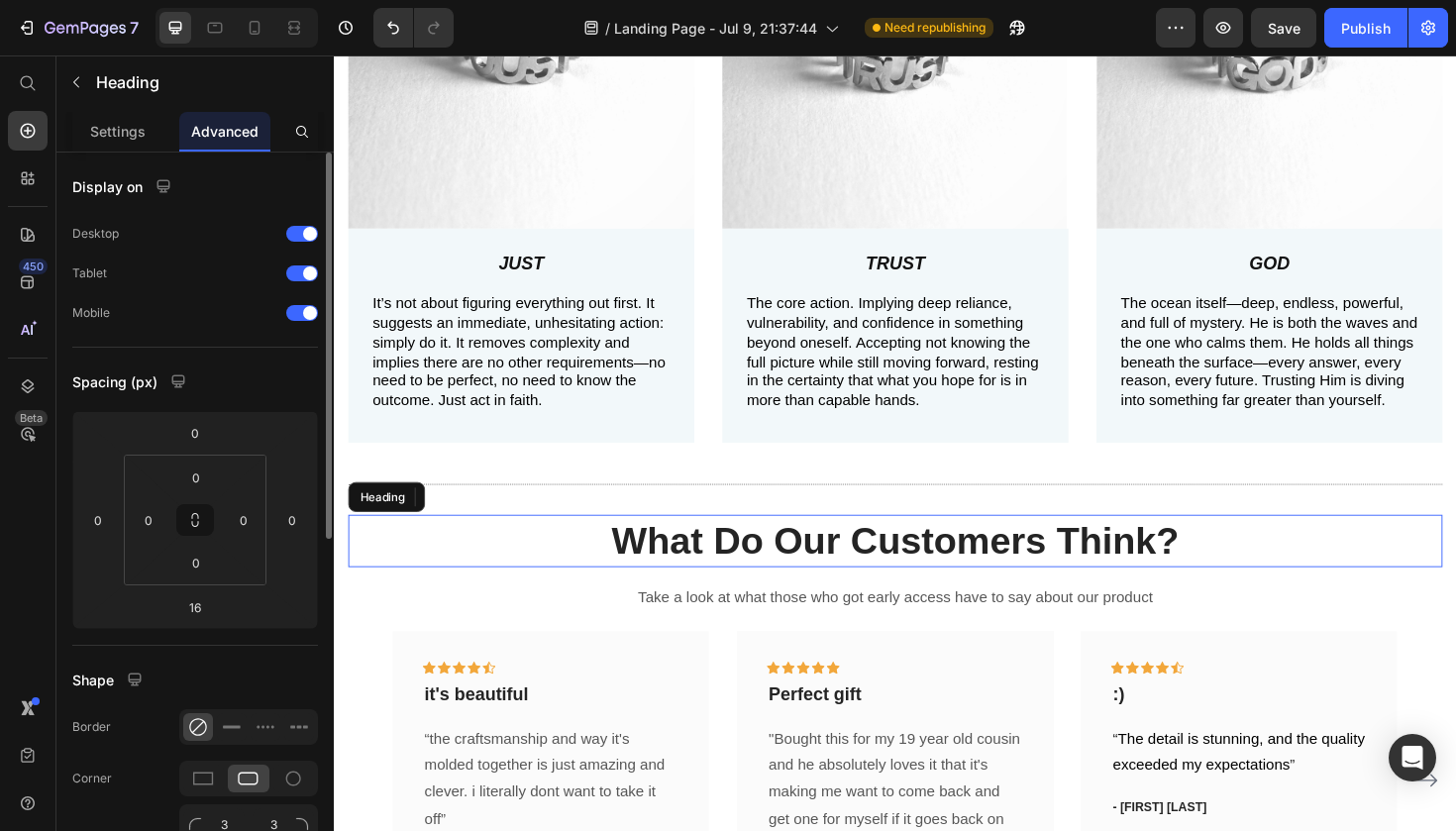 click on "What Do Our Customers Think?" at bounding box center [928, 570] 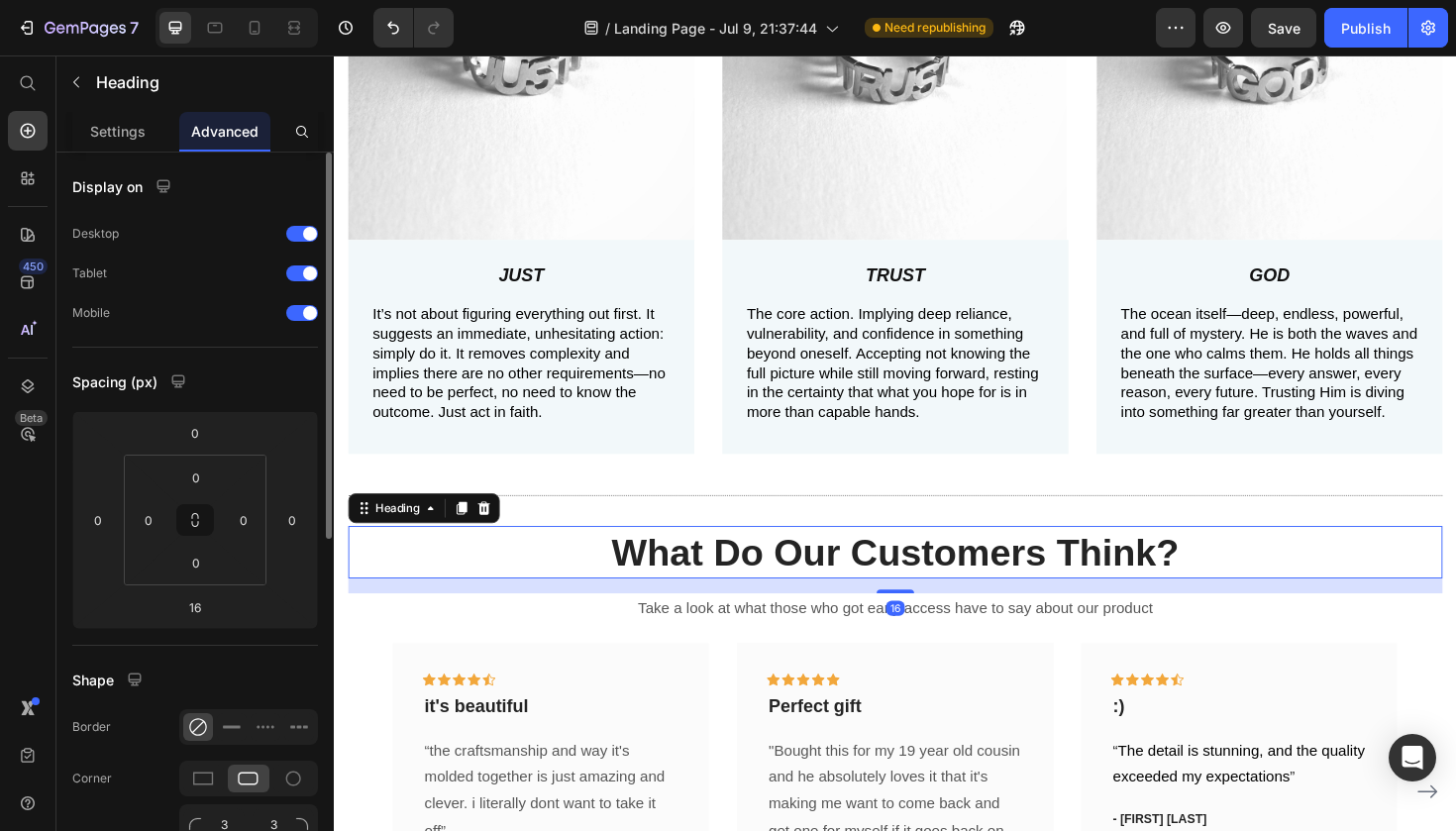 scroll, scrollTop: 30, scrollLeft: 0, axis: vertical 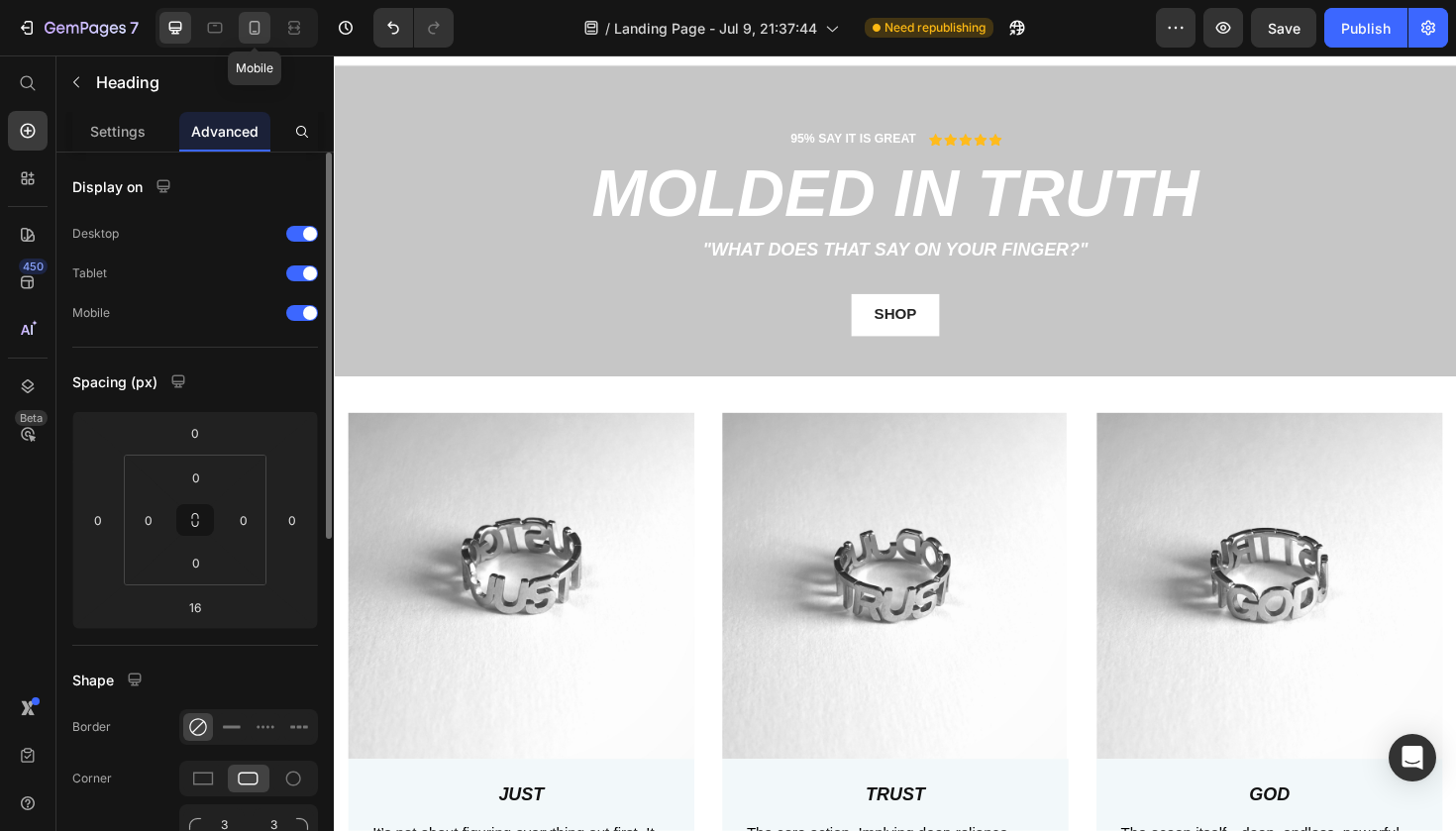 click 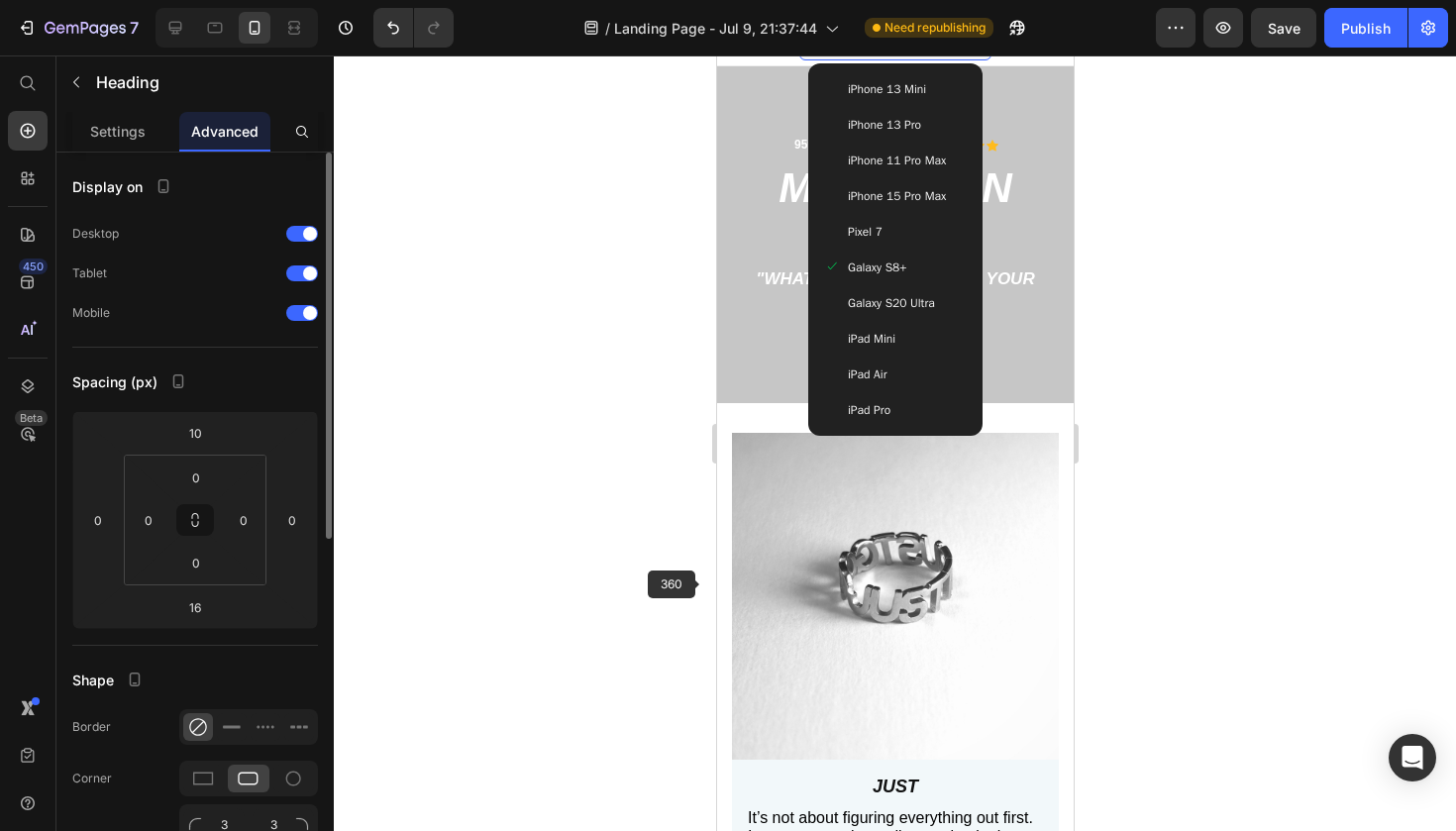 click 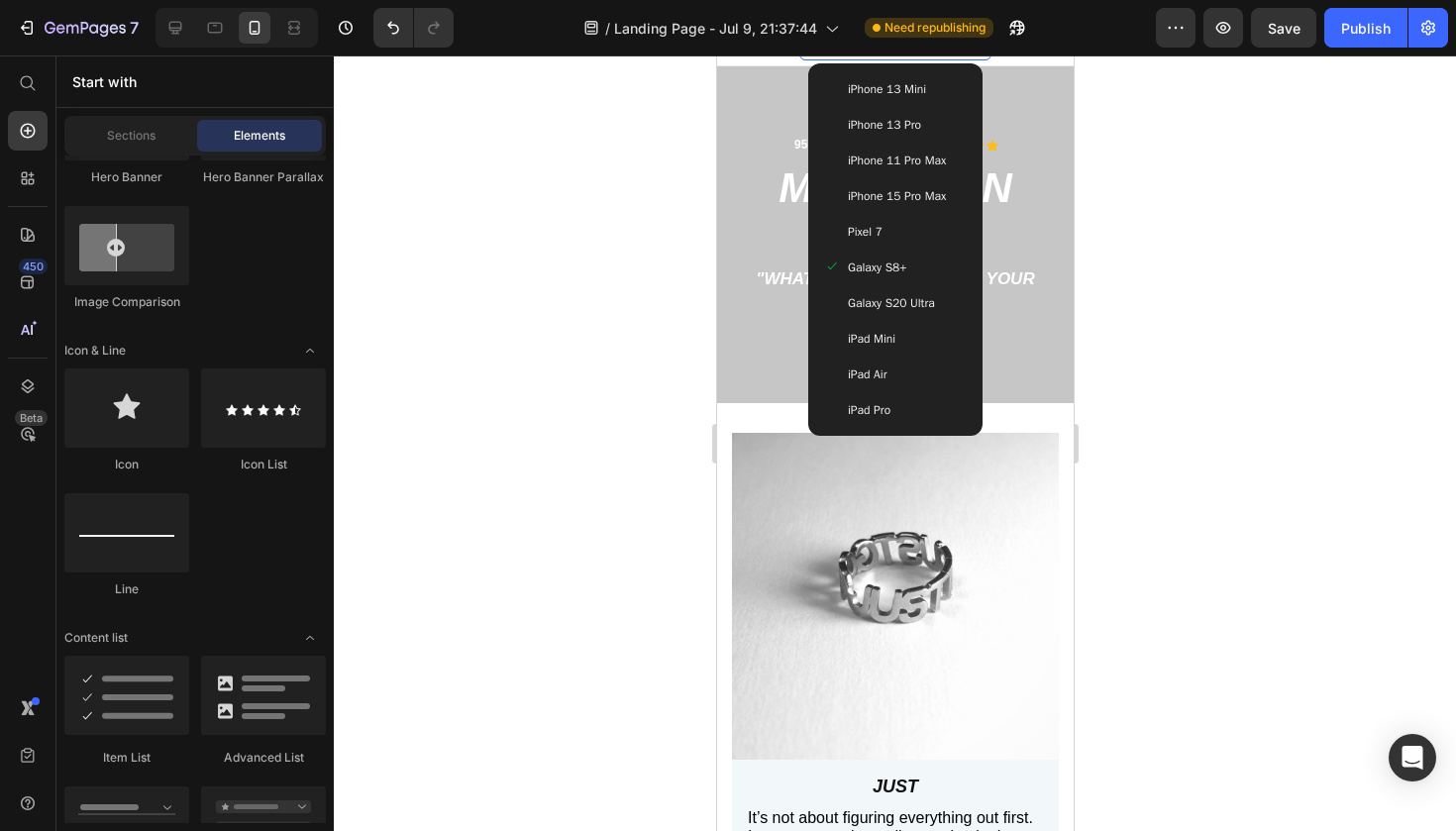 click 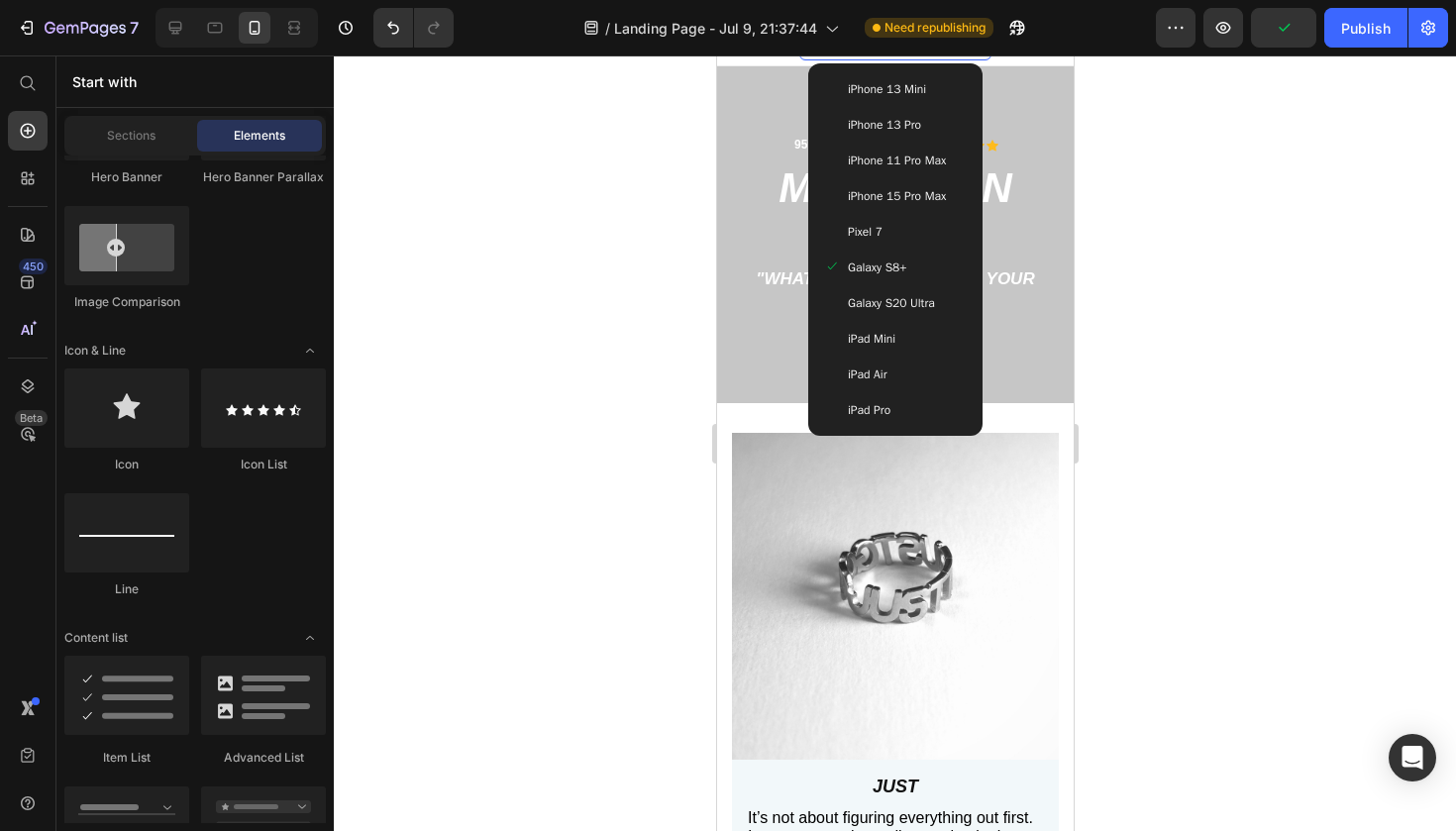 click on "iPhone 13 Pro" at bounding box center (894, 125) 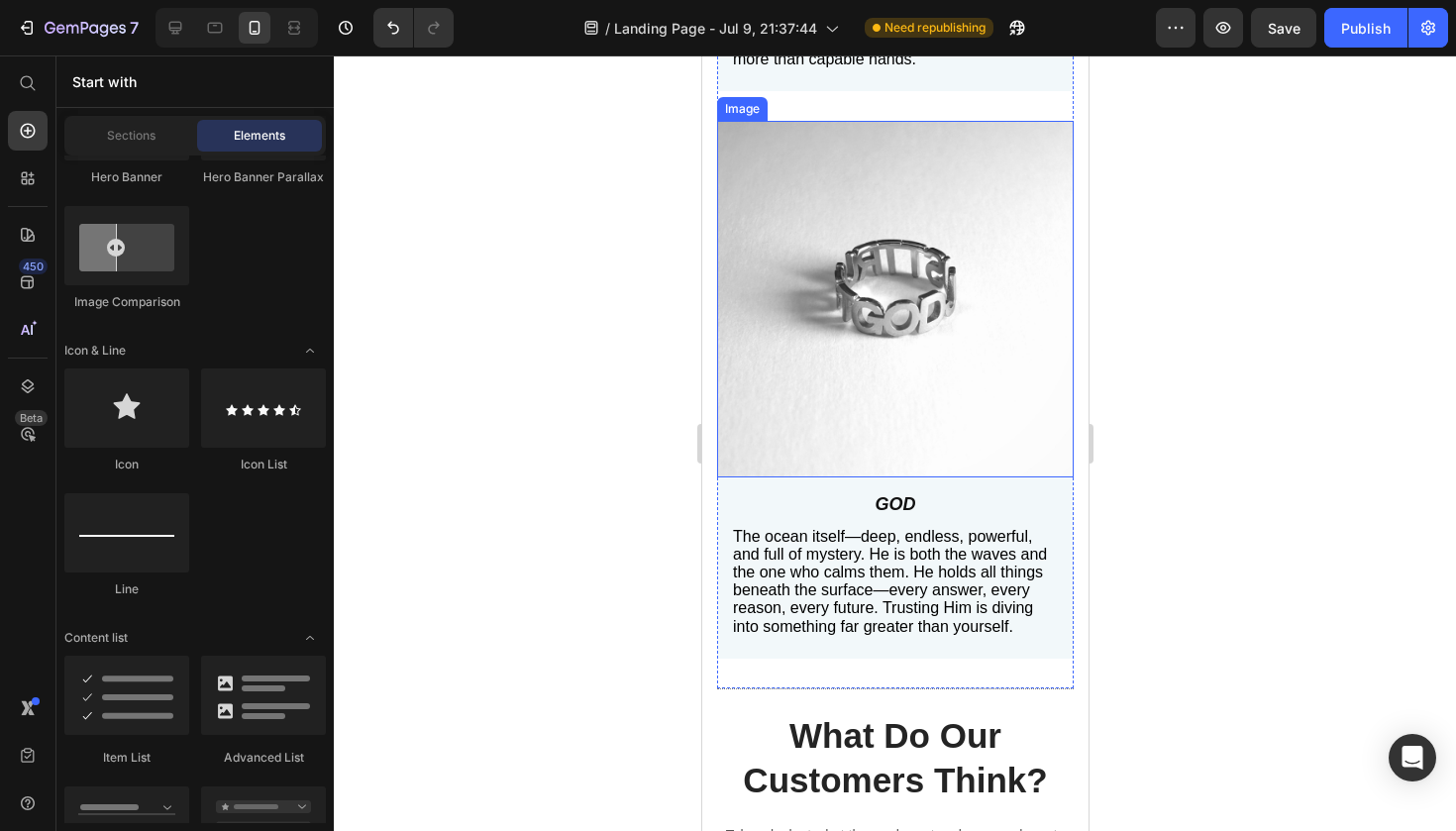 scroll, scrollTop: 1638, scrollLeft: 0, axis: vertical 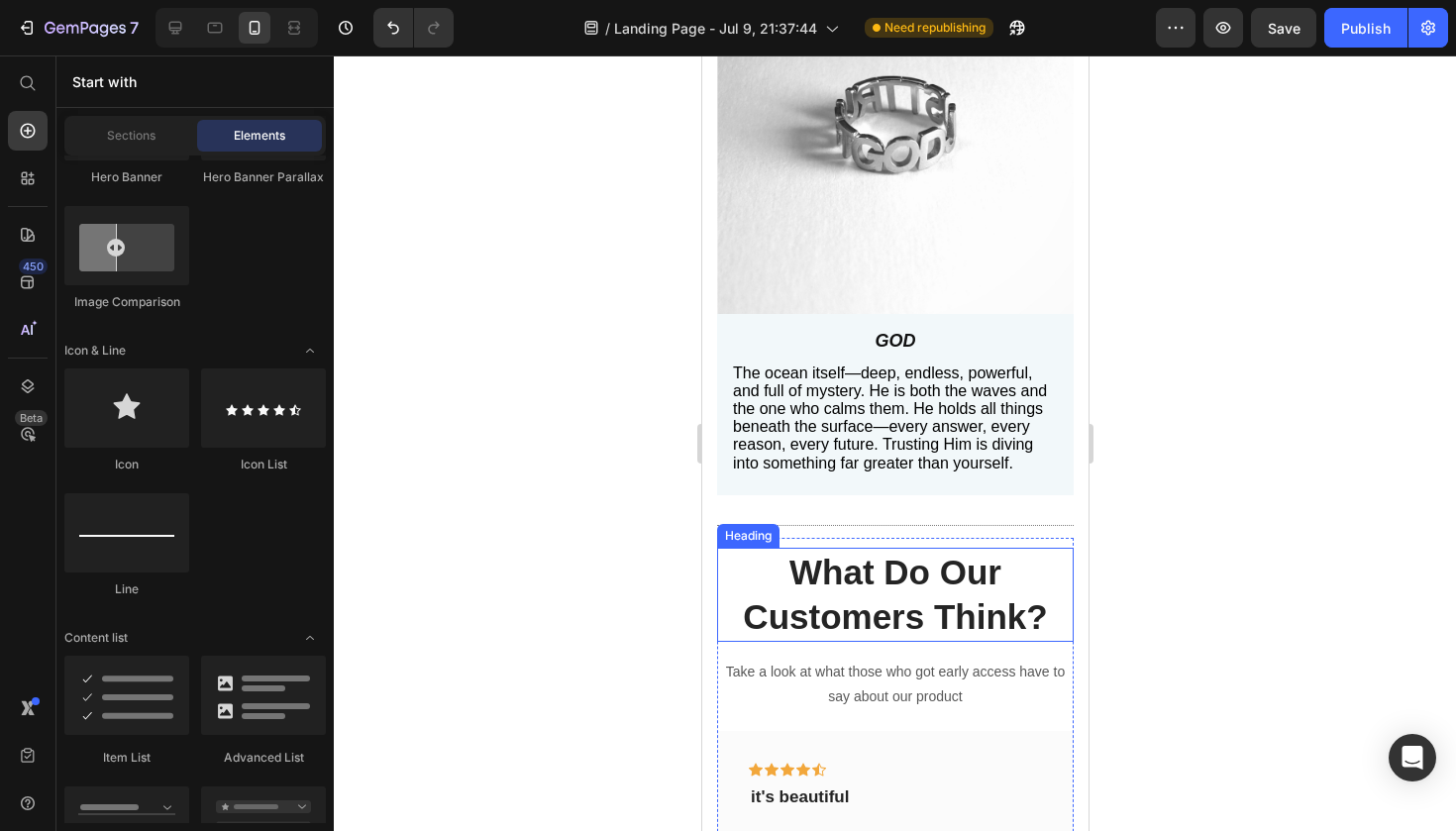 click 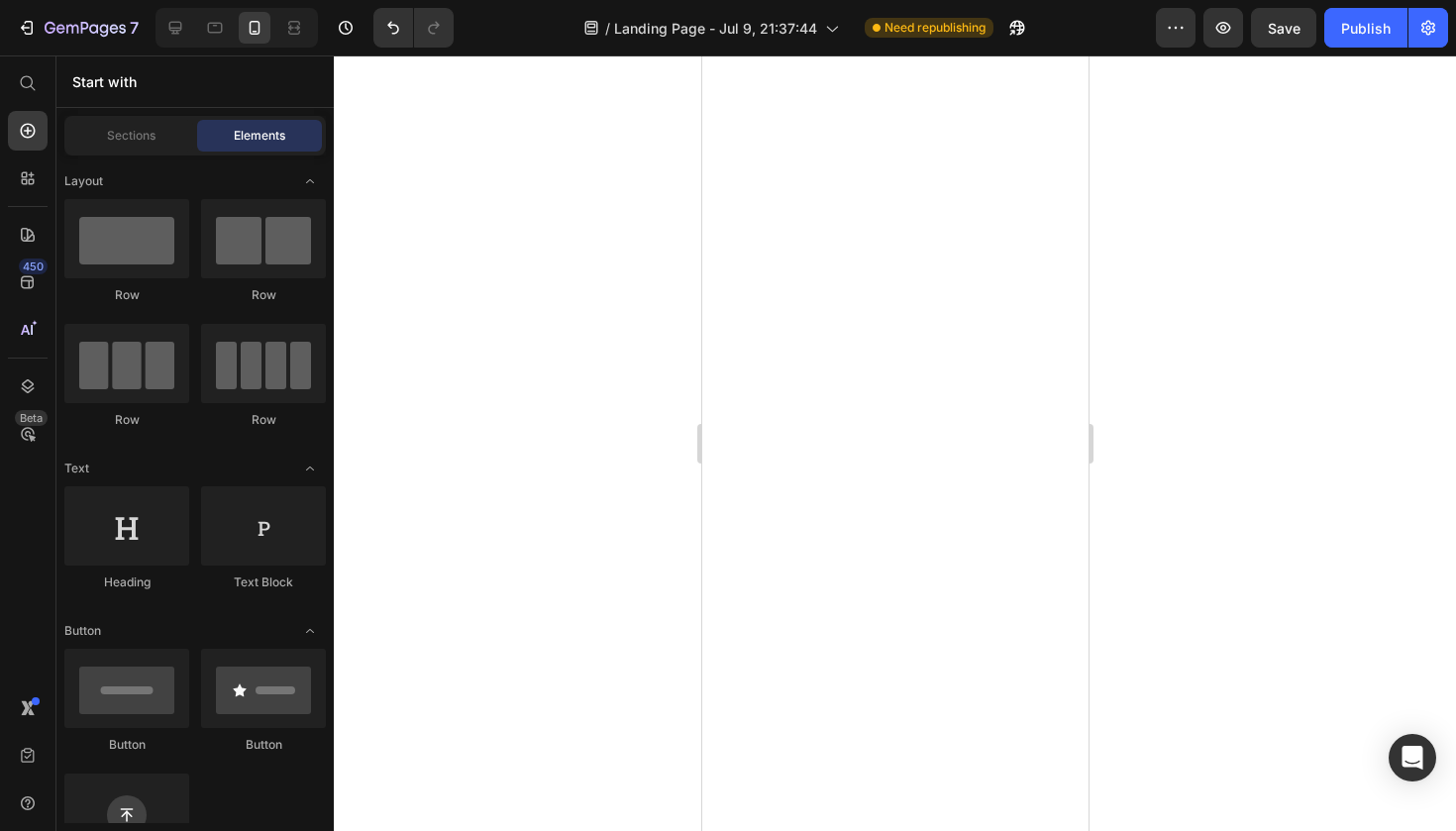 scroll, scrollTop: 0, scrollLeft: 0, axis: both 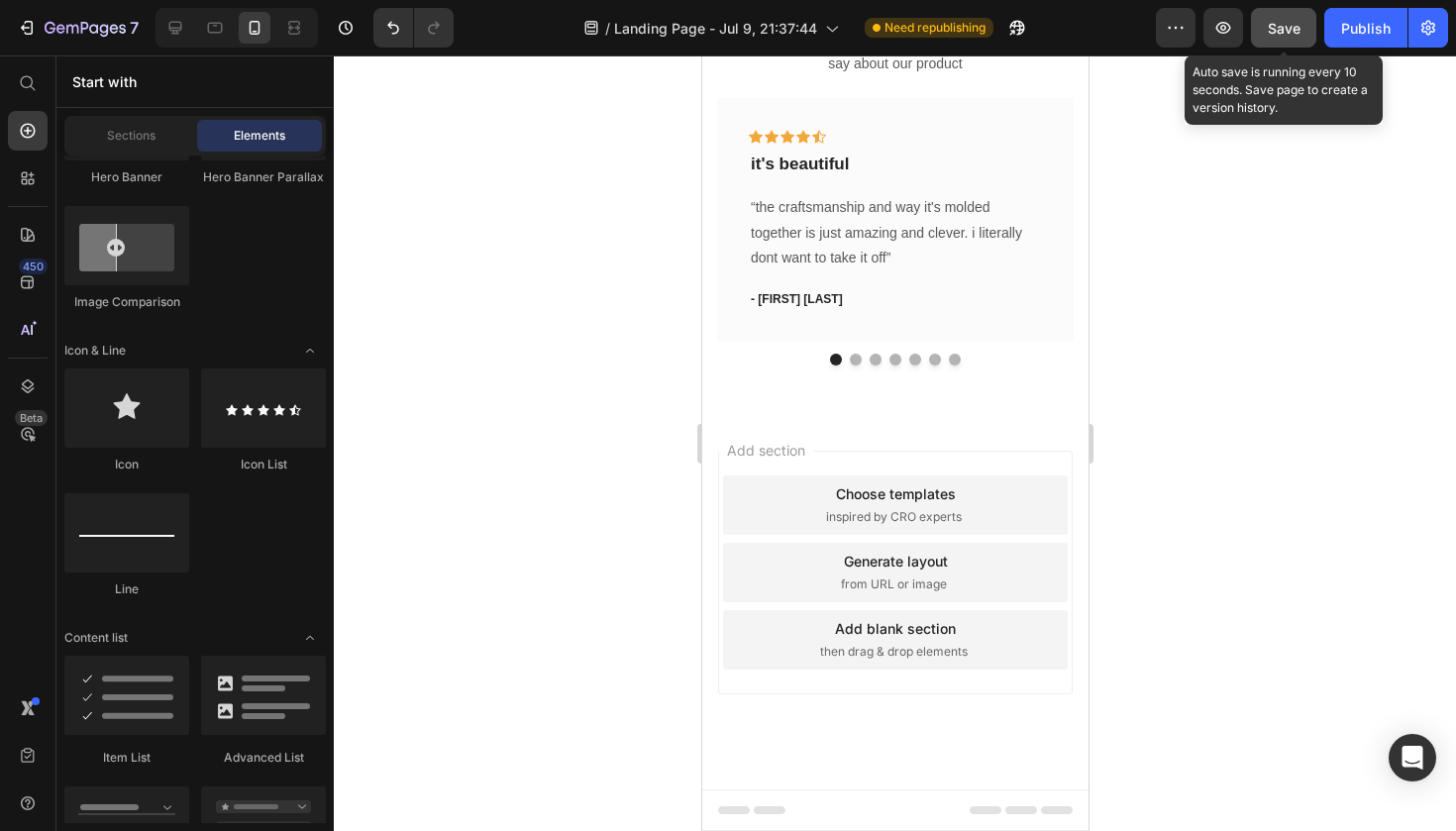click on "Save" 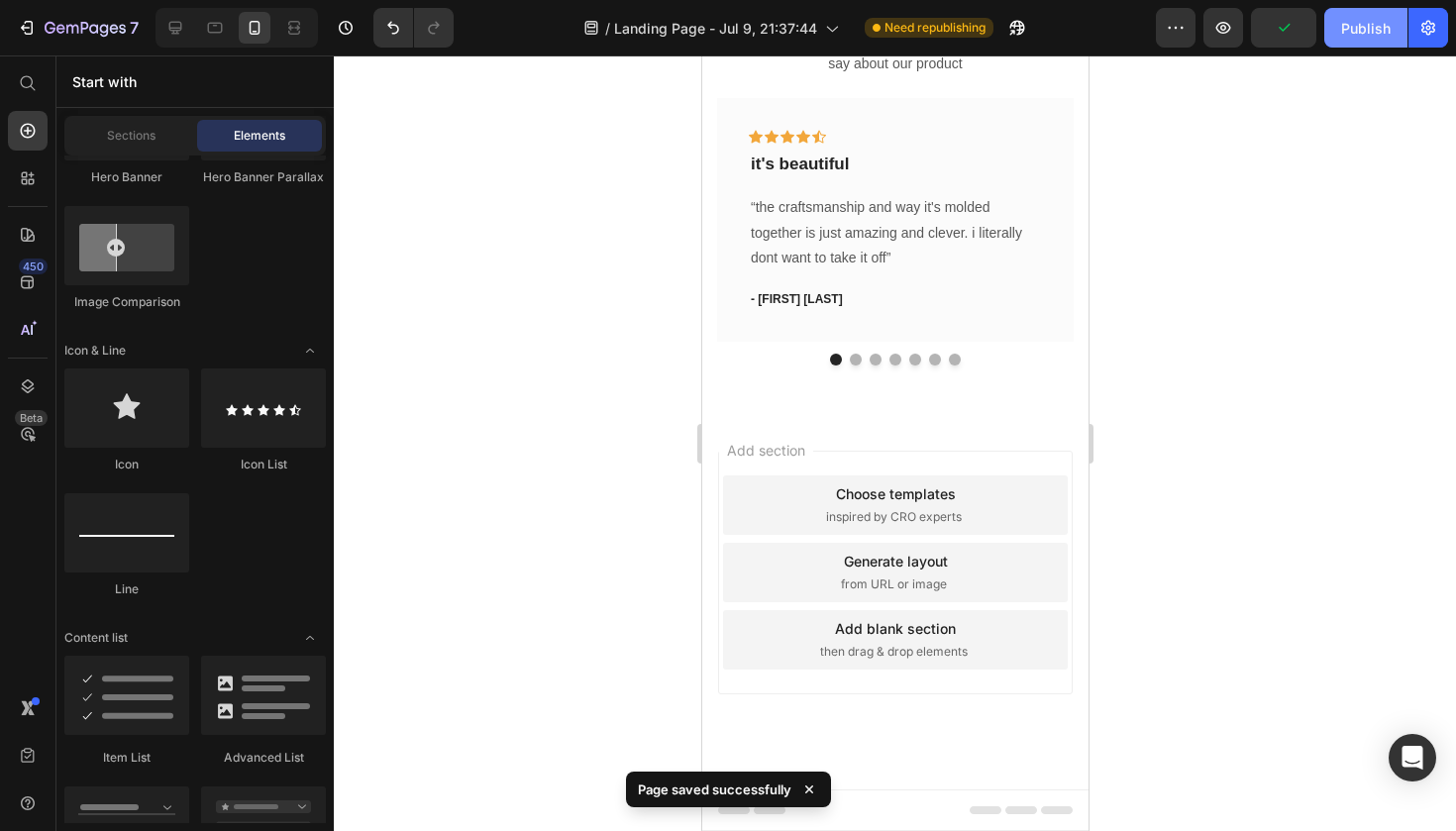 click on "Publish" at bounding box center [1366, 28] 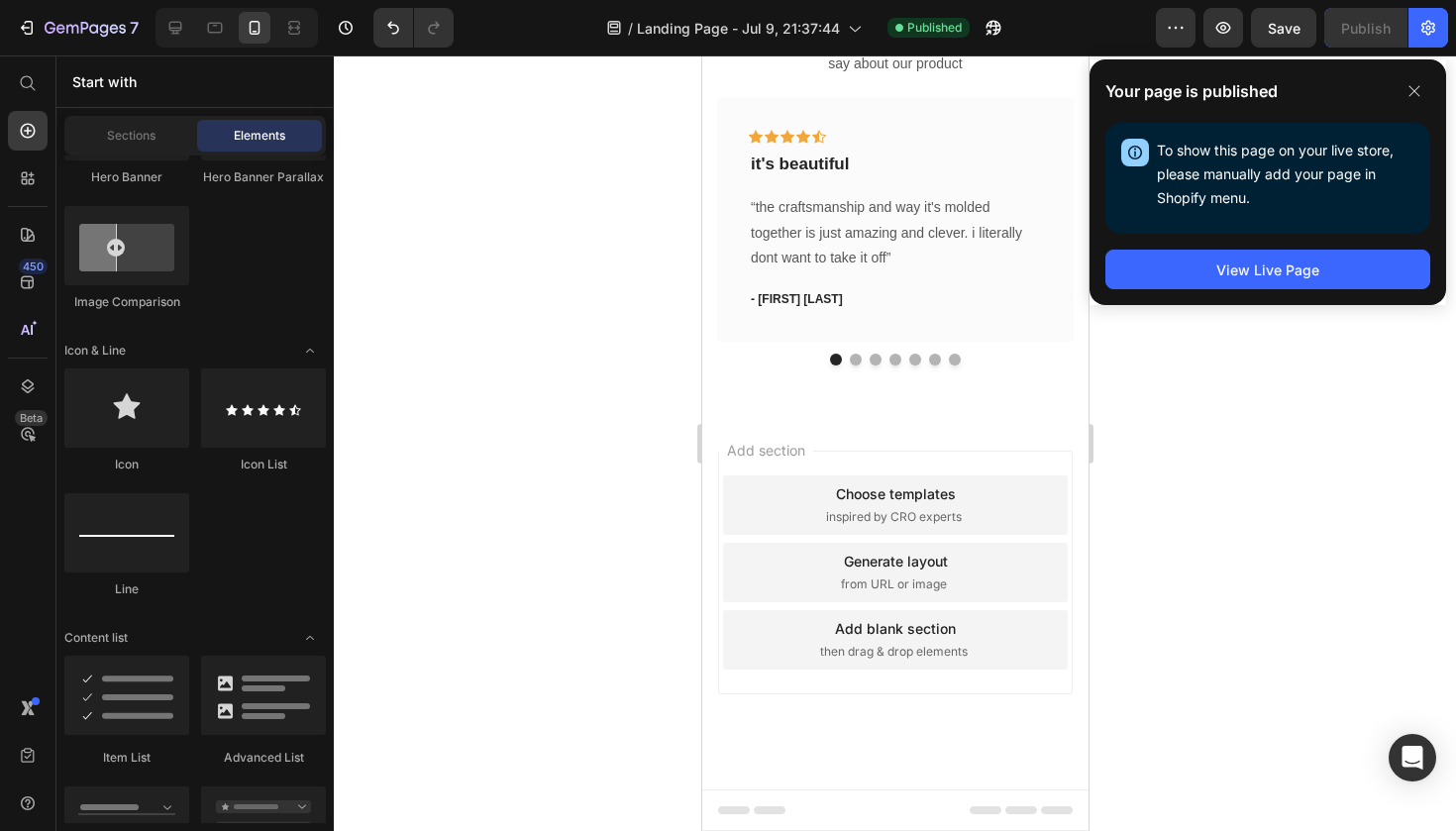 click on "To show this page on your live store, please manually add your page in Shopify menu. Open Shopify Menu" at bounding box center [1286, 178] 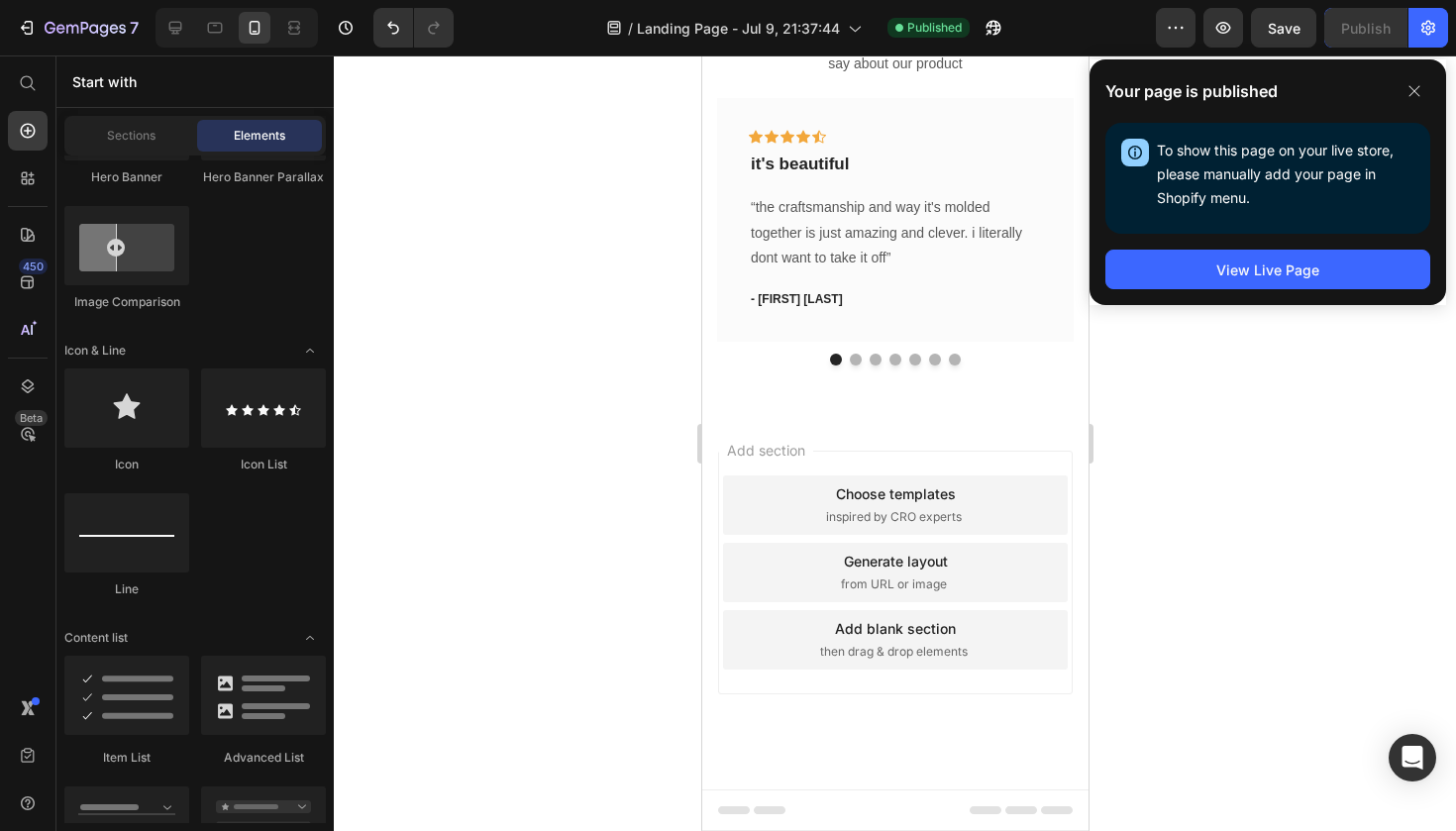 click 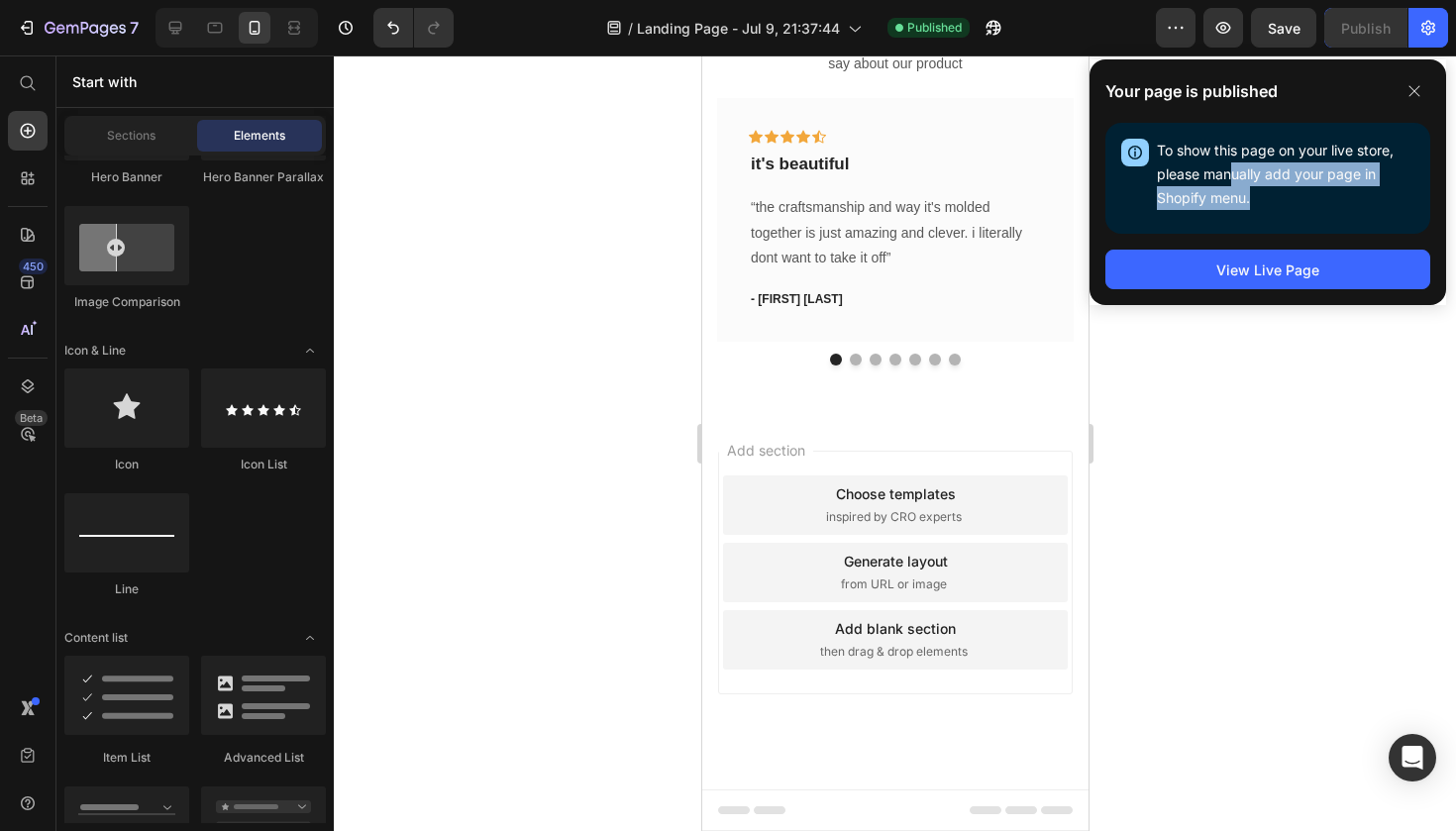 drag, startPoint x: 1233, startPoint y: 160, endPoint x: 1300, endPoint y: 181, distance: 70.21396 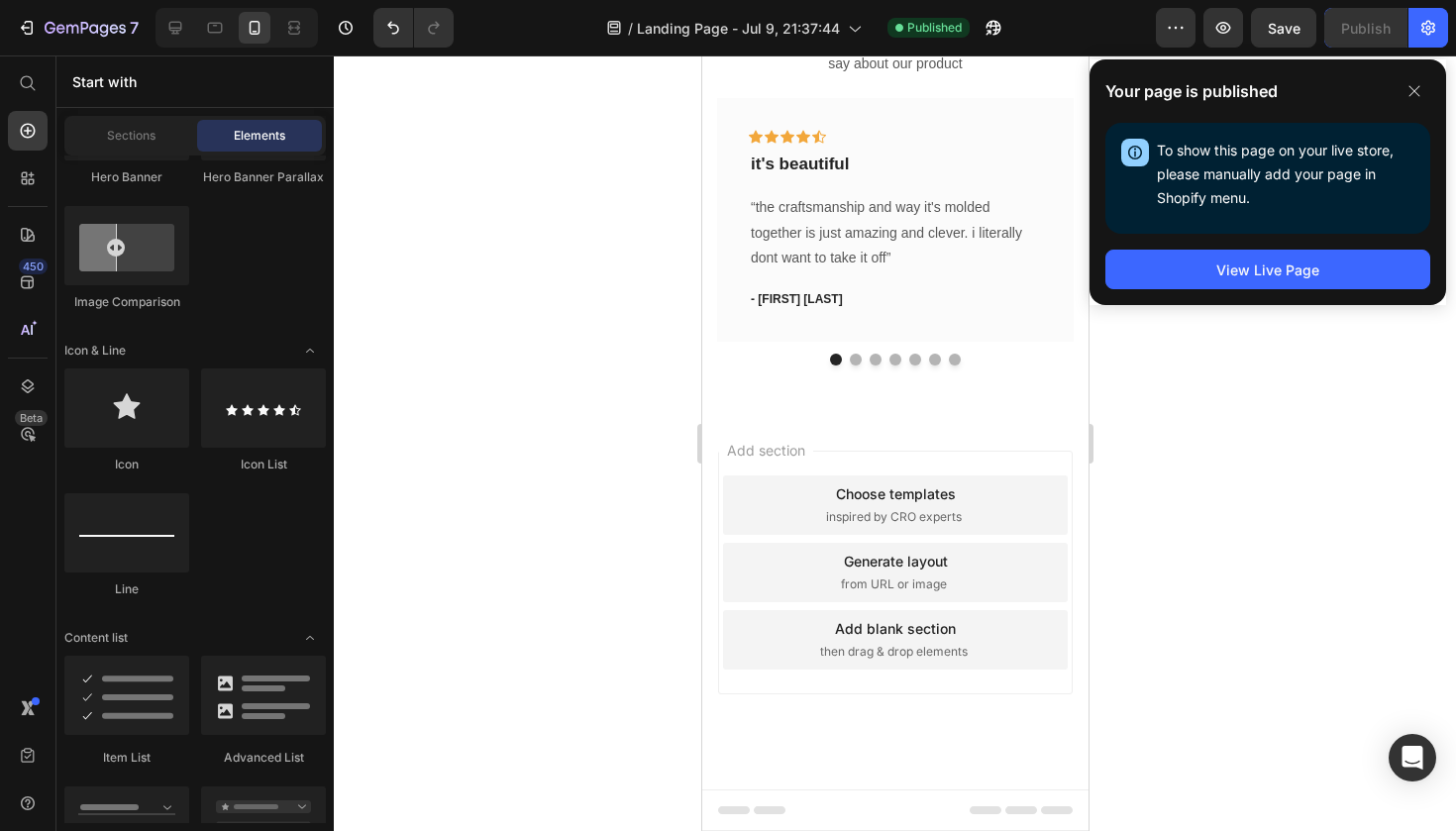 click on "To show this page on your live store, please manually add your page in Shopify menu. Open Shopify Menu" at bounding box center (1286, 178) 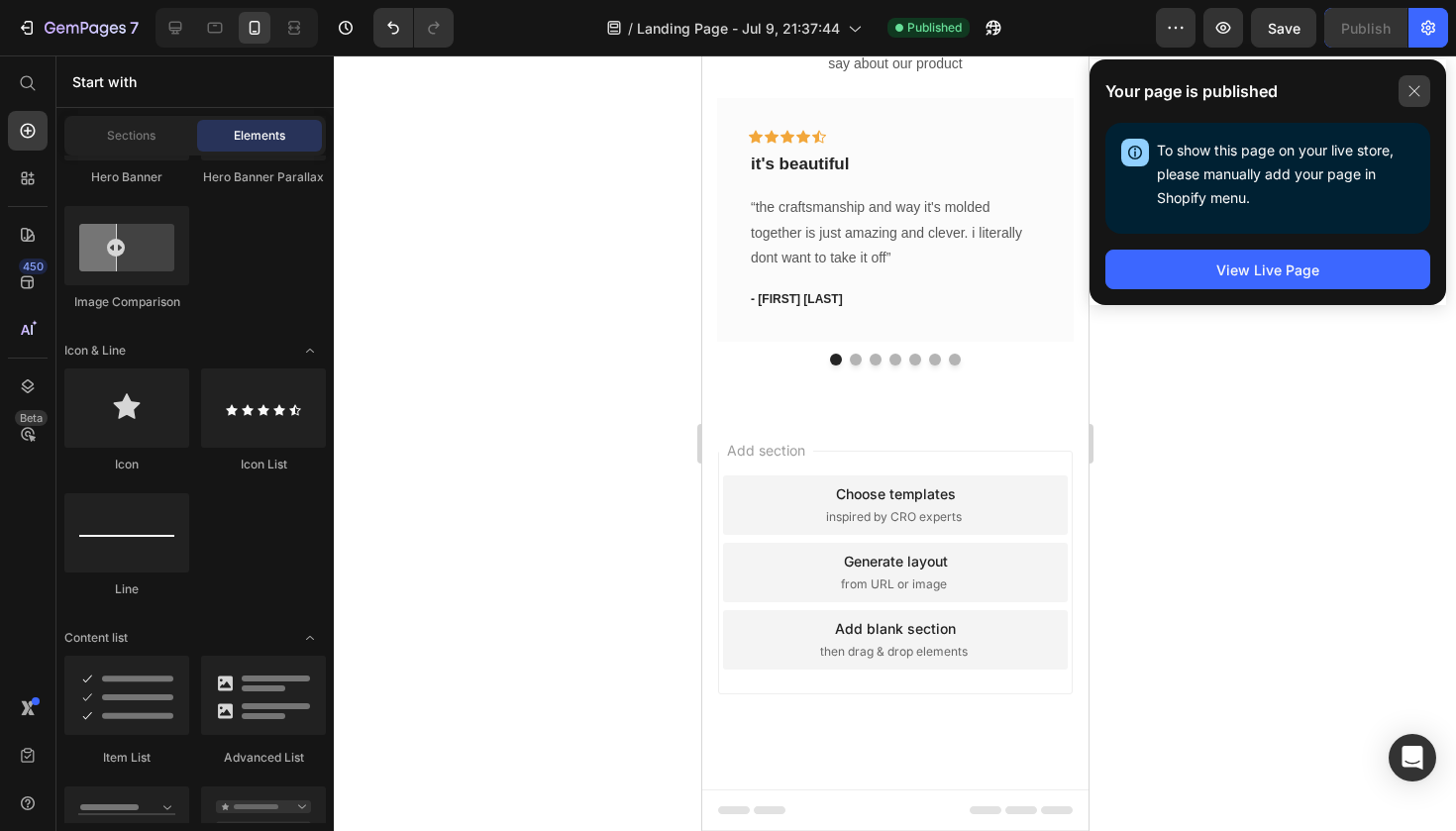 click 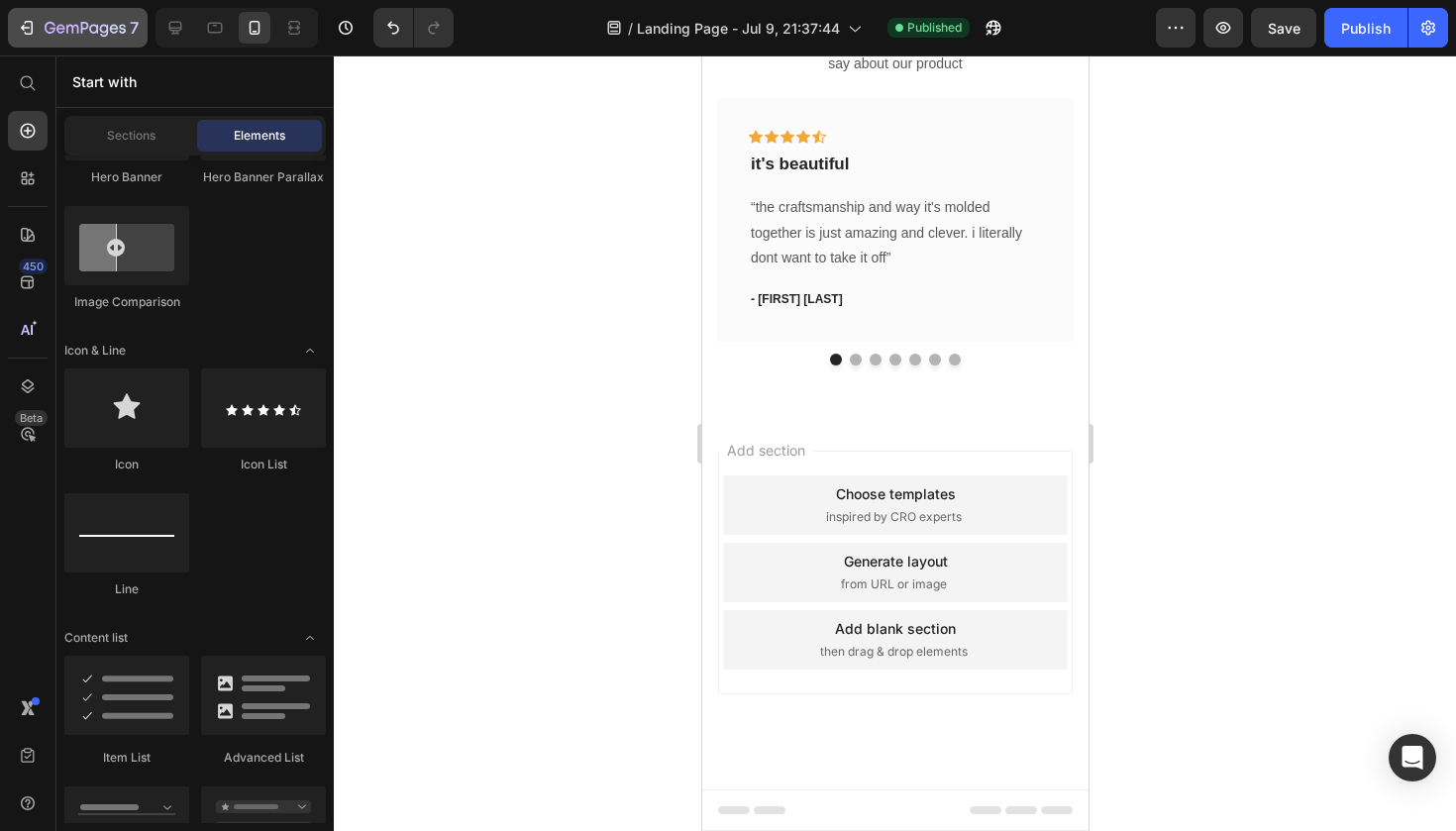 click on "7" 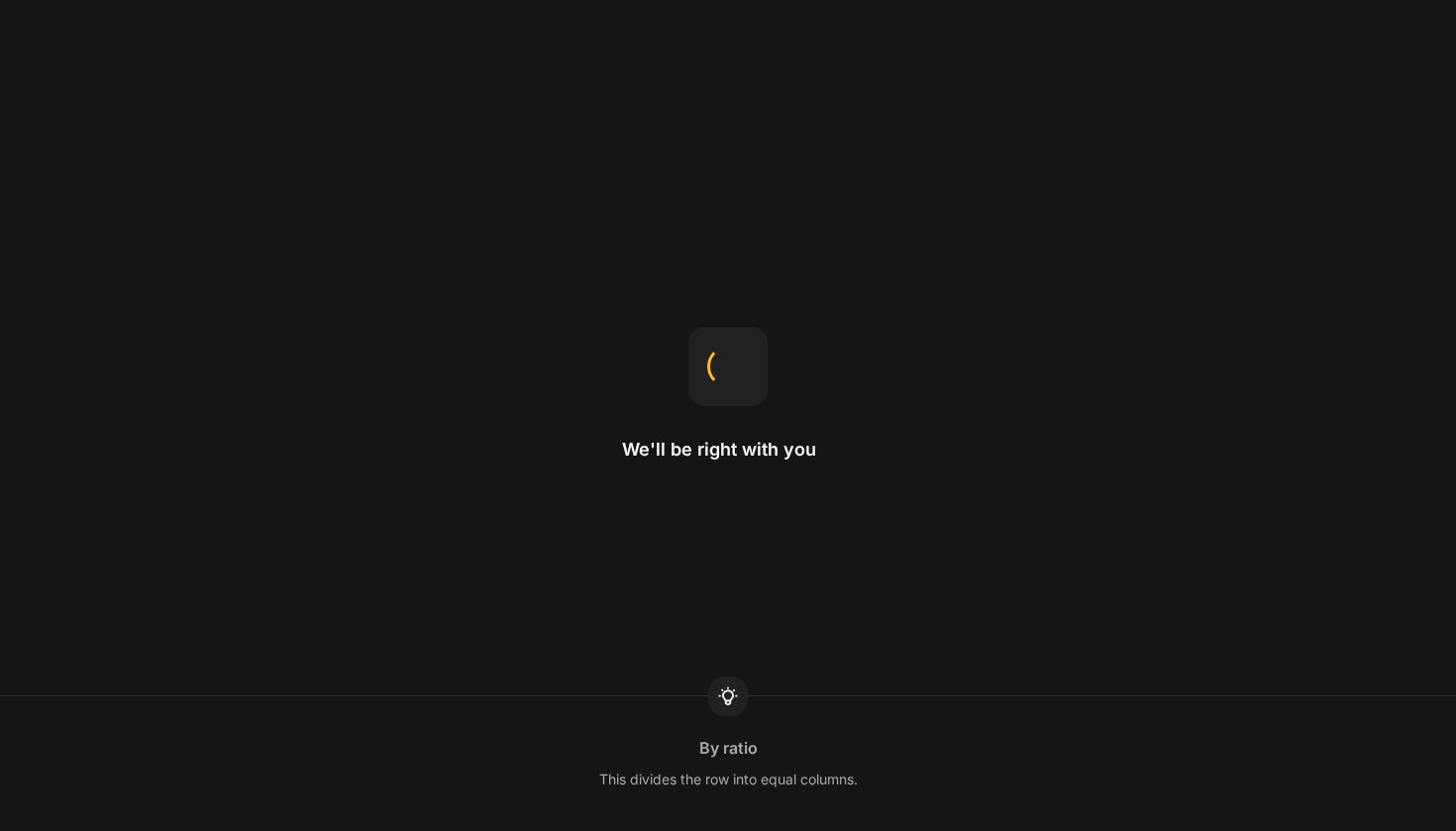scroll, scrollTop: 0, scrollLeft: 0, axis: both 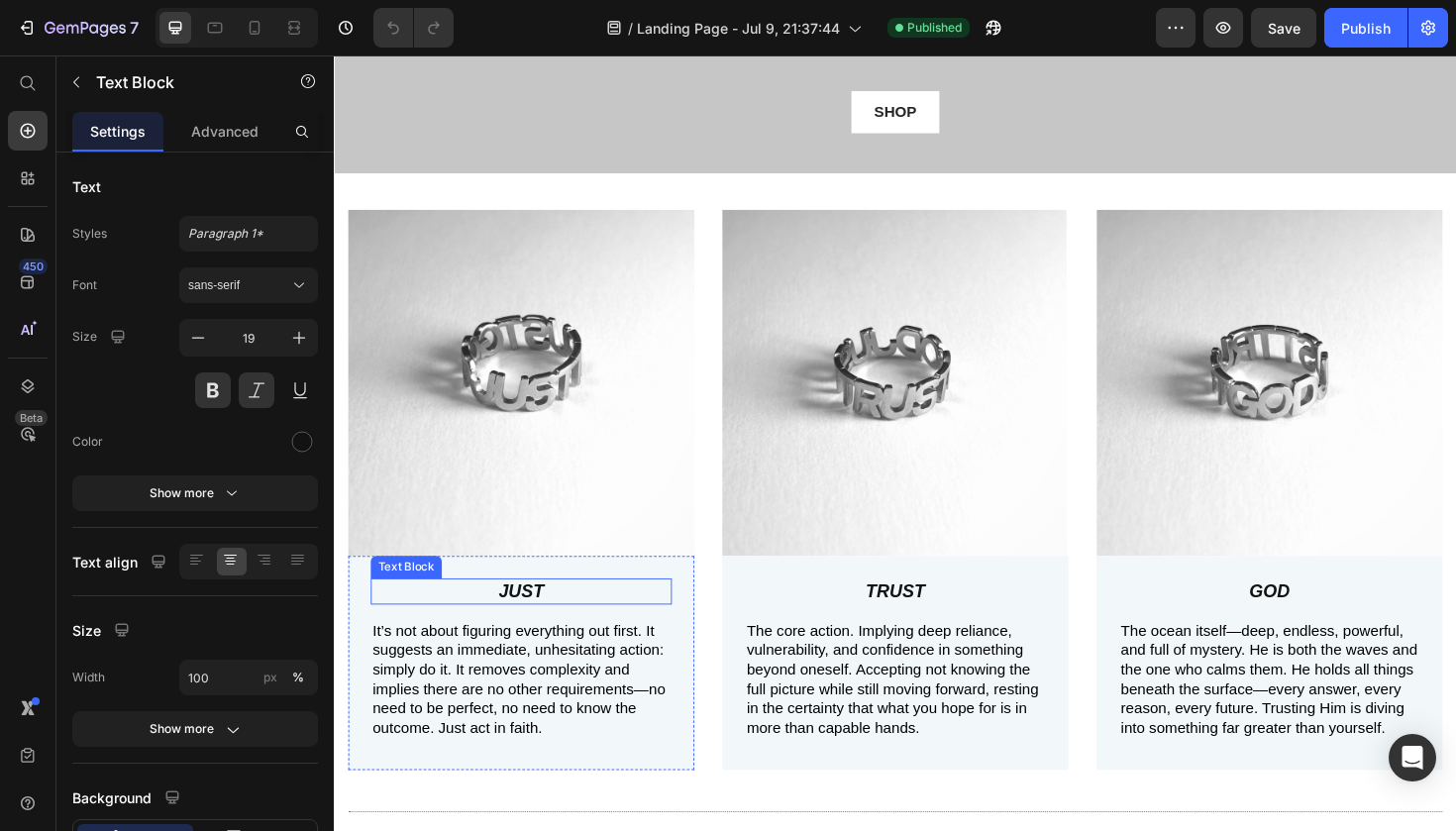 click on "JUST" at bounding box center [532, 623] 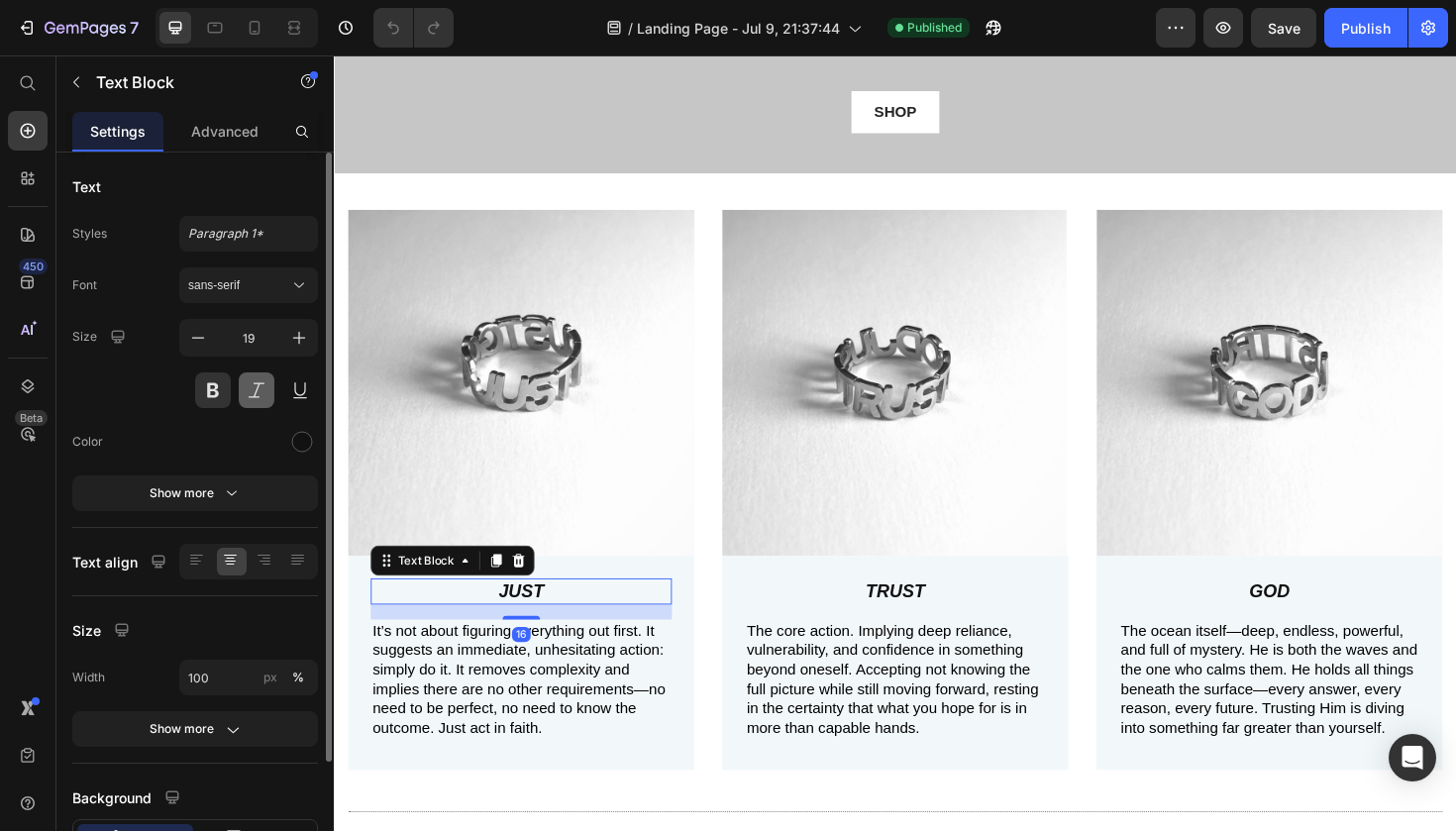 click at bounding box center (257, 390) 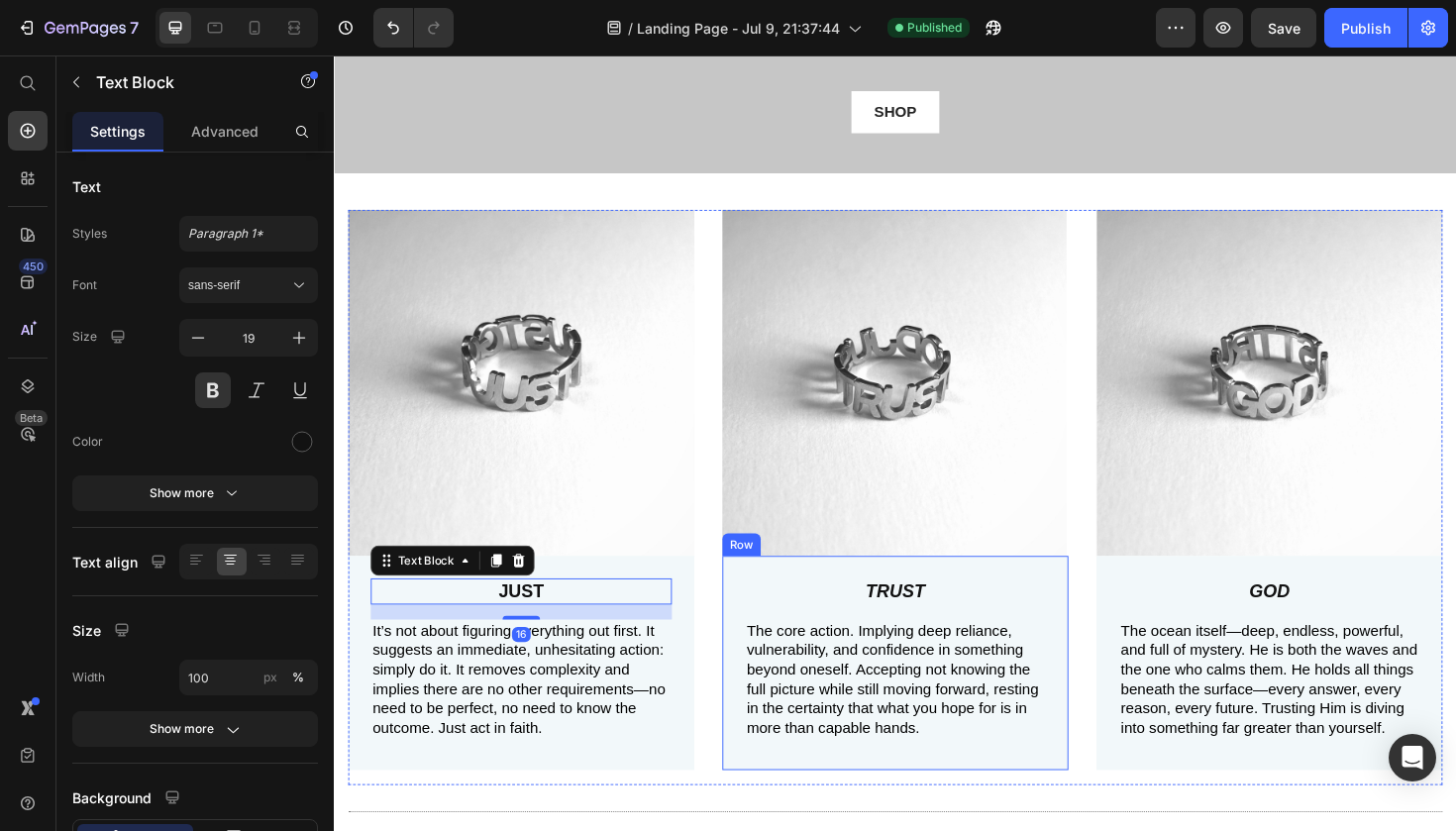 click on "TRUST" at bounding box center (928, 623) 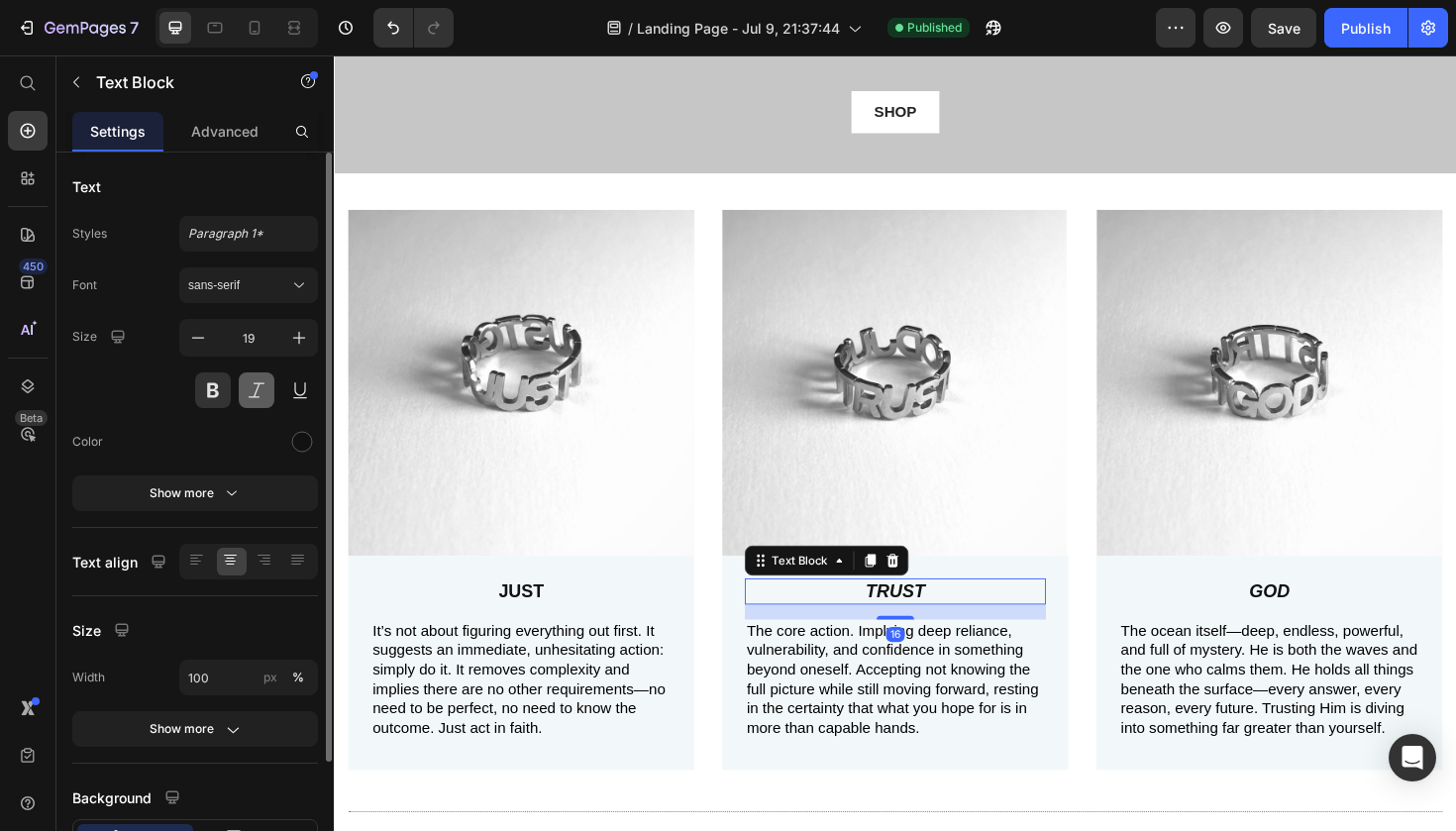 click at bounding box center [257, 390] 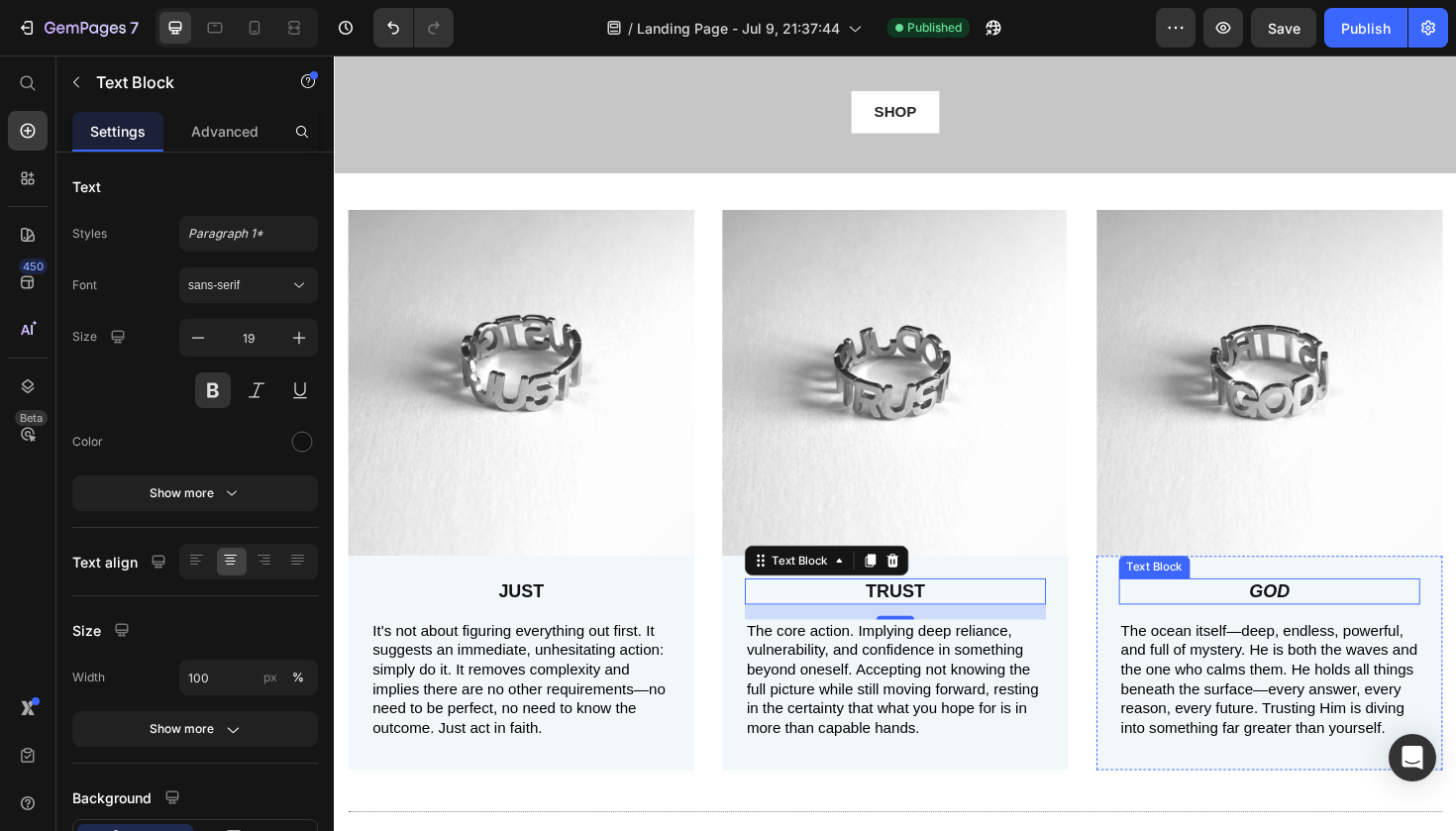 click on "GOD" at bounding box center [1324, 623] 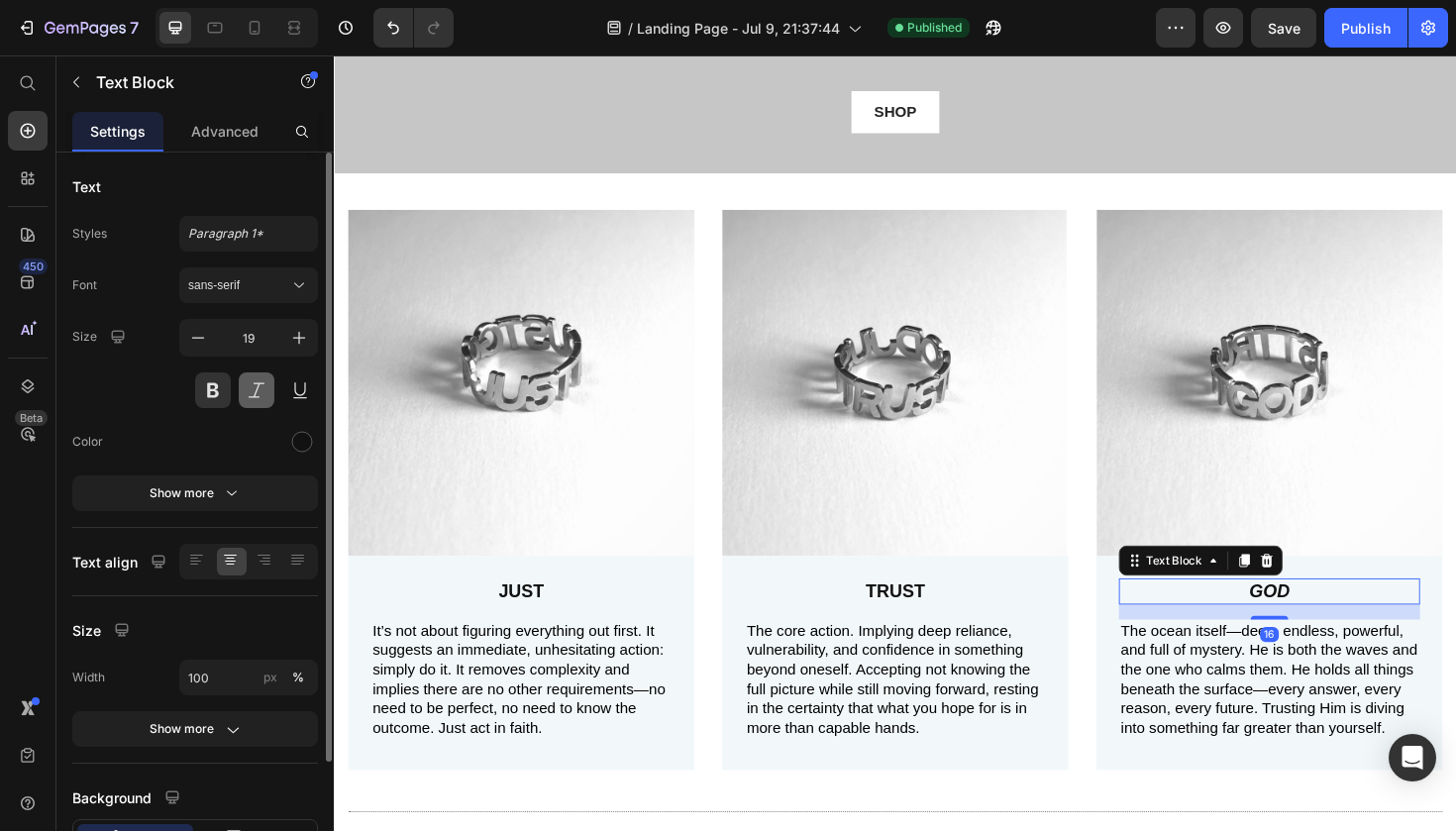 click at bounding box center (257, 390) 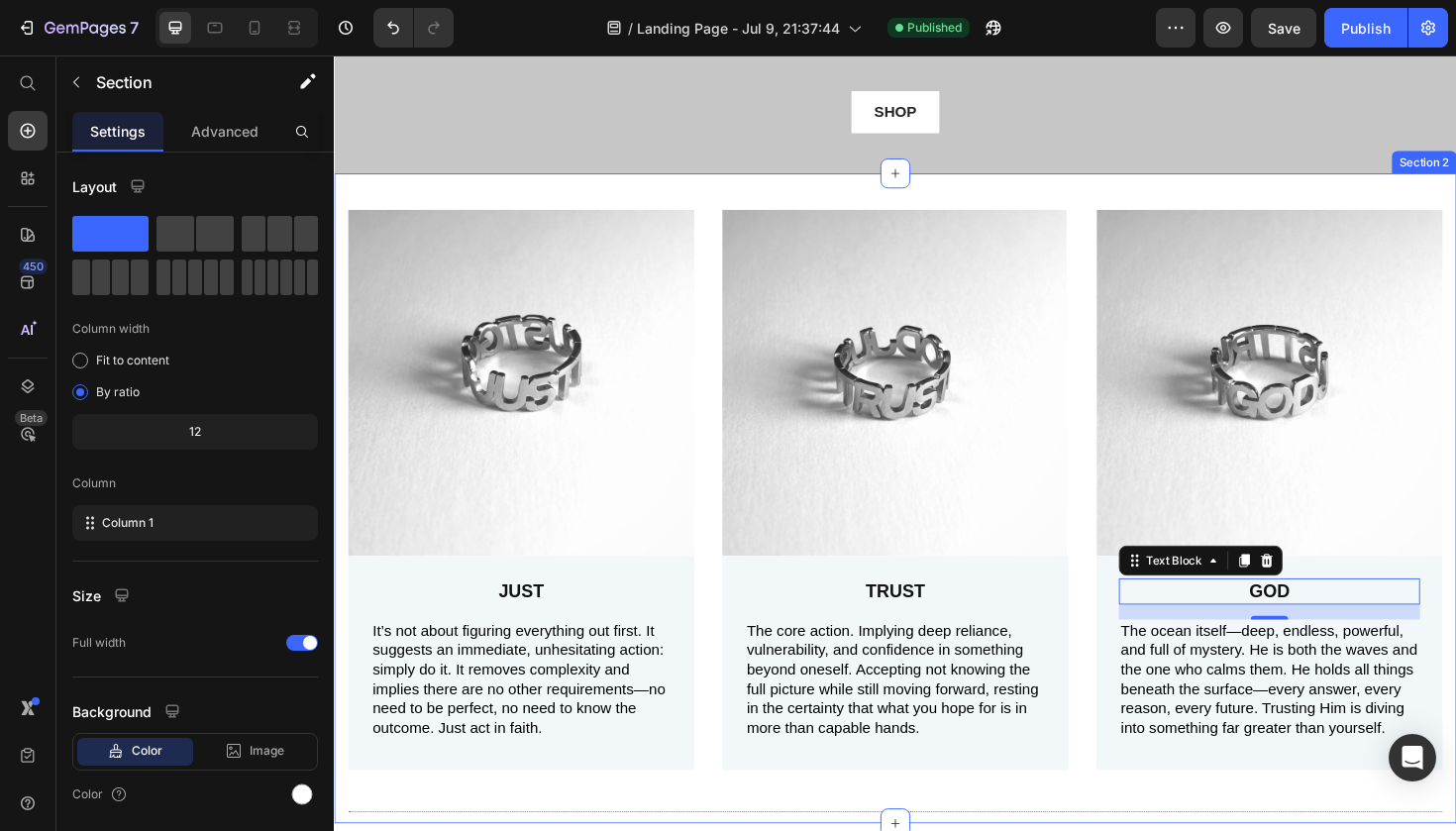 click on "Image JUST Text Block It’s not about figuring everything out first. It suggests an immediate, unhesitating action: simply do it. It removes complexity and implies there are no other requirements—no need to be perfect, no need to know the outcome. Just act in faith. Text Block Row Image TRUST Text Block The core action. Implying deep reliance, vulnerability, and confidence in something beyond oneself. Accepting not knowing the full picture while still moving forward, resting in the certainty that what you hope for is in more than capable hands. Text Block Row Image GOD Text Block   16 The ocean itself—deep, endless, powerful, and full of mystery. He is both the waves and the one who calms them. He holds all things beneath the surface—every answer, every reason, every future. Trusting Him is diving into something far greater than yourself. Text Block Row Row                Title Line Section 2" at bounding box center [928, 524] 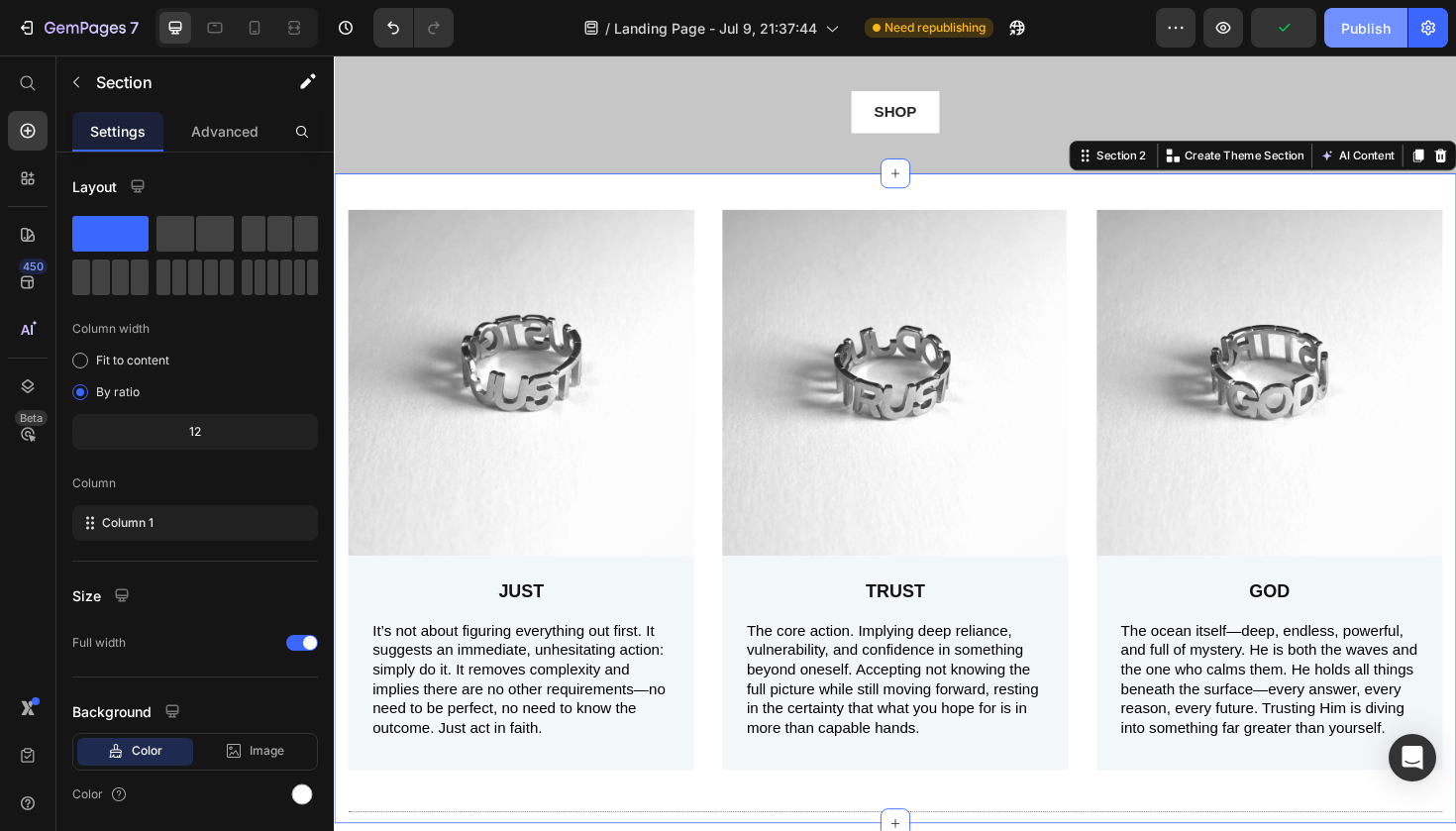 click on "Publish" at bounding box center [1366, 28] 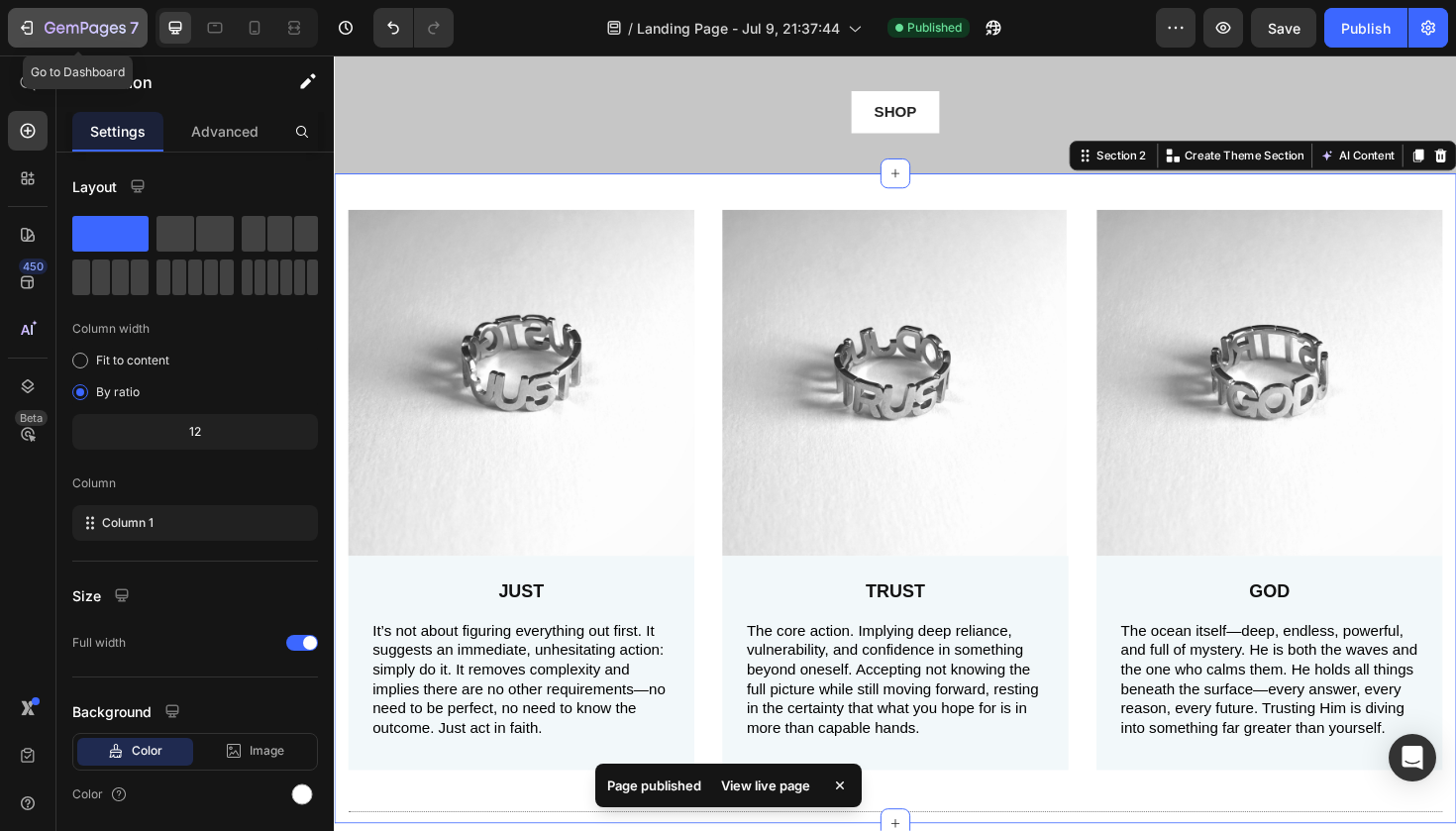 click 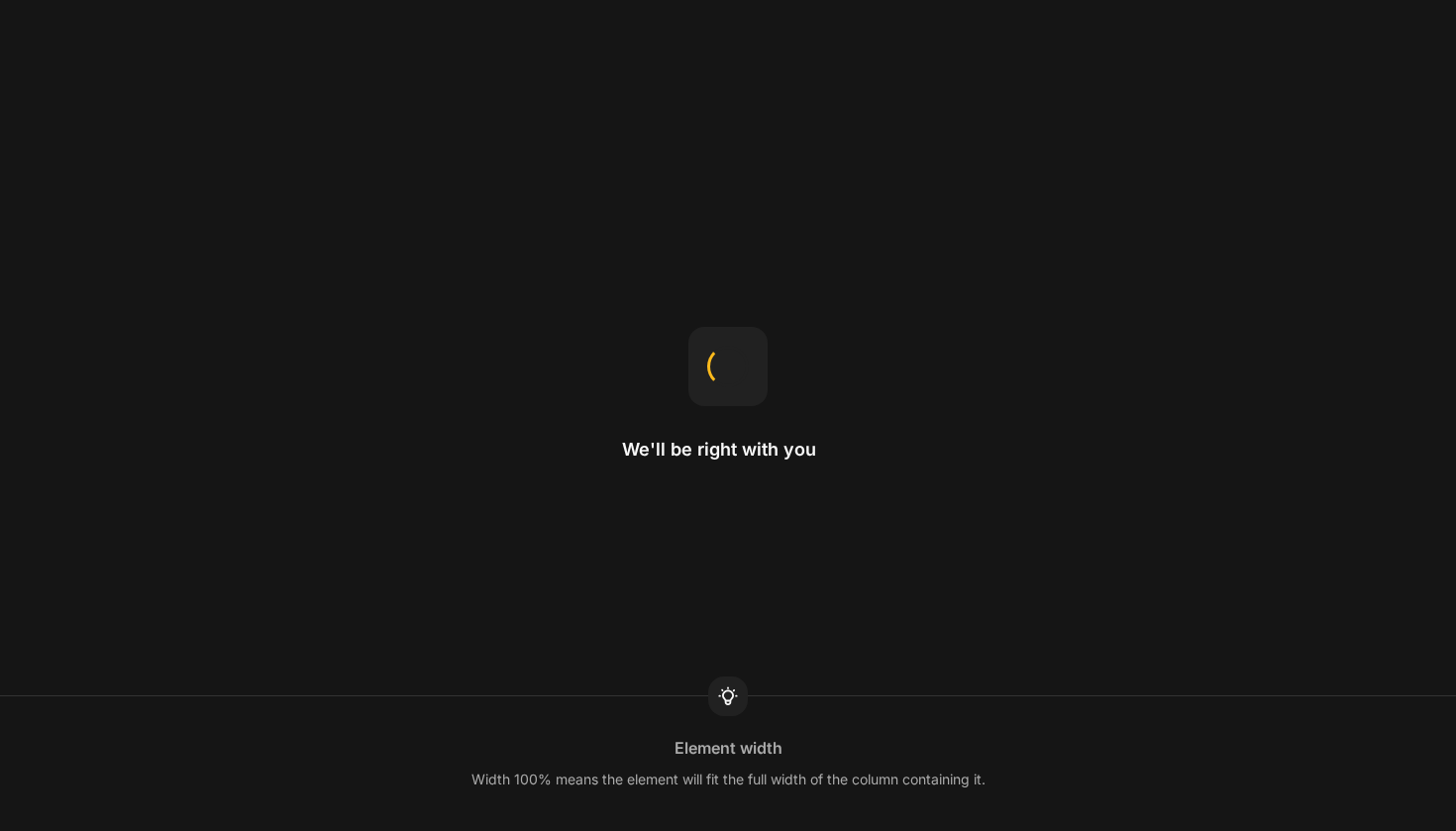 scroll, scrollTop: 0, scrollLeft: 0, axis: both 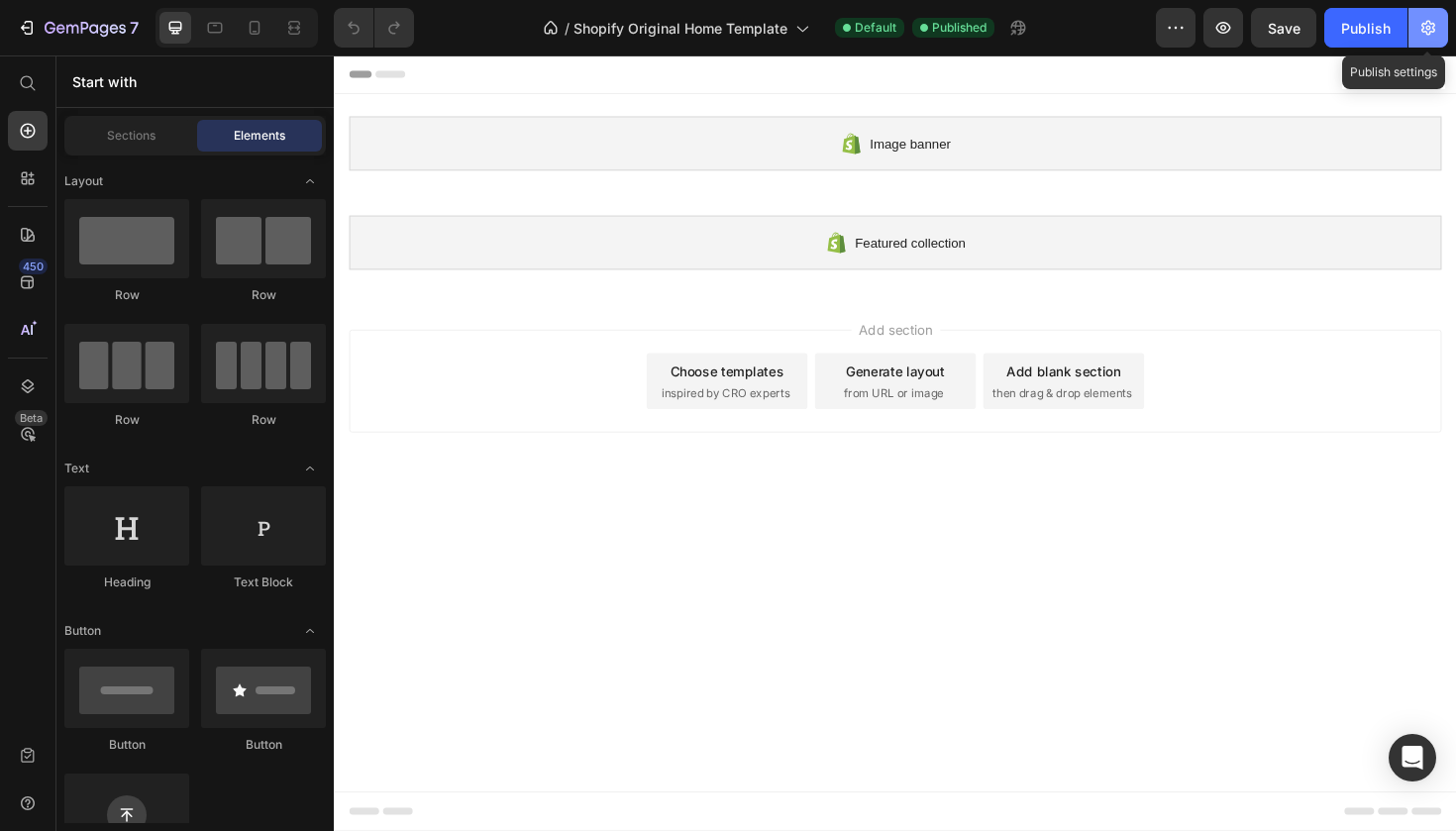 click 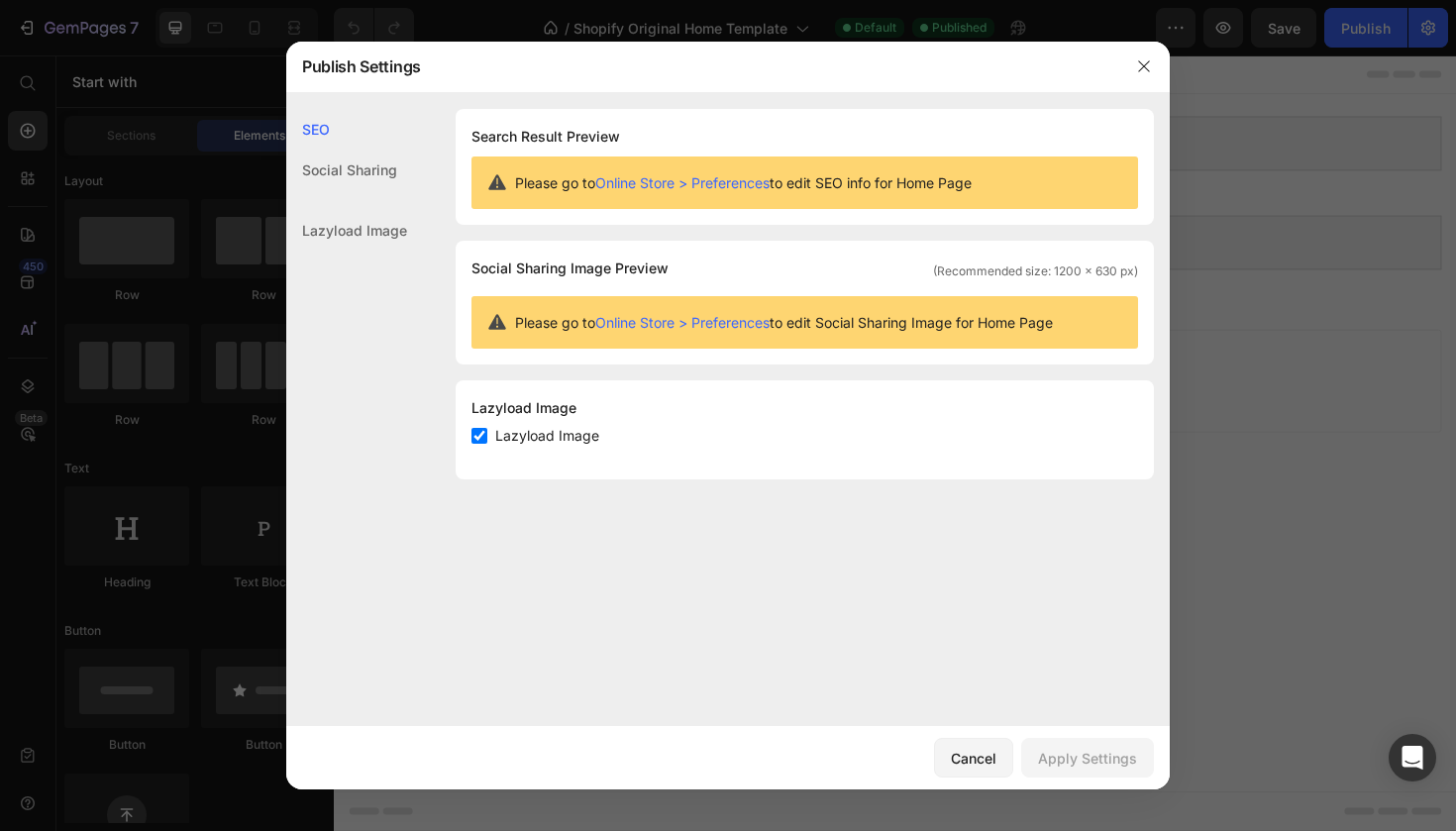 click on "Social Sharing" 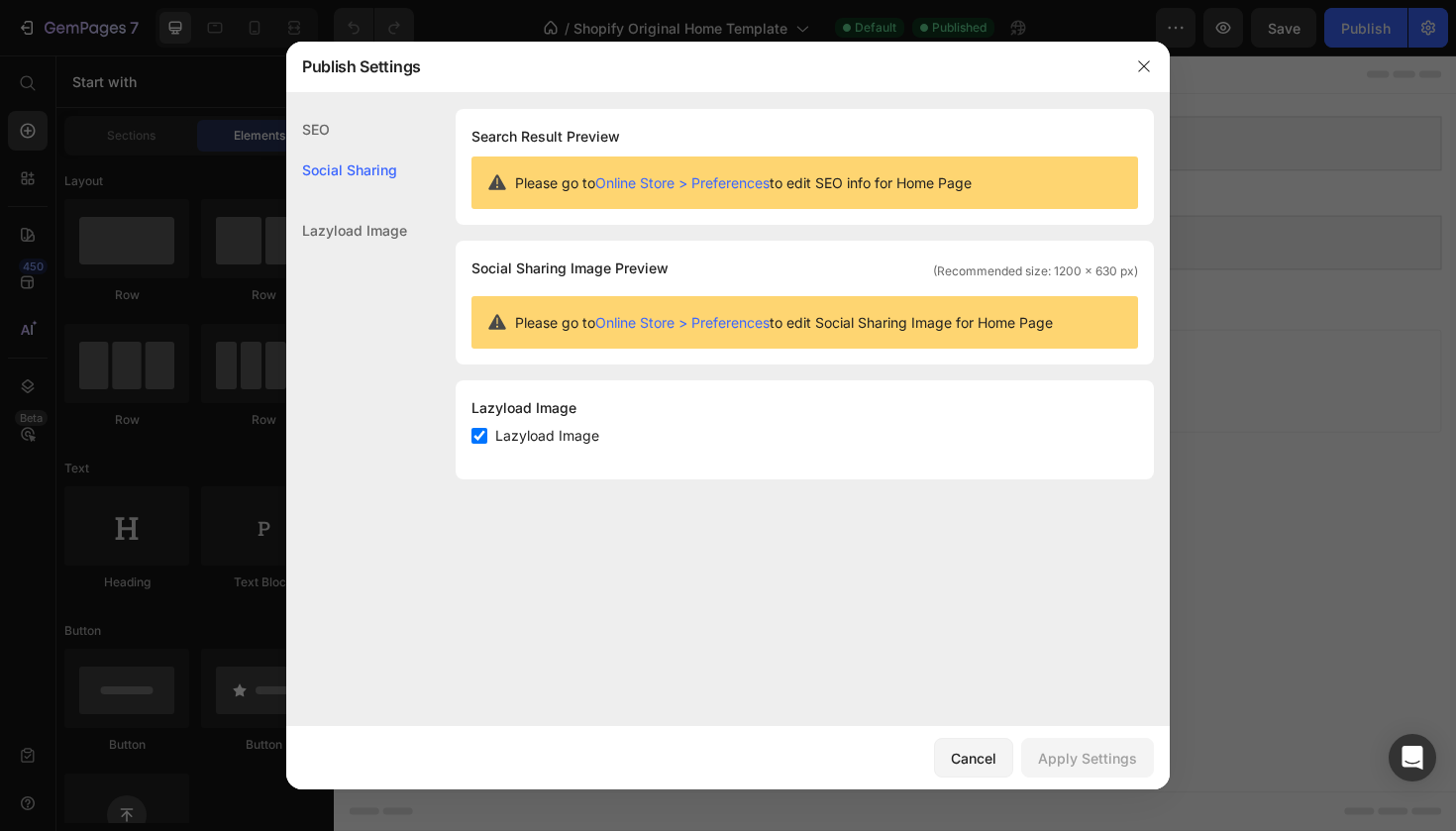 click on "SEO" 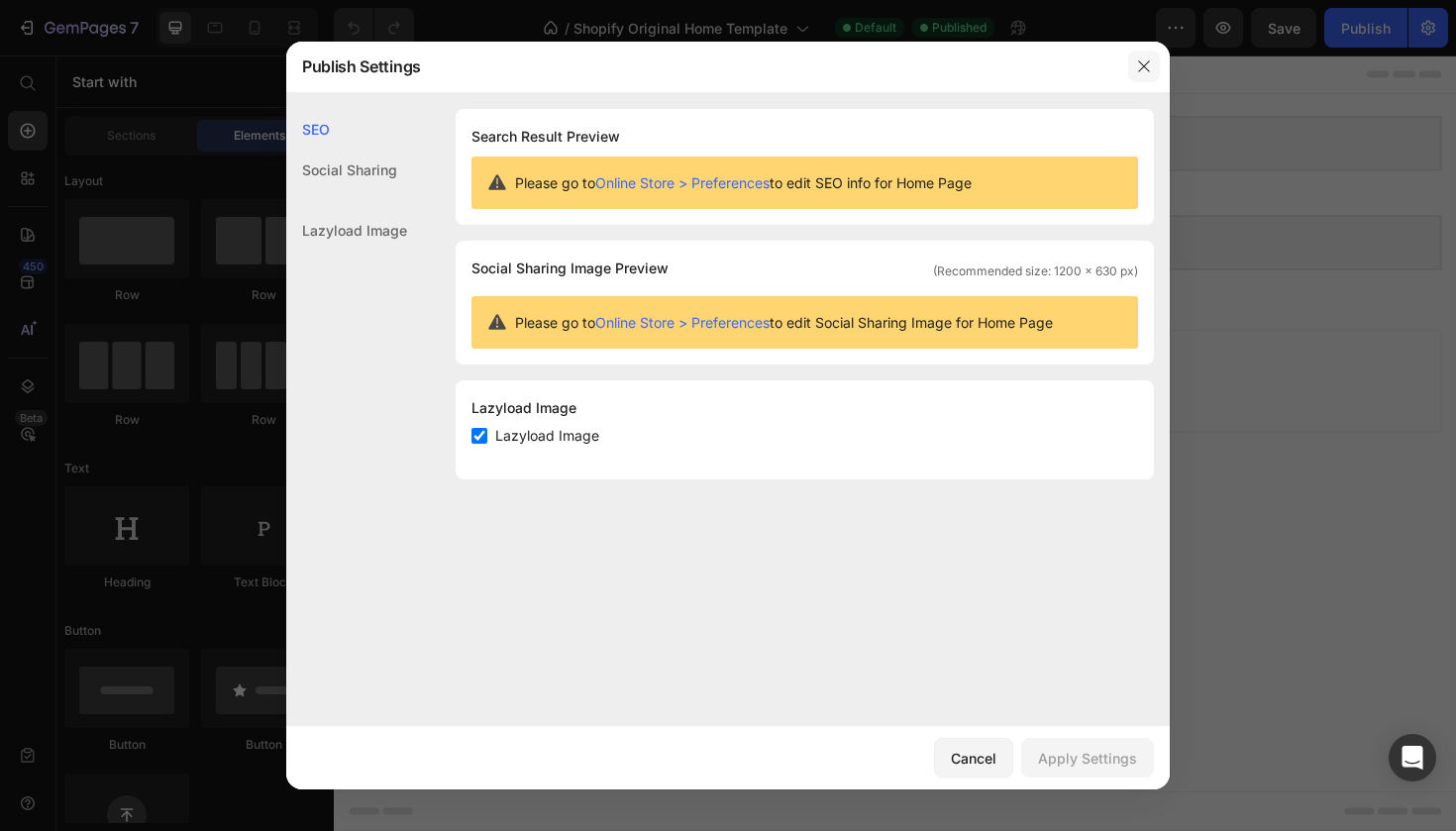 click at bounding box center [1144, 66] 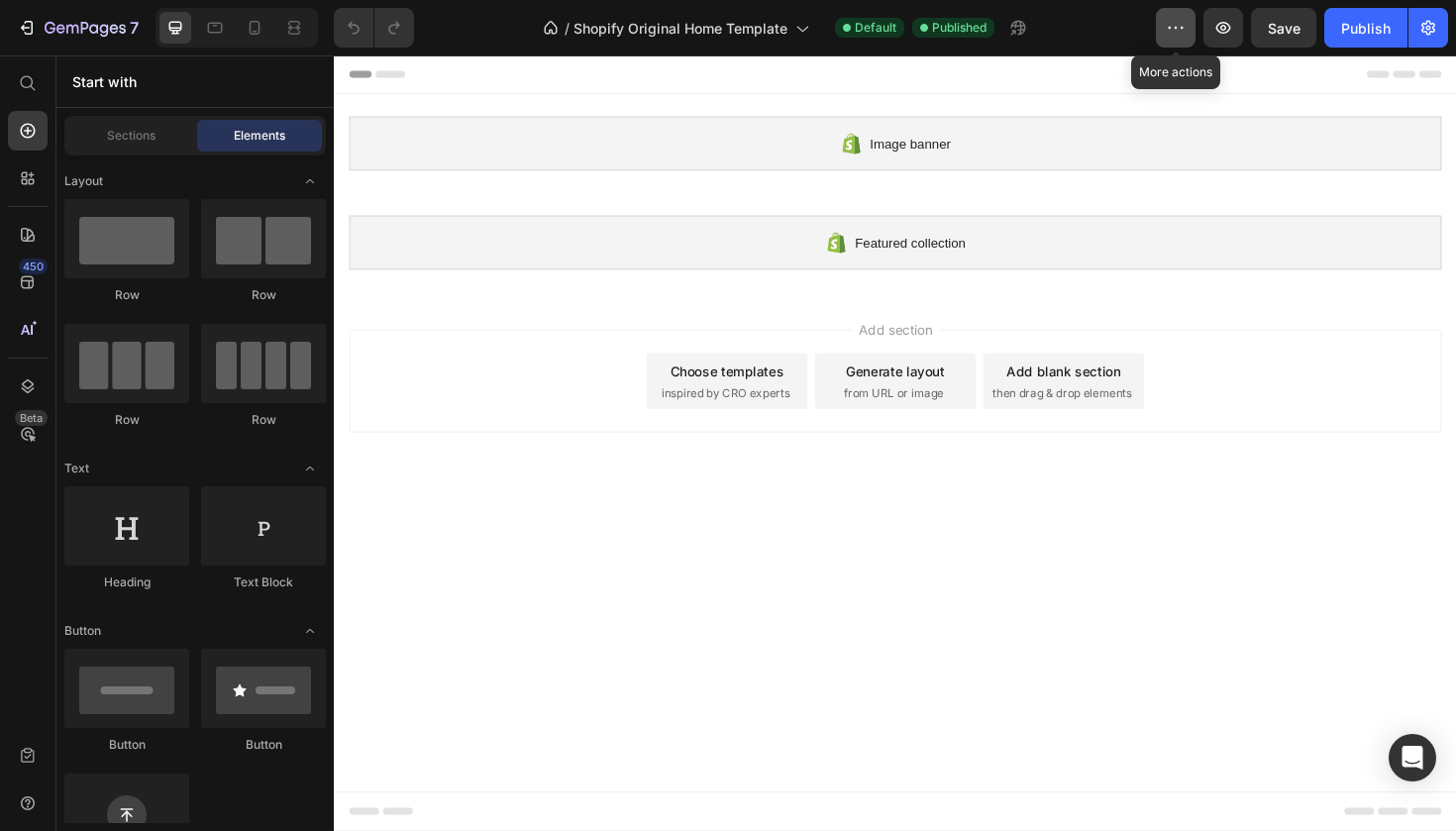 click 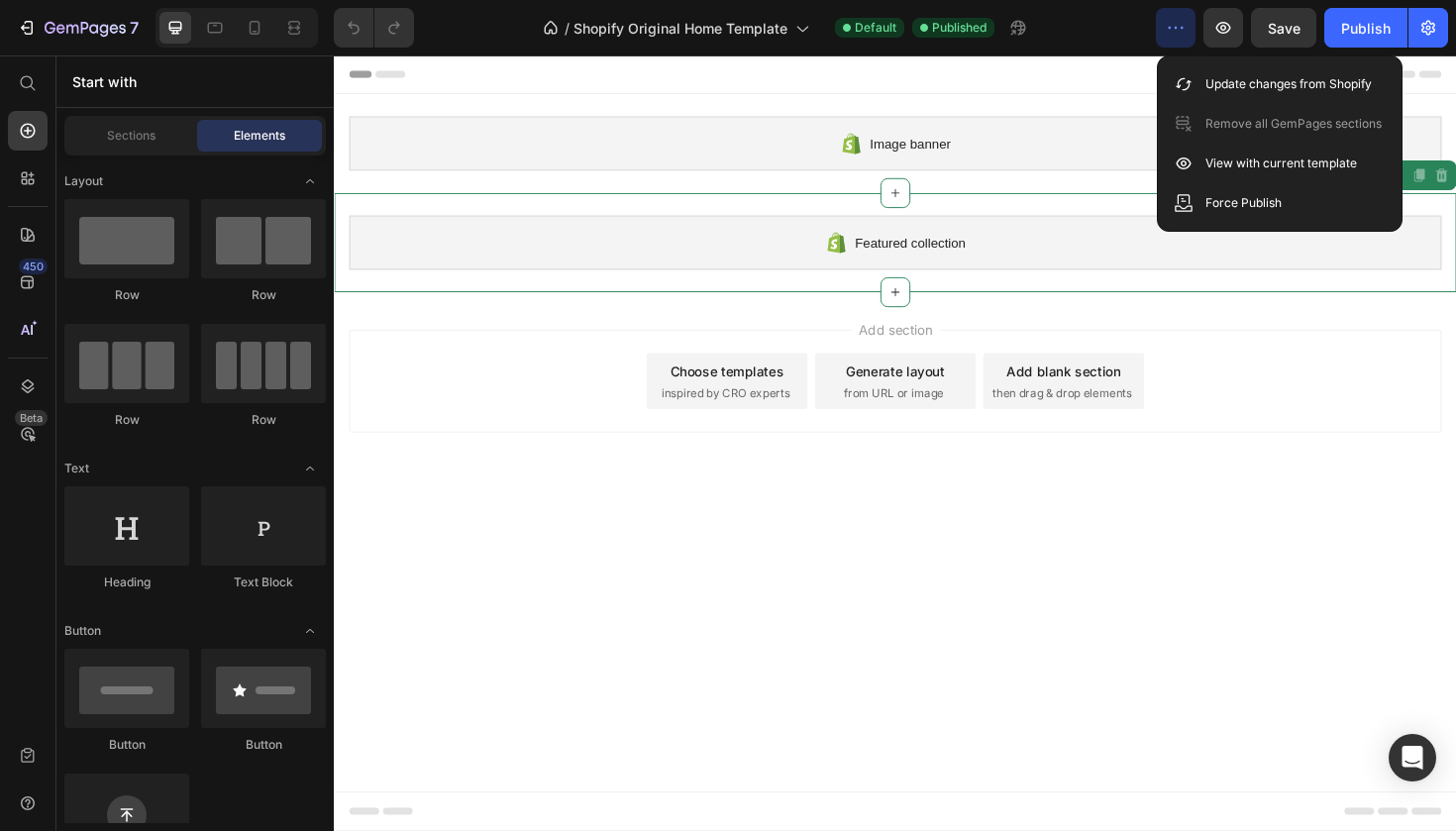 click on "Featured collection Shopify section: Featured collection   Disabled. Please edit in Shopify Editor Disabled. Please edit in Shopify Editor" at bounding box center (928, 254) 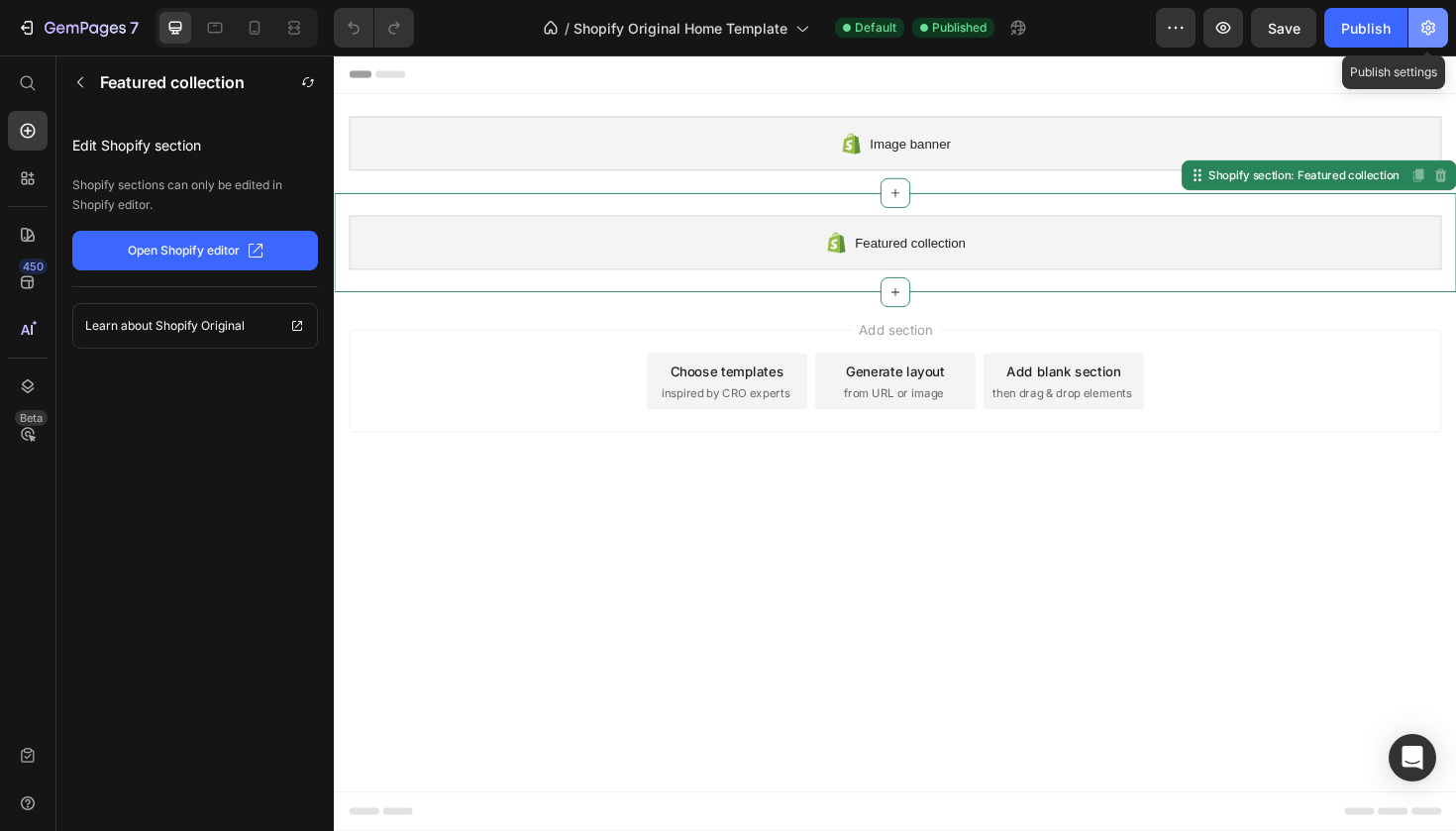 click 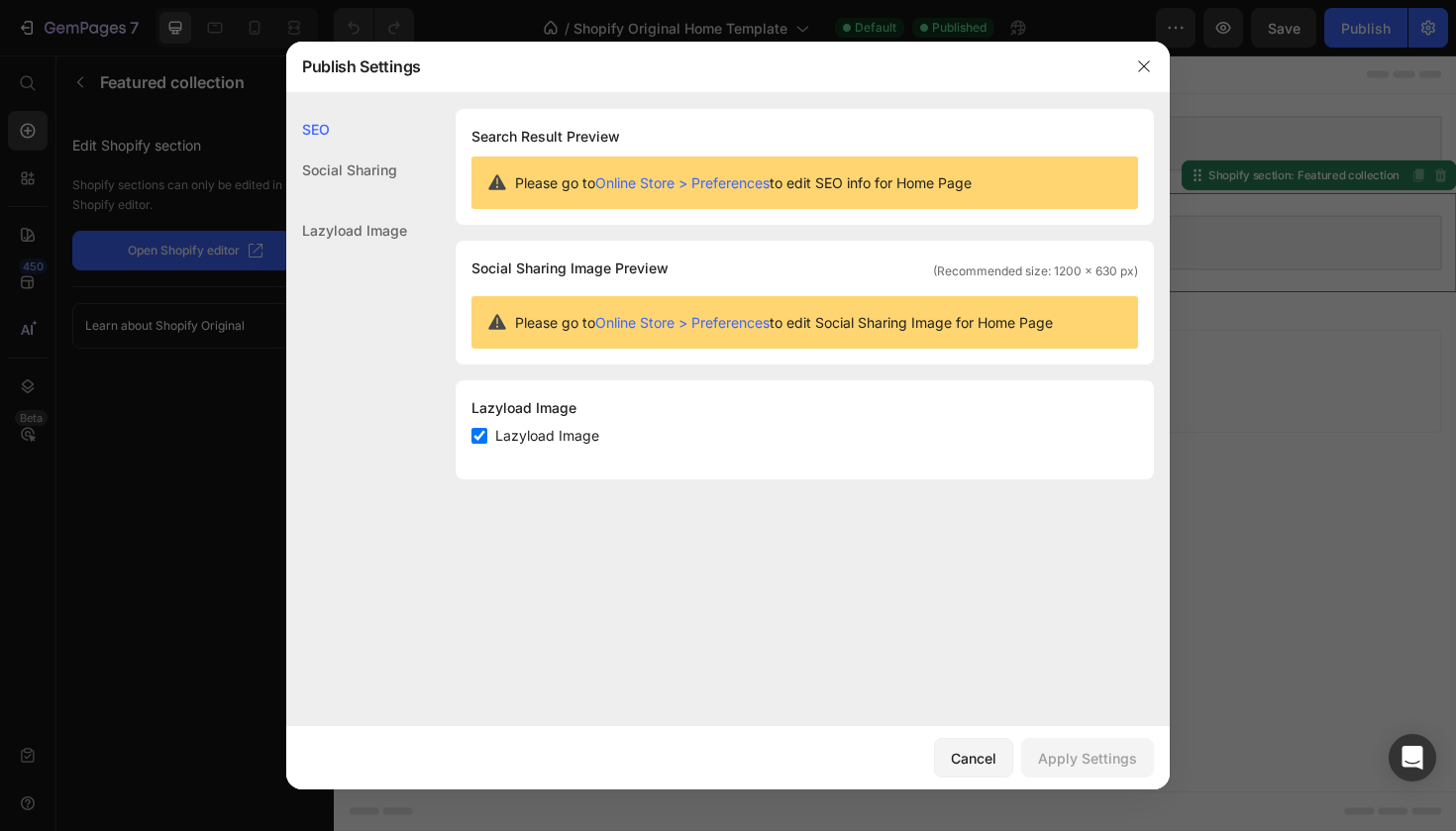 click on "Please go to  Online Store > Preferences  to edit SEO info for Home Page" at bounding box center [743, 182] 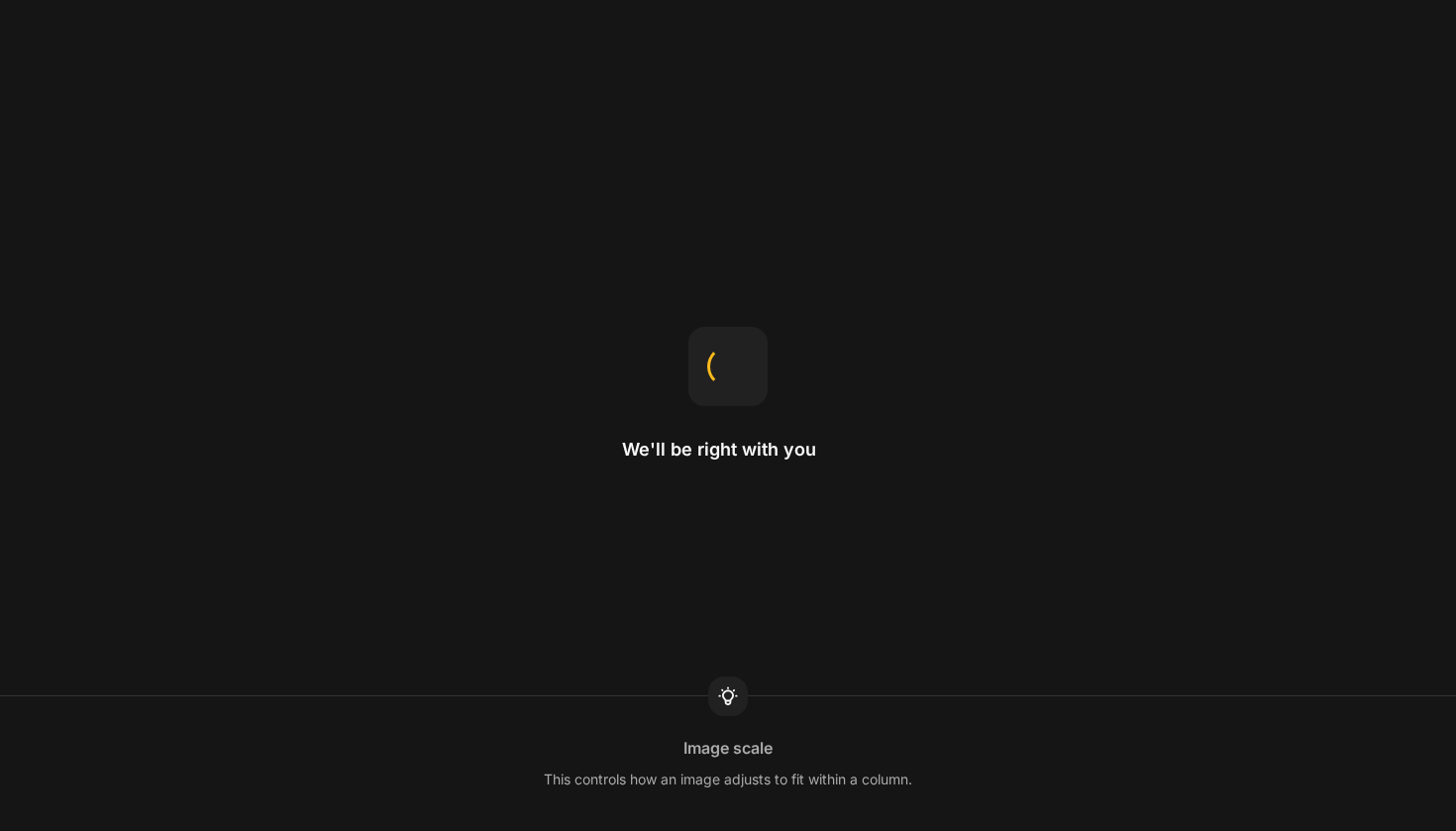 scroll, scrollTop: 0, scrollLeft: 0, axis: both 